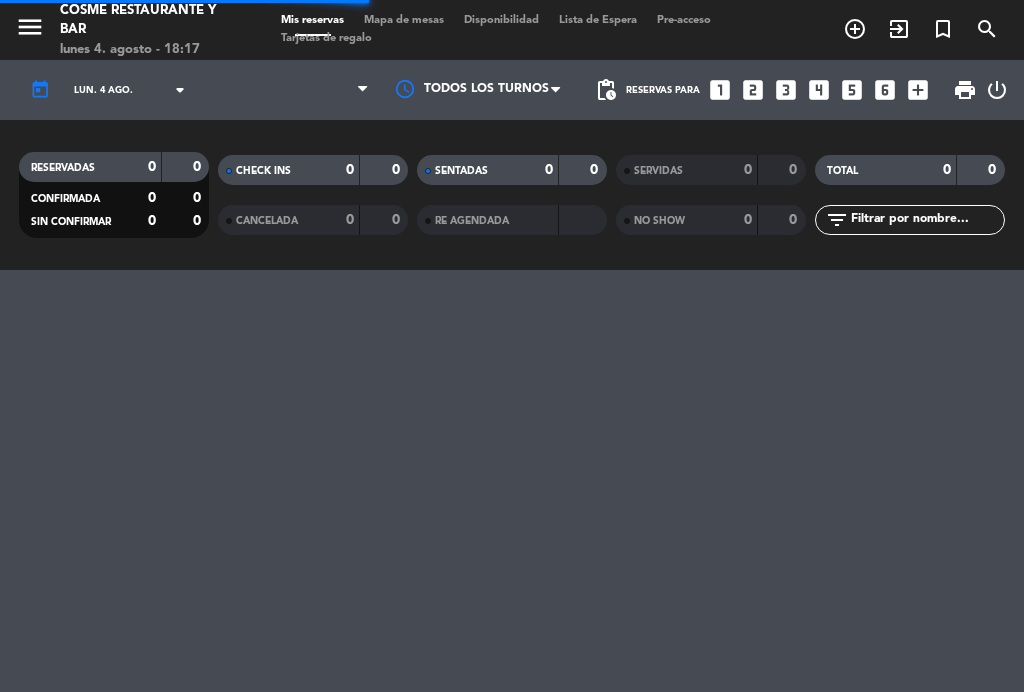 scroll, scrollTop: 0, scrollLeft: 0, axis: both 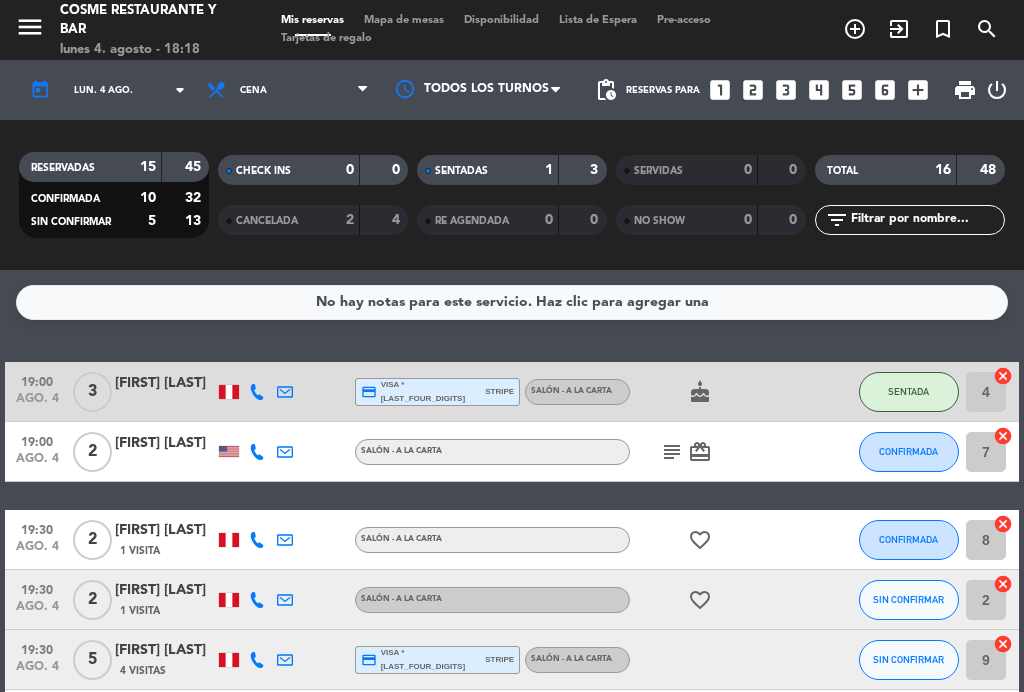 click on "subject" 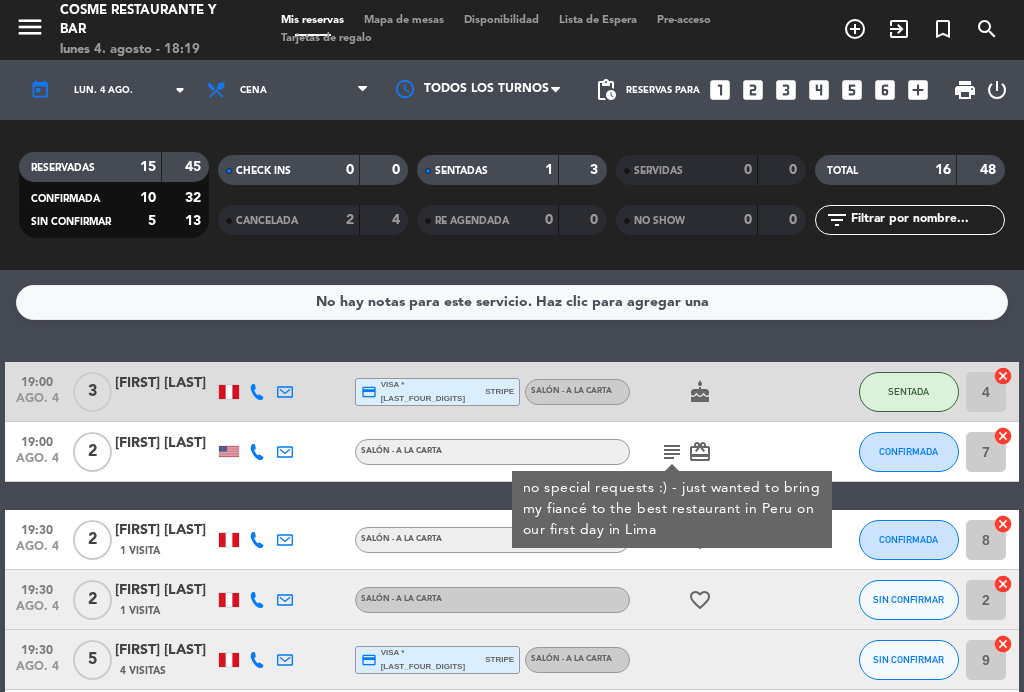 click on "subject" 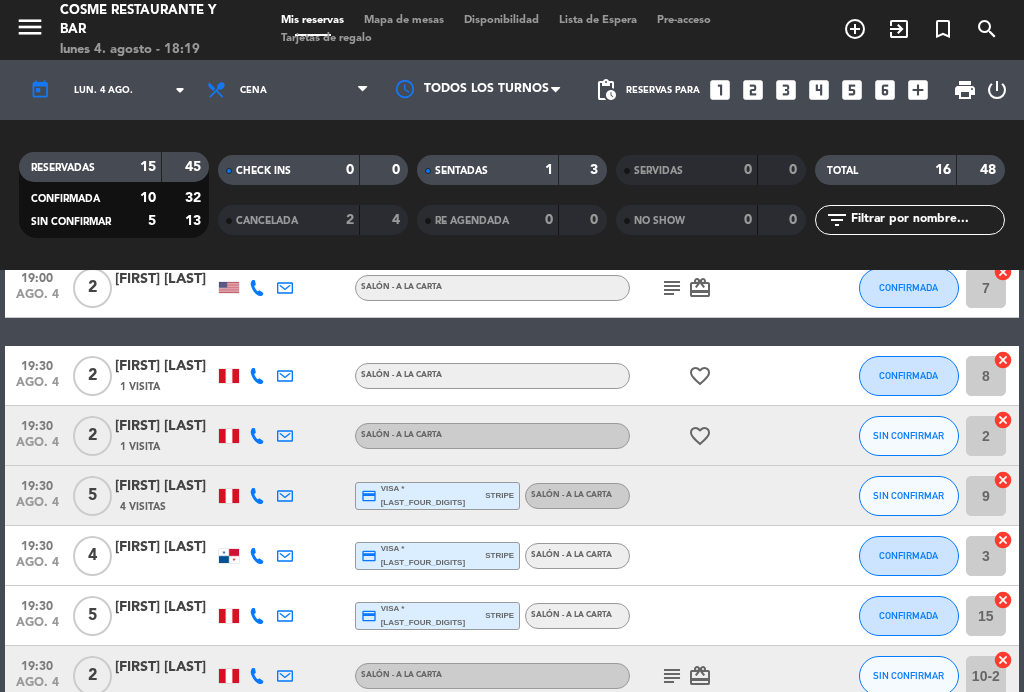 scroll, scrollTop: 177, scrollLeft: 0, axis: vertical 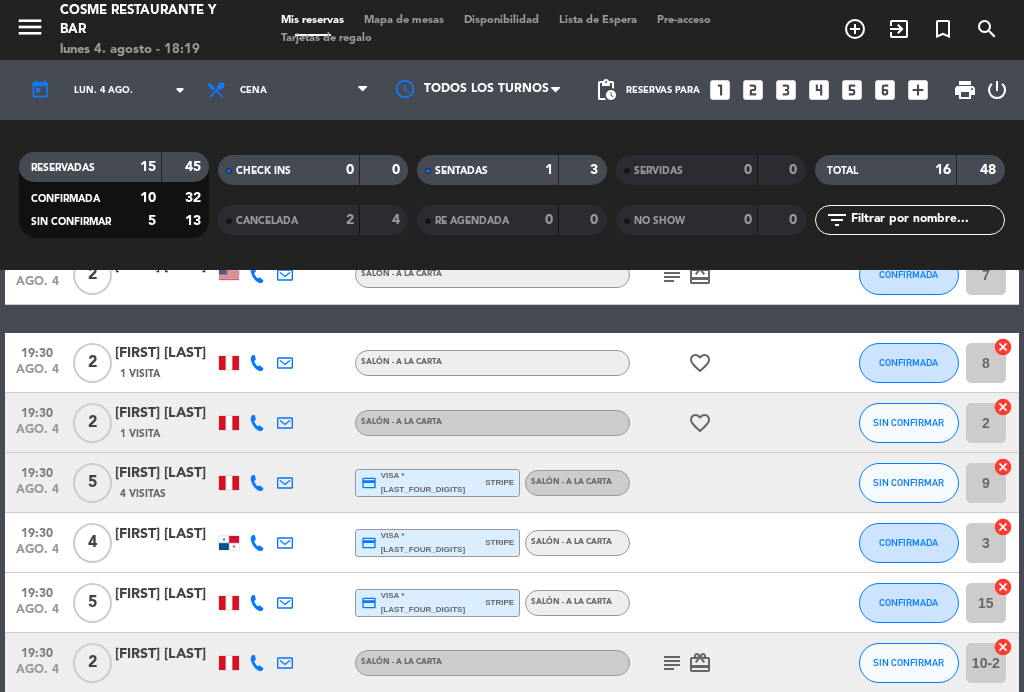 click 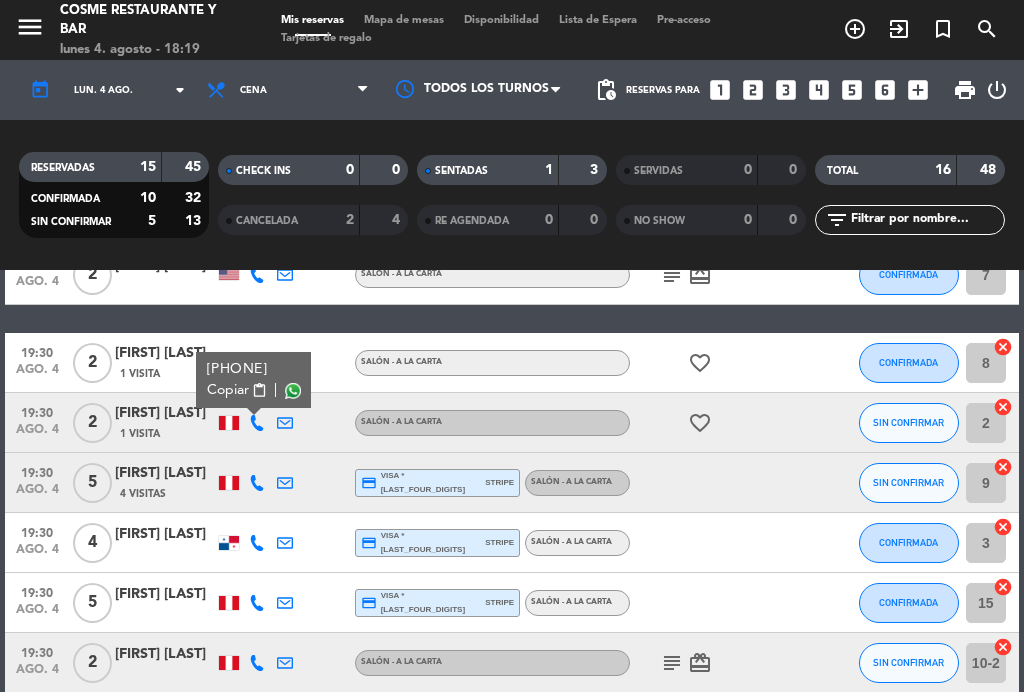 click on "ago. 4" 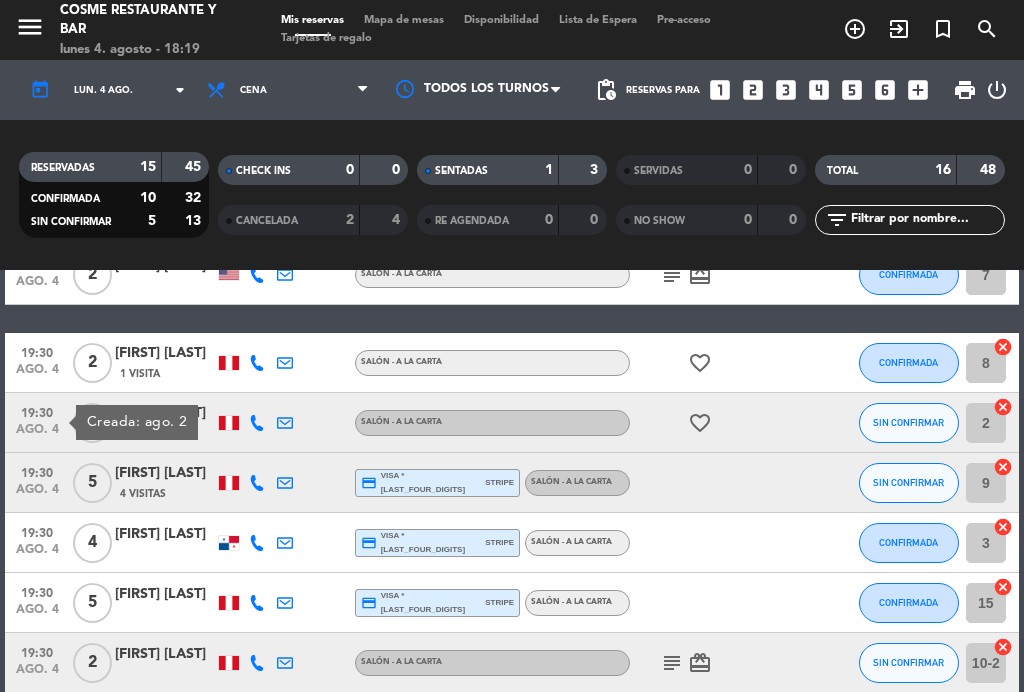 click on "19:30" 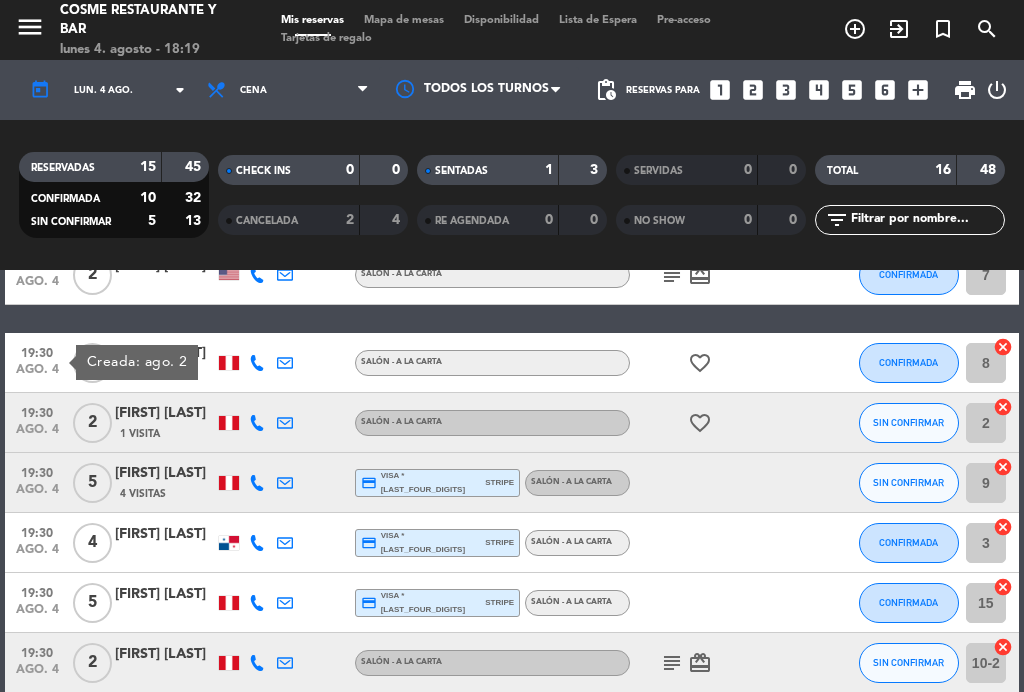 click on "19:30" 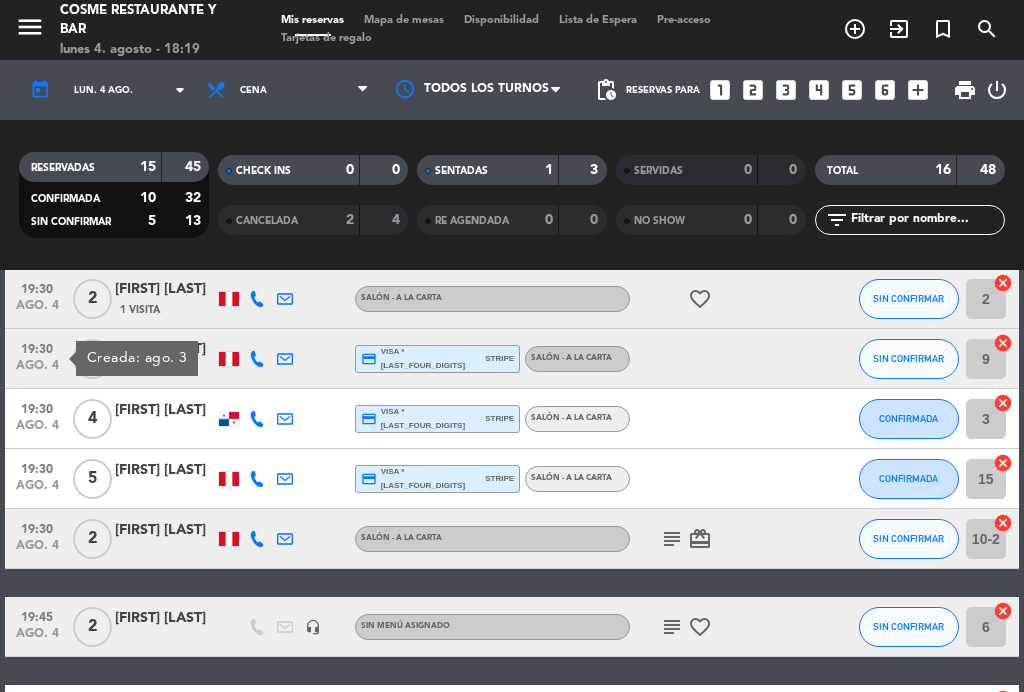 scroll, scrollTop: 301, scrollLeft: 0, axis: vertical 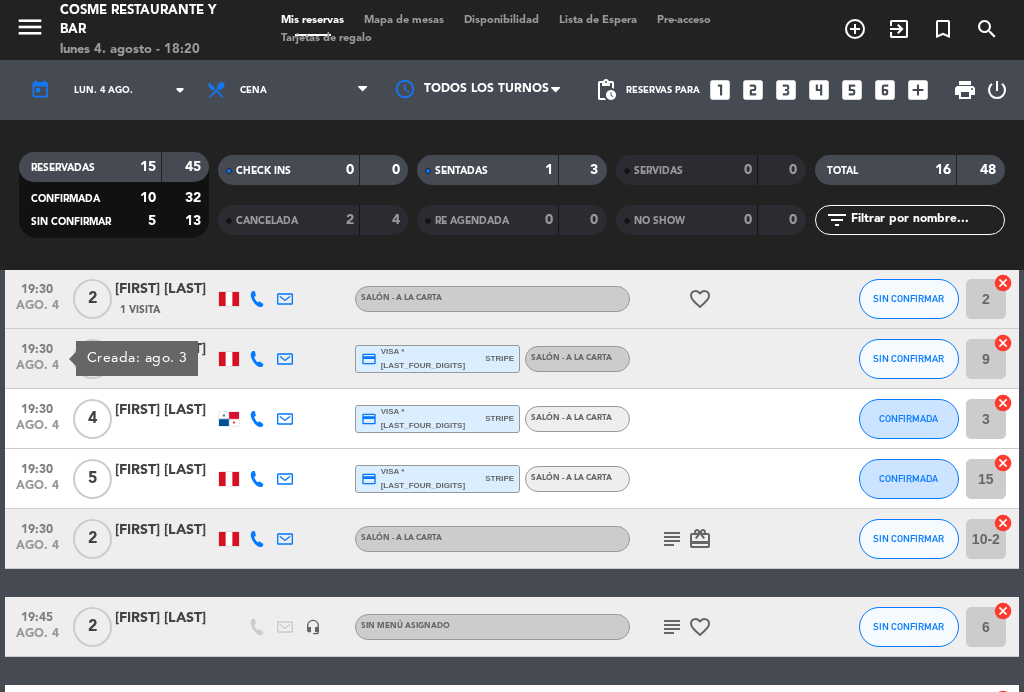 click on "ago. 4" 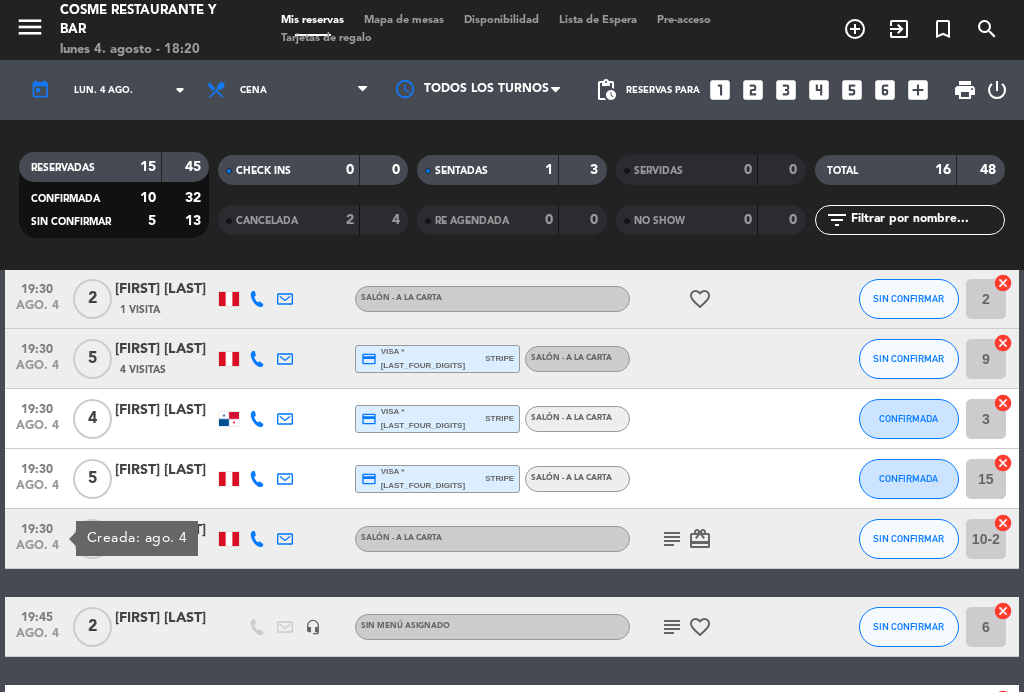 click on "subject" 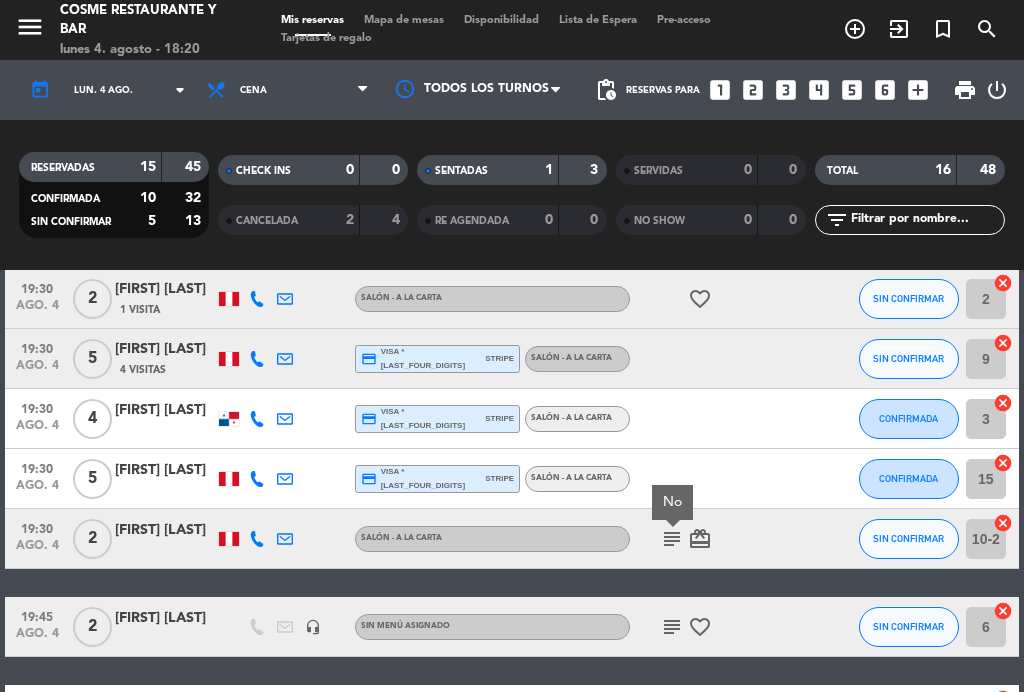 click on "subject" 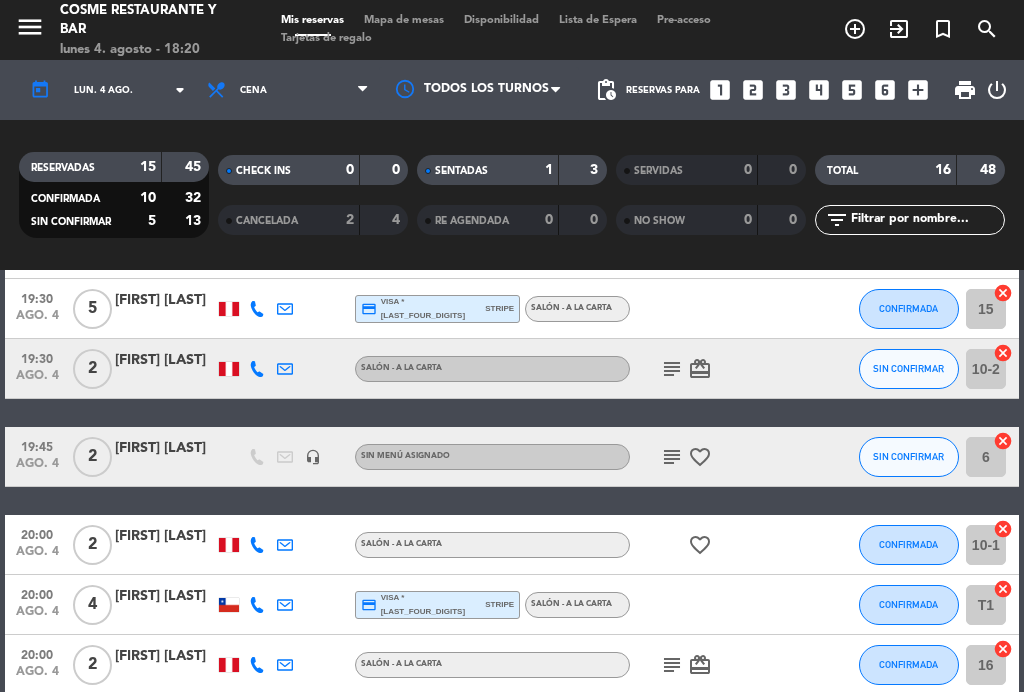 scroll, scrollTop: 472, scrollLeft: 0, axis: vertical 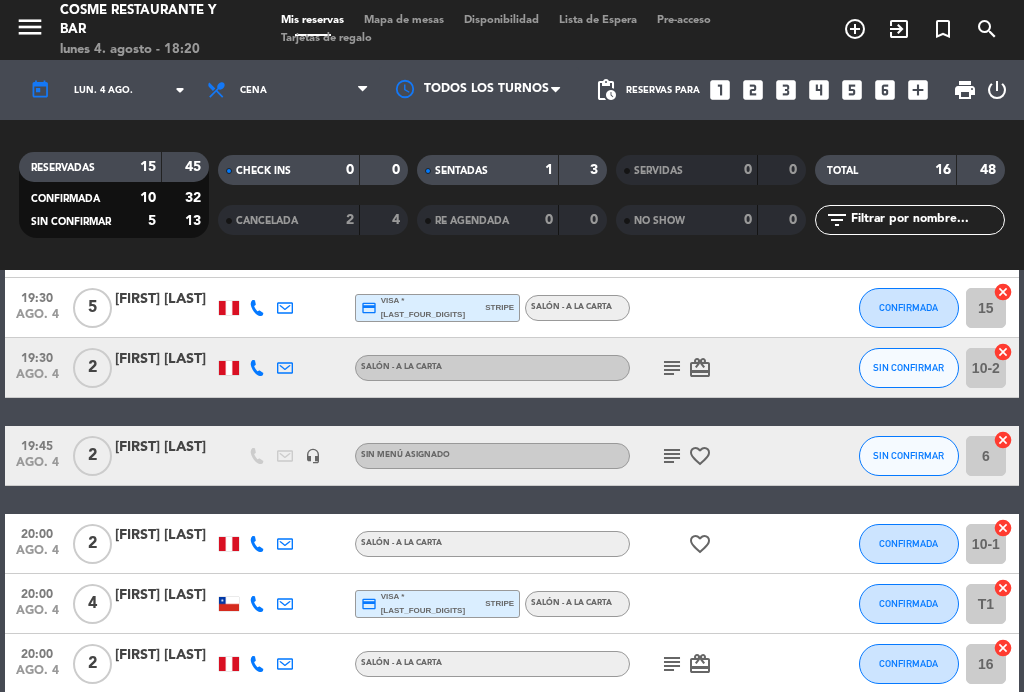 click on "19:45" 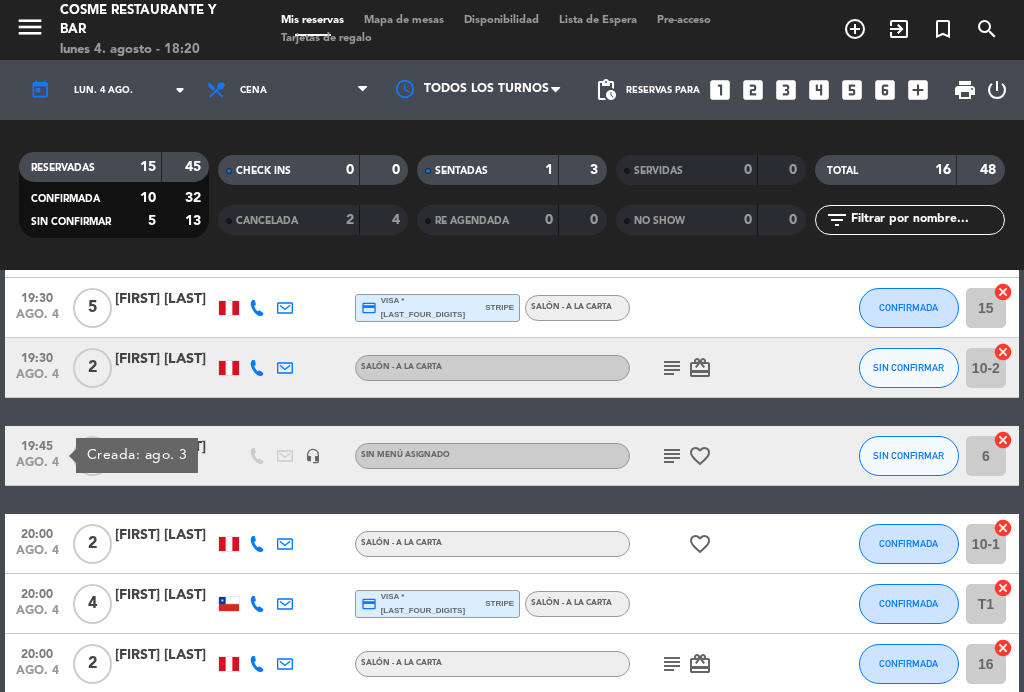 click on "19:45" 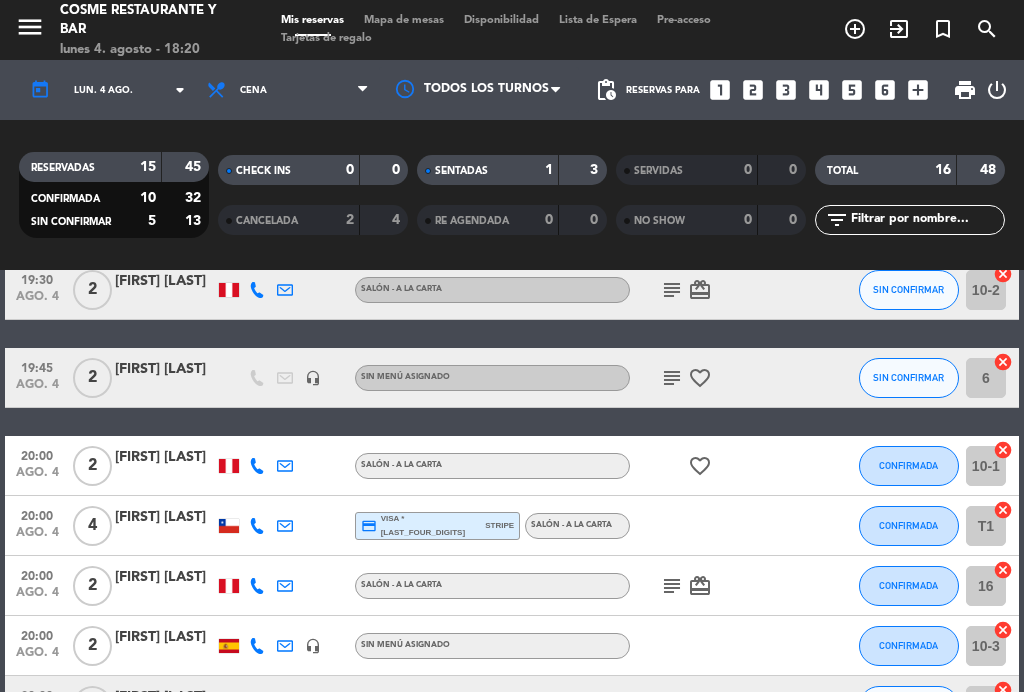 scroll, scrollTop: 554, scrollLeft: 0, axis: vertical 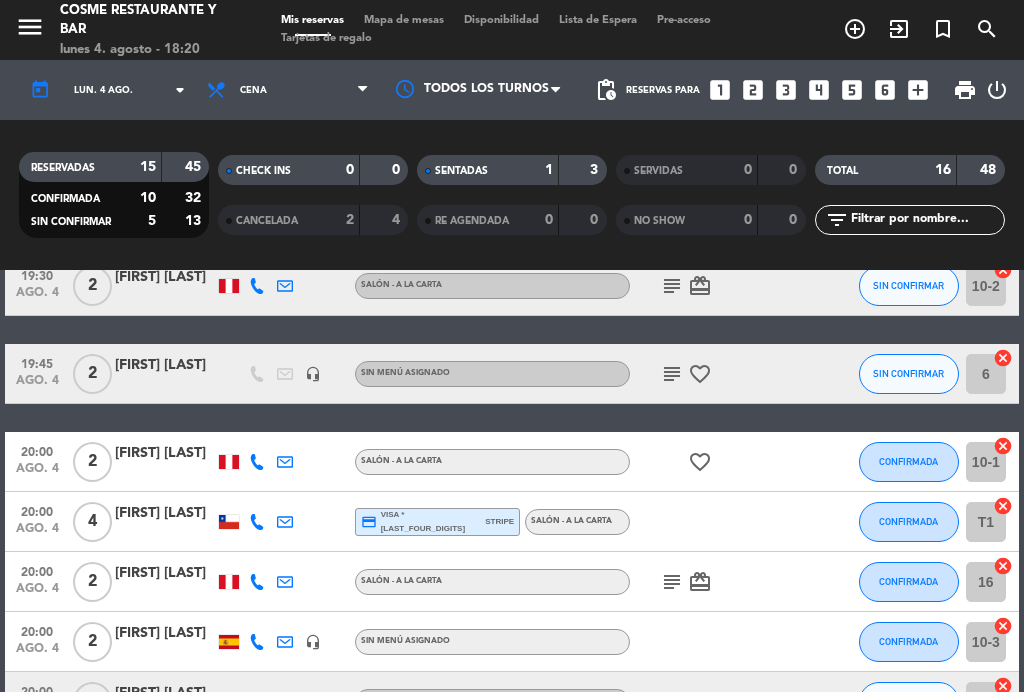click on "20:00" 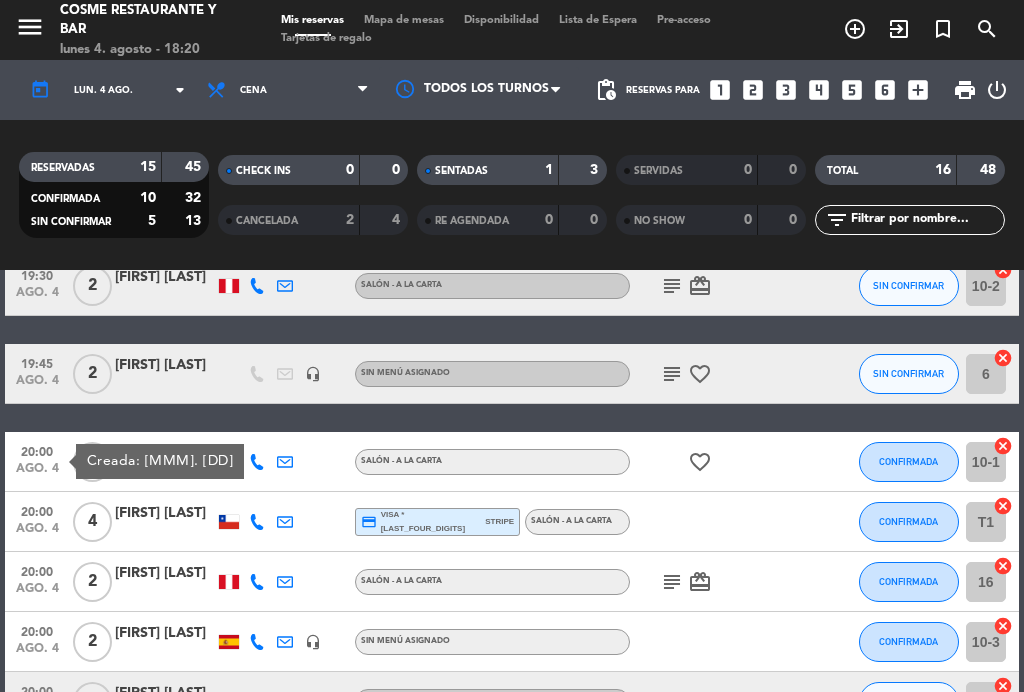 click on "20:00" 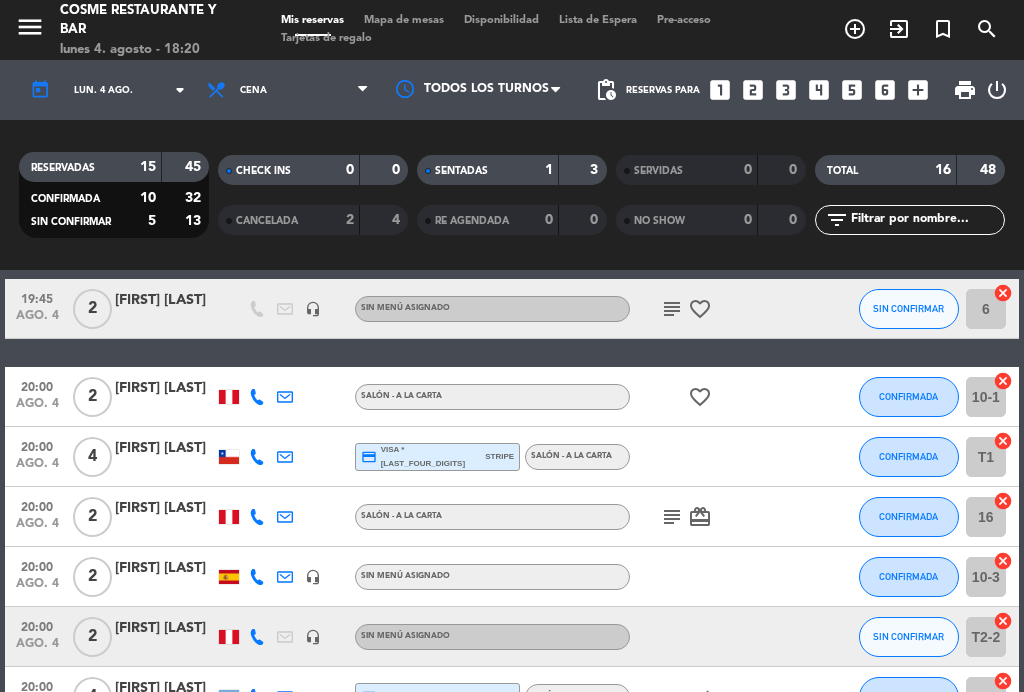 scroll, scrollTop: 630, scrollLeft: 0, axis: vertical 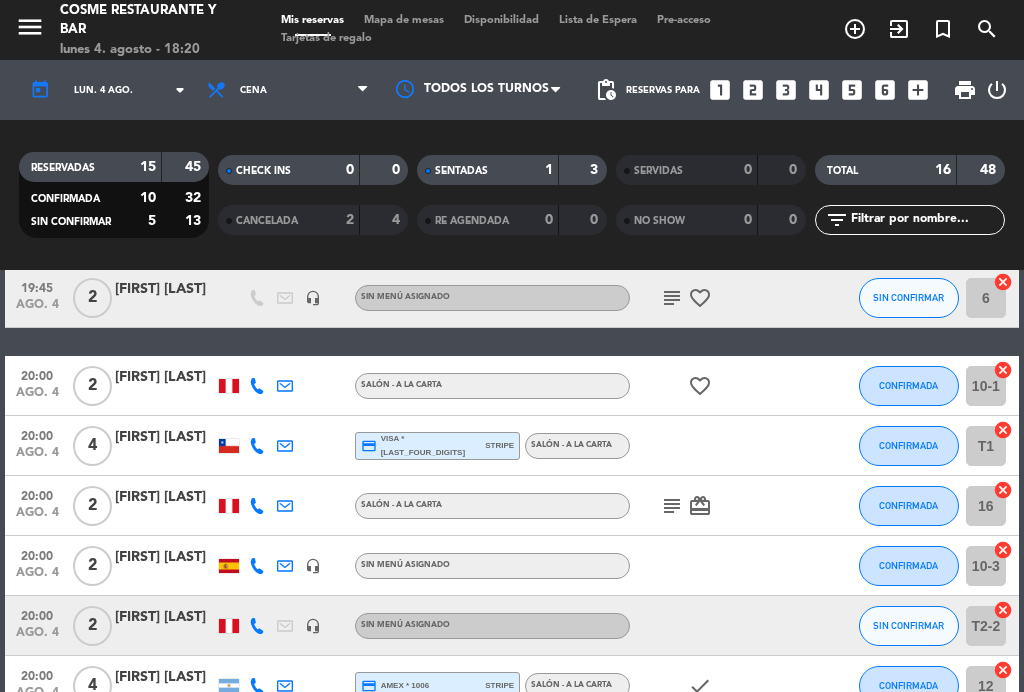 click on "20:00" 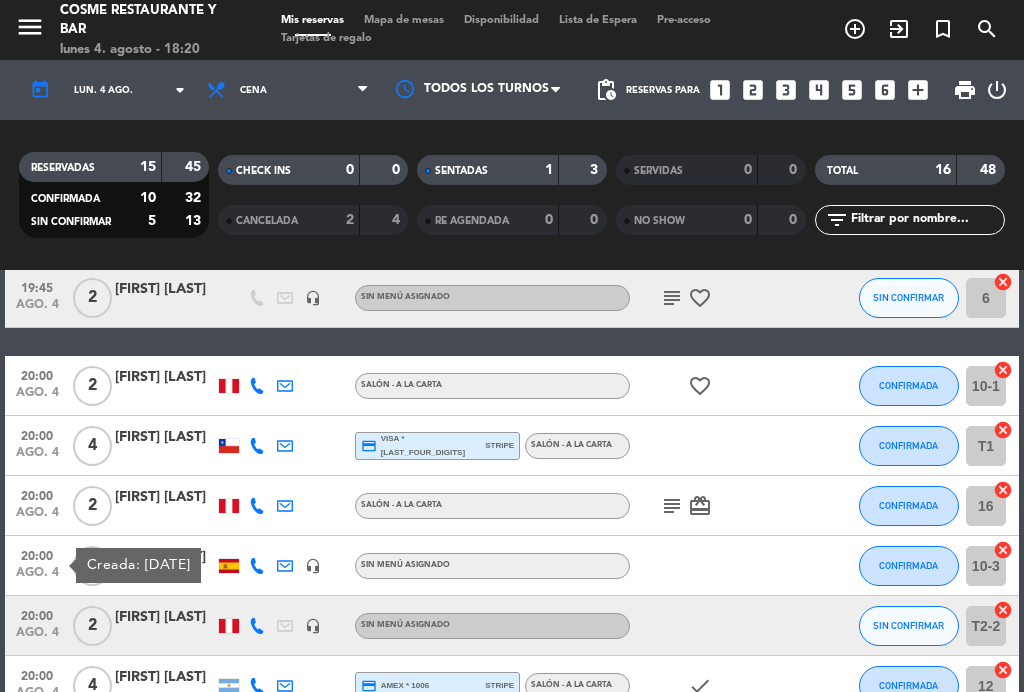 click on "20:00" 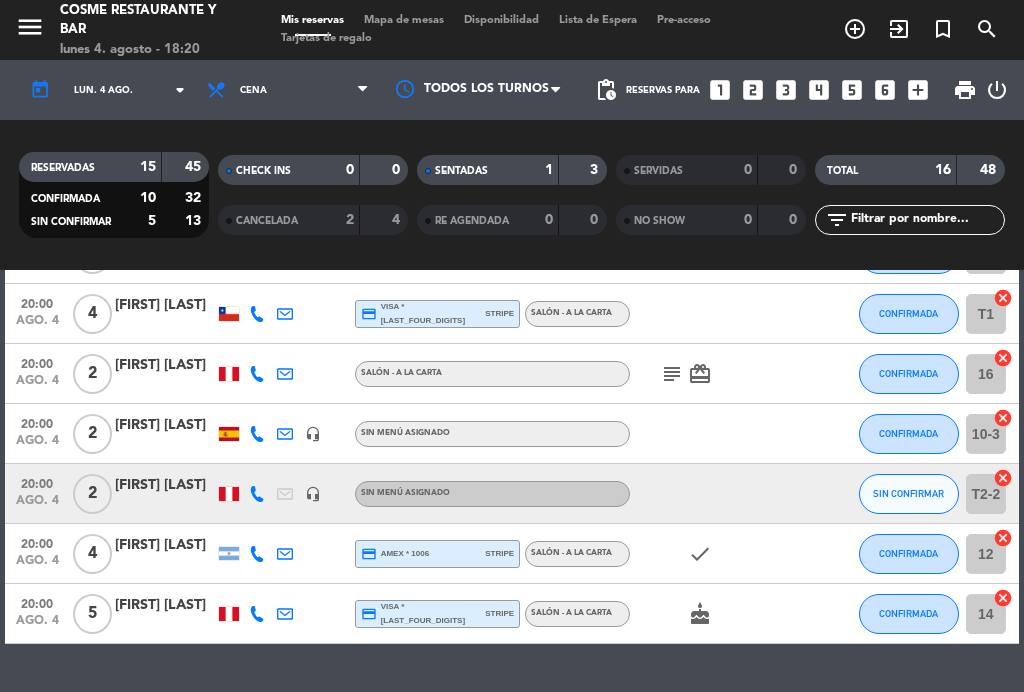 scroll, scrollTop: 764, scrollLeft: 0, axis: vertical 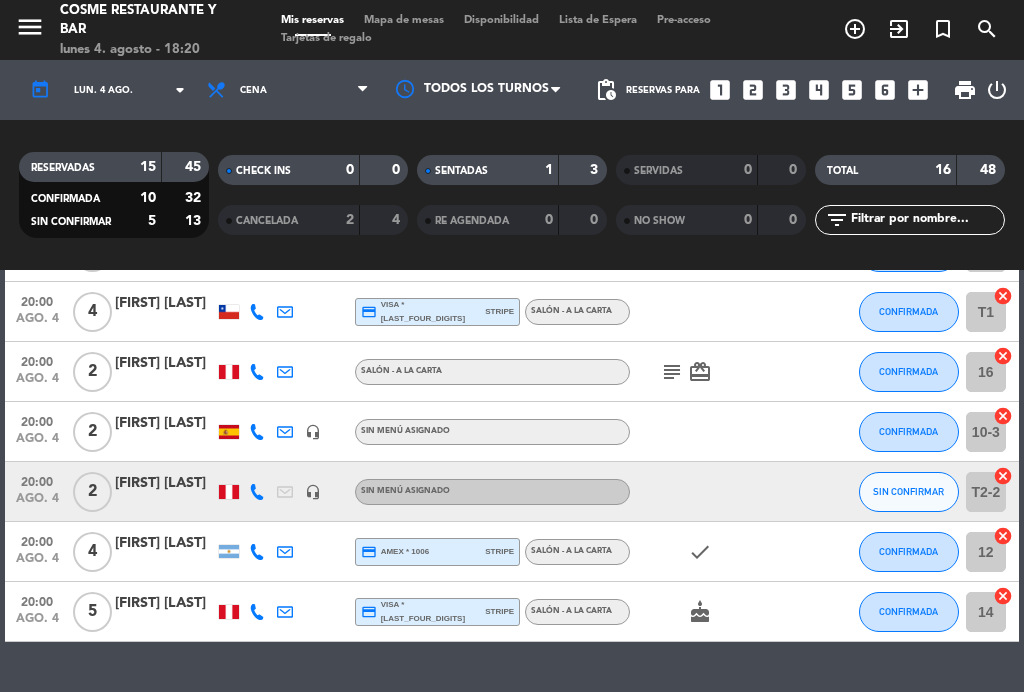 click on "ago. 4" 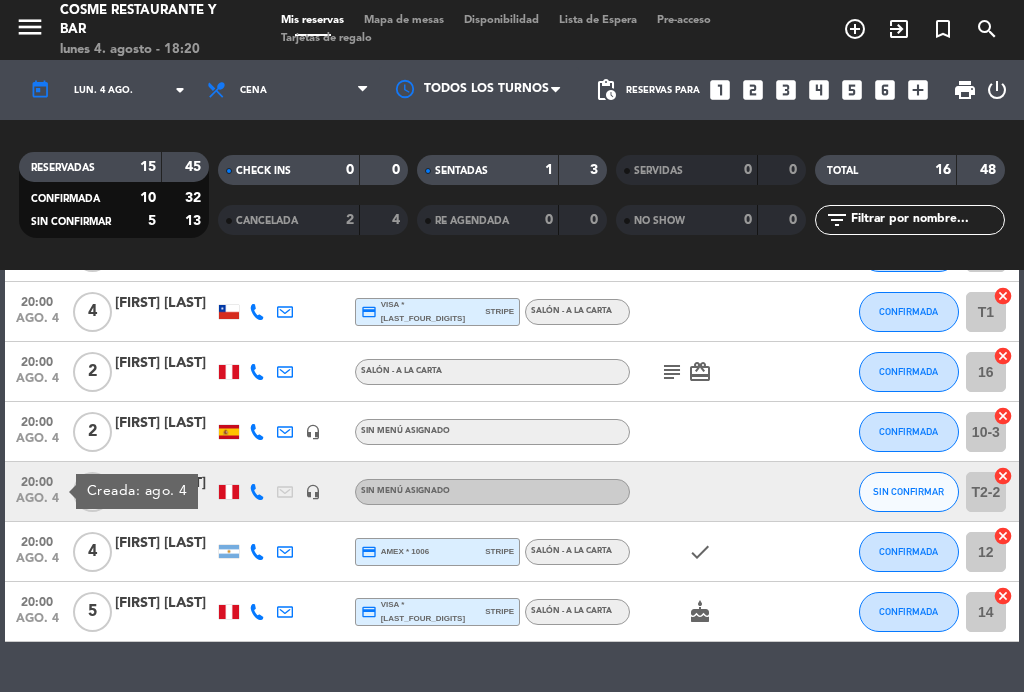 click on "20:00" 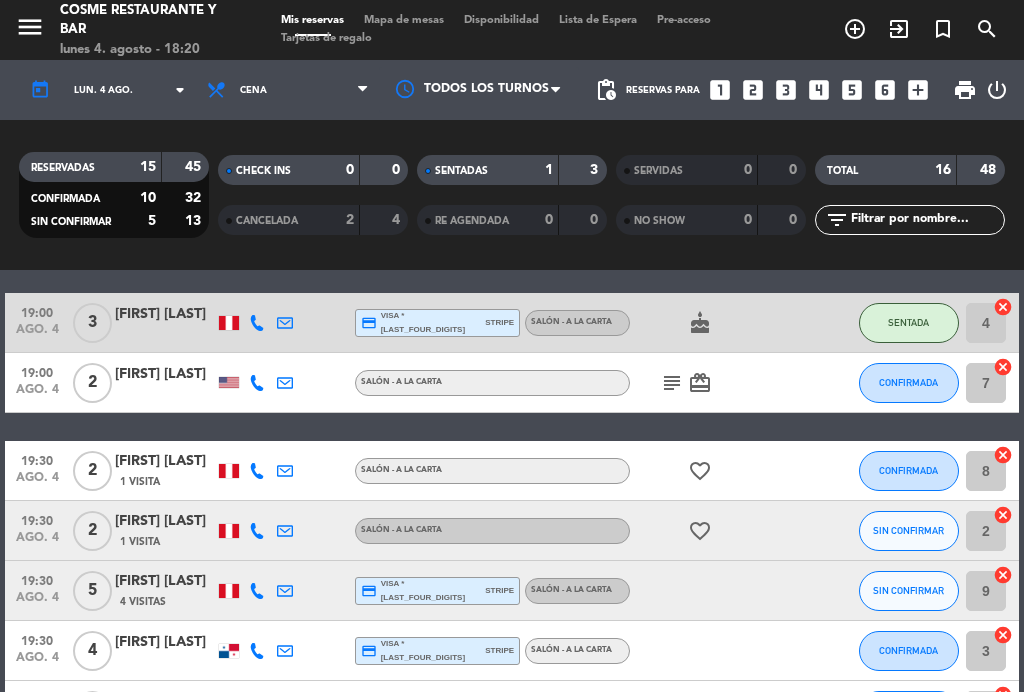 scroll, scrollTop: 55, scrollLeft: 0, axis: vertical 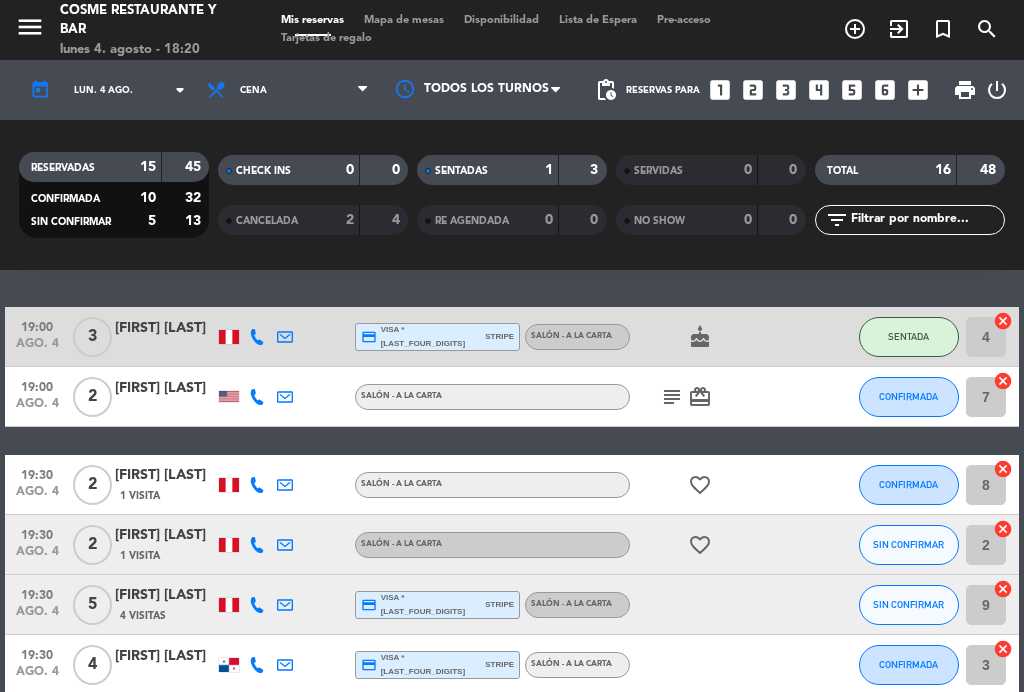 click on "19:00" 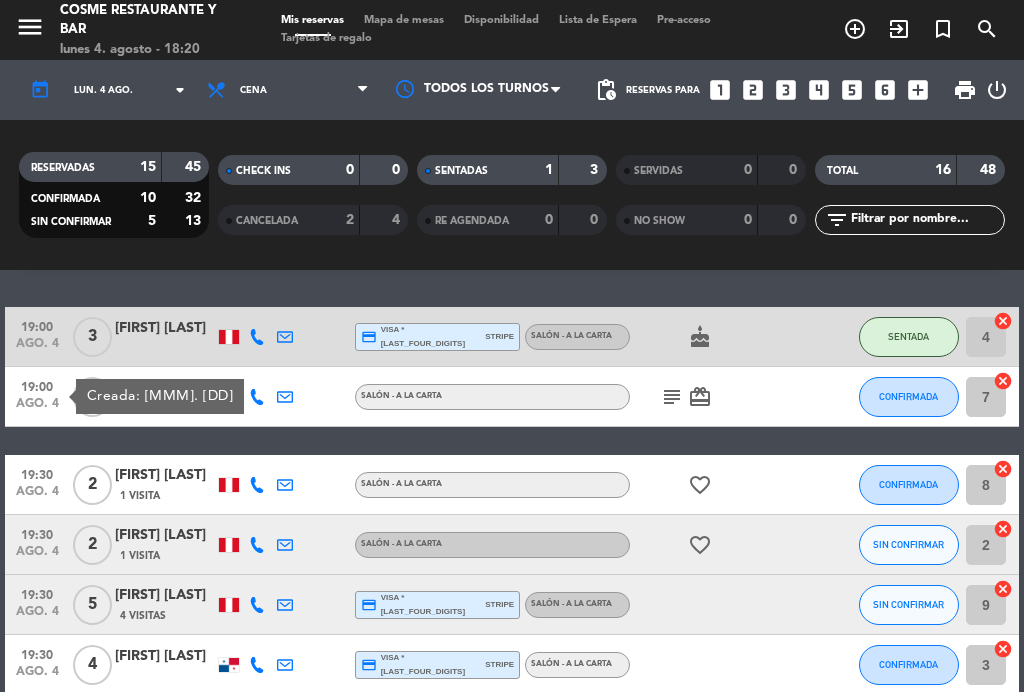 click on "19:00" 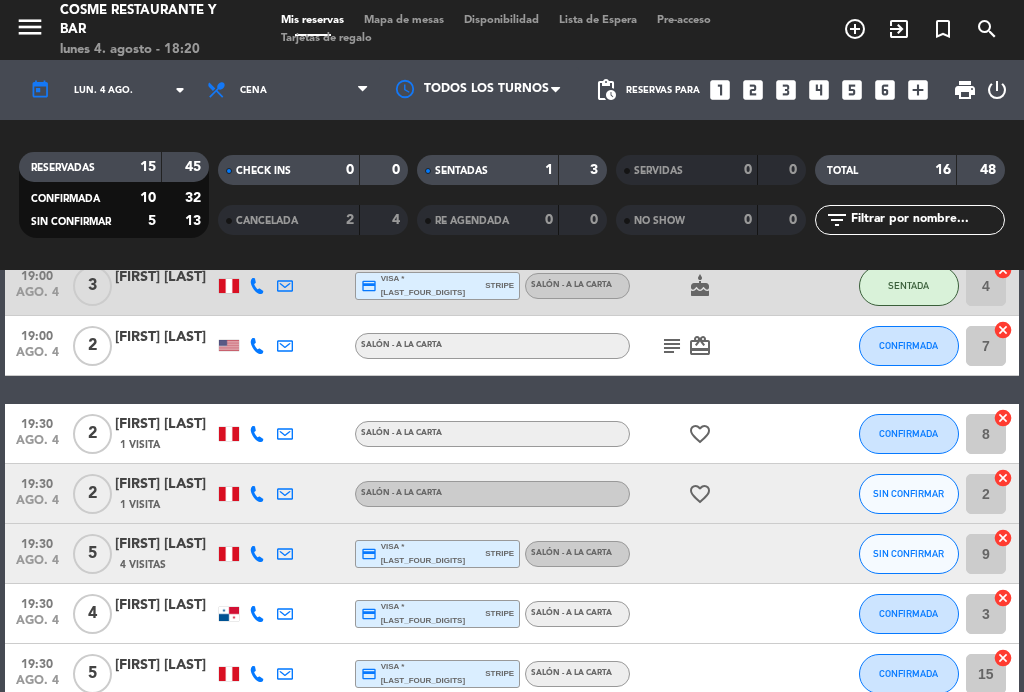 scroll, scrollTop: 105, scrollLeft: 0, axis: vertical 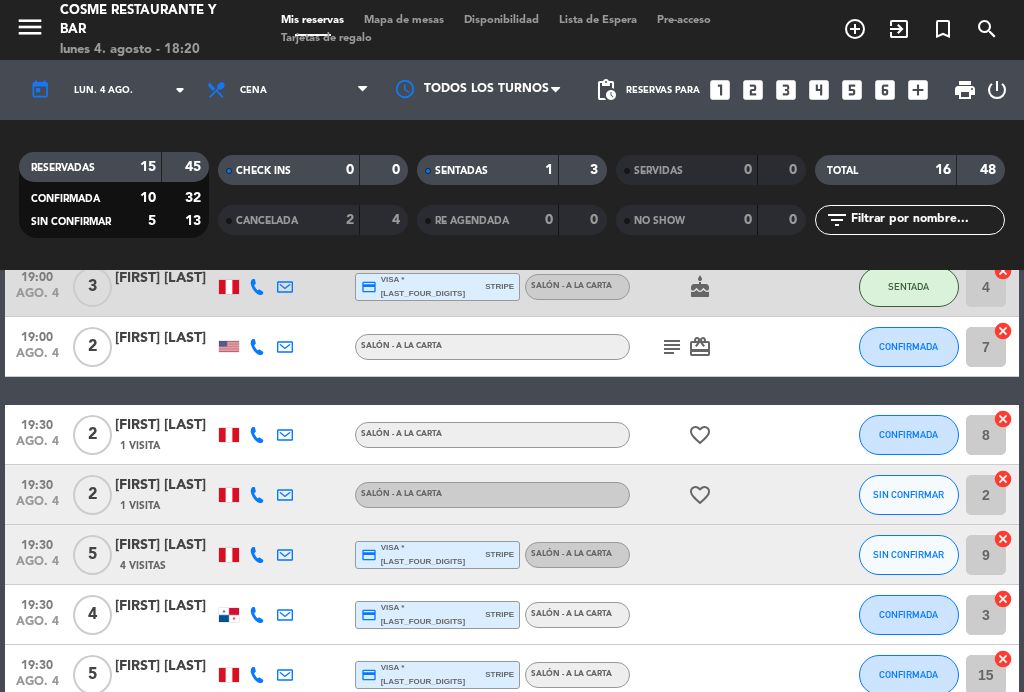 click on "19:30" 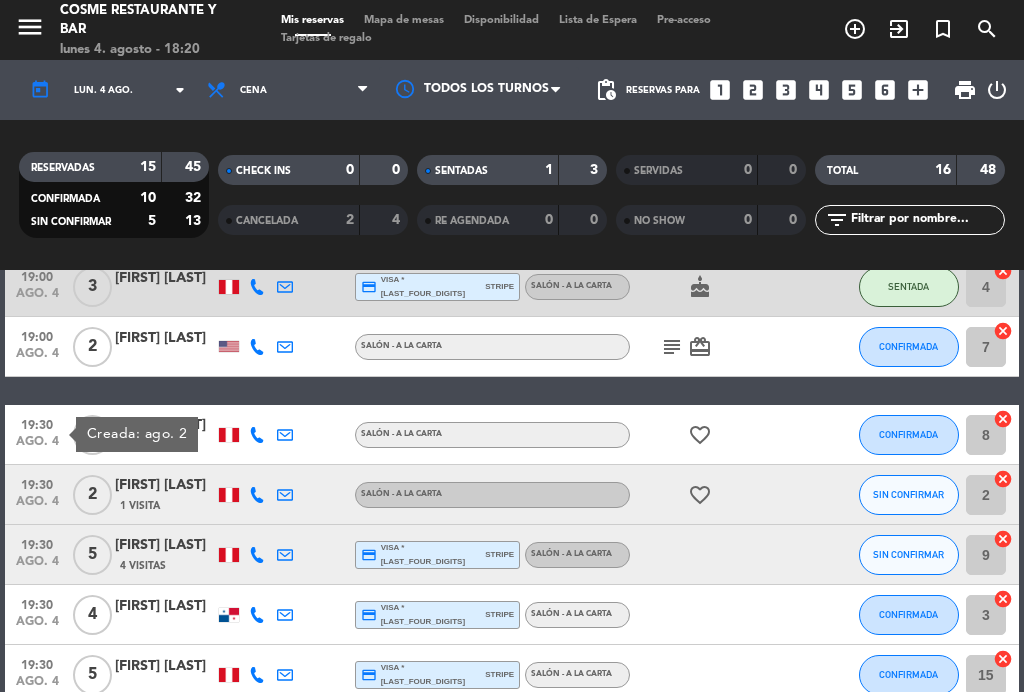 click on "19:30" 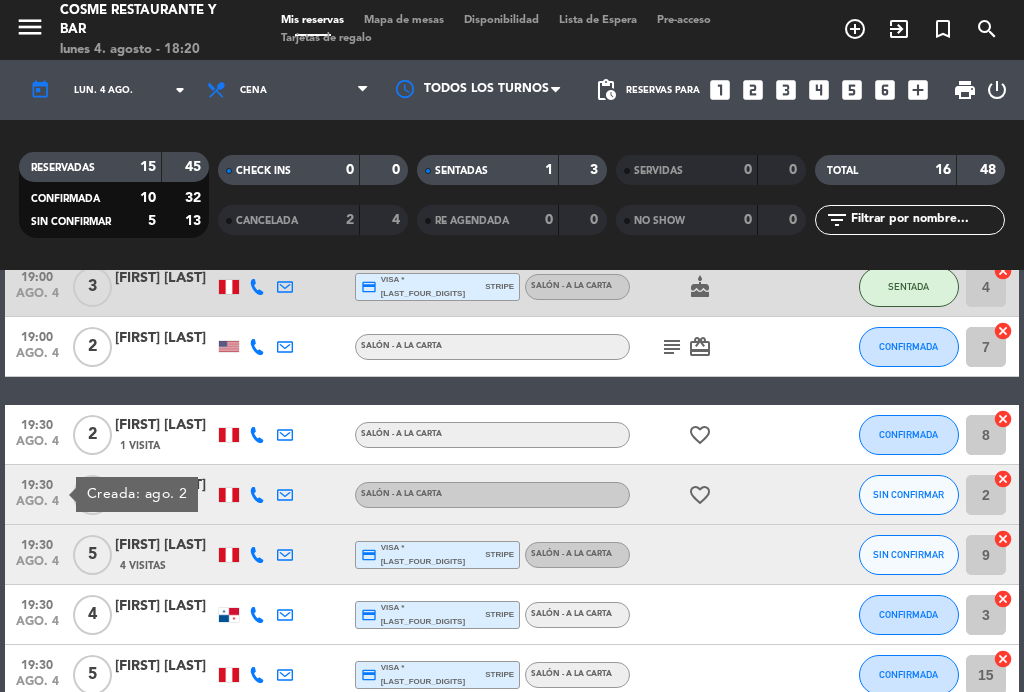 click on "19:30" 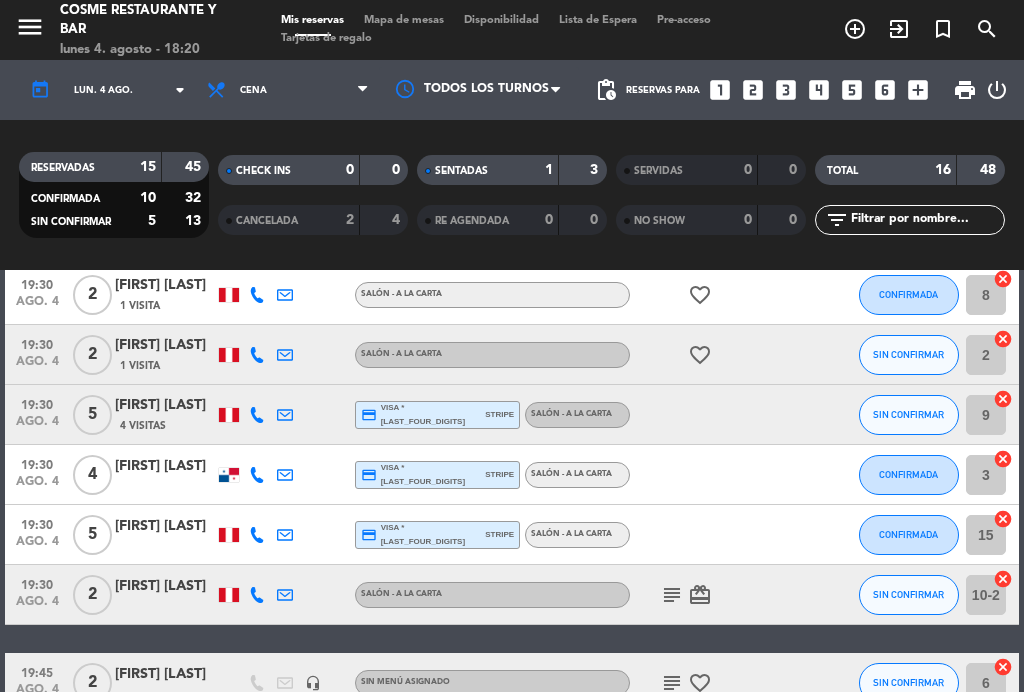 scroll, scrollTop: 243, scrollLeft: 0, axis: vertical 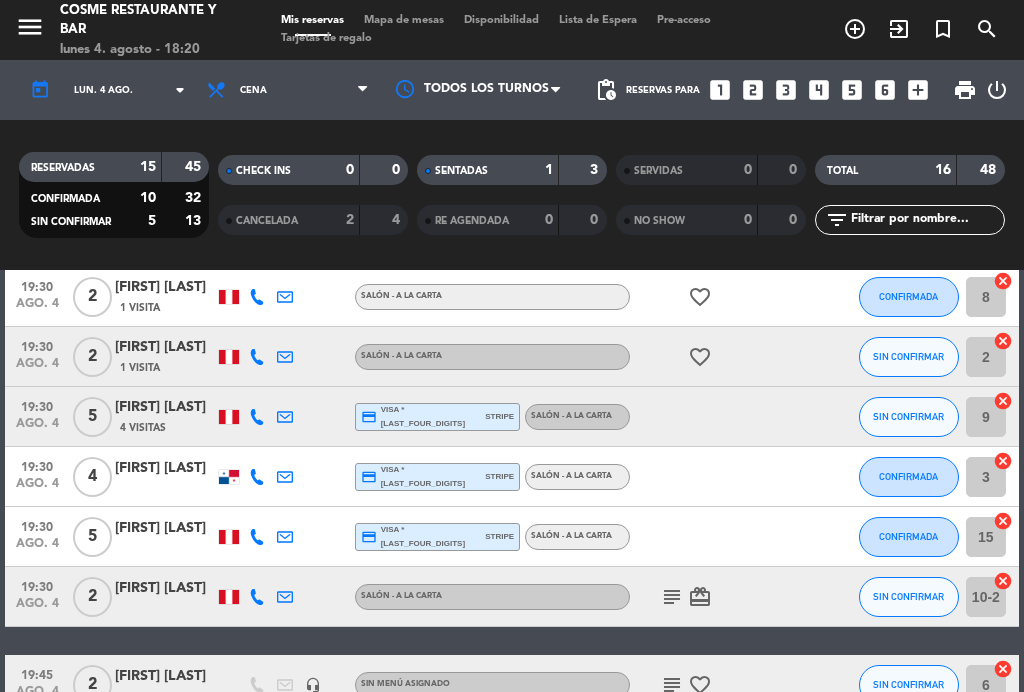 click on "19:30" 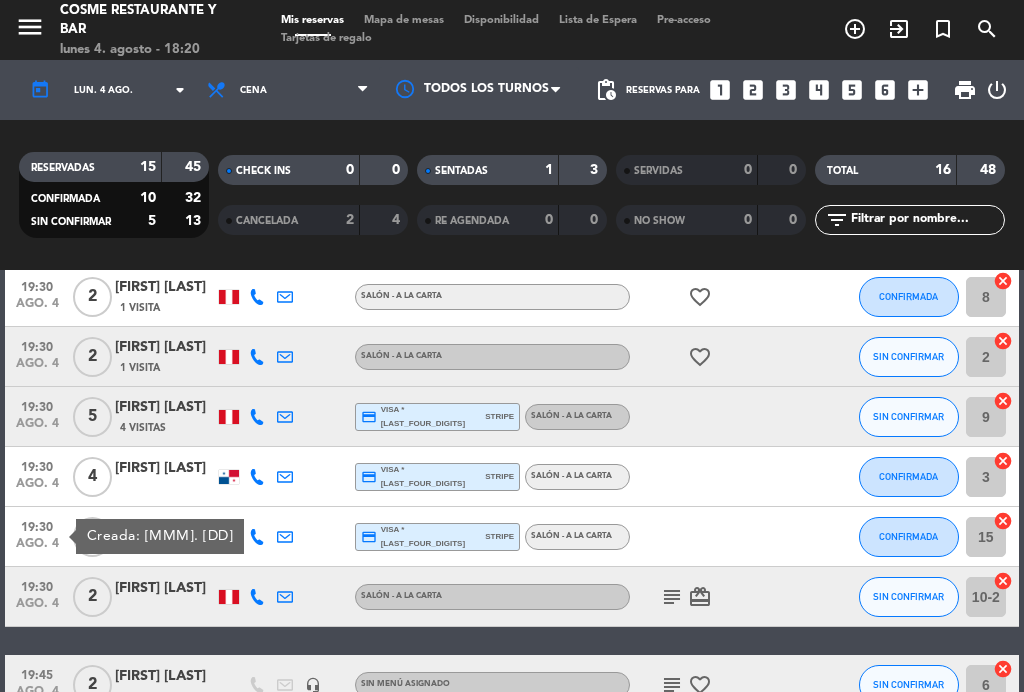 click on "19:30" 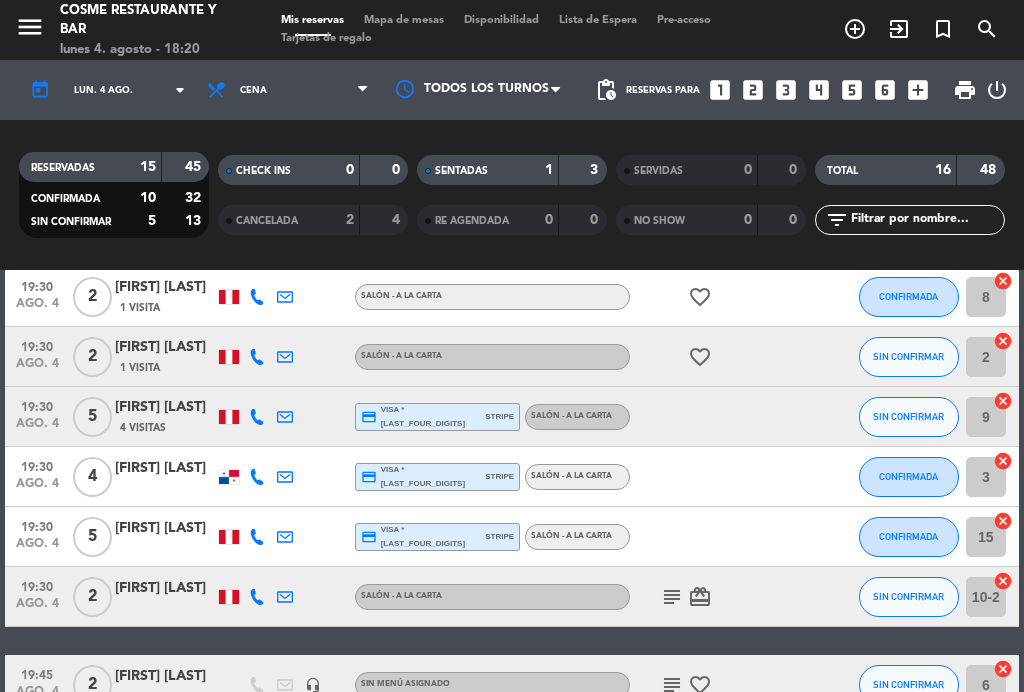 click on "19:30" 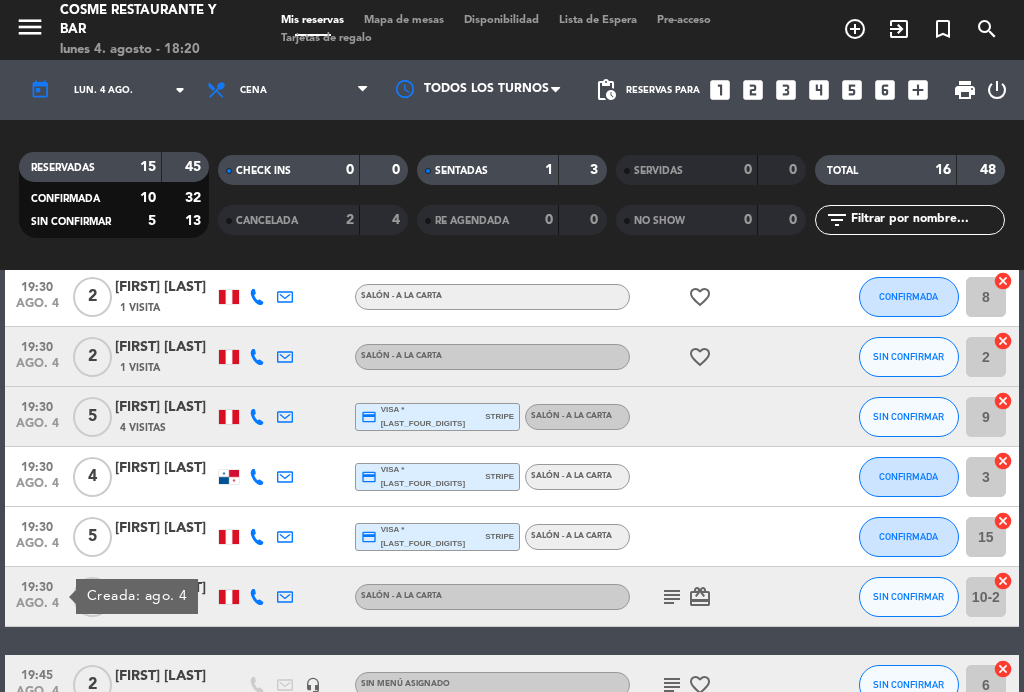 click on "19:30" 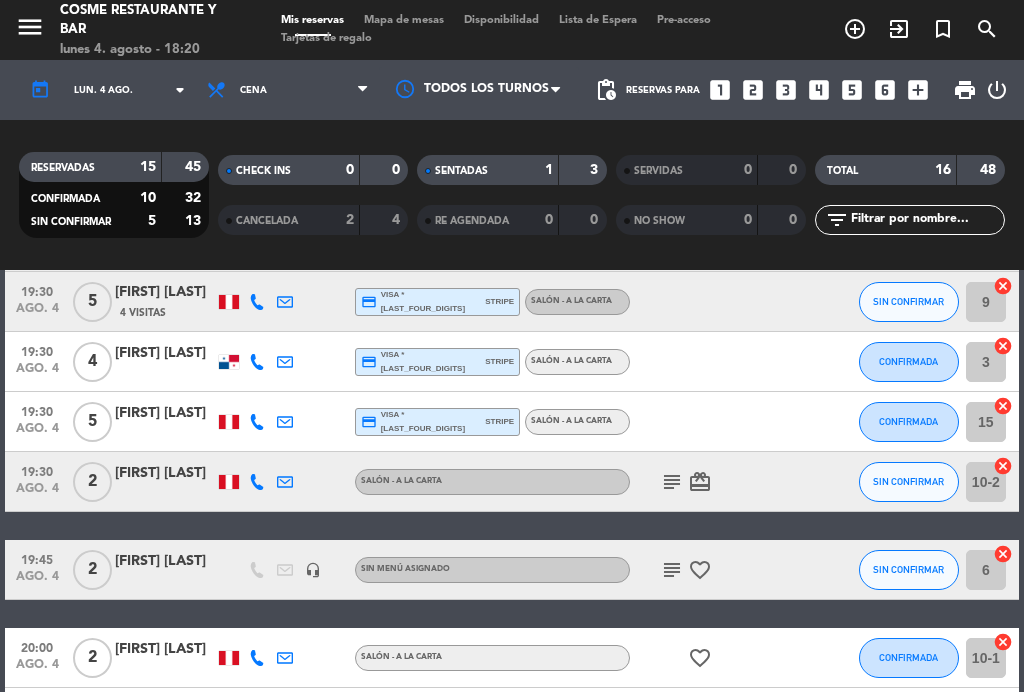 scroll, scrollTop: 358, scrollLeft: 0, axis: vertical 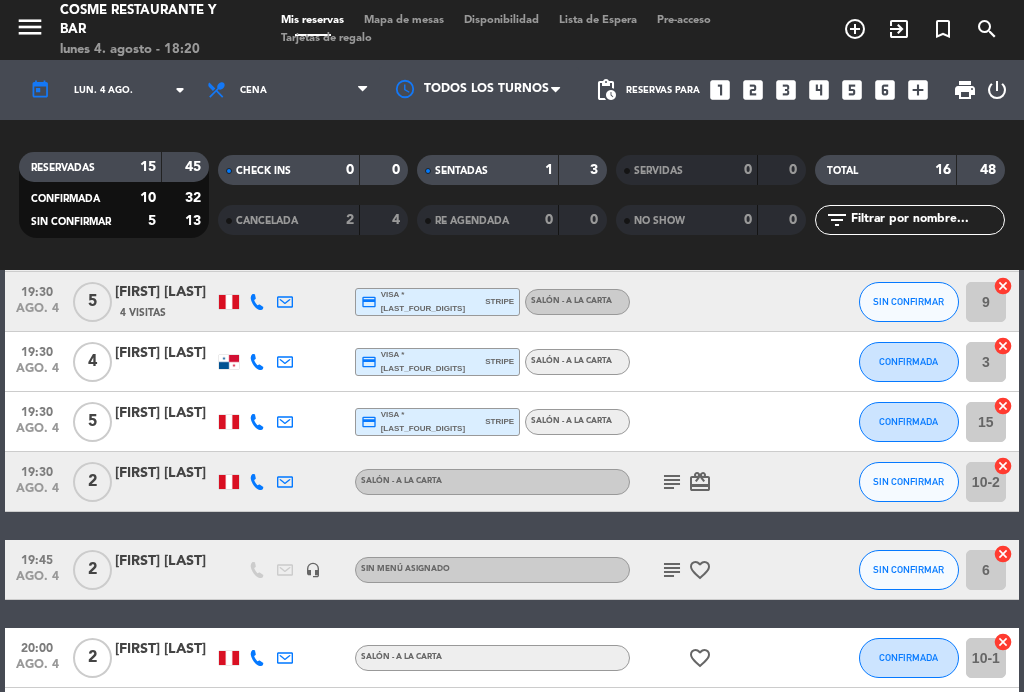 click on "subject" 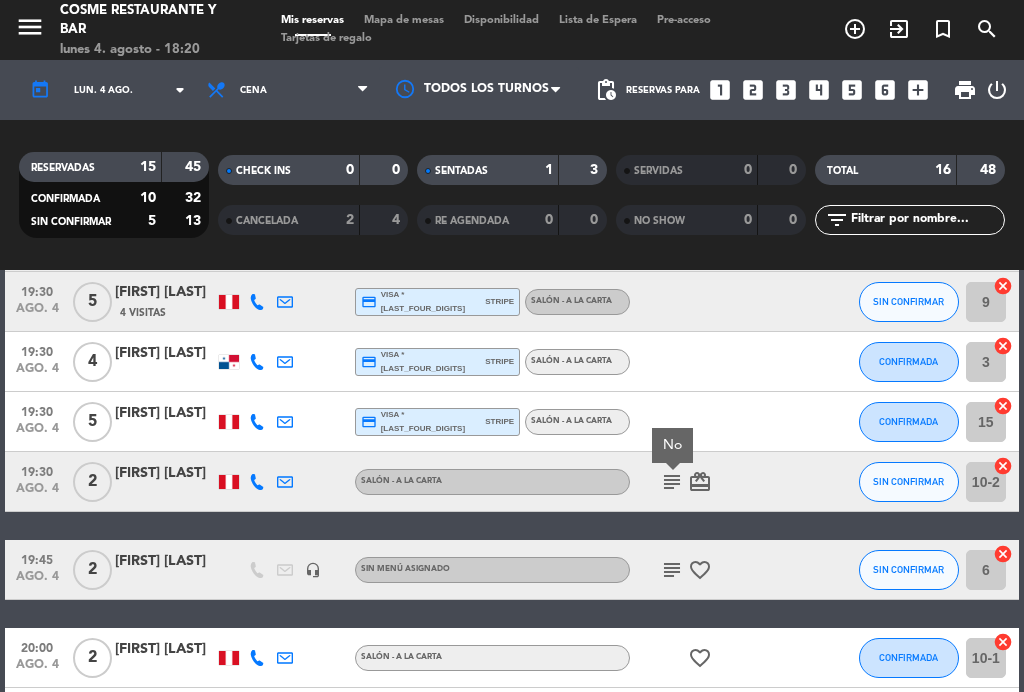 click on "subject" 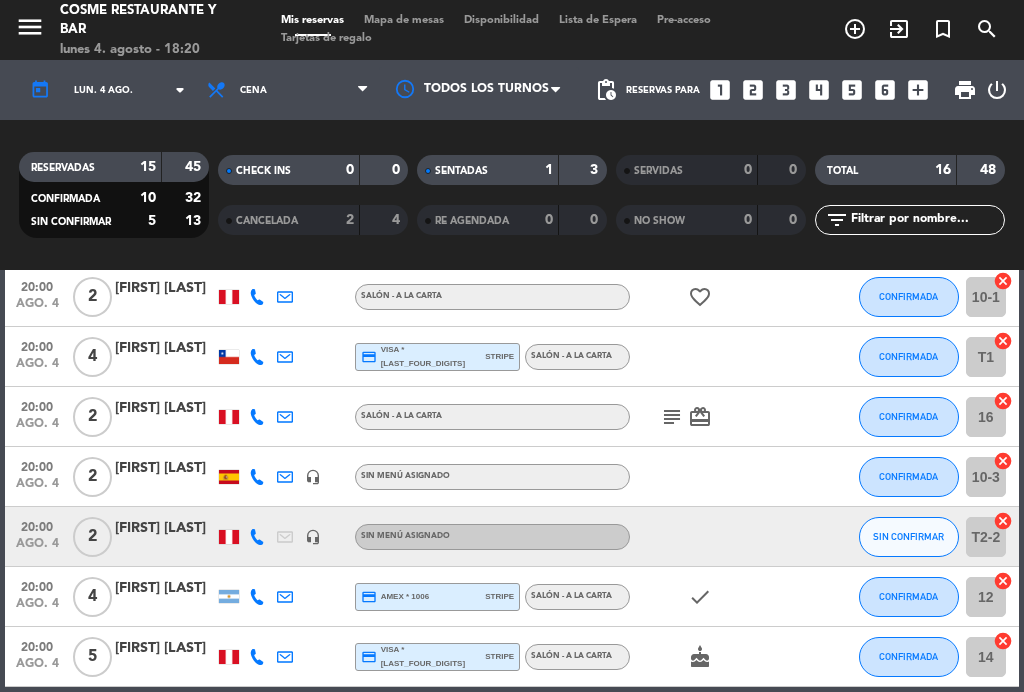 scroll, scrollTop: 725, scrollLeft: 0, axis: vertical 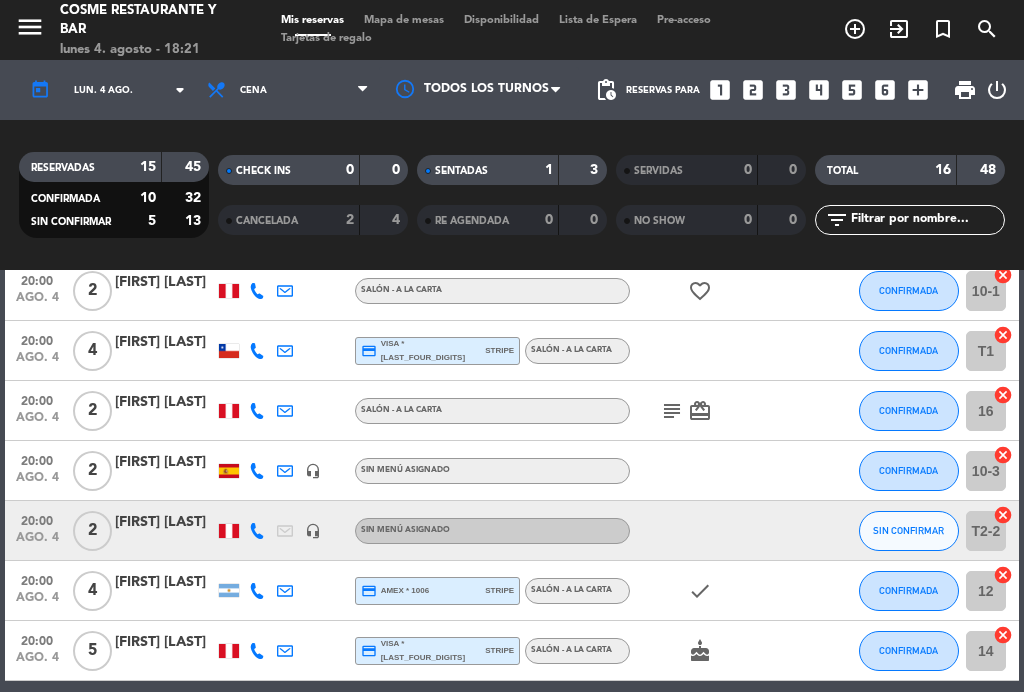 click on "20:00" 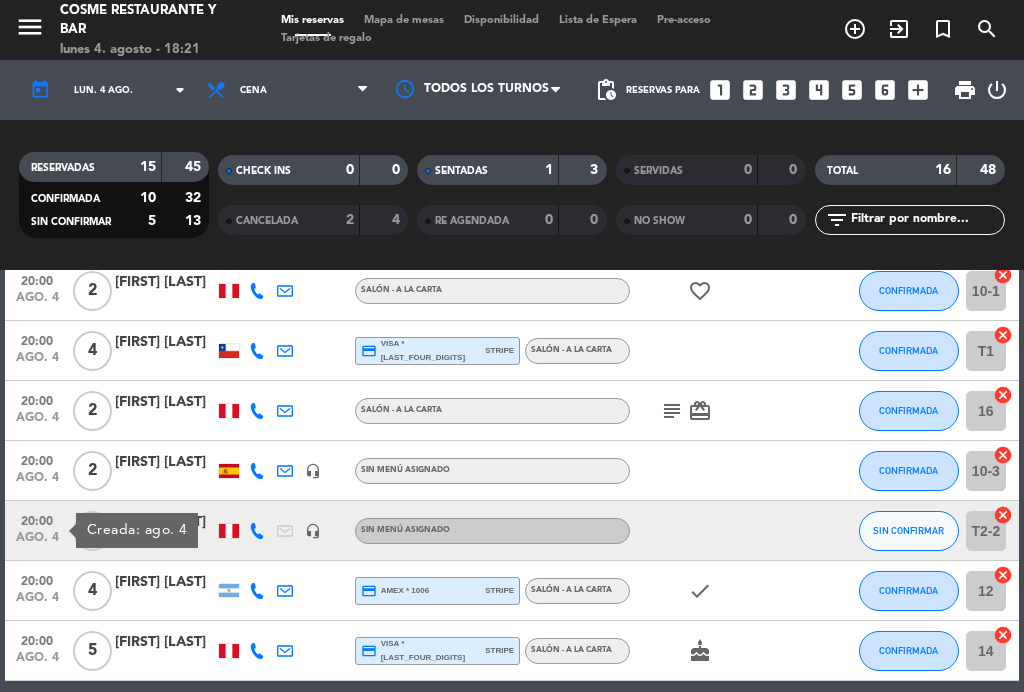 click on "20:00" 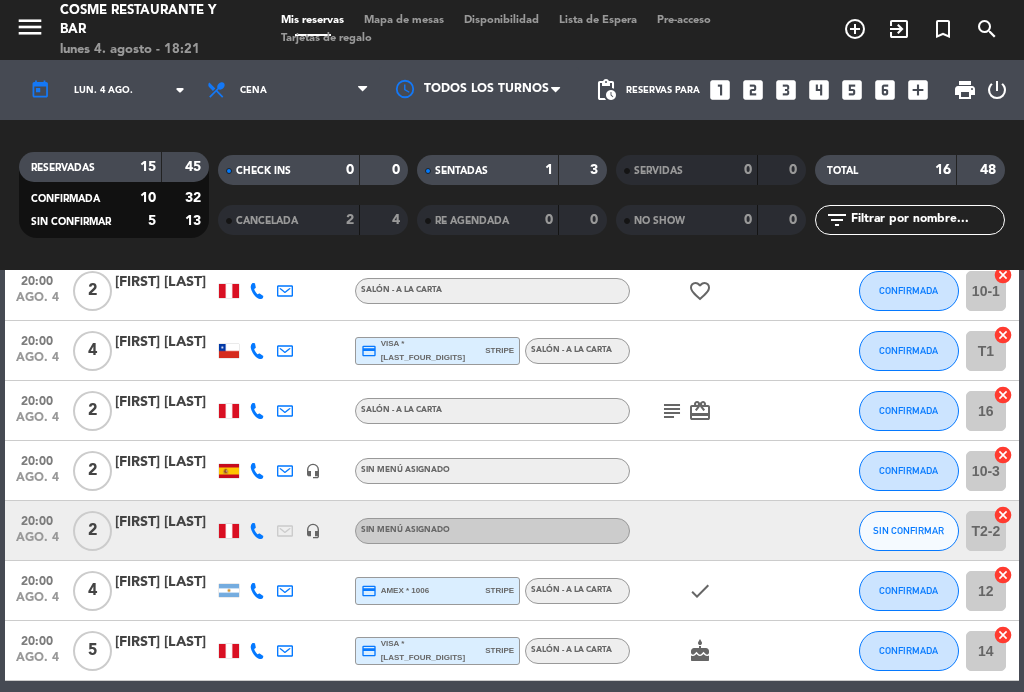 click on "headset_mic" 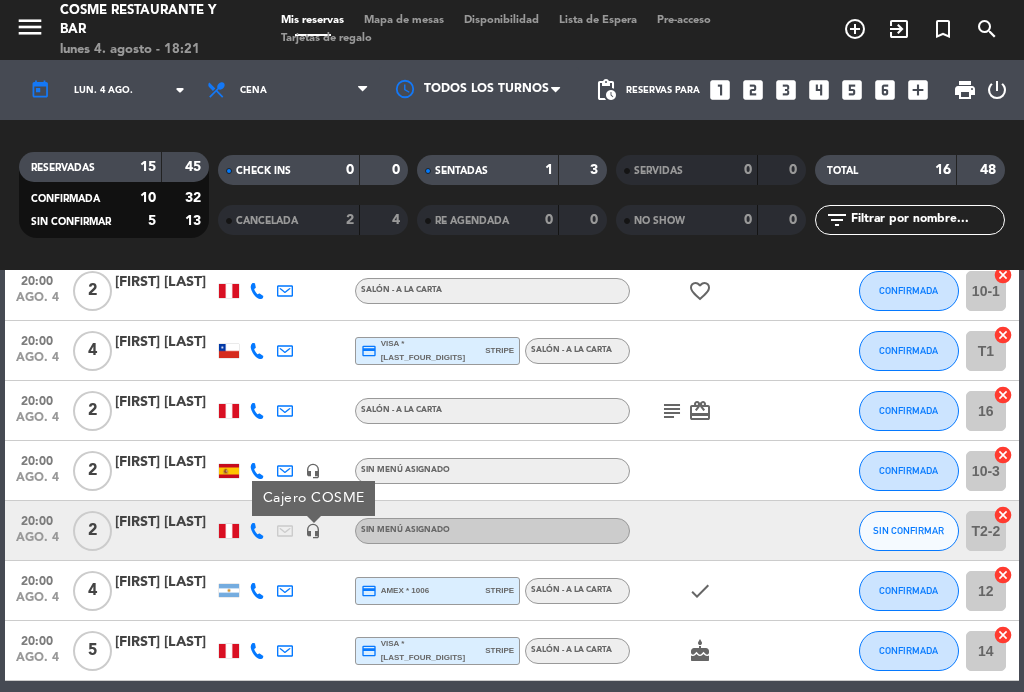 click on "headset_mic" 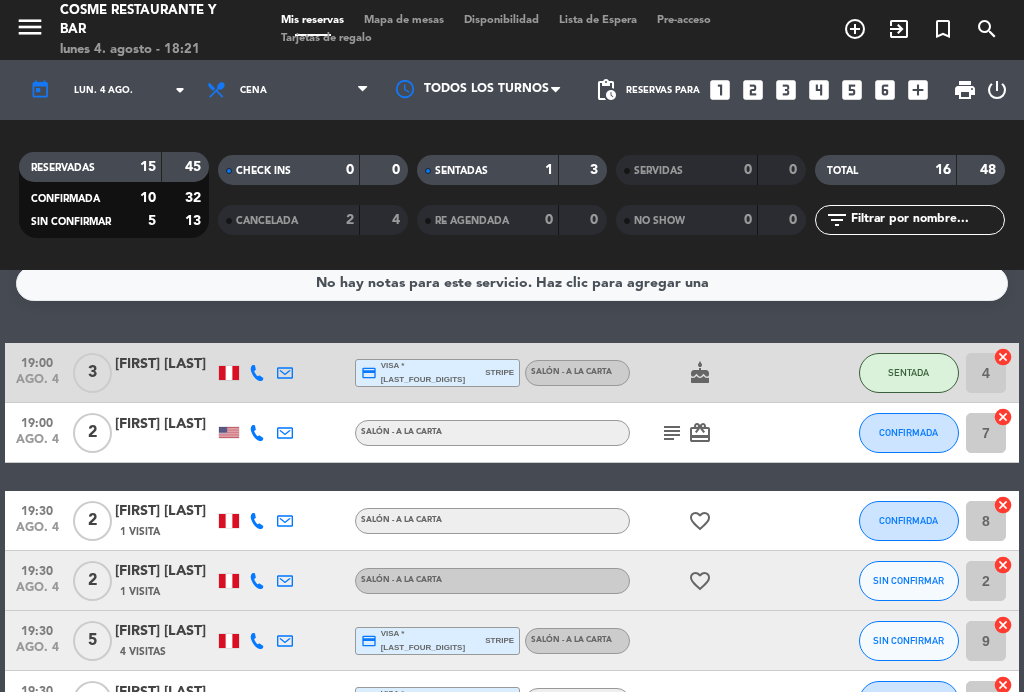 scroll, scrollTop: 17, scrollLeft: 0, axis: vertical 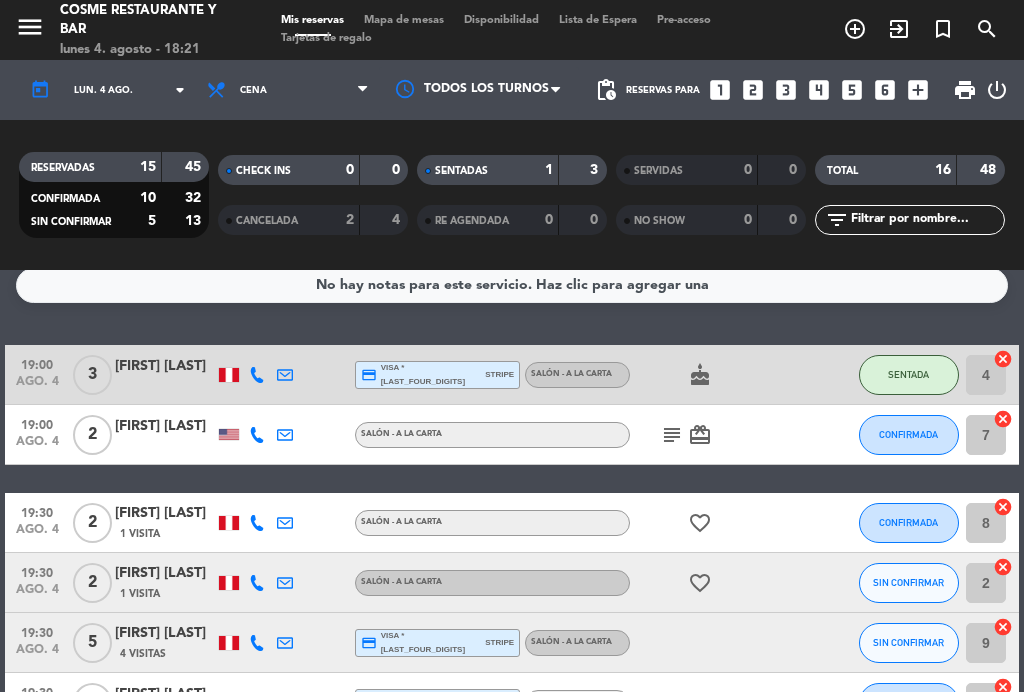 click on "Mapa de mesas" at bounding box center [404, 20] 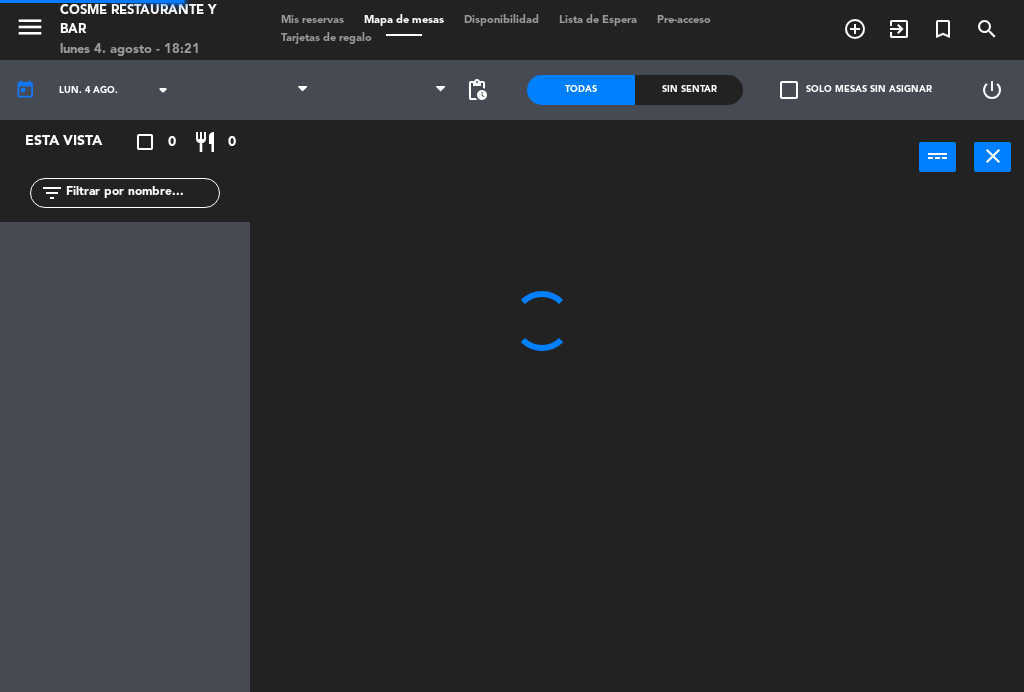 click on "Mapa de mesas" at bounding box center [404, 20] 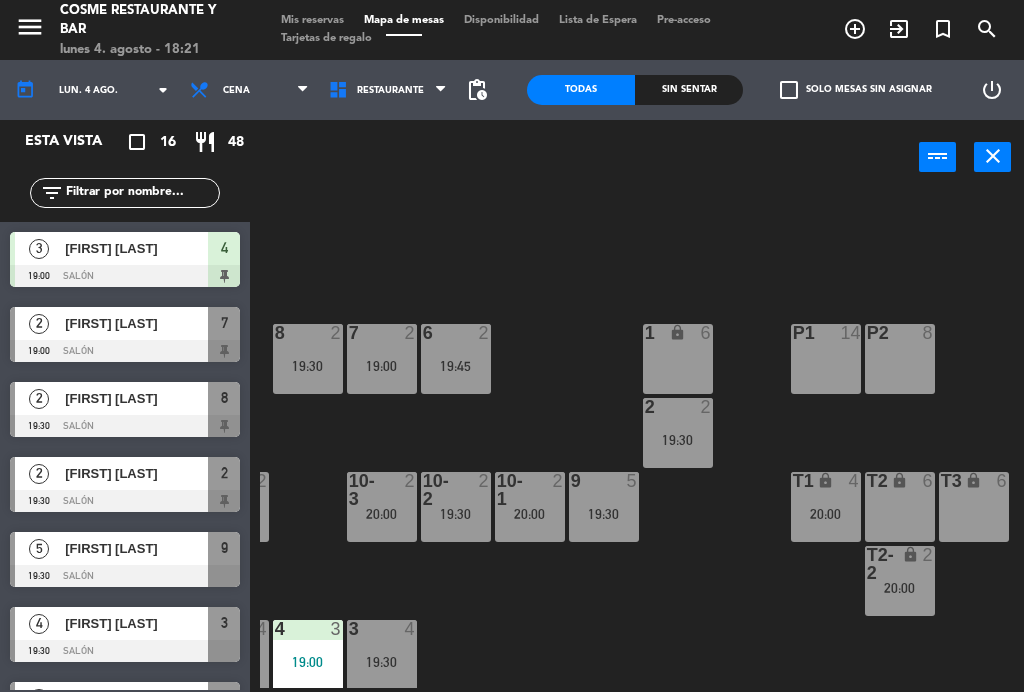 scroll, scrollTop: 125, scrollLeft: 509, axis: both 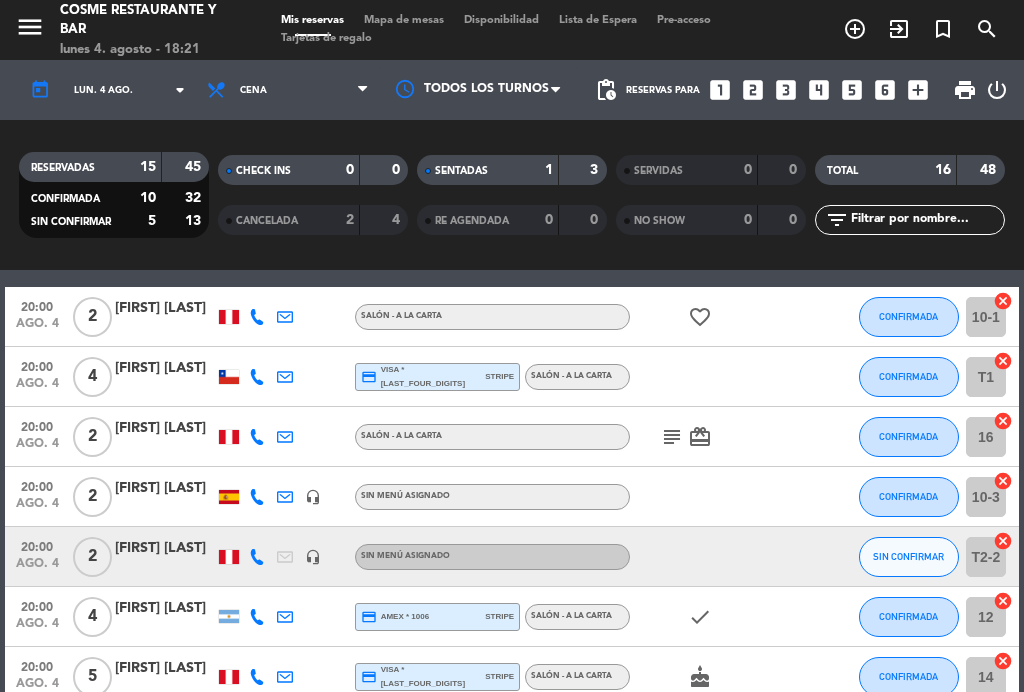 click on "20:00" 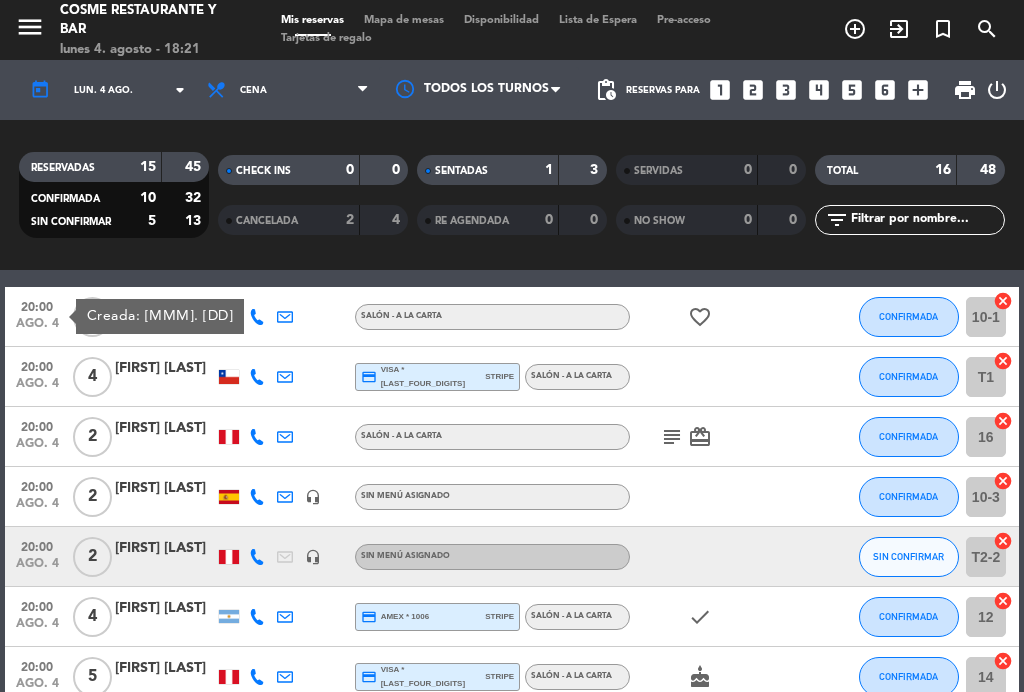click on "ago. 4" 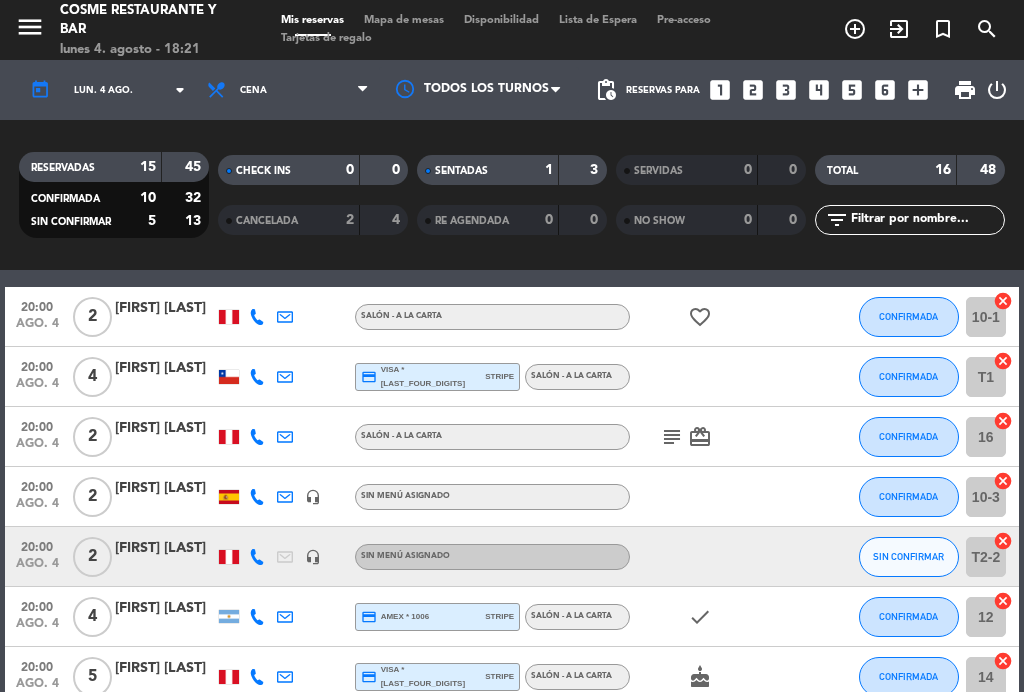 click on "Mapa de mesas" at bounding box center (404, 20) 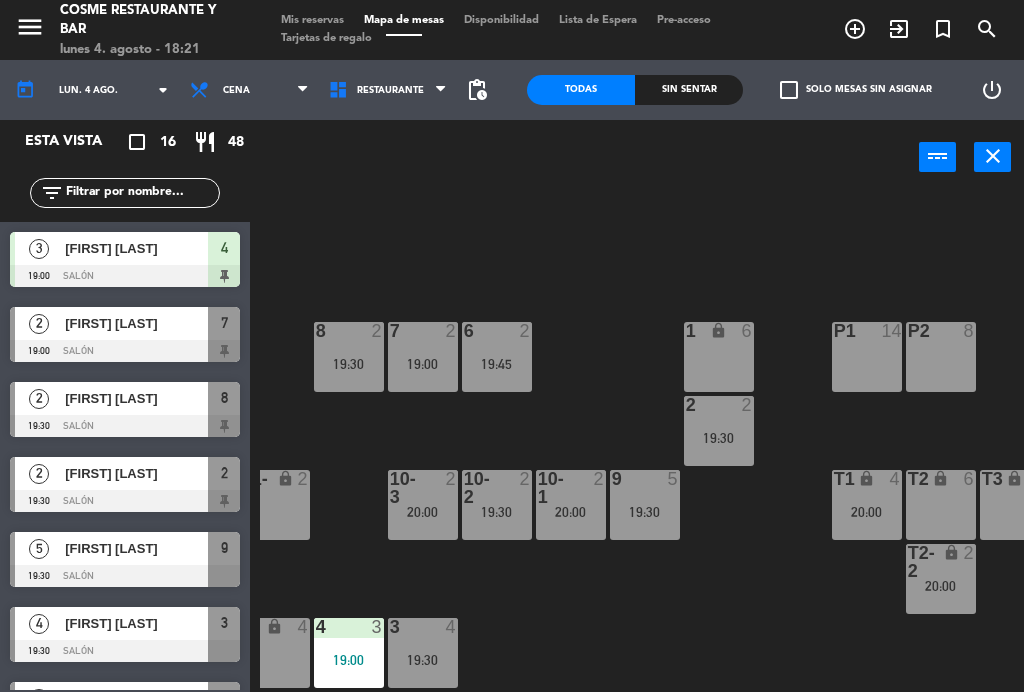 scroll, scrollTop: 127, scrollLeft: 475, axis: both 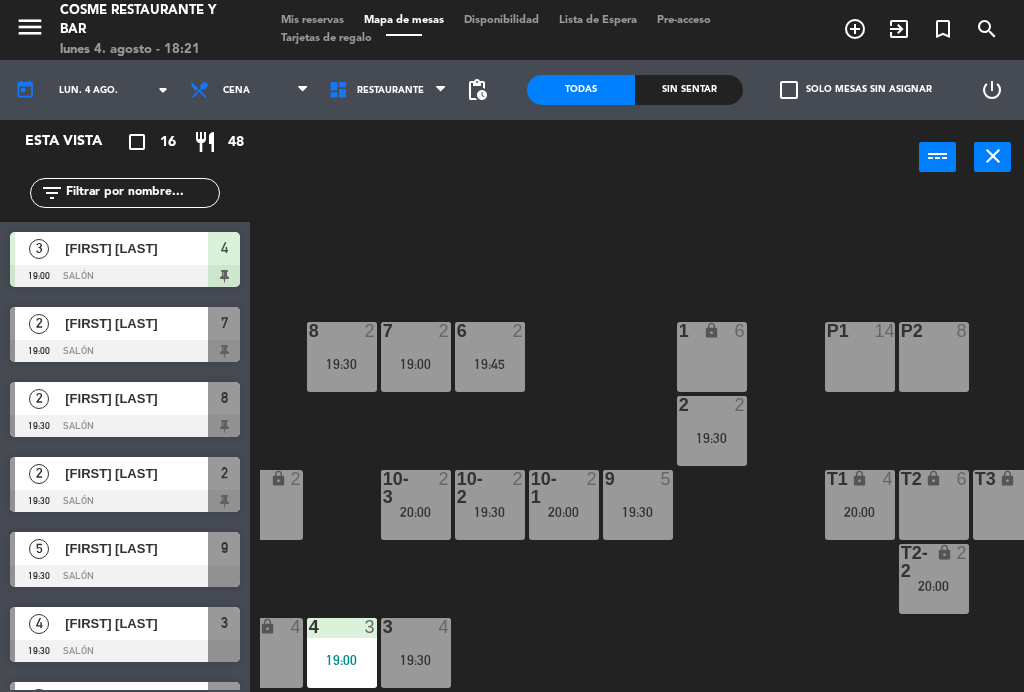 click at bounding box center (563, 488) 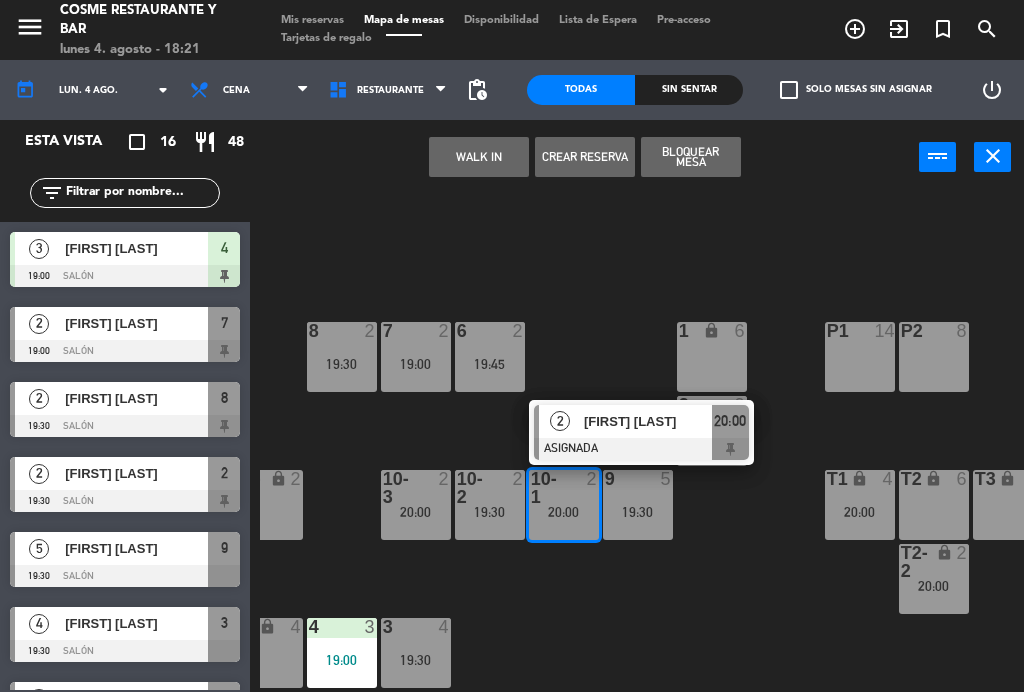 click on "T2 lock  6" at bounding box center [934, 505] 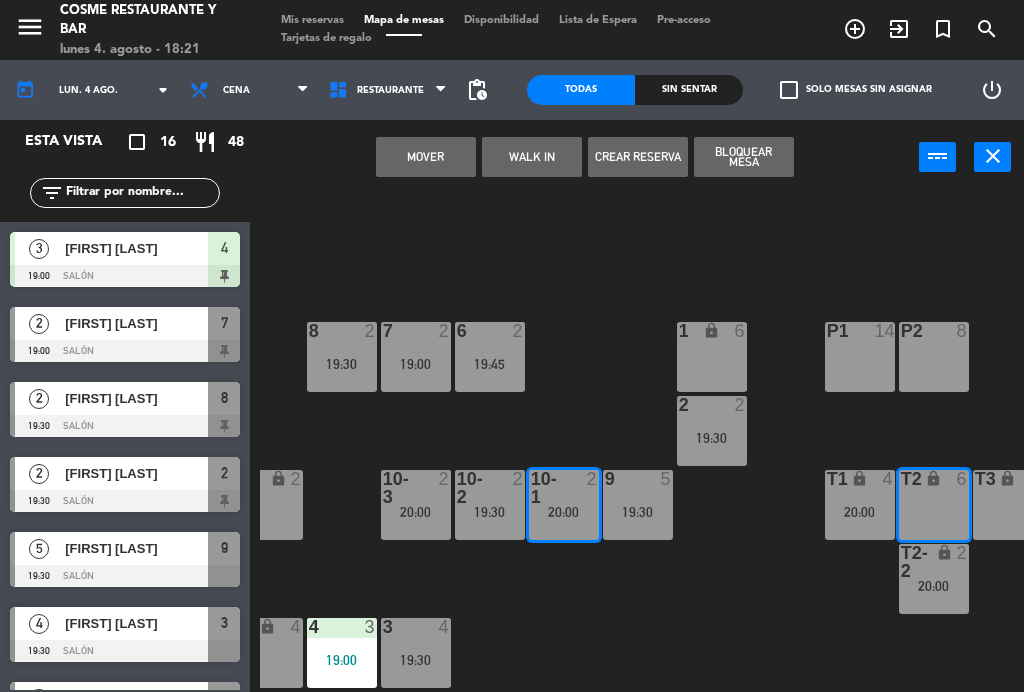 click on "Mover" at bounding box center [426, 157] 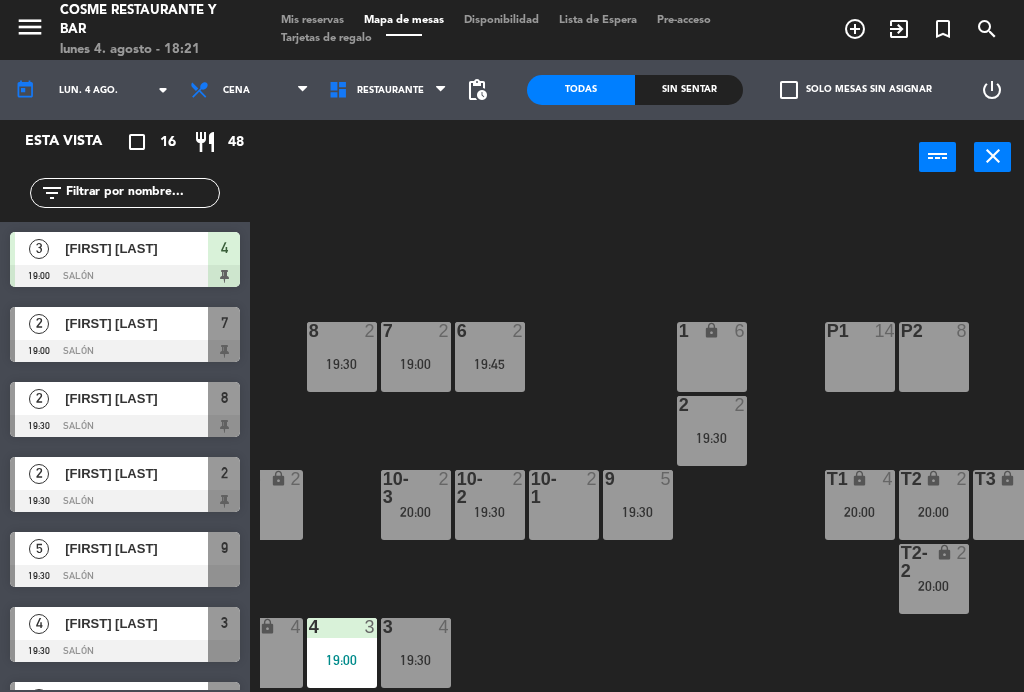 click on "19:30" at bounding box center [490, 512] 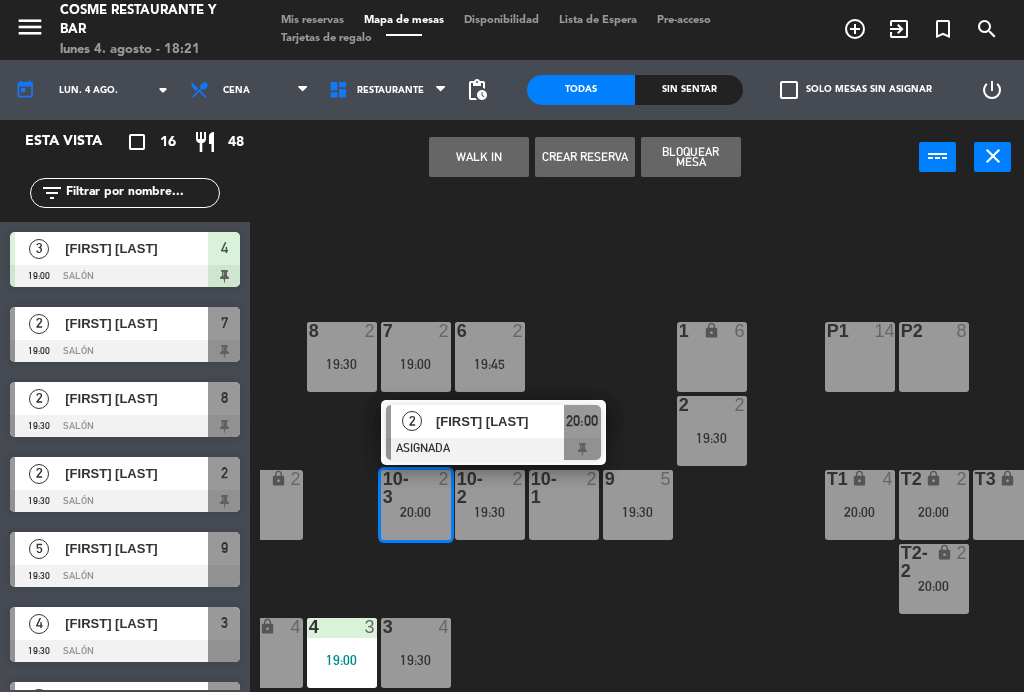 click on "Mis reservas" at bounding box center (312, 20) 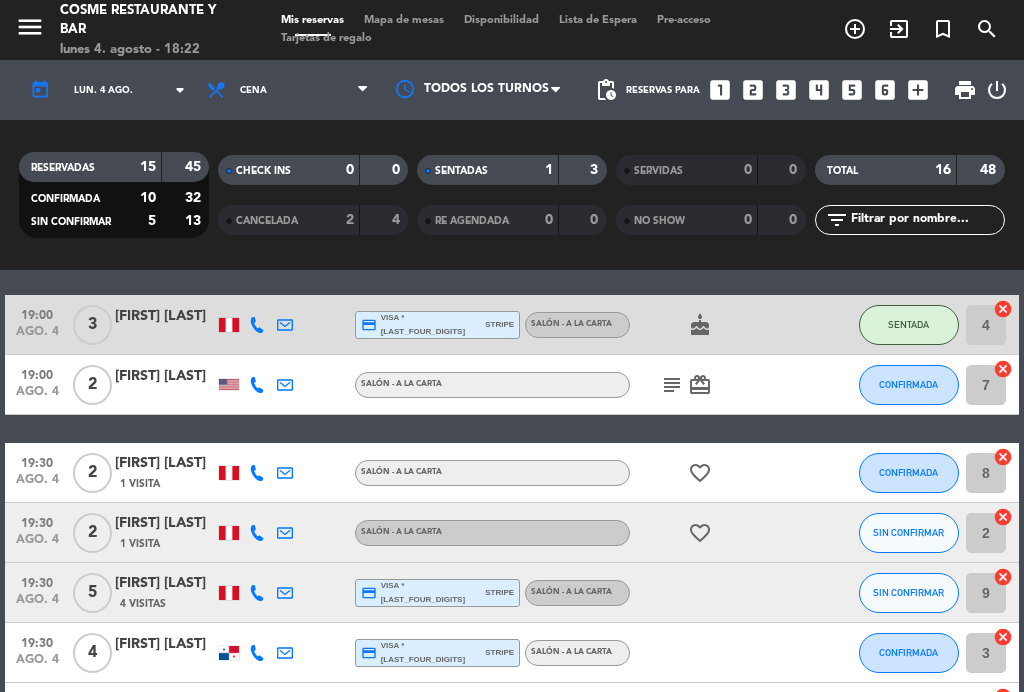 scroll, scrollTop: 72, scrollLeft: 0, axis: vertical 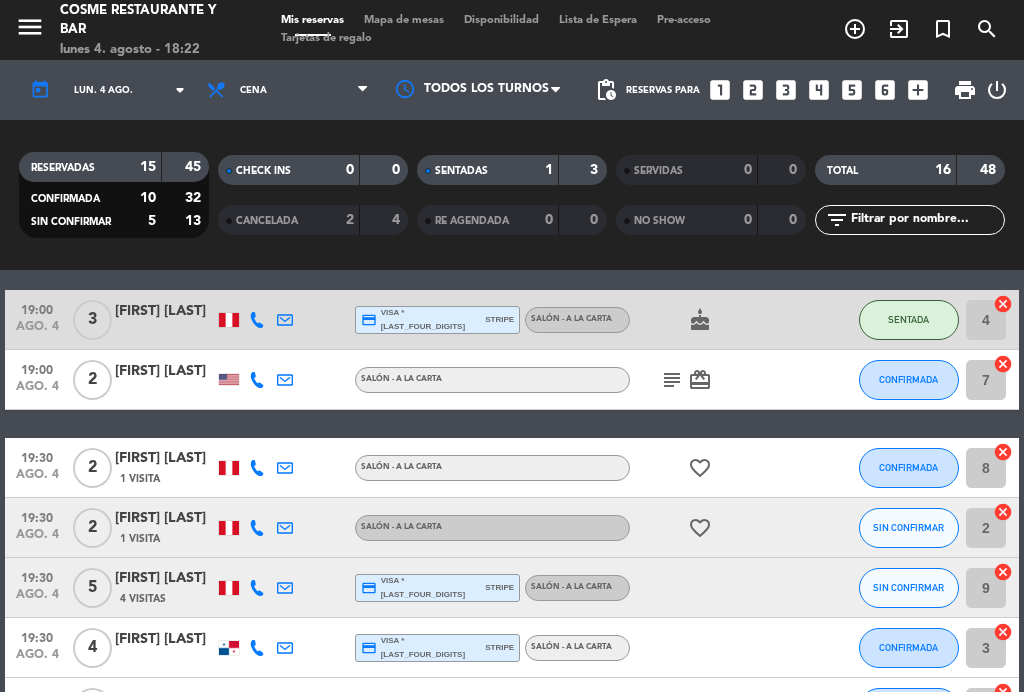 click on "ago. 4" 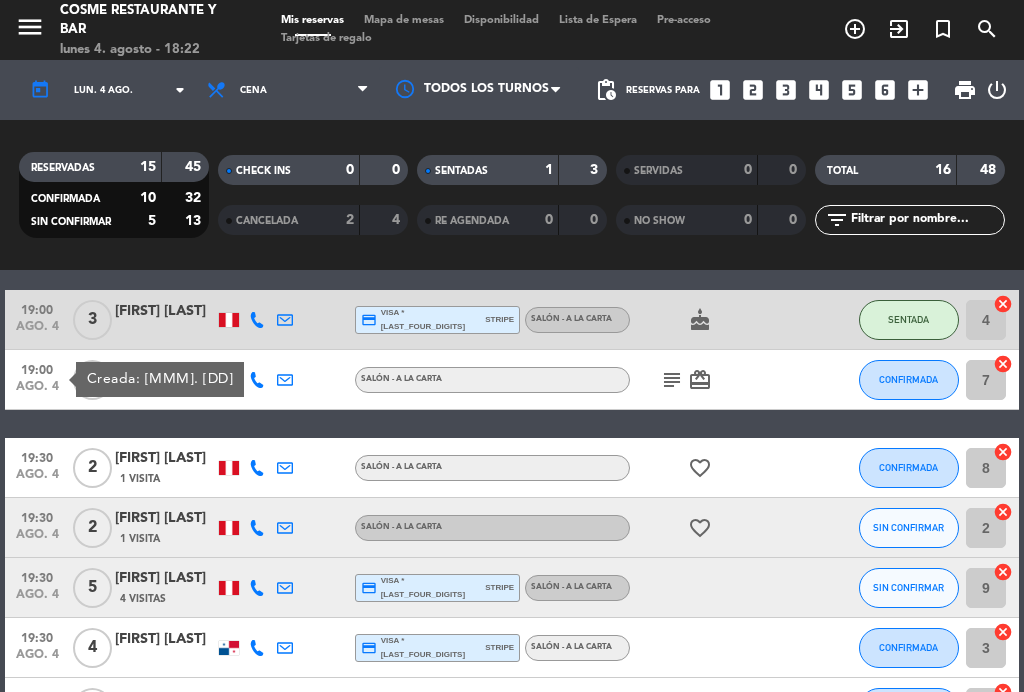 click on "ago. 4" 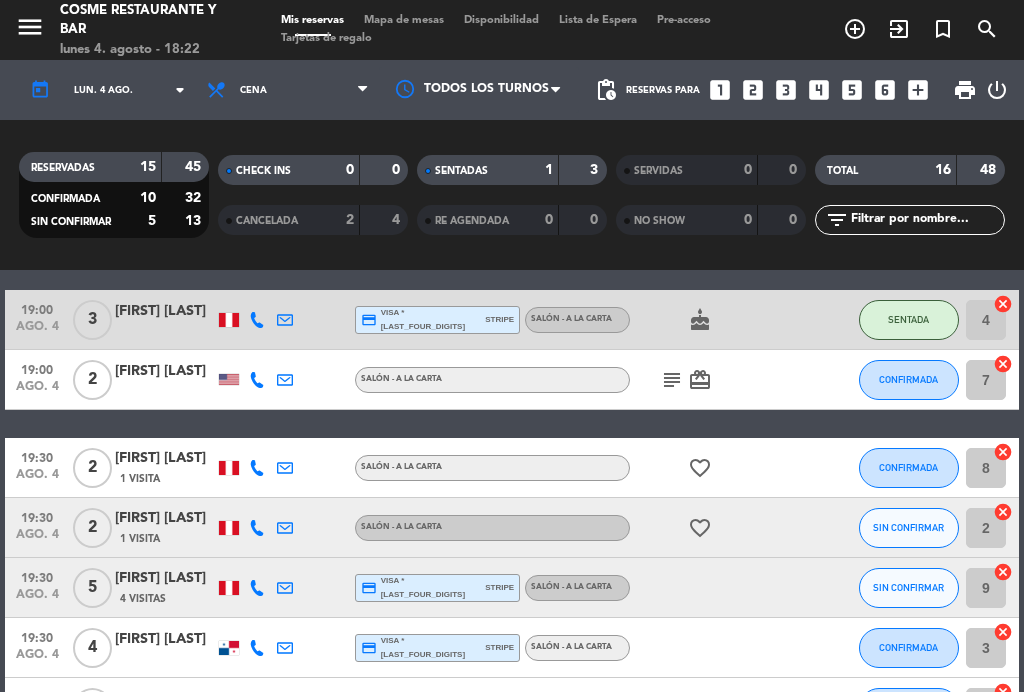 click on "subject" 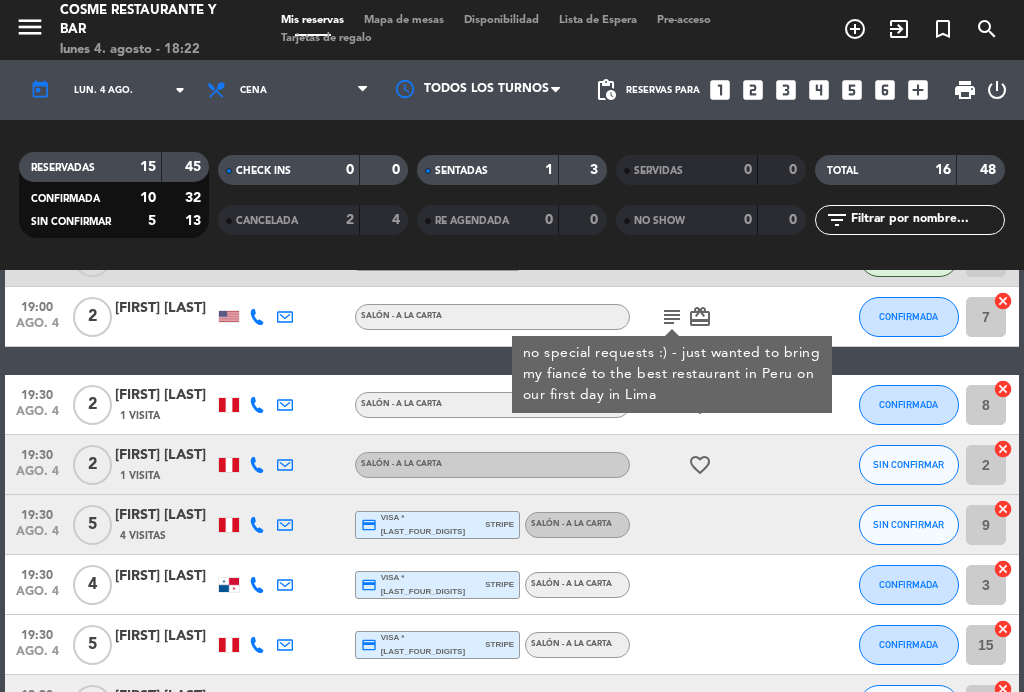 scroll, scrollTop: 130, scrollLeft: 0, axis: vertical 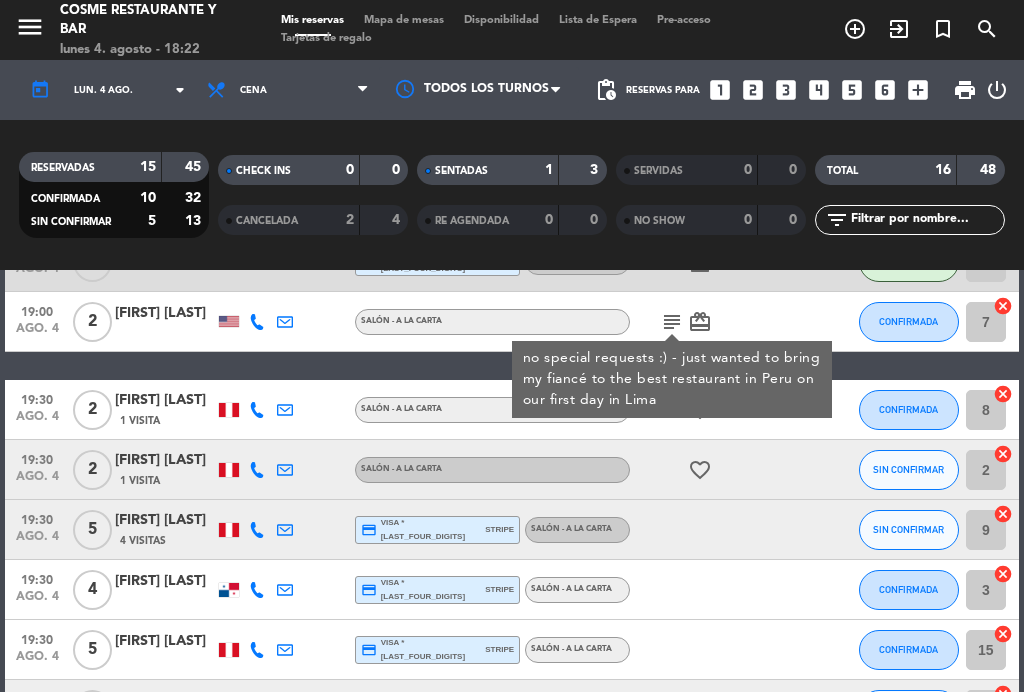 click on "subject" 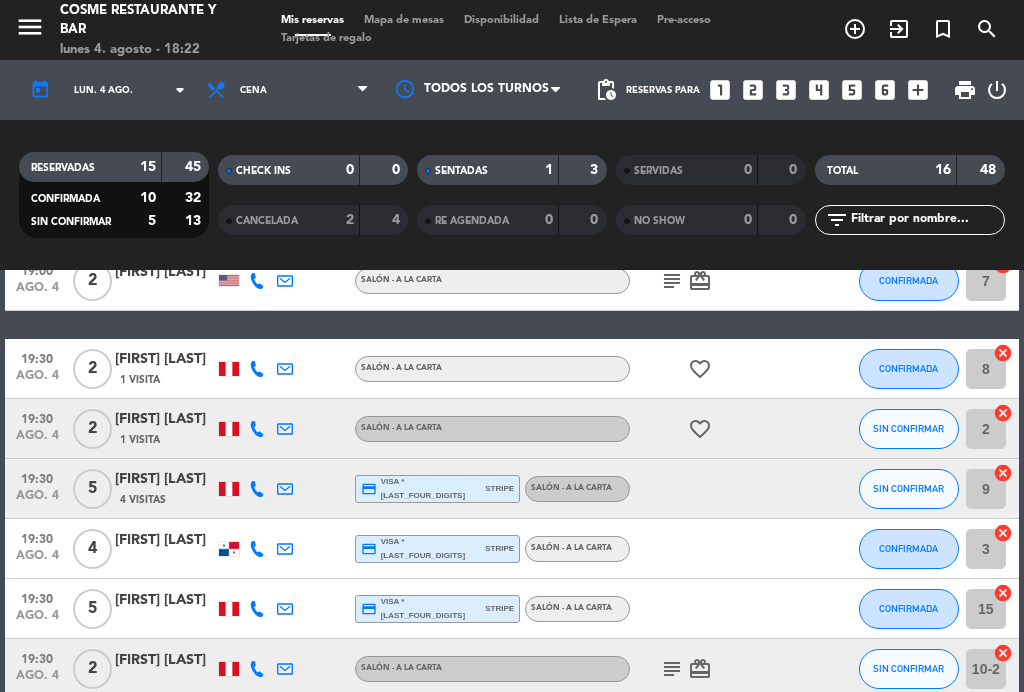 scroll, scrollTop: 172, scrollLeft: 0, axis: vertical 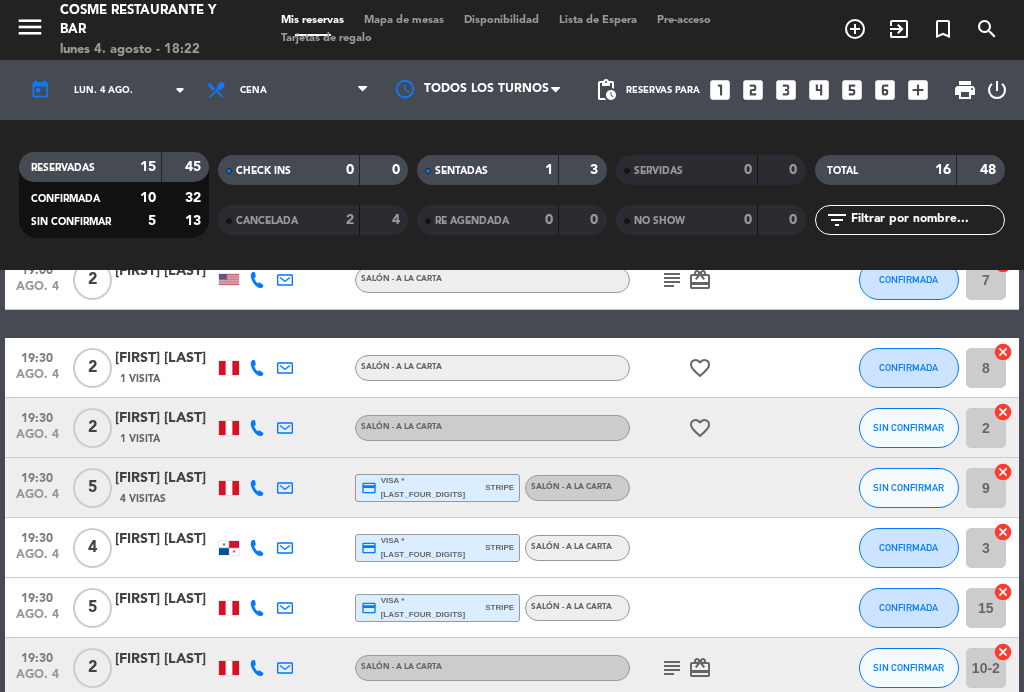 click on "ago. 4" 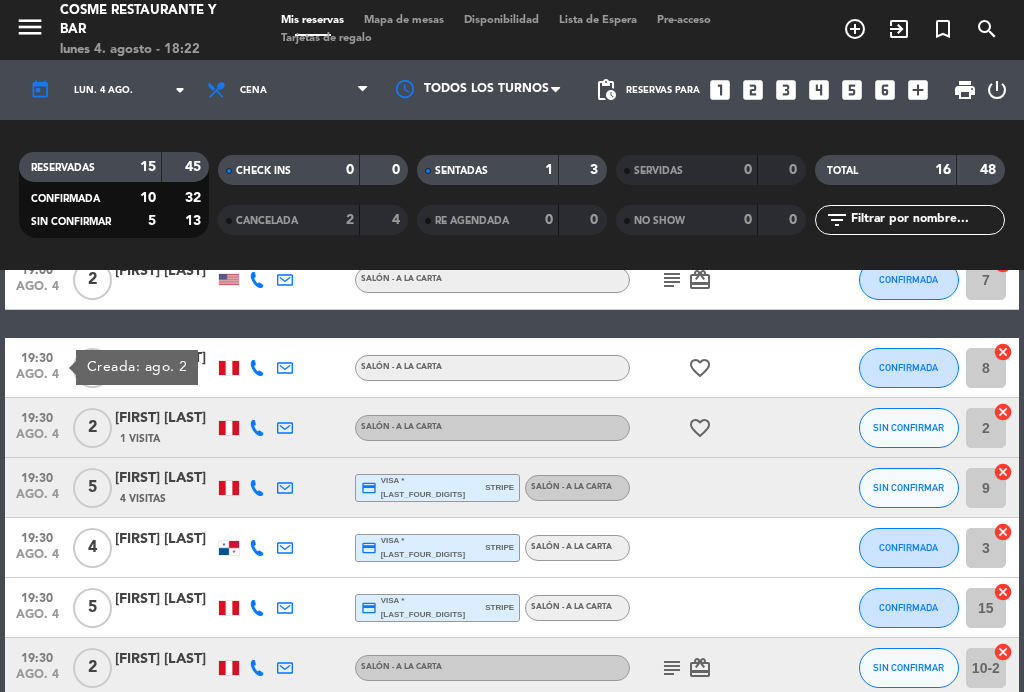 click on "19:30" 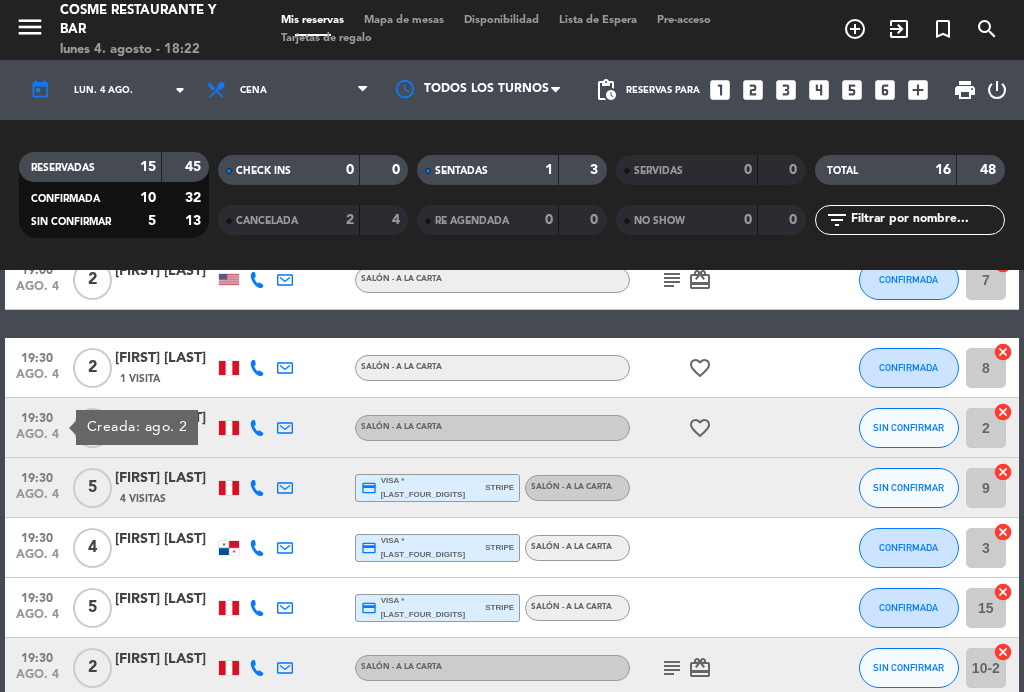 click on "ago. 4" 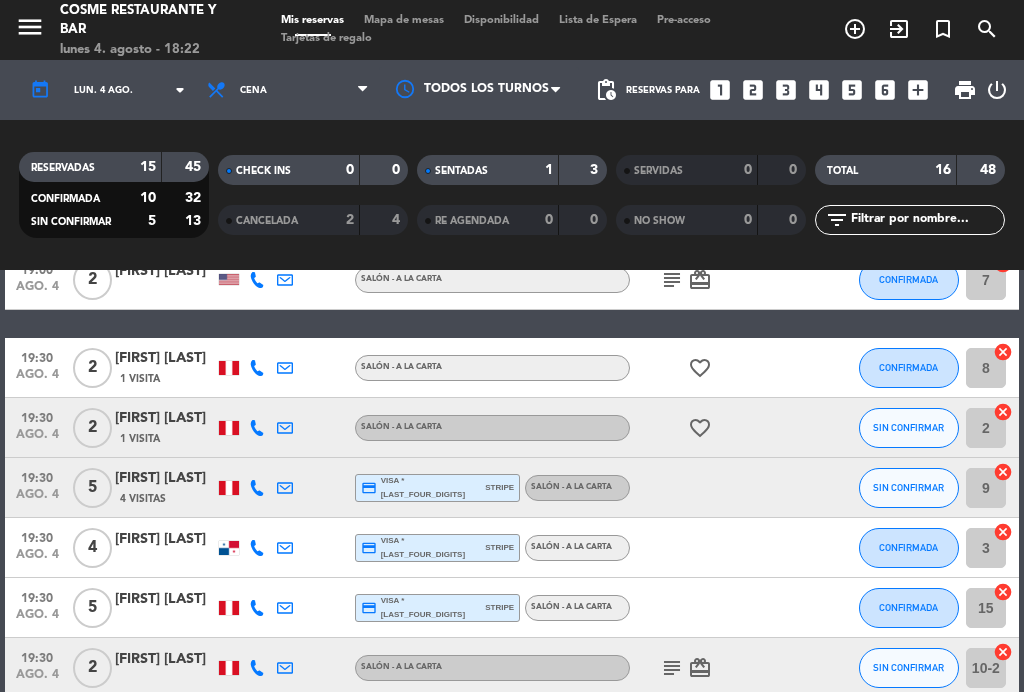 click on "ago. 4" 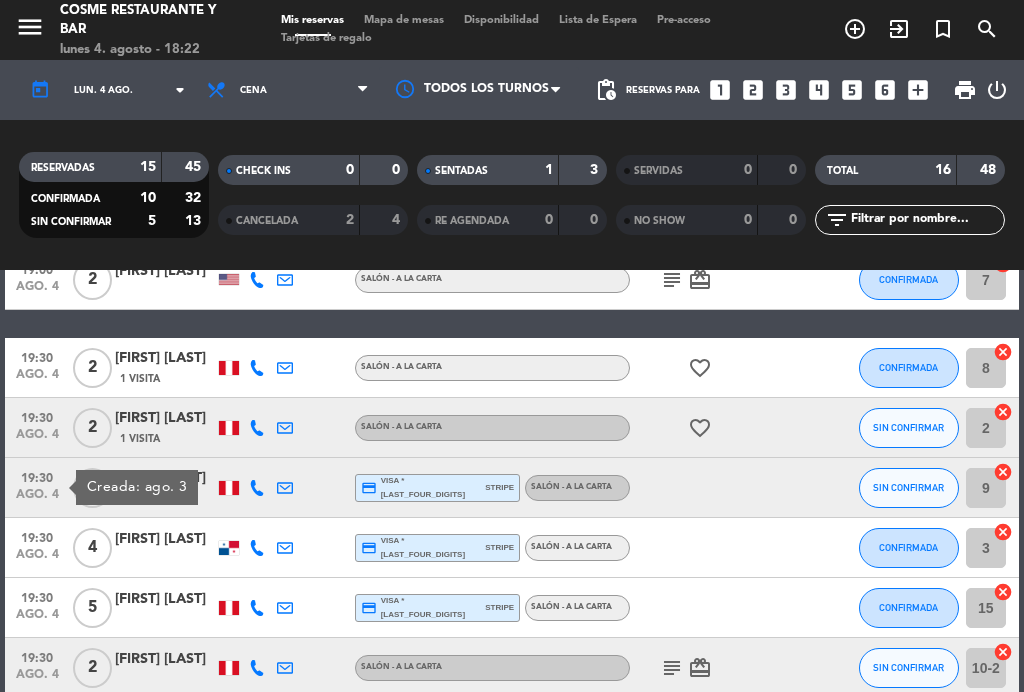 click on "ago. 4" 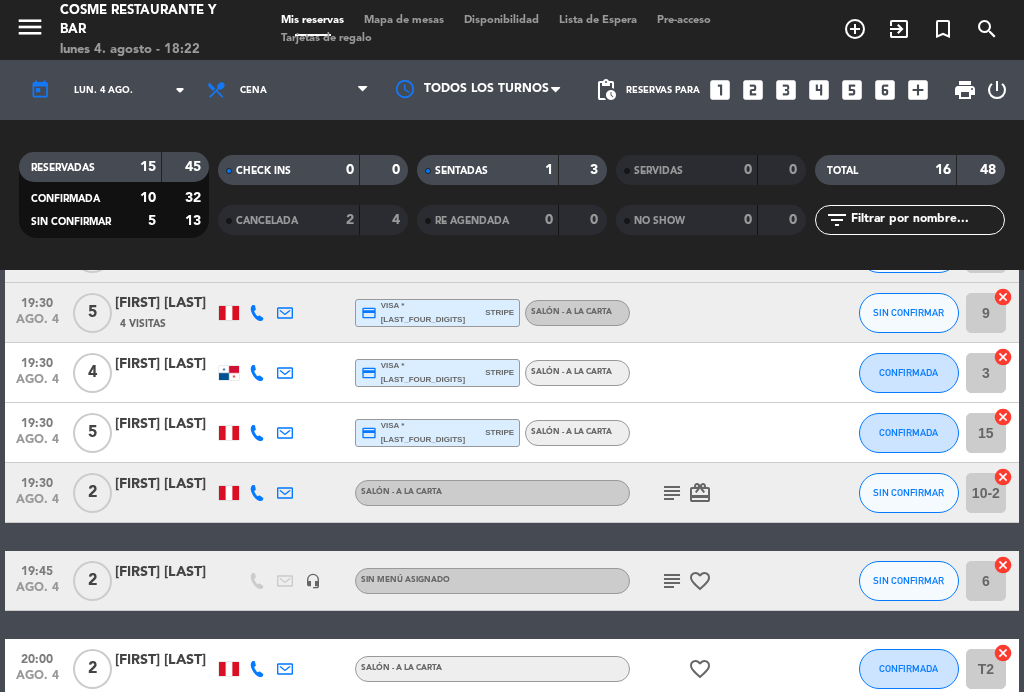 scroll, scrollTop: 345, scrollLeft: 0, axis: vertical 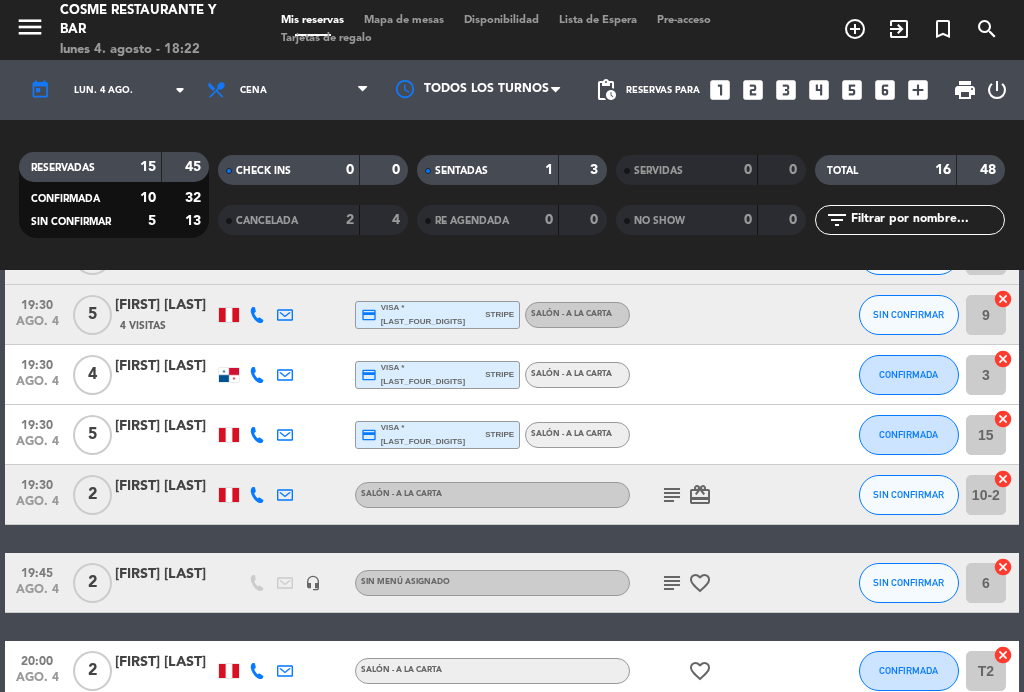 click on "ago. 4" 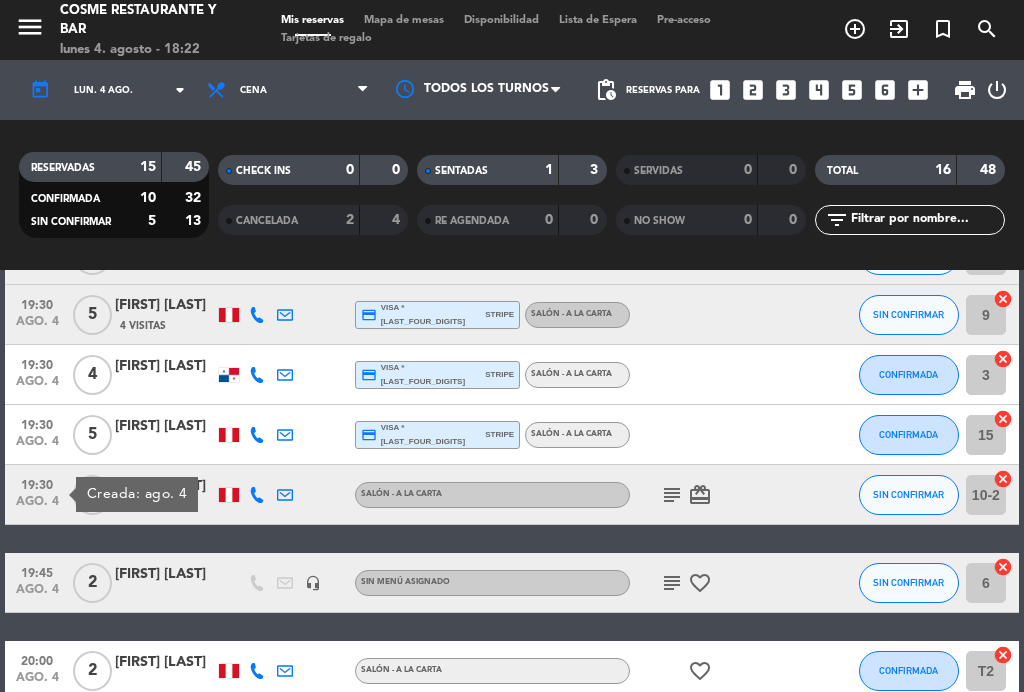 click on "ago. 4" 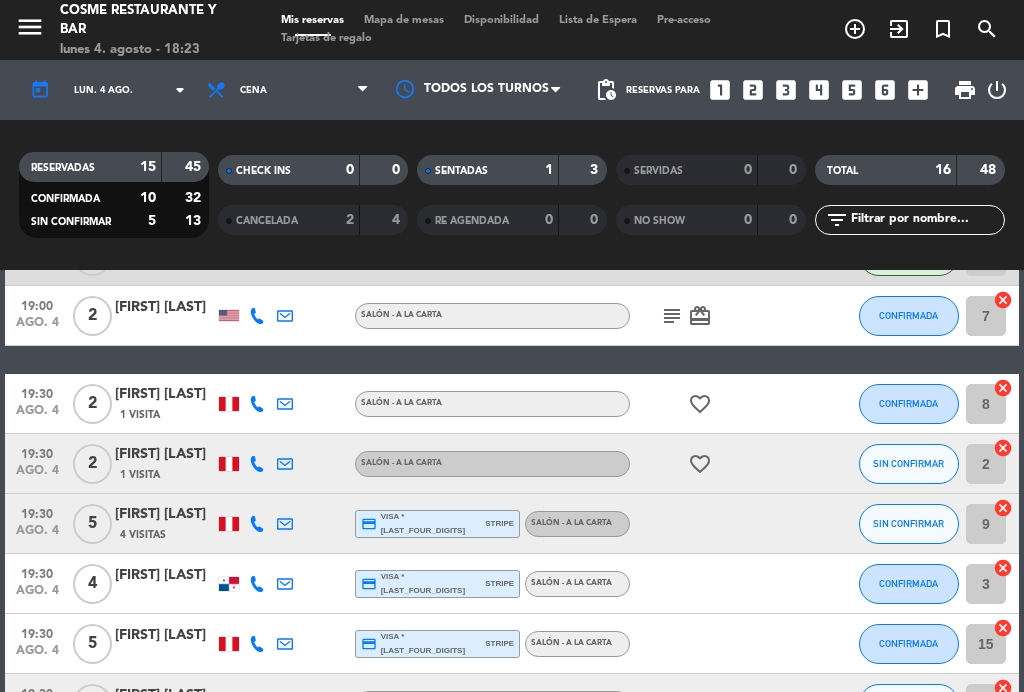 scroll, scrollTop: 136, scrollLeft: 0, axis: vertical 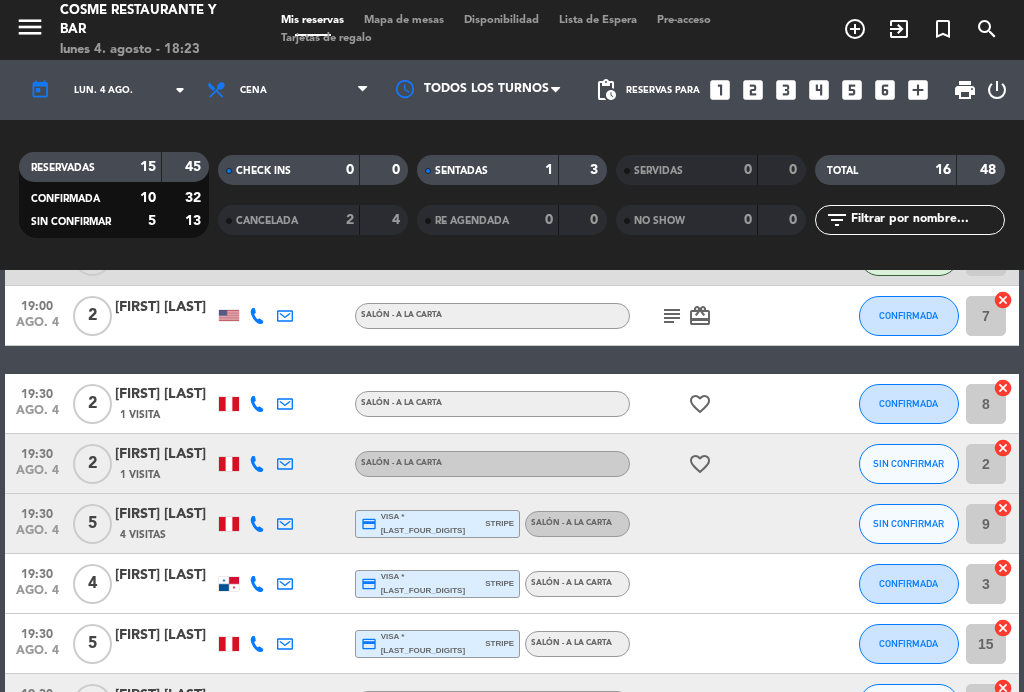 click 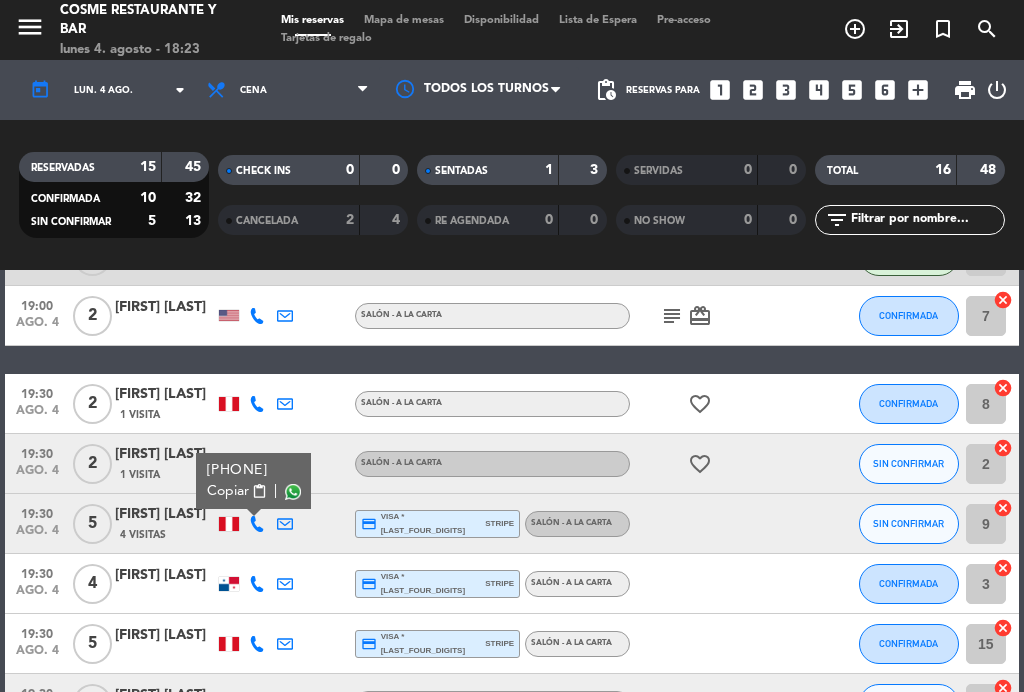 click 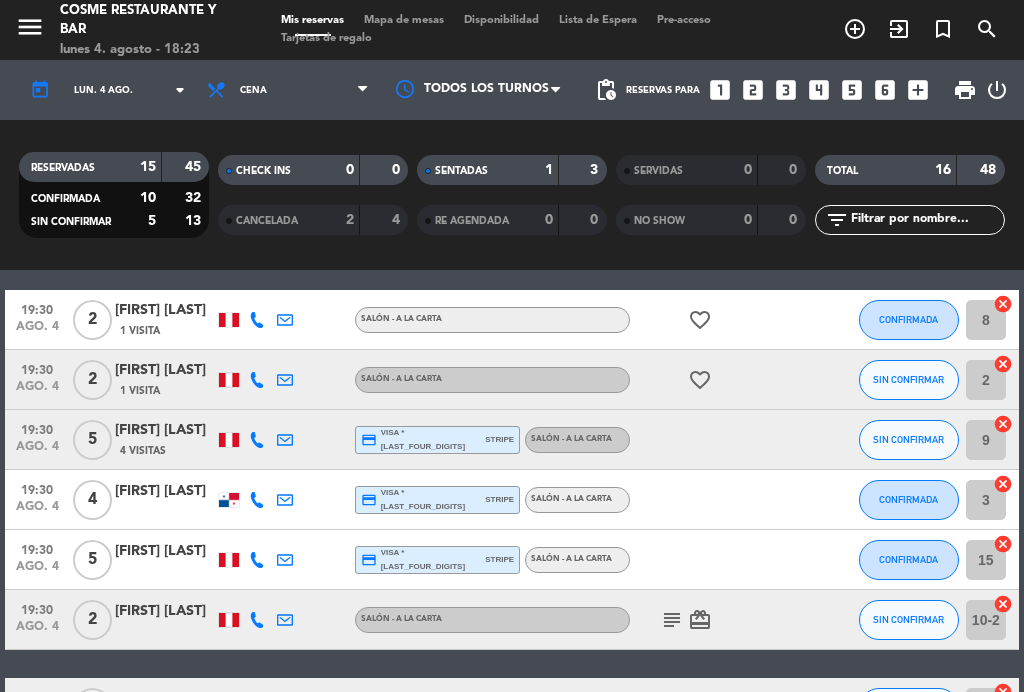 scroll, scrollTop: 222, scrollLeft: 0, axis: vertical 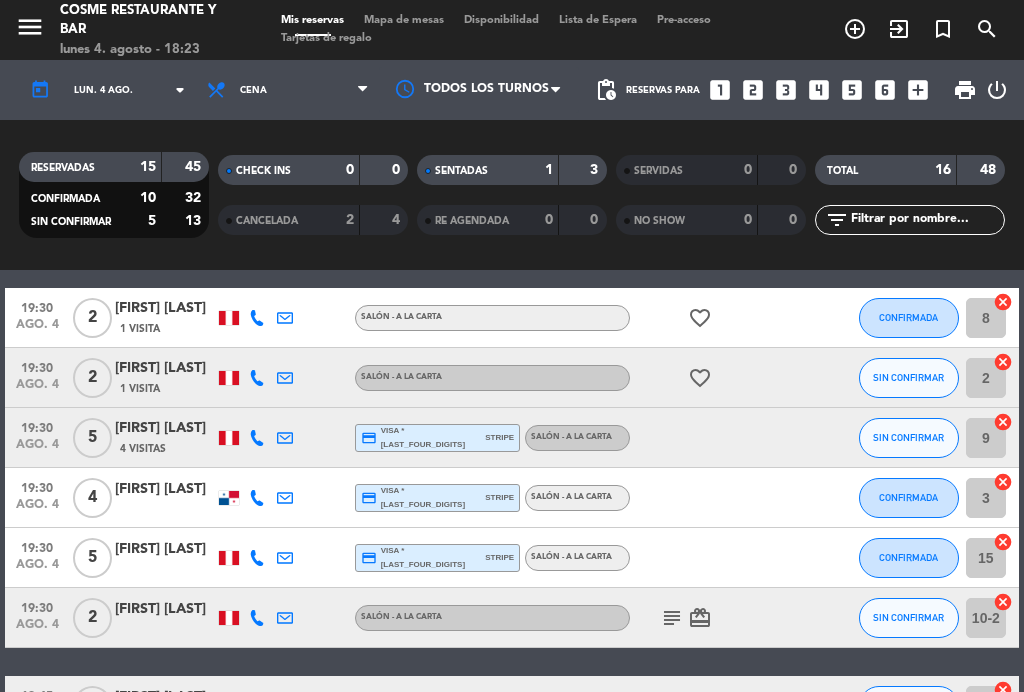 click on "19:30" 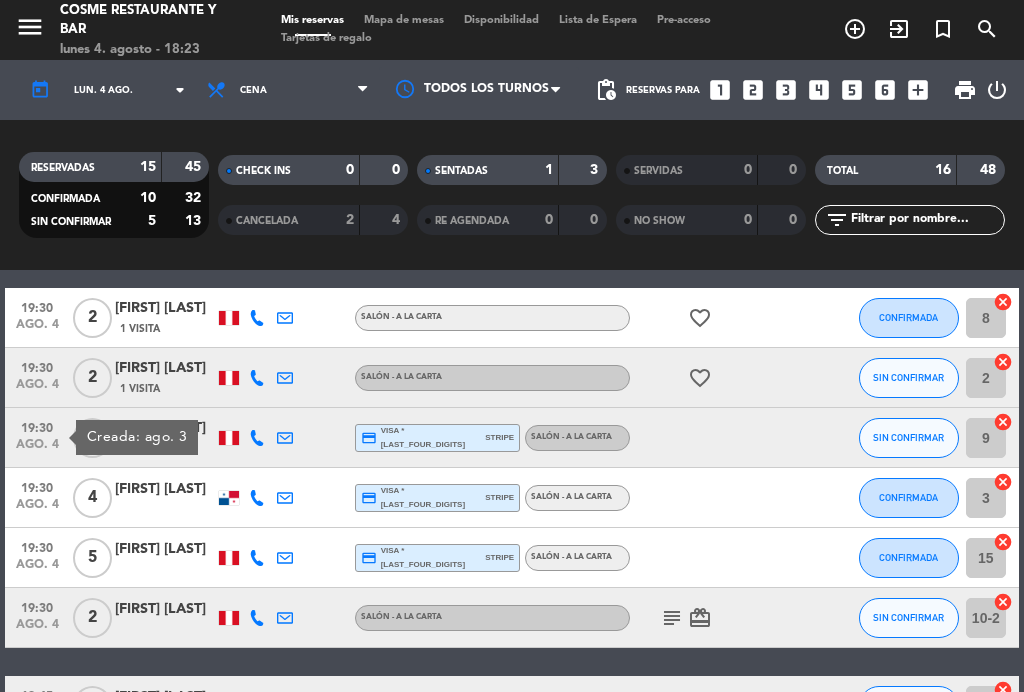 click on "ago. 4" 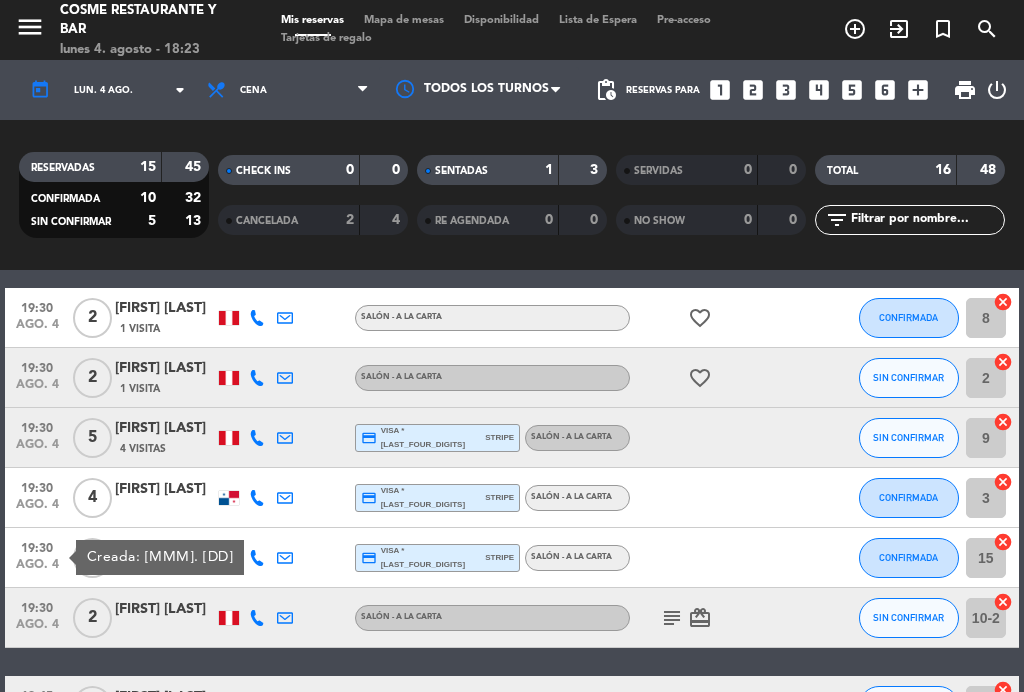 click on "19:30" 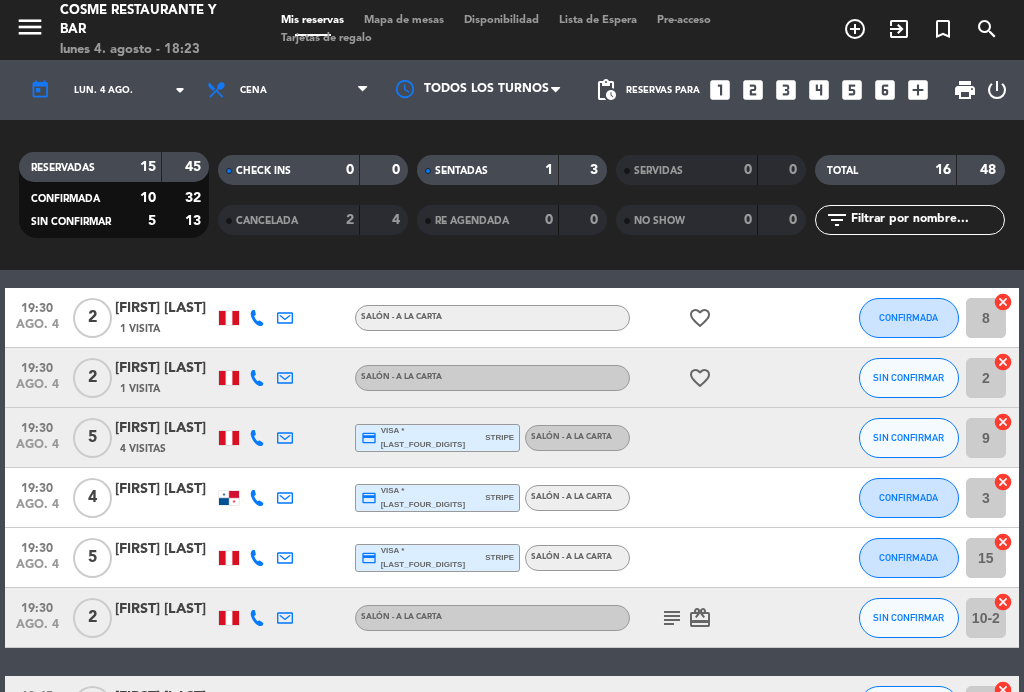 click on "Mapa de mesas" at bounding box center [404, 20] 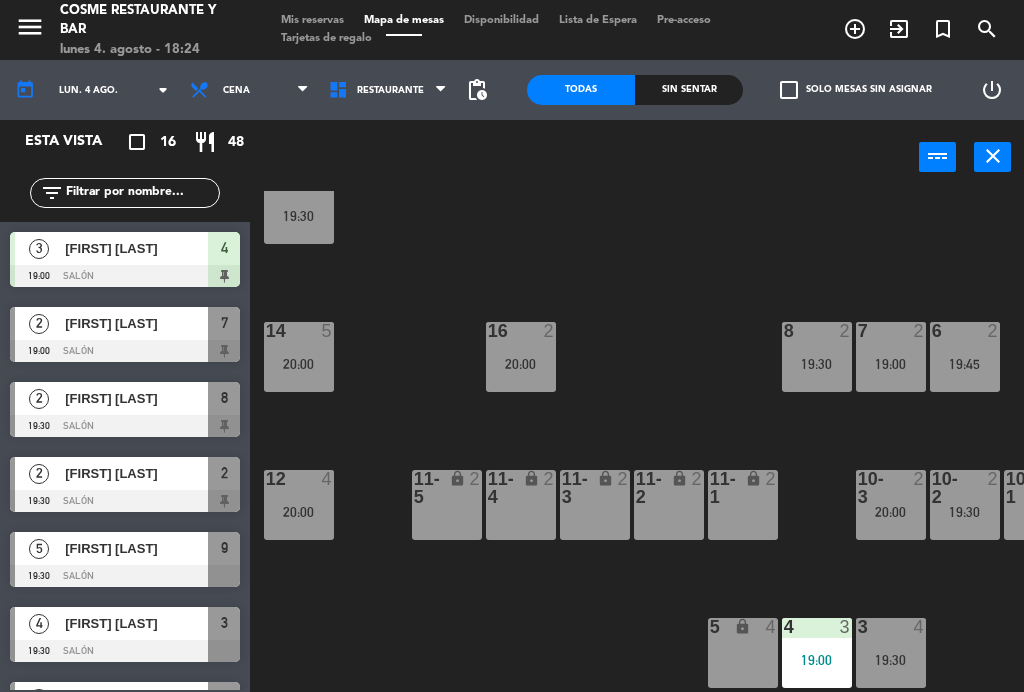 scroll, scrollTop: 127, scrollLeft: 0, axis: vertical 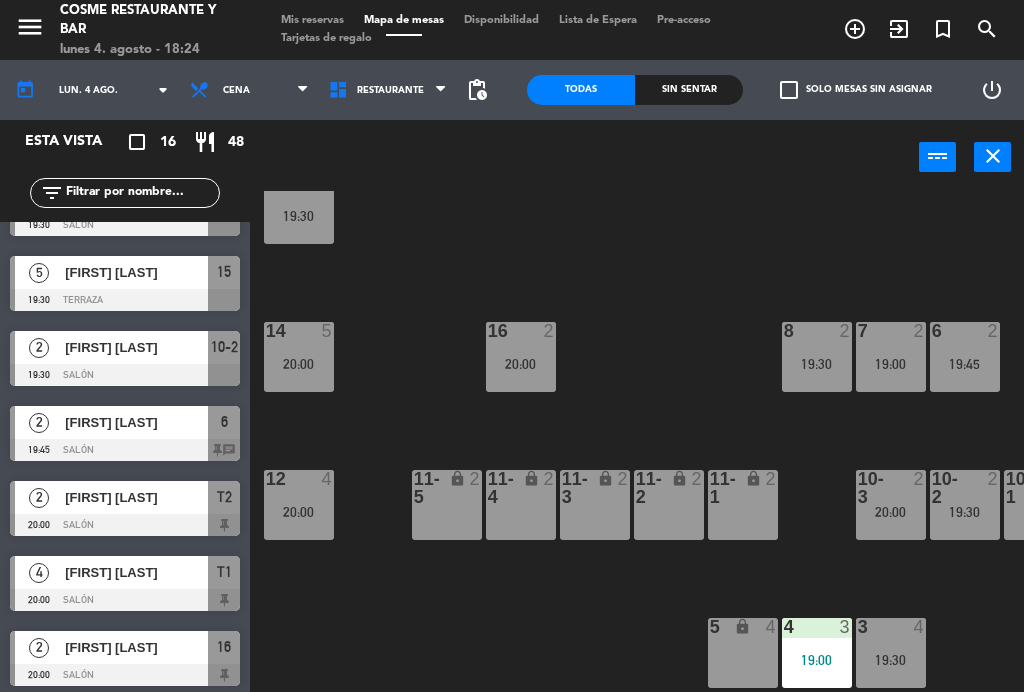 click on "B1 lock  2  B2 lock  2  B3 lock  2  B4 lock  2  15  5   19:30  14  5   20:00  8  2   19:30  7  2   19:00  6  2   19:45  1 lock  6  16  2   20:00  P2  8  P1  14  2  2   19:30  12  4   20:00  10-1  2  9  5   19:30  T1 lock  4   20:00  T2 lock  2   20:00  11-1 lock  2  11-2 lock  2  11-3 lock  2  11-4 lock  2  11-5 lock  2  T3 lock  6  10-2  2   19:30  10-3  2   20:00  T2-2 lock  2   20:00  3  4   19:30  4  3   19:00  5 lock  4" 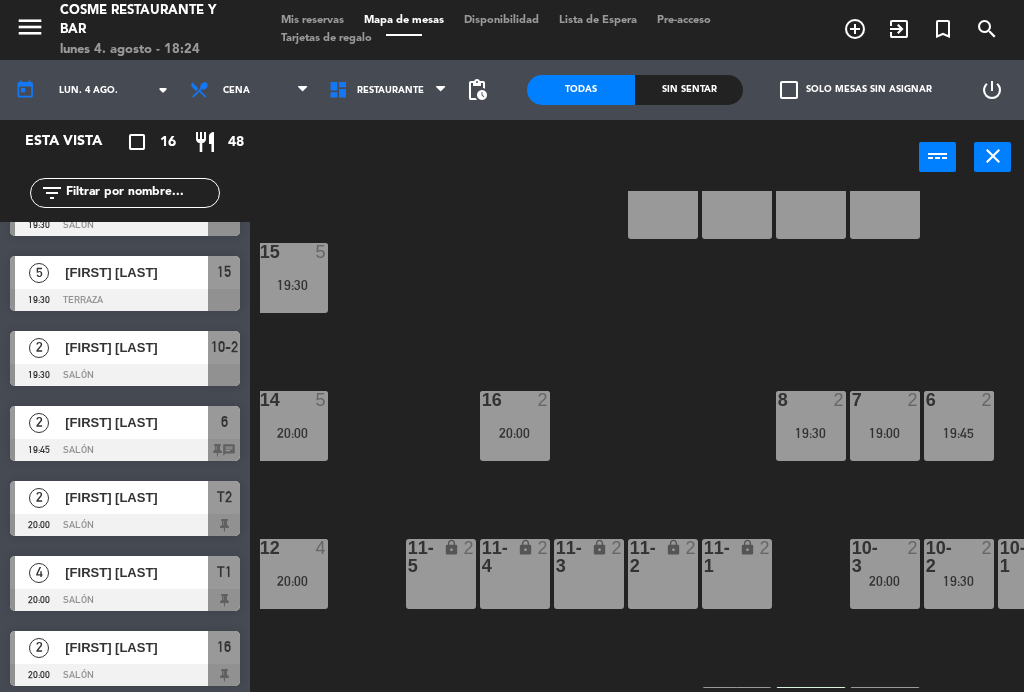 scroll, scrollTop: 62, scrollLeft: 6, axis: both 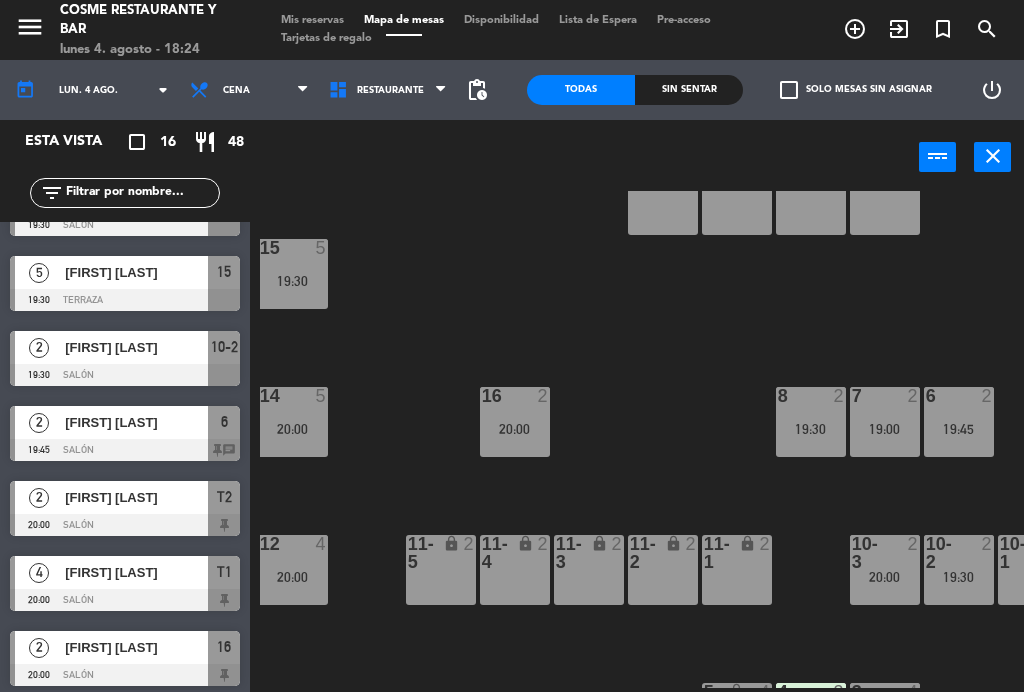 click on "Mis reservas" at bounding box center [312, 20] 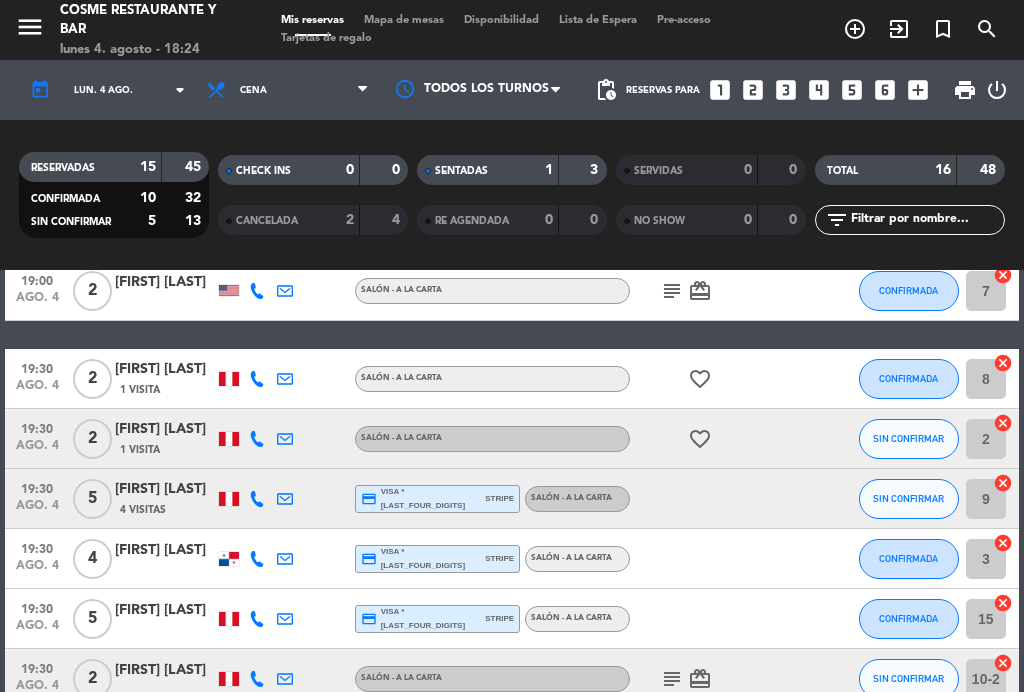 scroll, scrollTop: 161, scrollLeft: 0, axis: vertical 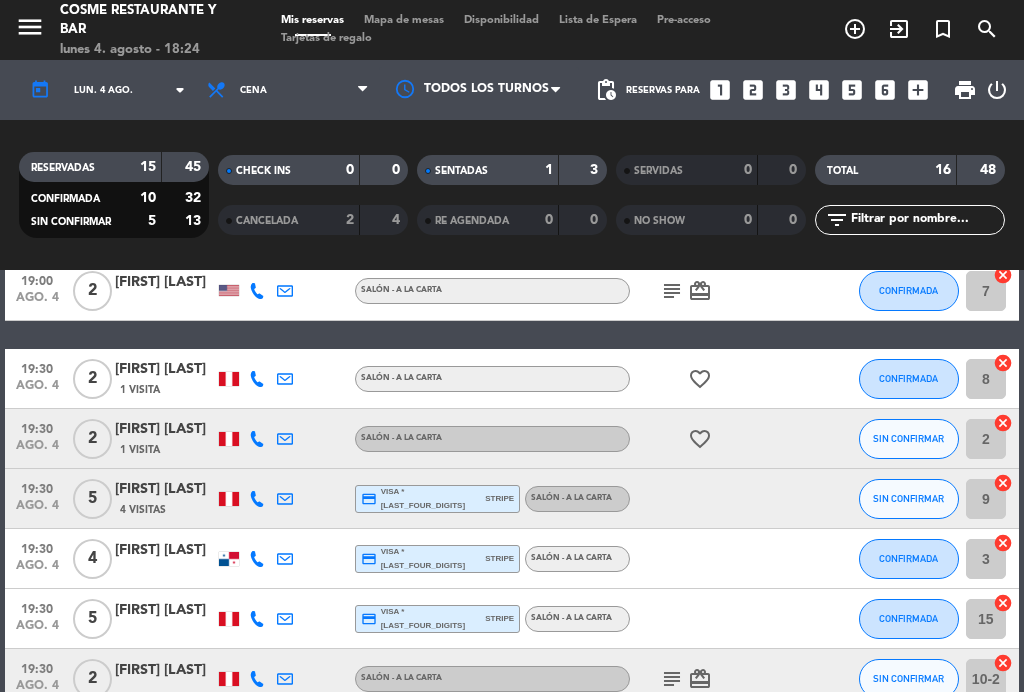 click on "ago. 4" 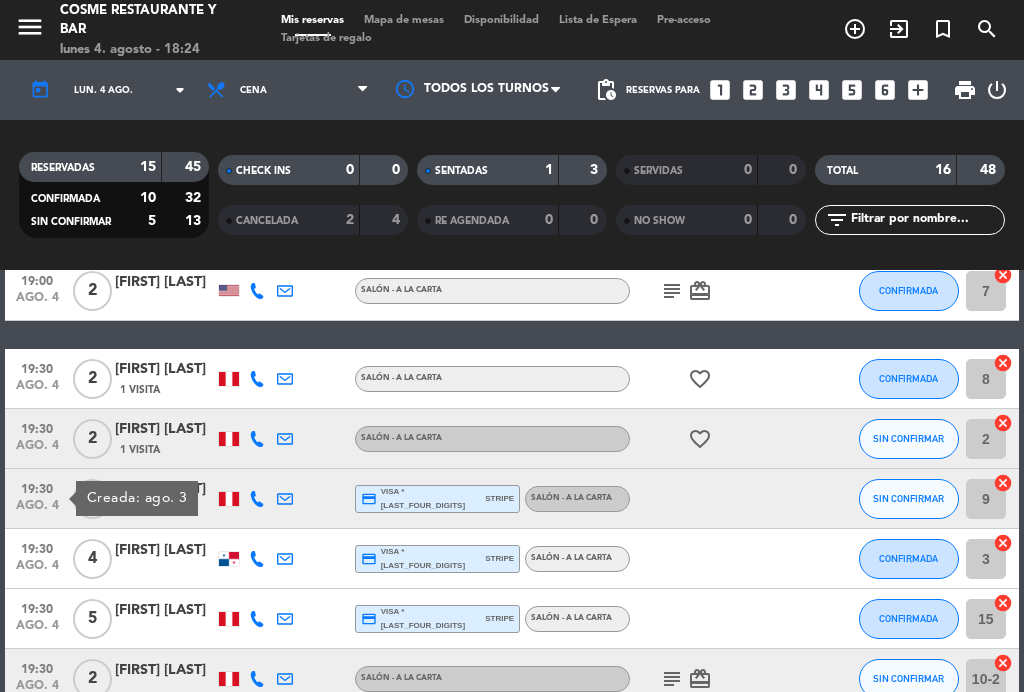 click on "ago. 4" 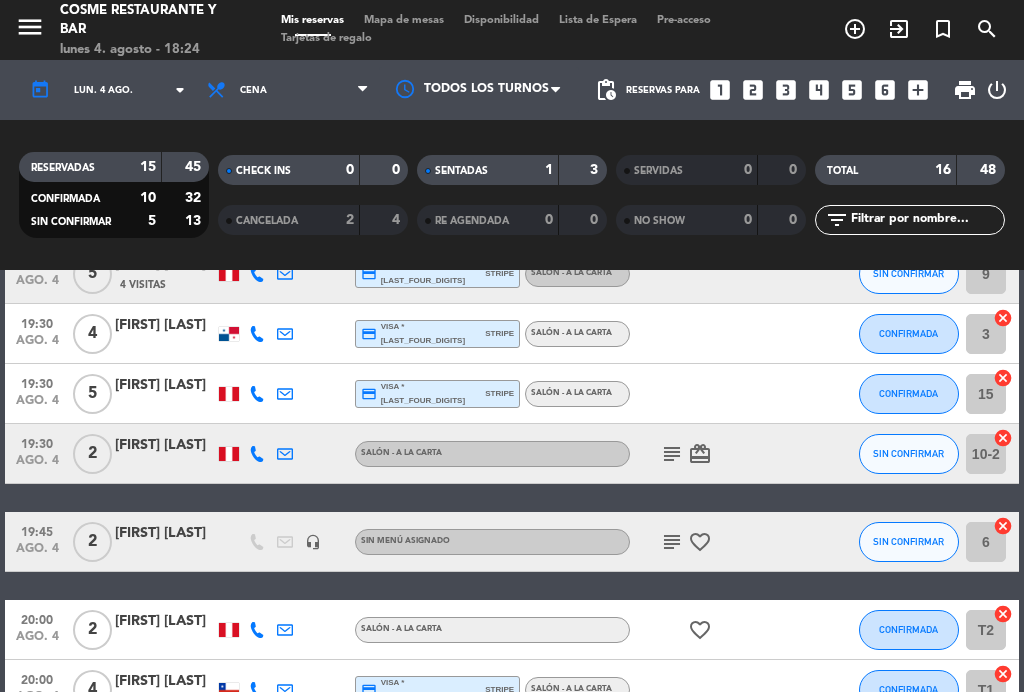 scroll, scrollTop: 385, scrollLeft: 0, axis: vertical 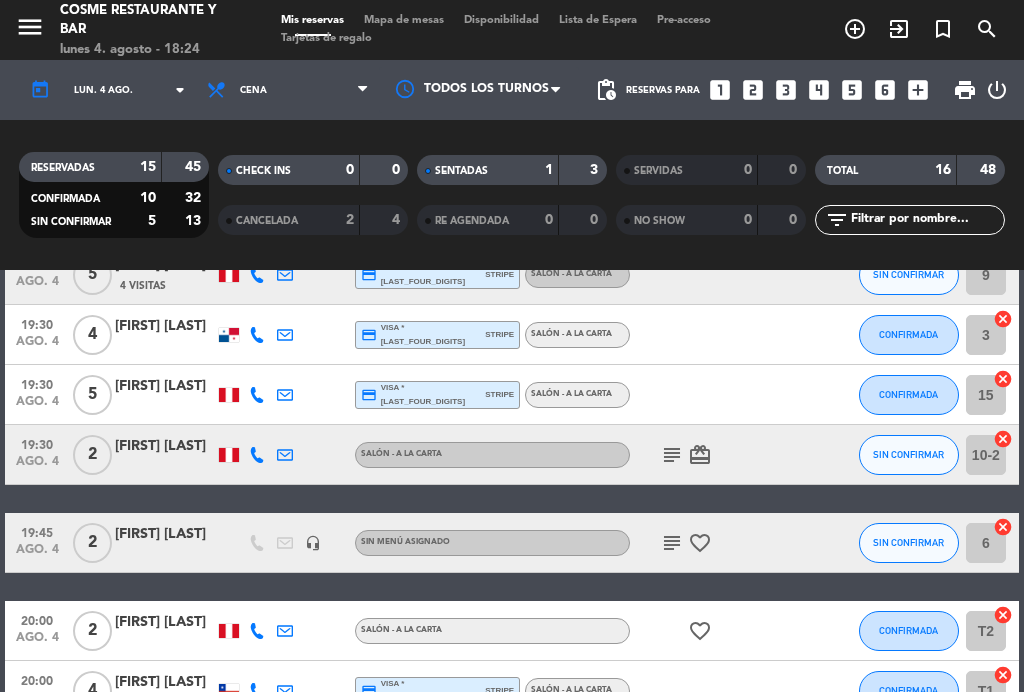 click on "19:30" 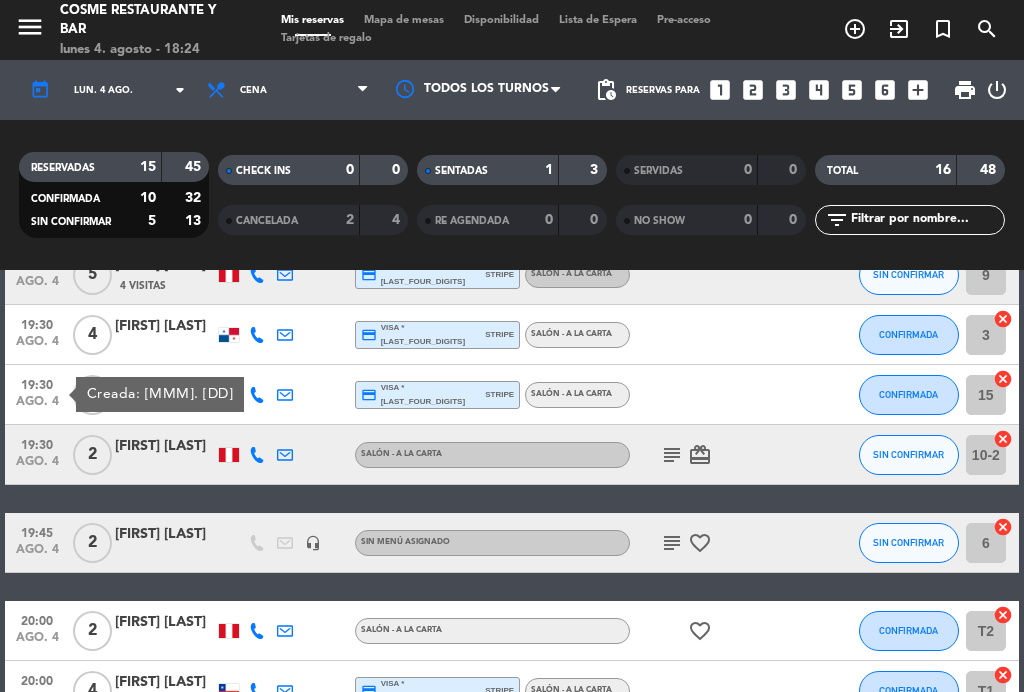 click on "ago. 4" 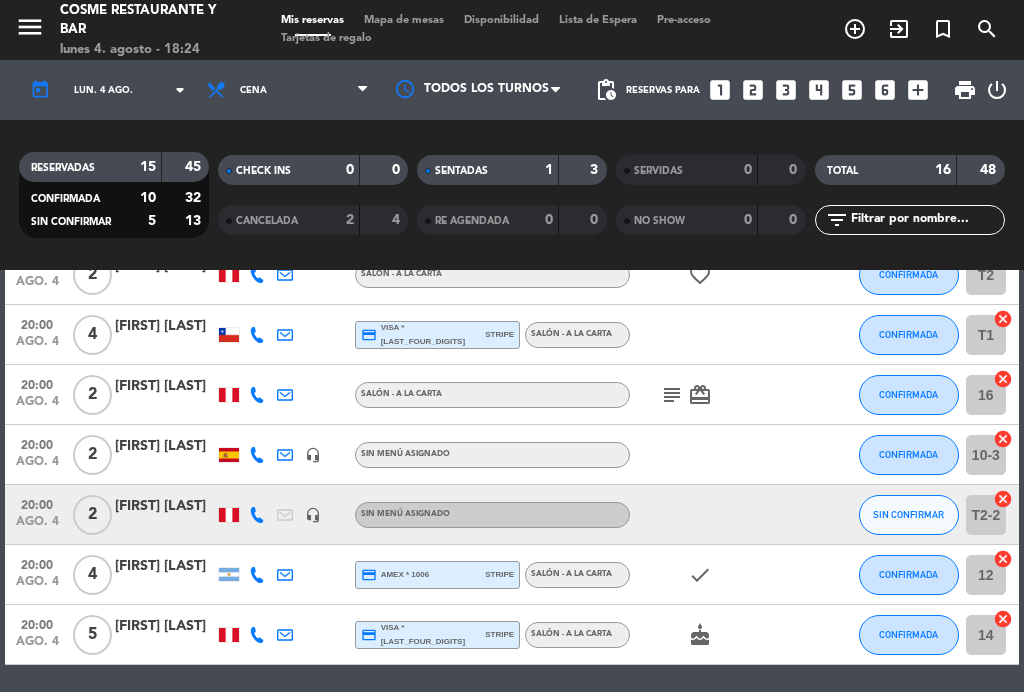 scroll, scrollTop: 744, scrollLeft: 0, axis: vertical 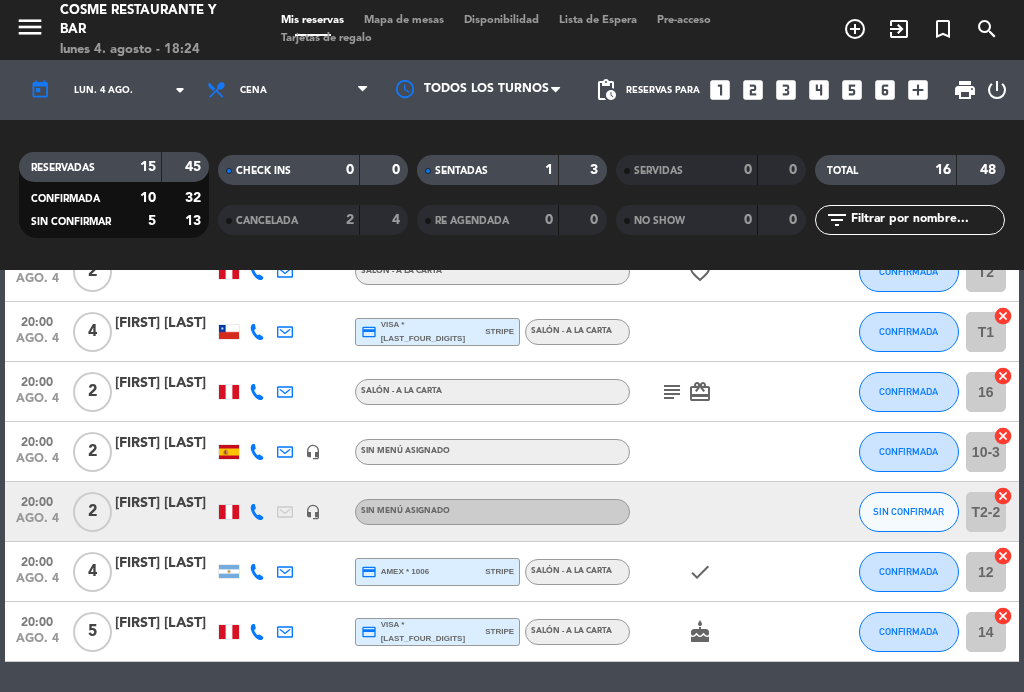 click on "ago. 4" 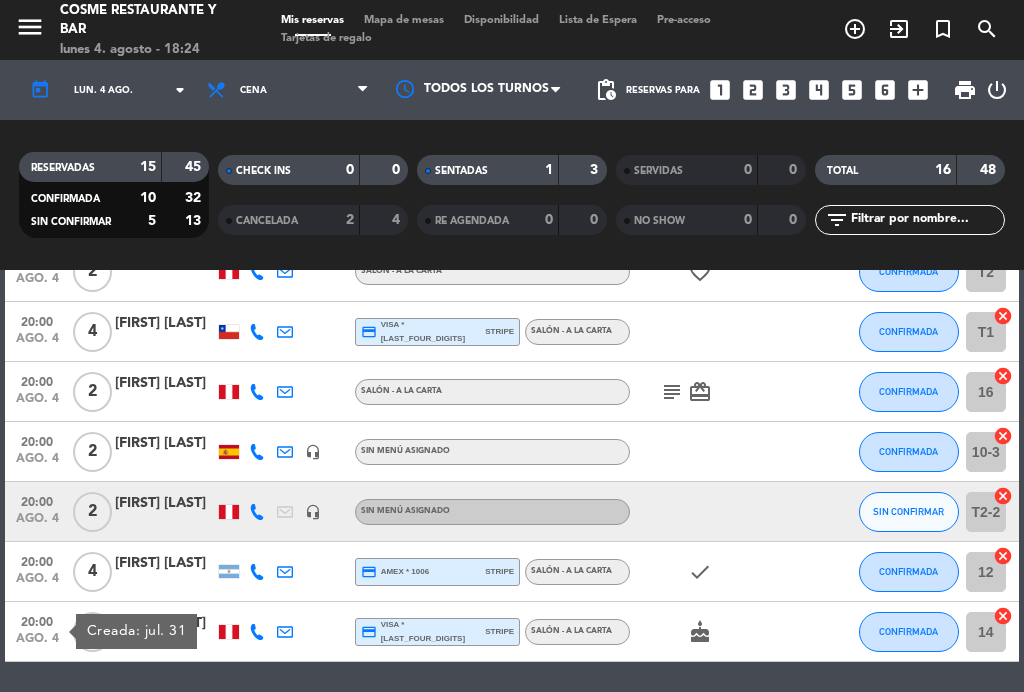 click on "20:00" 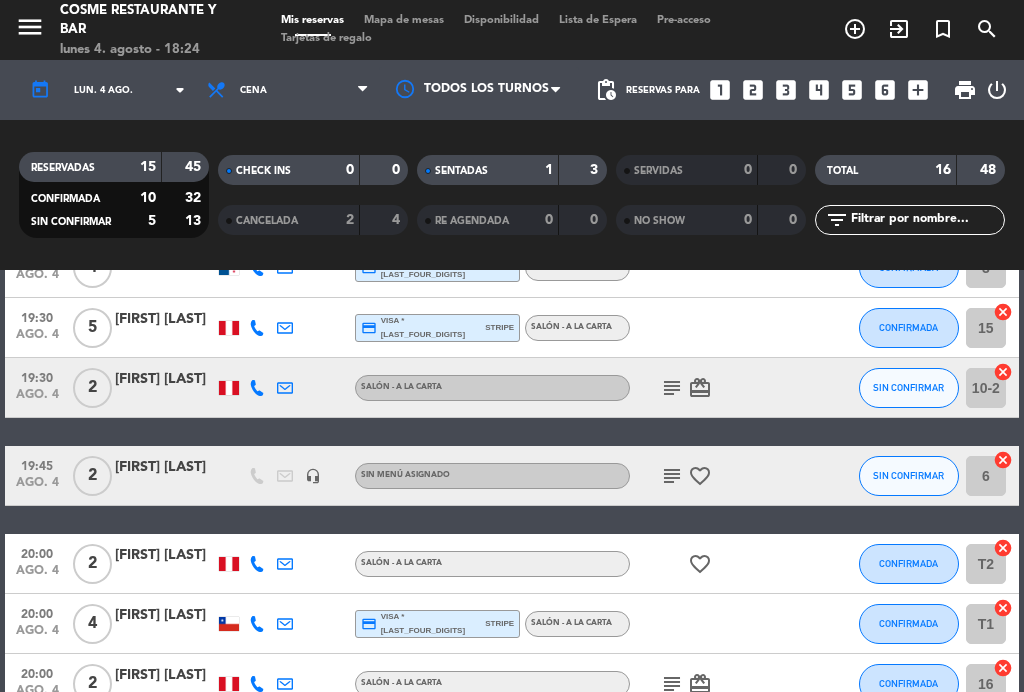scroll, scrollTop: 452, scrollLeft: 0, axis: vertical 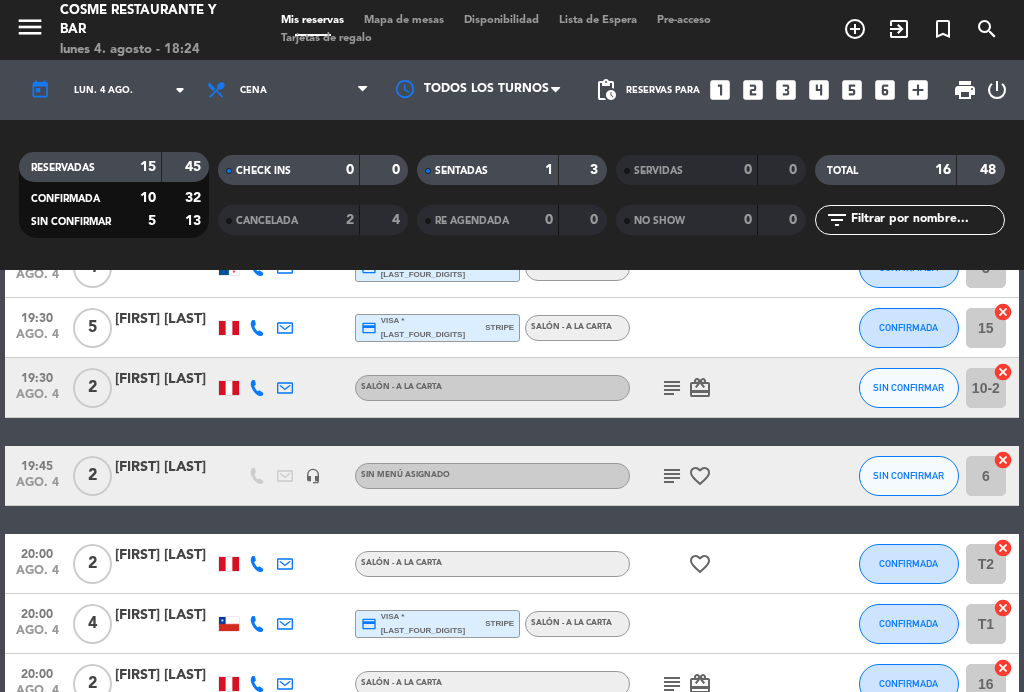 click on "ago. 4" 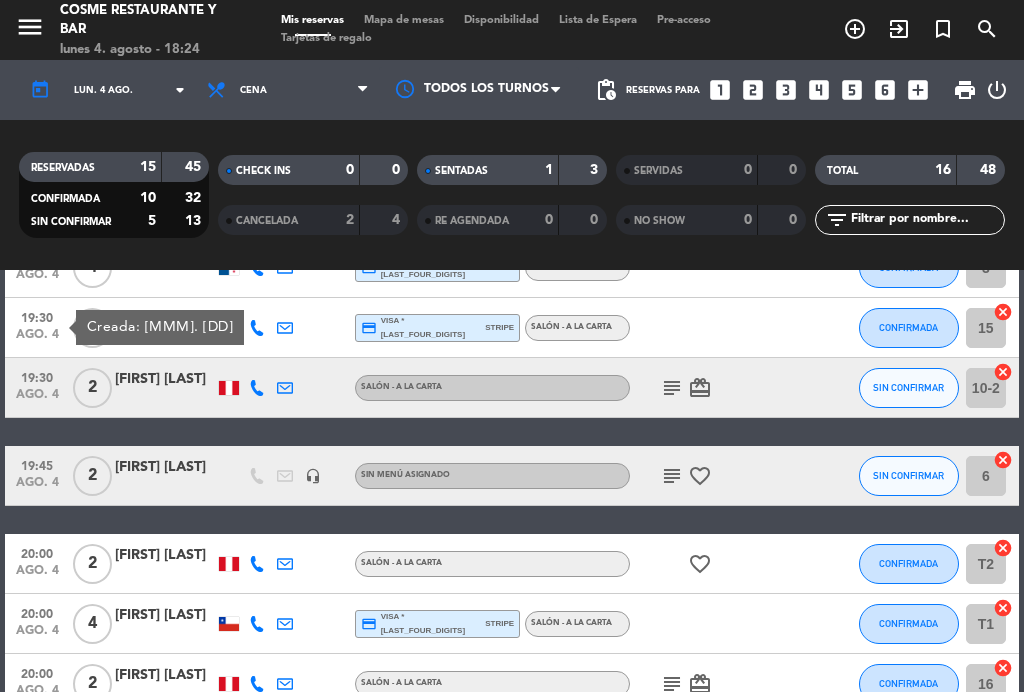 click on "19:30" 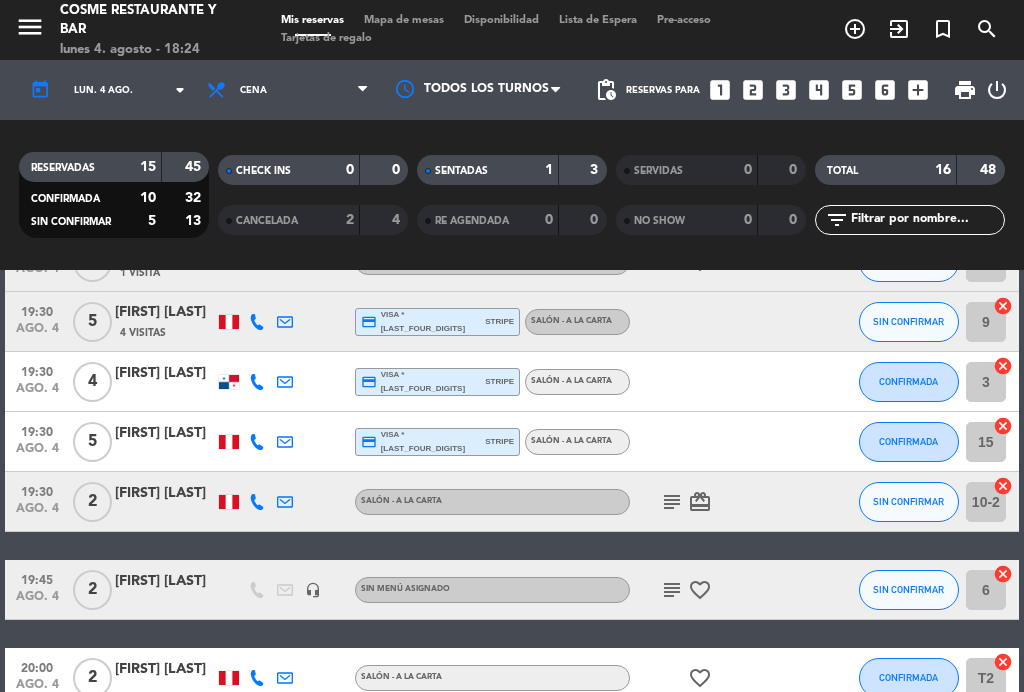 scroll, scrollTop: 340, scrollLeft: 0, axis: vertical 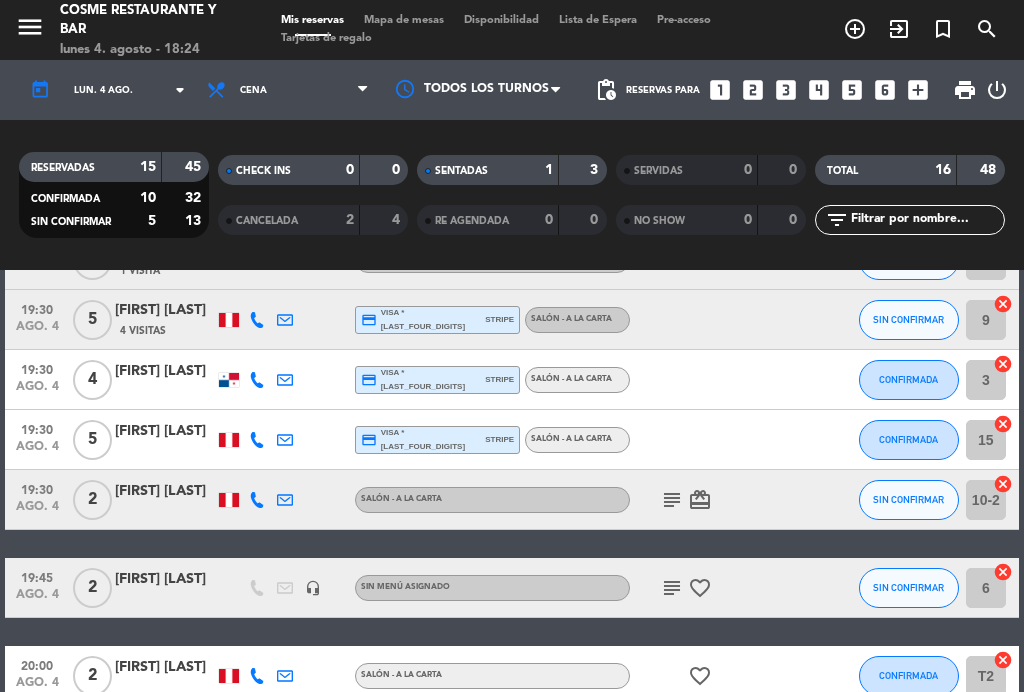 click on "Mapa de mesas" at bounding box center [404, 20] 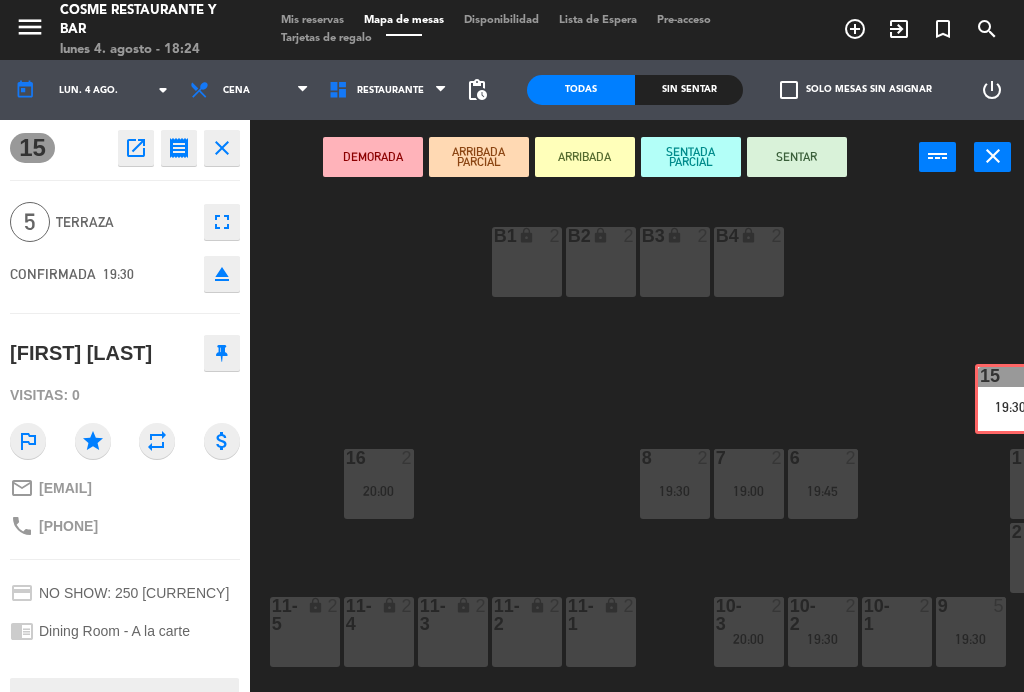 scroll, scrollTop: 0, scrollLeft: 144, axis: horizontal 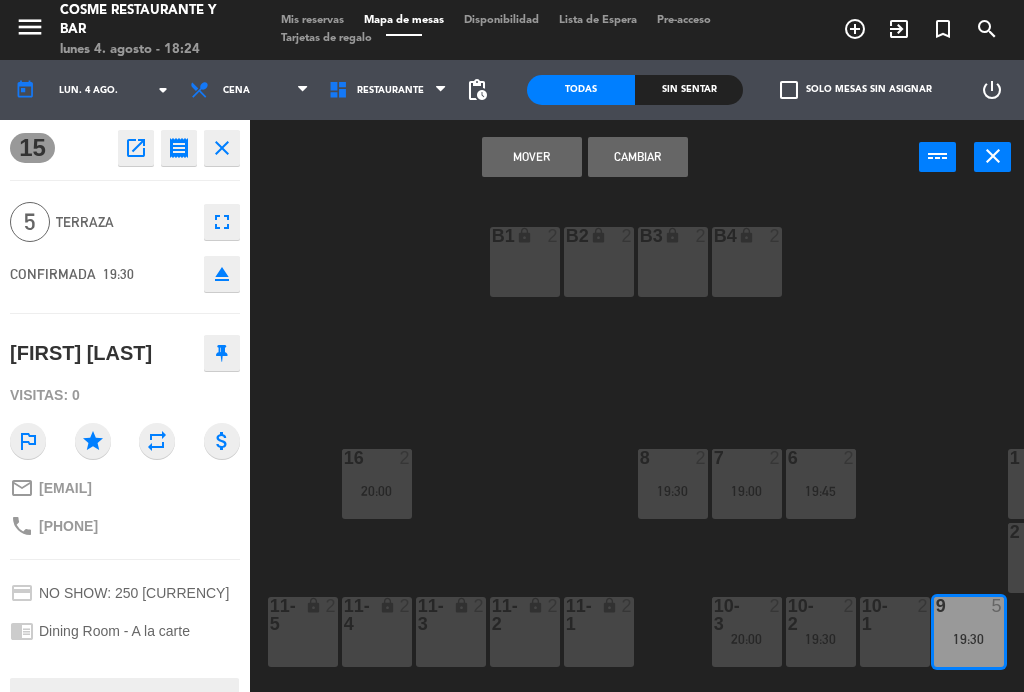 click on "Cambiar" at bounding box center (638, 157) 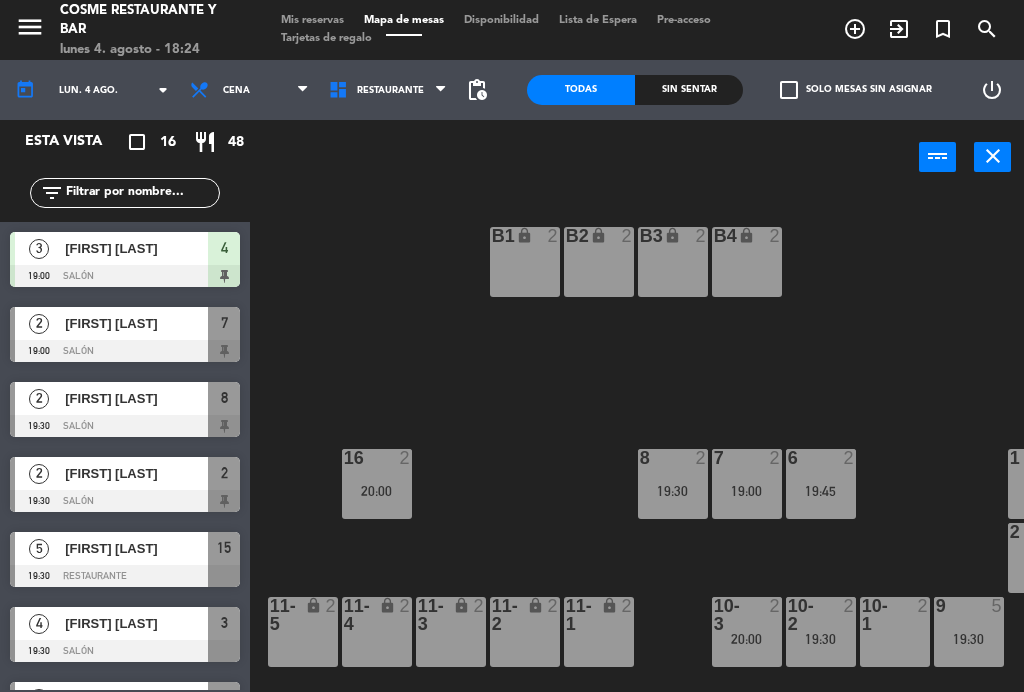scroll, scrollTop: 0, scrollLeft: 0, axis: both 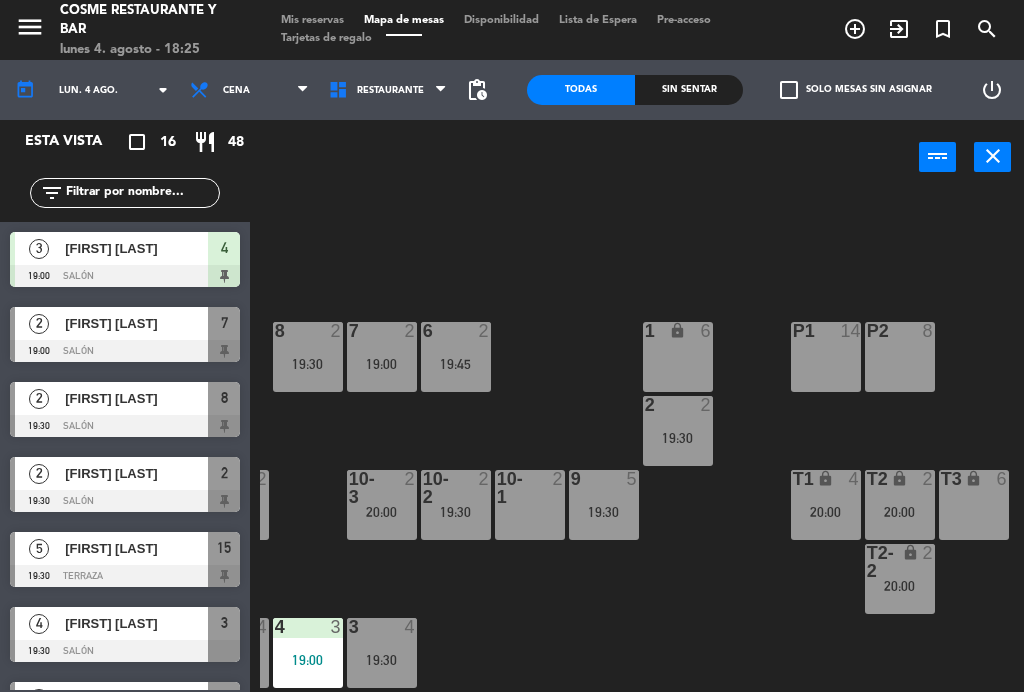 click on "2" at bounding box center (932, 479) 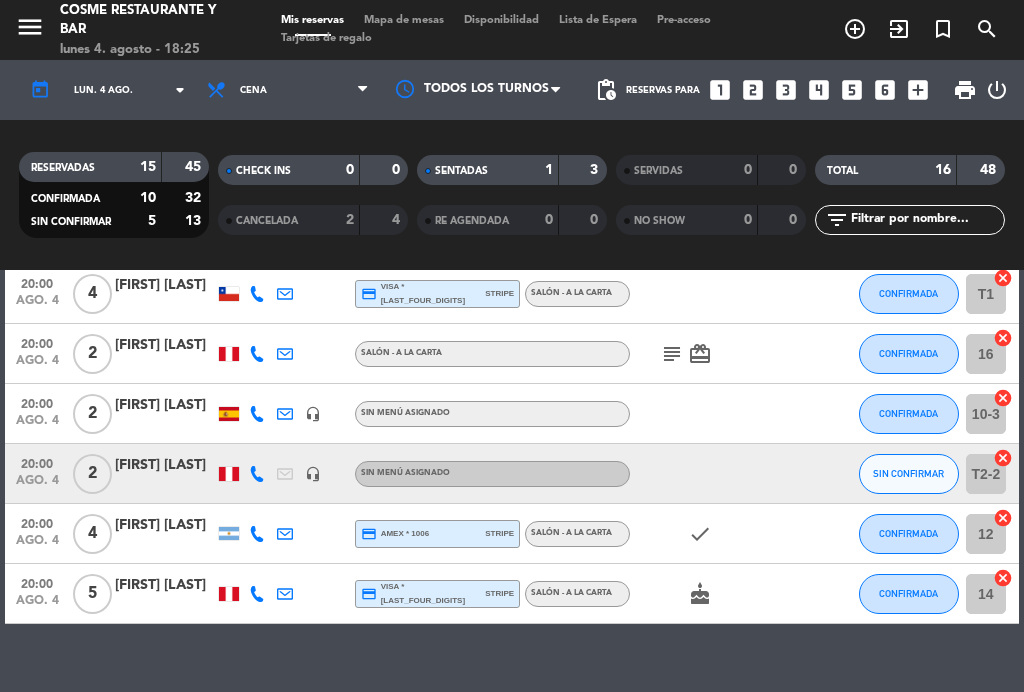 scroll, scrollTop: 780, scrollLeft: 0, axis: vertical 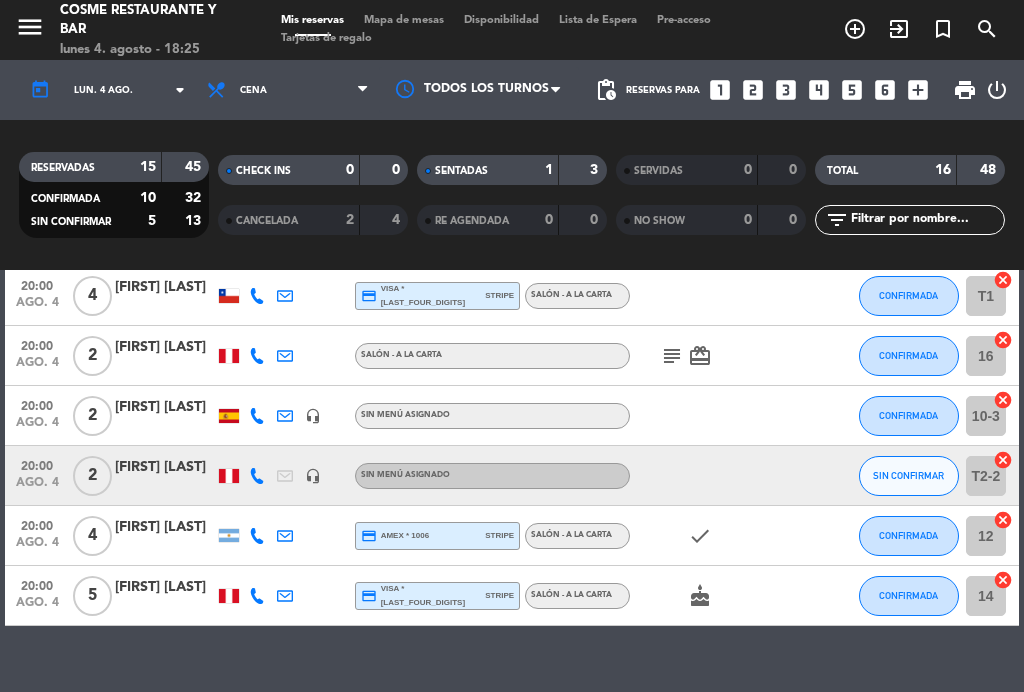 click on "20:00" 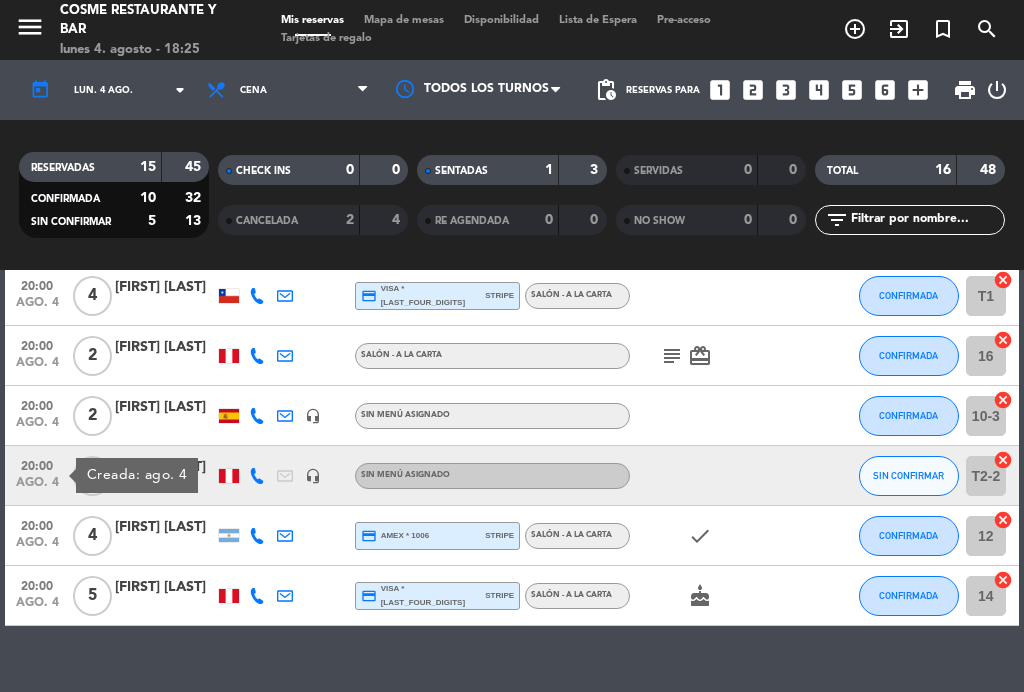 click on "ago. 4" 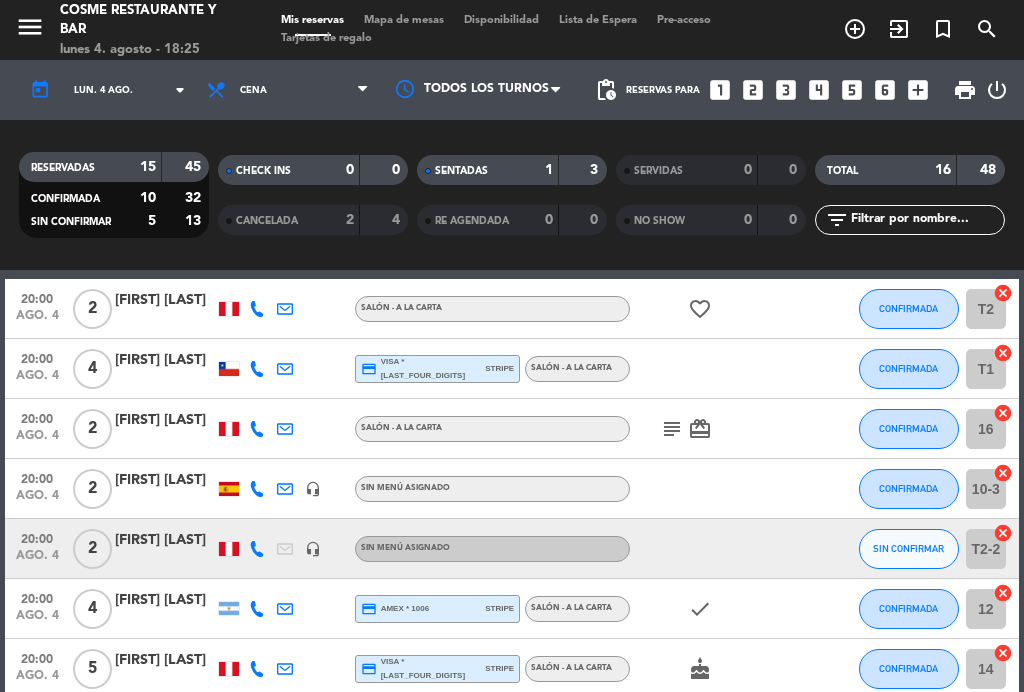 scroll, scrollTop: 704, scrollLeft: 0, axis: vertical 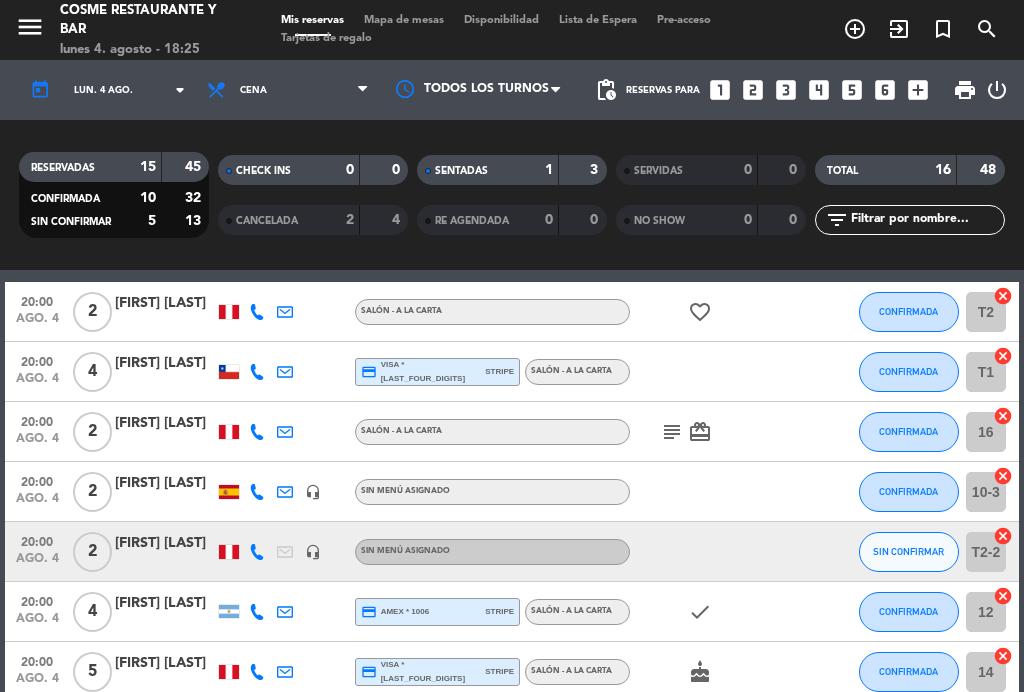 click on "ago. 4" 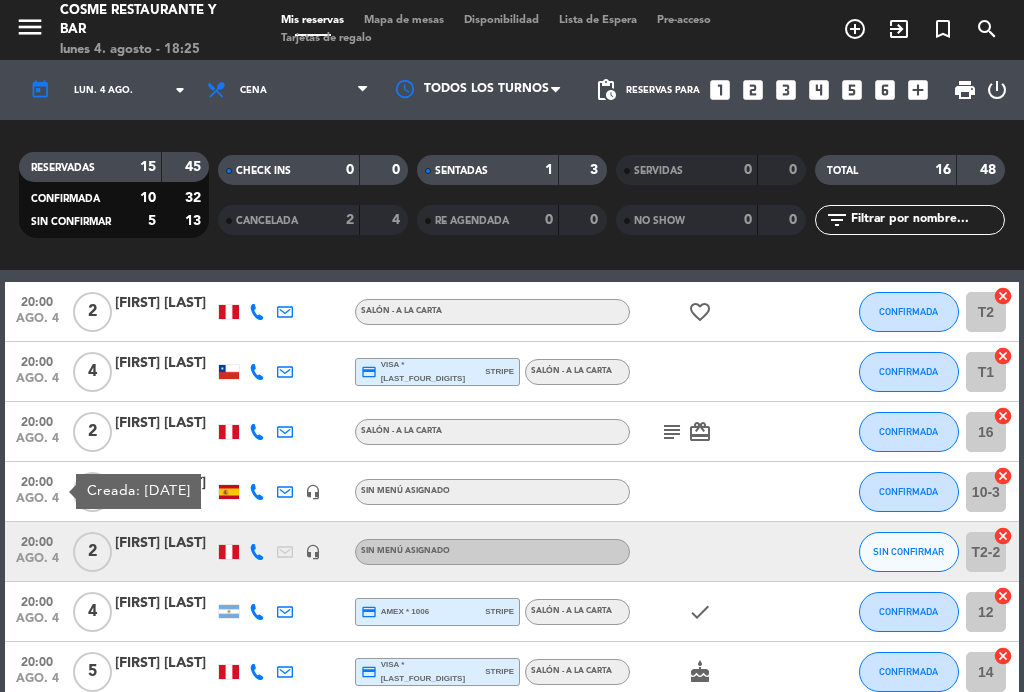 click on "ago. 4" 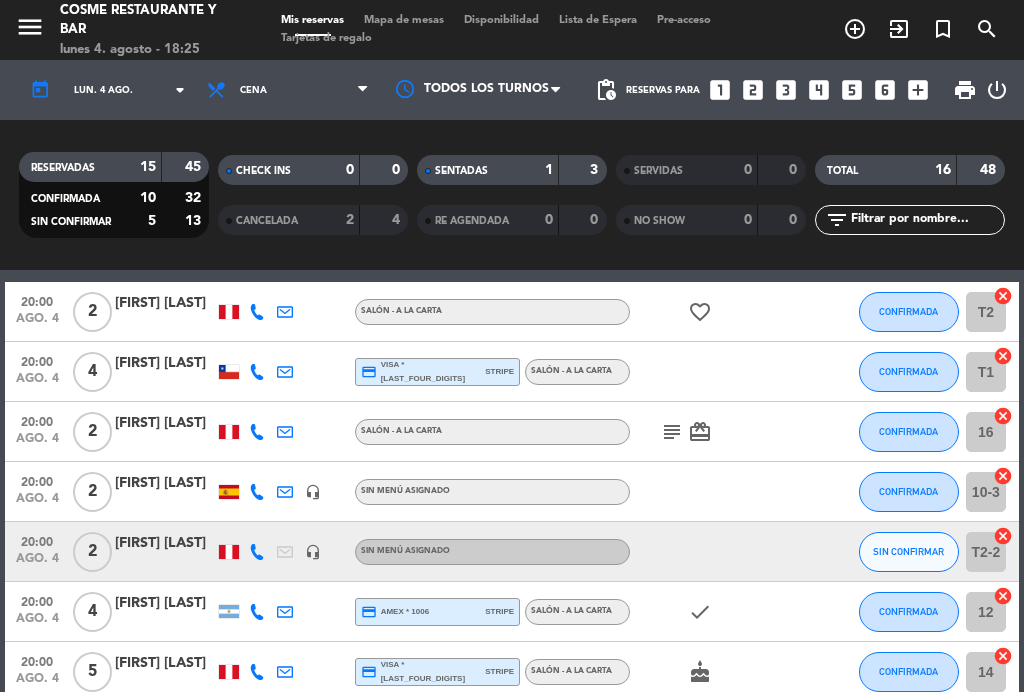 click on "ago. 4" 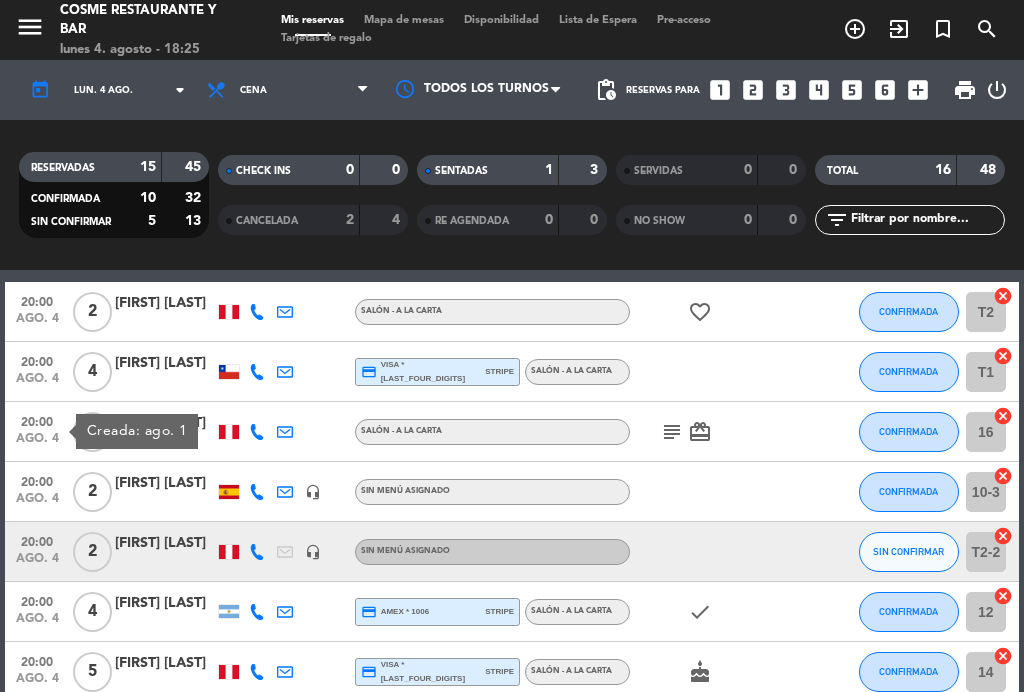 click on "20:00" 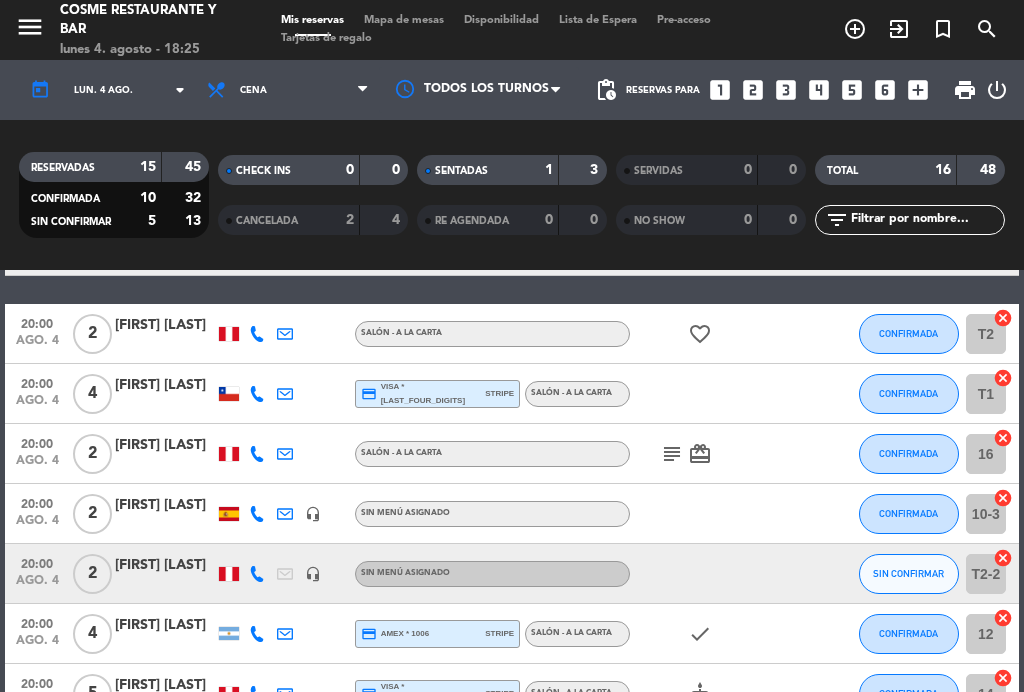 scroll, scrollTop: 679, scrollLeft: 0, axis: vertical 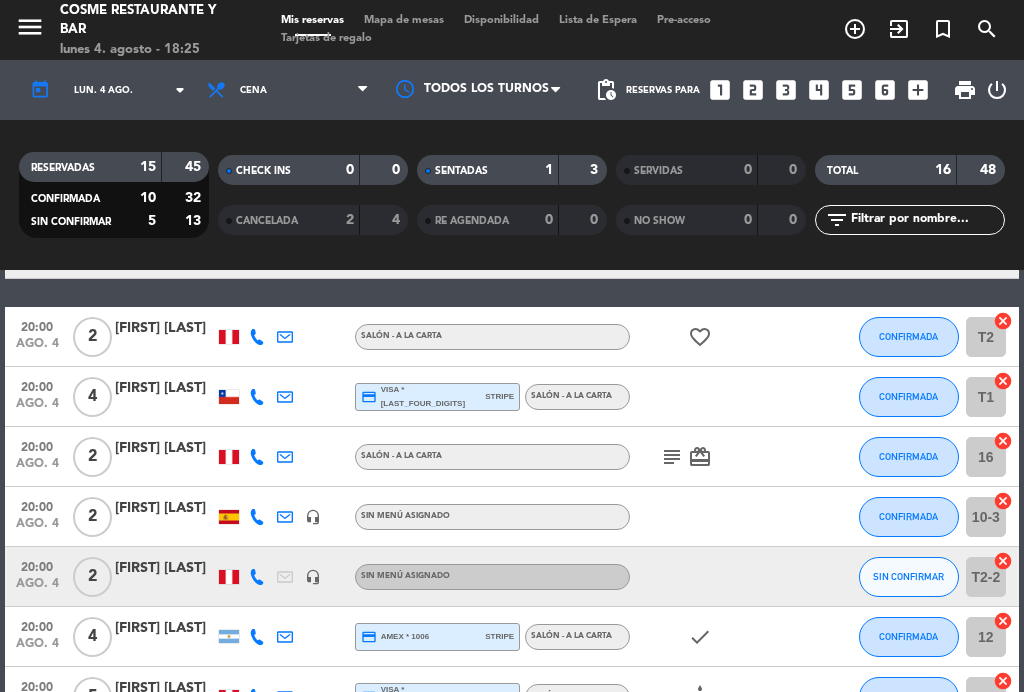 click on "Mapa de mesas" at bounding box center (404, 20) 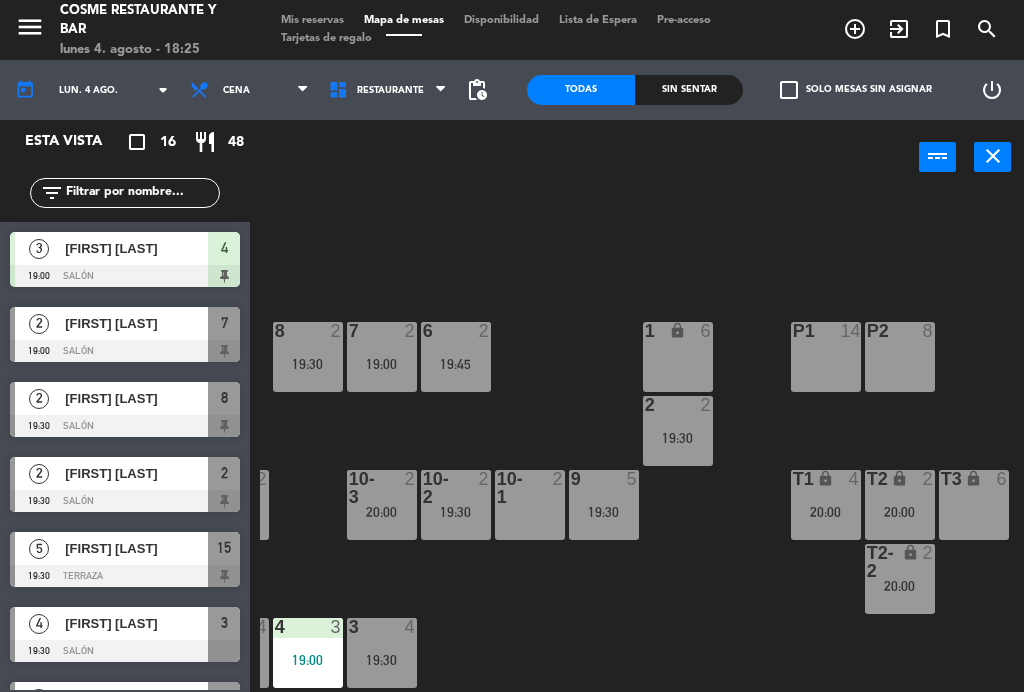 scroll, scrollTop: 127, scrollLeft: 509, axis: both 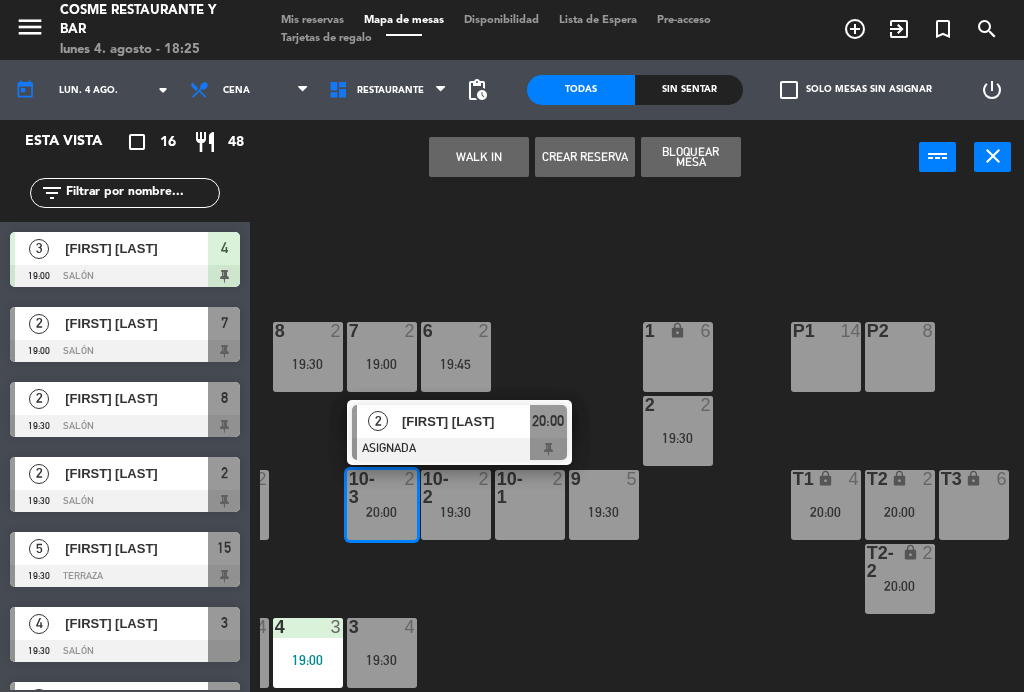 click on "lock" at bounding box center (899, 562) 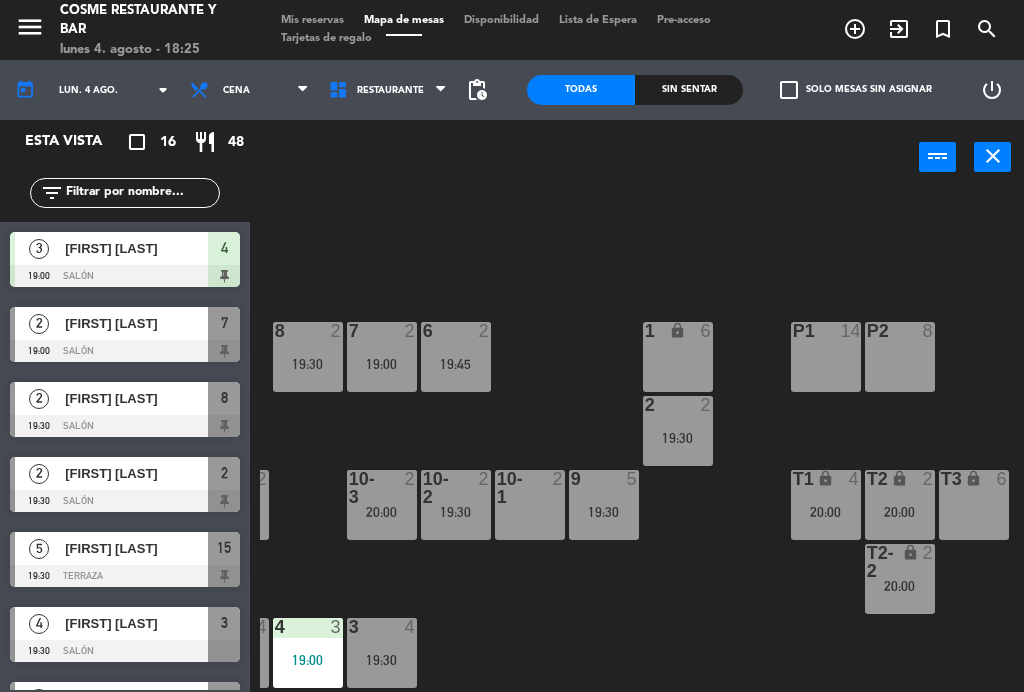 click on "B1 lock  2  B2 lock  2  B3 lock  2  B4 lock  2  15  5   19:30  14  5   20:00  8  2   19:30  7  2   19:00  6  2   19:45  1 lock  6  16  2   20:00  P2  8  P1  14  2  2   19:30  12  4   20:00  10-1  2  9  5   19:30  T1 lock  4   20:00  T2 lock  2   20:00  11-1 lock  2  11-2 lock  2  11-3 lock  2  11-4 lock  2  11-5 lock  2  T3 lock  6  10-2  2   19:30  10-3  2   20:00  T2-2 lock  2   20:00  3  4   19:30  4  3   19:00  5 lock  4" 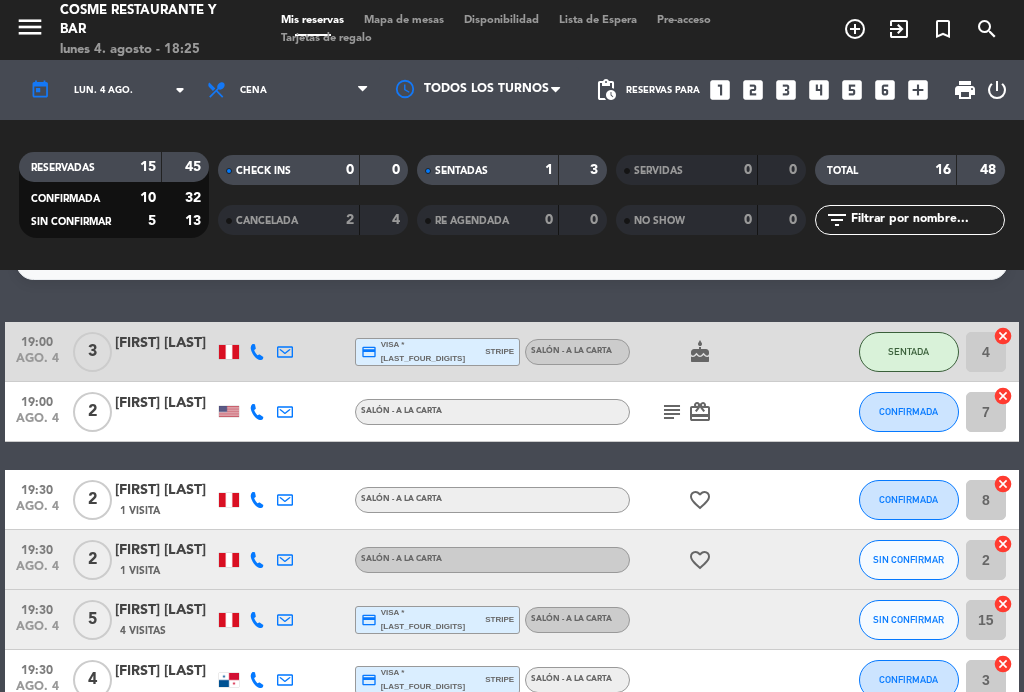 scroll, scrollTop: 42, scrollLeft: 0, axis: vertical 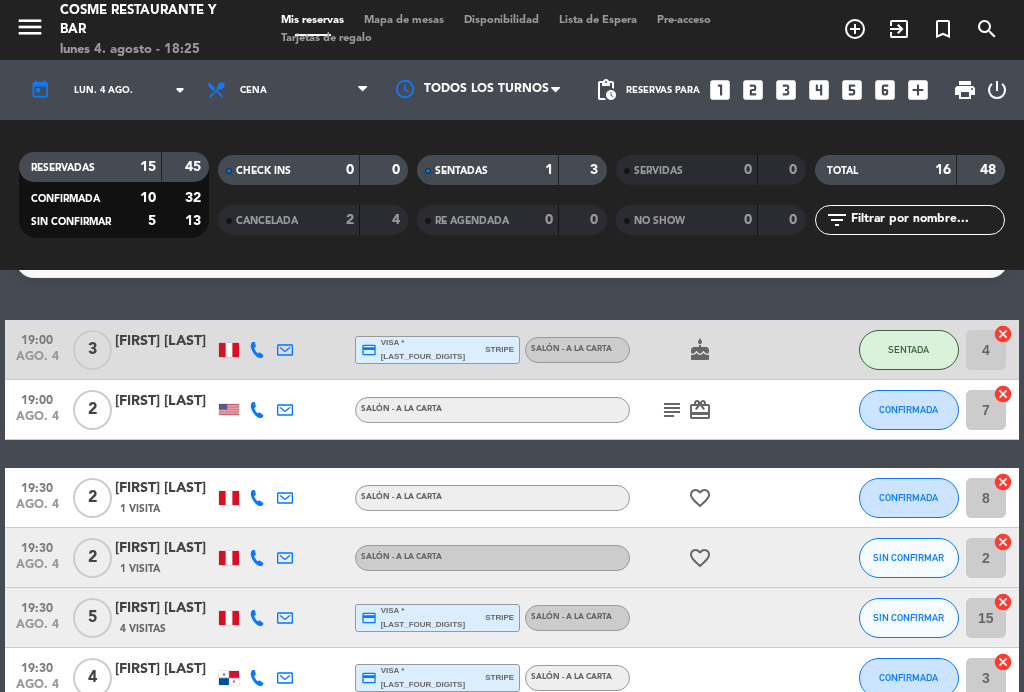 click on "ago. 4" 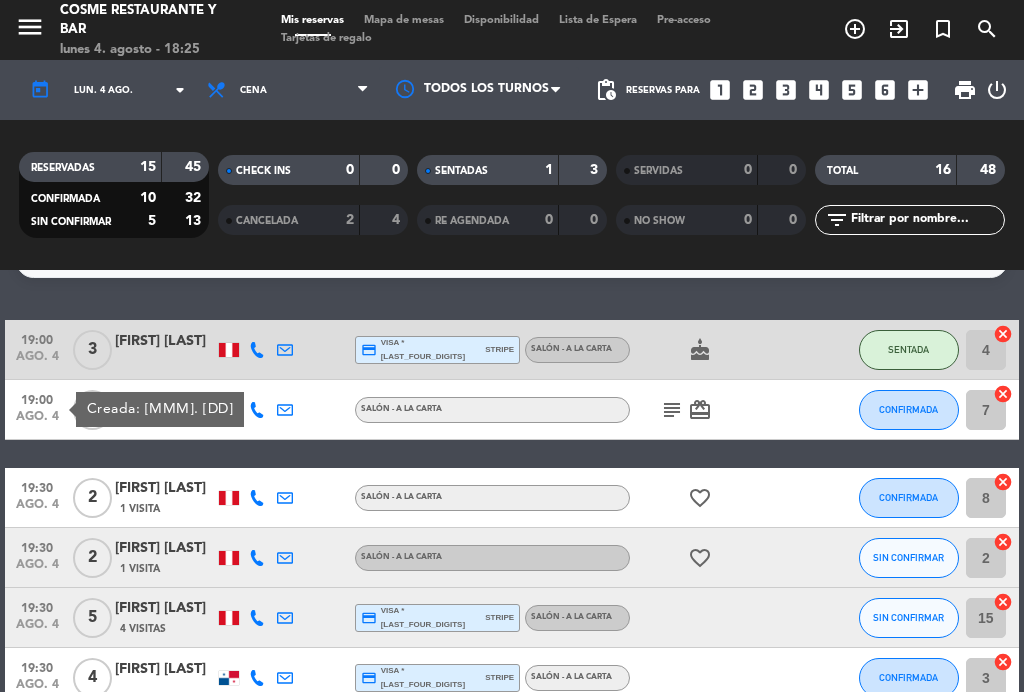 click on "ago. 4" 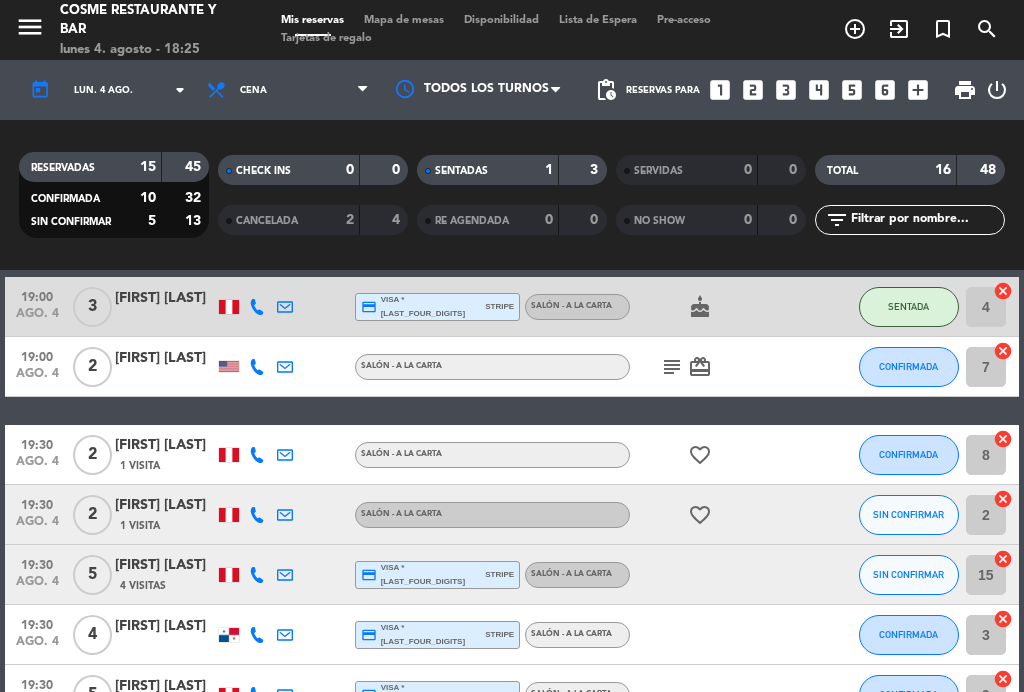 scroll, scrollTop: 86, scrollLeft: 0, axis: vertical 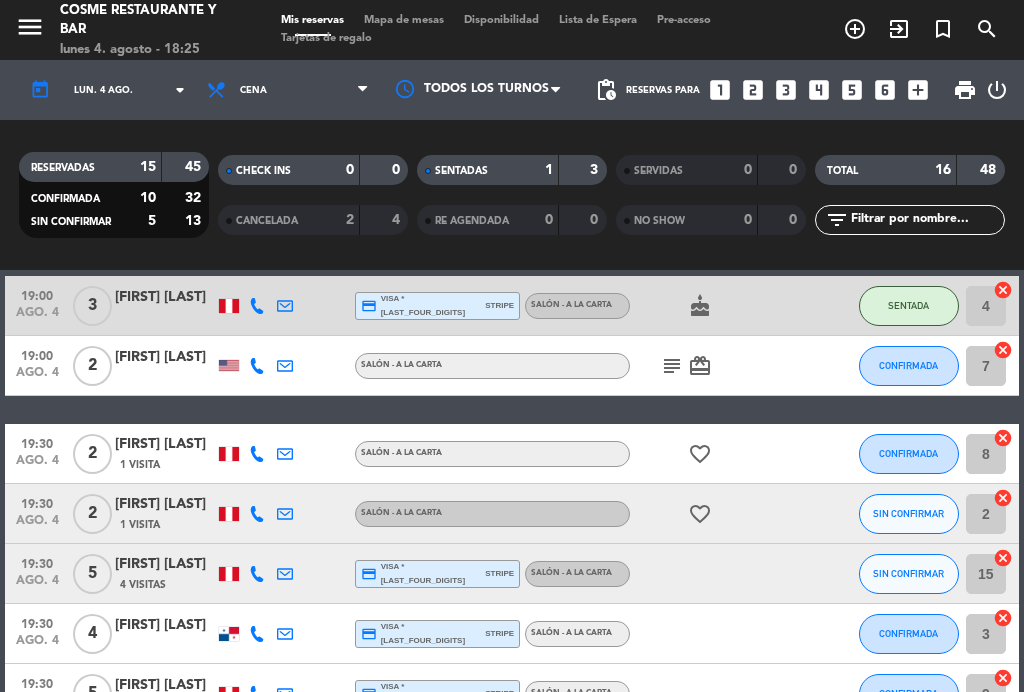 click on "subject   card_giftcard" 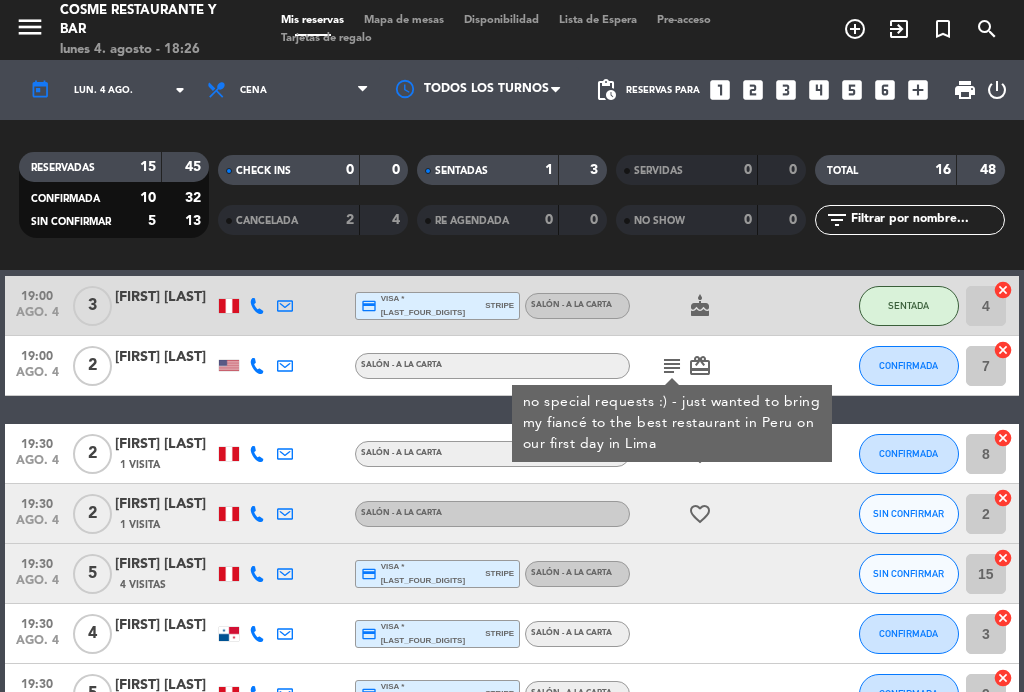 click on "subject" 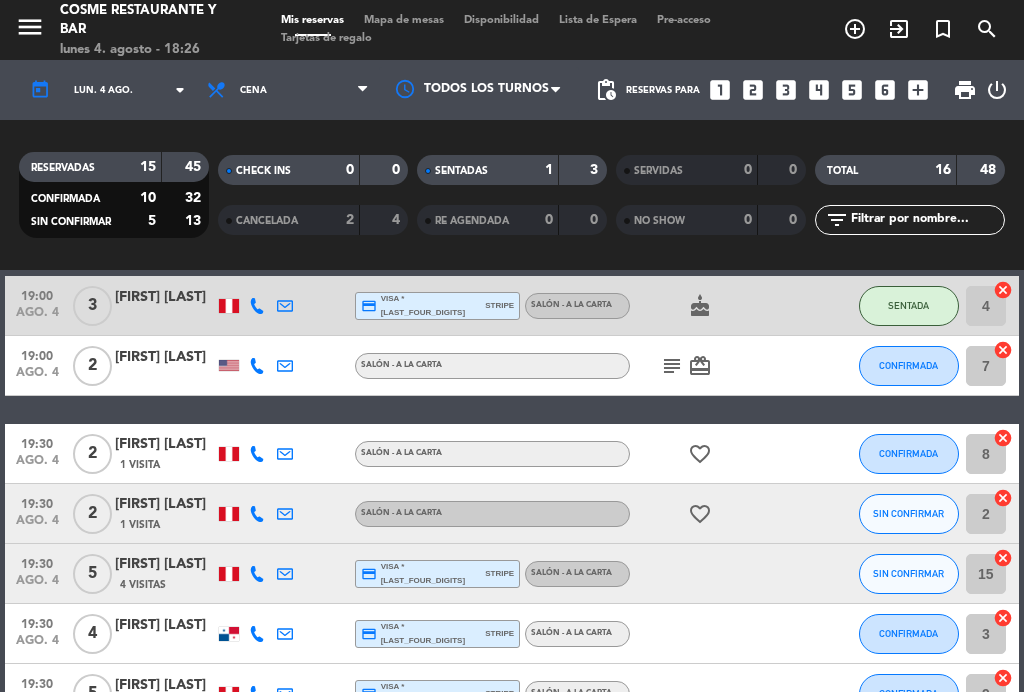 click on "19:00" 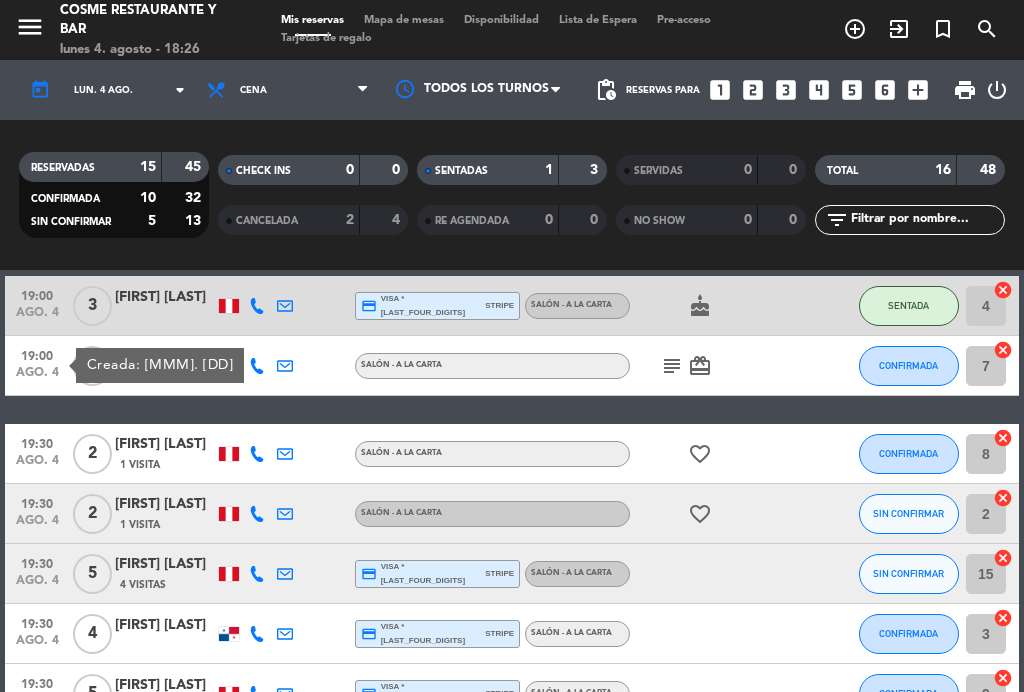 click on "ago. 4" 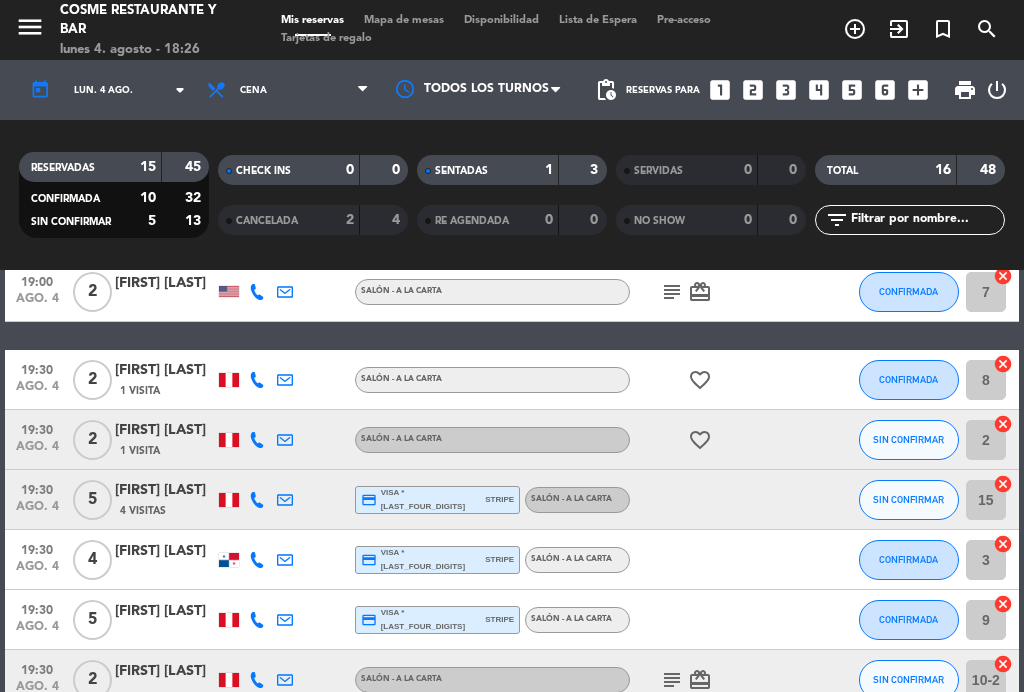 scroll, scrollTop: 161, scrollLeft: 0, axis: vertical 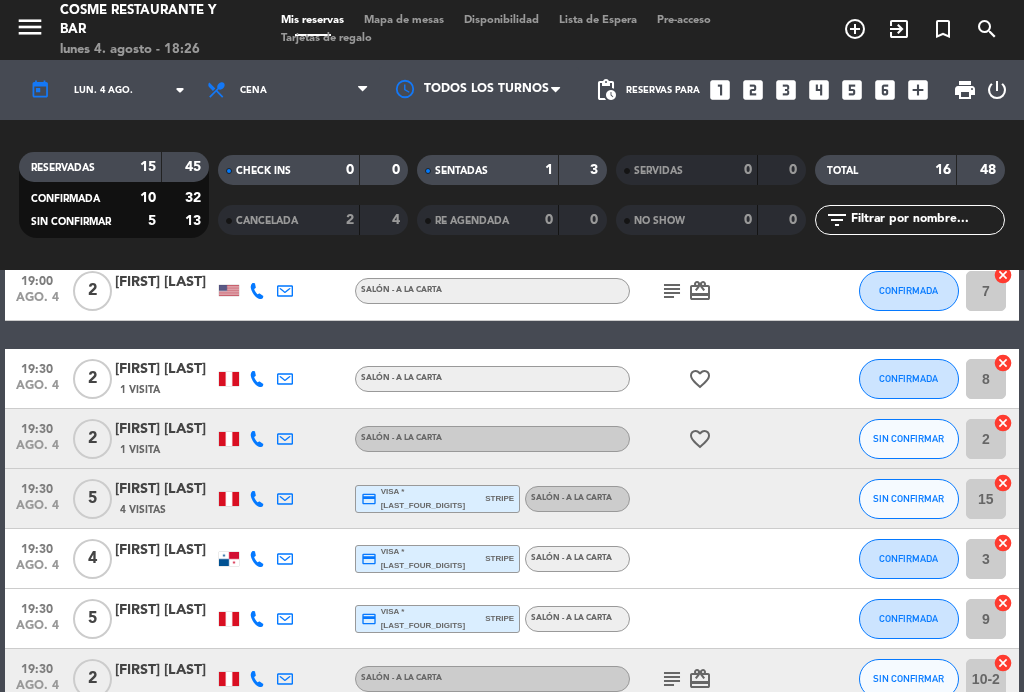 click on "ago. 4" 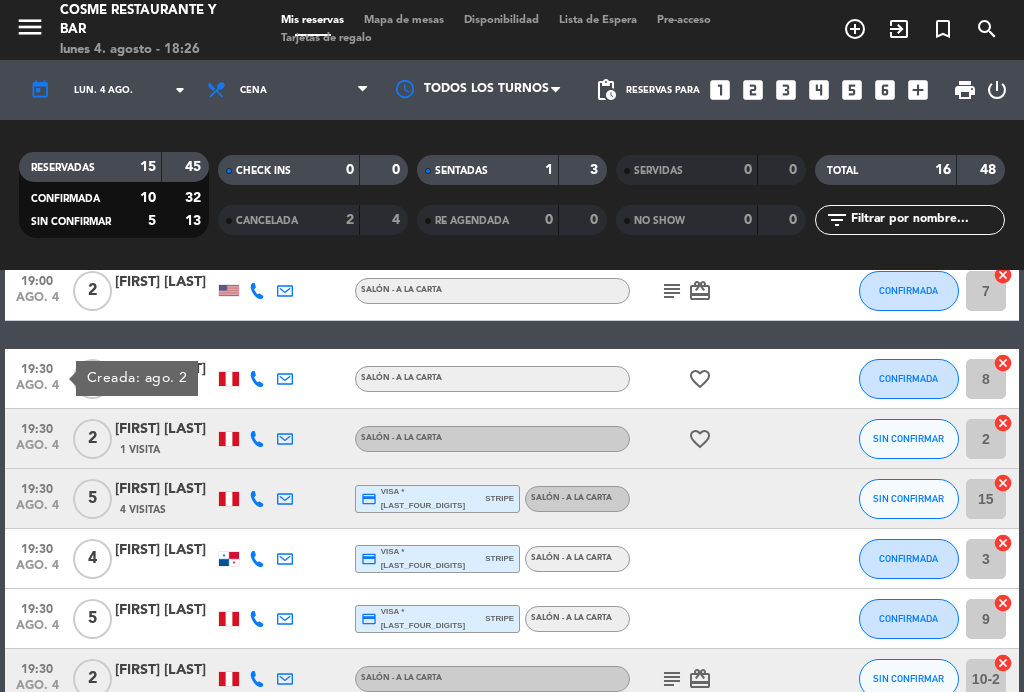 click on "19:30" 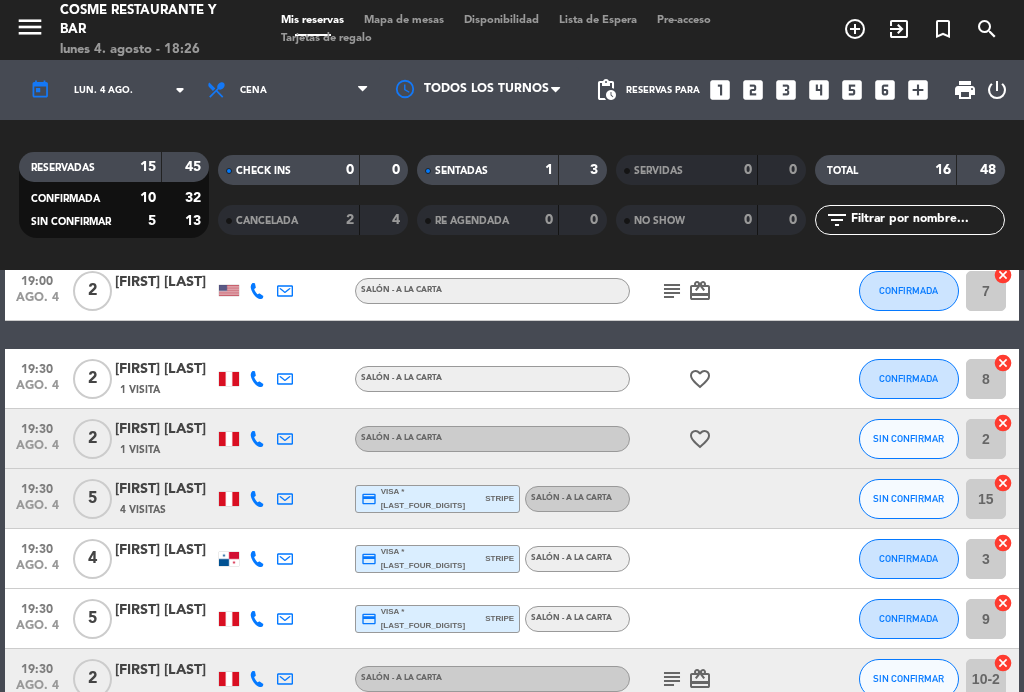 click on "19:30" 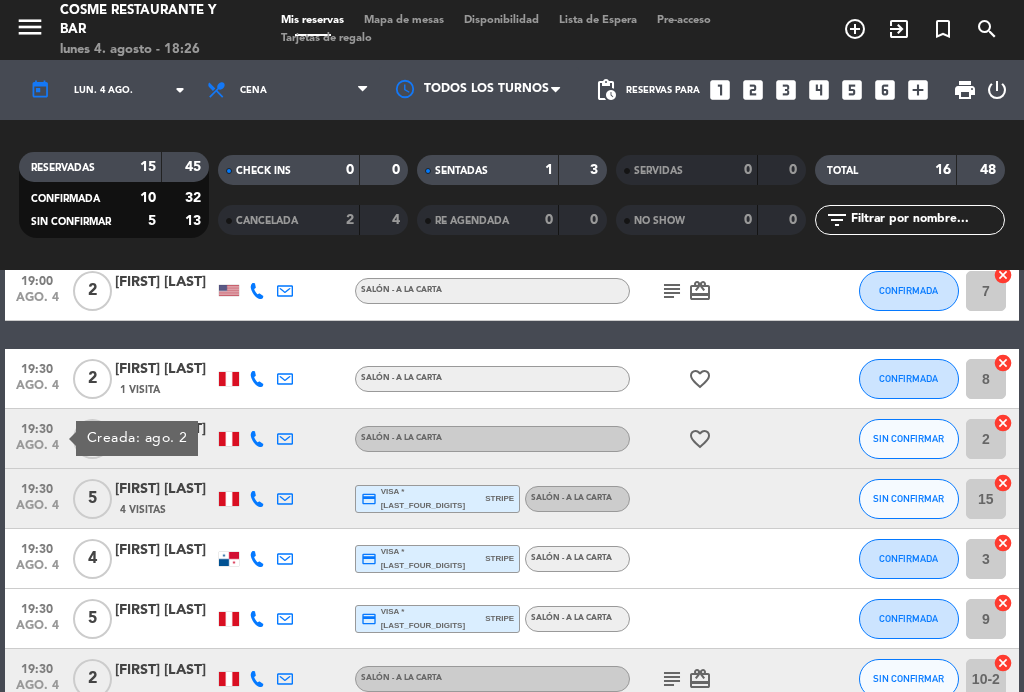 click on "19:30" 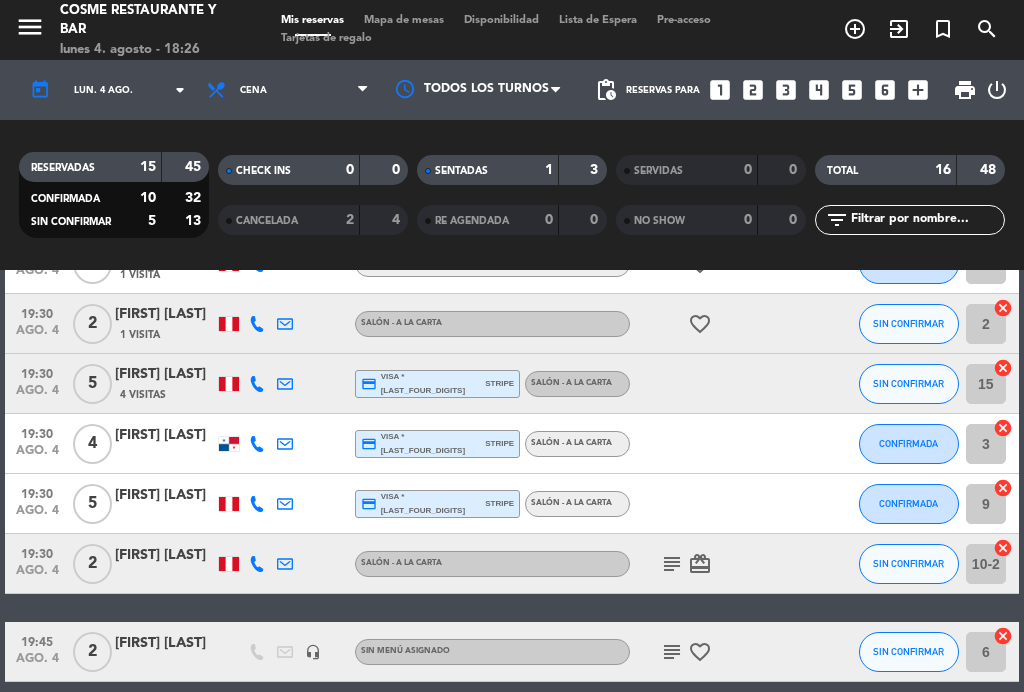 scroll, scrollTop: 284, scrollLeft: 0, axis: vertical 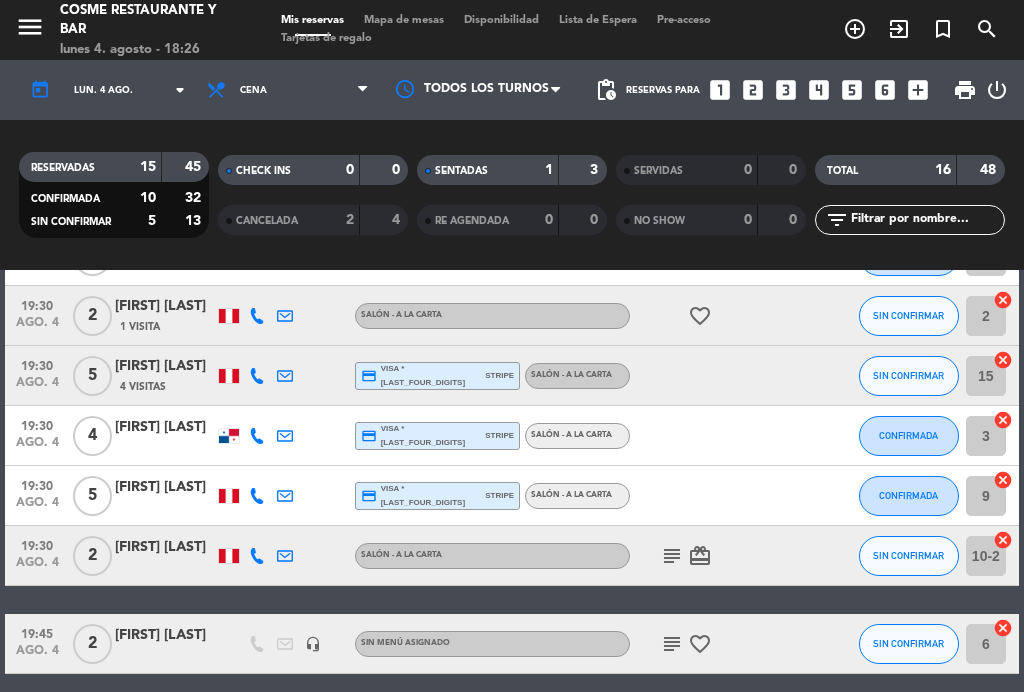 click on "ago. 4" 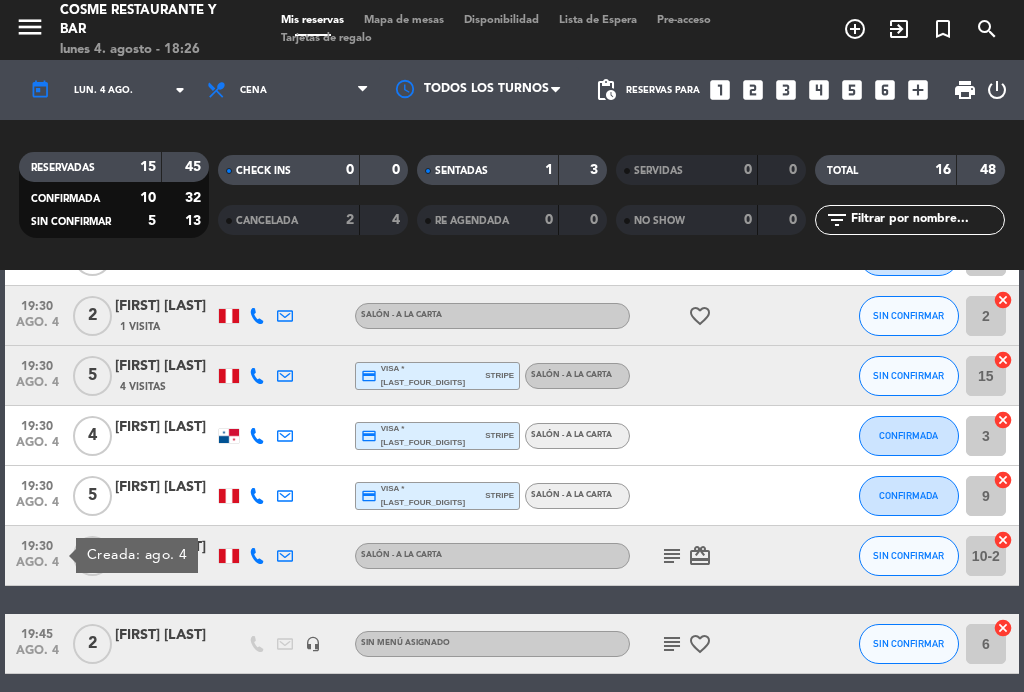 click on "19:30" 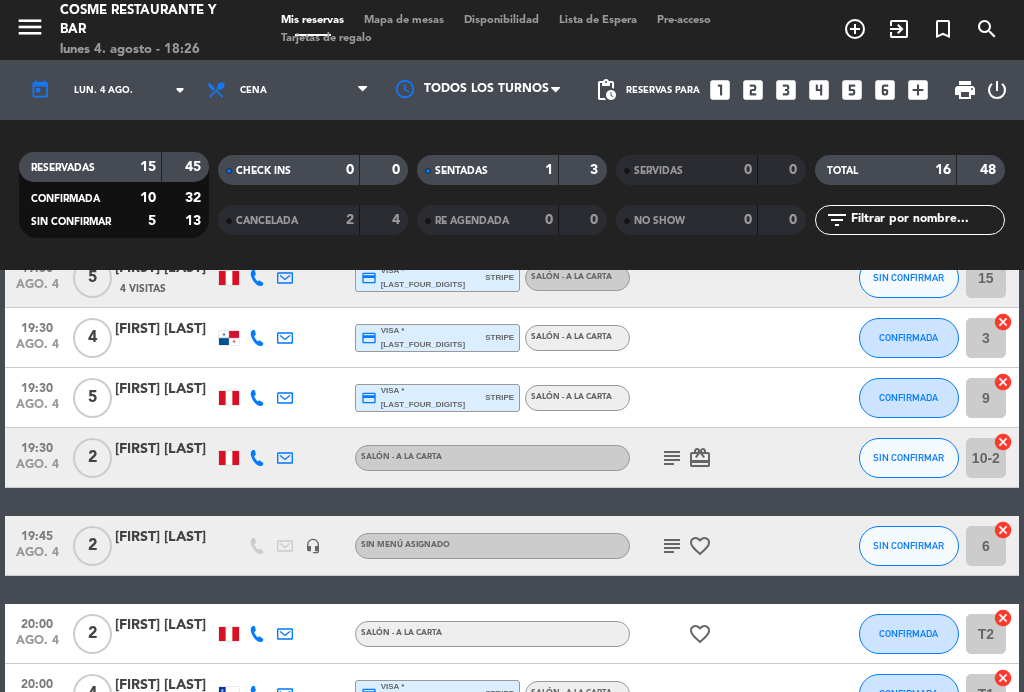 scroll, scrollTop: 384, scrollLeft: 0, axis: vertical 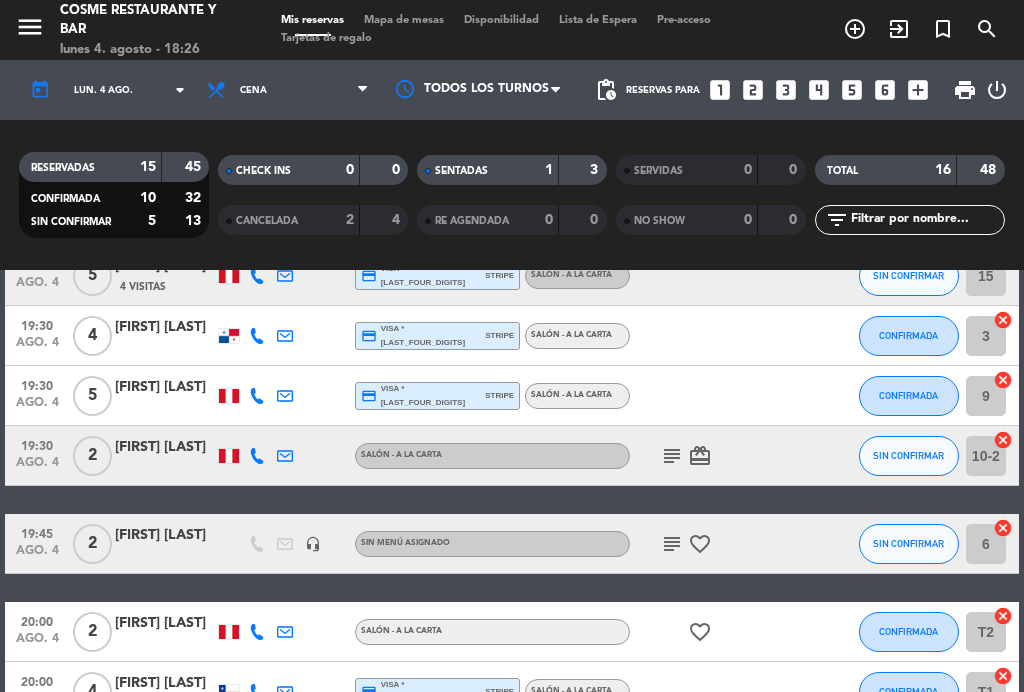 click on "subject" 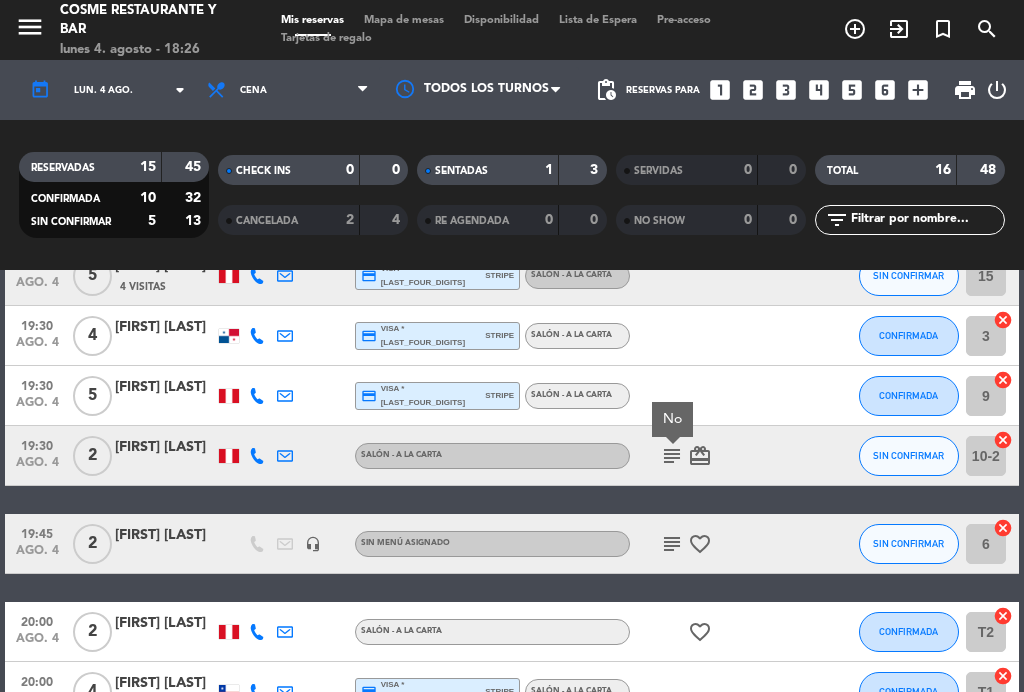 click on "subject" 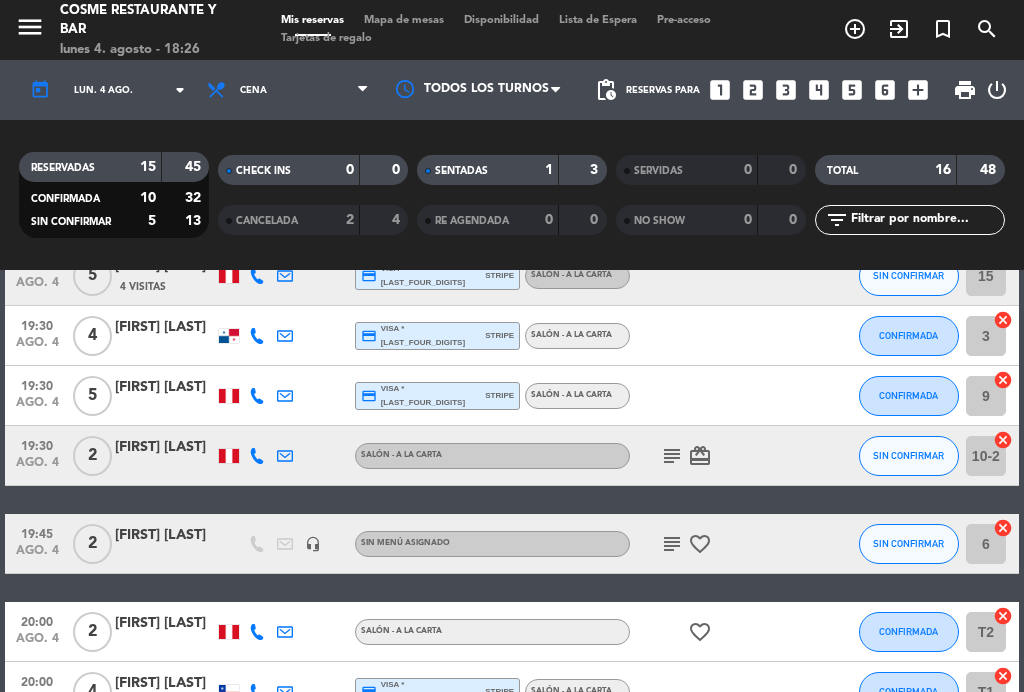 click on "subject" 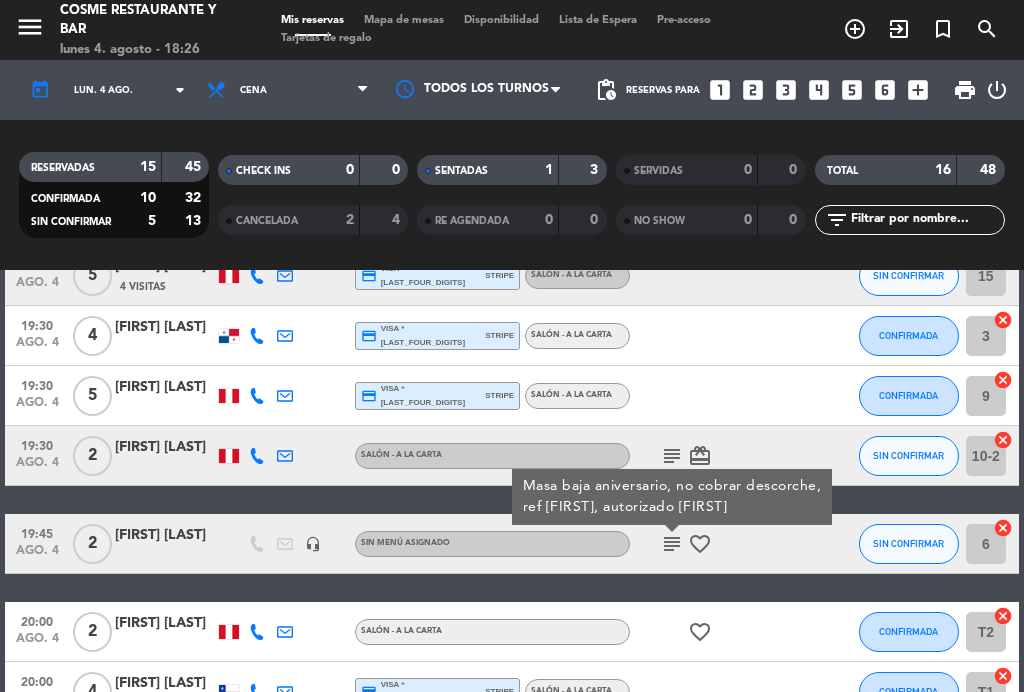 click on "subject" 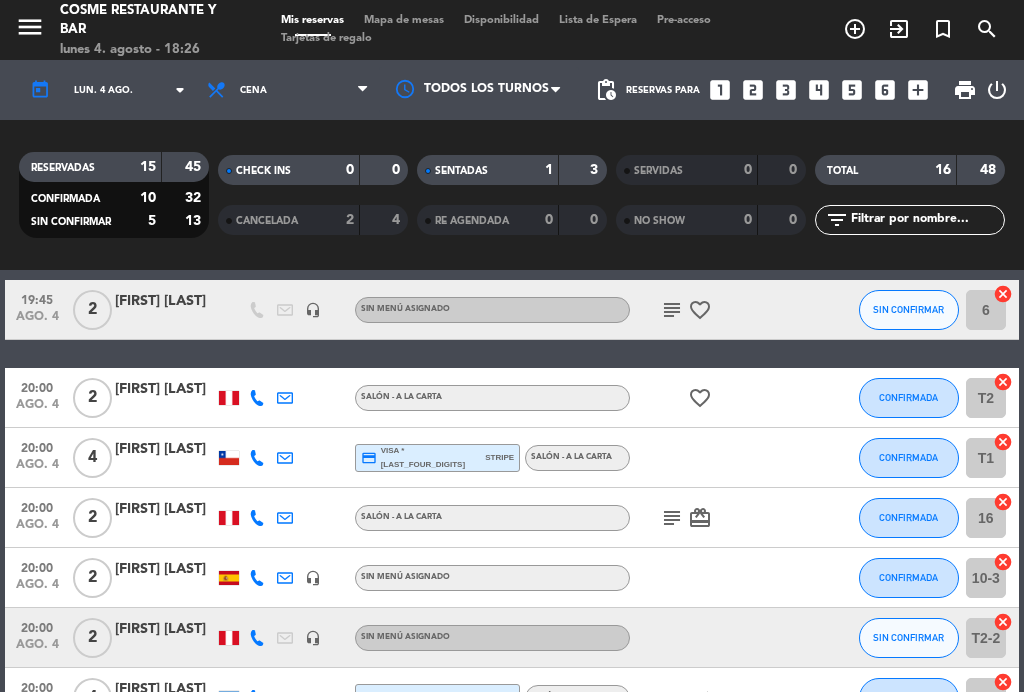 scroll, scrollTop: 625, scrollLeft: 0, axis: vertical 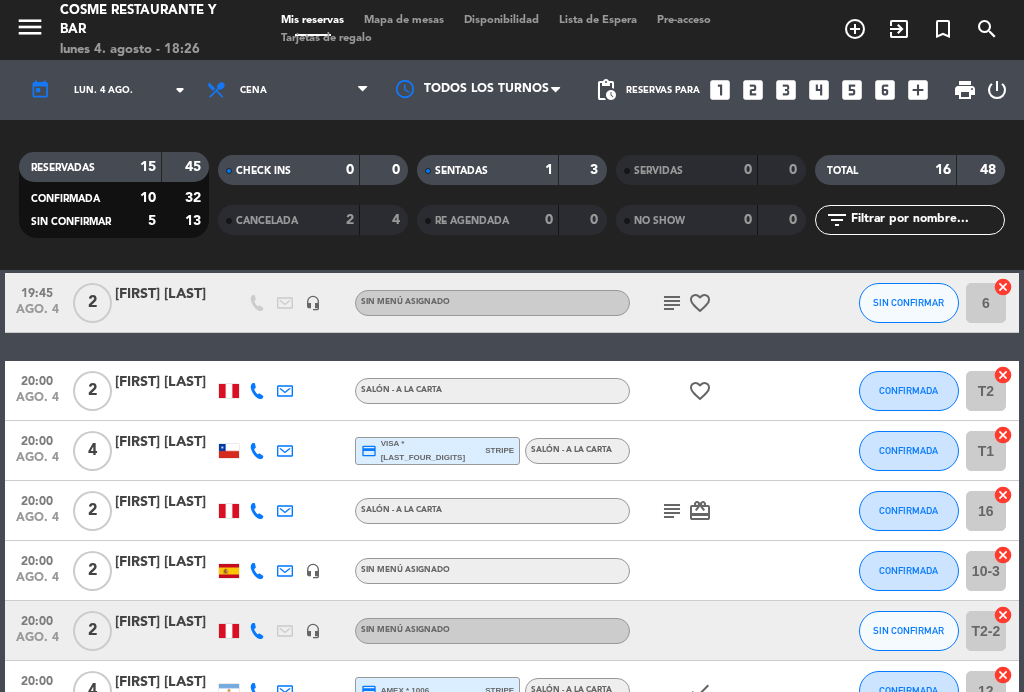click on "20:00" 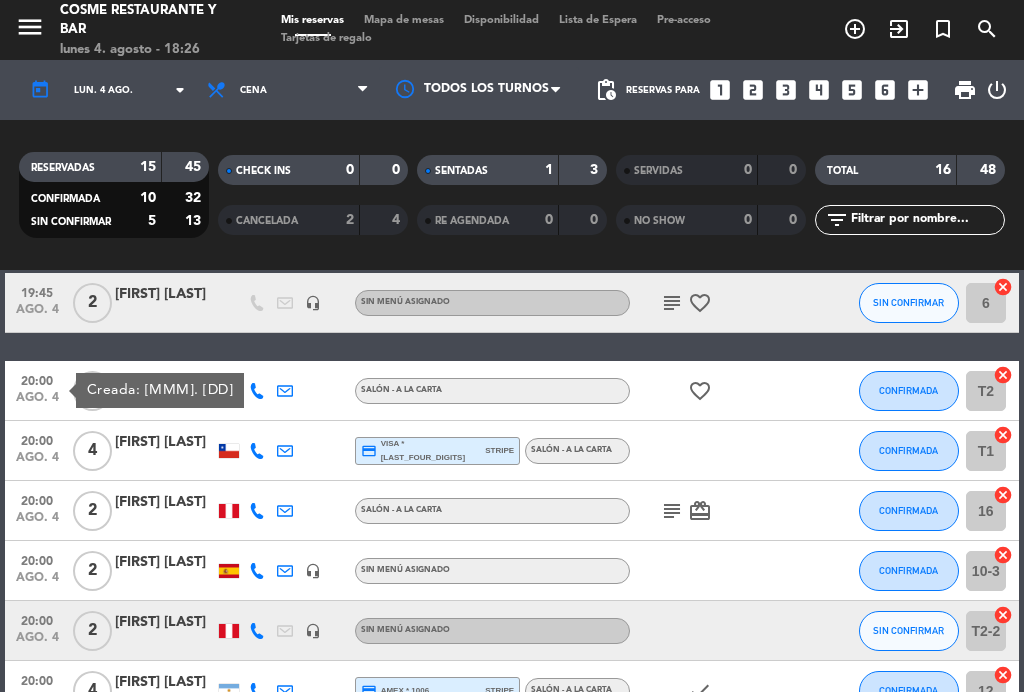 click on "20:00" 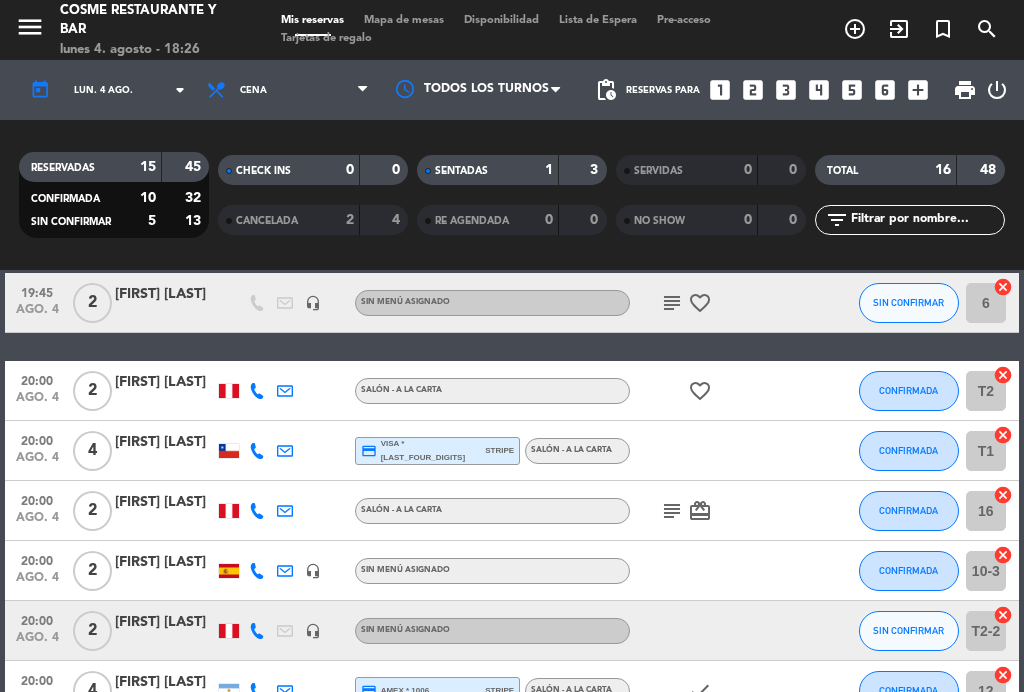 click on "ago. 4" 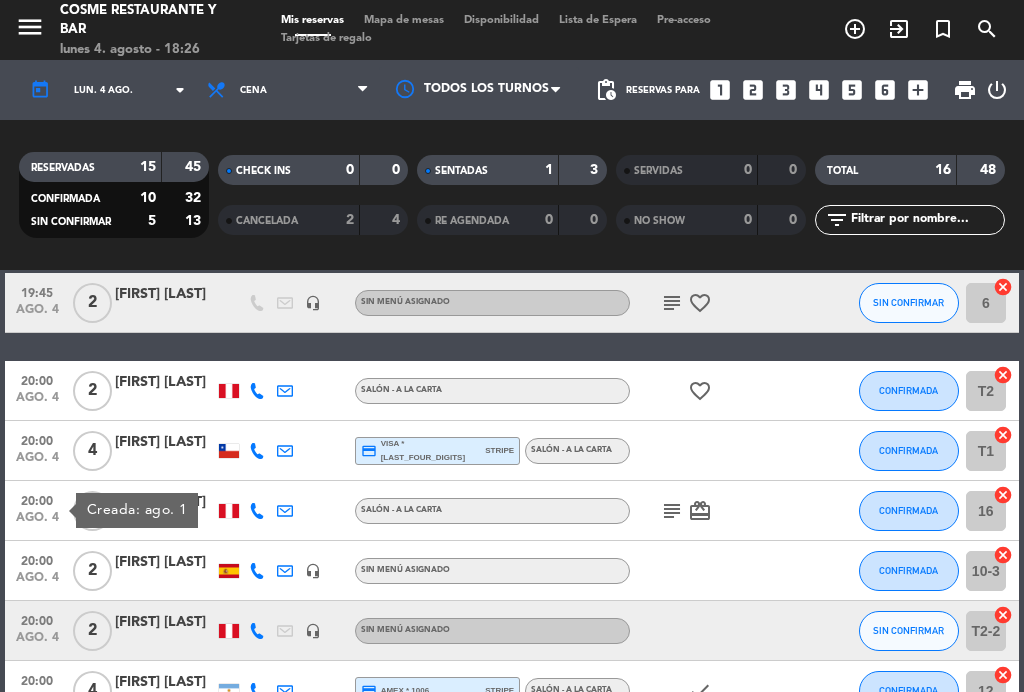 click on "20:00" 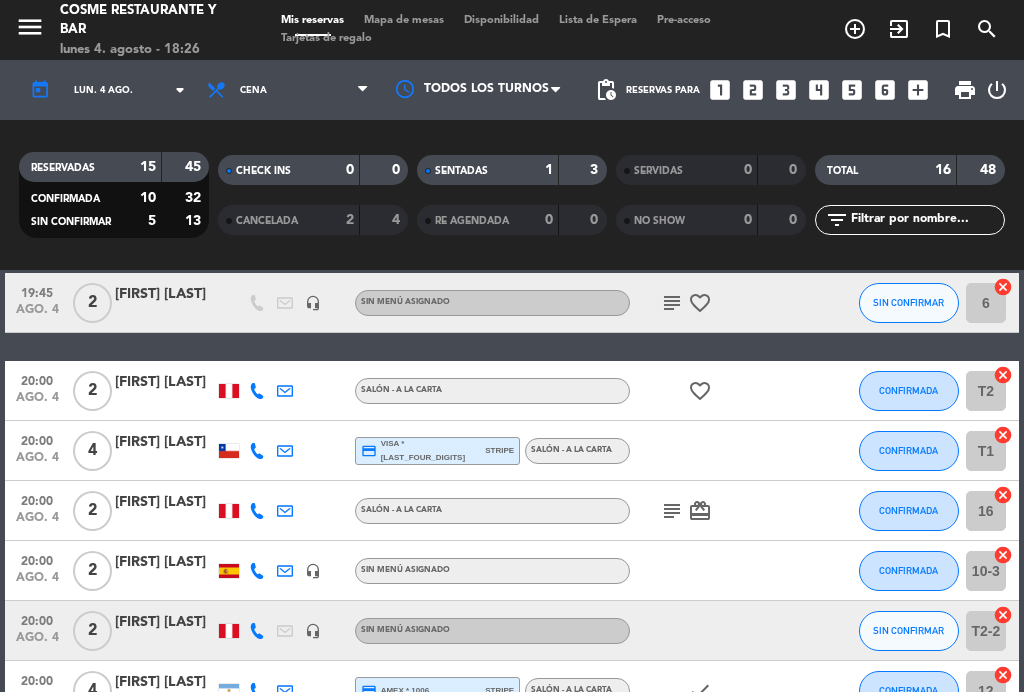 click on "subject" 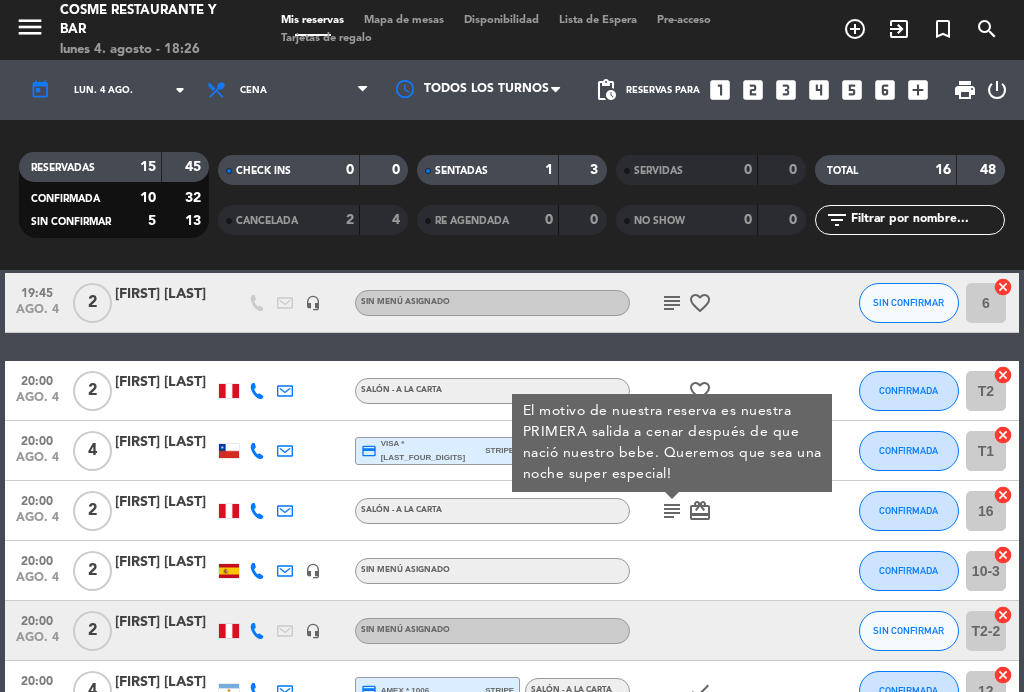 click on "subject" 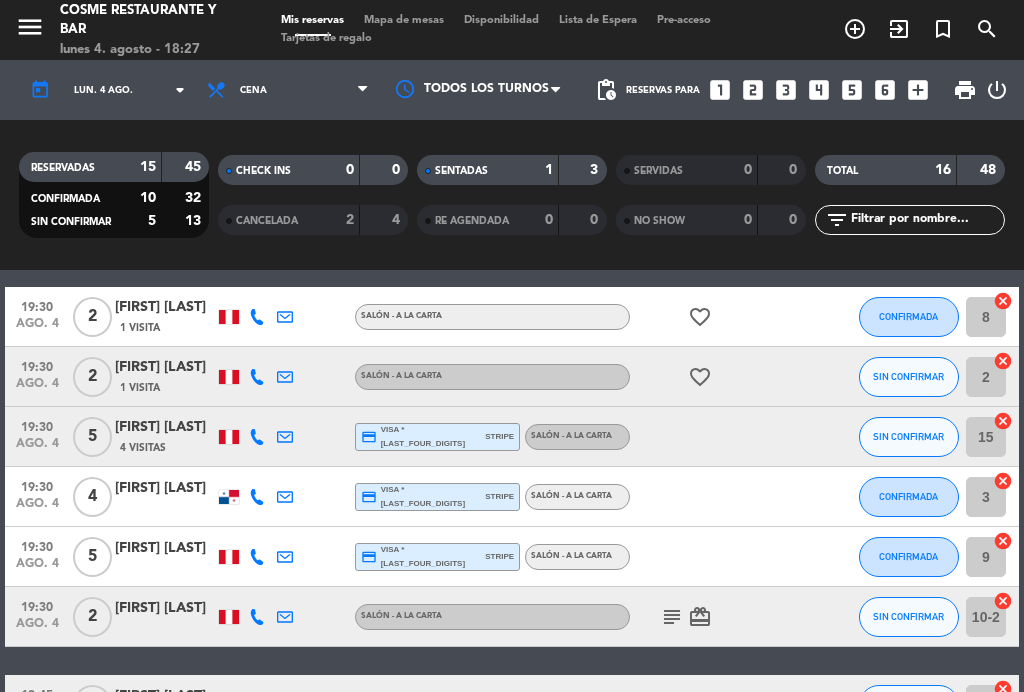 scroll, scrollTop: 225, scrollLeft: 0, axis: vertical 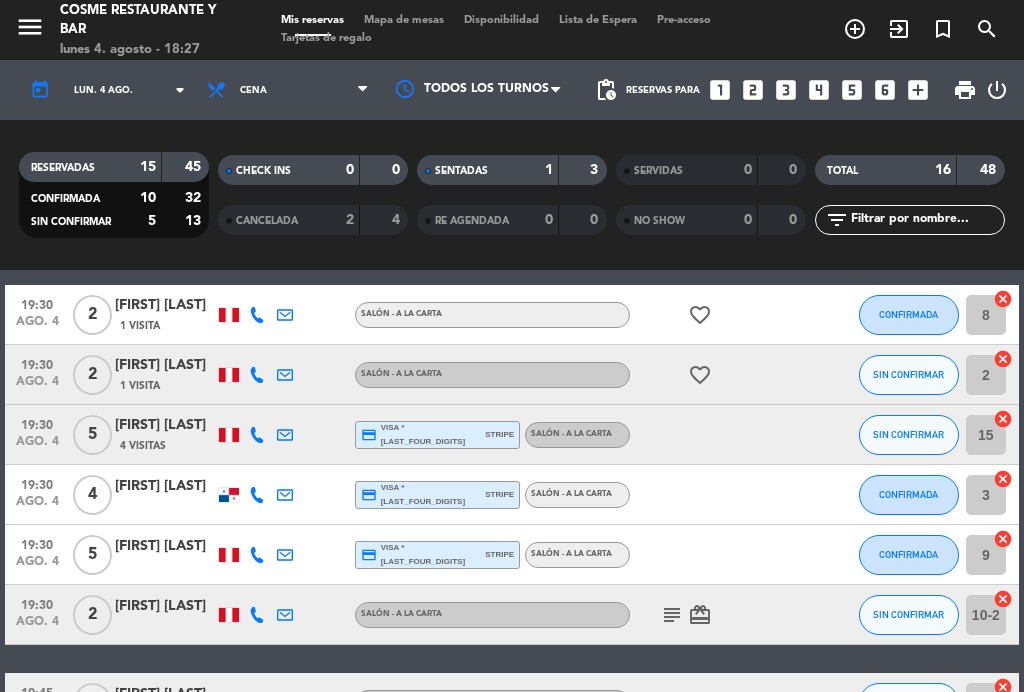 click on "Mapa de mesas" at bounding box center (404, 20) 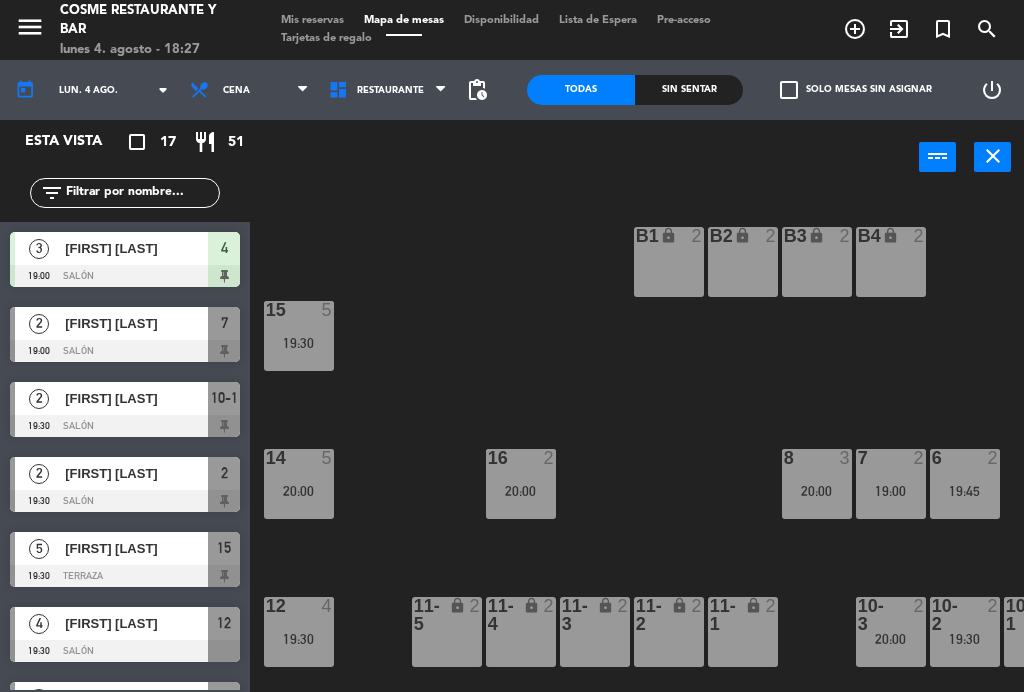 click on "8  3" at bounding box center (817, 459) 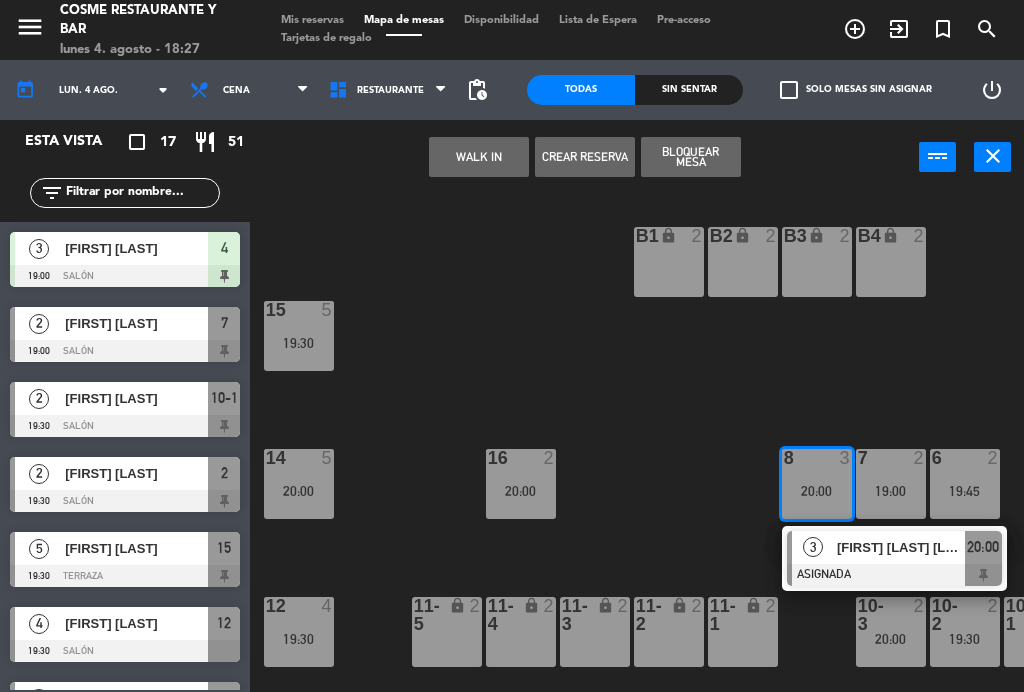 click on "16  2   20:00" at bounding box center (521, 484) 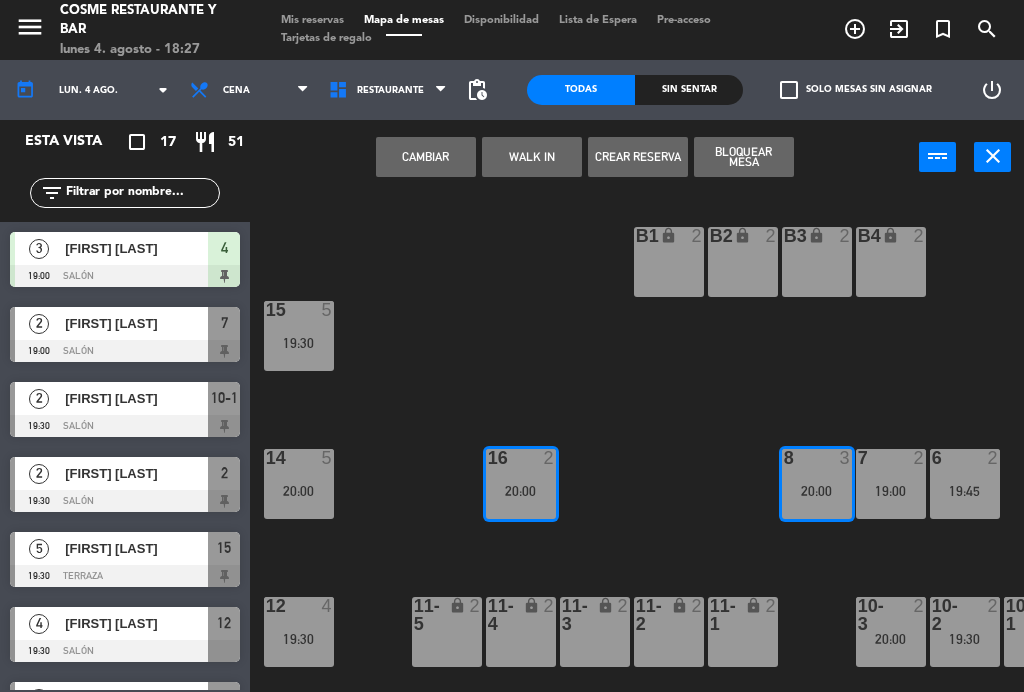 click on "Cambiar" at bounding box center [426, 157] 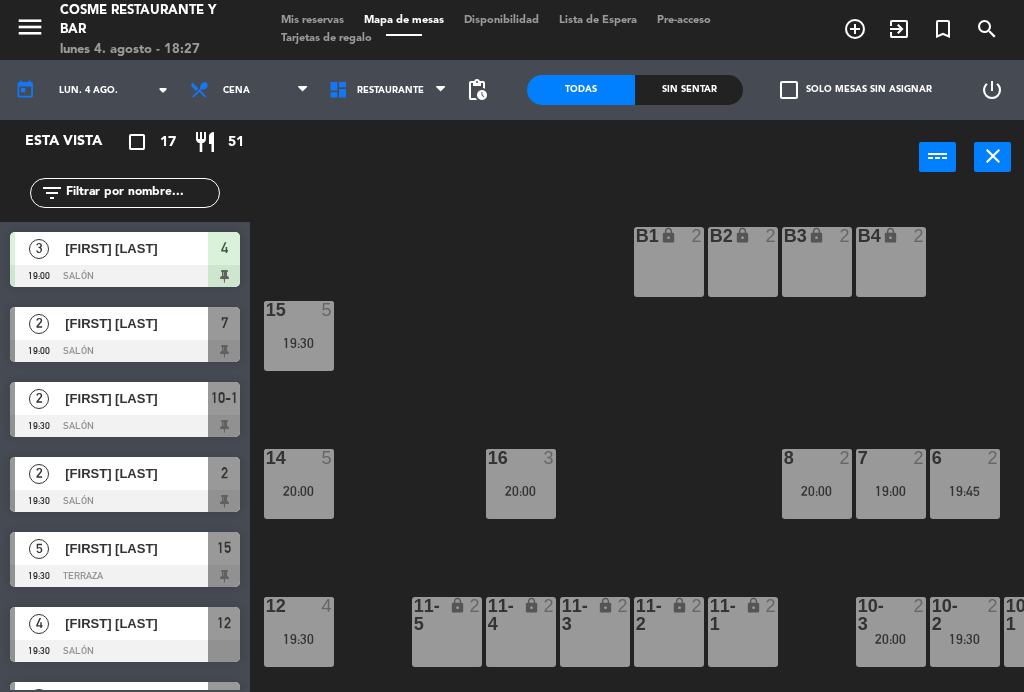 click on "menu  Cosme Restaurante y Bar   [DAY] [DATE] - [TIME]   Mis reservas   Mapa de mesas   Disponibilidad   Lista de Espera   Pre-acceso   Tarjetas de regalo  add_circle_outline exit_to_app turned_in_not search" 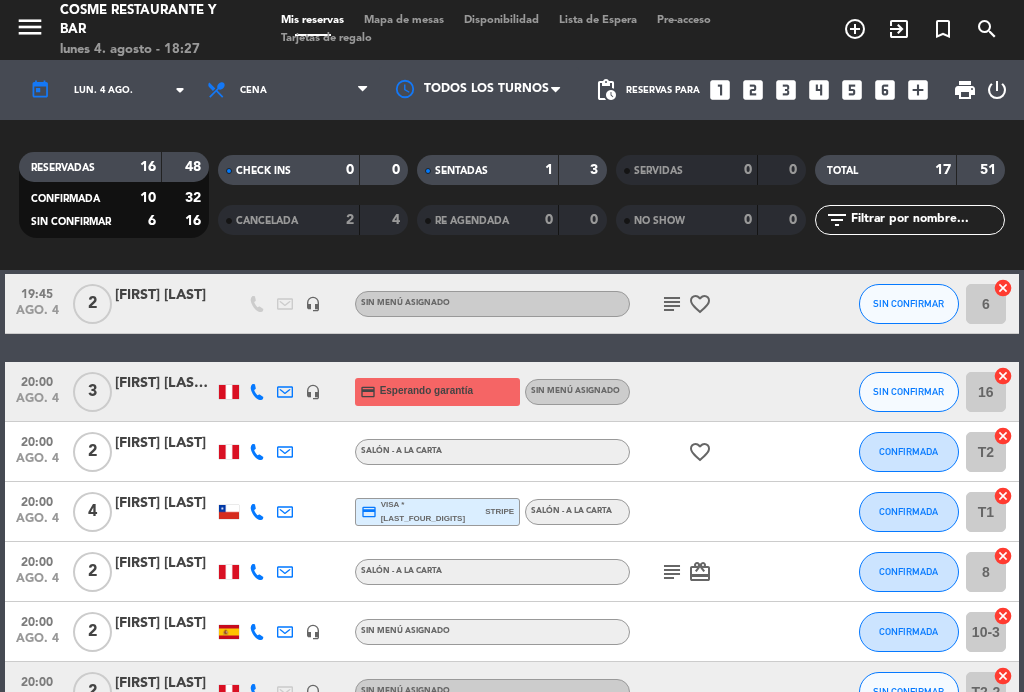 scroll, scrollTop: 627, scrollLeft: 0, axis: vertical 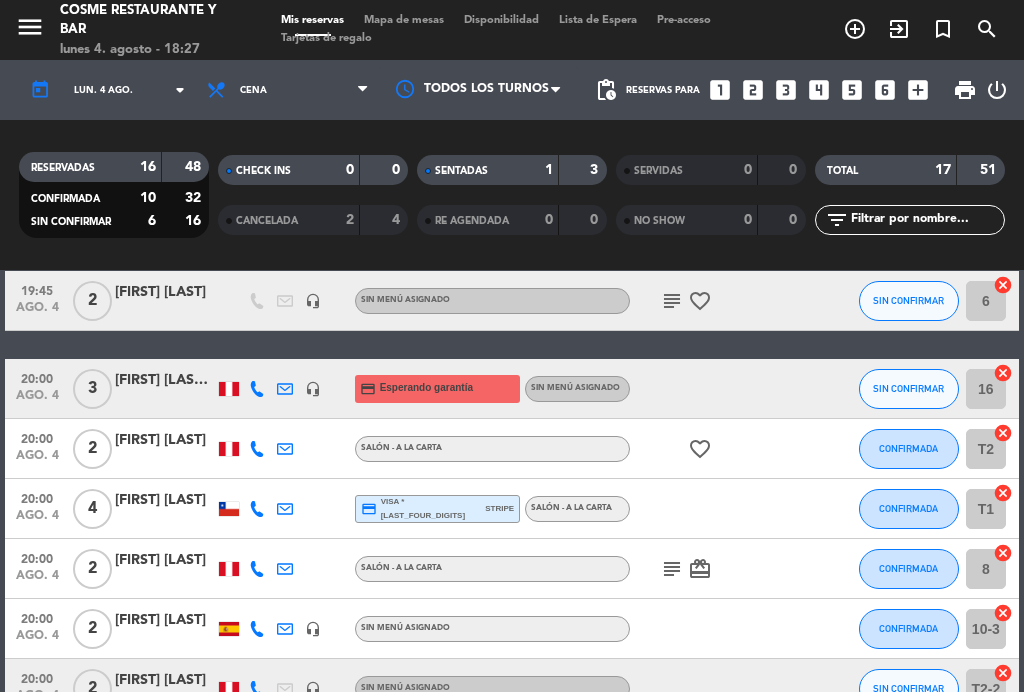 click on "headset_mic" 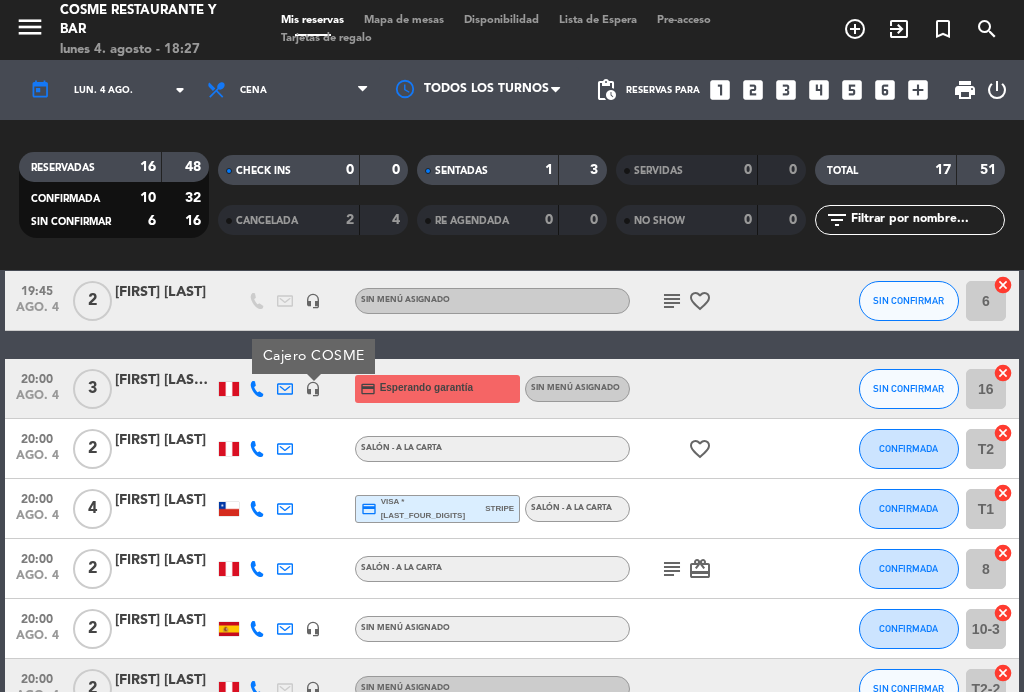 click on "headset_mic" 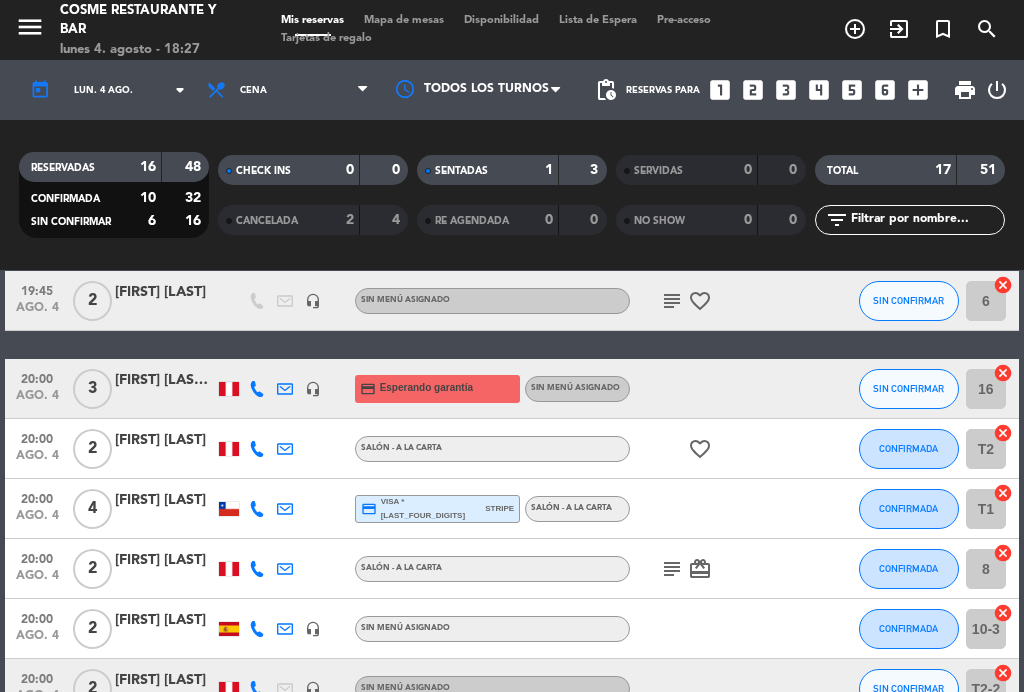 click on "Mapa de mesas" at bounding box center (404, 20) 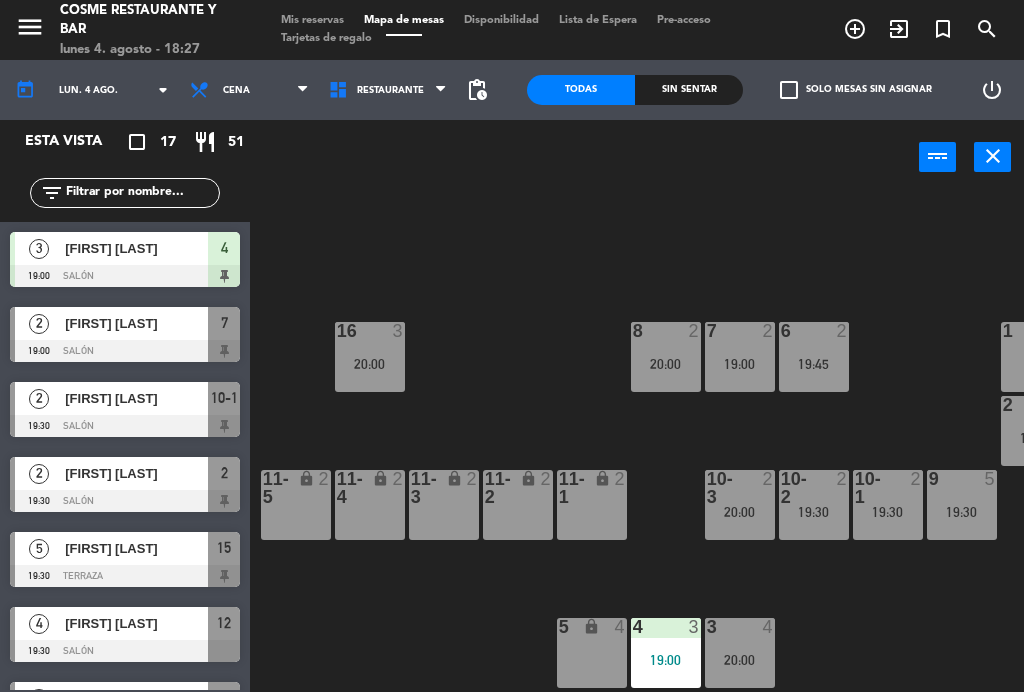 scroll, scrollTop: 127, scrollLeft: 152, axis: both 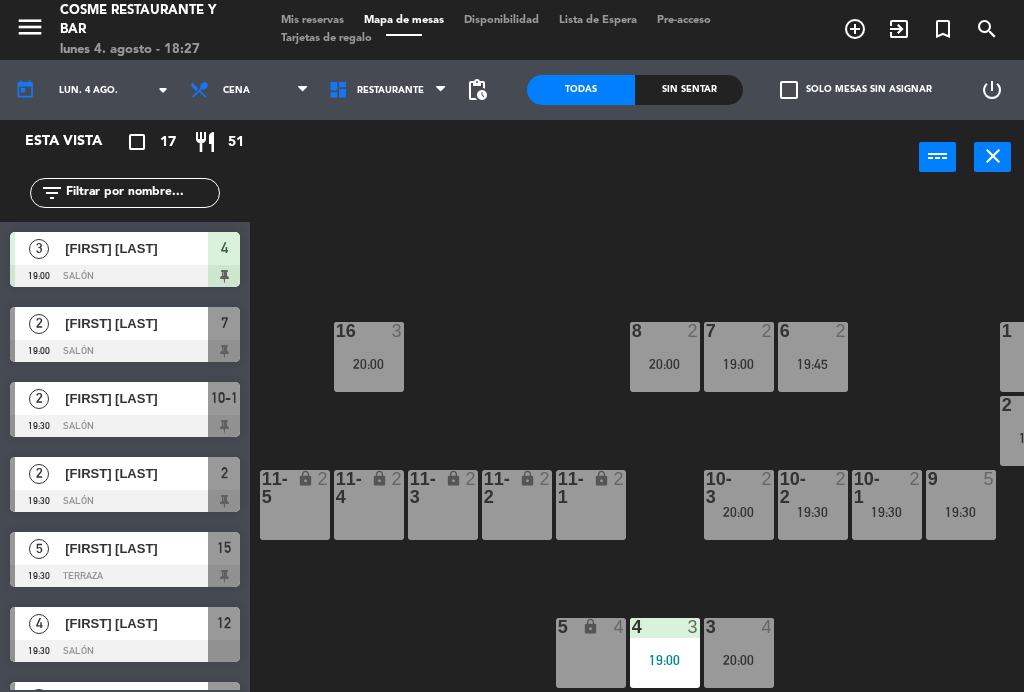 click on "Mis reservas" at bounding box center (312, 20) 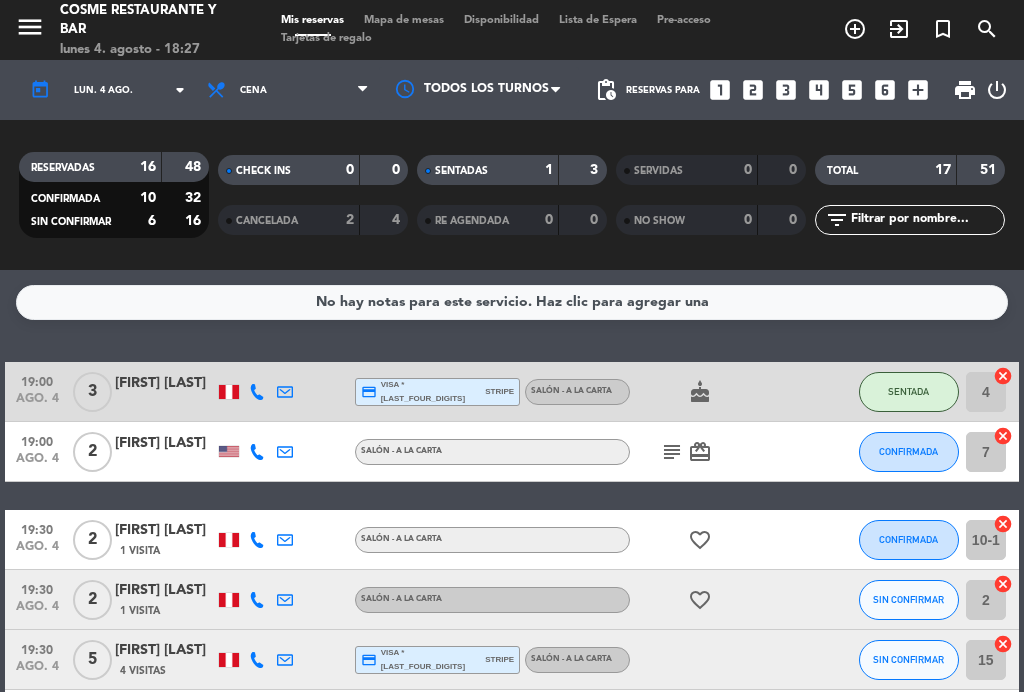 scroll, scrollTop: 0, scrollLeft: 0, axis: both 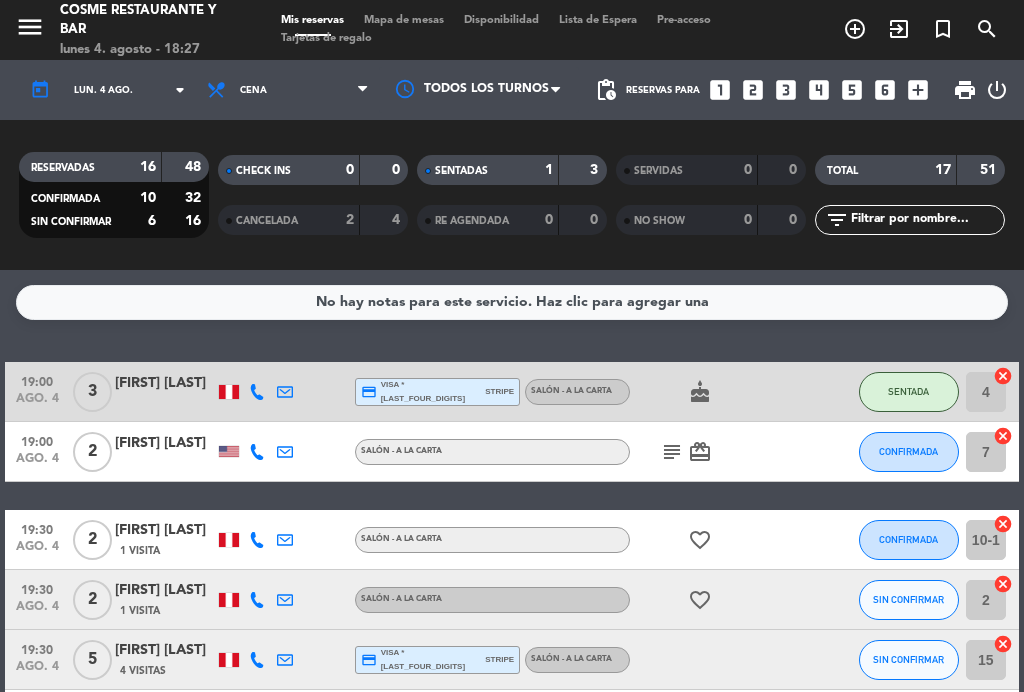 click on "Mapa de mesas" at bounding box center [404, 20] 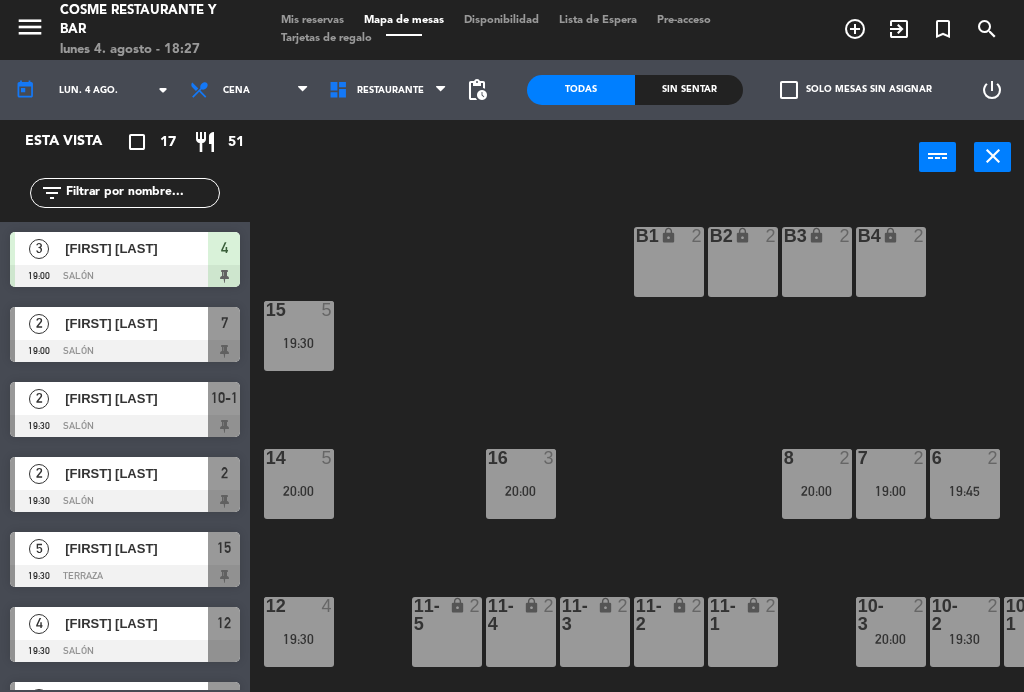 click on "16  3   20:00" at bounding box center (521, 484) 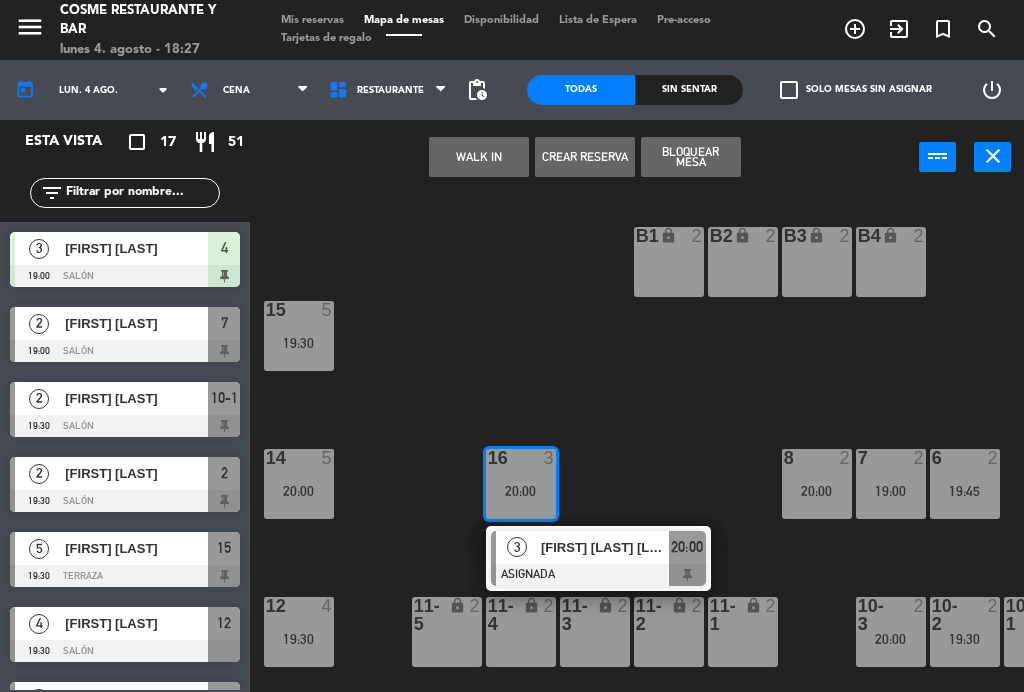 click at bounding box center (598, 575) 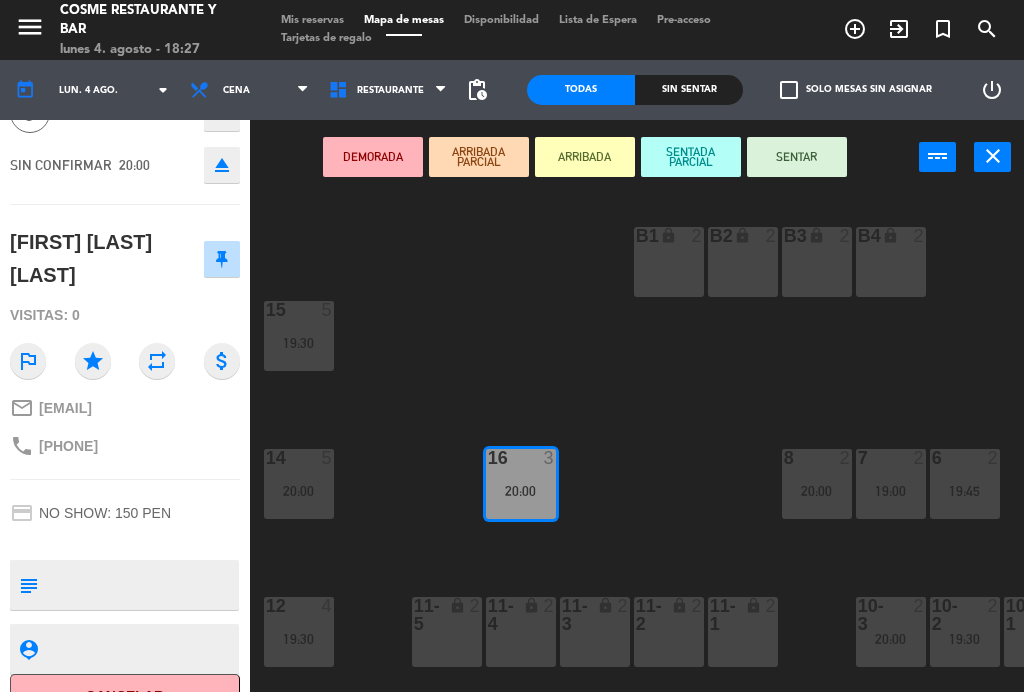 scroll, scrollTop: -20, scrollLeft: 0, axis: vertical 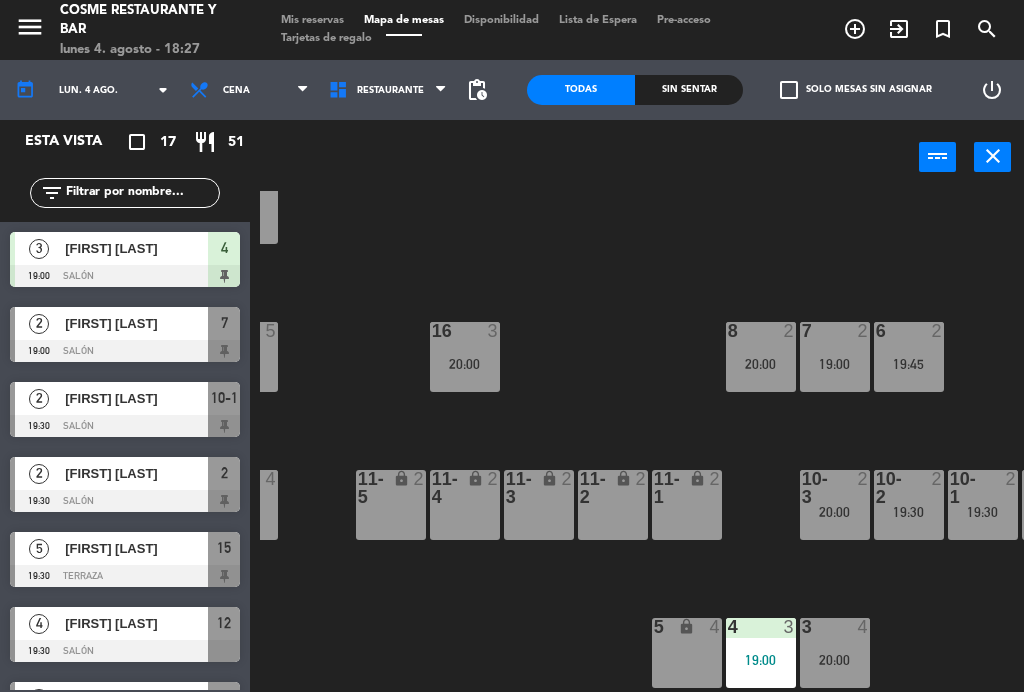 click on "Mis reservas" at bounding box center (312, 20) 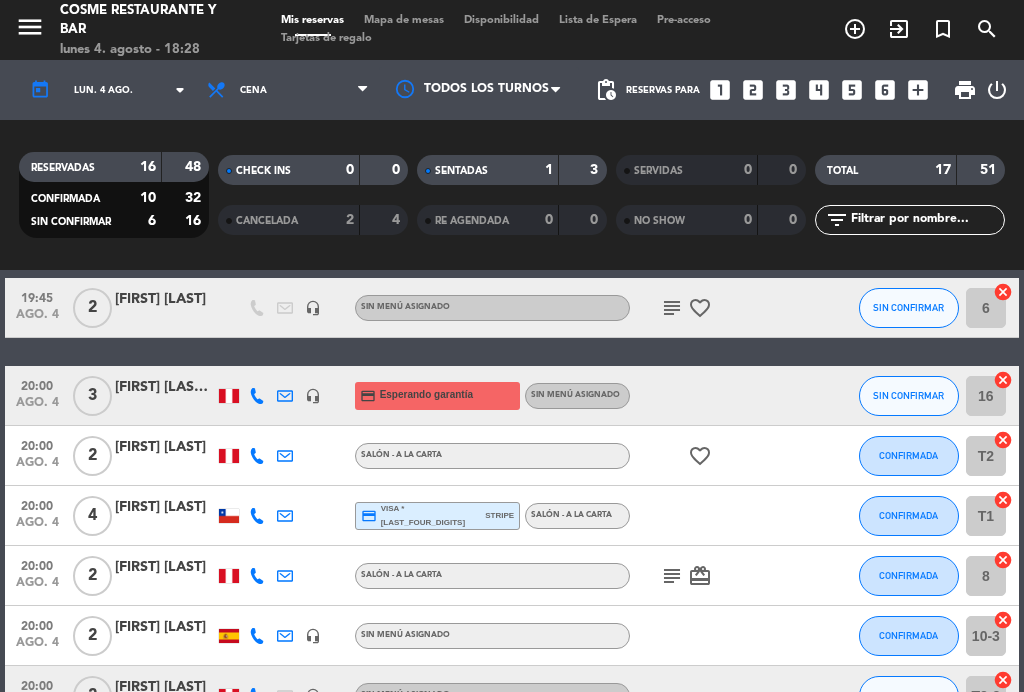 scroll, scrollTop: 629, scrollLeft: 0, axis: vertical 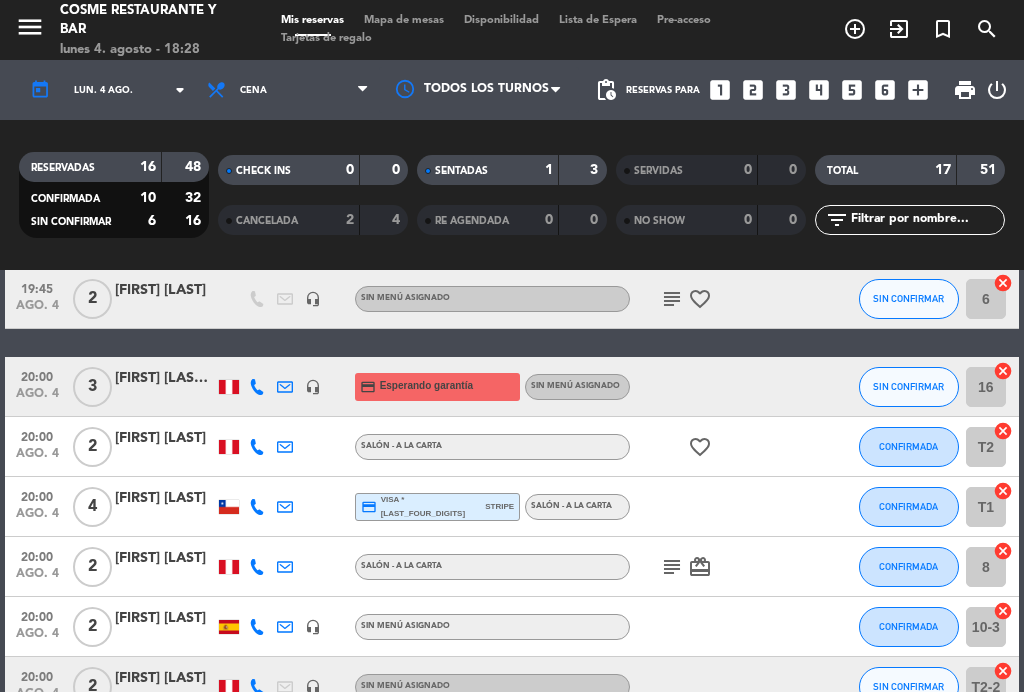click on "ago. 4" 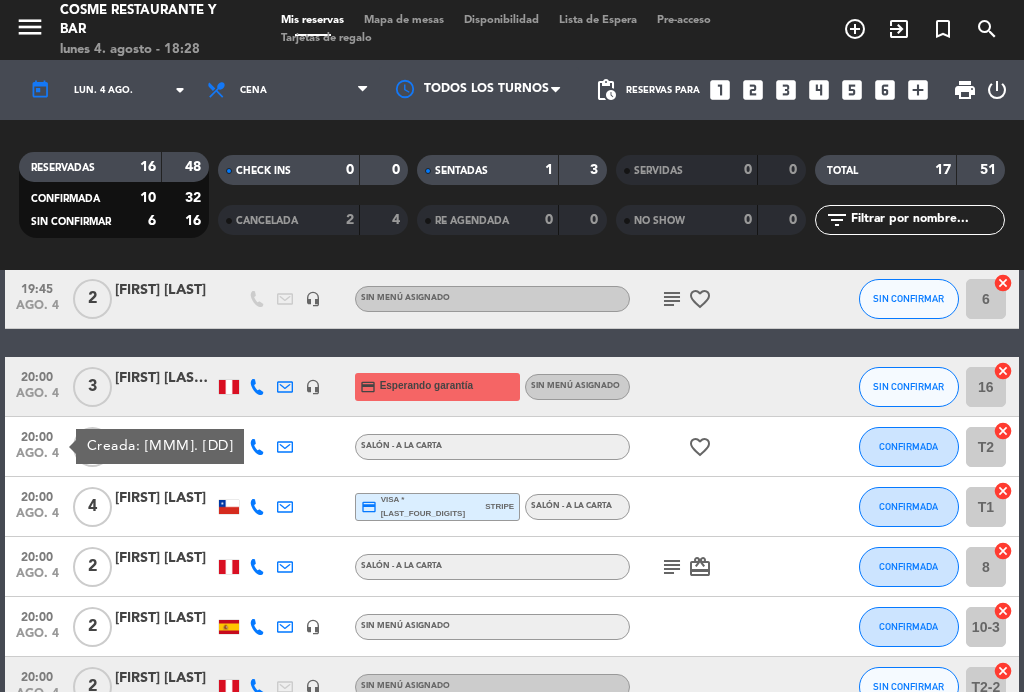 click on "20:00" 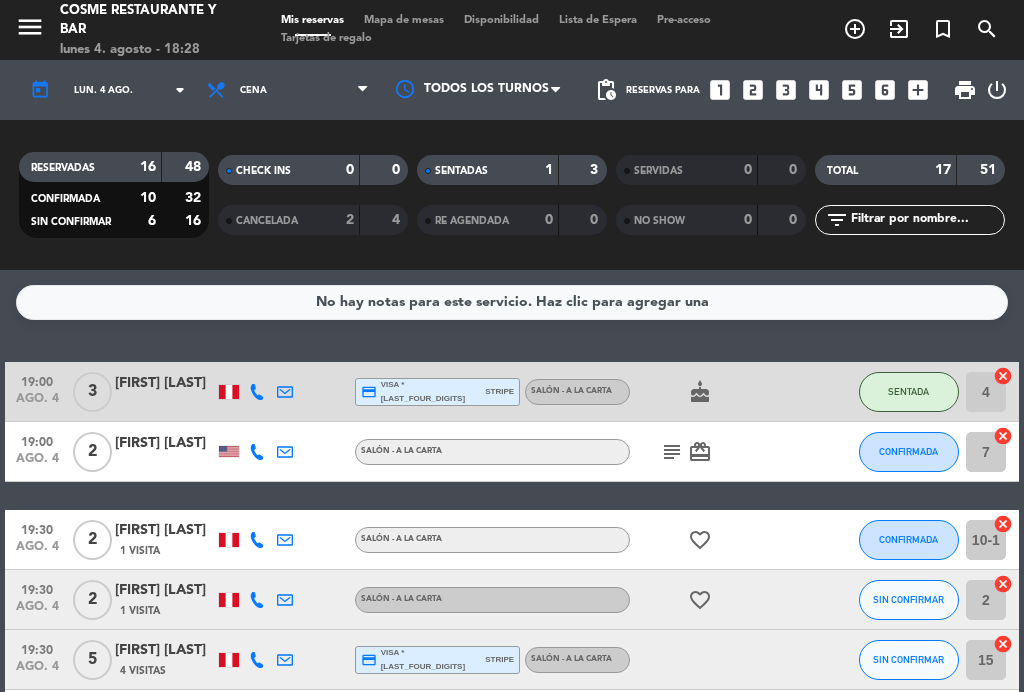scroll, scrollTop: 0, scrollLeft: 0, axis: both 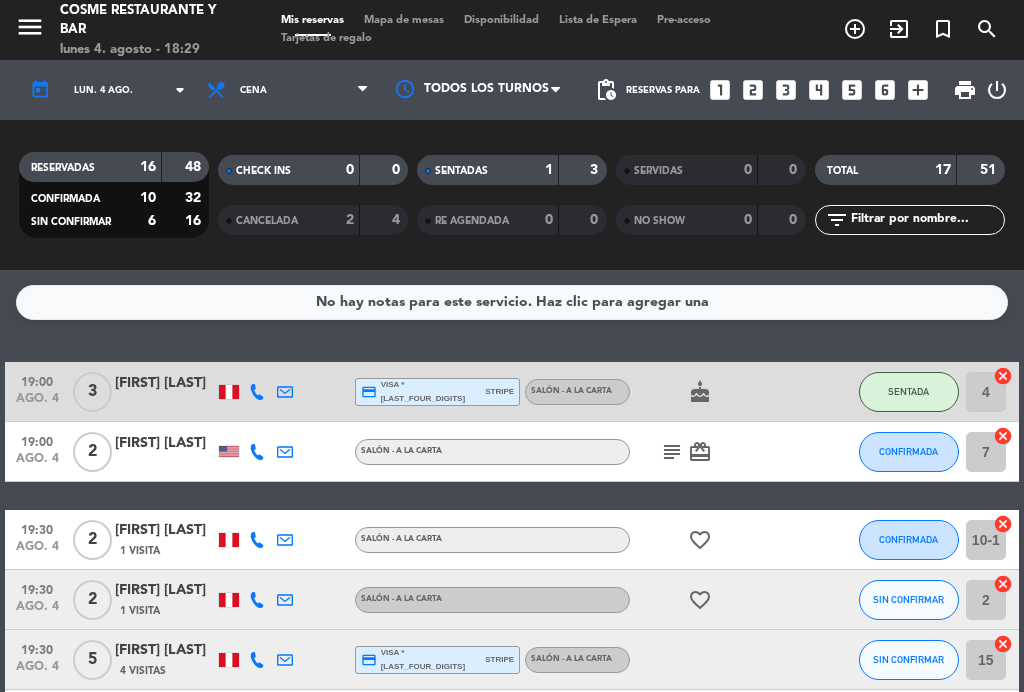 click on "subject" 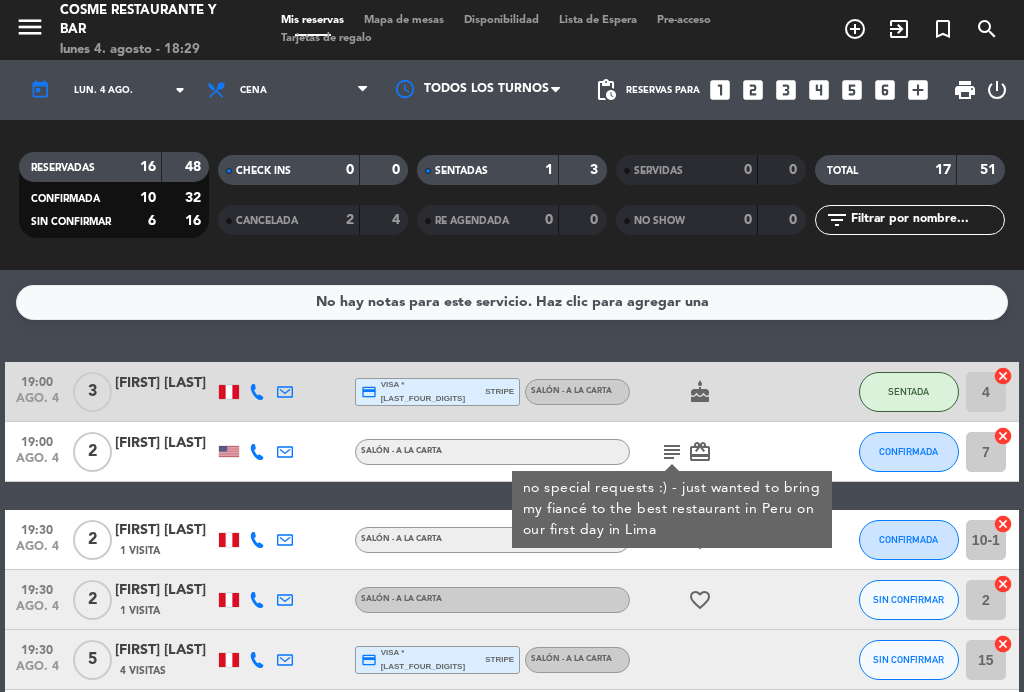click on "subject" 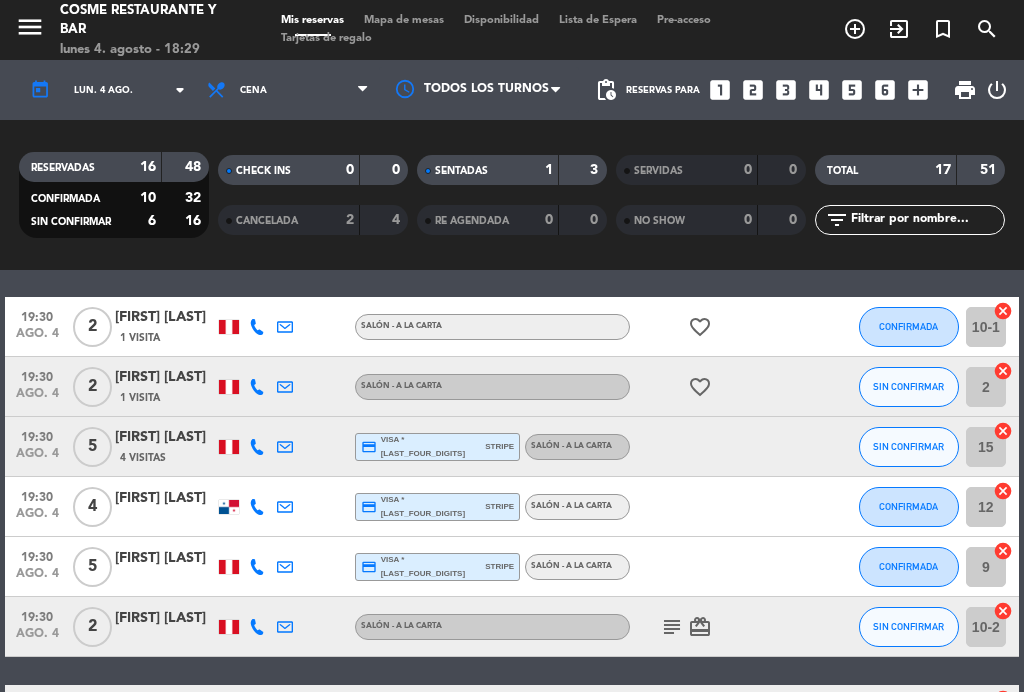 scroll, scrollTop: 213, scrollLeft: 0, axis: vertical 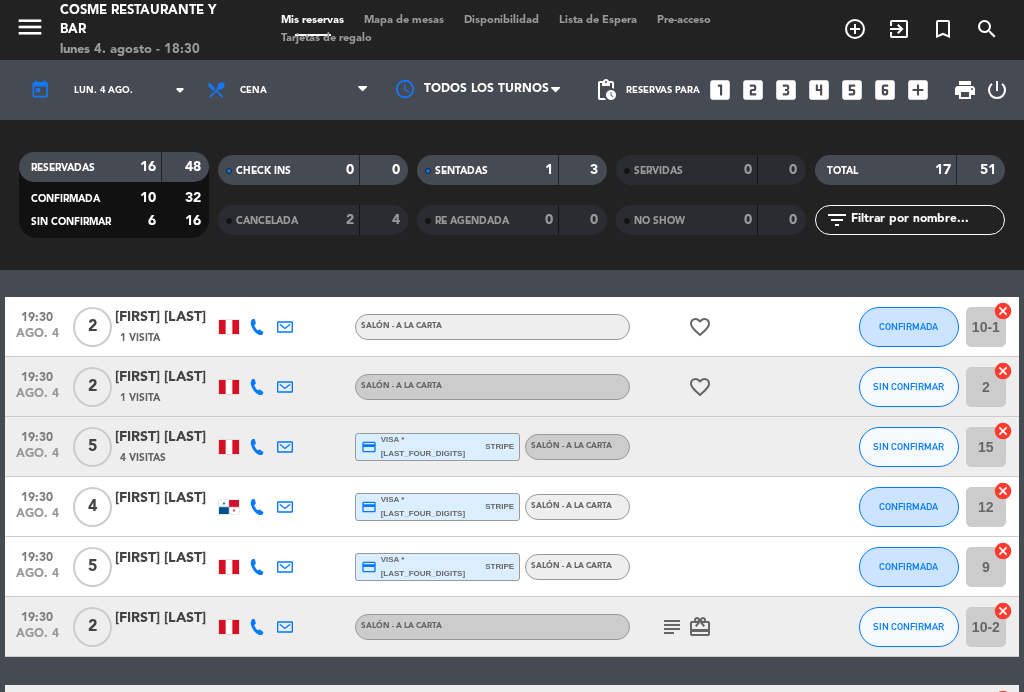 click on "[HH]:[MM]   [MMM]. [DD]   3   [FIRST] [LAST]  credit_card  visa * [LAST_FOUR_DIGITS]   stripe   Salón - A la carta  cake  SENTADA 4  cancel   [HH]:[MM]   [MMM]. [DD]   2   [FIRST] [LAST]   Salón - A la carta  subject   card_giftcard  CONFIRMADA 7  cancel   [HH]:[MM]   [MMM]. [DD]   2   [FIRST] [LAST]   1 Visita   Salón - A la carta  favorite_border  CONFIRMADA 10-1  cancel   [HH]:[MM]   [MMM]. [DD]   2   [FIRST] [LAST]   4 Visitas  credit_card  visa * [LAST_FOUR_DIGITS]   stripe   Salón - A la carta SIN CONFIRMAR 15  cancel   [HH]:[MM]   [MMM]. [DD]   4   [FIRST] [LAST]  credit_card  visa * [LAST_FOUR_DIGITS]   stripe   Salón - A la carta CONFIRMADA 12  cancel   [HH]:[MM]   [MMM]. [DD]   5   [FIRST] [LAST]  credit_card  visa * [LAST_FOUR_DIGITS]   stripe   Salón - A la carta CONFIRMADA 9  cancel   [HH]:[MM]   [MMM]. [DD]   2   [FIRST] [LAST]   Salón - A la carta  subject   card_giftcard  SIN CONFIRMAR 10-2  cancel   [HH]:[MM]   [MMM]. [DD]   2   [FIRST] [LAST]   headset_mic  Sin menú asignado 6 8" 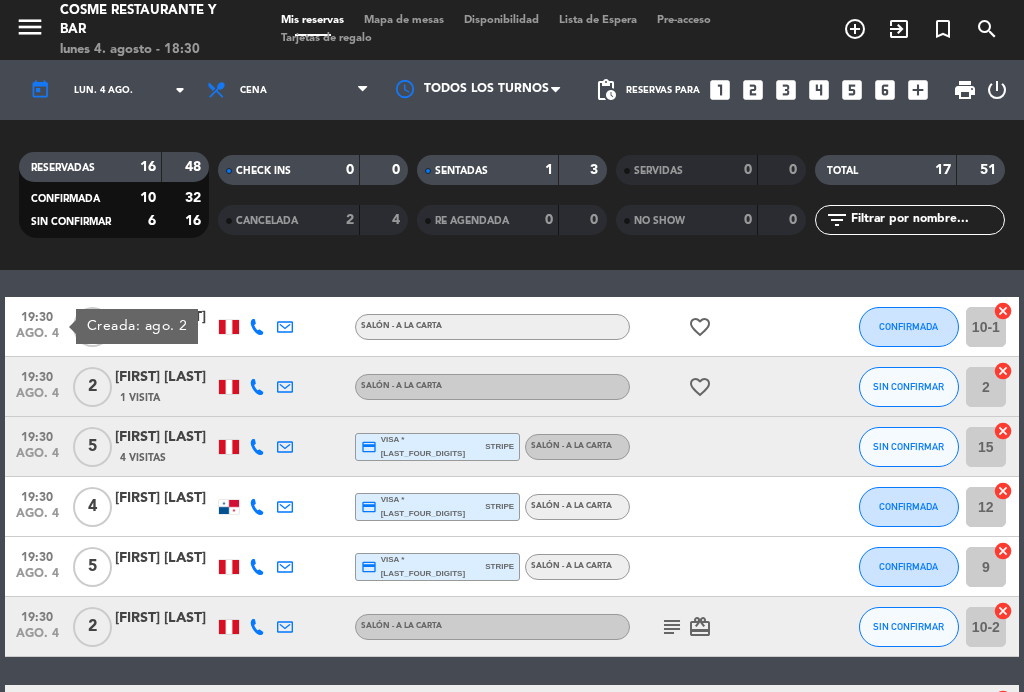 click on "ago. 4" 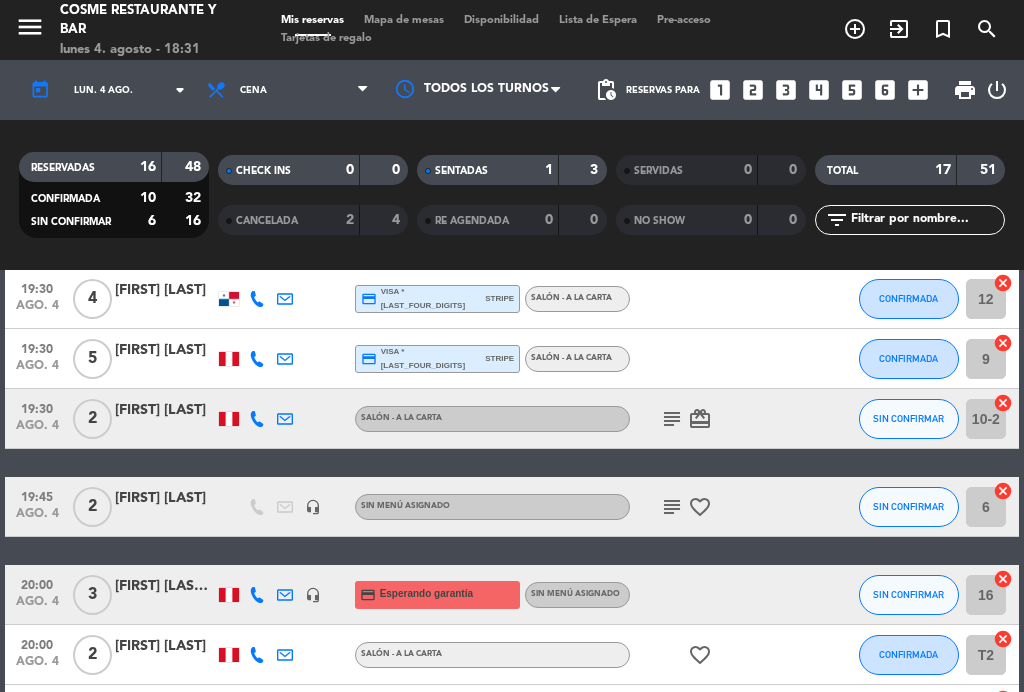 scroll, scrollTop: 431, scrollLeft: 0, axis: vertical 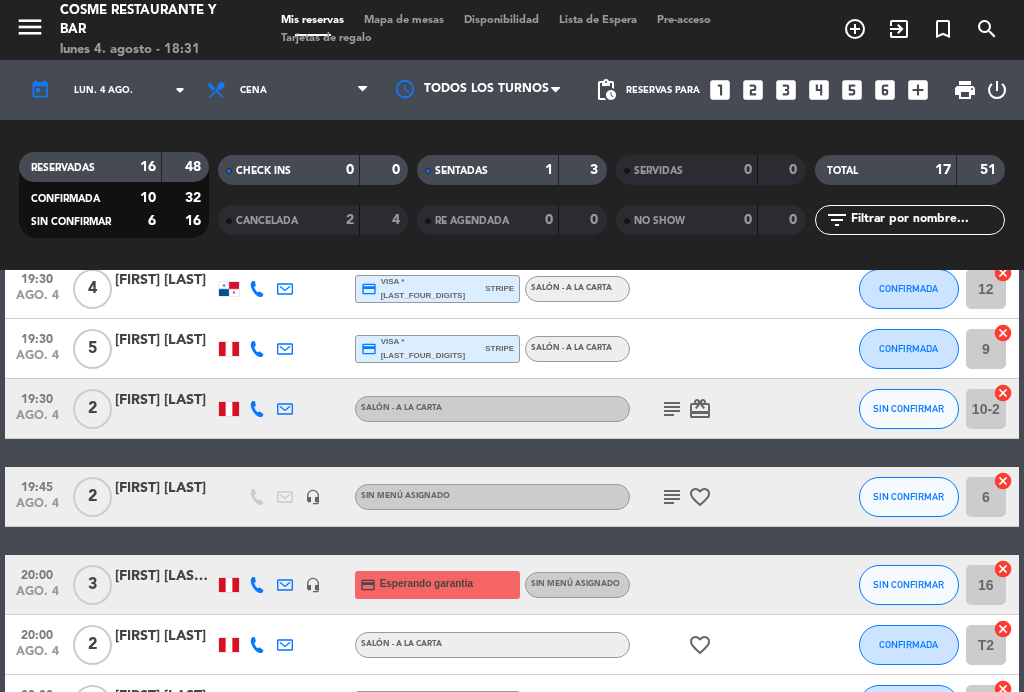 click on "subject" 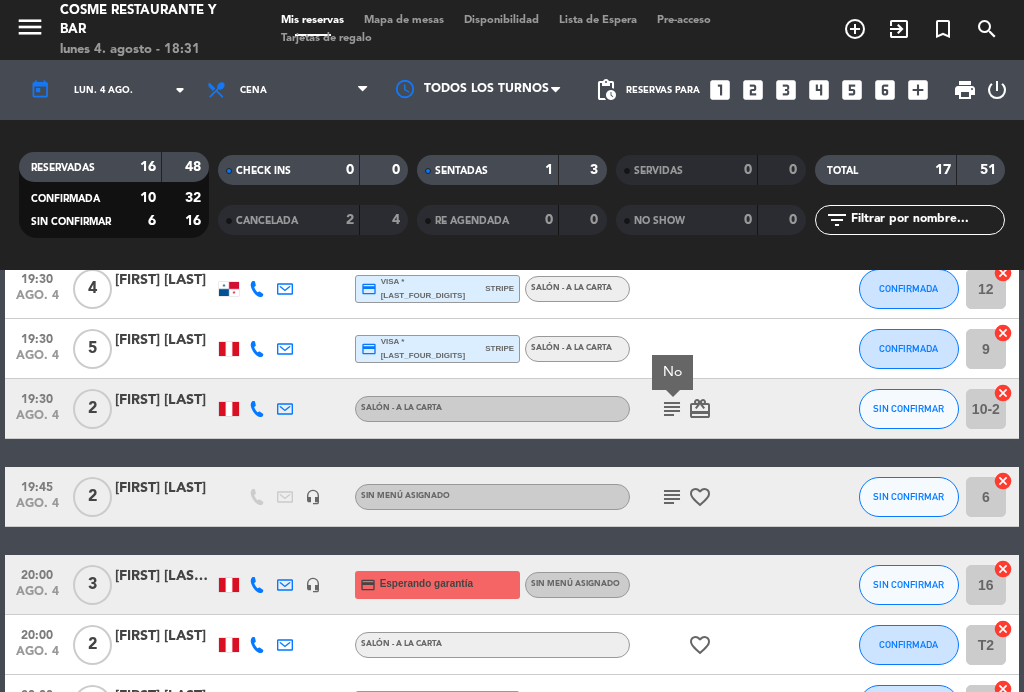 click on "subject" 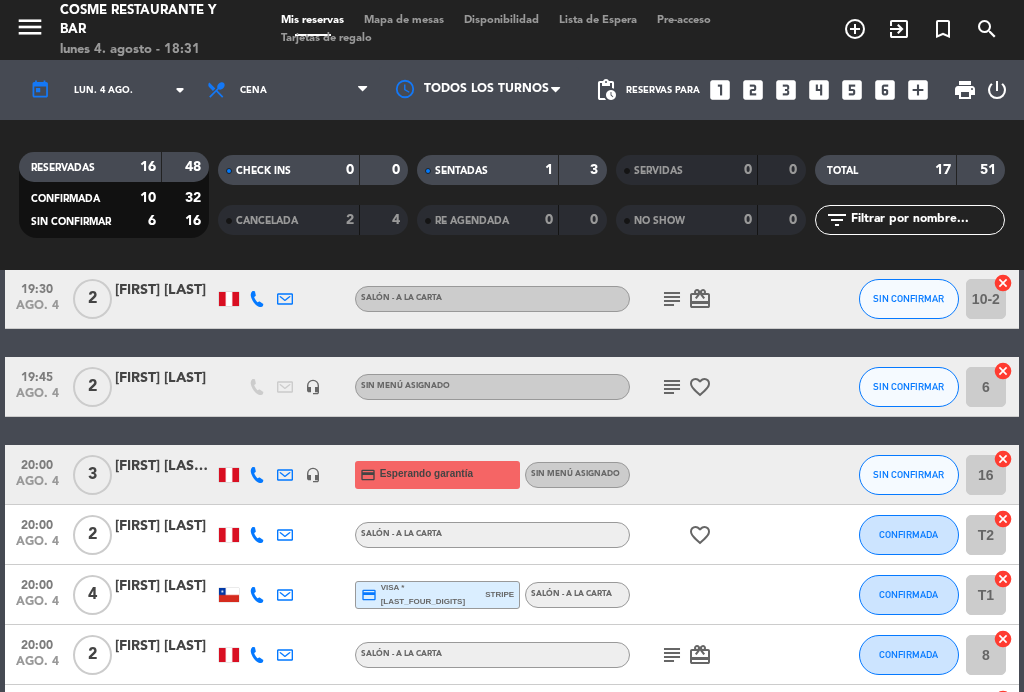 scroll, scrollTop: 542, scrollLeft: 0, axis: vertical 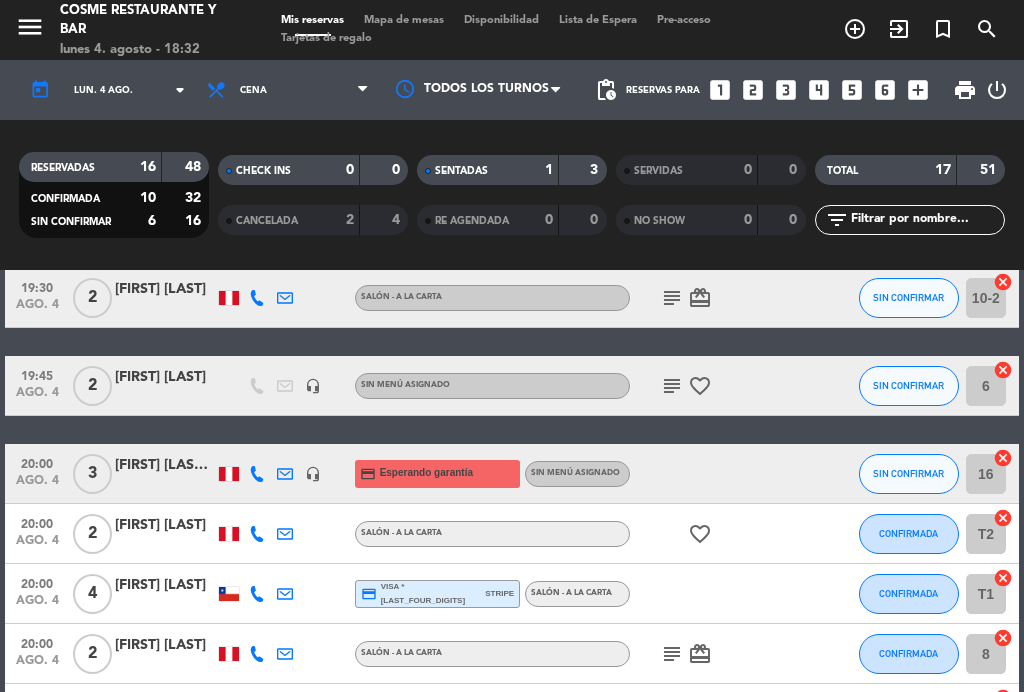 click on "subject" 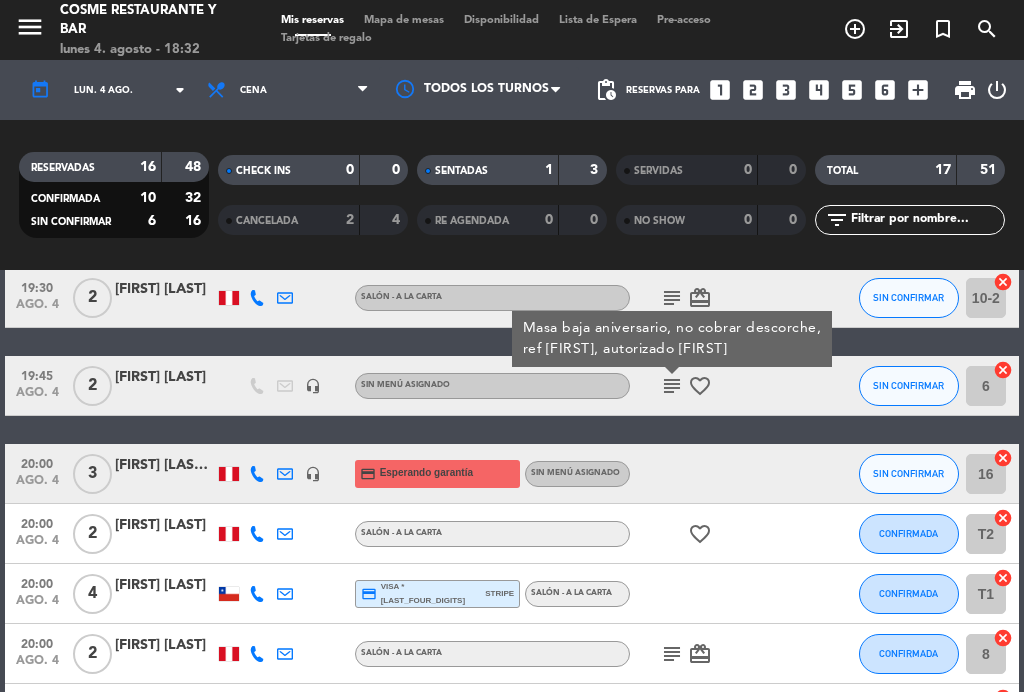 click on "subject" 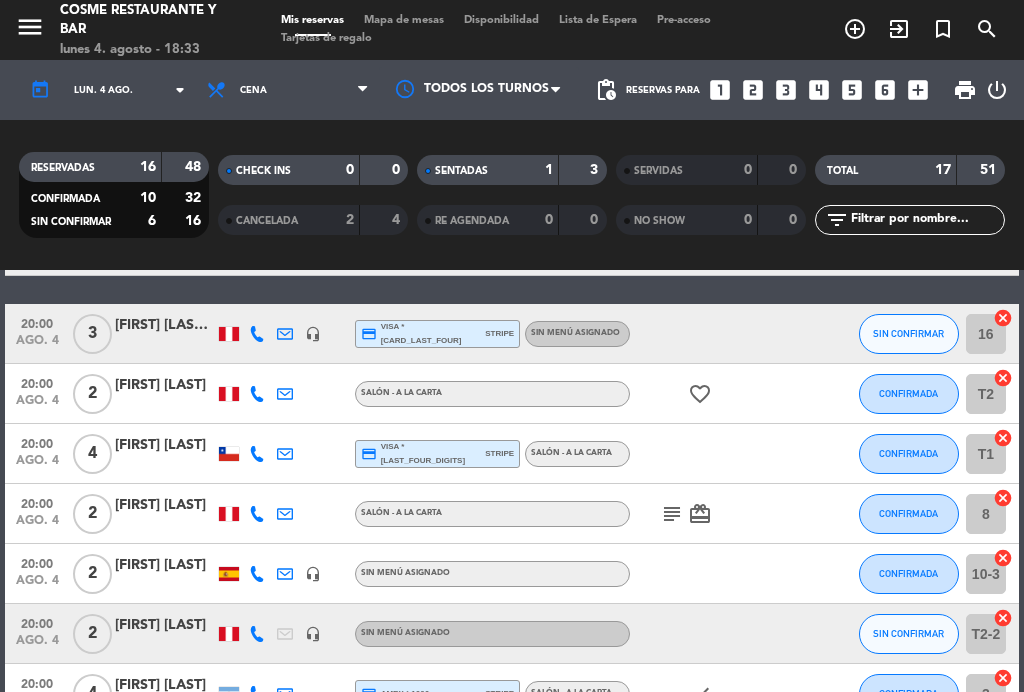 scroll, scrollTop: 681, scrollLeft: 0, axis: vertical 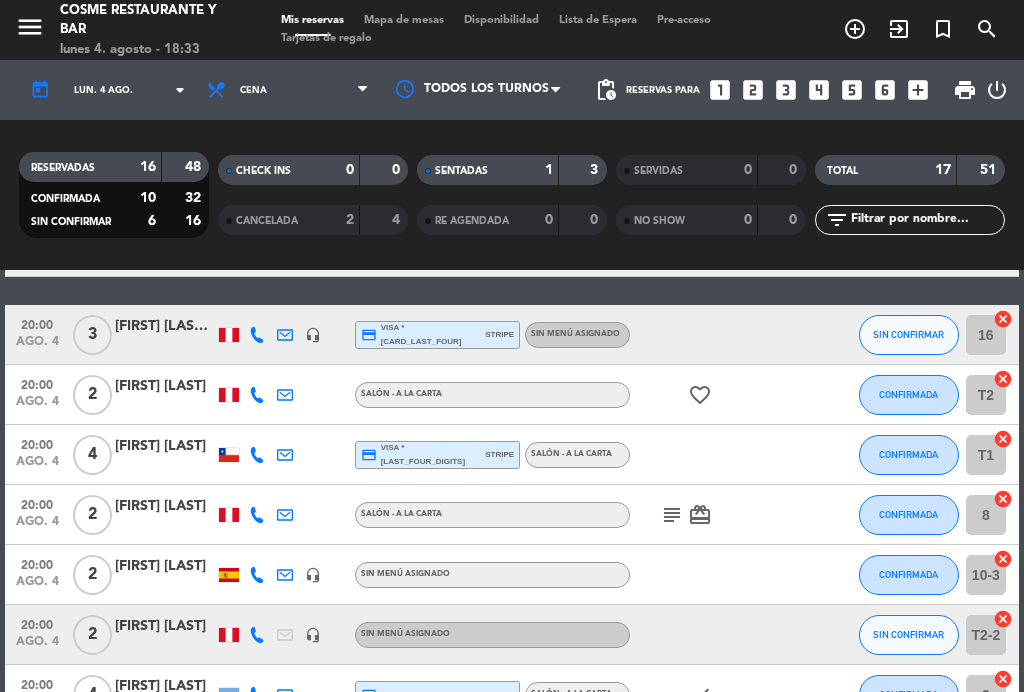 click on "[FIRST] [LAST] [LAST]" 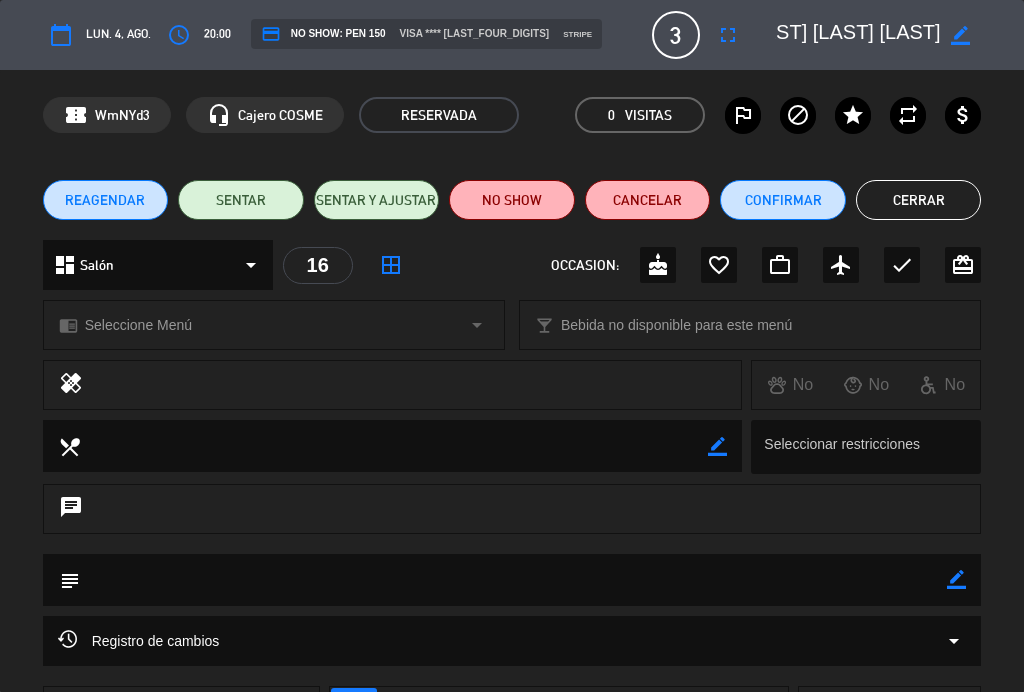 scroll, scrollTop: 0, scrollLeft: 106, axis: horizontal 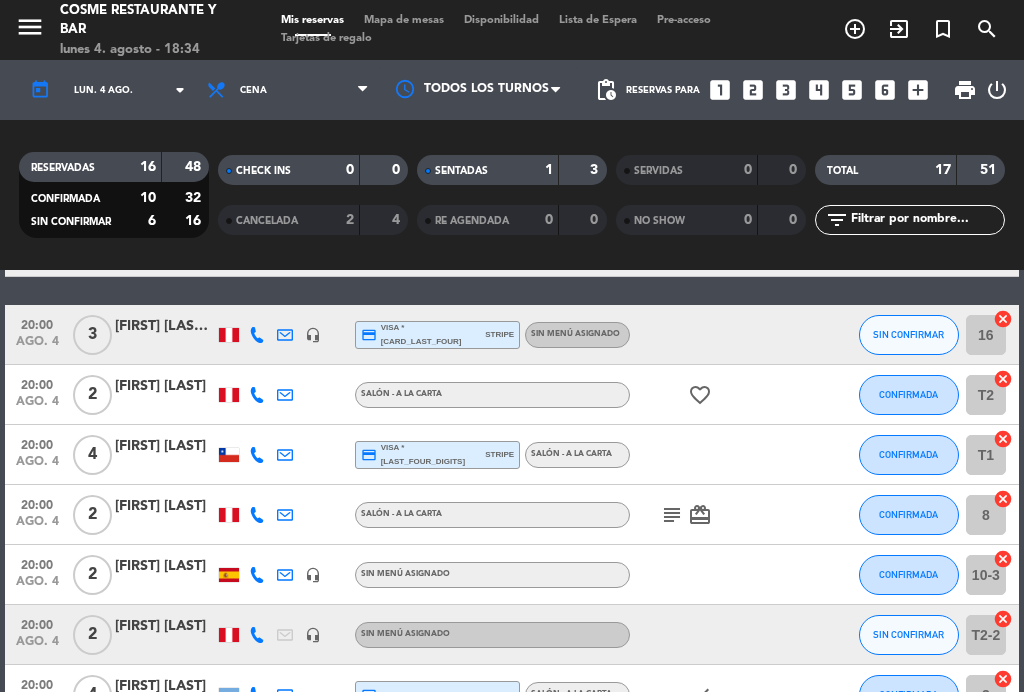 click on "subject" 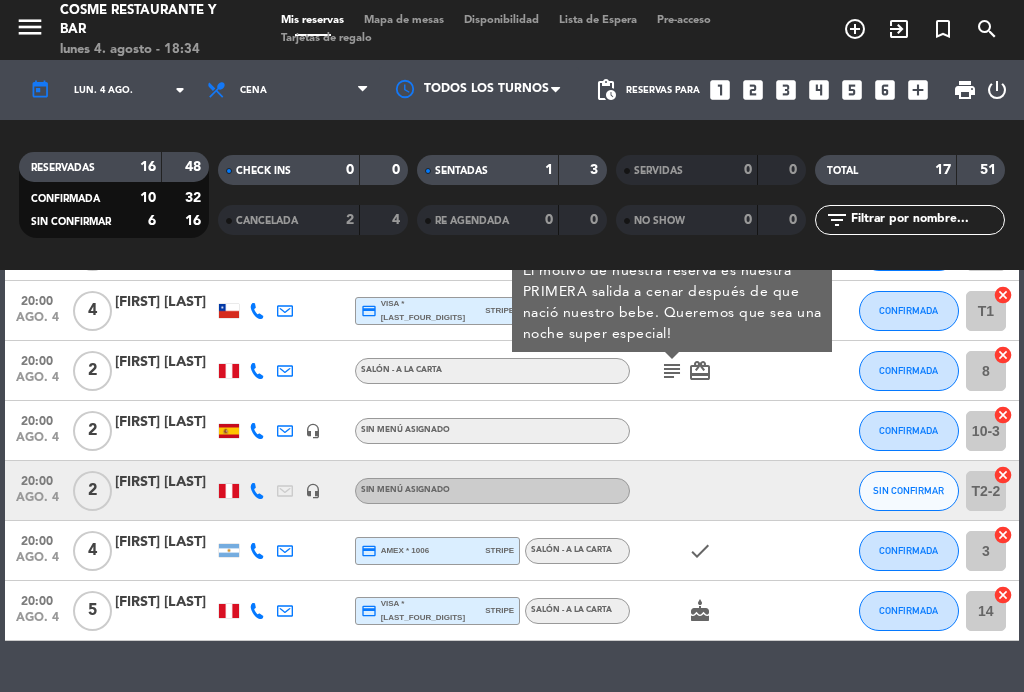scroll, scrollTop: 829, scrollLeft: 0, axis: vertical 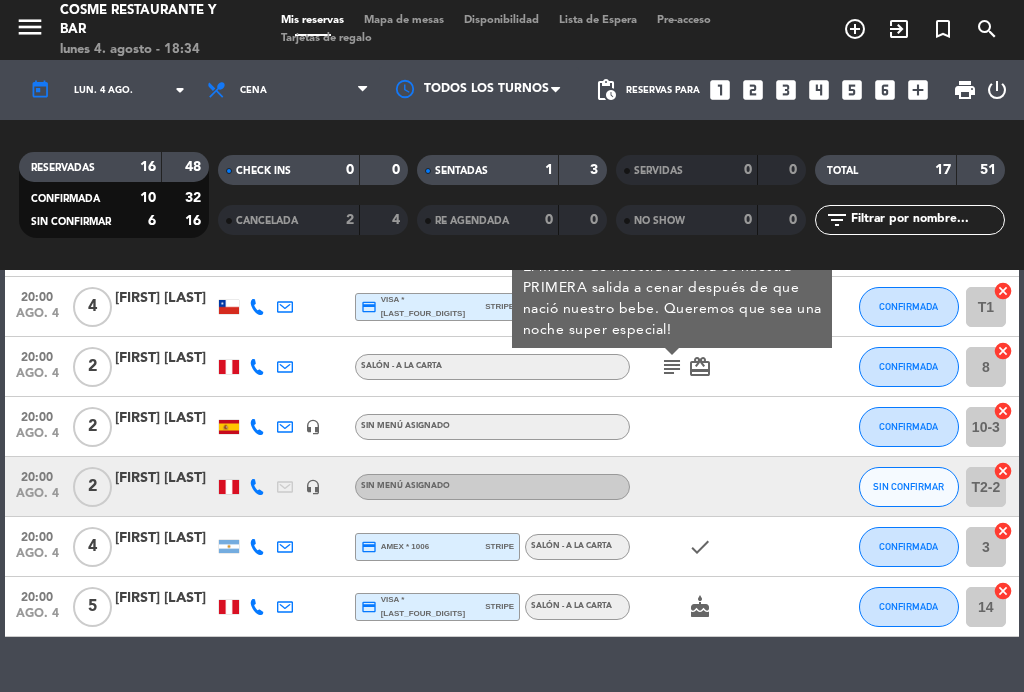 click on "20:00" 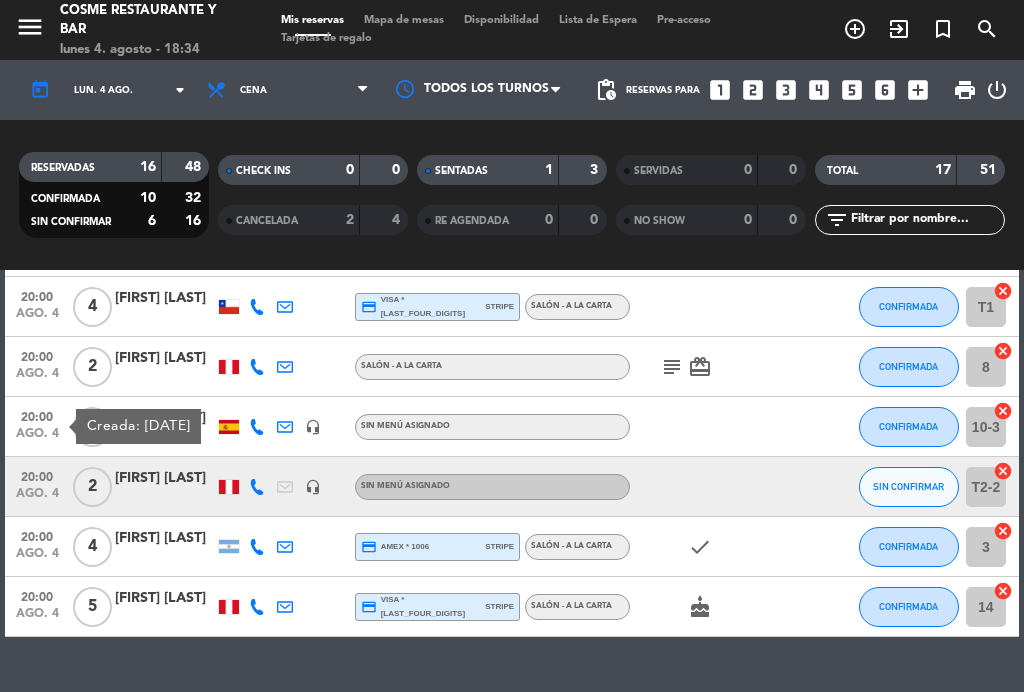 click on "20:00" 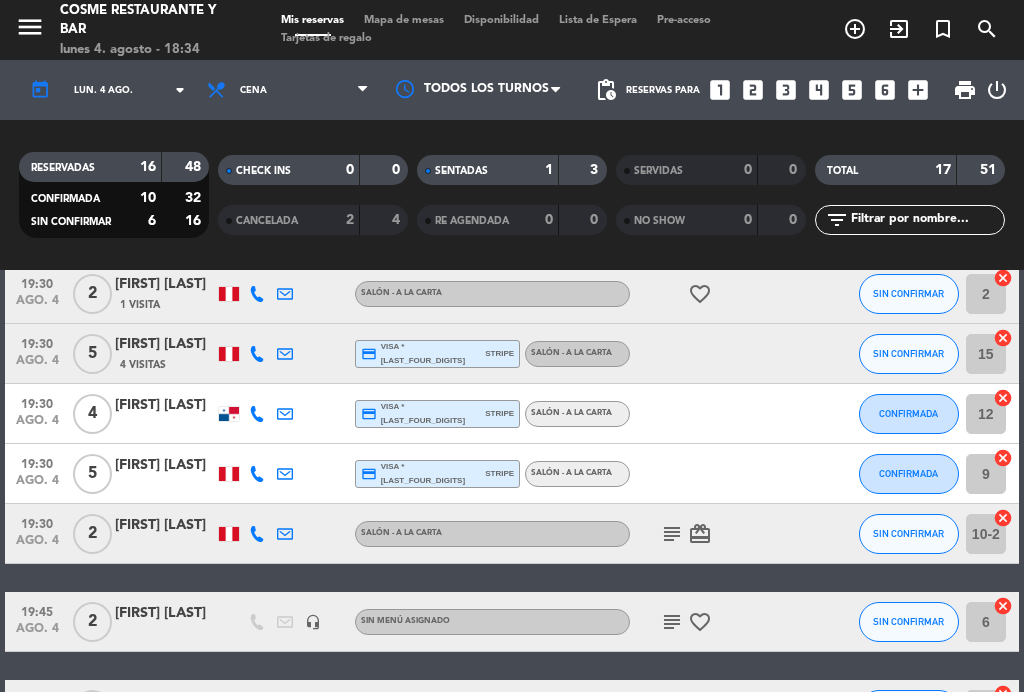 scroll, scrollTop: 202, scrollLeft: 0, axis: vertical 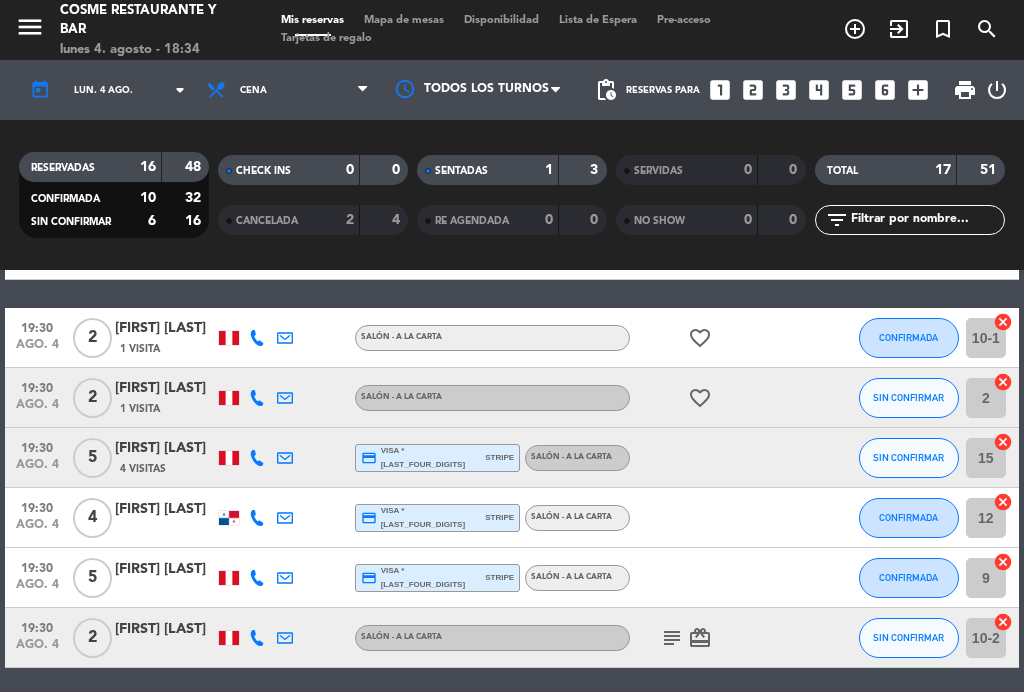 click on "ago. 4" 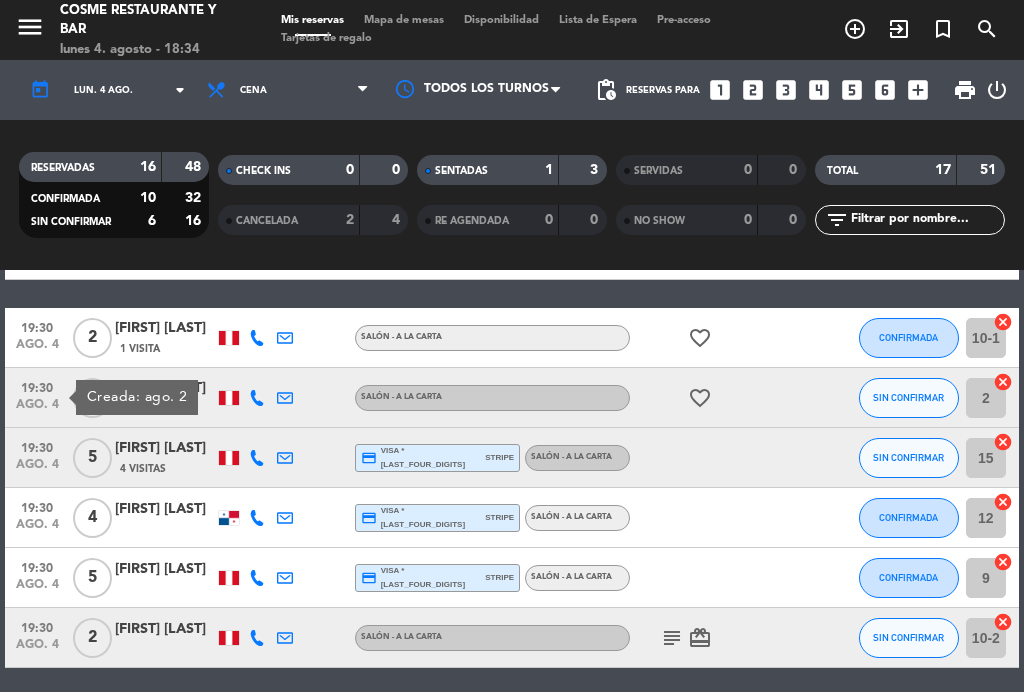 click on "19:30" 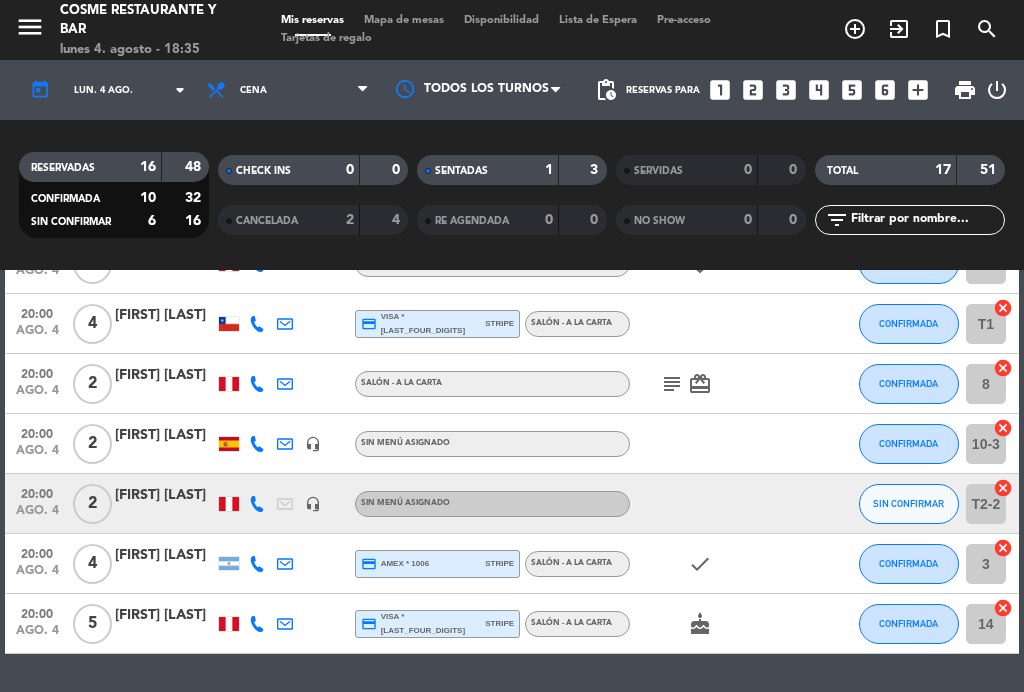 scroll, scrollTop: 823, scrollLeft: 0, axis: vertical 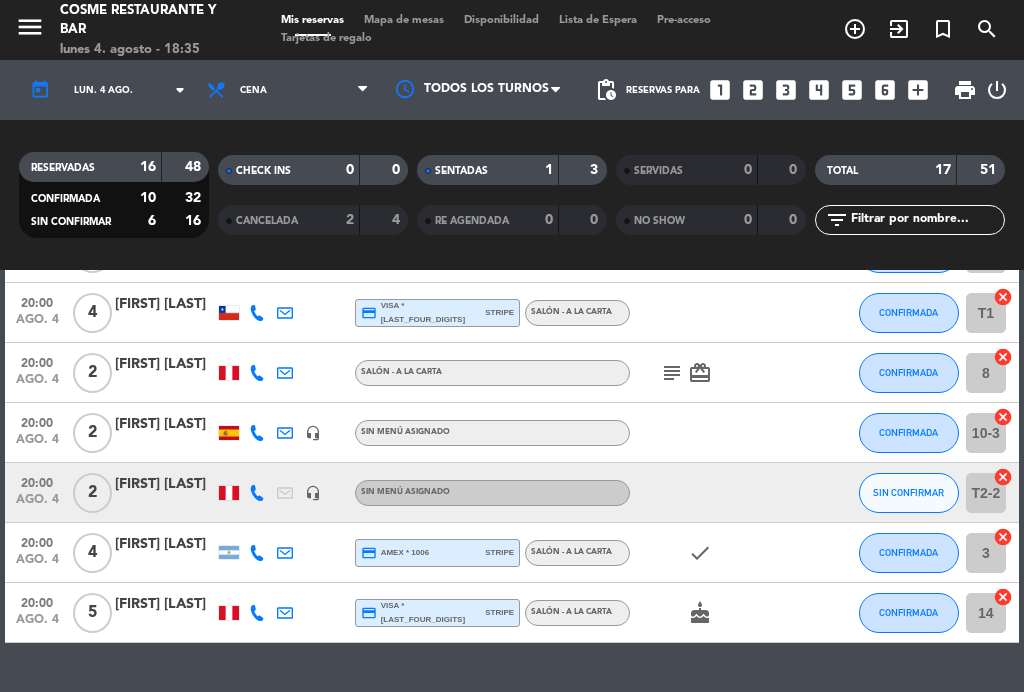 click on "2" 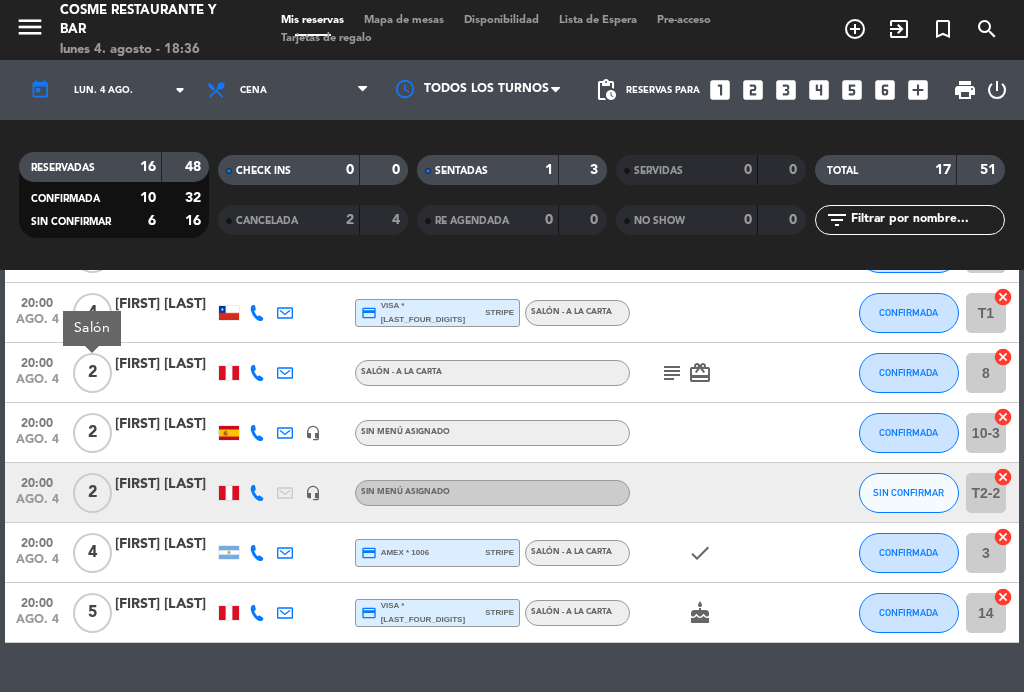 click on "Mapa de mesas" at bounding box center (404, 20) 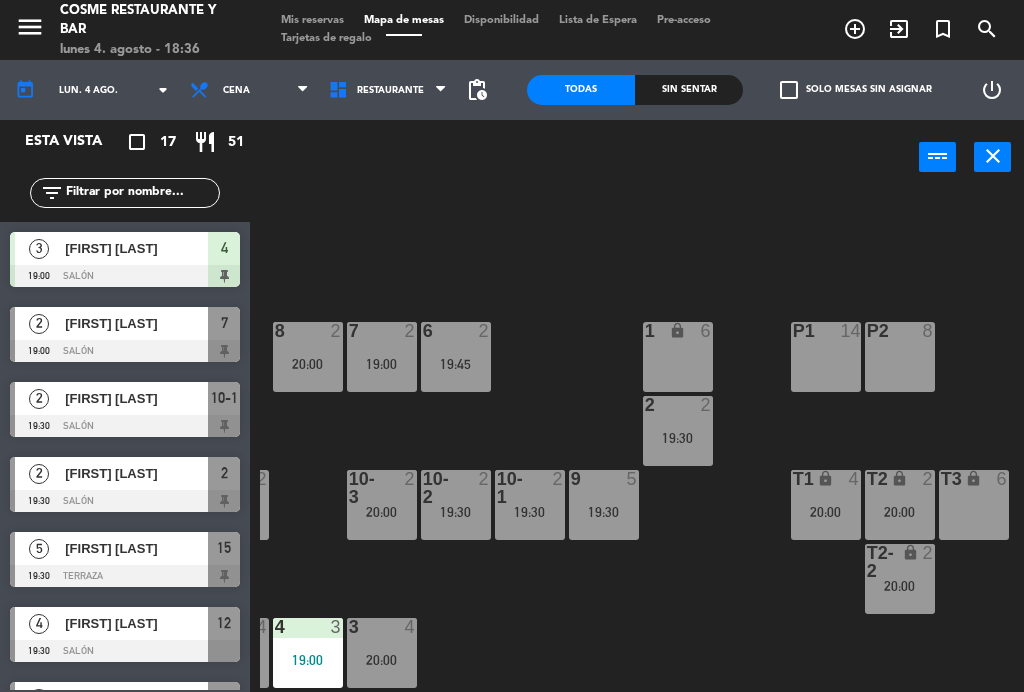 scroll, scrollTop: 127, scrollLeft: 509, axis: both 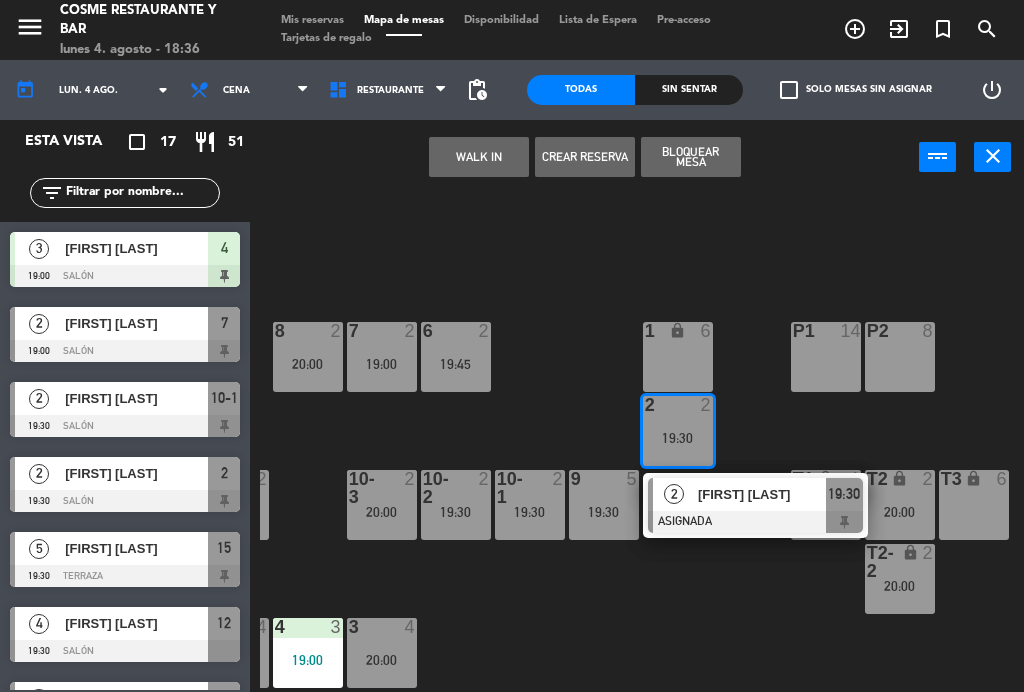 click on "20:00" at bounding box center (382, 512) 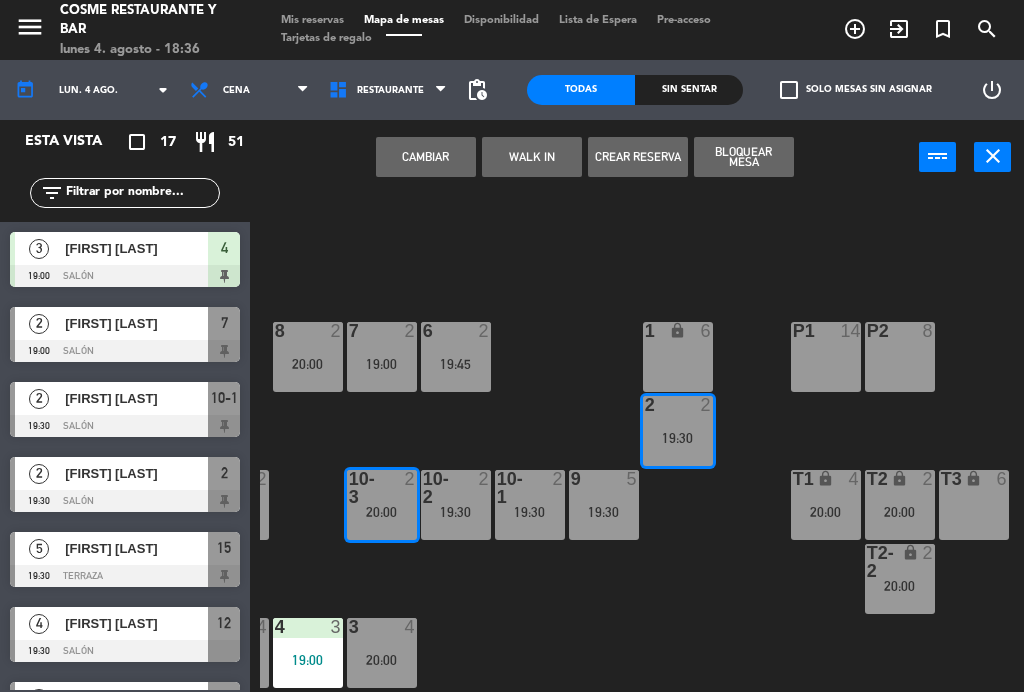 click on "Cambiar" at bounding box center [426, 157] 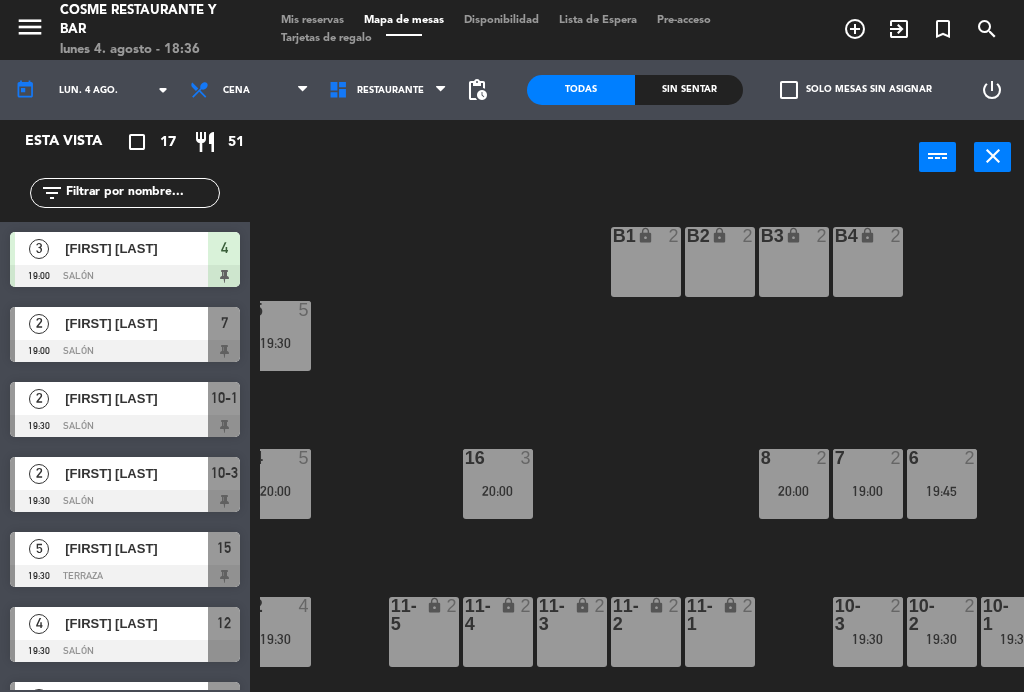 scroll, scrollTop: 0, scrollLeft: 26, axis: horizontal 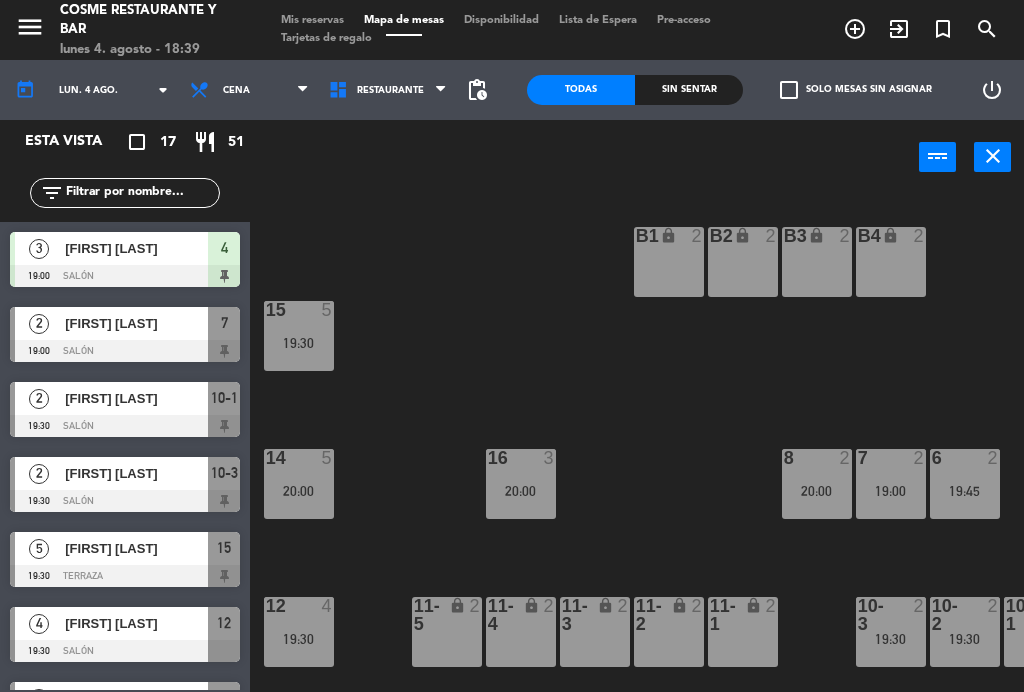 click on "11-5" at bounding box center [413, 615] 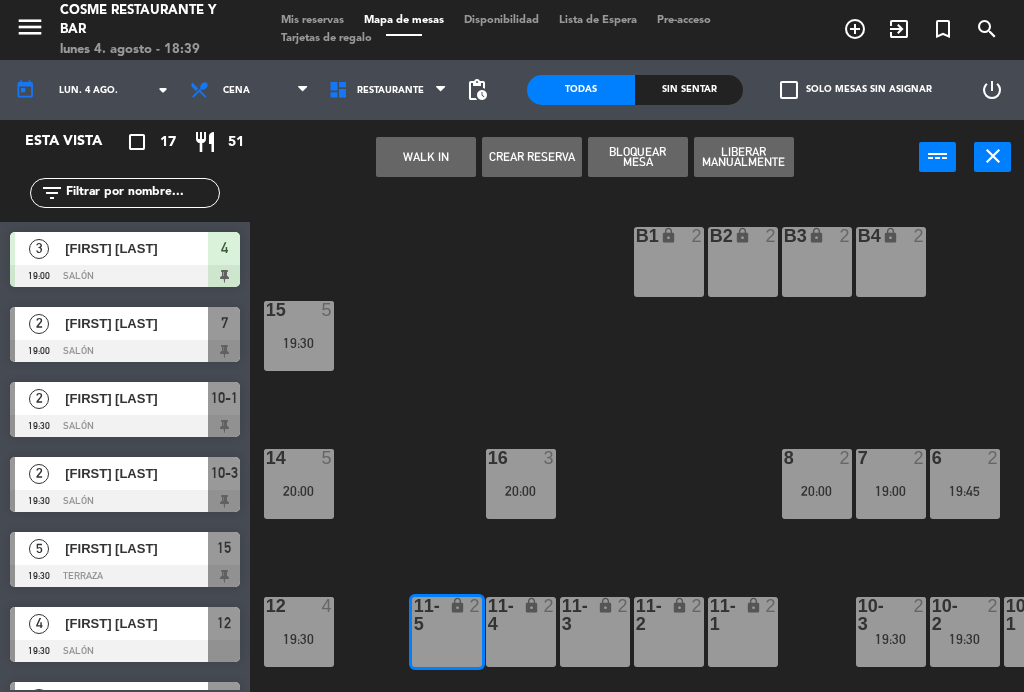 click on "WALK IN" at bounding box center (426, 157) 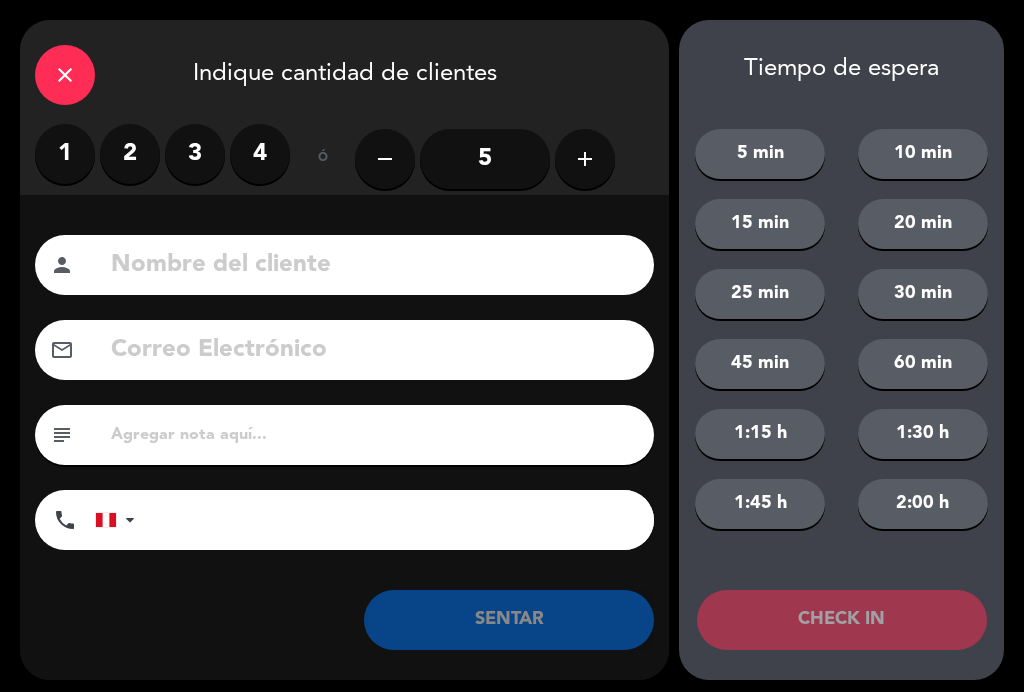 click on "2" at bounding box center [130, 154] 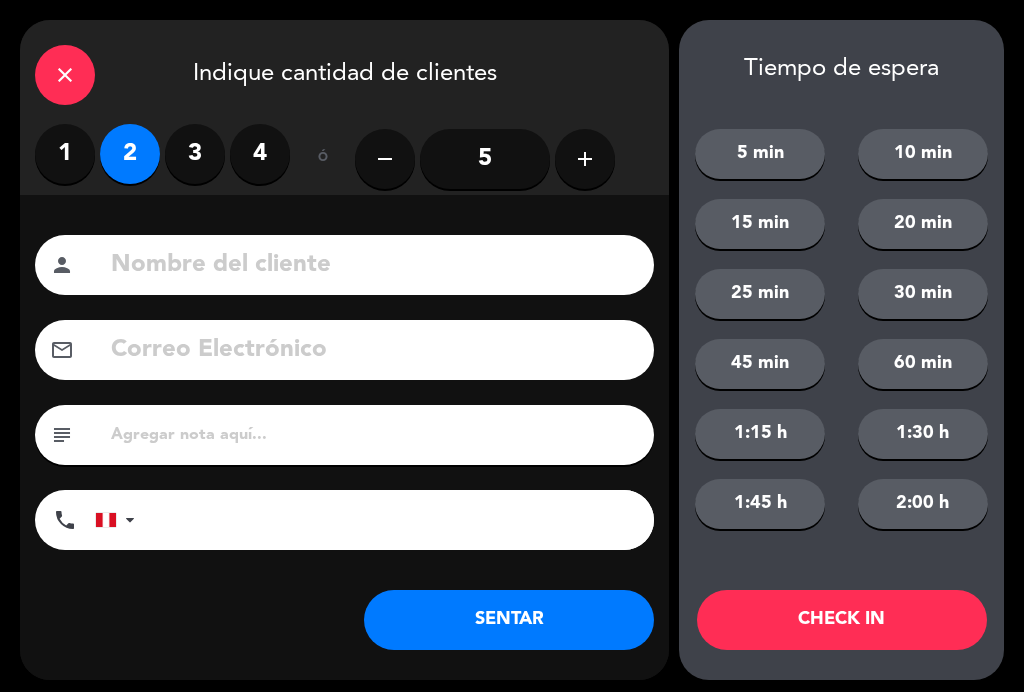 click on "SENTAR" 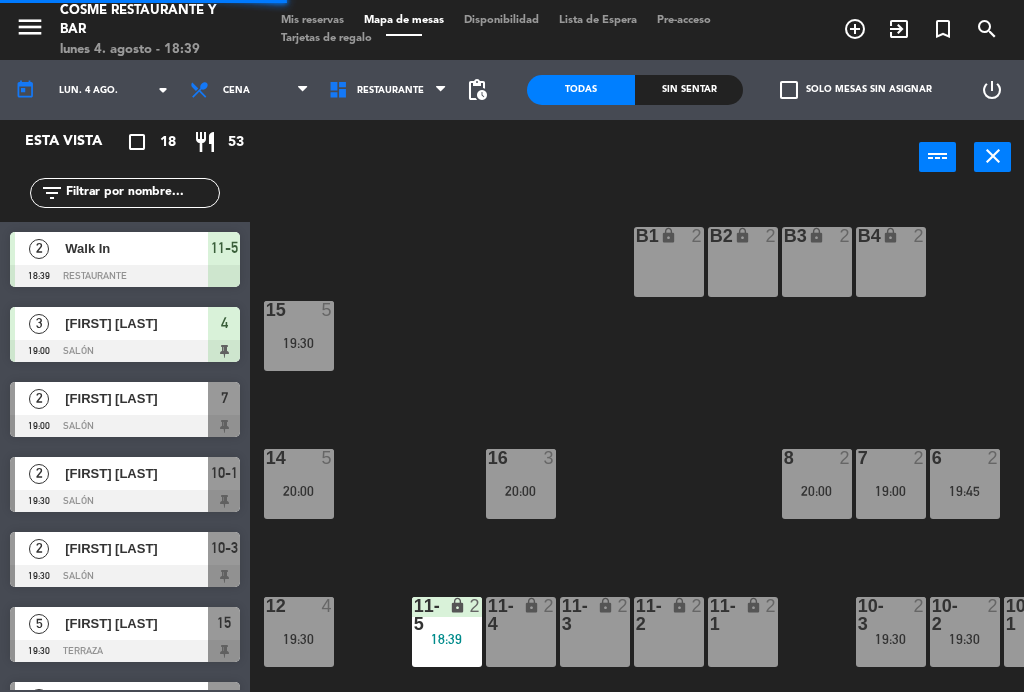 click on "lock" at bounding box center (742, 615) 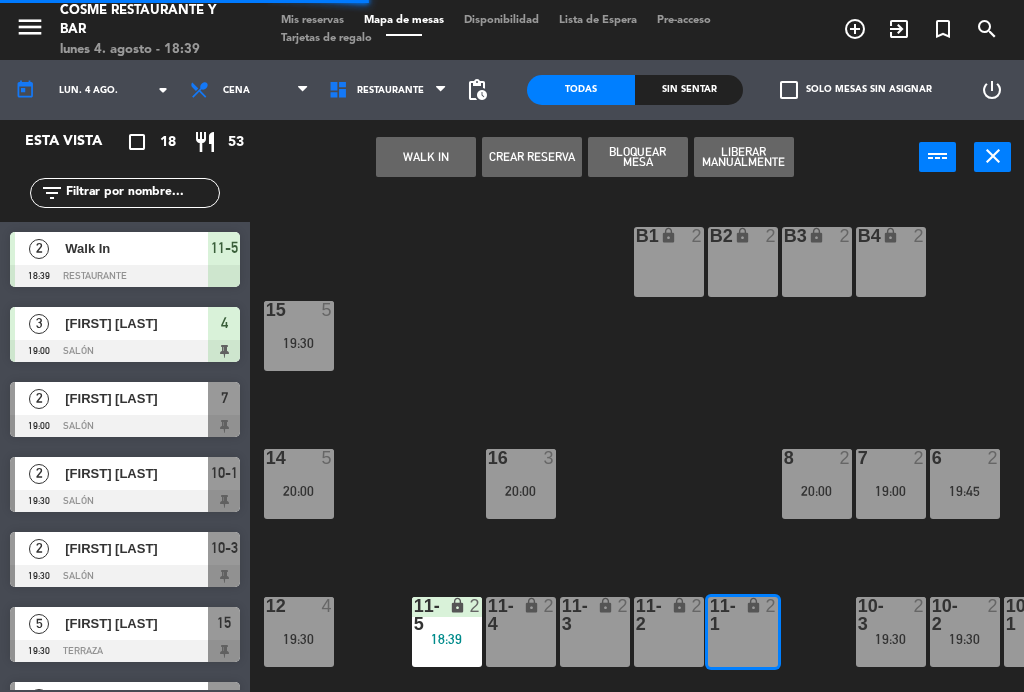 click on "lock" at bounding box center (668, 615) 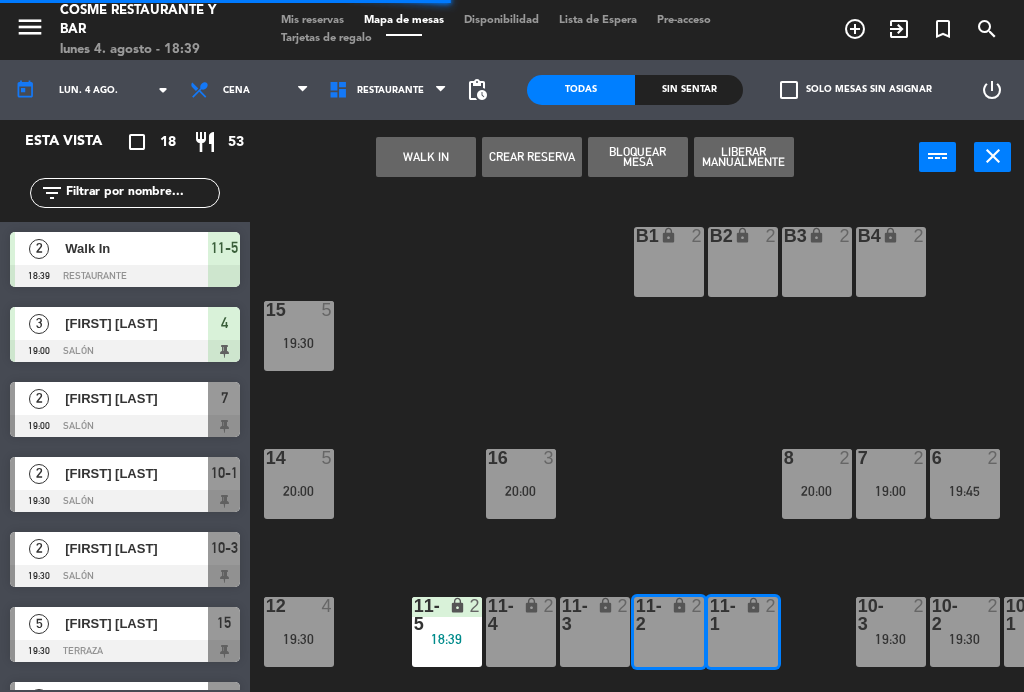 click on "WALK IN" at bounding box center (426, 157) 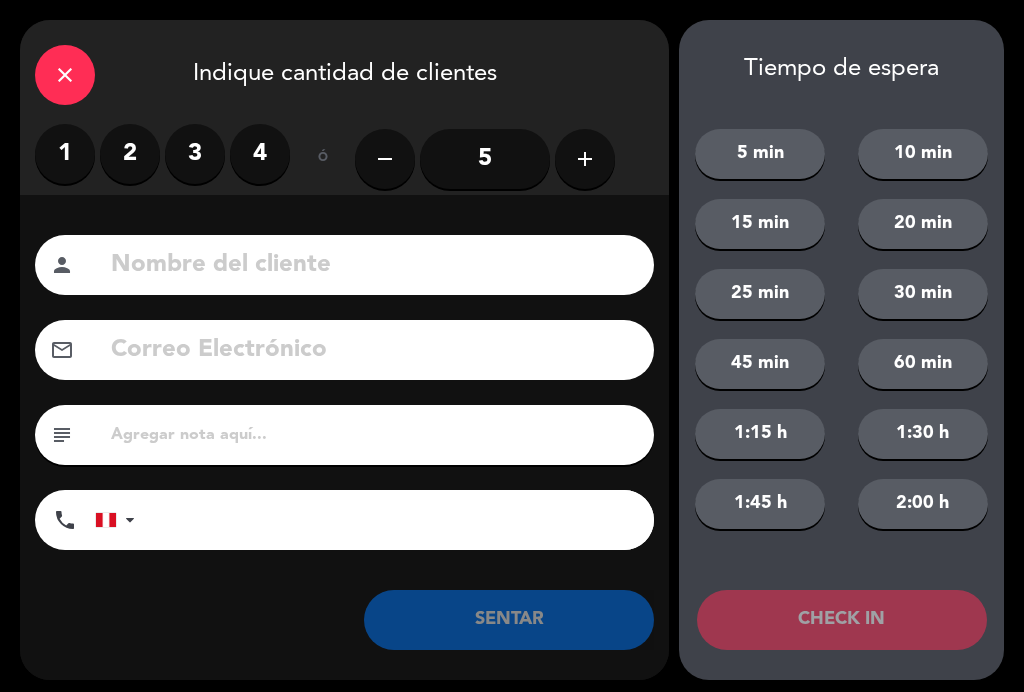 click on "3" at bounding box center (195, 154) 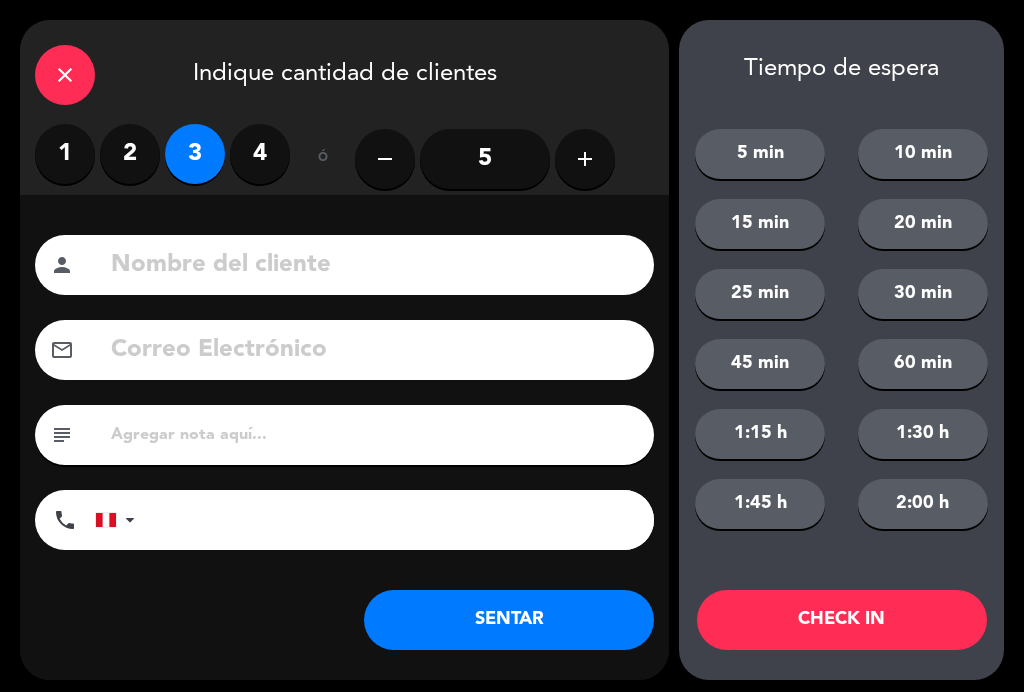 click on "SENTAR" 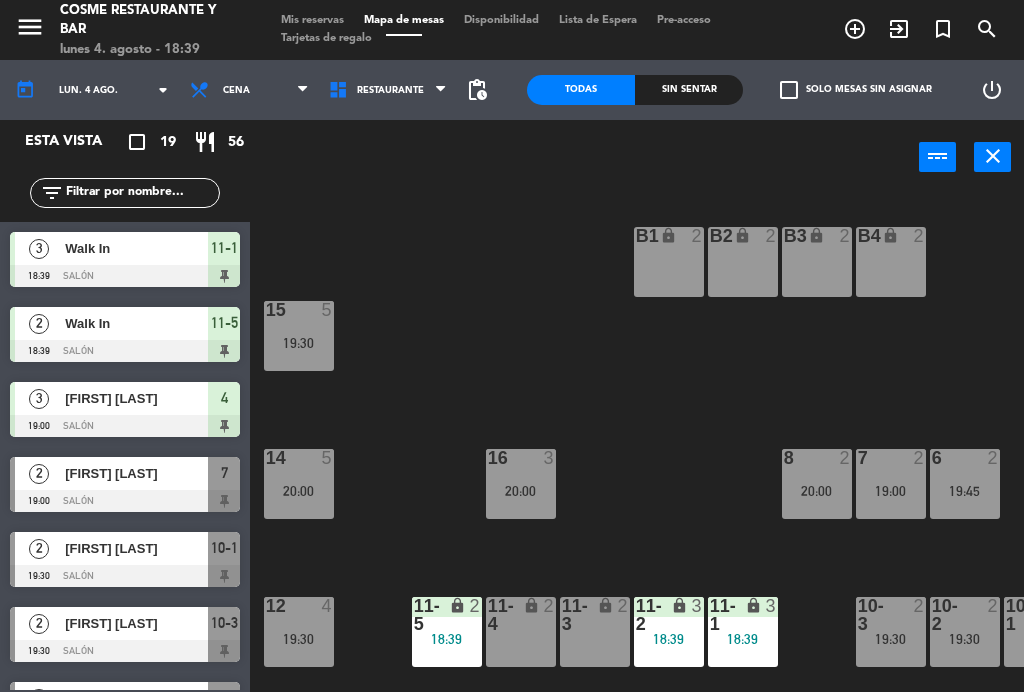 click on "B1 lock  2" at bounding box center [669, 262] 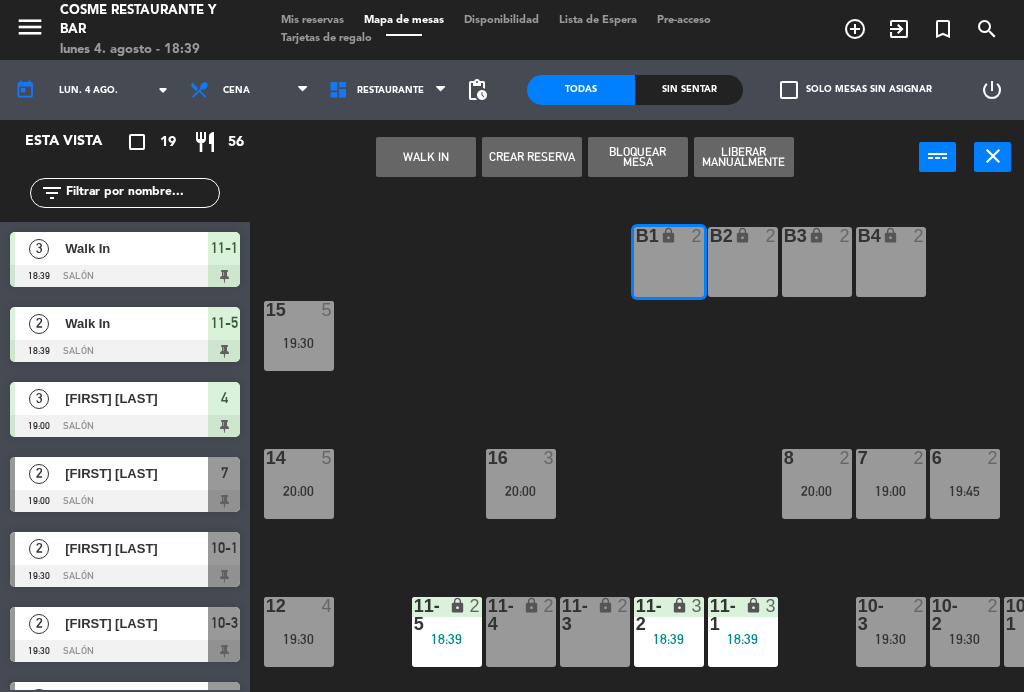 click on "WALK IN" at bounding box center (426, 157) 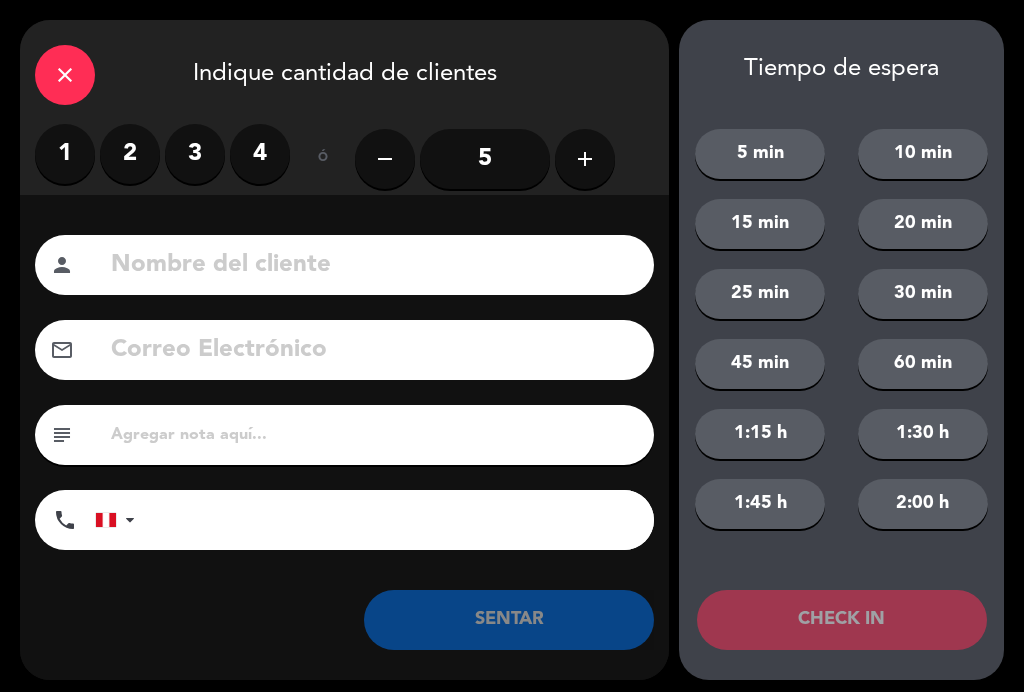 click on "2" at bounding box center (130, 154) 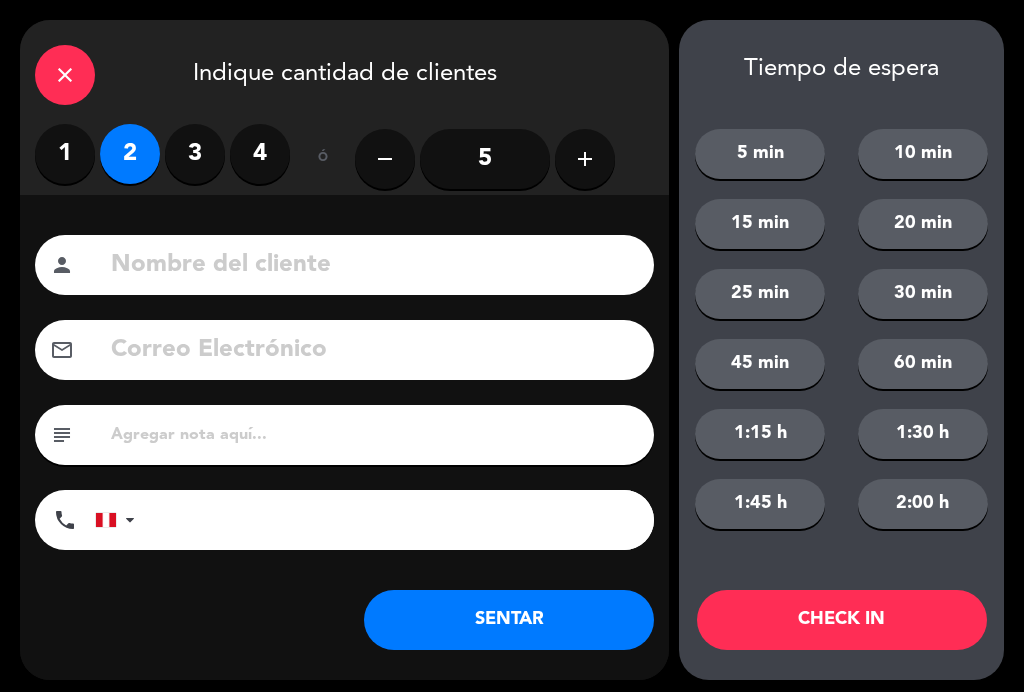 click on "SENTAR" 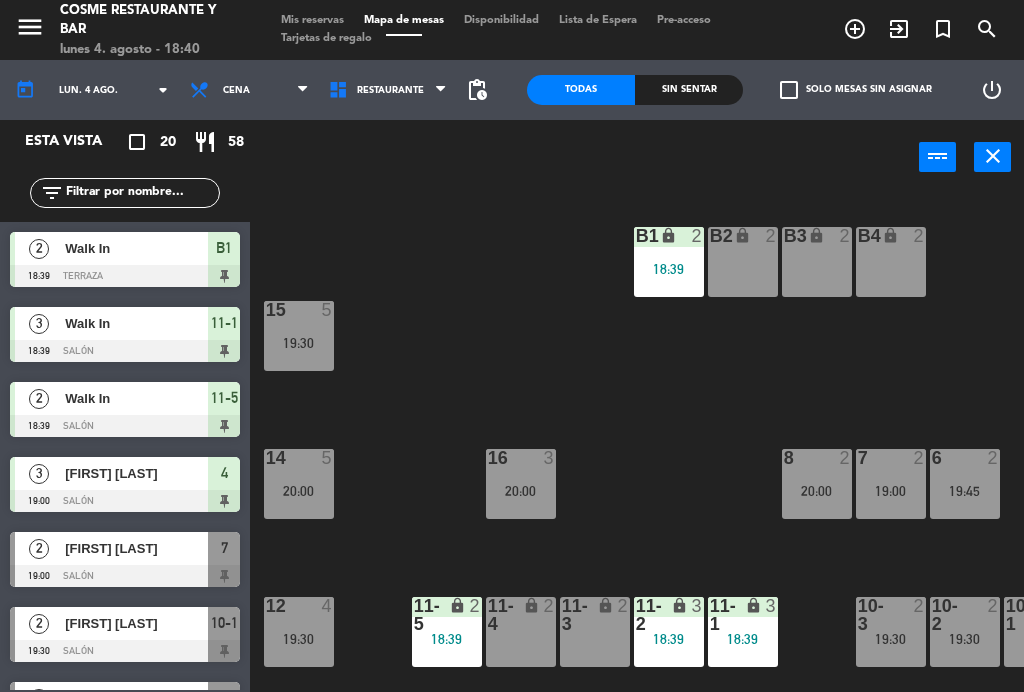 scroll, scrollTop: 0, scrollLeft: 0, axis: both 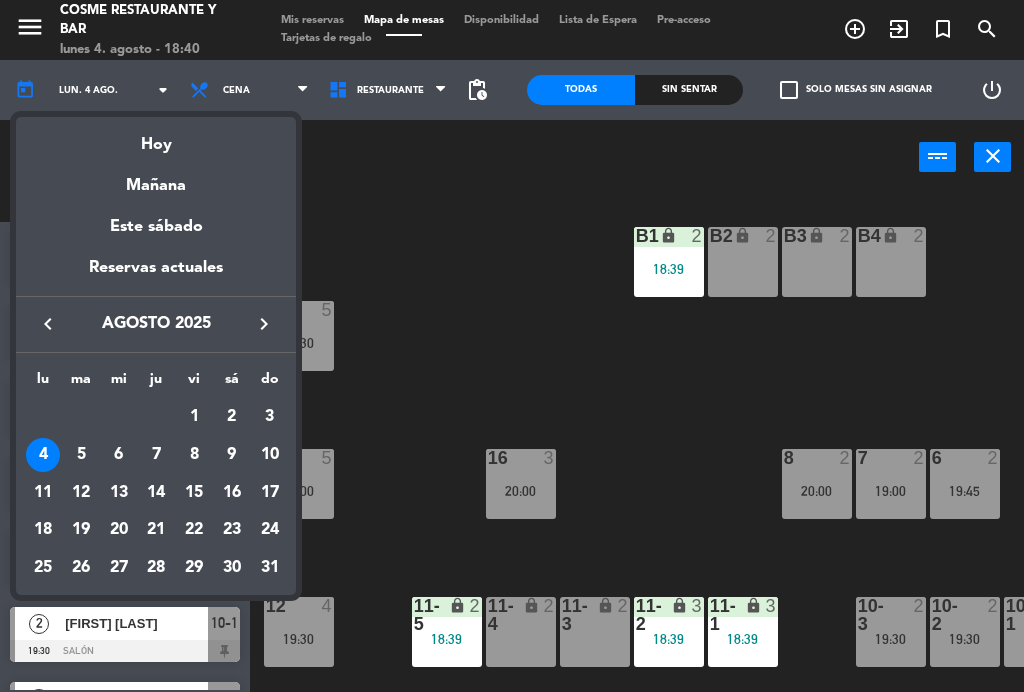 click on "Mañana" at bounding box center (156, 178) 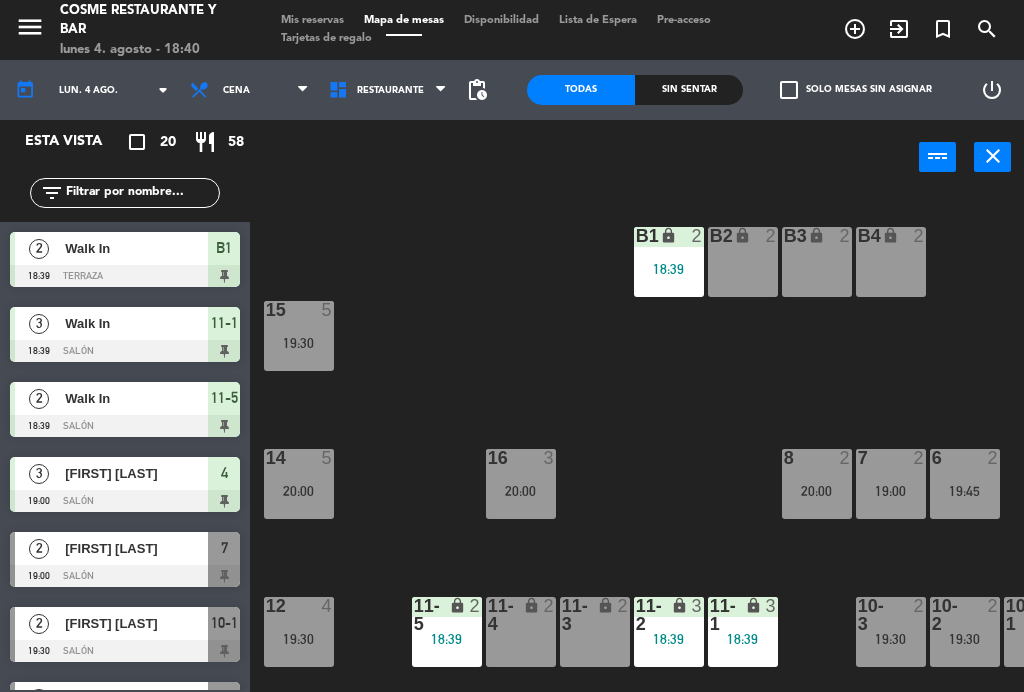 type on "mar. 5 ago." 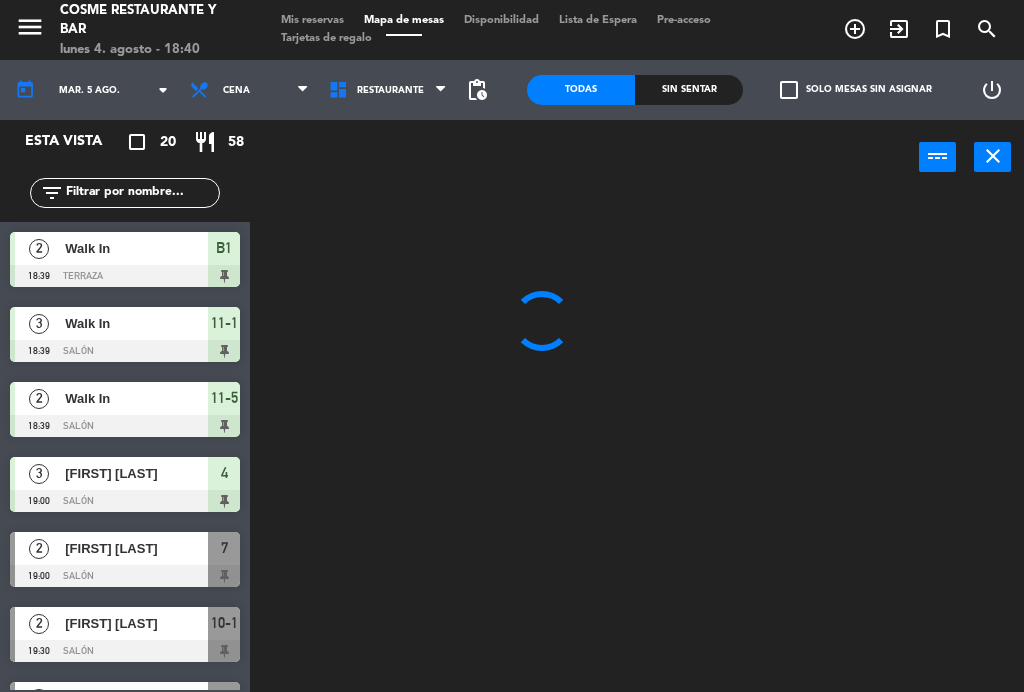 click on "Mis reservas" at bounding box center [312, 20] 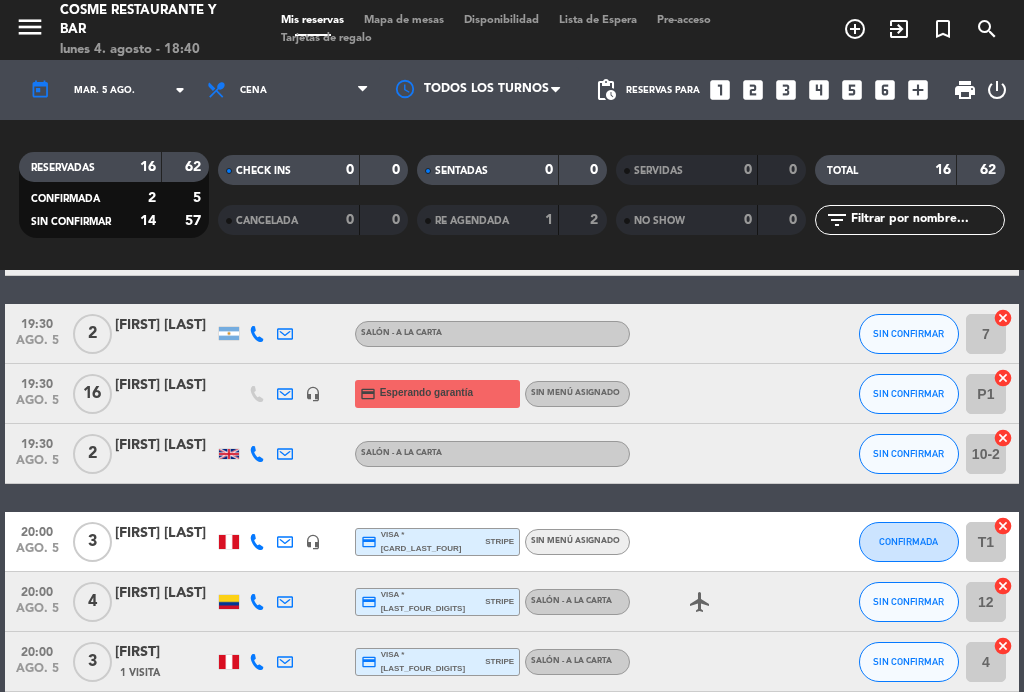 scroll, scrollTop: 344, scrollLeft: 0, axis: vertical 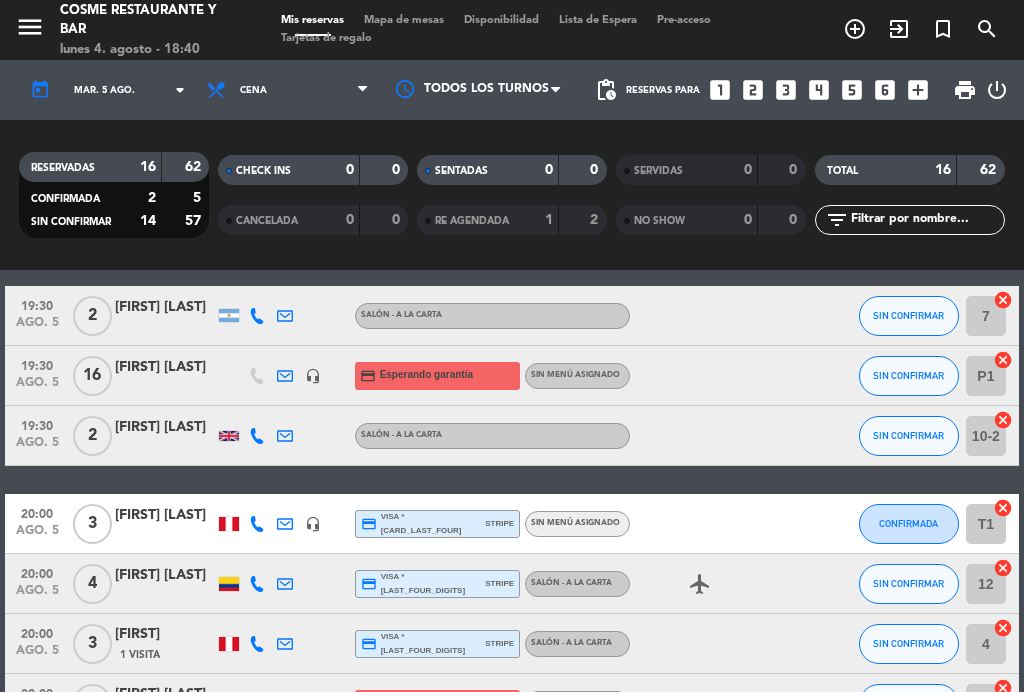 click on "headset_mic" 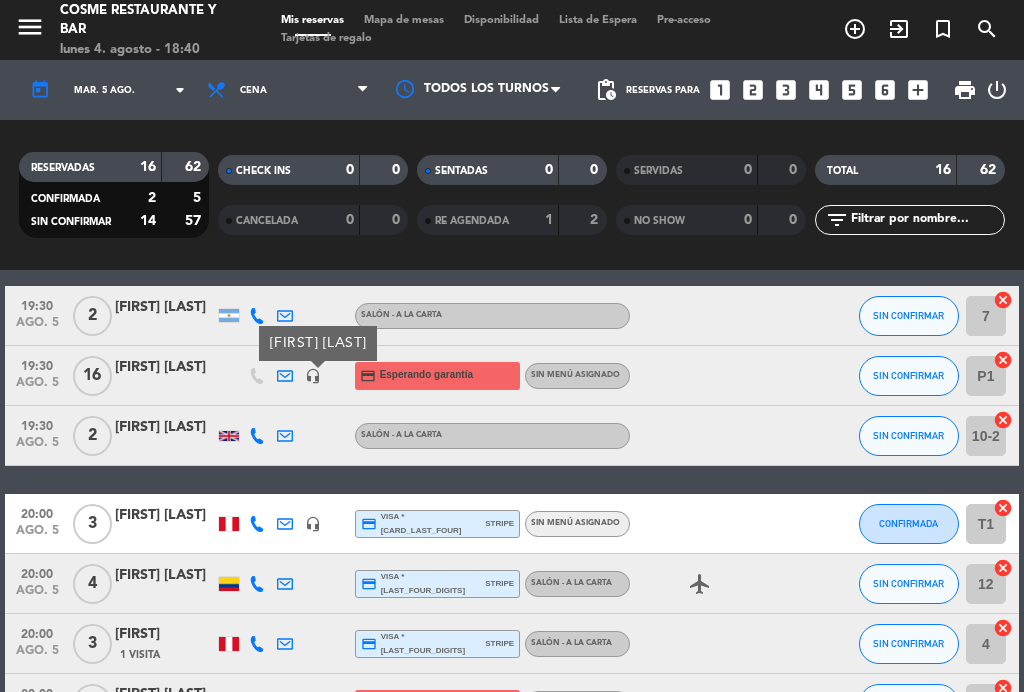 click on "headset_mic" 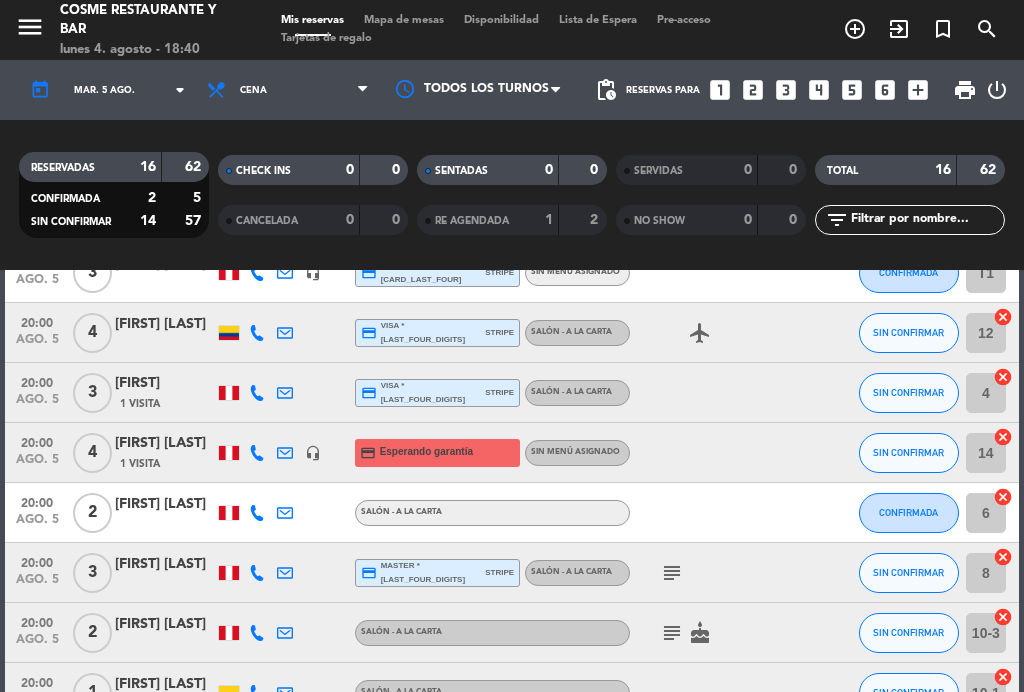 scroll, scrollTop: 596, scrollLeft: 0, axis: vertical 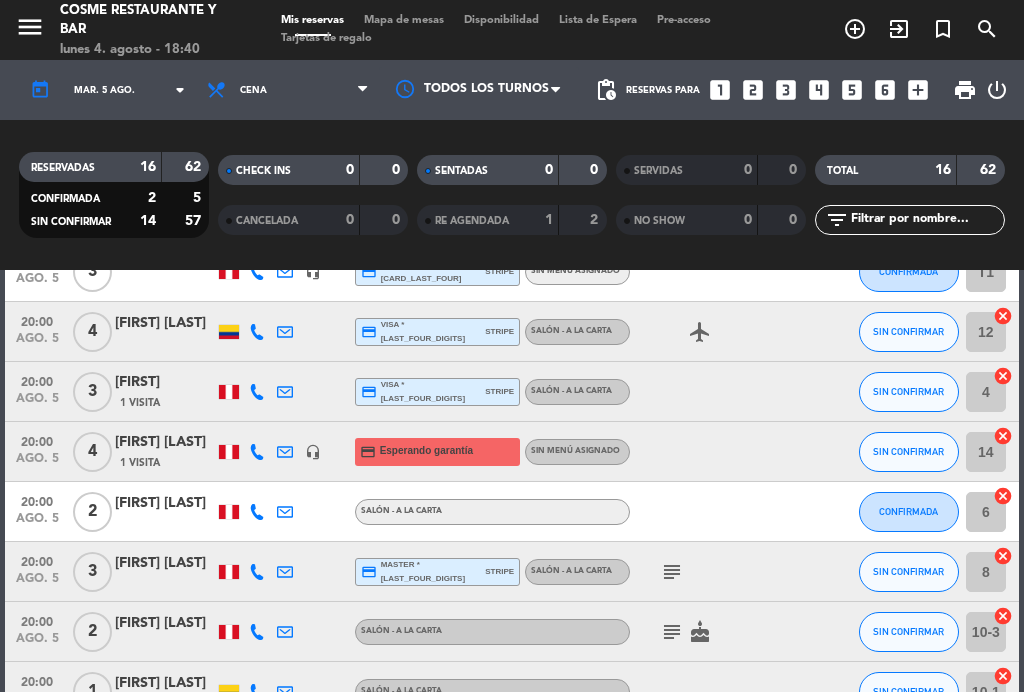 click on "20:00" 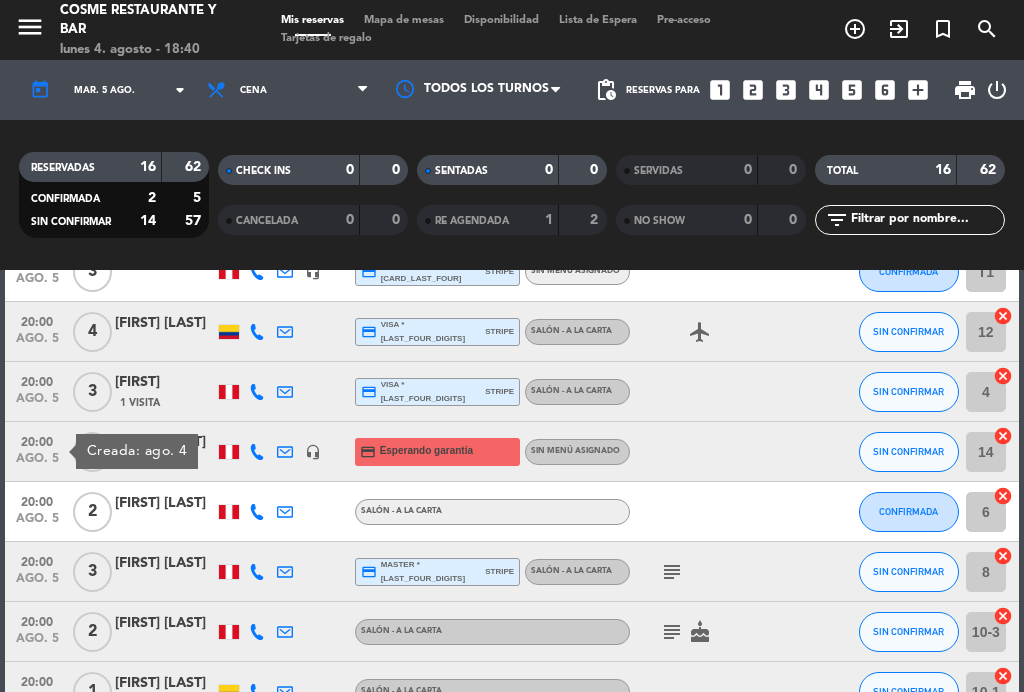 click on "20:00" 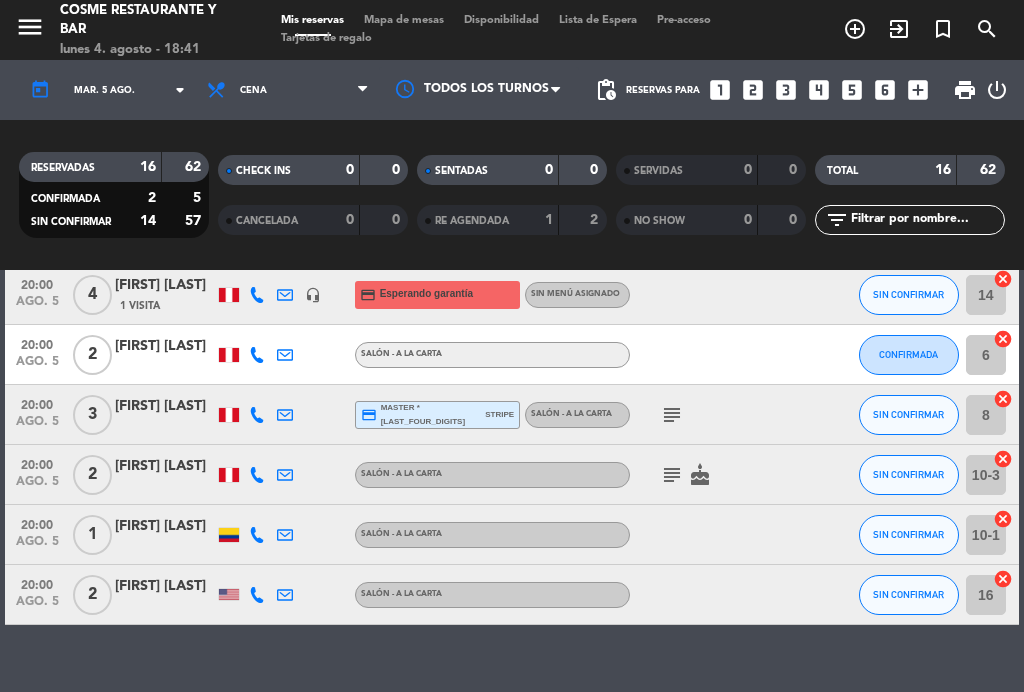 scroll, scrollTop: 752, scrollLeft: 0, axis: vertical 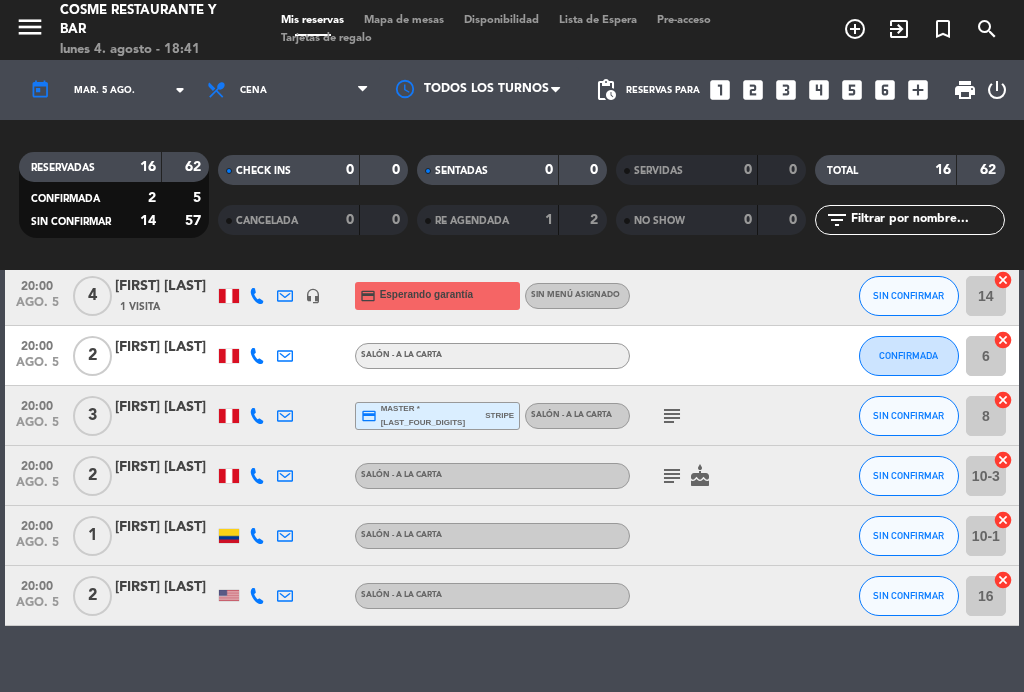 click on "subject" 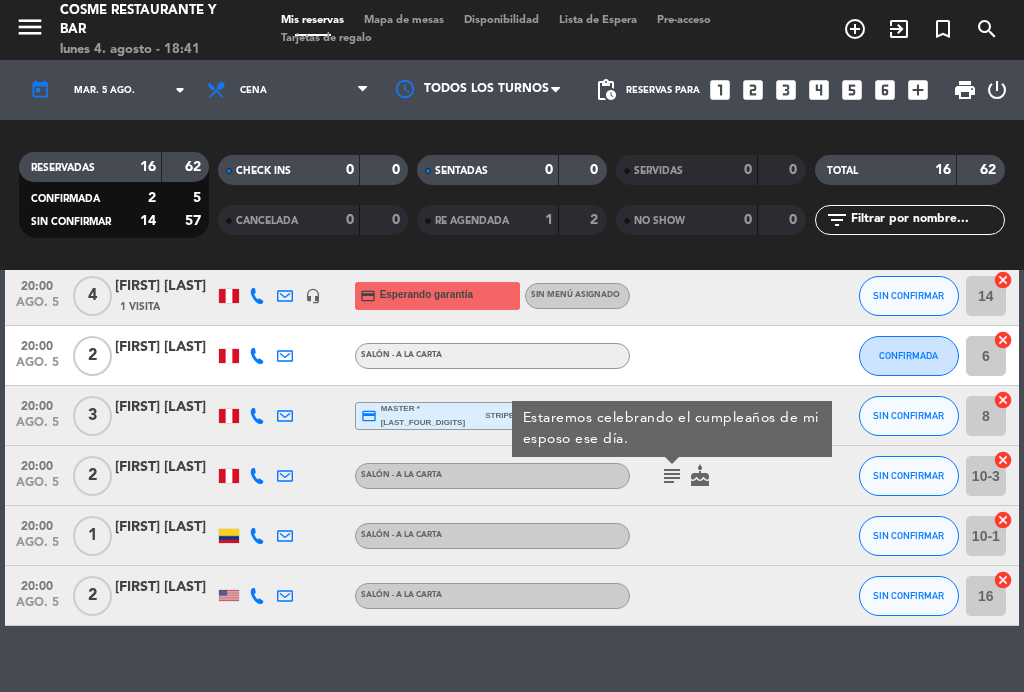 click on "subject" 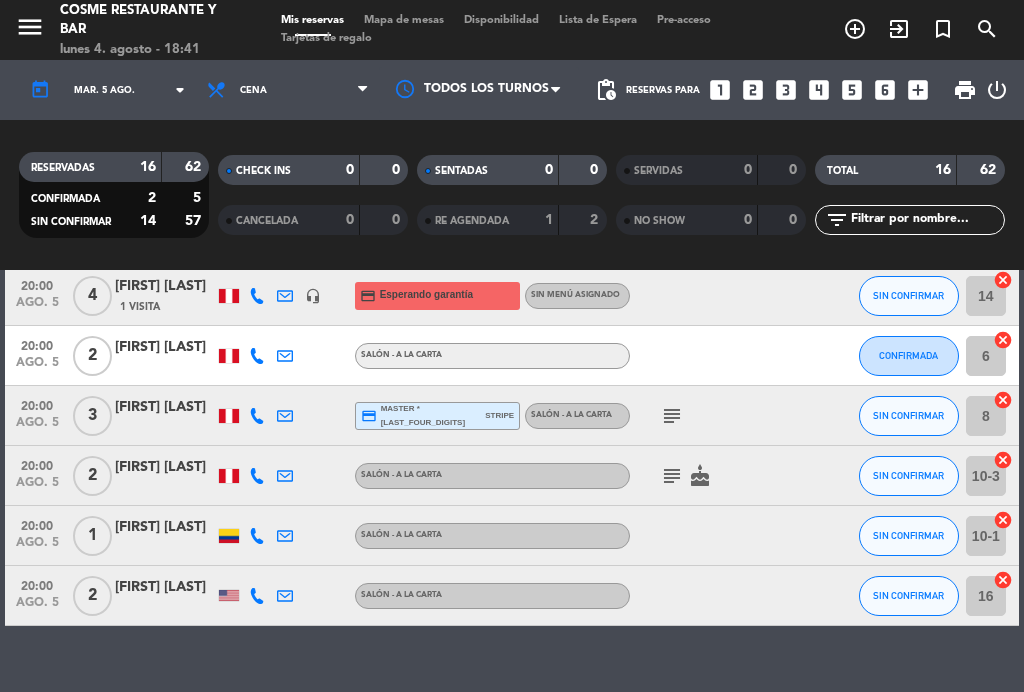click on "subject" 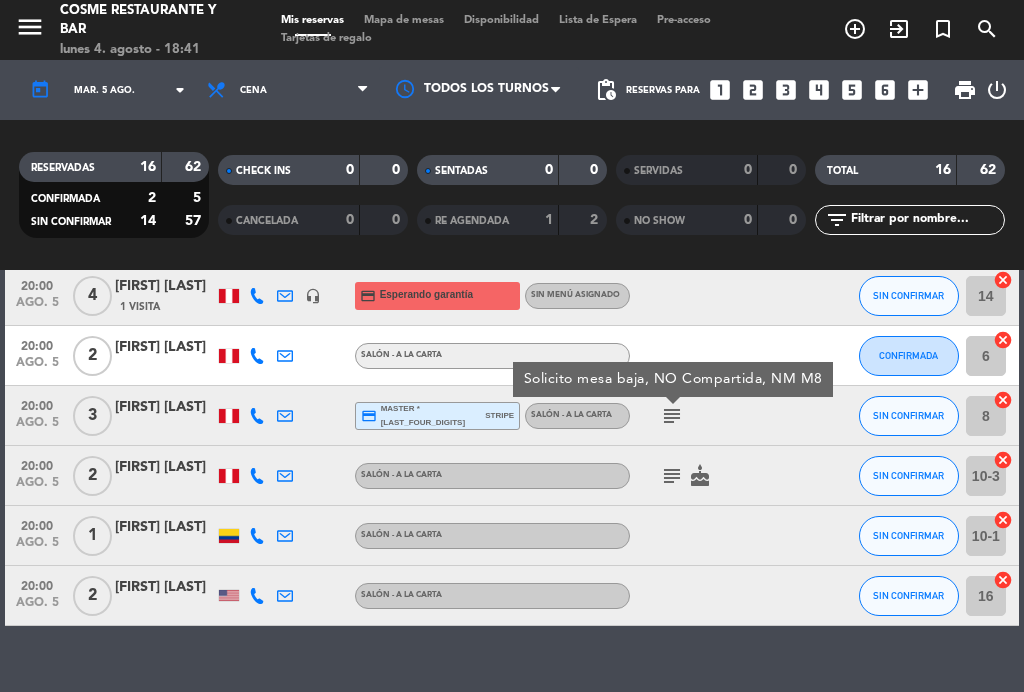 click on "subject" 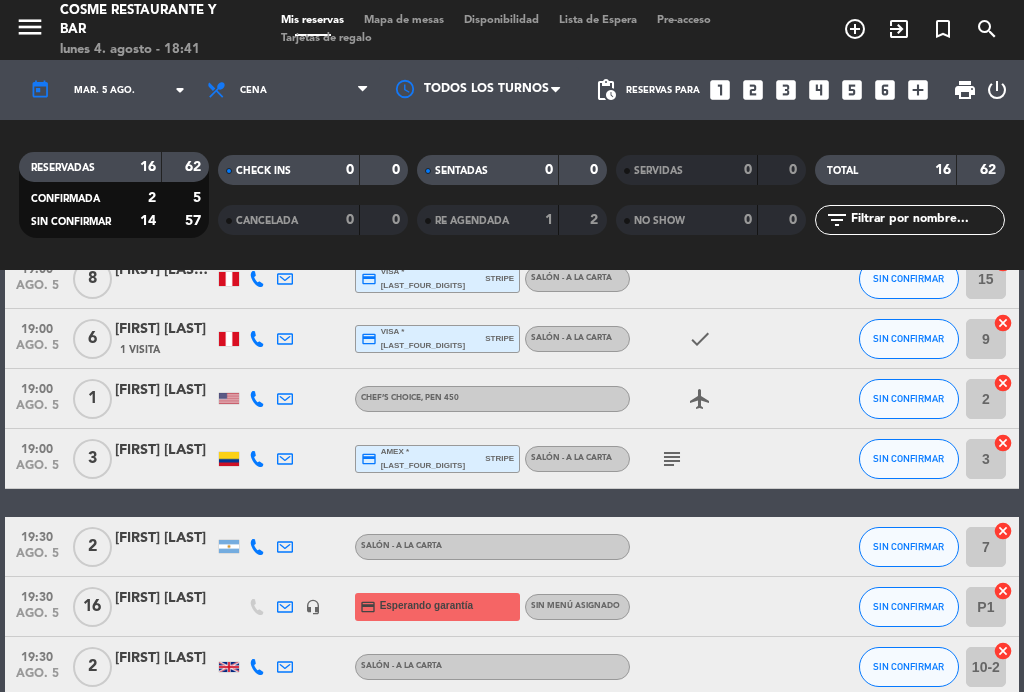 scroll, scrollTop: 115, scrollLeft: 0, axis: vertical 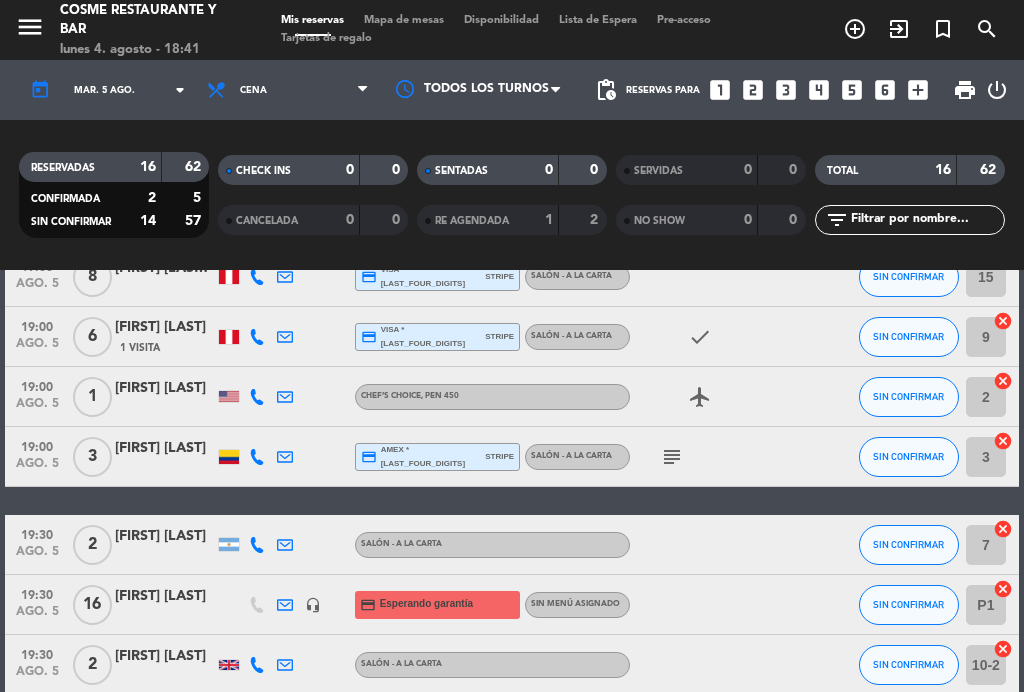 click on "subject" 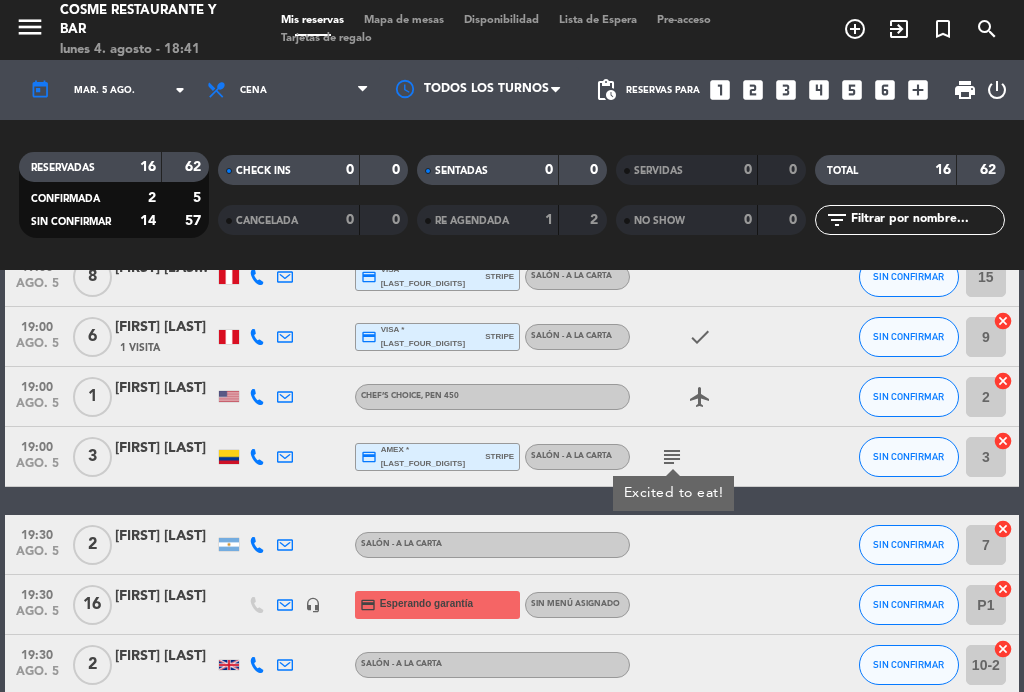 click on "subject  Excited to eat!" 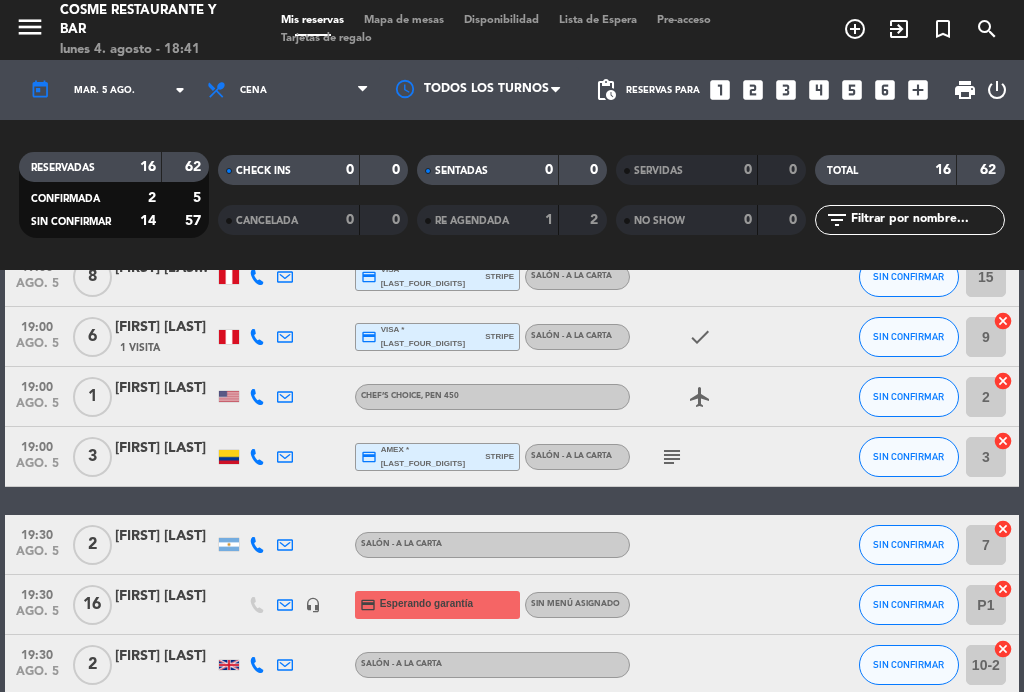 click on "19:30" 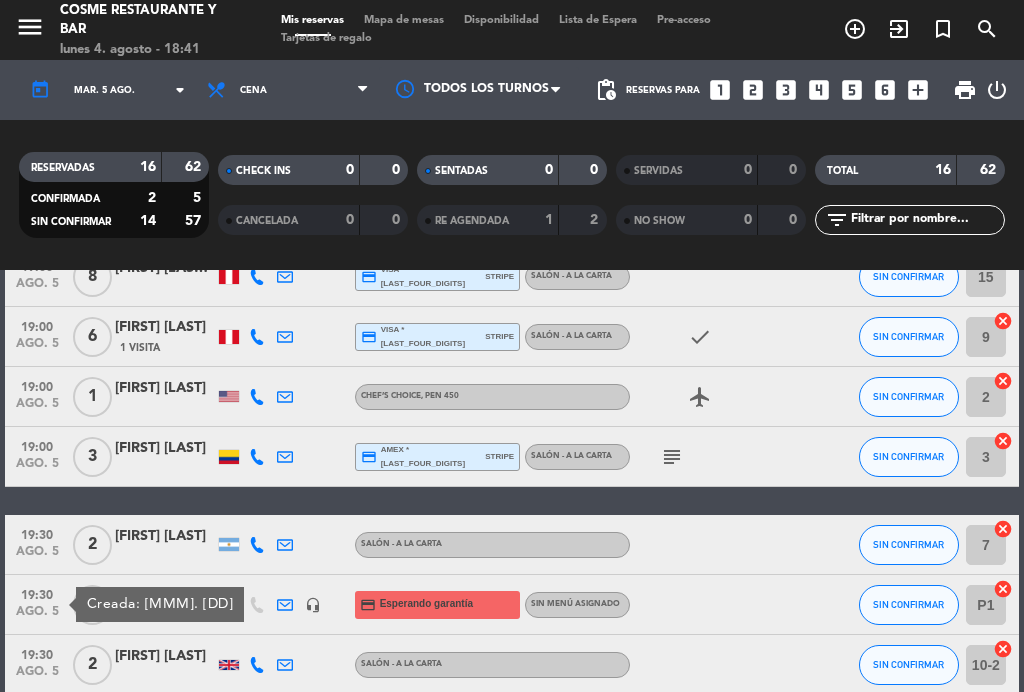 click on "ago. 5" 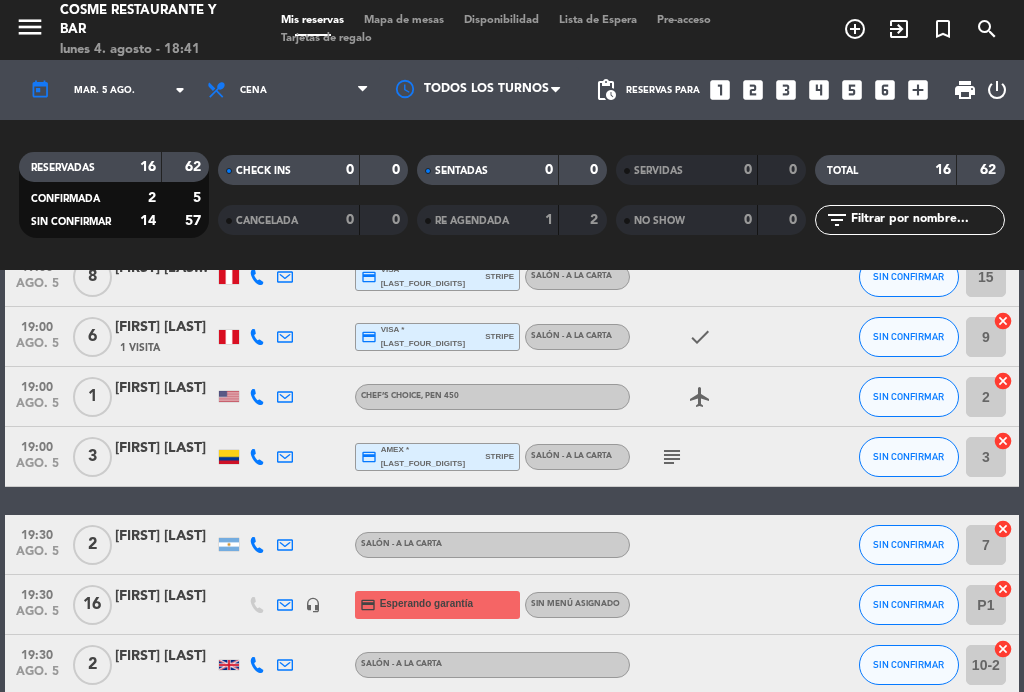 click 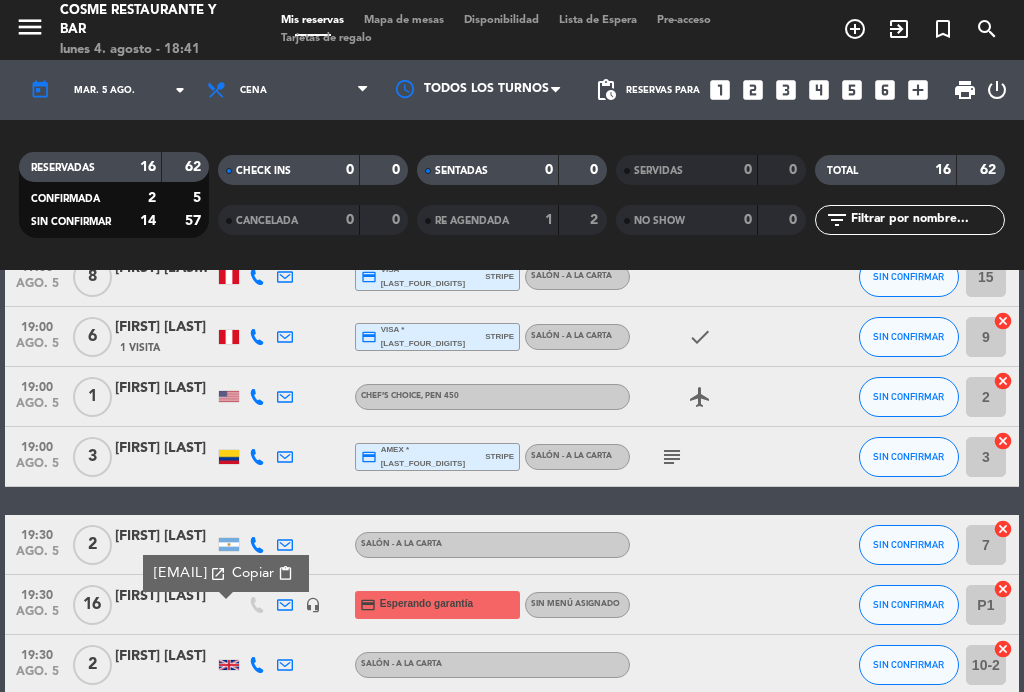 click on "[EMAIL]  open_in_new" at bounding box center [190, 573] 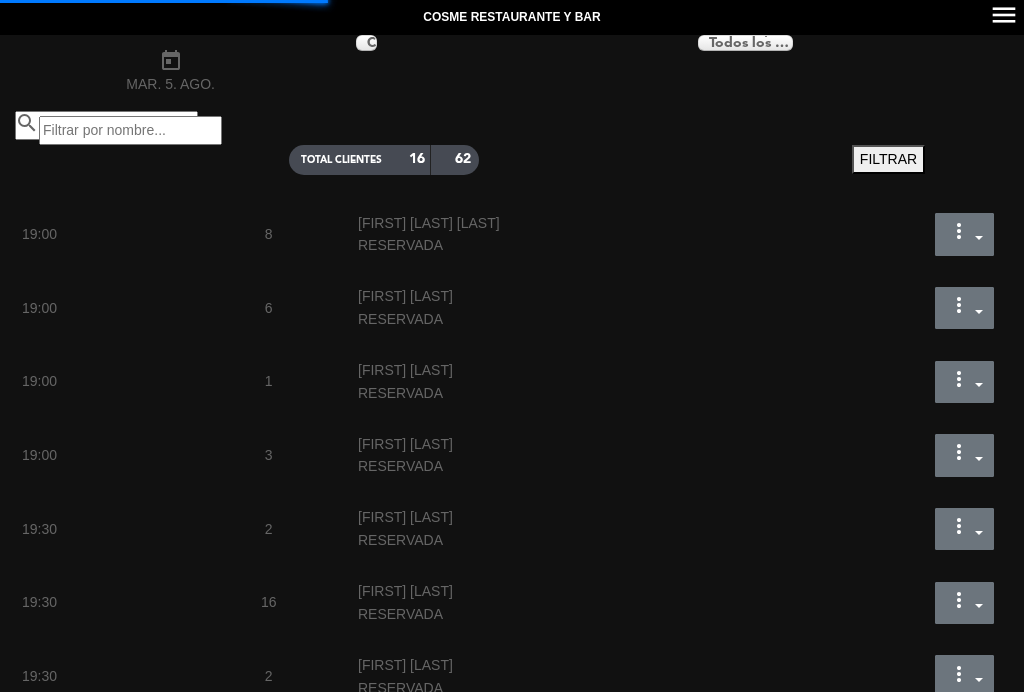 select on "dinner" 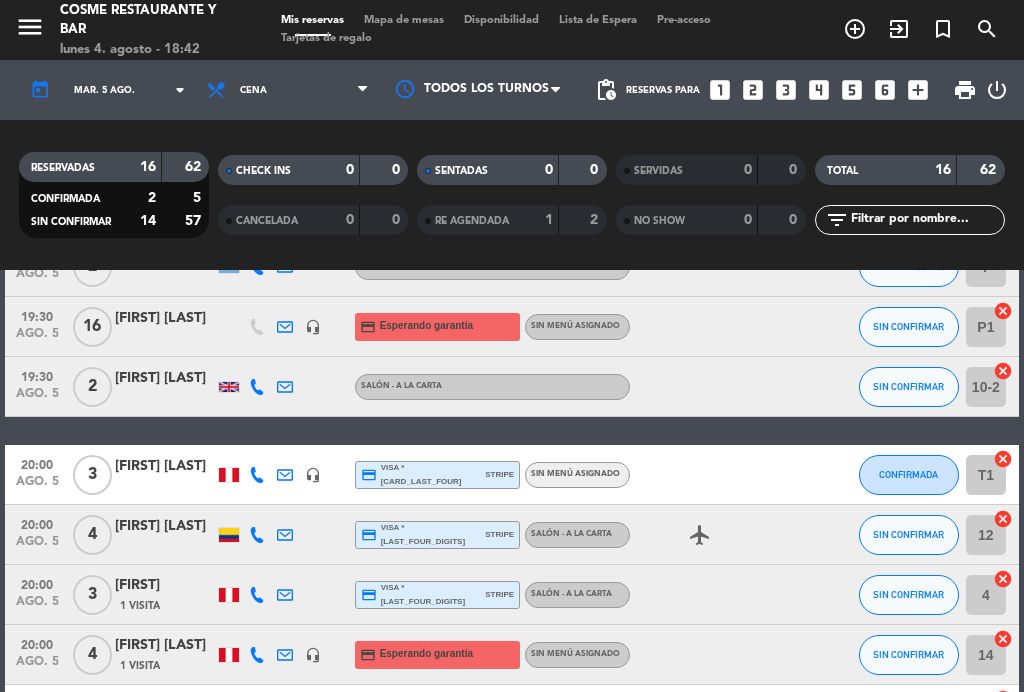 scroll, scrollTop: 361, scrollLeft: 0, axis: vertical 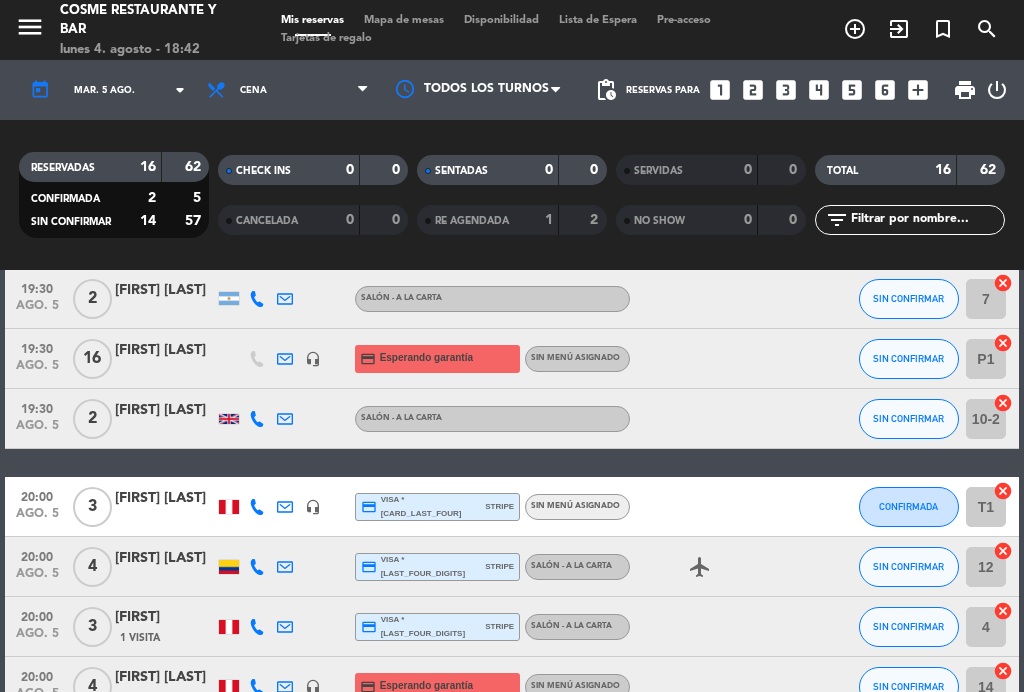 click on "19:30" 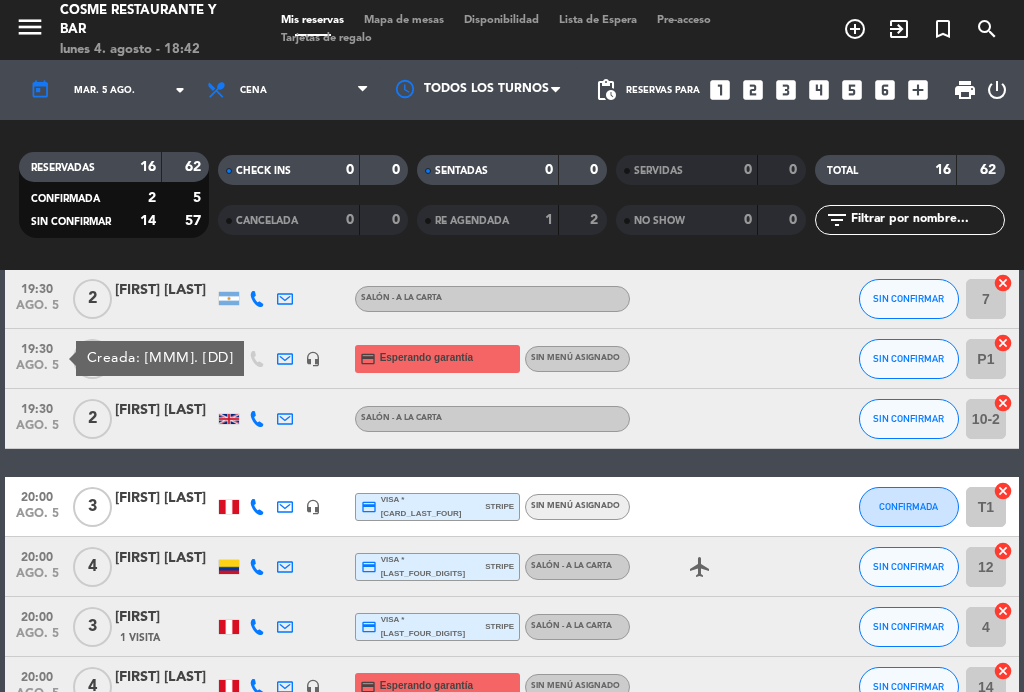 click on "19:30" 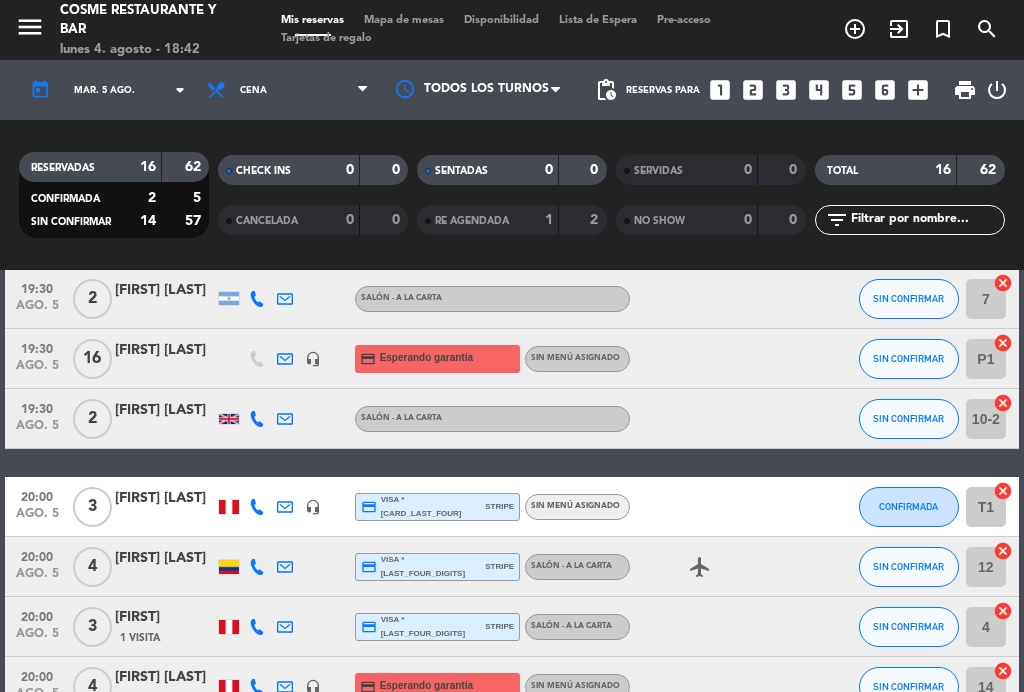 click 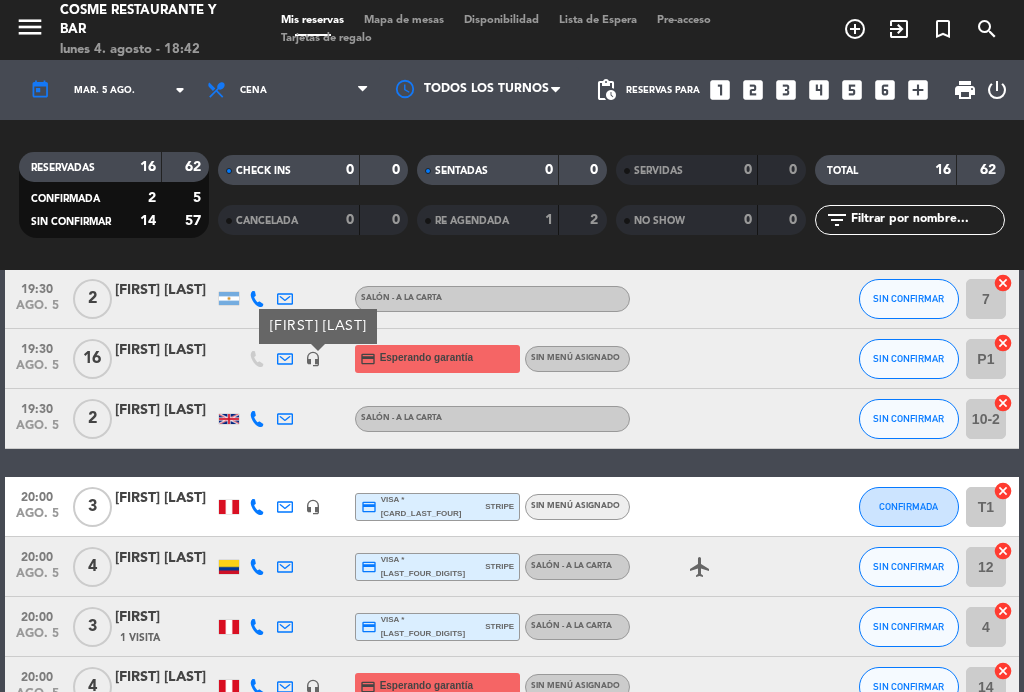 click on "headset_mic" 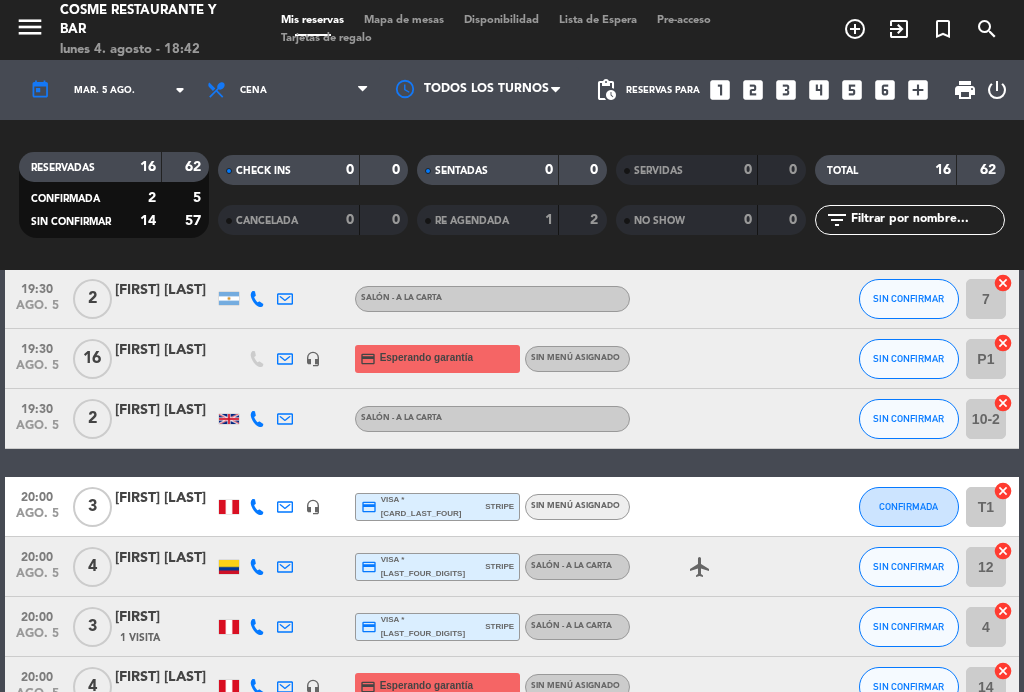 click 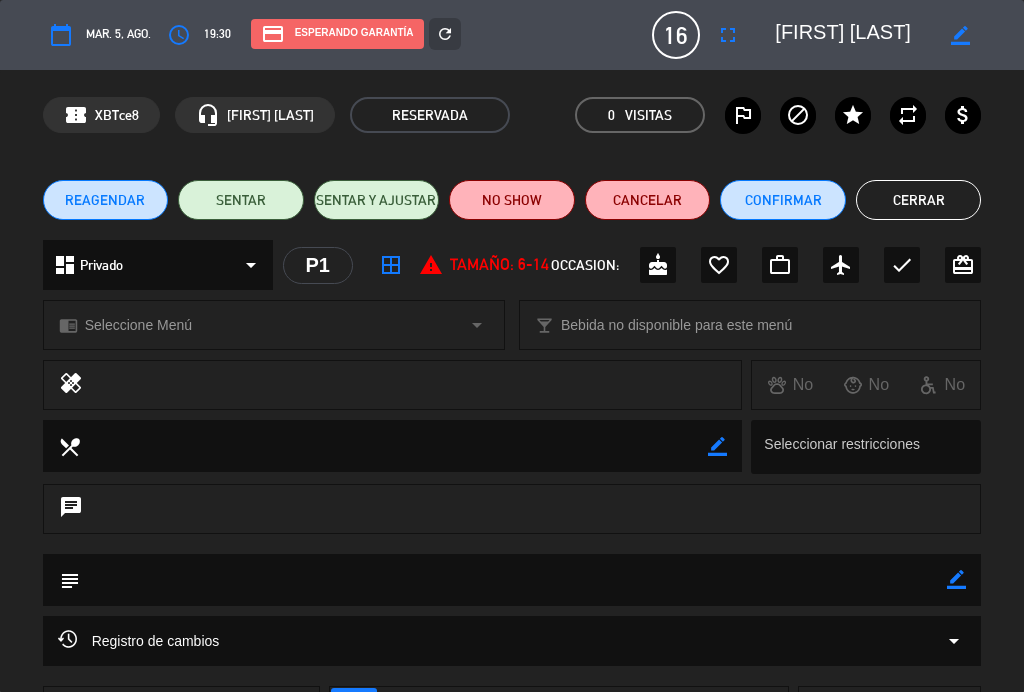 scroll, scrollTop: 0, scrollLeft: 0, axis: both 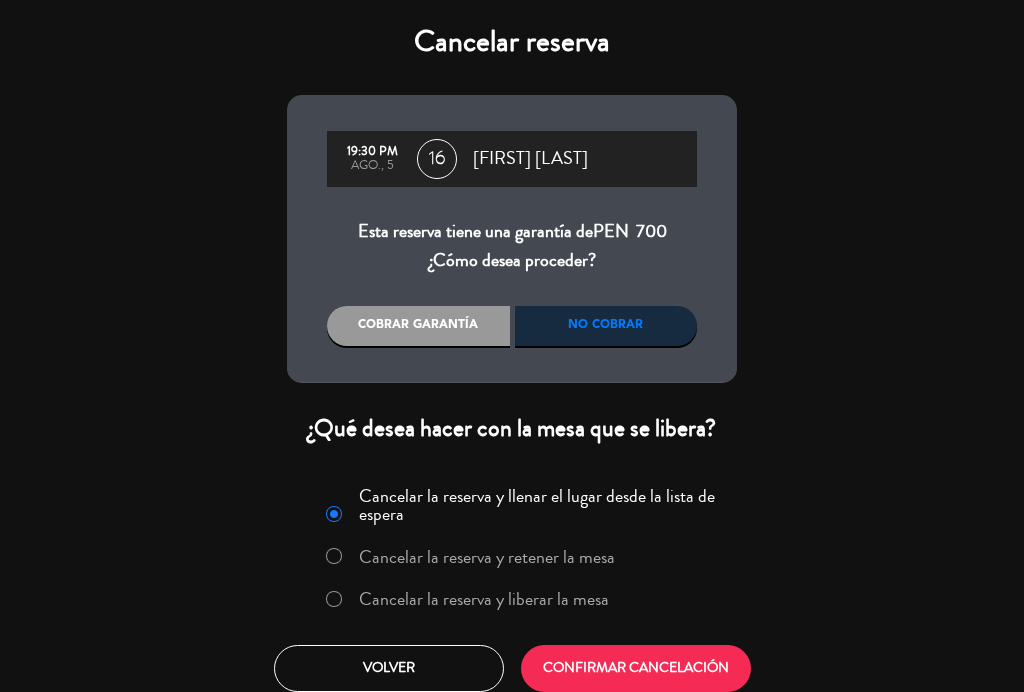 click on "Cancelar la reserva y liberar la mesa" 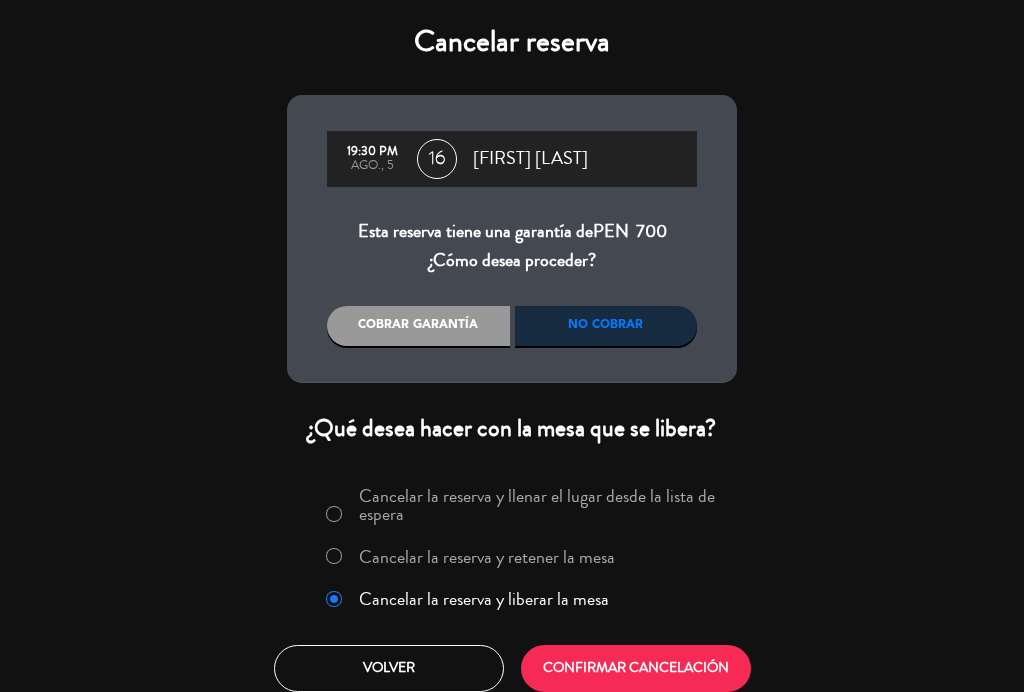 click on "CONFIRMAR CANCELACIÓN" 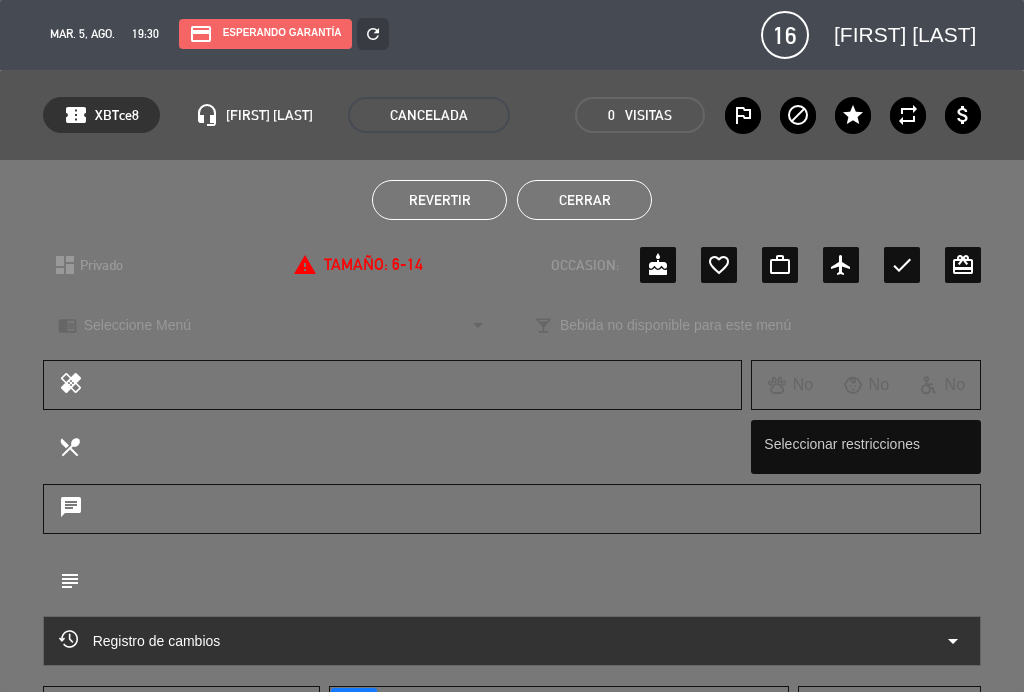 click on "Cerrar" 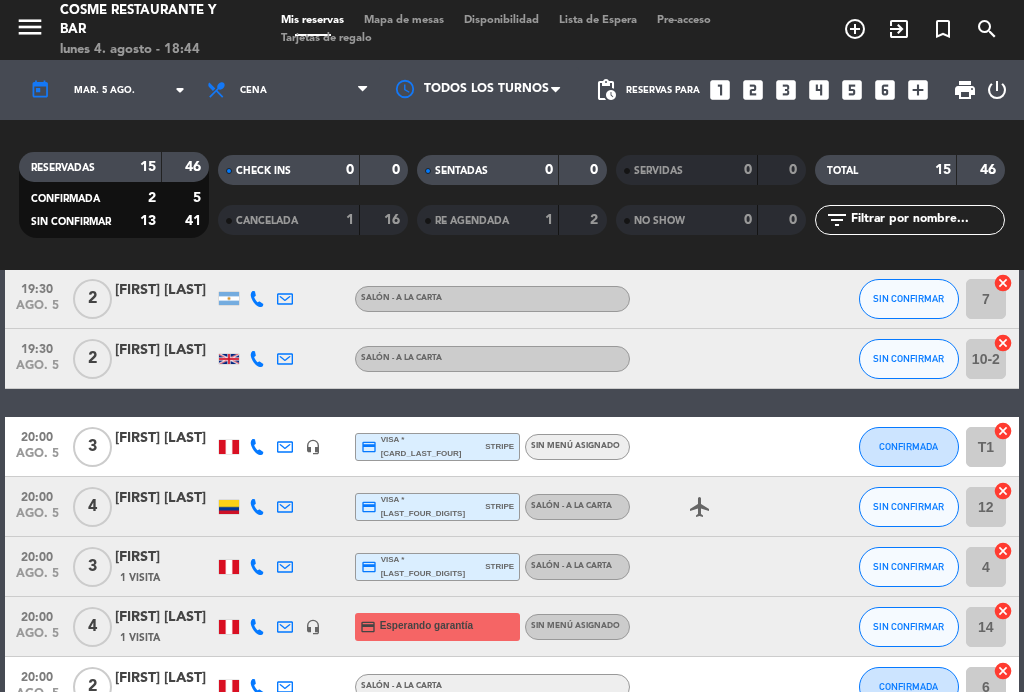 click on "Mapa de mesas" at bounding box center (404, 20) 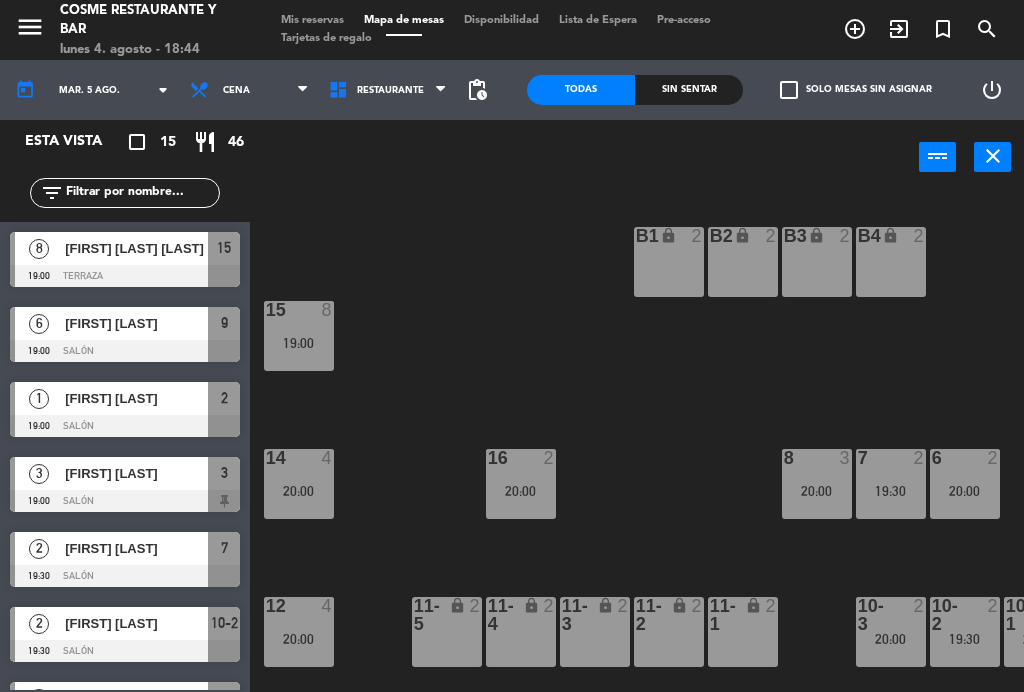 click on "Mis reservas" at bounding box center (312, 20) 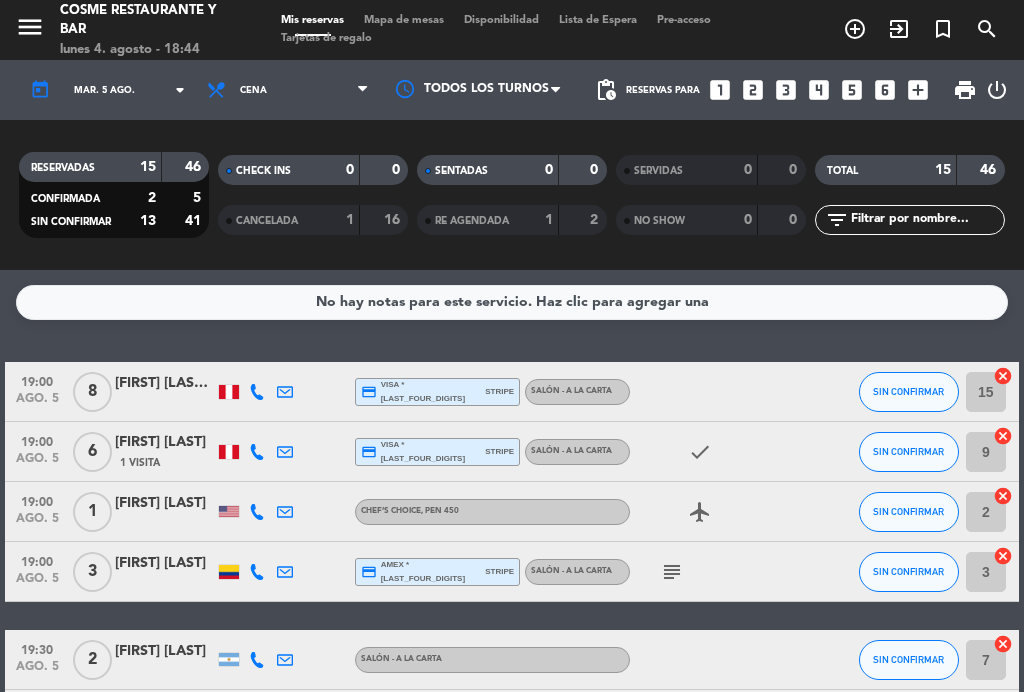 click on "19:00" 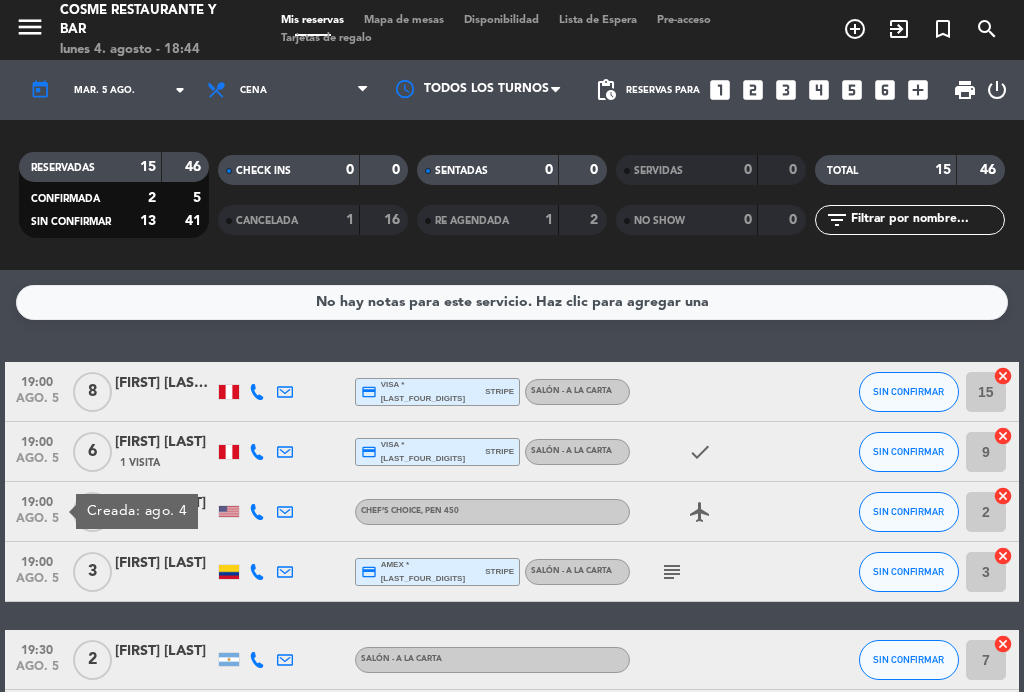 click on "19:00" 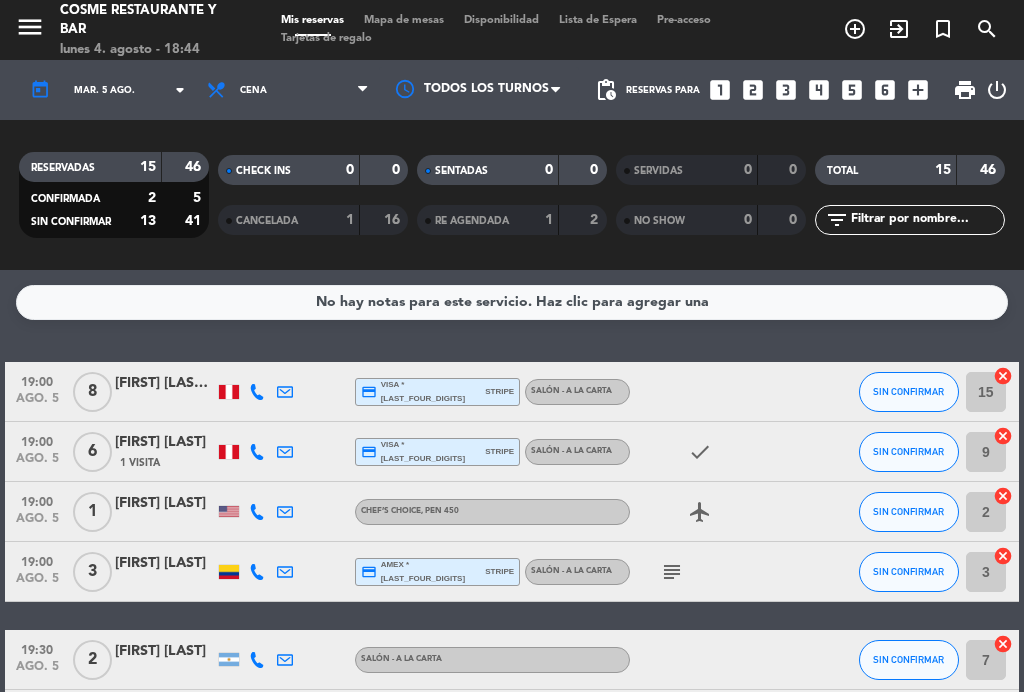 scroll, scrollTop: -3, scrollLeft: 0, axis: vertical 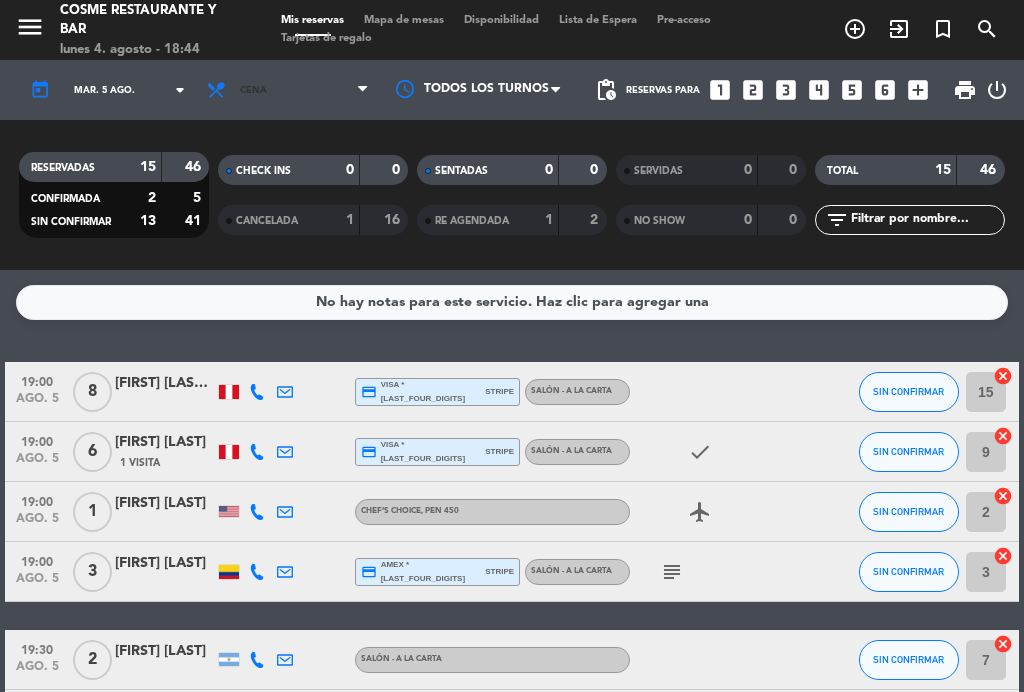 click on "Cena" at bounding box center [288, 90] 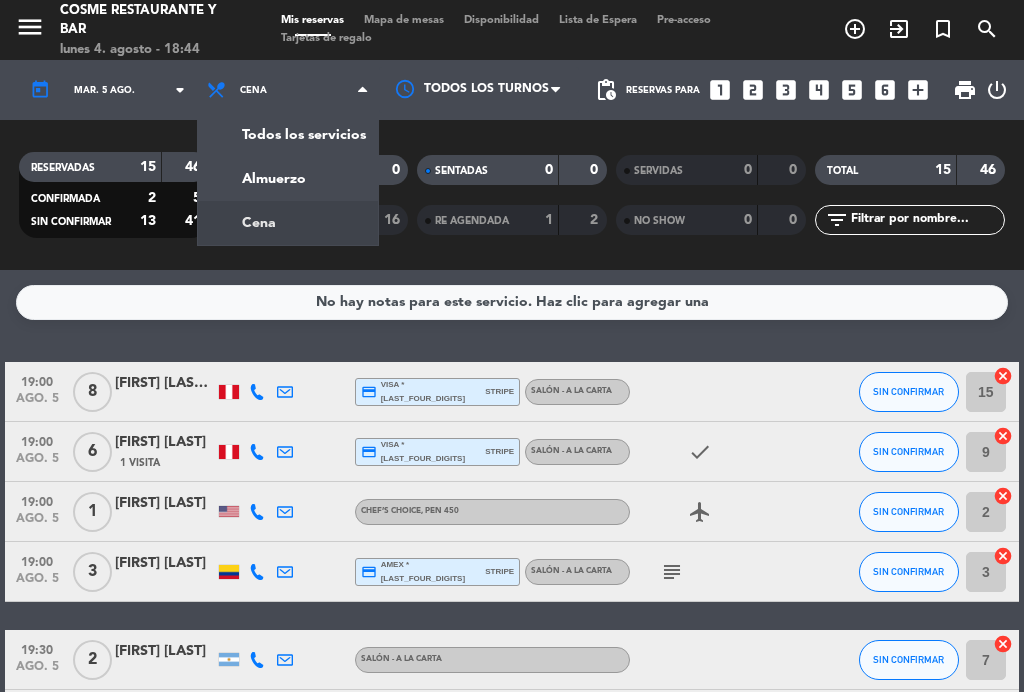 scroll, scrollTop: 0, scrollLeft: 0, axis: both 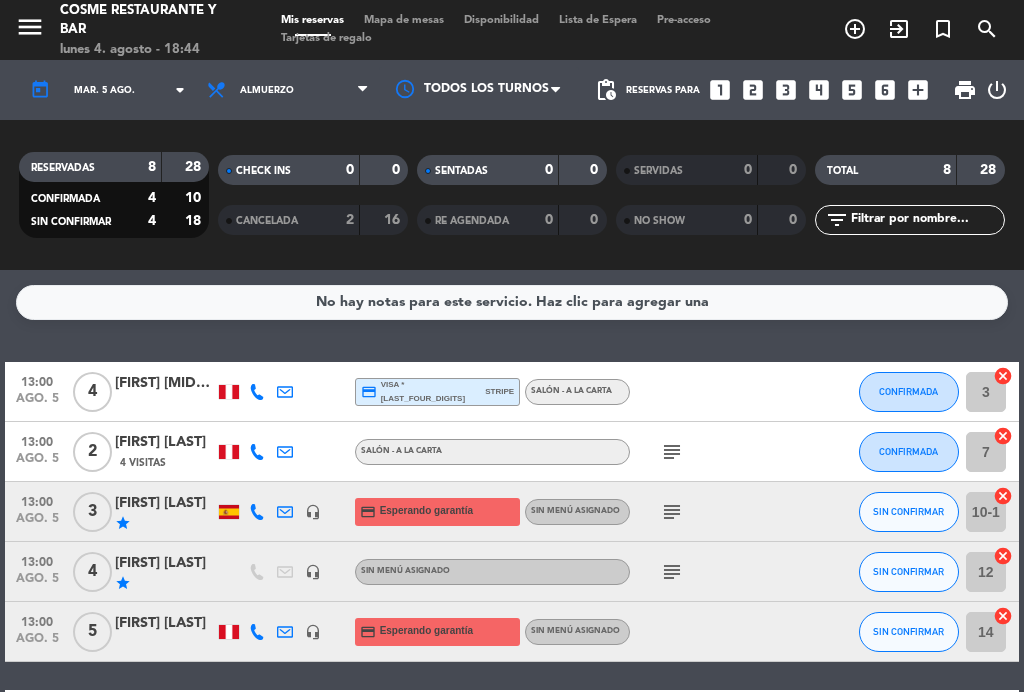 click on "subject" 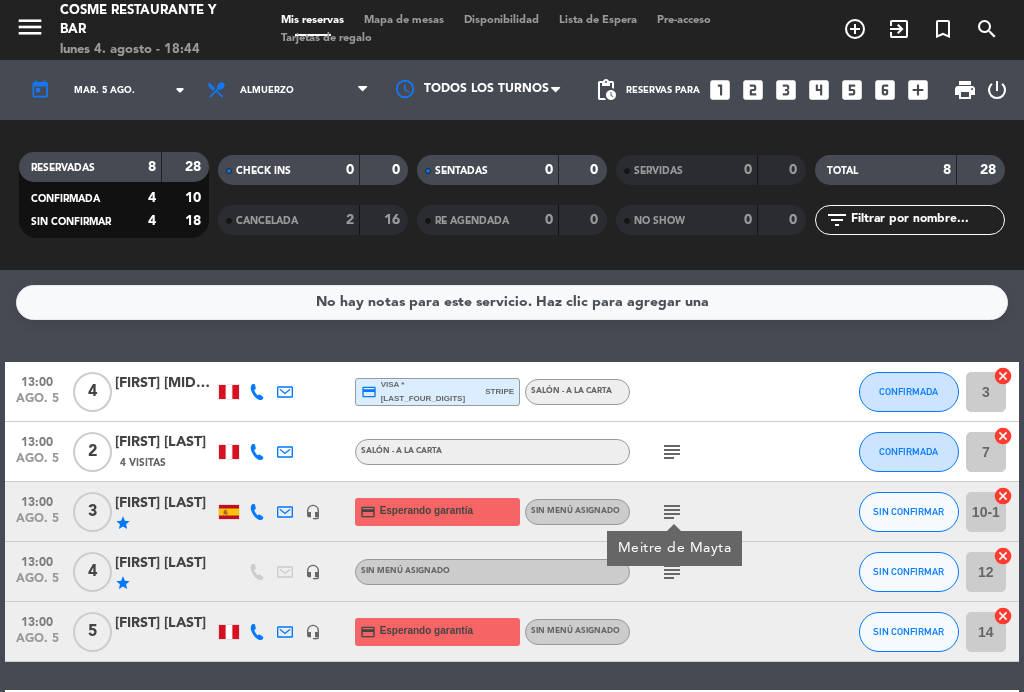 click on "subject" 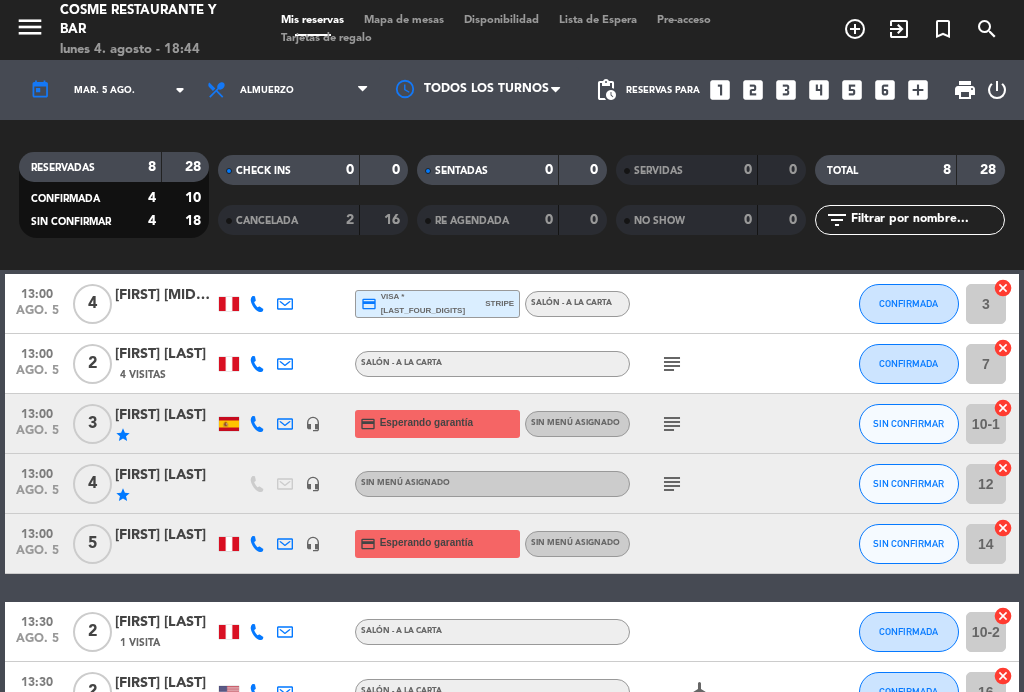 scroll, scrollTop: 87, scrollLeft: 0, axis: vertical 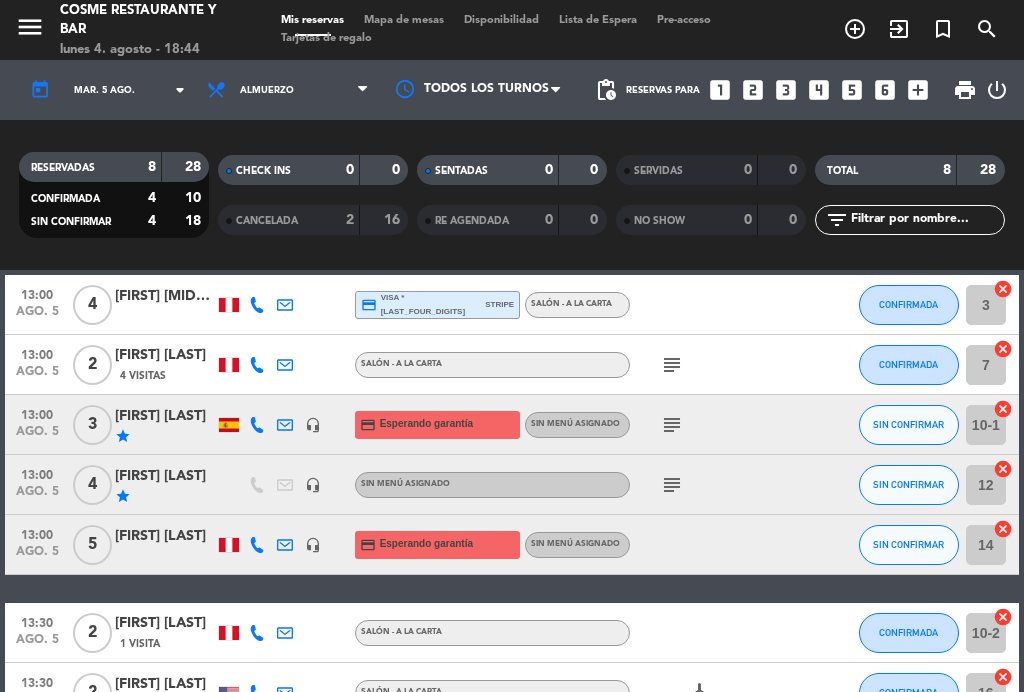 click on "13:00" 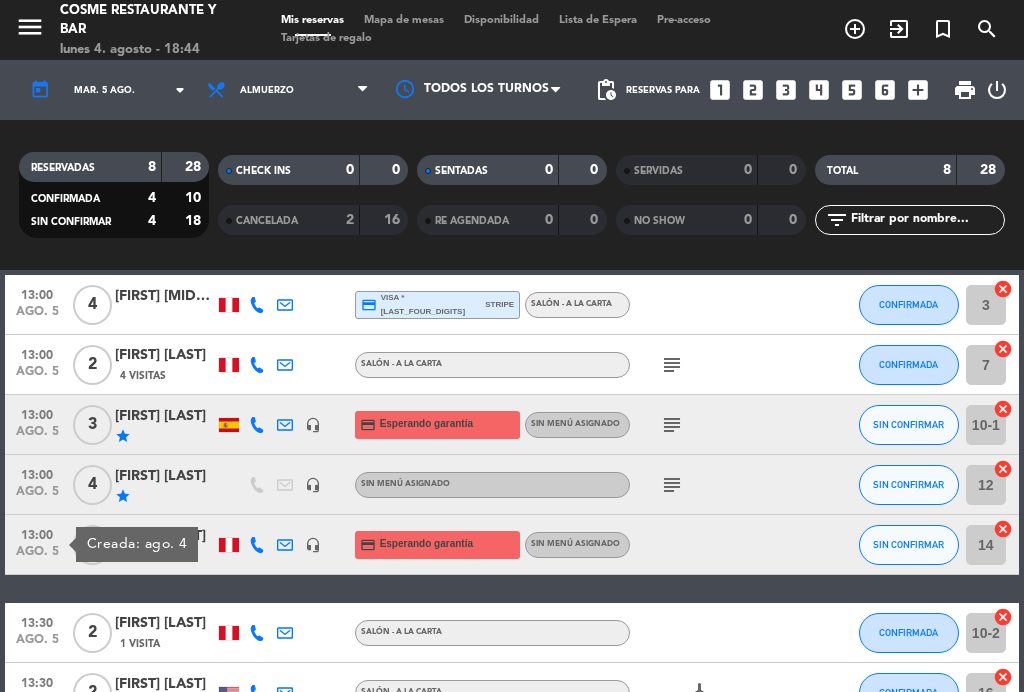 click on "13:00" 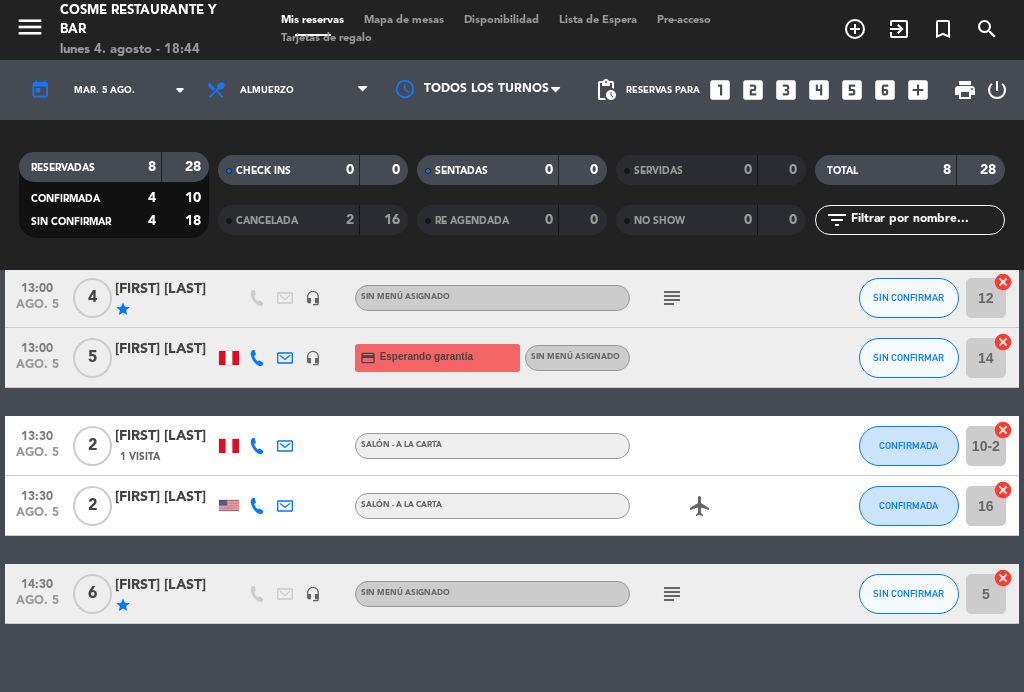 scroll, scrollTop: 272, scrollLeft: 0, axis: vertical 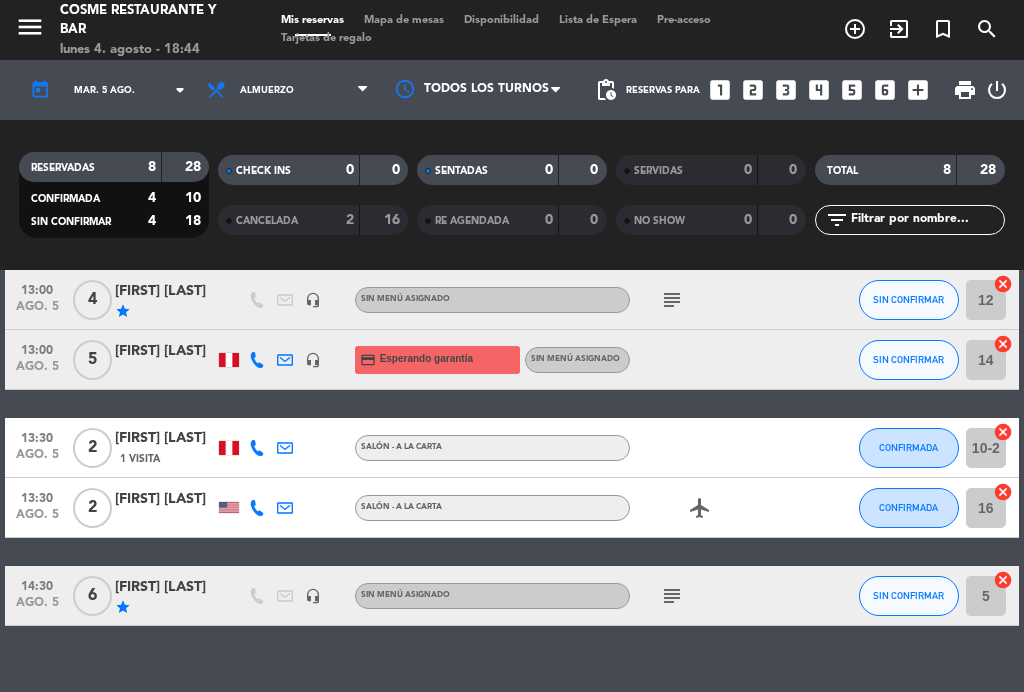 click on "subject" 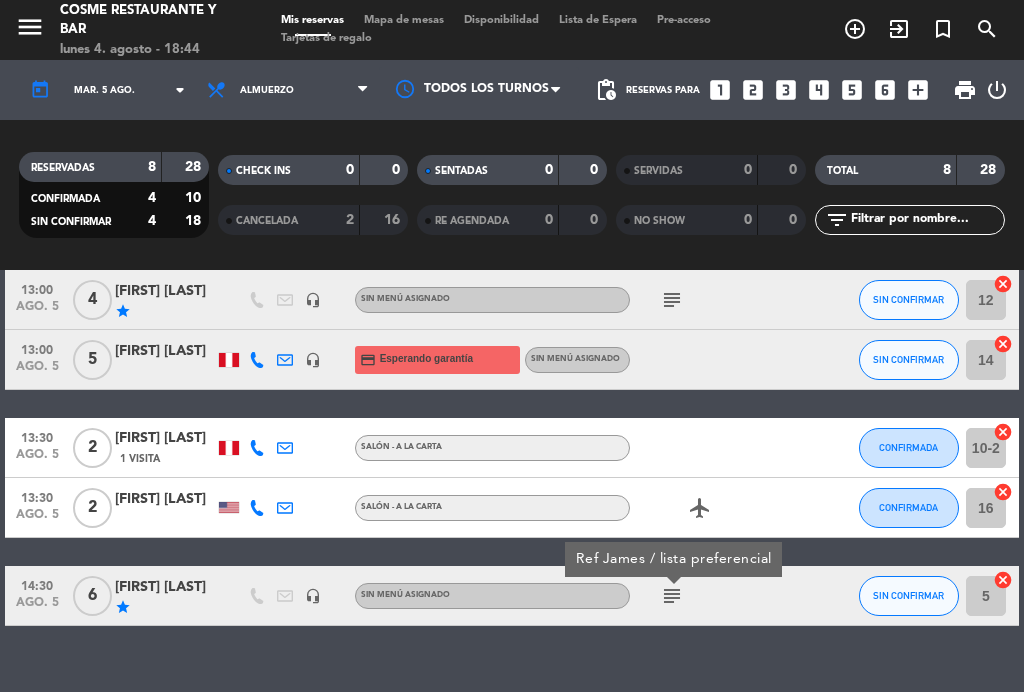 click on "subject" 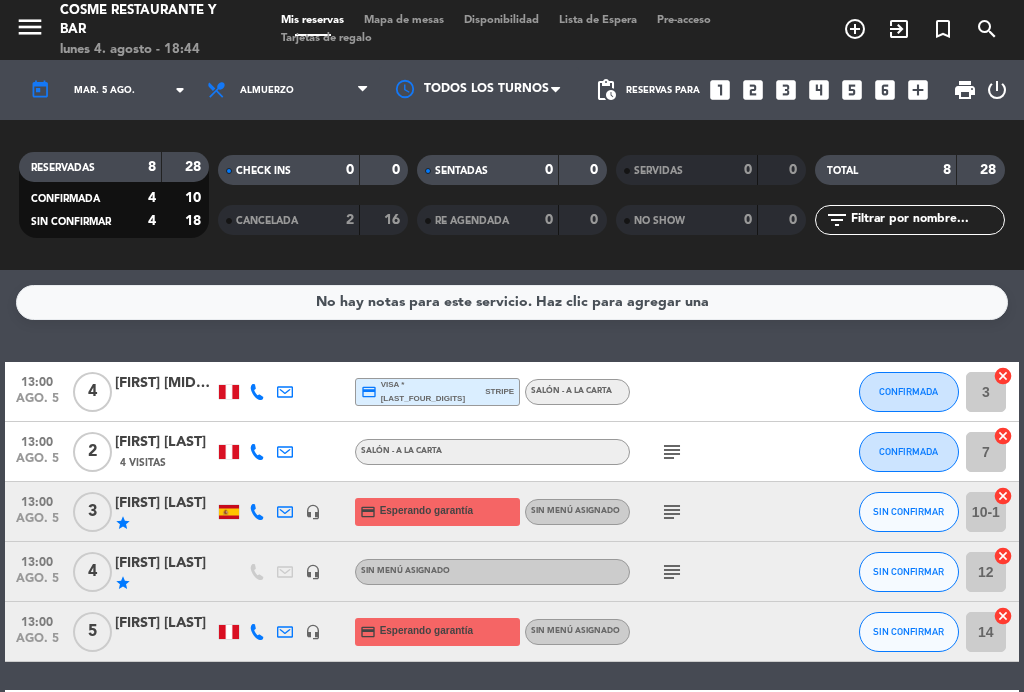 scroll, scrollTop: 0, scrollLeft: 0, axis: both 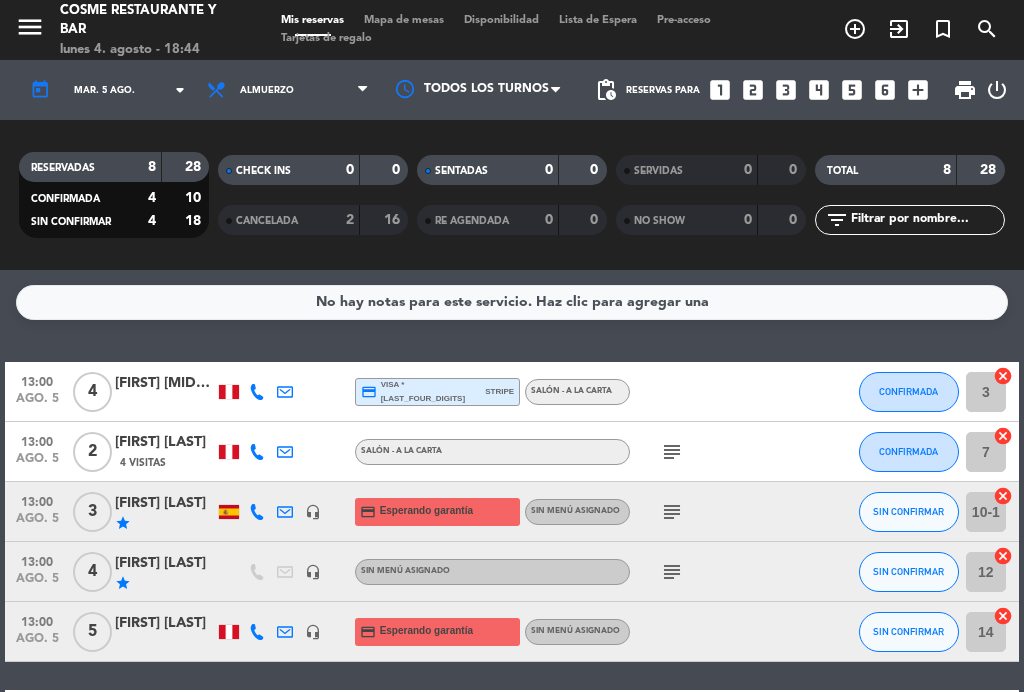click on "mar. 5 ago." 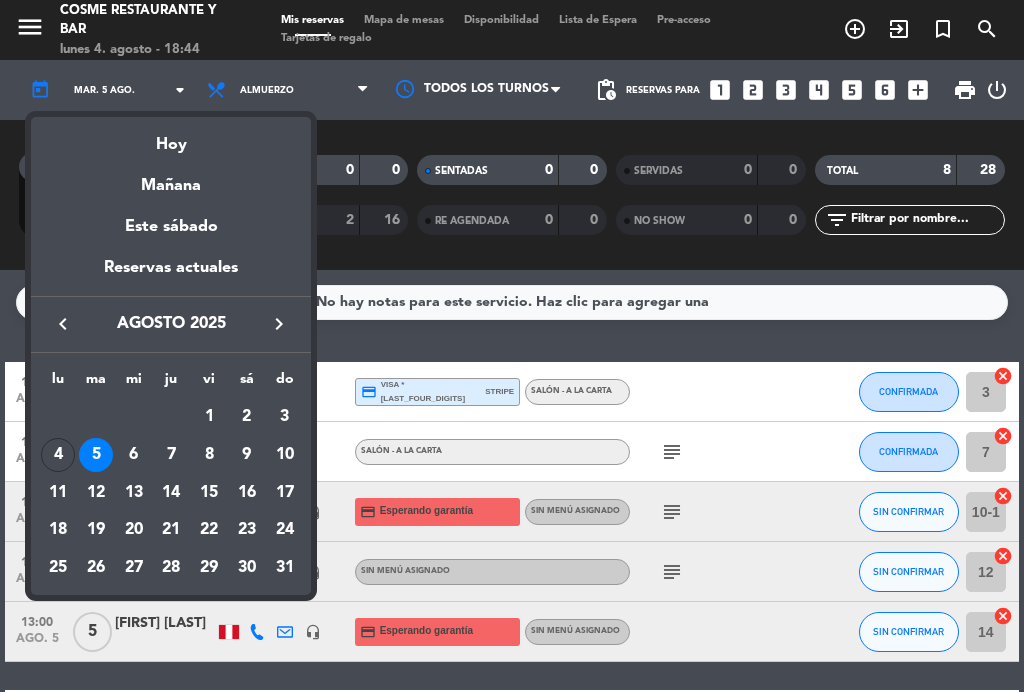 click on "Hoy" at bounding box center (171, 137) 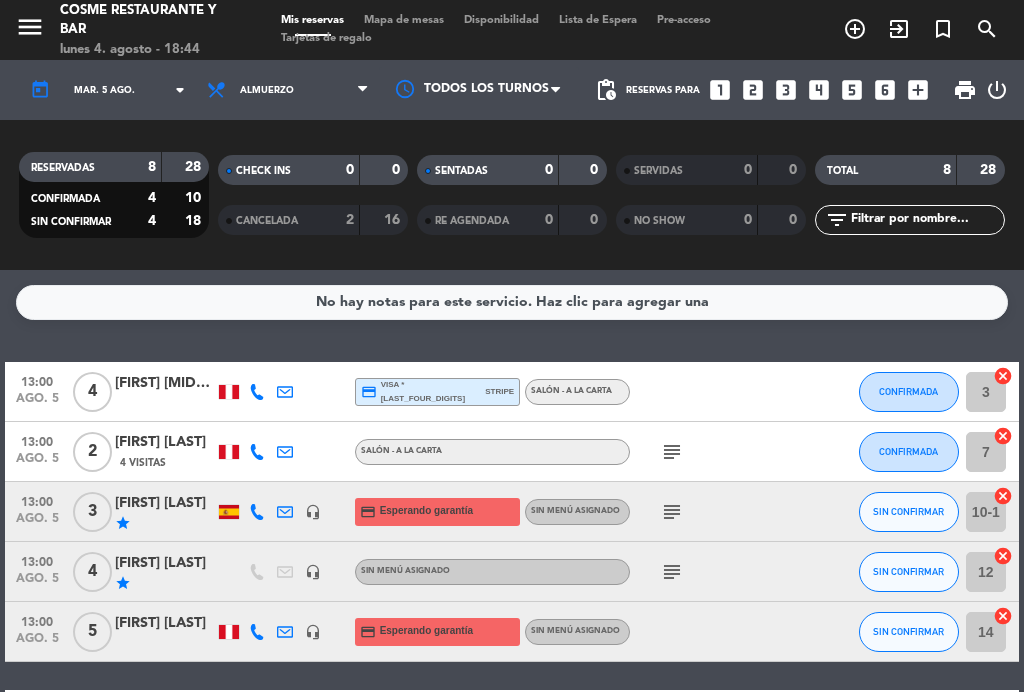 type on "lun. 4 ago." 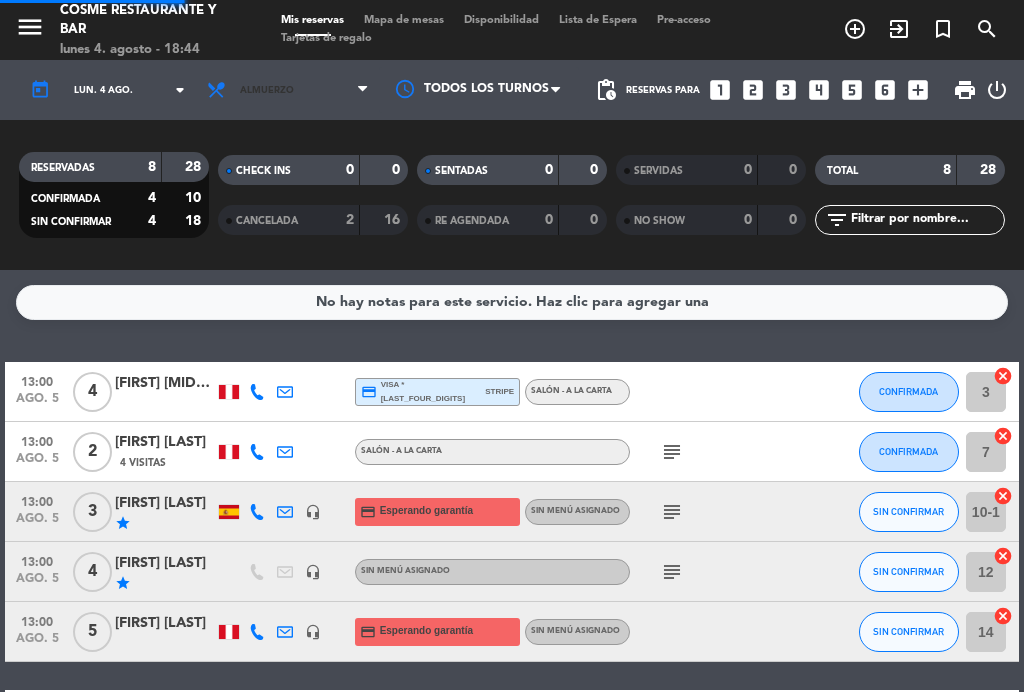 click on "Almuerzo" at bounding box center [267, 90] 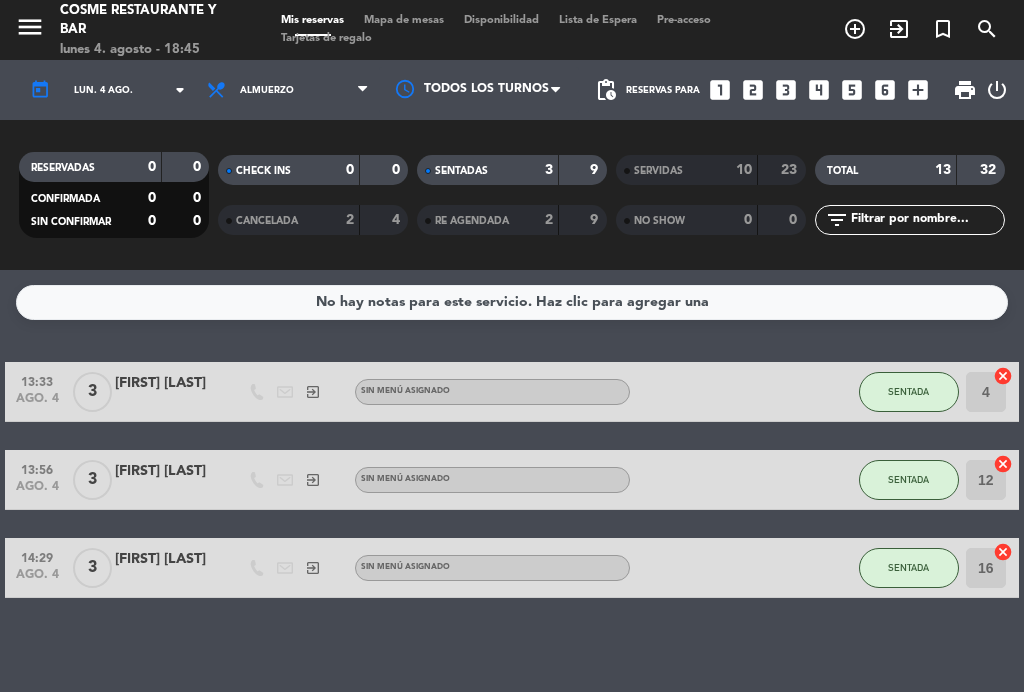 click on "Almuerzo" at bounding box center [288, 90] 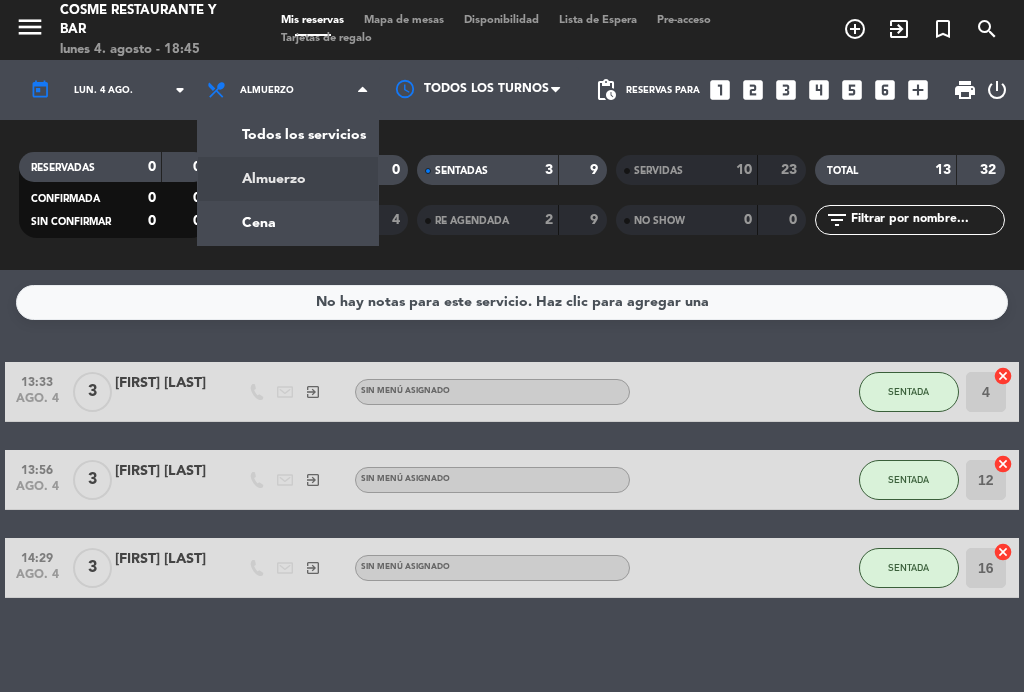 click on "menu  Cosme Restaurante y Bar   lunes 4. agosto - 18:45   Mis reservas   Mapa de mesas   Disponibilidad   Lista de Espera   Pre-acceso   Tarjetas de regalo  add_circle_outline exit_to_app turned_in_not search today    lun. 4 ago. arrow_drop_down  Todos los servicios  Almuerzo  Cena  Almuerzo  Todos los servicios  Almuerzo  Cena Todos los turnos pending_actions  Reservas para   looks_one   looks_two   looks_3   looks_4   looks_5   looks_6   add_box  print  power_settings_new   RESERVADAS   0   0   CONFIRMADA   0   0   SIN CONFIRMAR   0   0   CHECK INS   0   0   CANCELADA   2   4   SENTADAS   3   9   RE AGENDADA   2   9   SERVIDAS   10   23   NO SHOW   0   0   TOTAL   13   32  filter_list" 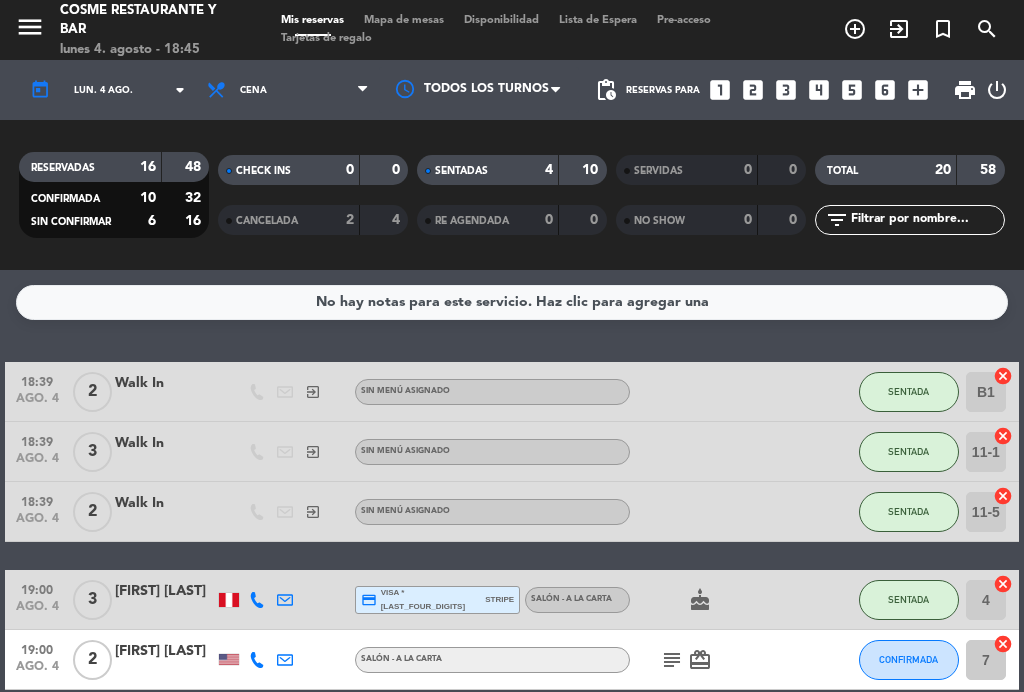 click on "Mapa de mesas" at bounding box center [404, 20] 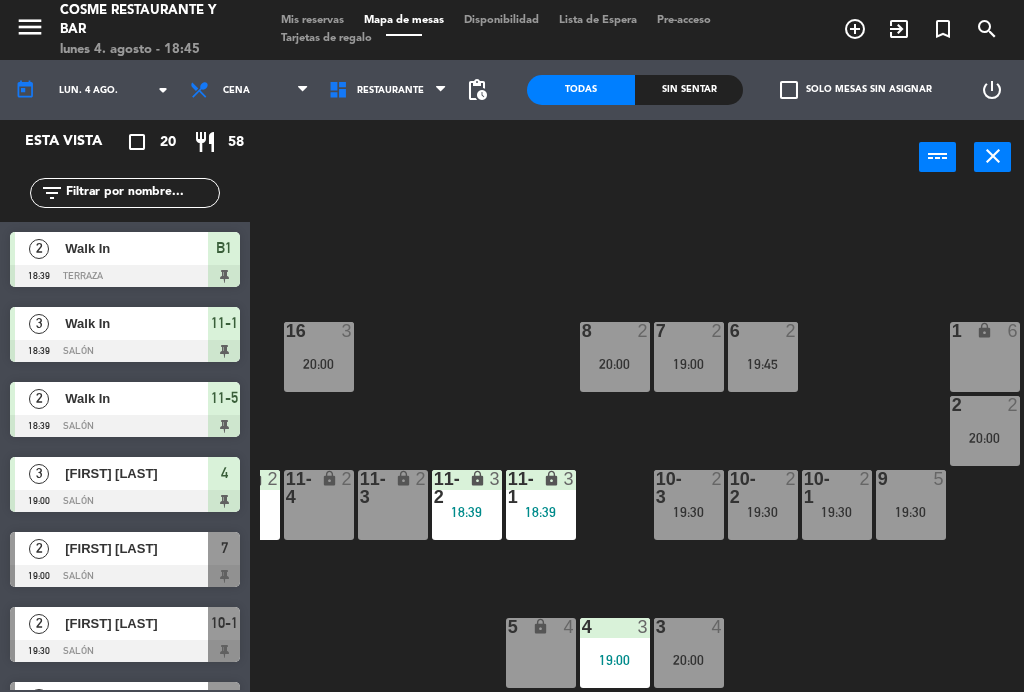 scroll, scrollTop: 127, scrollLeft: 204, axis: both 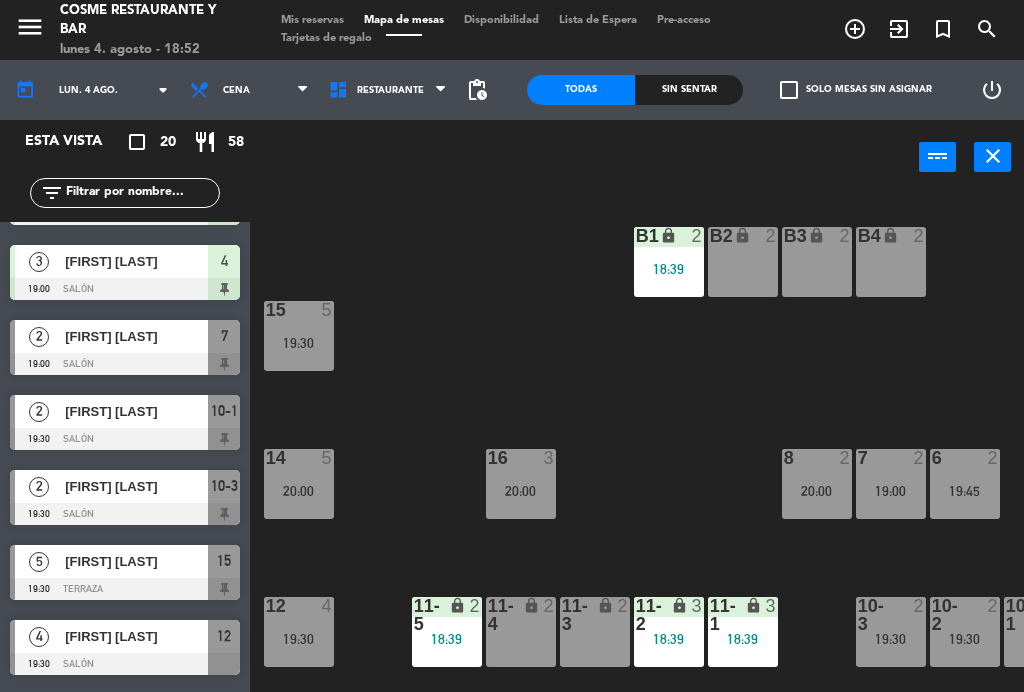 click on "B1 lock  2   18:39" at bounding box center [669, 262] 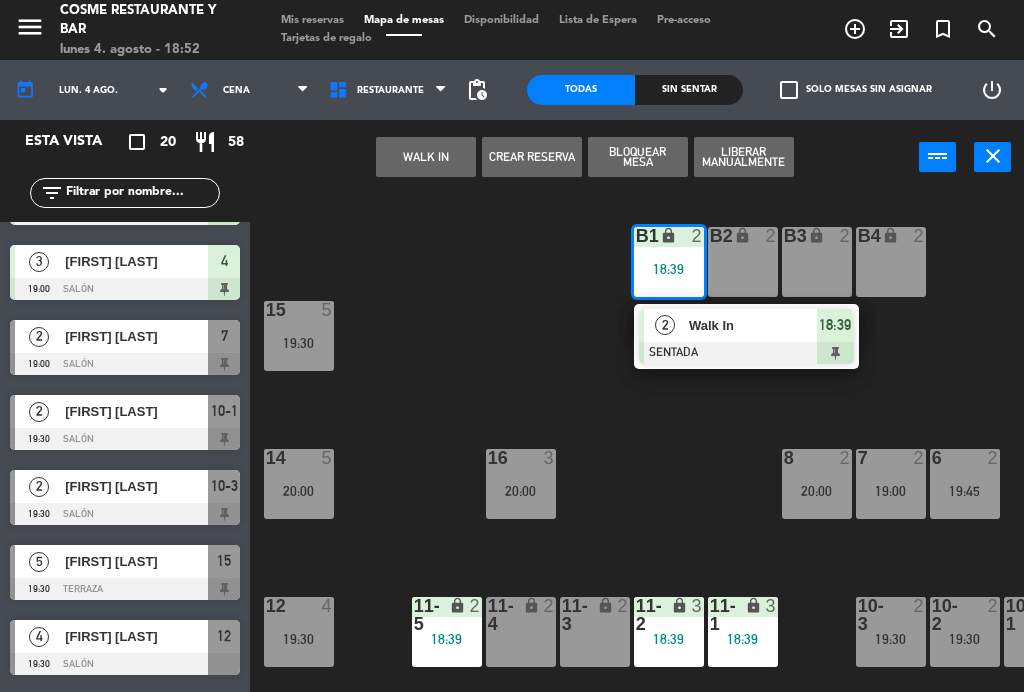 click at bounding box center [746, 353] 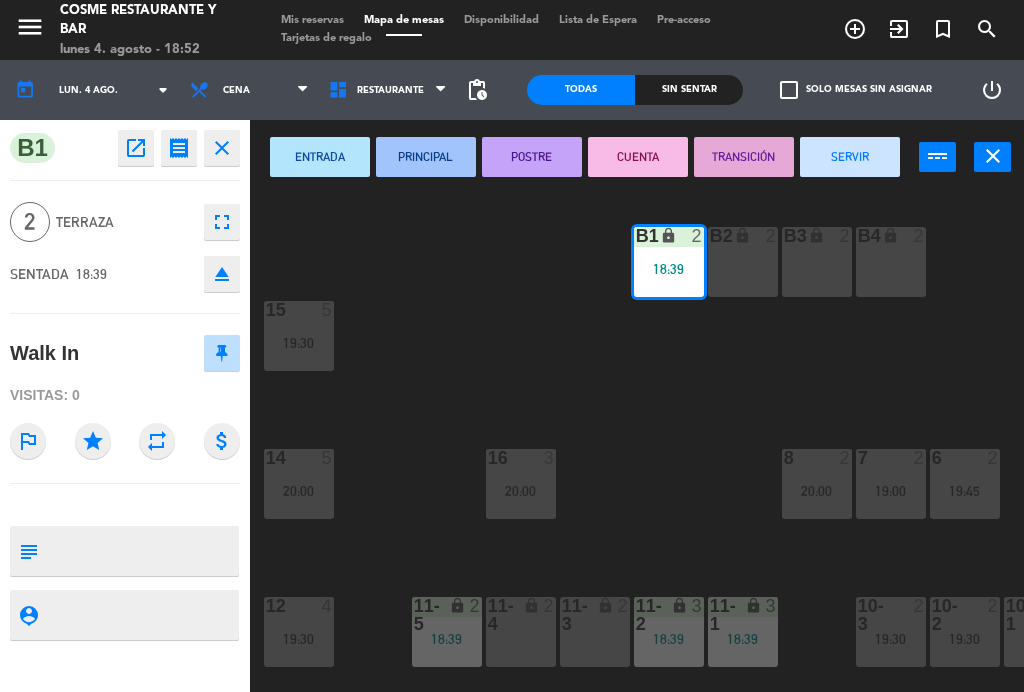 click on "SERVIR" at bounding box center [850, 157] 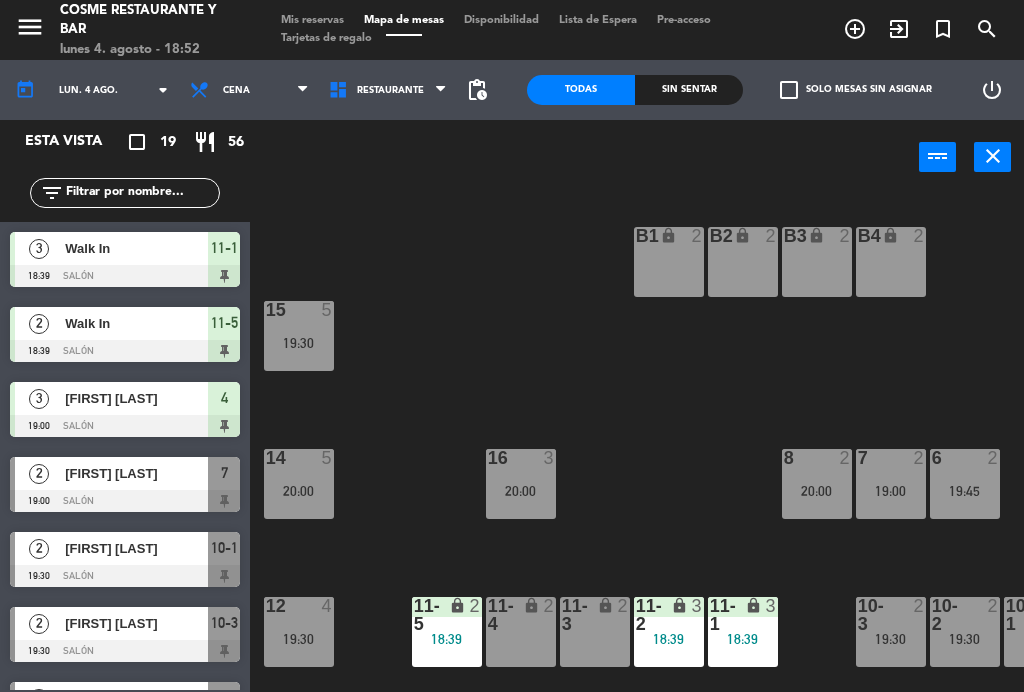 click on "lock" at bounding box center (668, 615) 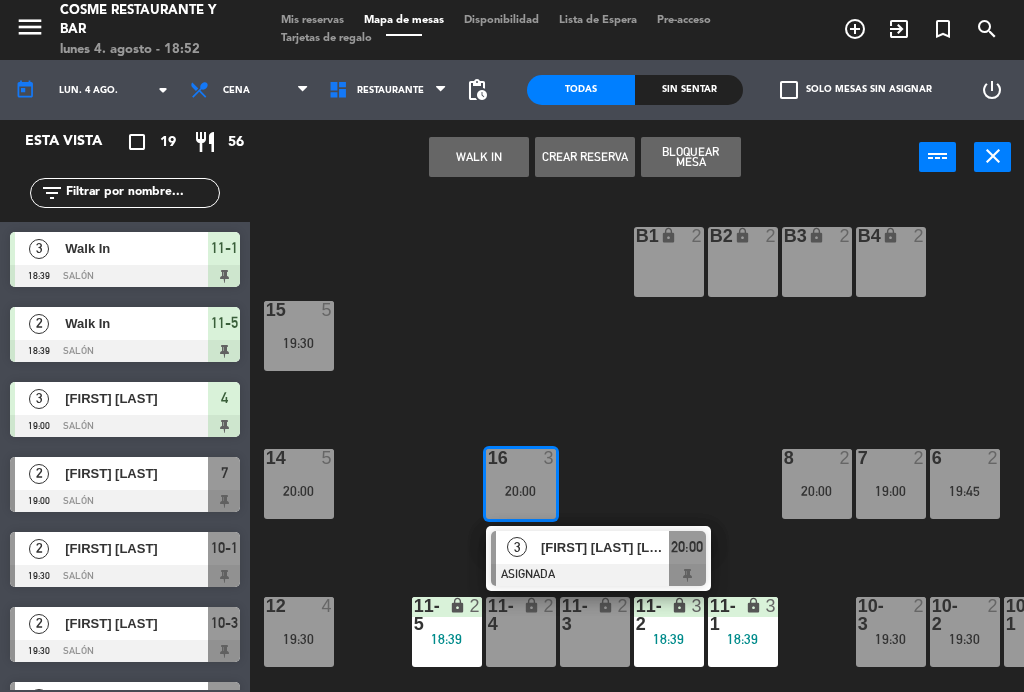 click on "[FIRST] [LAST] [LAST]" at bounding box center (605, 547) 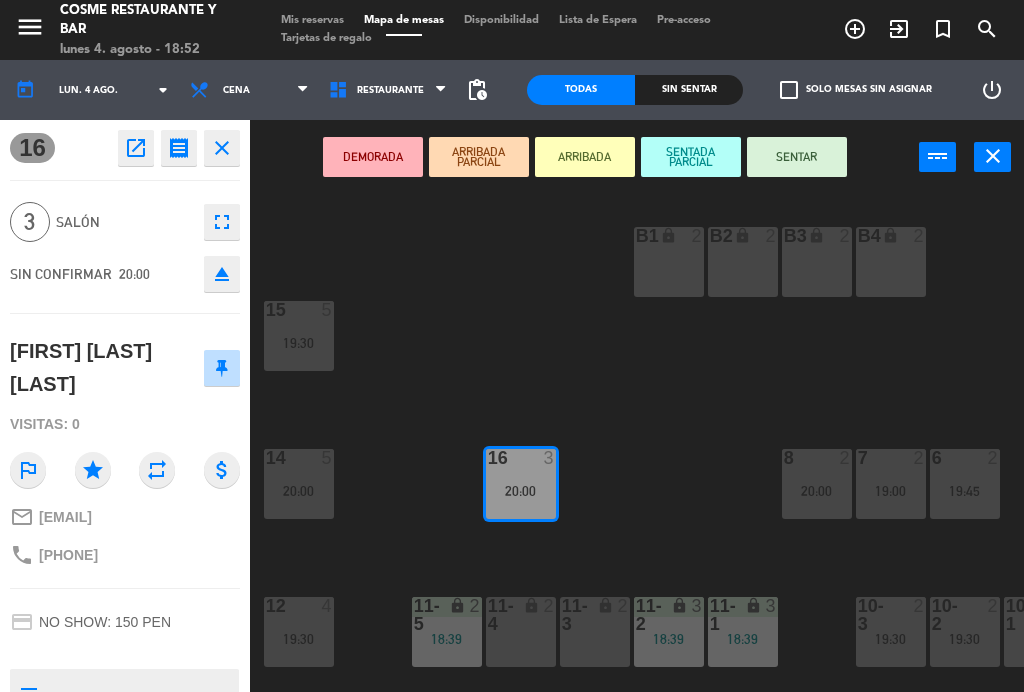 scroll, scrollTop: -11, scrollLeft: 0, axis: vertical 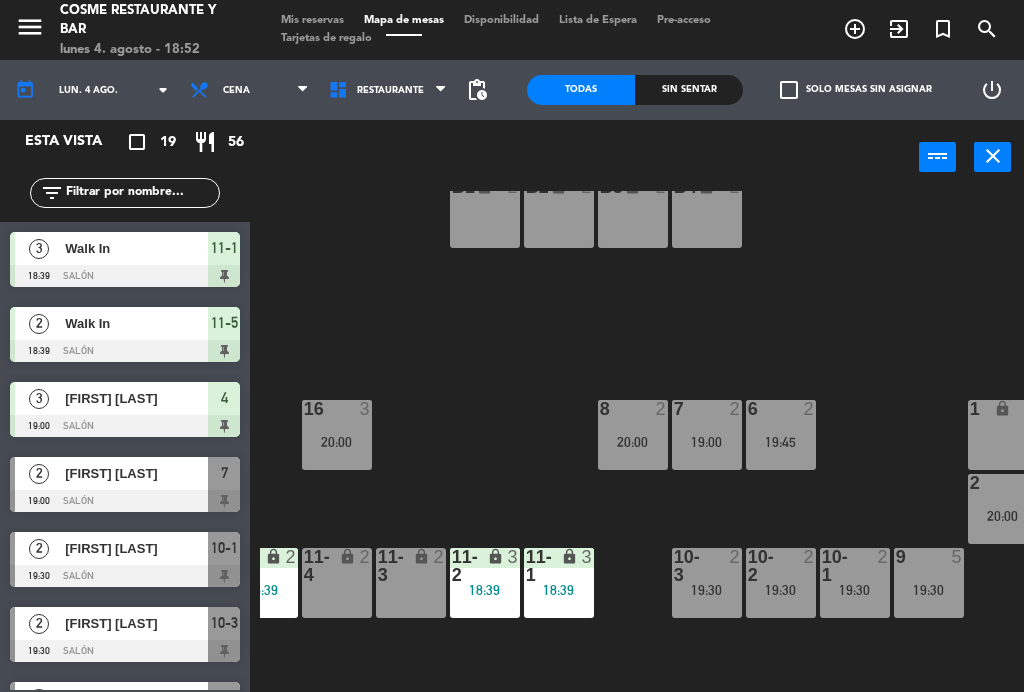click on "Mis reservas" at bounding box center [312, 20] 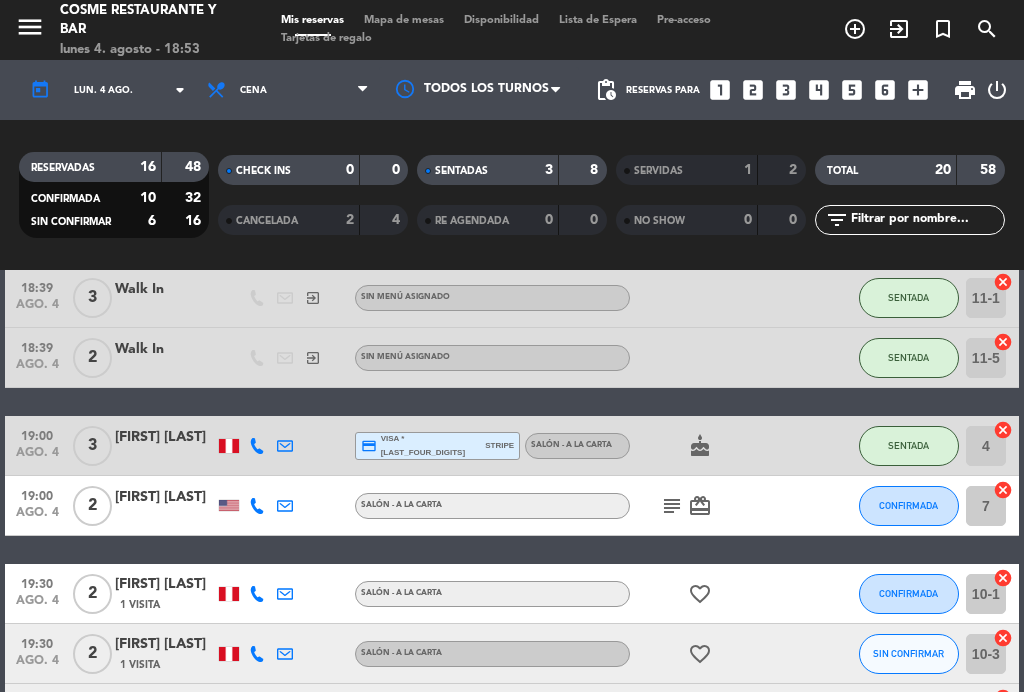 scroll, scrollTop: 121, scrollLeft: 0, axis: vertical 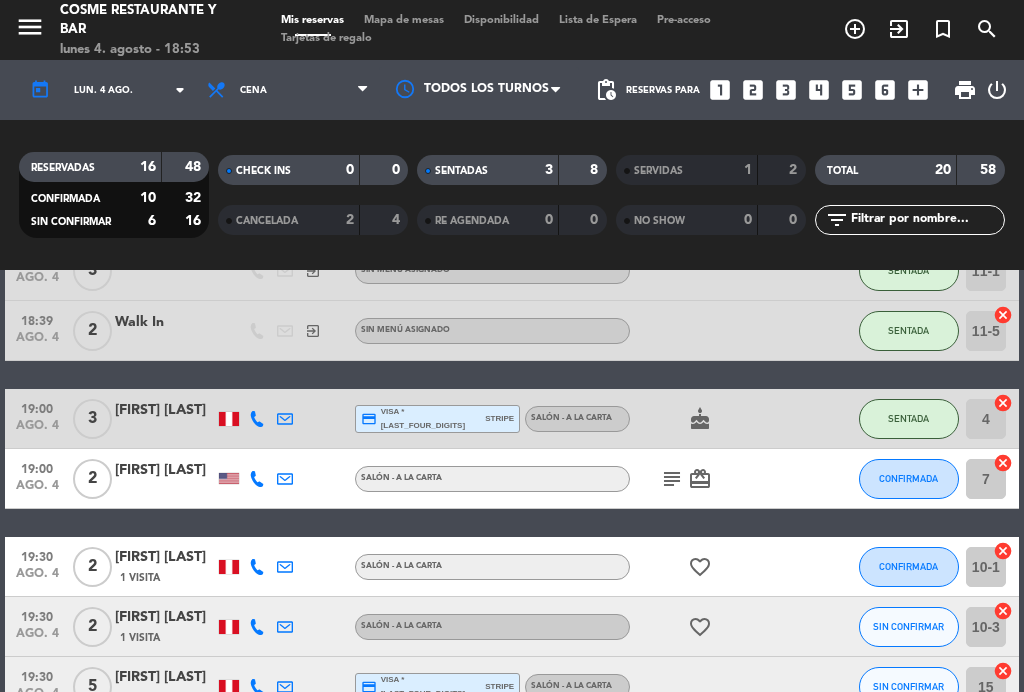 click on "subject" 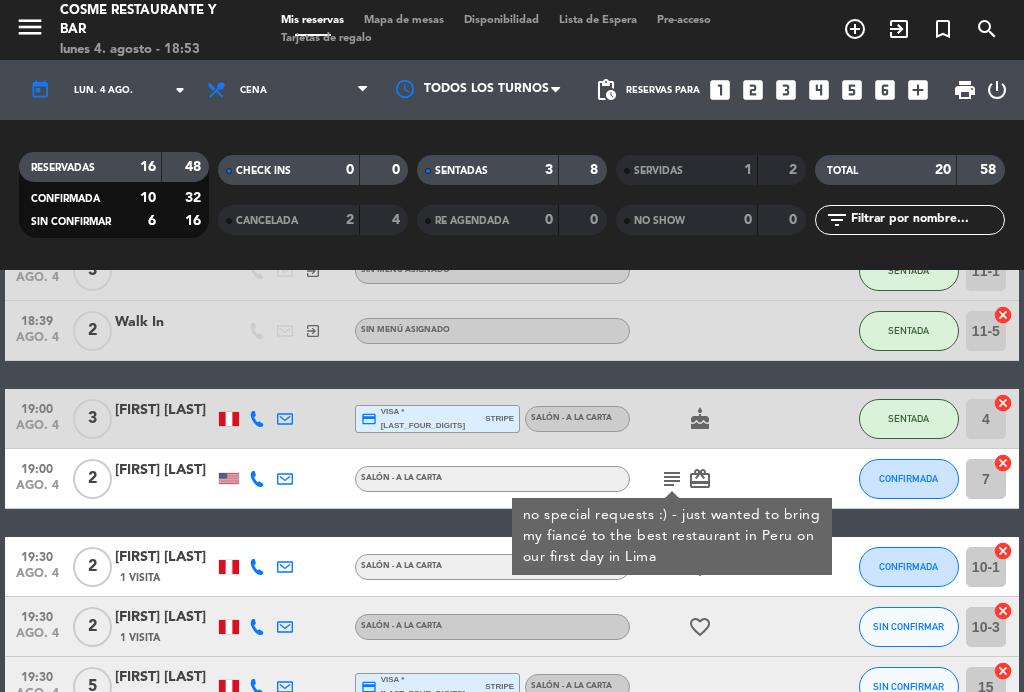 click on "subject" 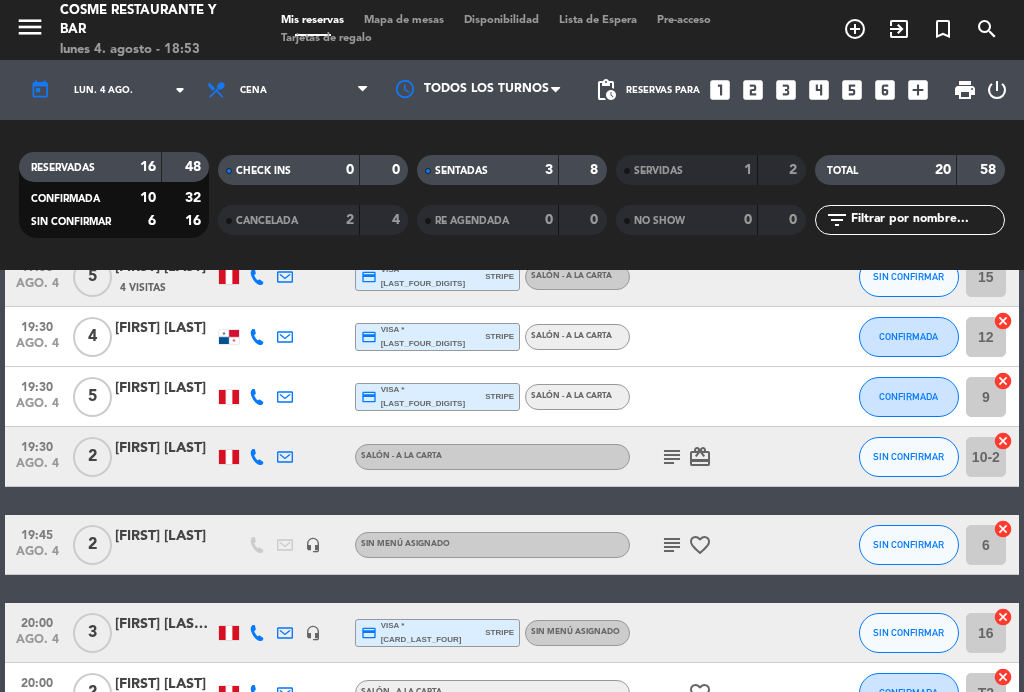 scroll, scrollTop: 533, scrollLeft: 0, axis: vertical 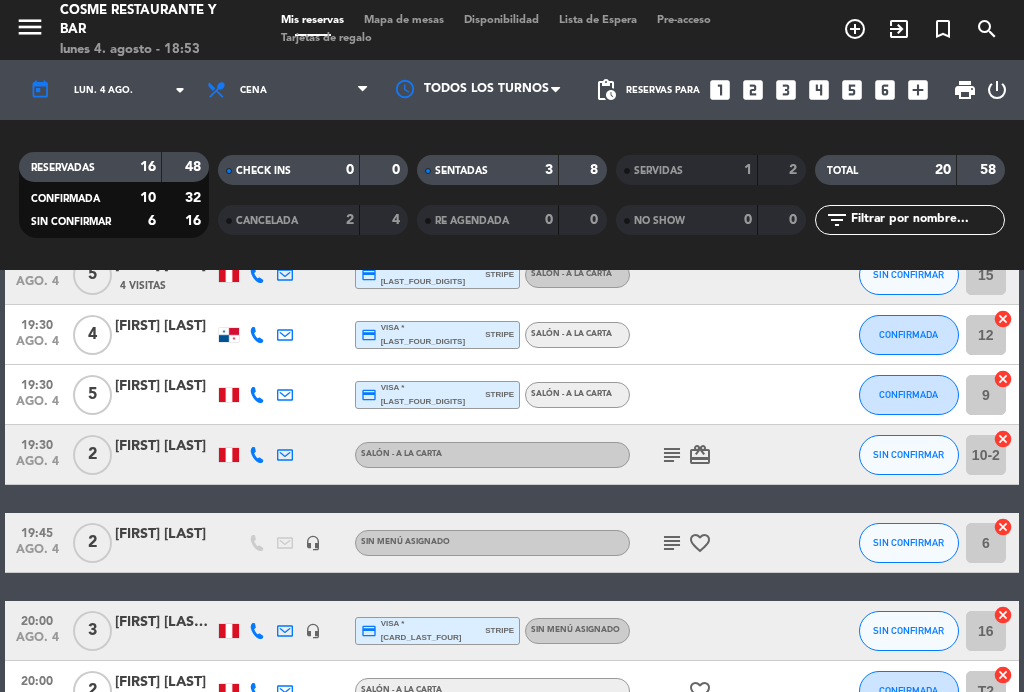 click on "subject" 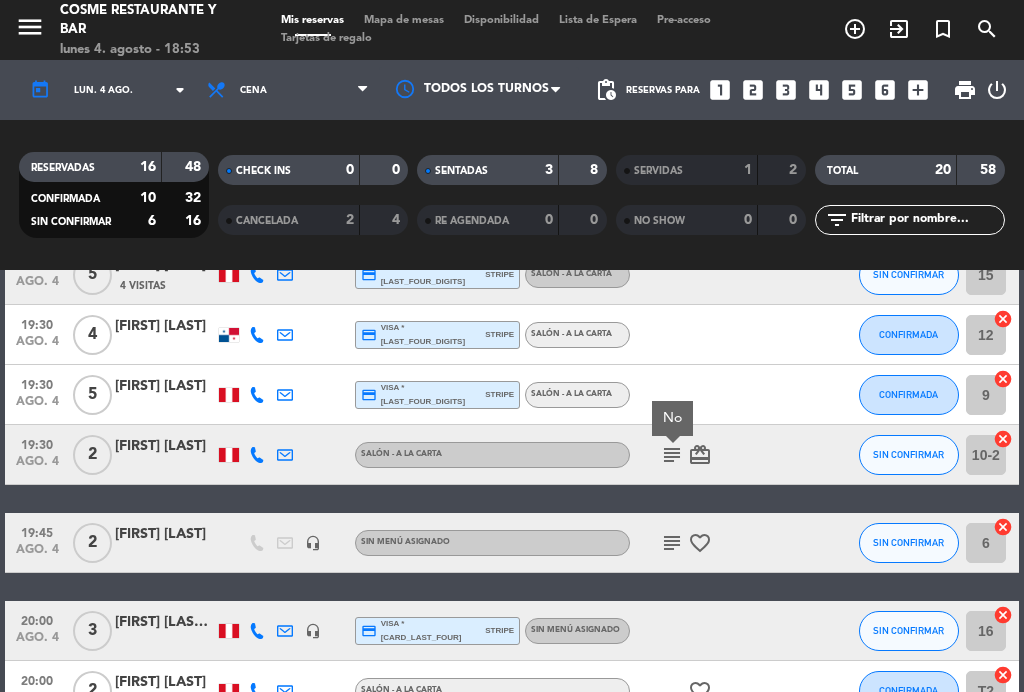 click on "subject" 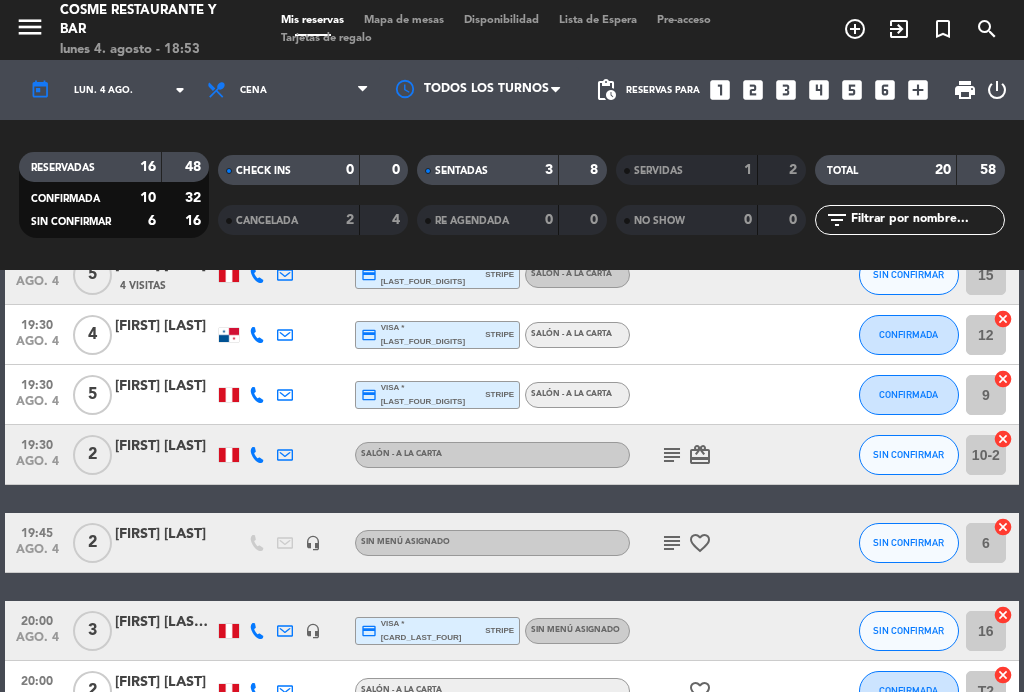 click on "ago. 4" 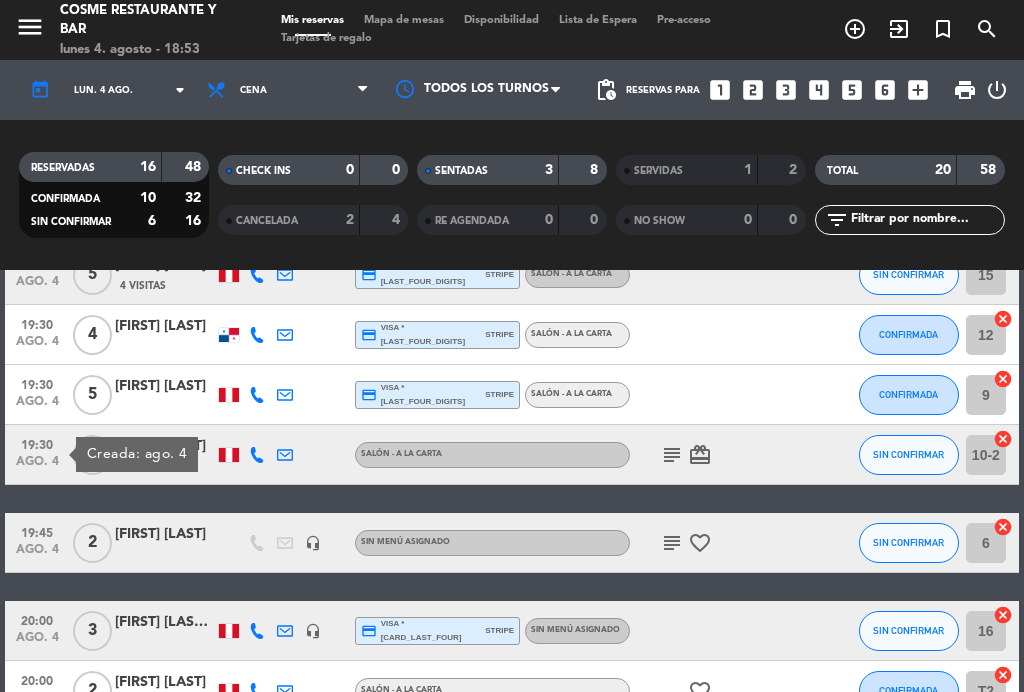 click on "ago. 4" 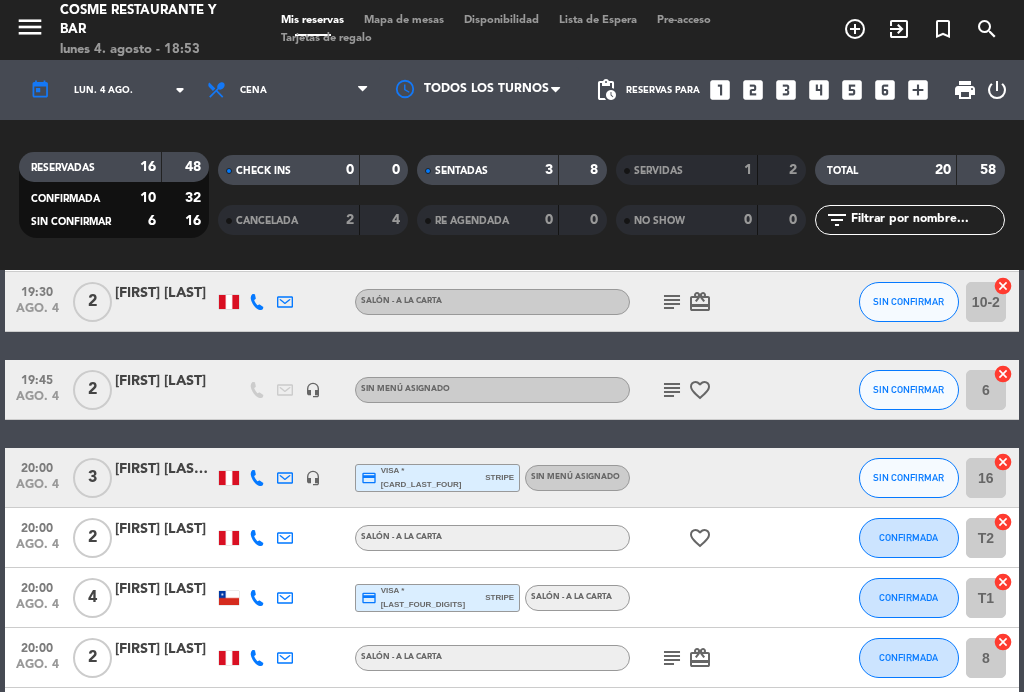 scroll, scrollTop: 684, scrollLeft: 0, axis: vertical 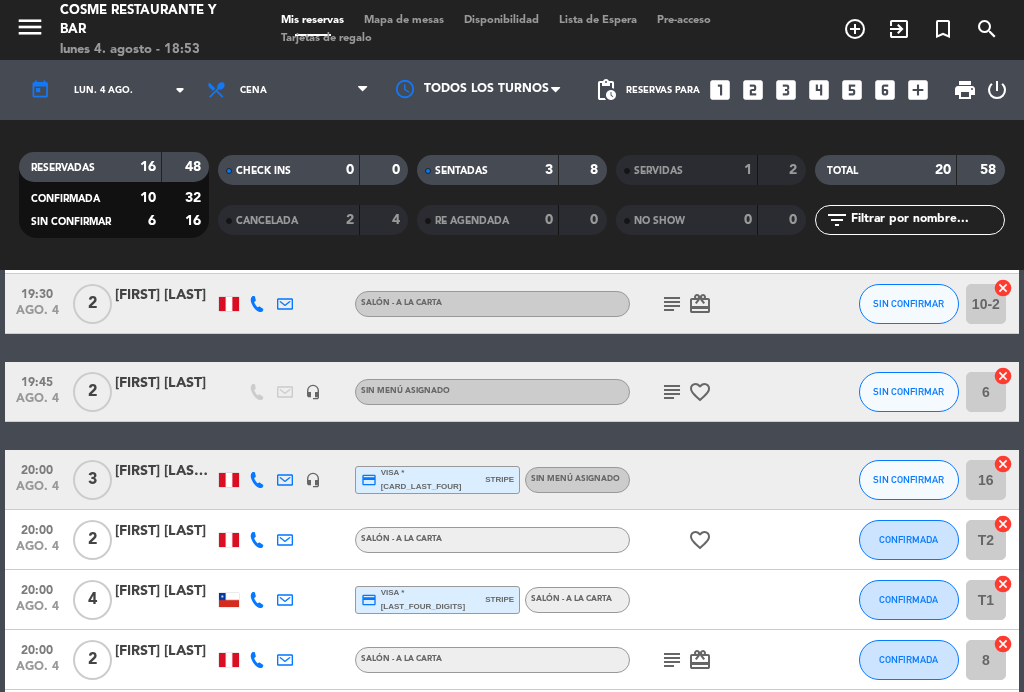 click on "subject" 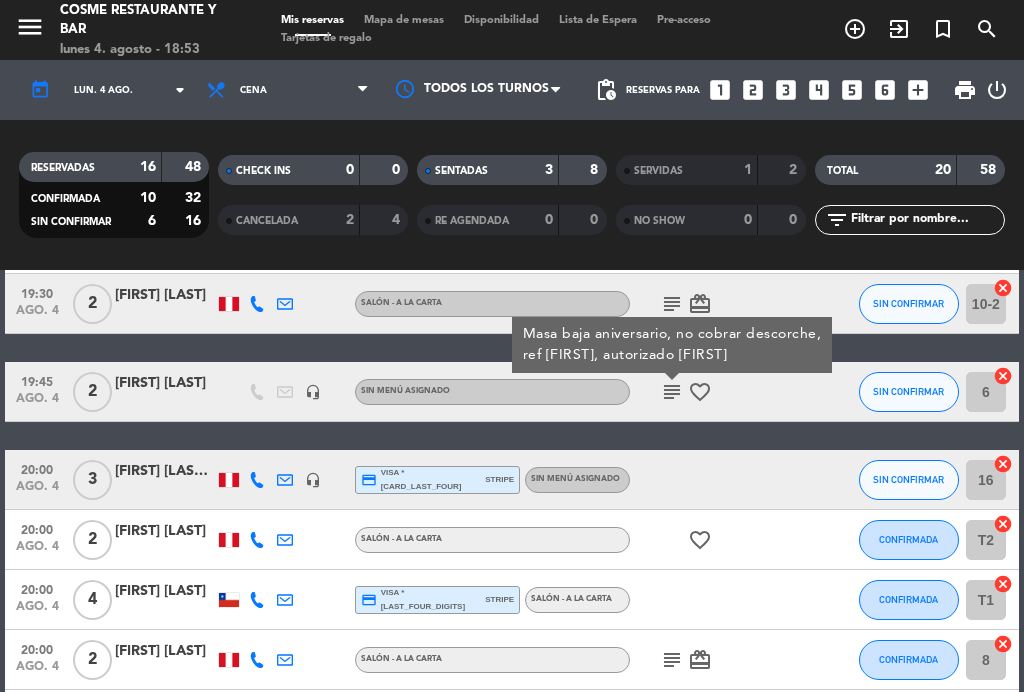 click on "subject" 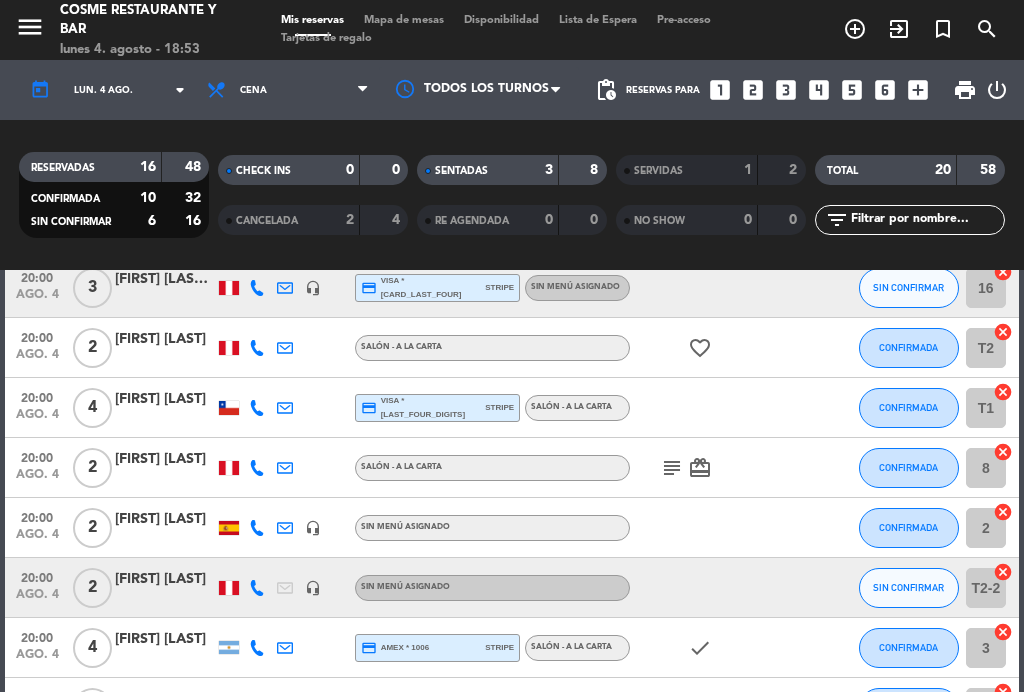 scroll, scrollTop: 898, scrollLeft: 0, axis: vertical 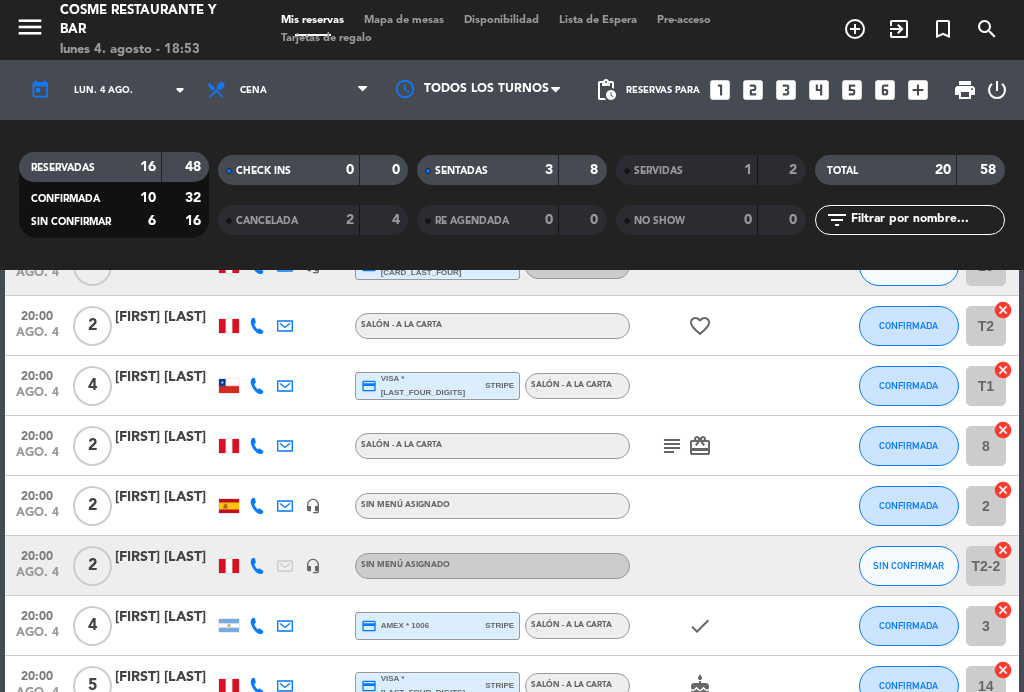 click on "subject   card_giftcard" 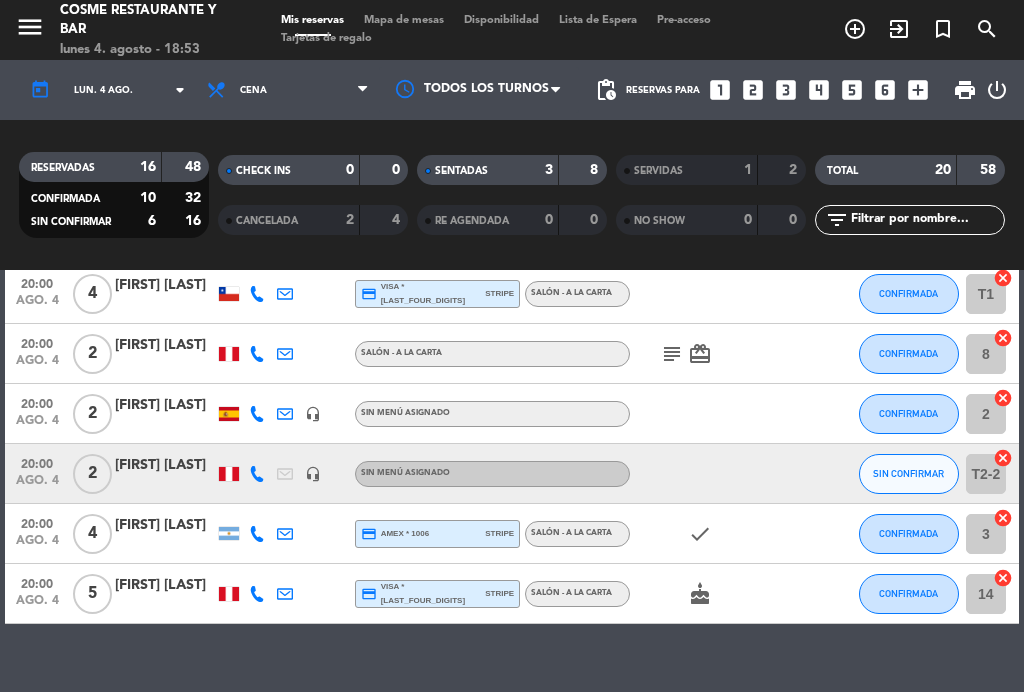 scroll, scrollTop: 988, scrollLeft: 0, axis: vertical 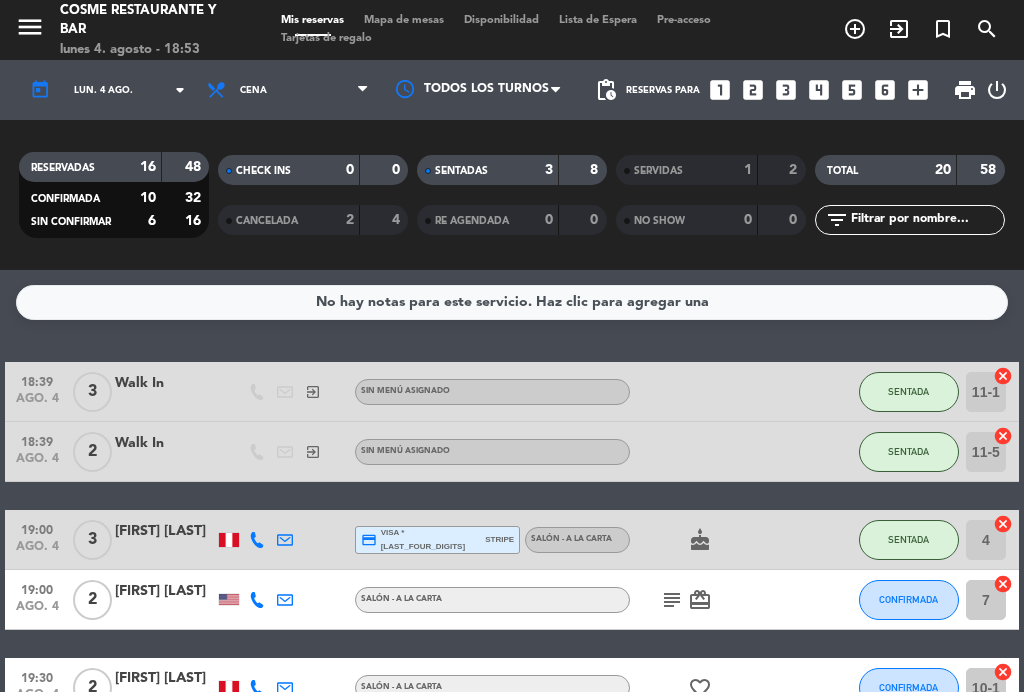 click on "menu  Cosme Restaurante y Bar   lunes 4. agosto - 18:53   Mis reservas   Mapa de mesas   Disponibilidad   Lista de Espera   Pre-acceso   Tarjetas de regalo  add_circle_outline exit_to_app turned_in_not search" 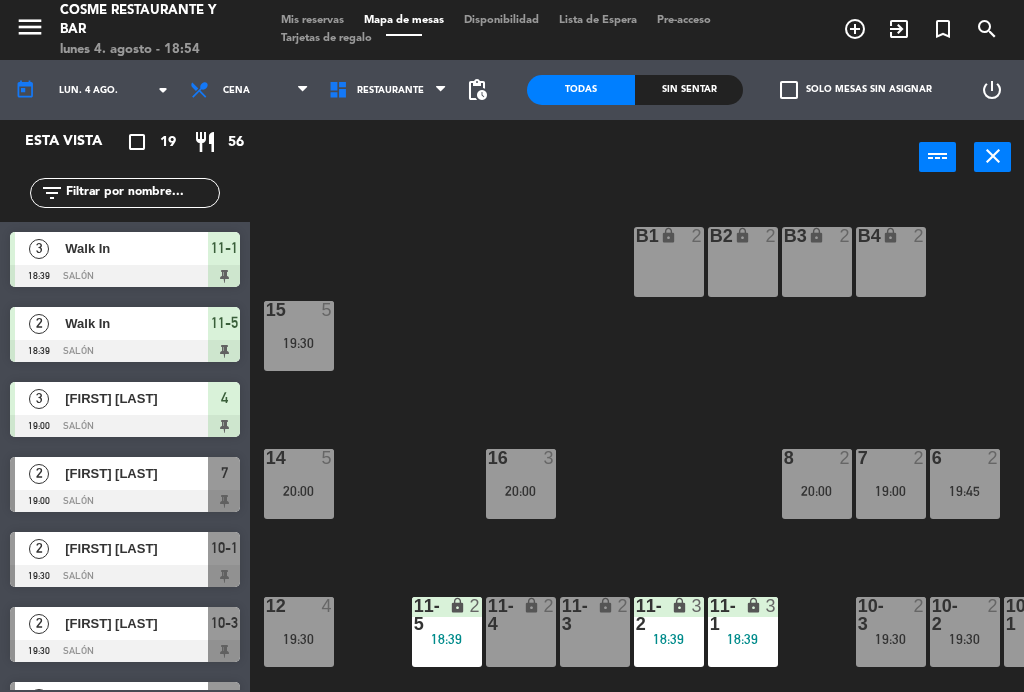 scroll, scrollTop: 0, scrollLeft: 0, axis: both 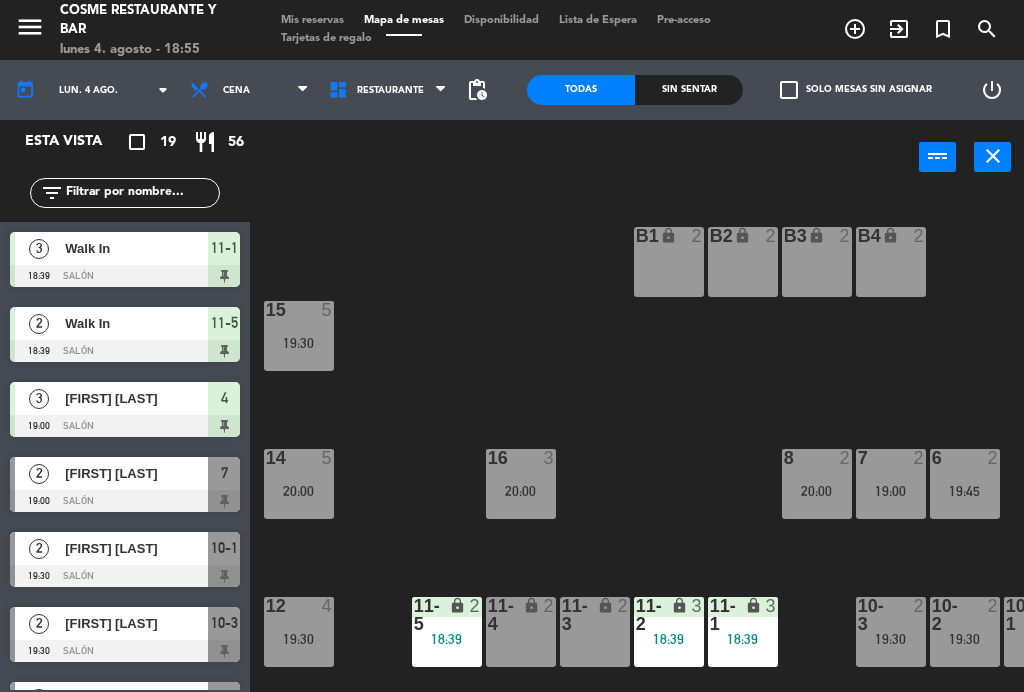 click on "11-1 lock  3   18:39" at bounding box center (743, 632) 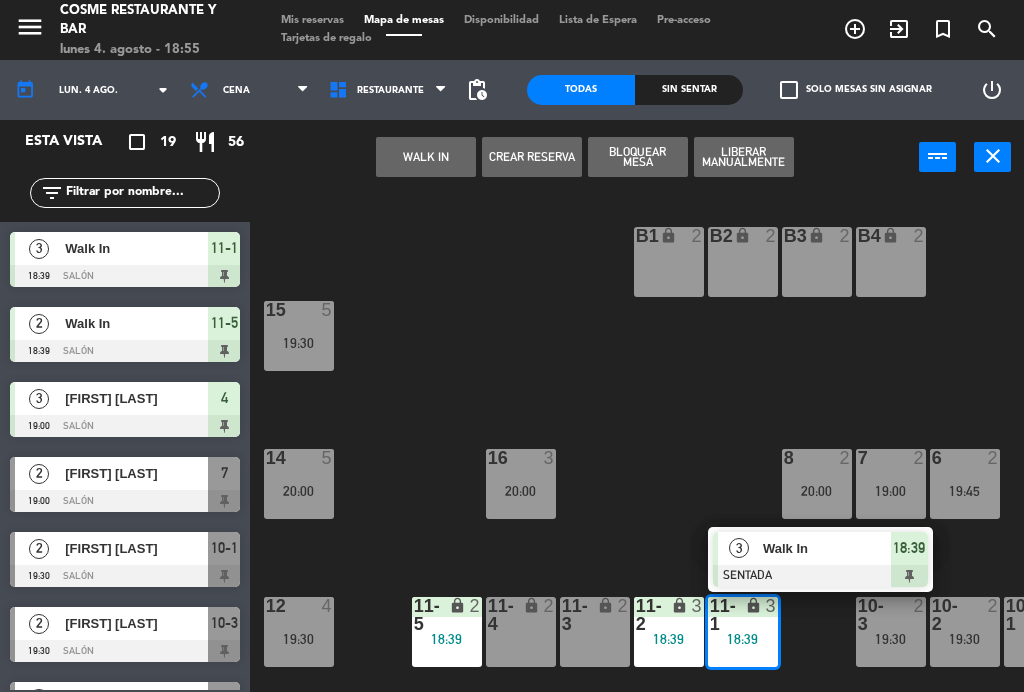 click on "Walk In" at bounding box center [827, 548] 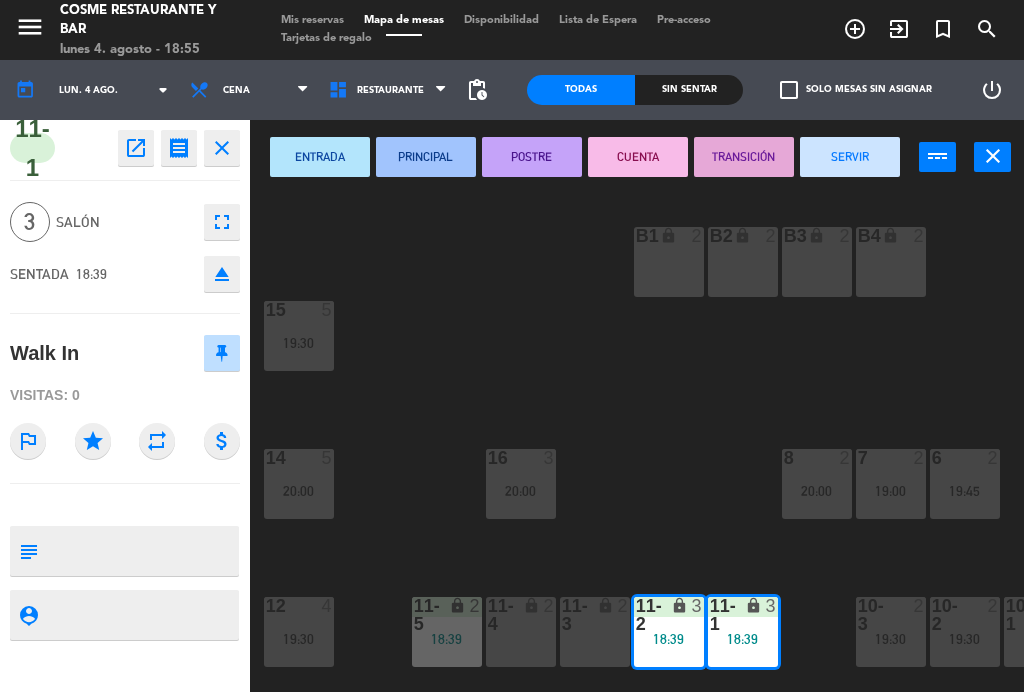 click on "SERVIR" at bounding box center (850, 157) 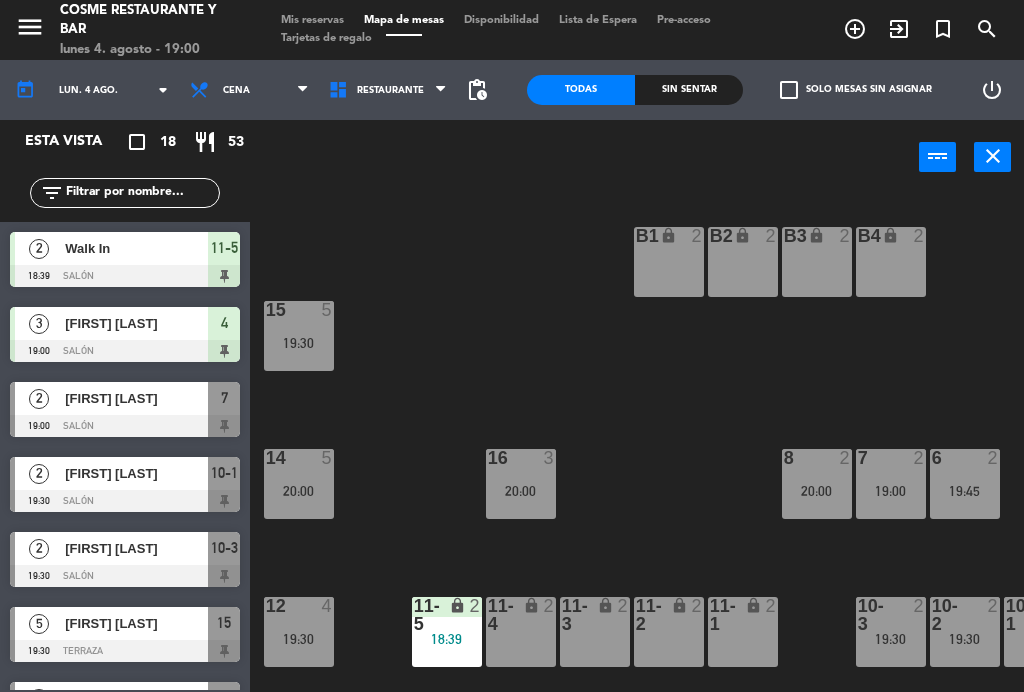 scroll, scrollTop: 0, scrollLeft: 0, axis: both 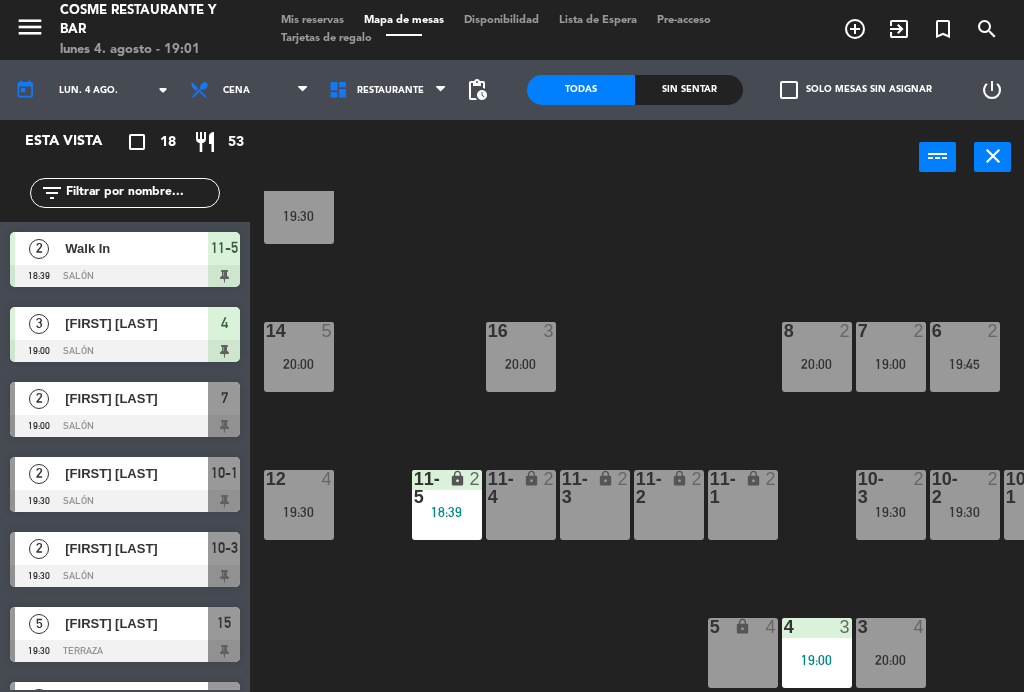 click on "12  4   19:30" at bounding box center (299, 505) 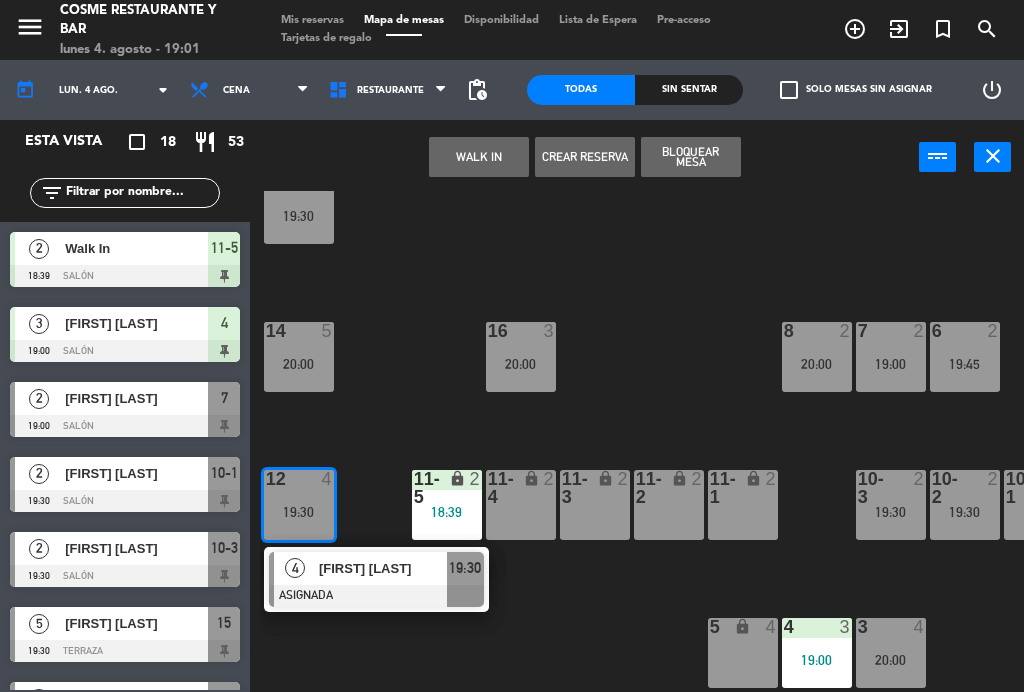 click on "[FIRST] [LAST]" at bounding box center [383, 568] 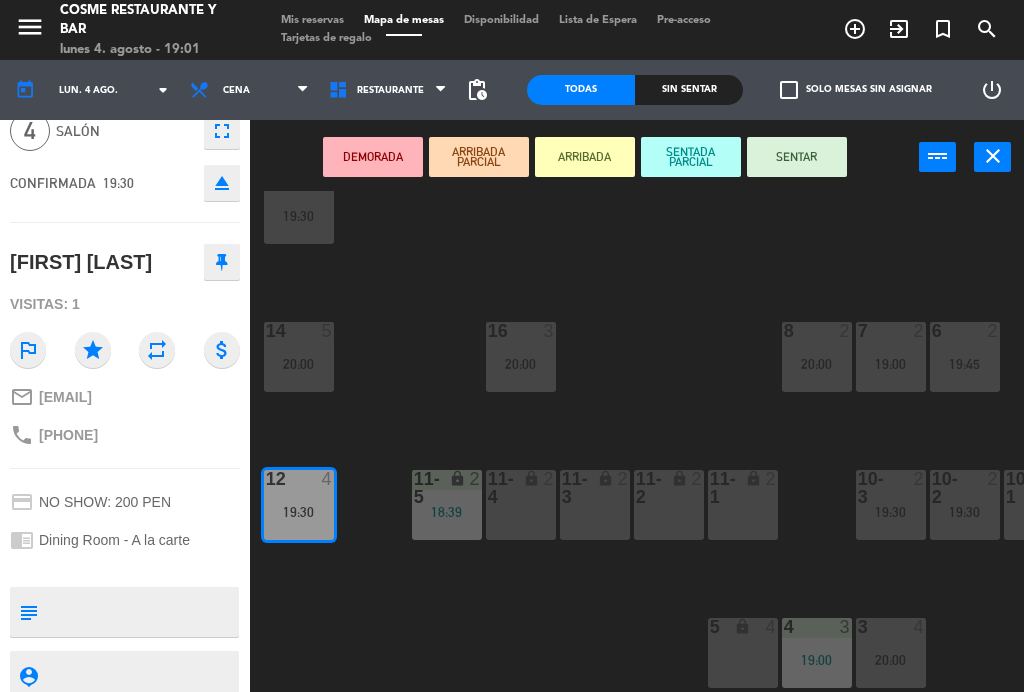 scroll, scrollTop: -48, scrollLeft: 0, axis: vertical 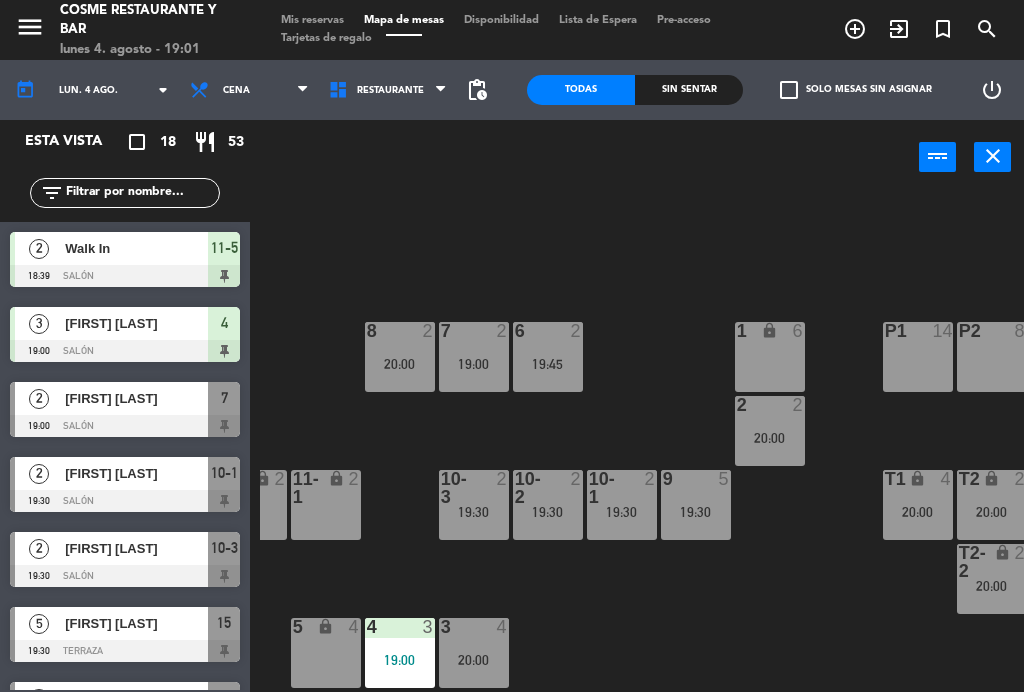 click at bounding box center [473, 627] 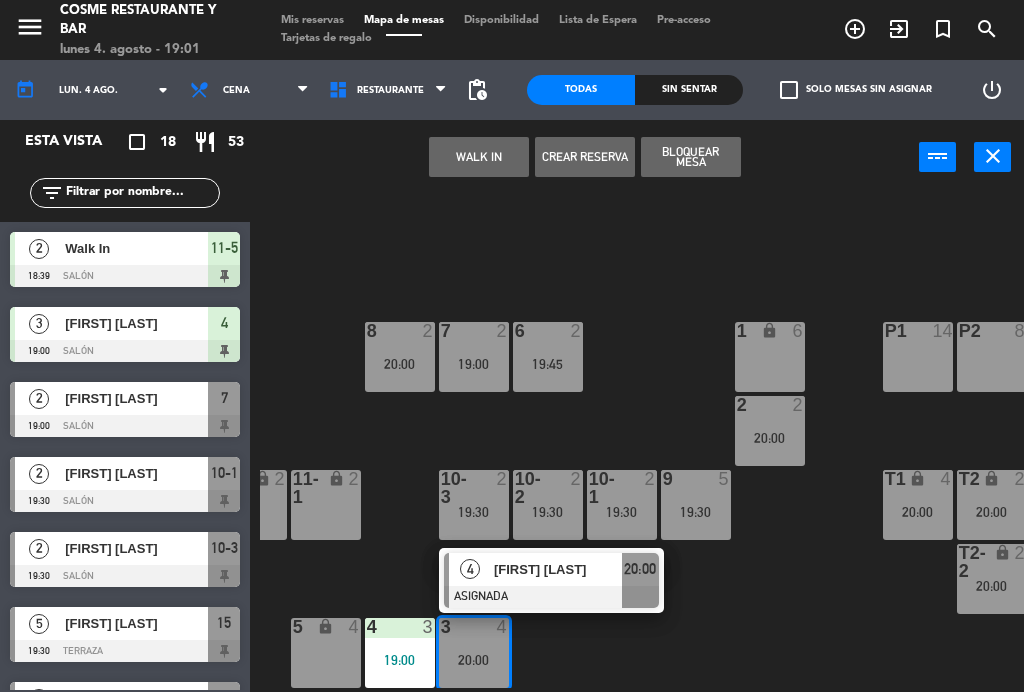 click on "[FIRST] [LAST]" at bounding box center [558, 569] 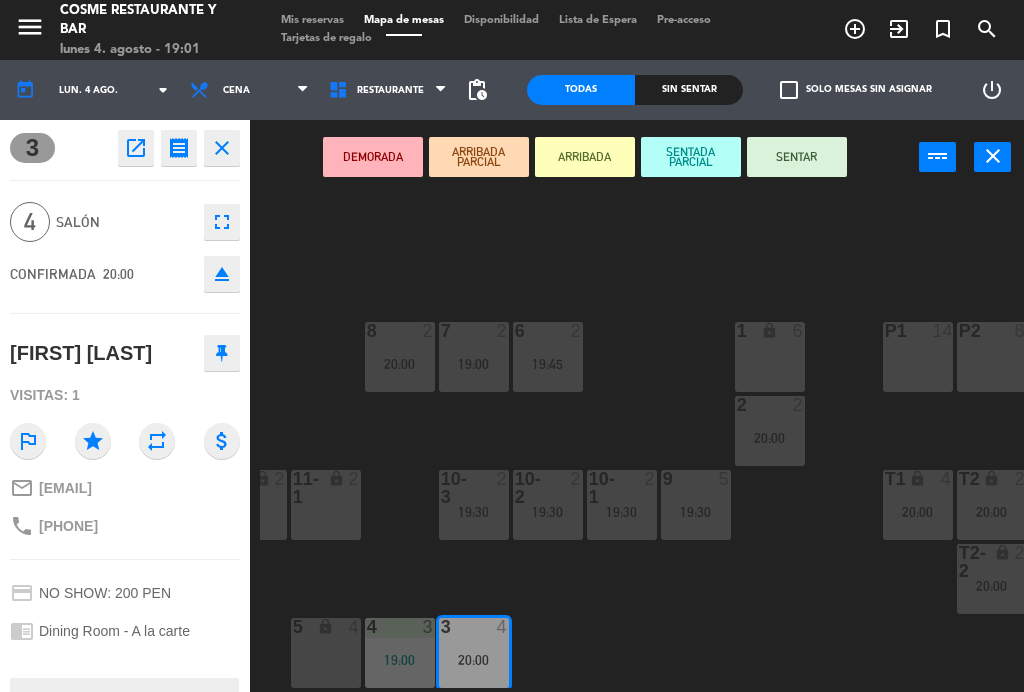 scroll, scrollTop: 0, scrollLeft: 0, axis: both 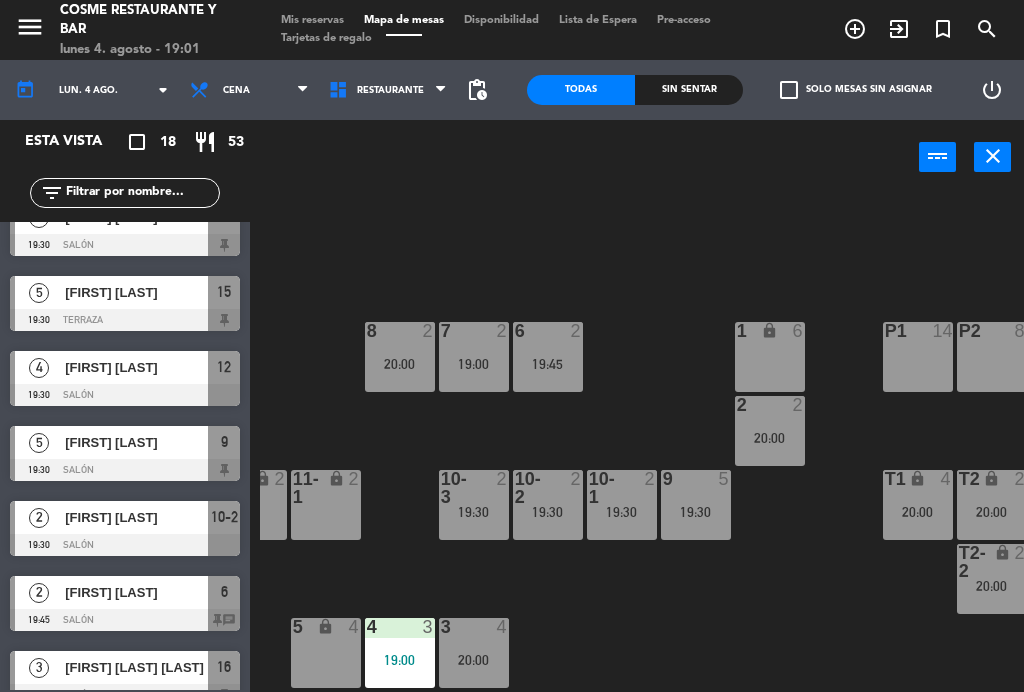 click on "Mis reservas" at bounding box center (312, 20) 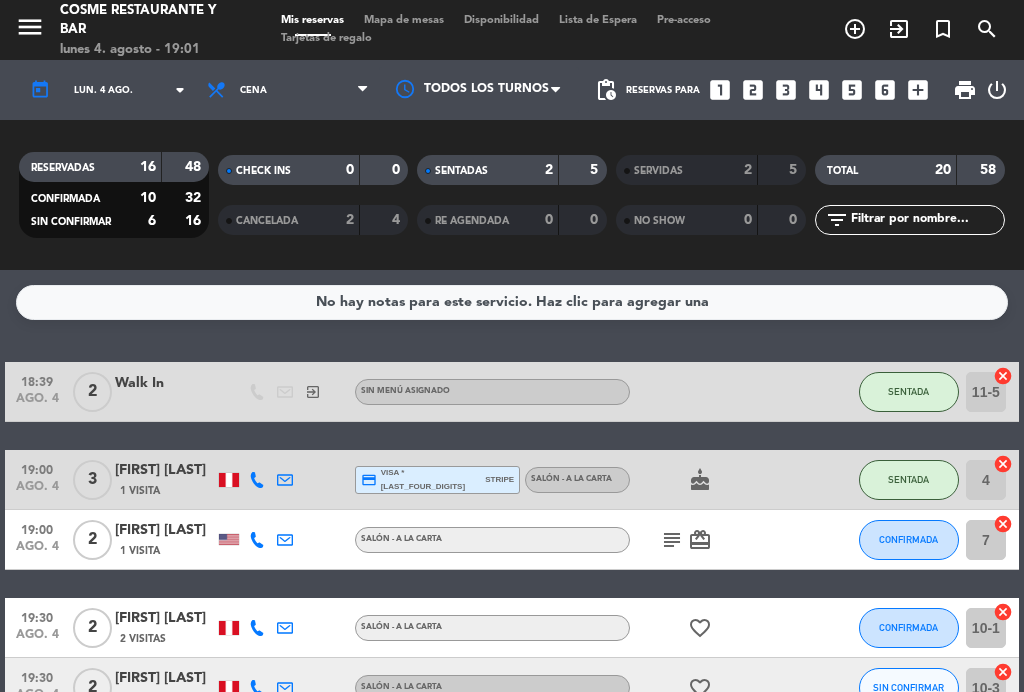 scroll, scrollTop: 0, scrollLeft: 0, axis: both 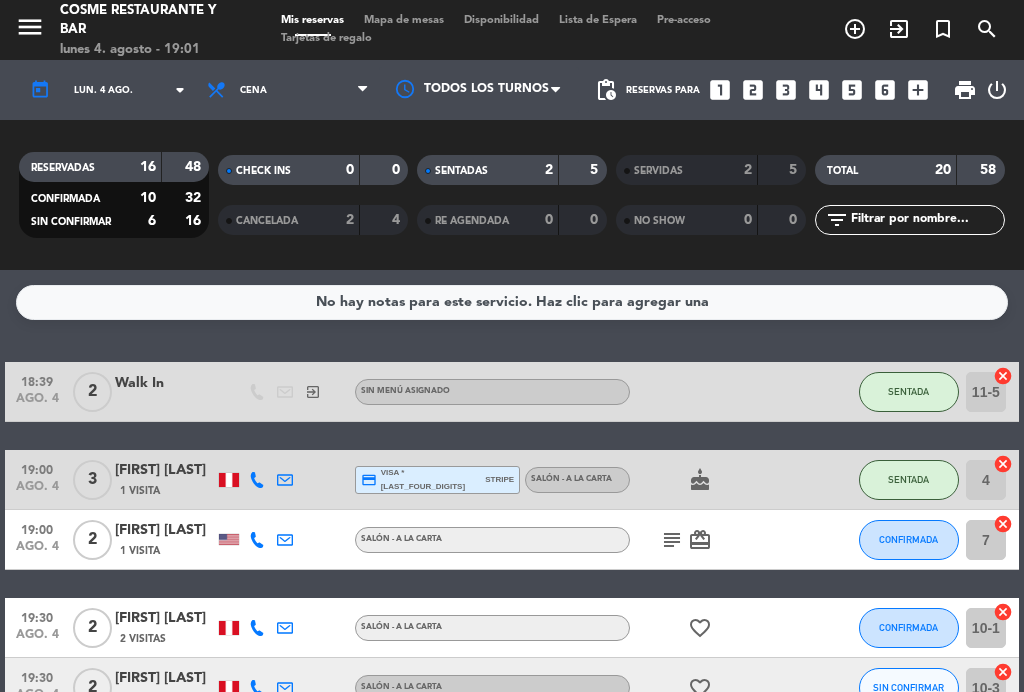 click on "Mapa de mesas" at bounding box center (404, 20) 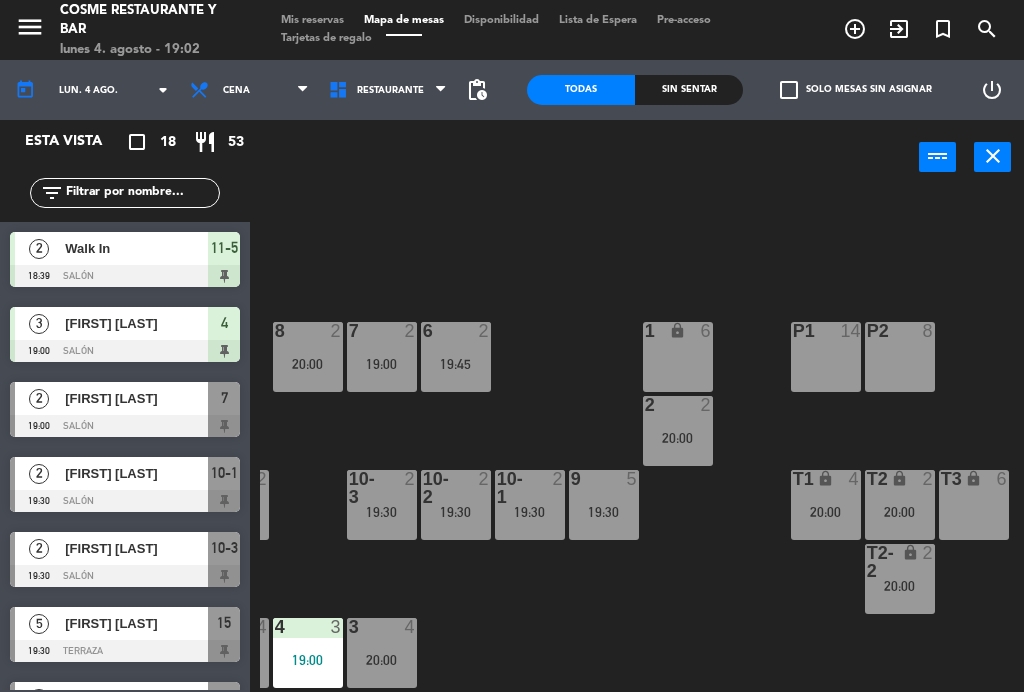 scroll, scrollTop: 127, scrollLeft: 509, axis: both 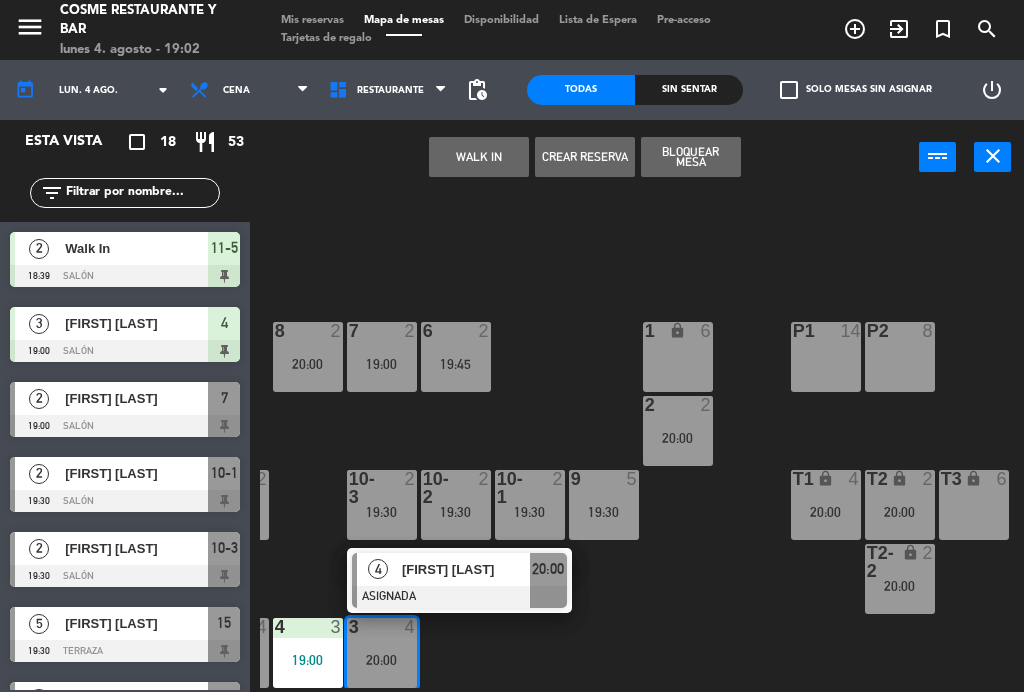 click on "T3 lock  6" at bounding box center [974, 505] 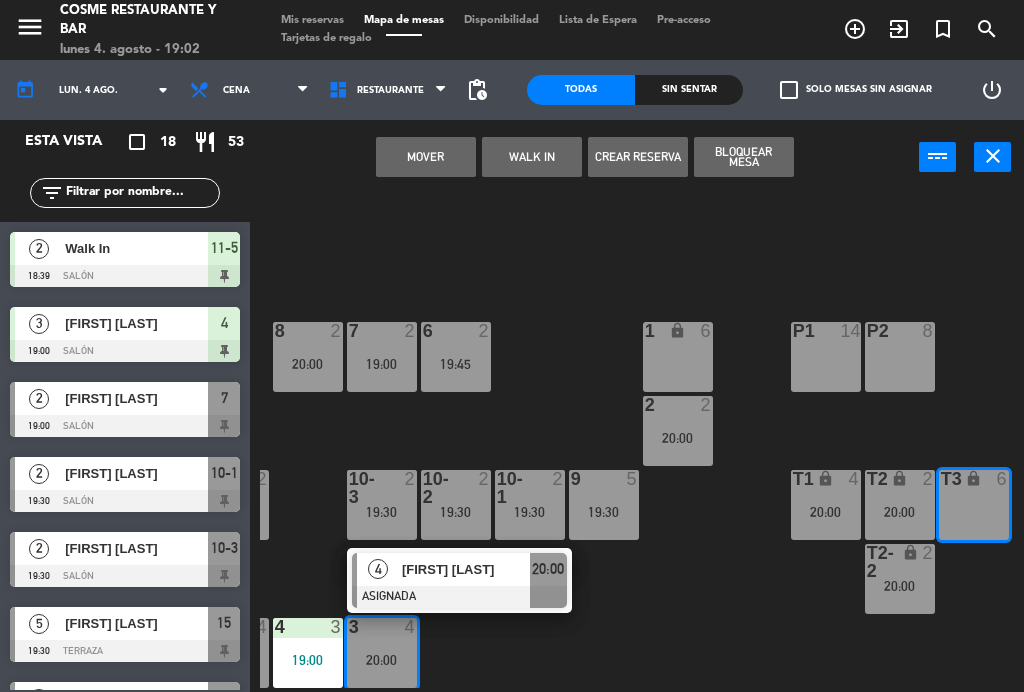click on "Mover" at bounding box center [426, 157] 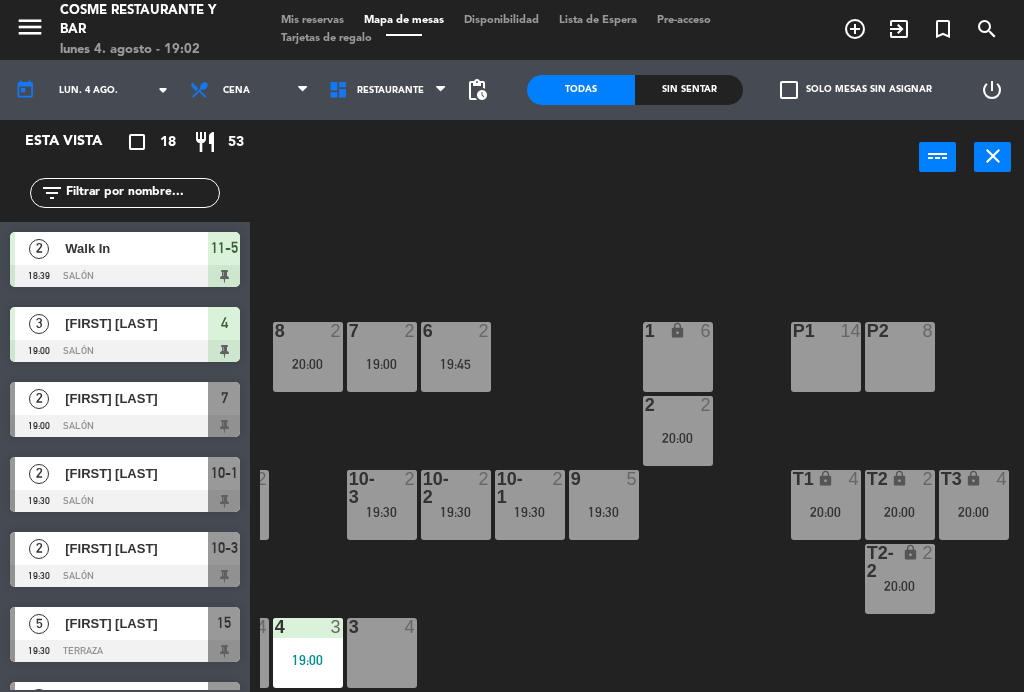 scroll, scrollTop: 127, scrollLeft: 509, axis: both 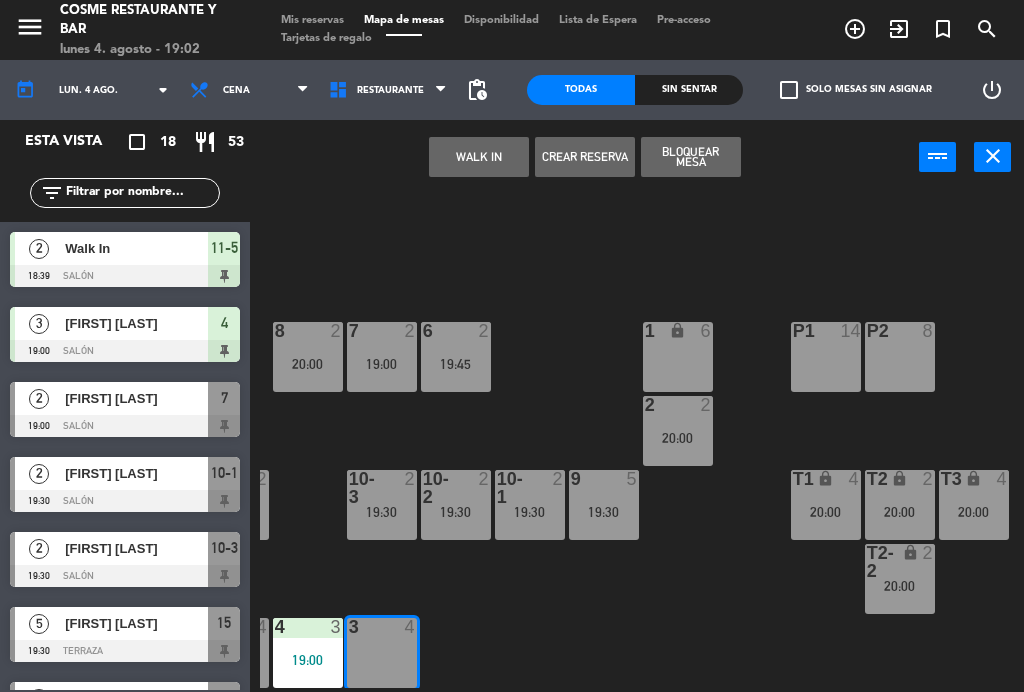 click on "WALK IN" at bounding box center (479, 157) 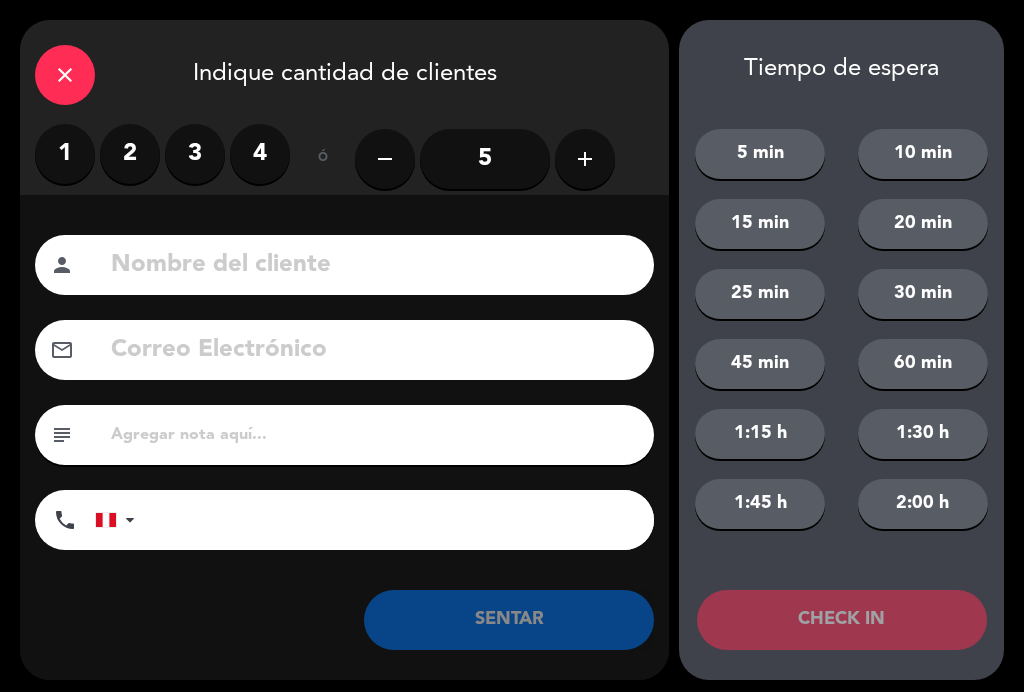 click on "4" at bounding box center [260, 154] 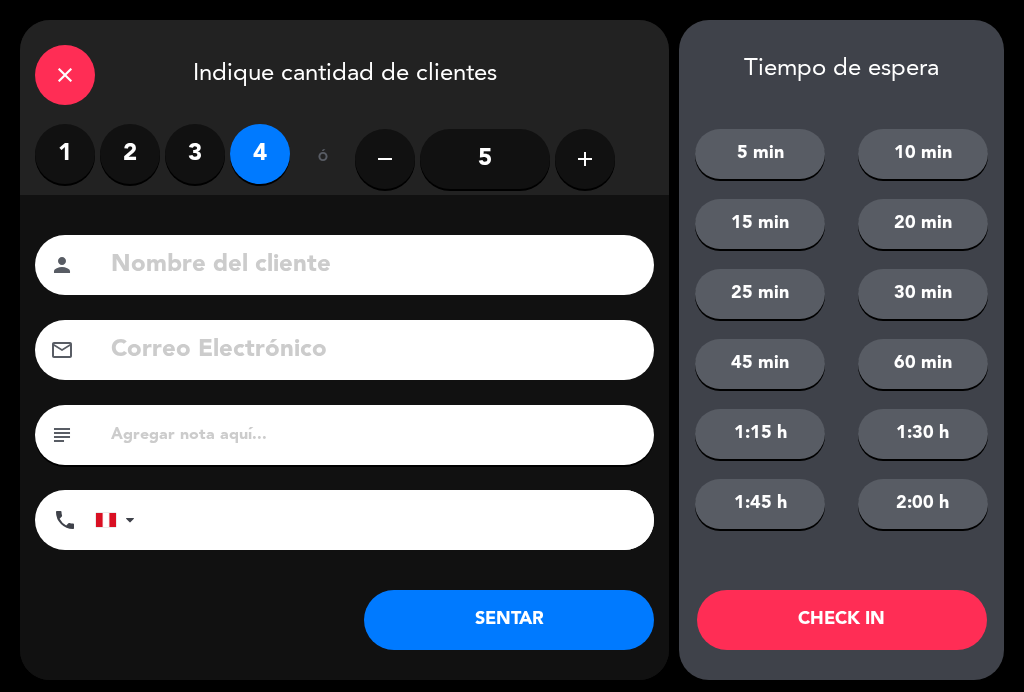 click 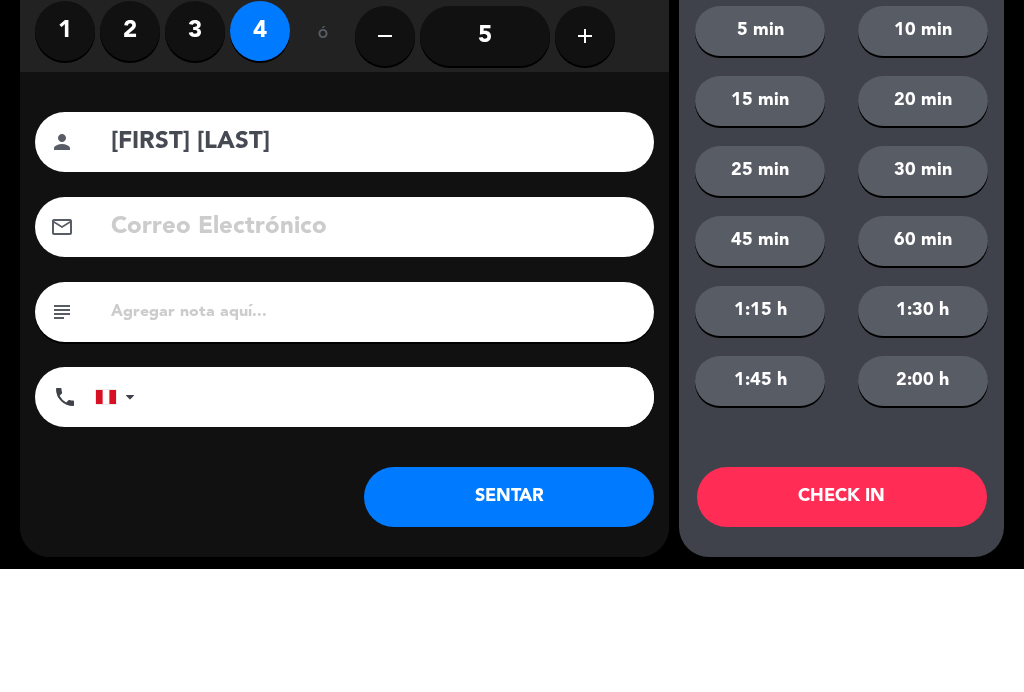 type on "[FIRST] [LAST]" 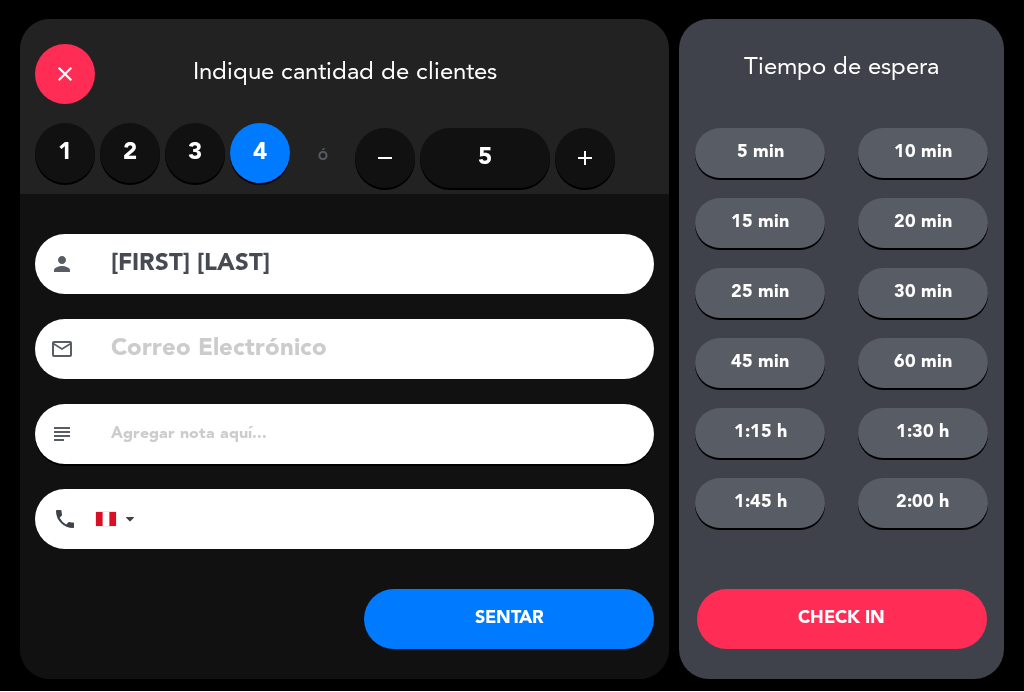 click on "SENTAR" 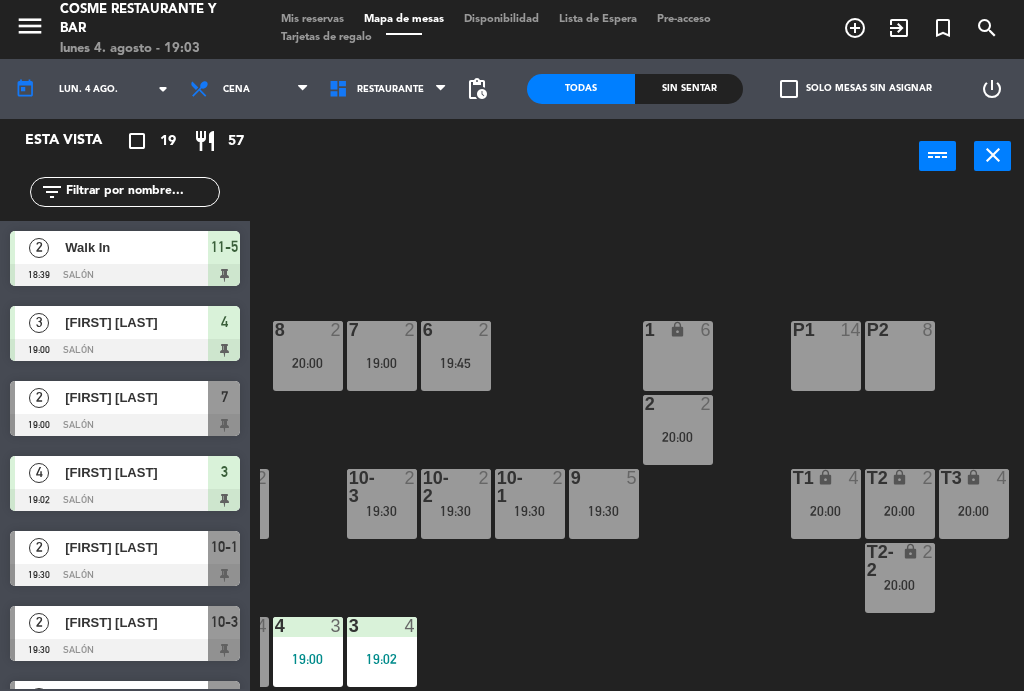 scroll, scrollTop: 127, scrollLeft: 509, axis: both 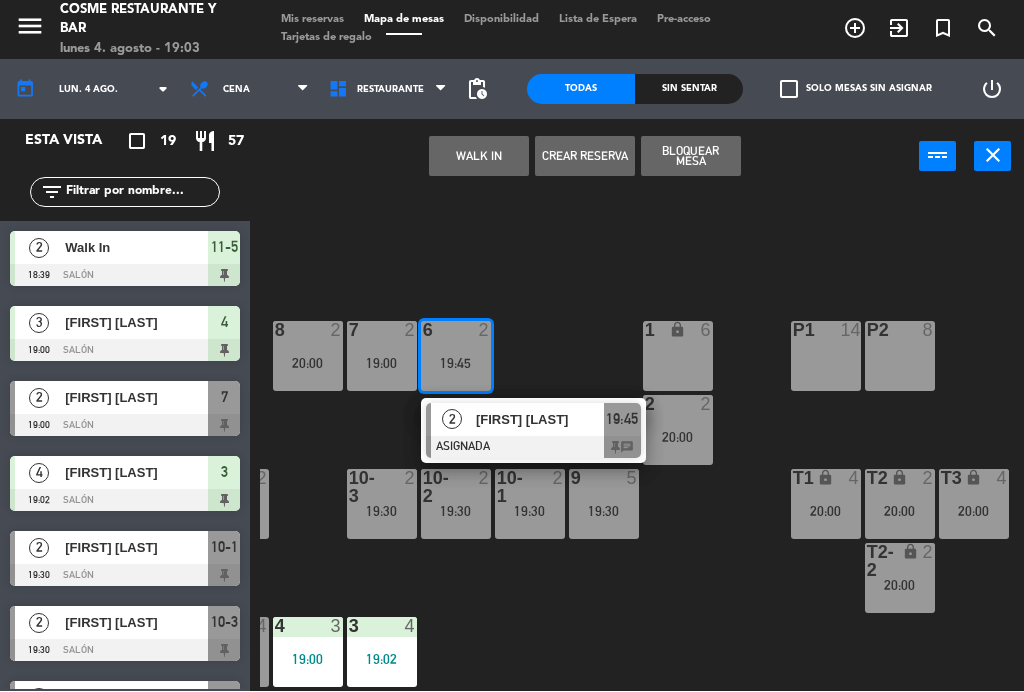 click on "[FIRST] [LAST]" at bounding box center (540, 420) 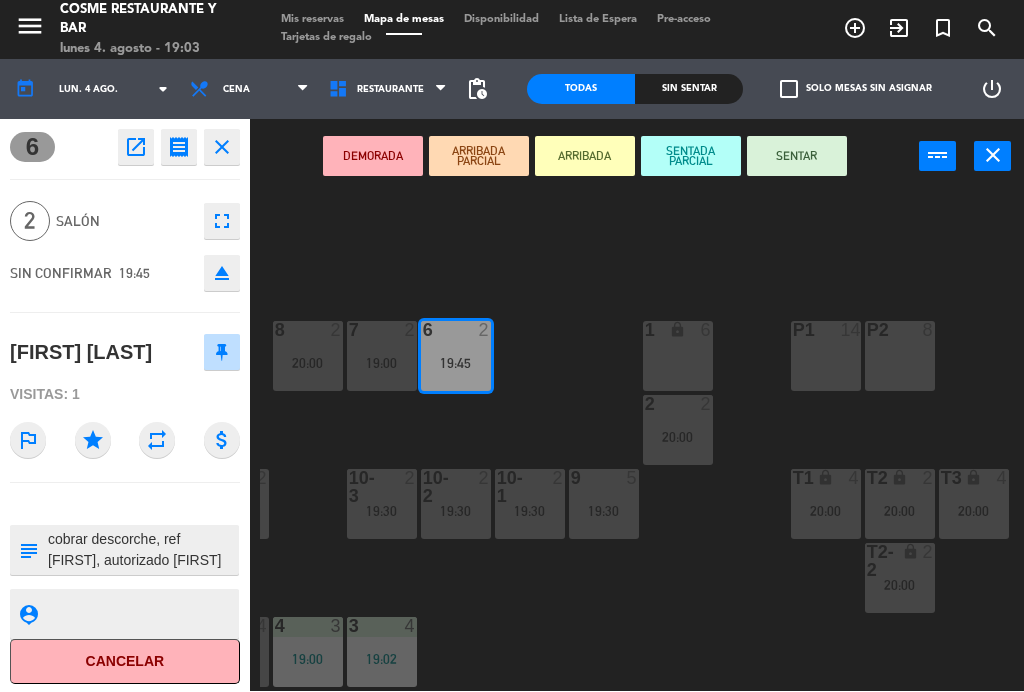 scroll, scrollTop: 21, scrollLeft: 0, axis: vertical 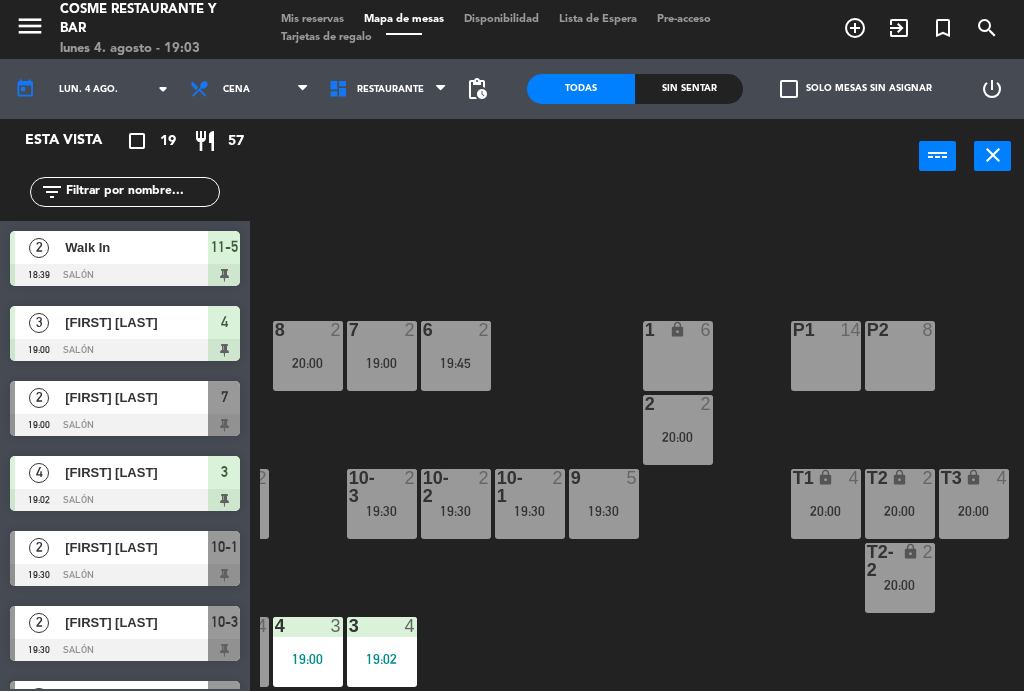 click at bounding box center (603, 479) 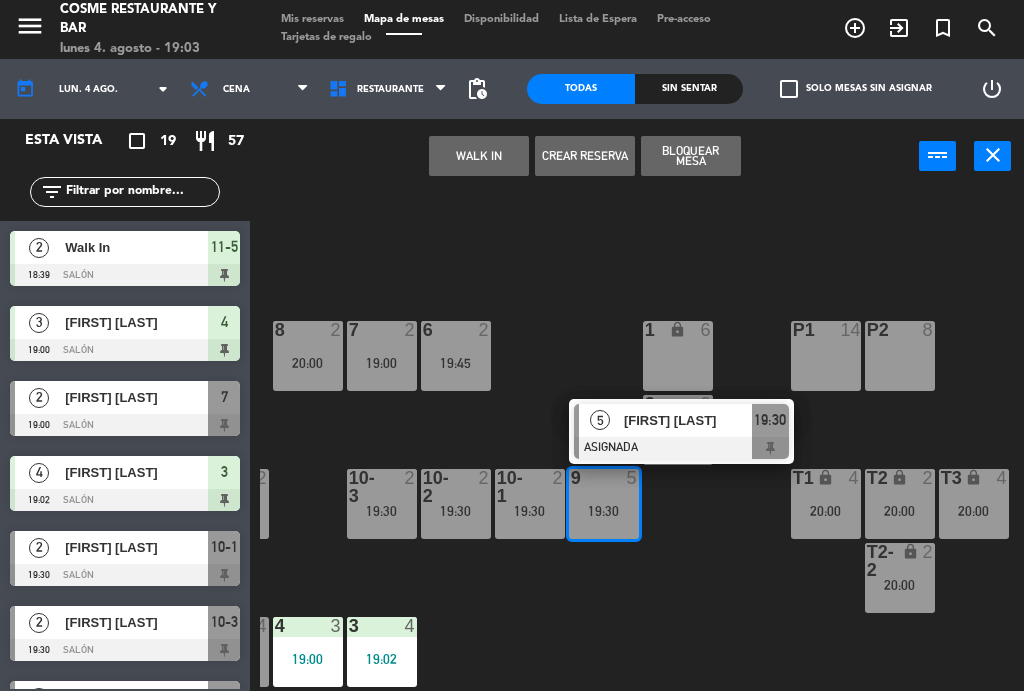 click on "[FIRST] [LAST]" at bounding box center (687, 421) 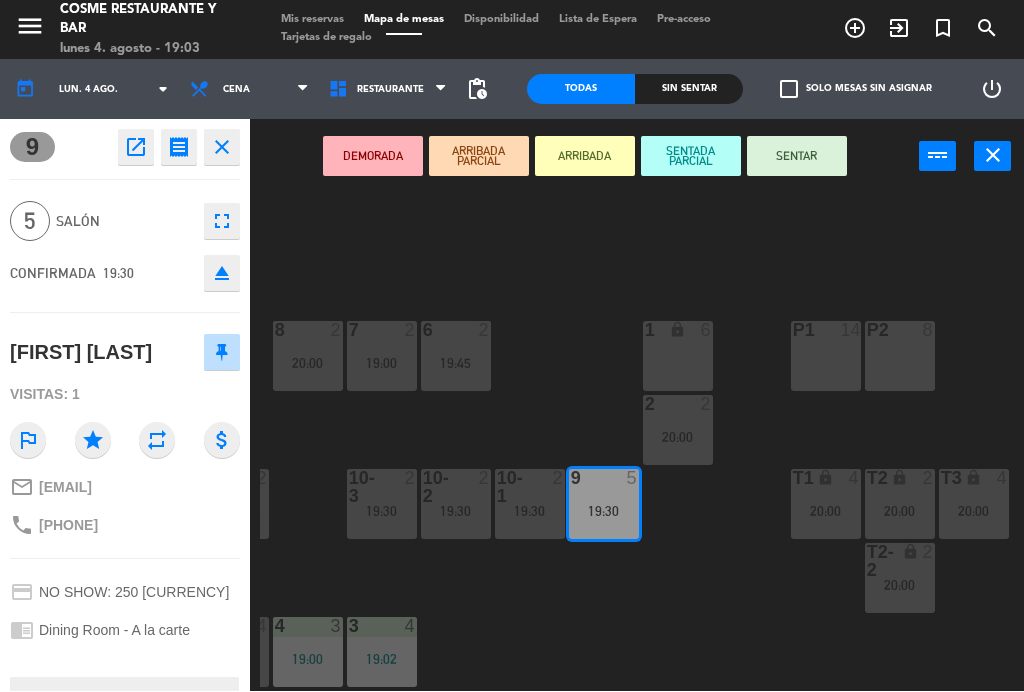 scroll, scrollTop: 0, scrollLeft: 0, axis: both 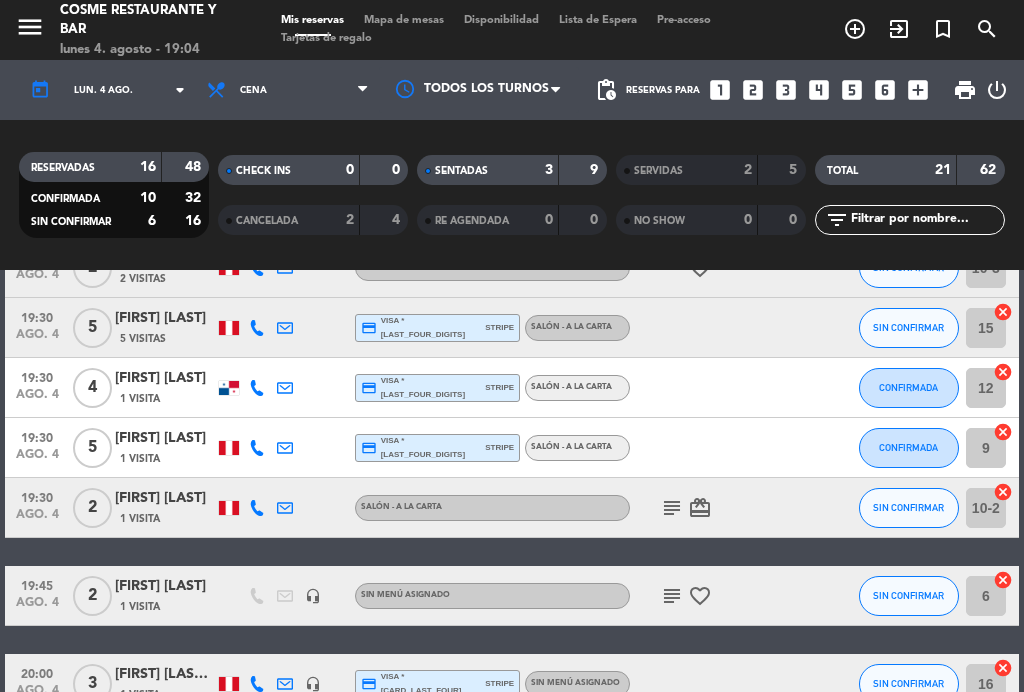 click on "Mapa de mesas" at bounding box center [404, 20] 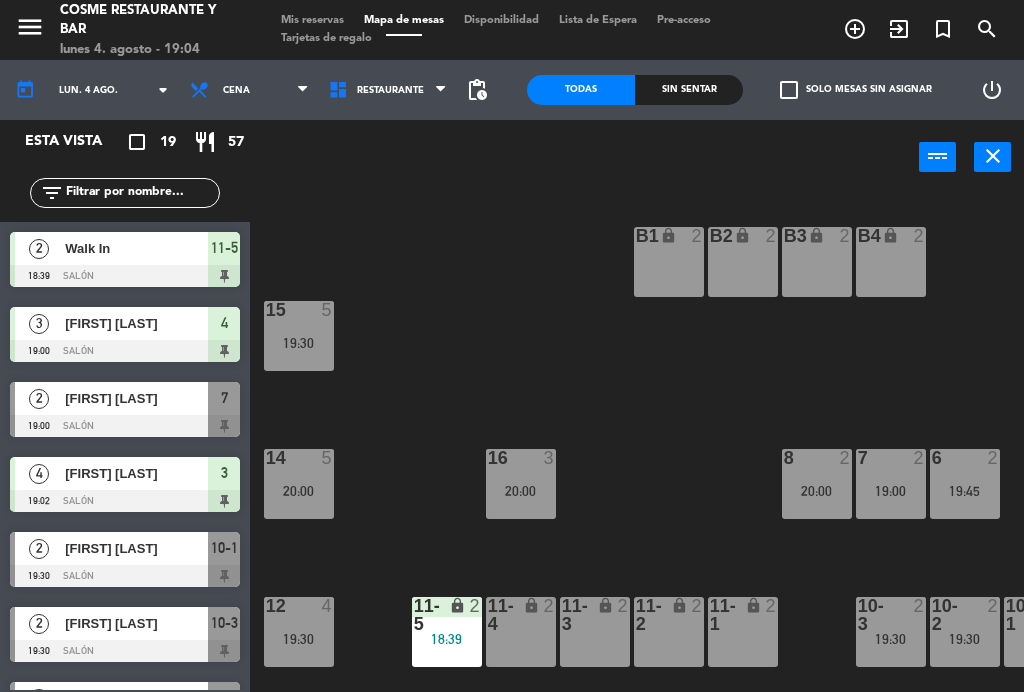 click on "[FIRST] [LAST]" at bounding box center (136, 398) 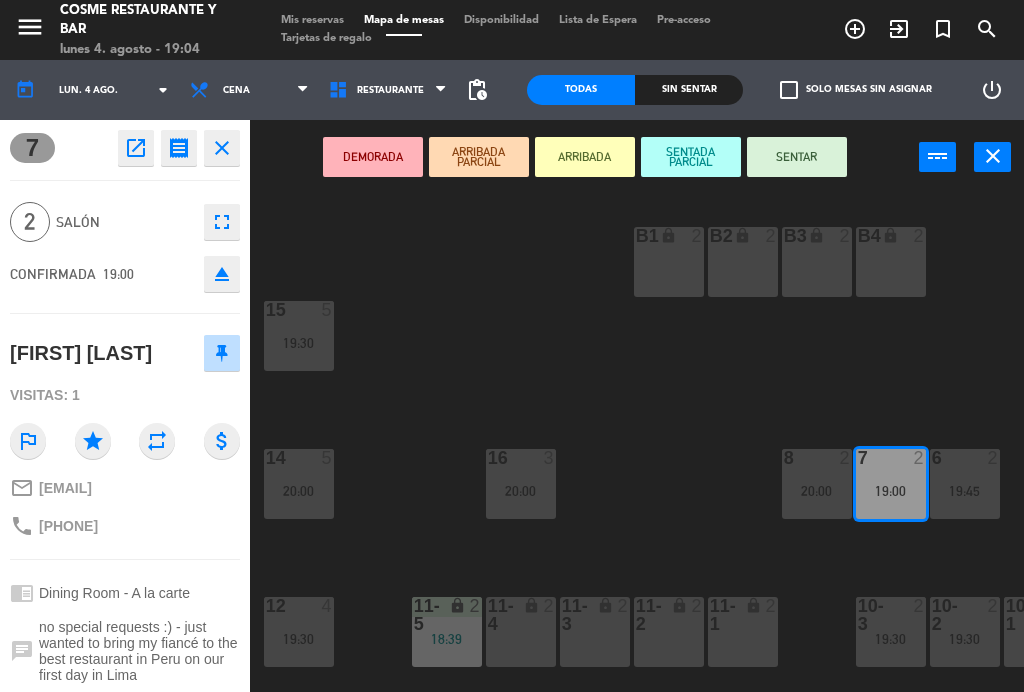 click on "SENTAR" at bounding box center [797, 157] 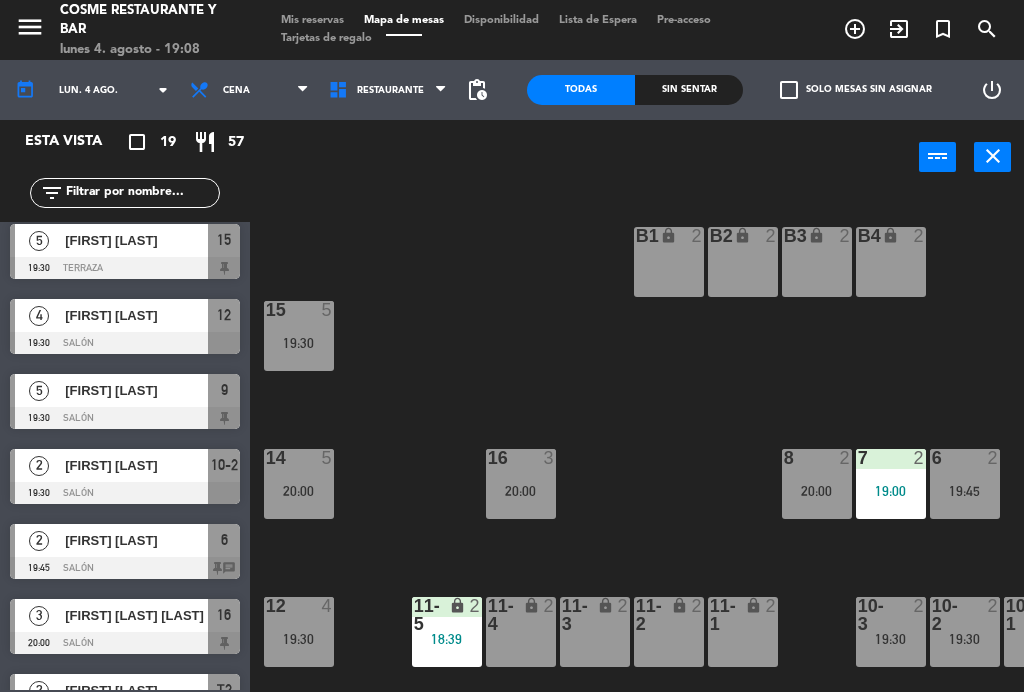 scroll, scrollTop: 461, scrollLeft: 0, axis: vertical 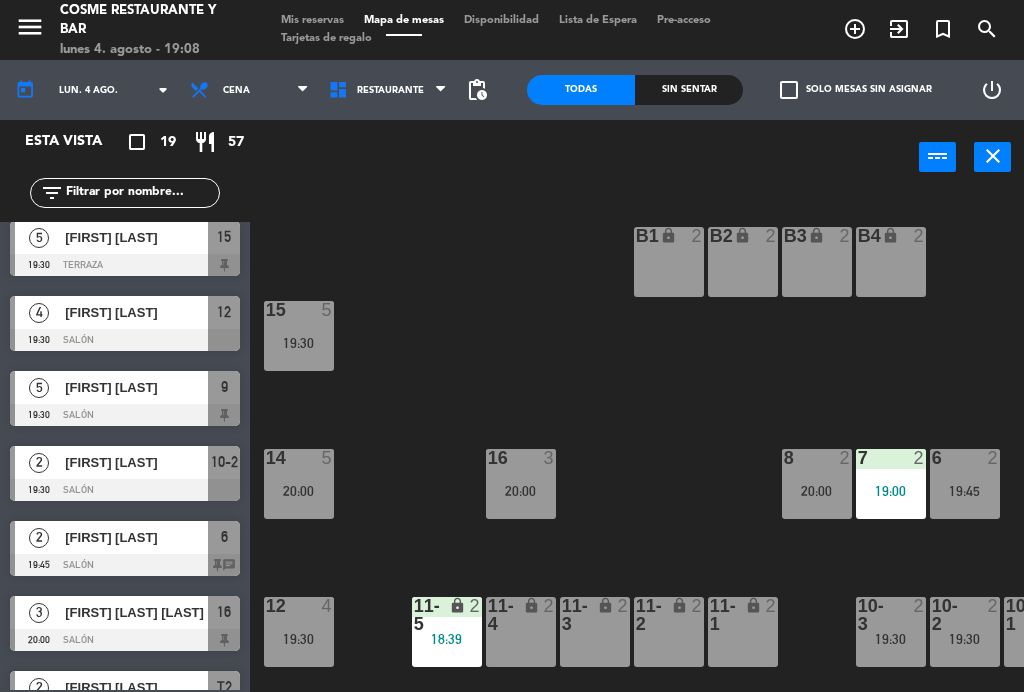click on "[FIRST] [LAST]" at bounding box center (136, 462) 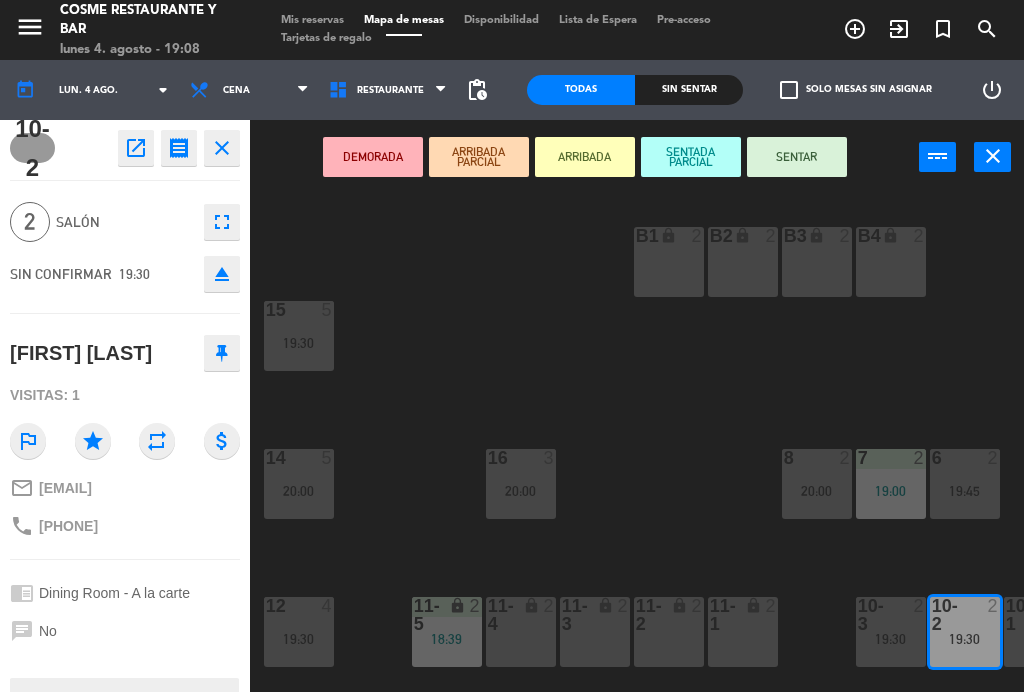 click on "SENTAR" at bounding box center (797, 157) 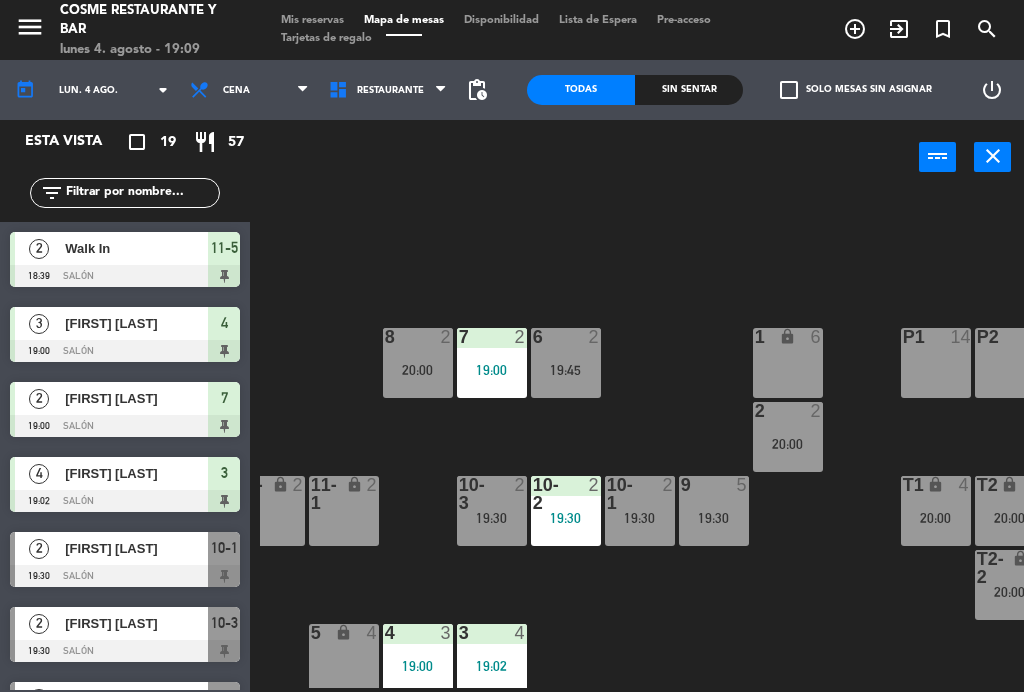 scroll, scrollTop: 122, scrollLeft: 403, axis: both 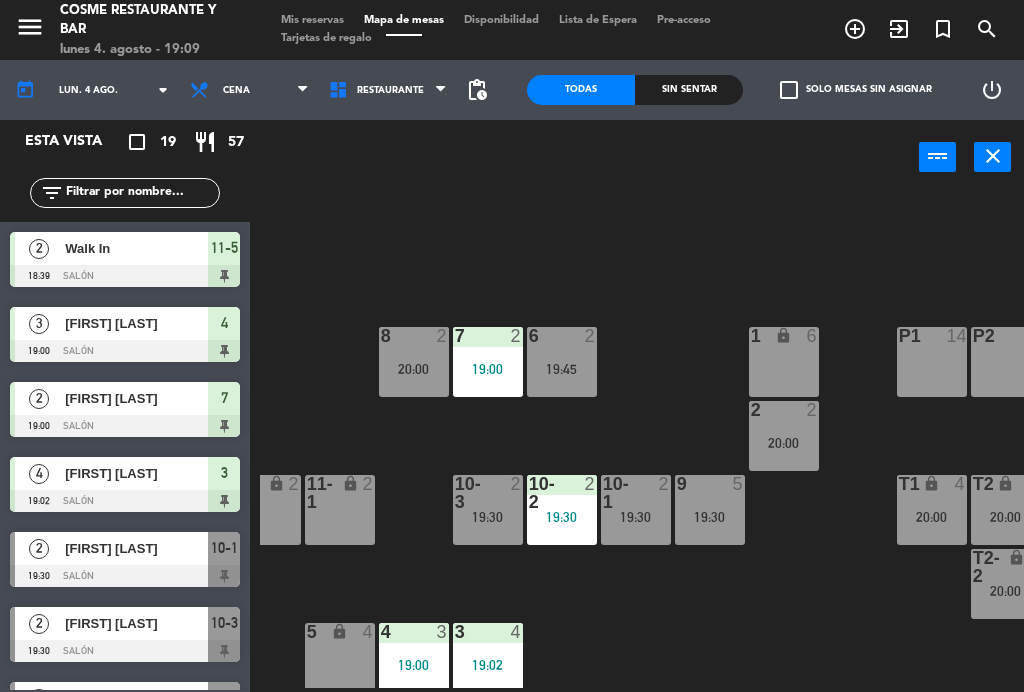 click on "19:30" at bounding box center (562, 517) 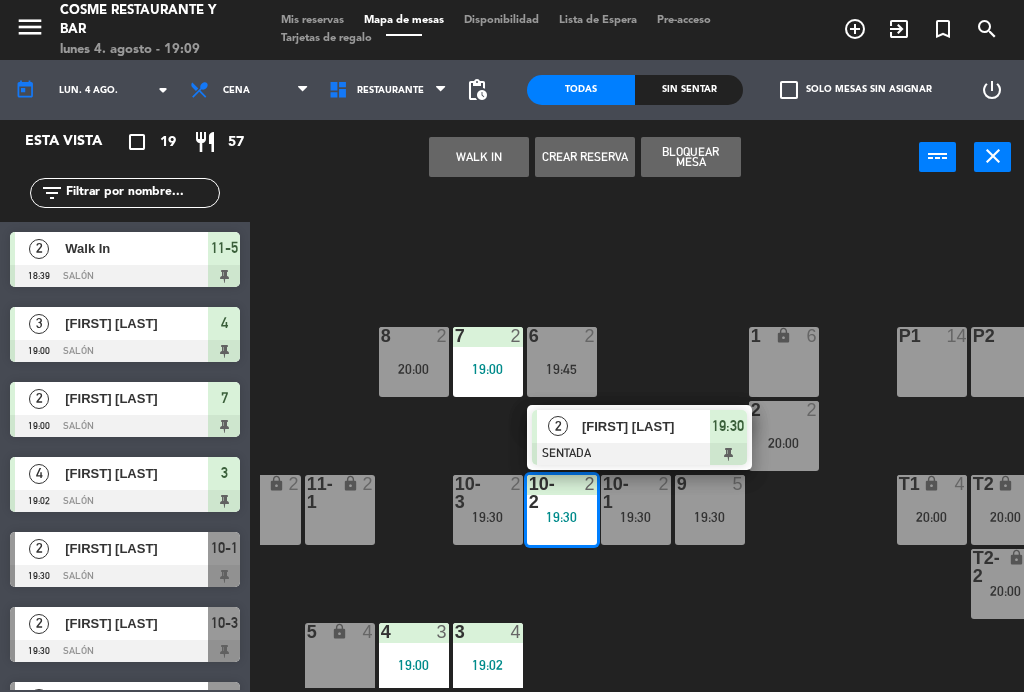 click on "19:30" at bounding box center (636, 517) 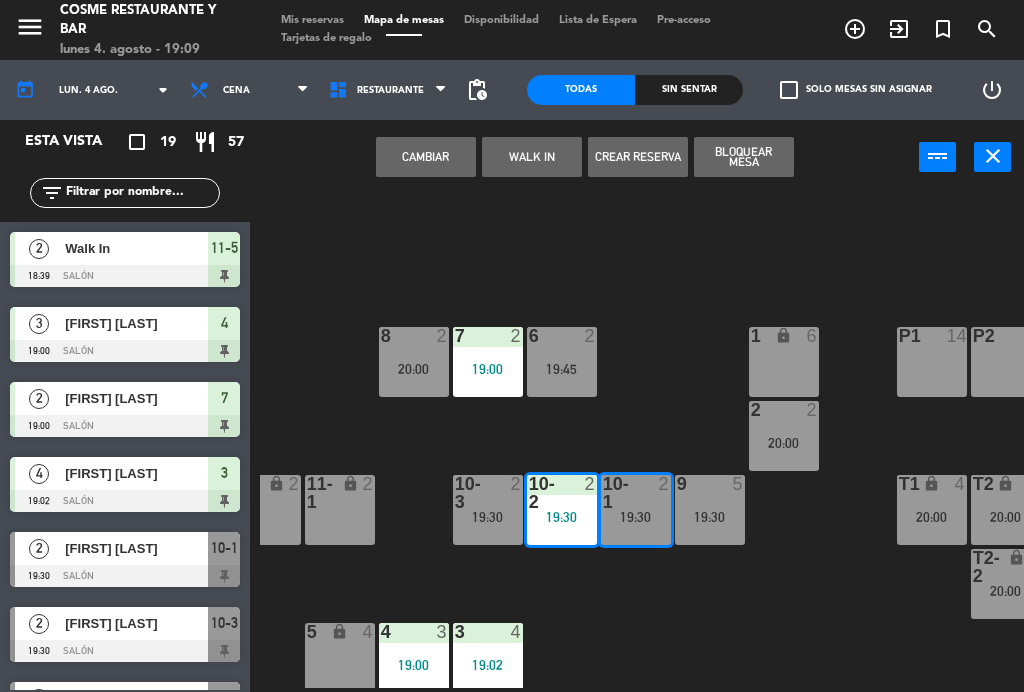 click on "Cambiar" at bounding box center (426, 157) 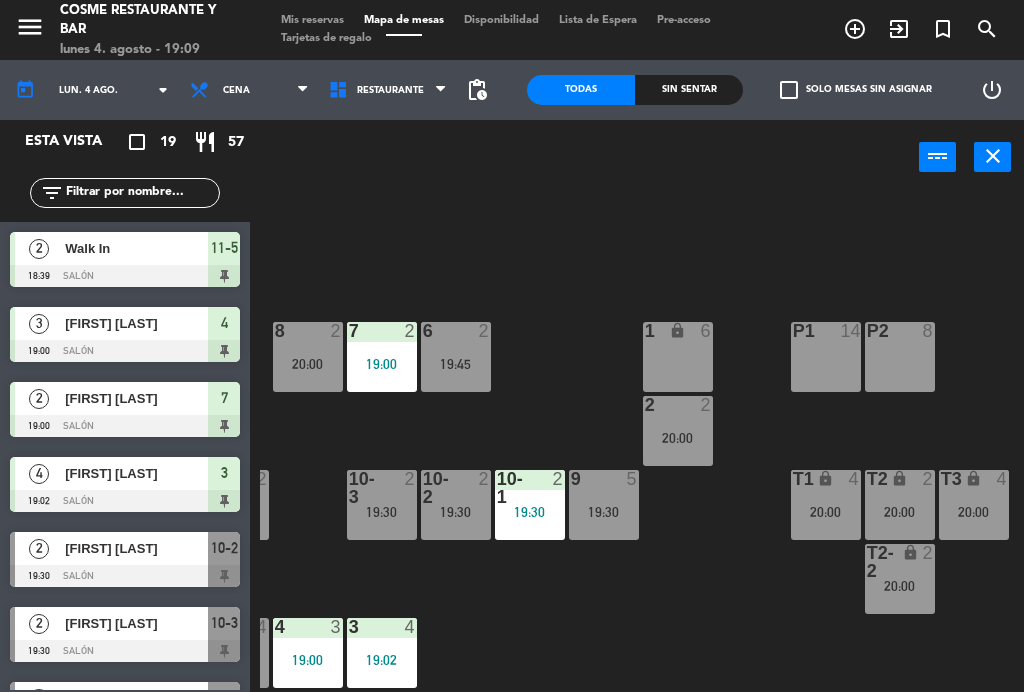 scroll, scrollTop: 127, scrollLeft: 509, axis: both 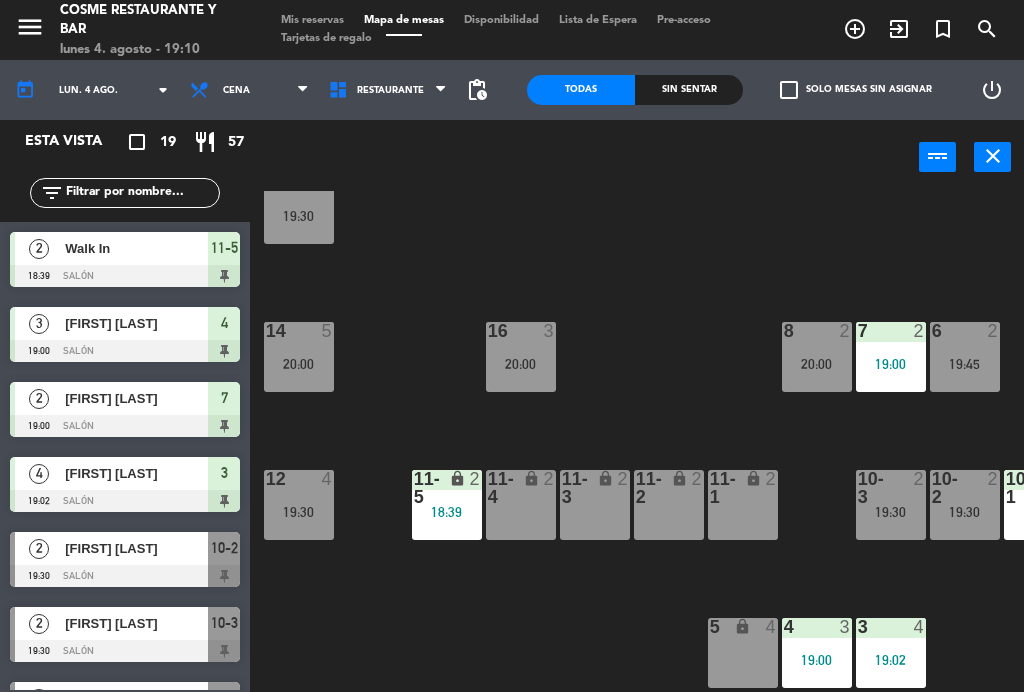 click on "B1 lock  2  B2 lock  2  B3 lock  2  B4 lock  2  15  5   19:30  14  5   20:00  8  2   20:00  7  2   19:00  6  2   19:45  1 lock  6  16  3   20:00  P2  8  P1  14  2  2   20:00  12  4   19:30  10-1  2   19:30  9  5   19:30  T1 lock  4   20:00  T2 lock  2   20:00  11-1 lock  2  11-2 lock  2  11-3 lock  2  11-4 lock  2  11-5 lock  2   18:39  T3 lock  4   20:00  10-2  2   19:30  10-3  2   19:30  T2-2 lock  2   20:00  3  4   19:02  4  3   19:00  5 lock  4" 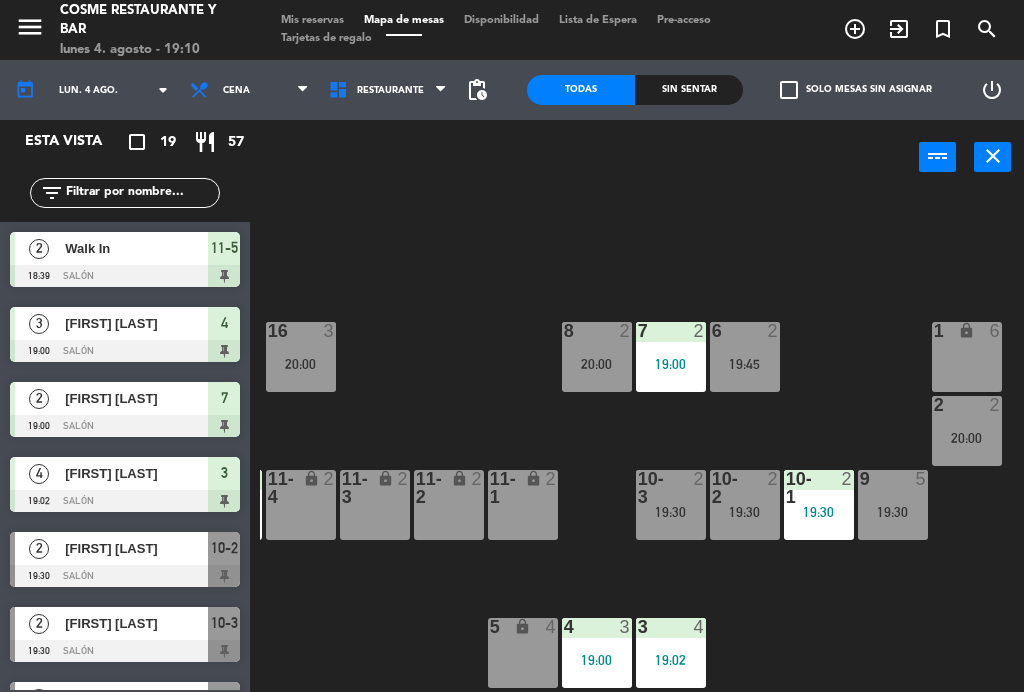 scroll, scrollTop: 125, scrollLeft: 222, axis: both 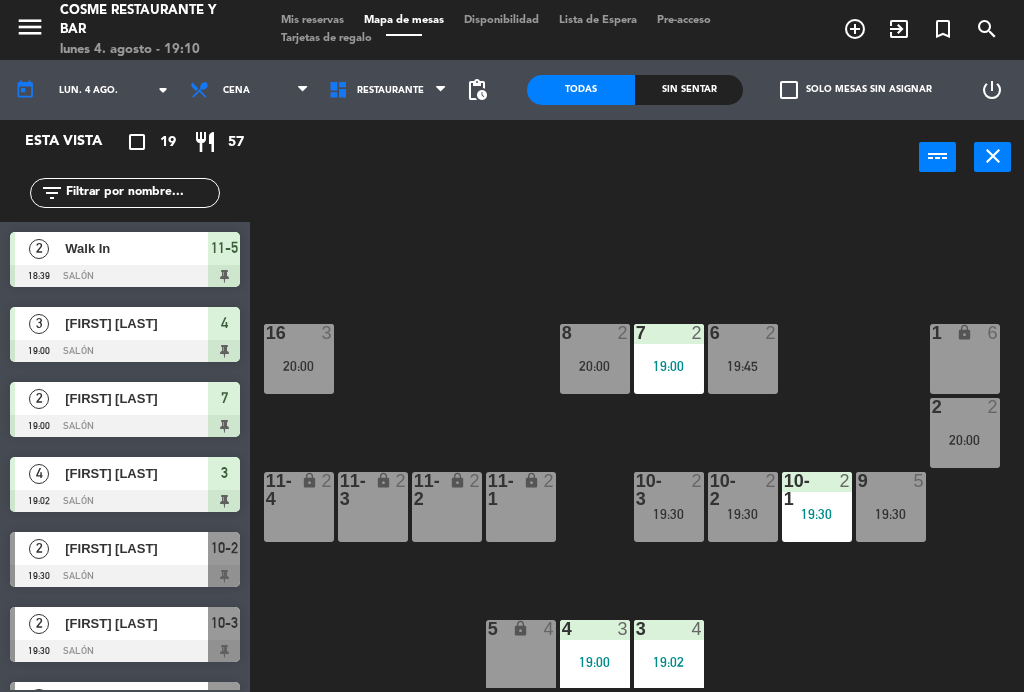 click on "8  2   20:00" at bounding box center (595, 359) 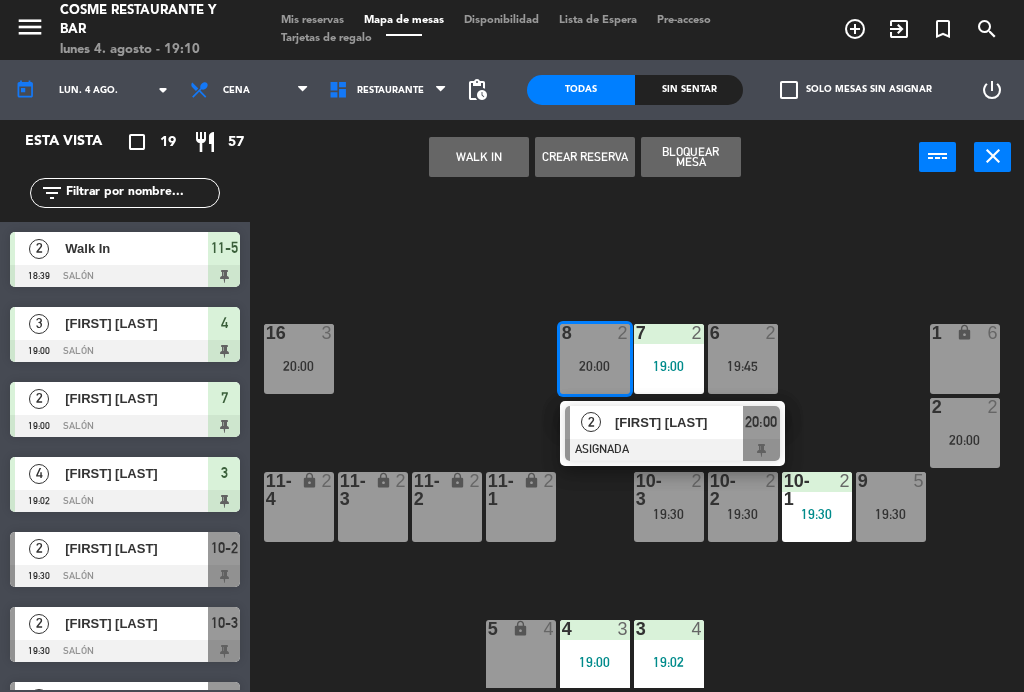 click on "[FIRST] [LAST]" at bounding box center [679, 422] 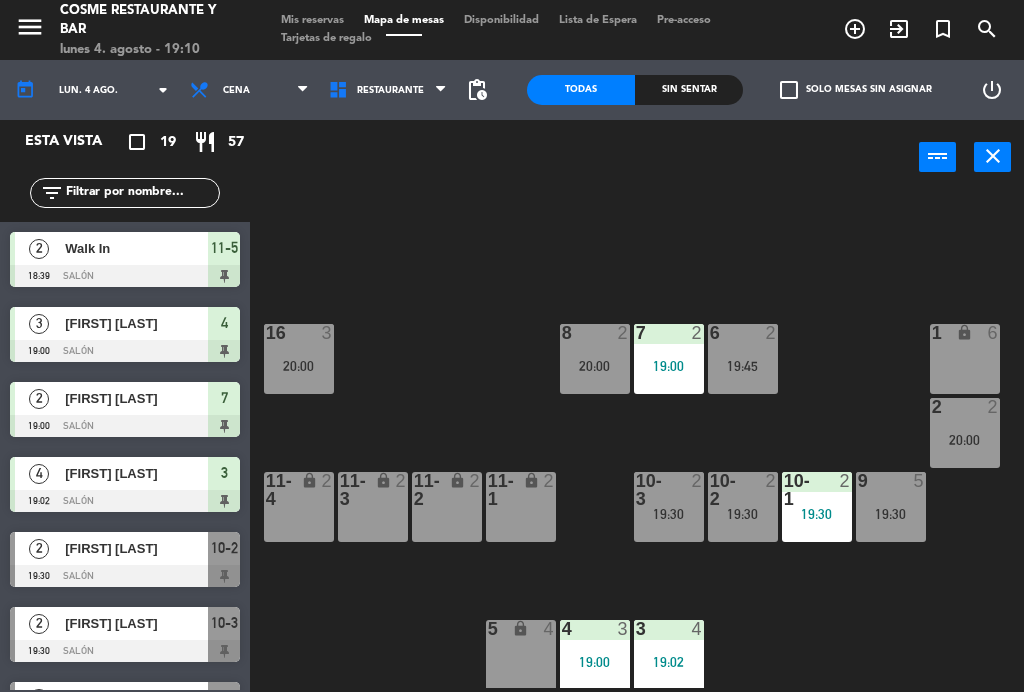 scroll, scrollTop: 0, scrollLeft: 0, axis: both 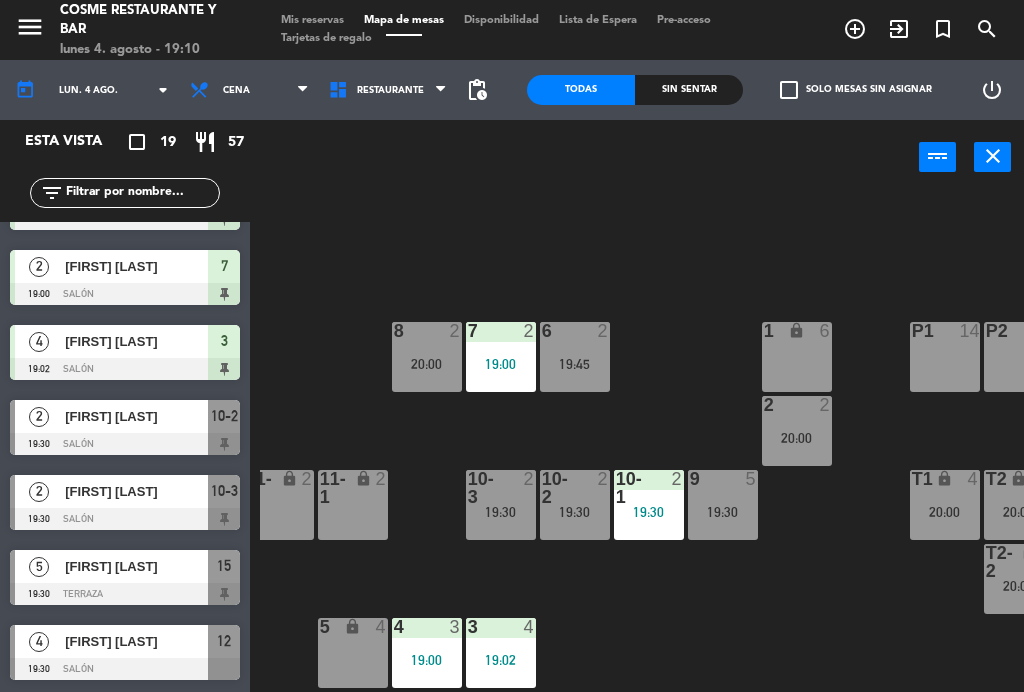 click on "2  2   20:00" at bounding box center [797, 431] 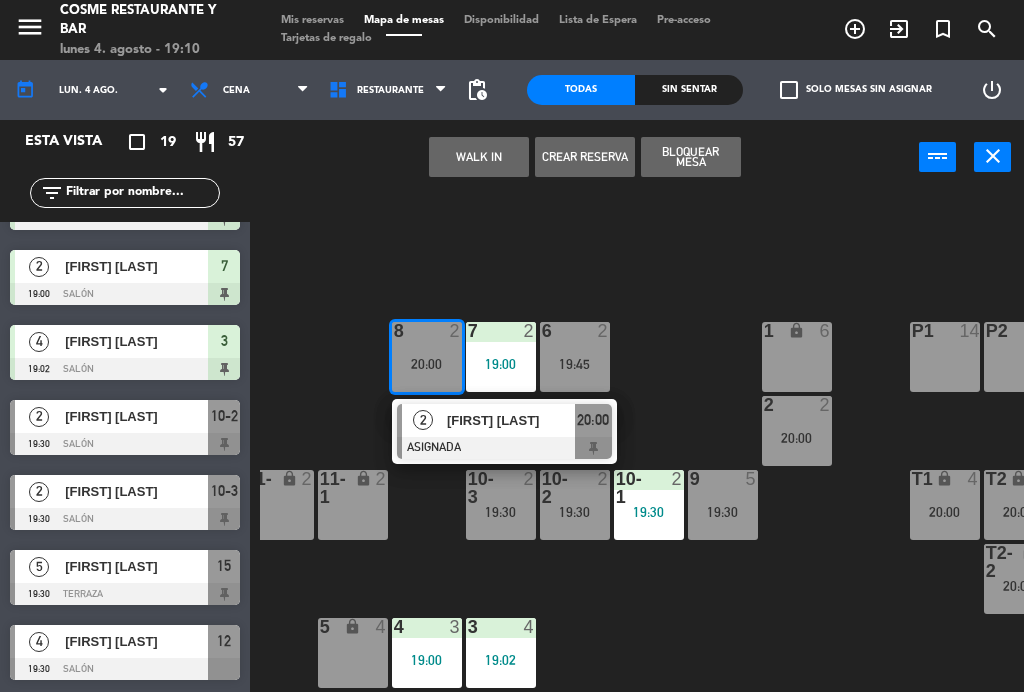 click on "[FIRST] [LAST]" at bounding box center (510, 420) 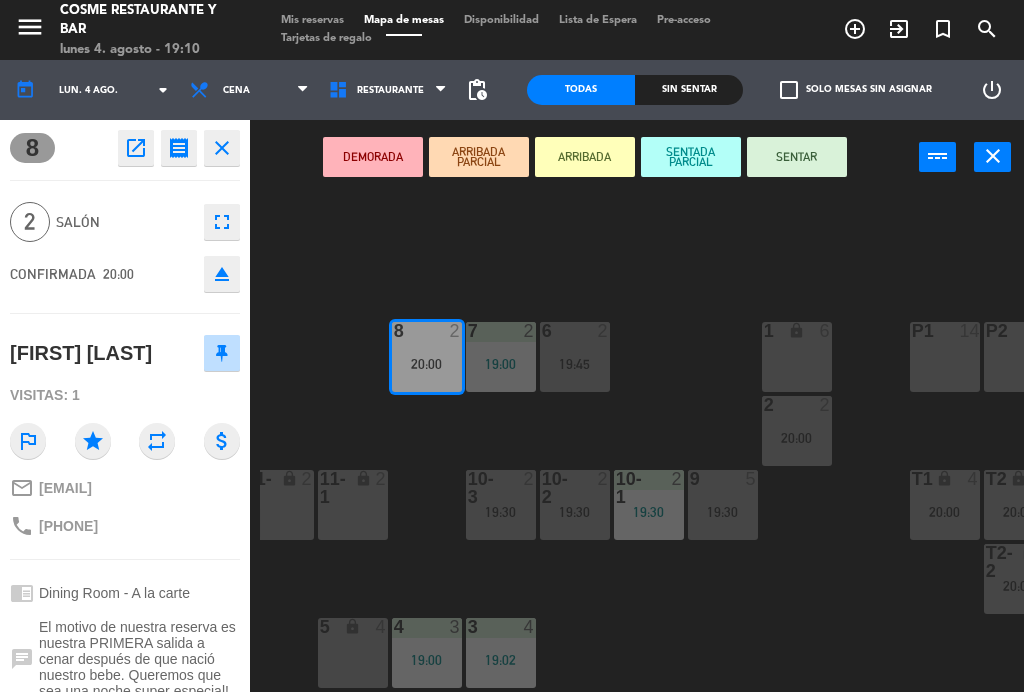 scroll, scrollTop: -60, scrollLeft: 0, axis: vertical 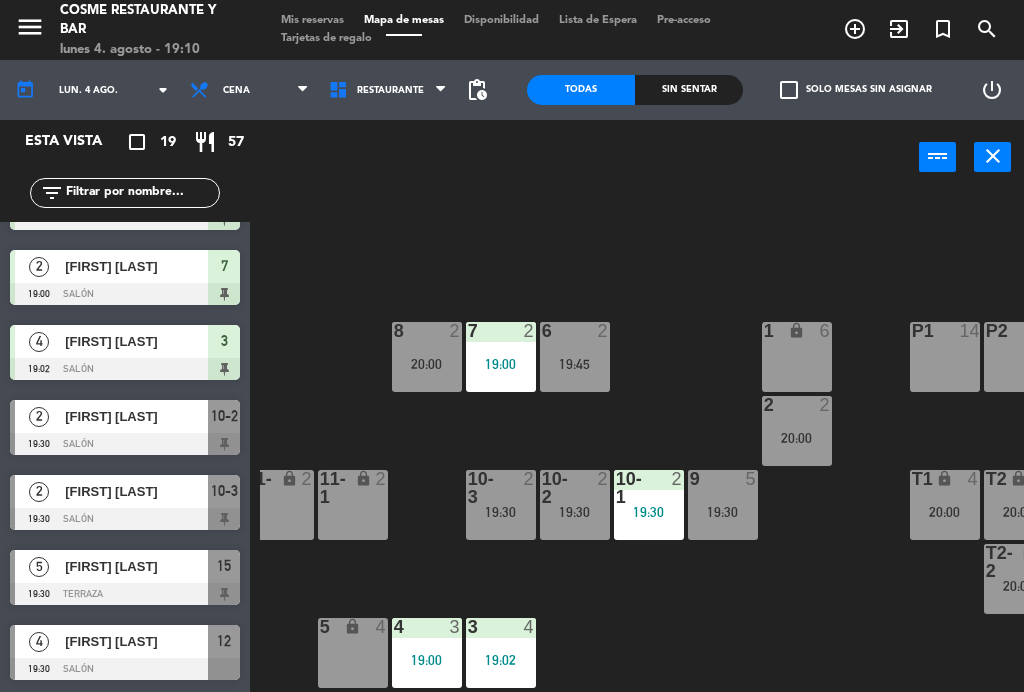 click on "Tarjetas de regalo" at bounding box center [326, 38] 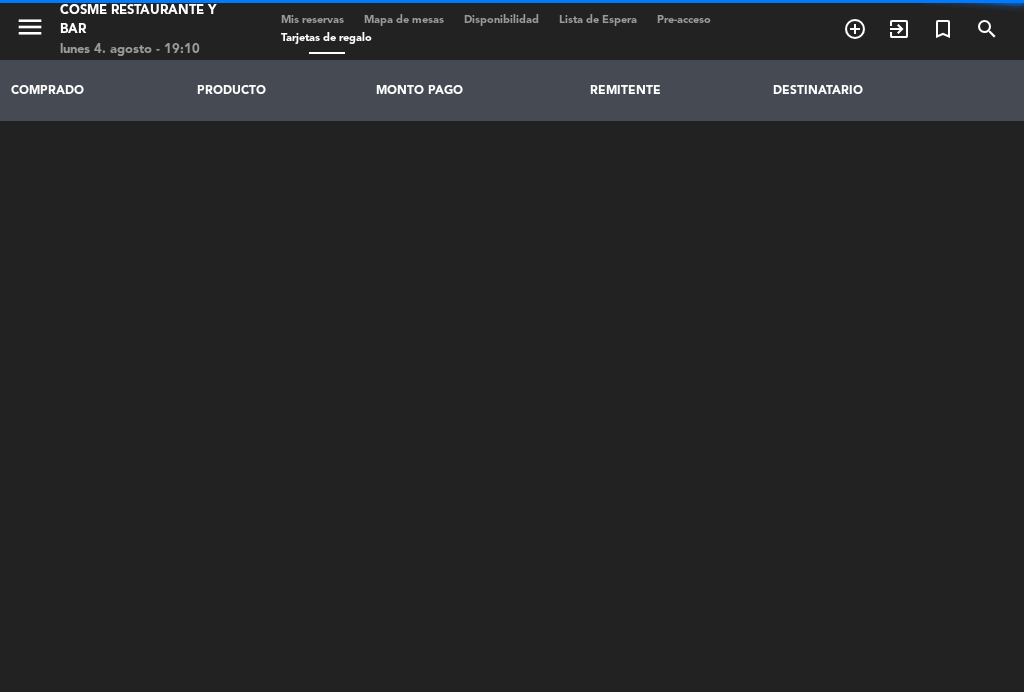 click on "menu  Cosme Restaurante y Bar   lunes [DD]. [MMM] - [HH]:[MM]   Mis reservas   Mapa de mesas   Disponibilidad   Lista de Espera   Pre-acceso   Tarjetas de regalo  add_circle_outline exit_to_app turned_in_not search" at bounding box center (512, 30) 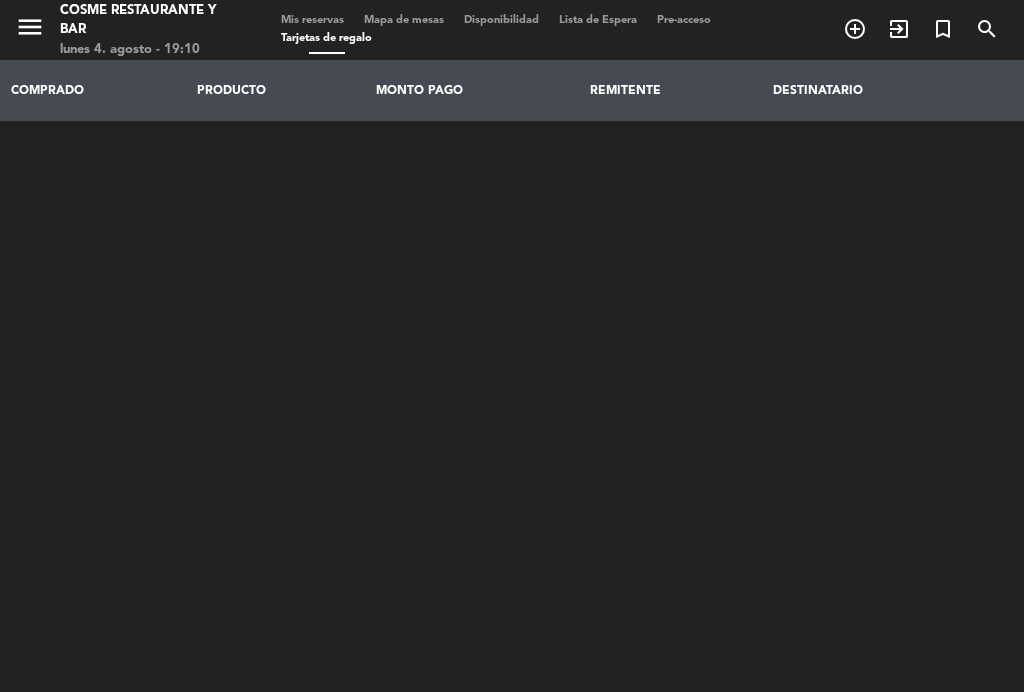 click on "Mis reservas" at bounding box center (312, 20) 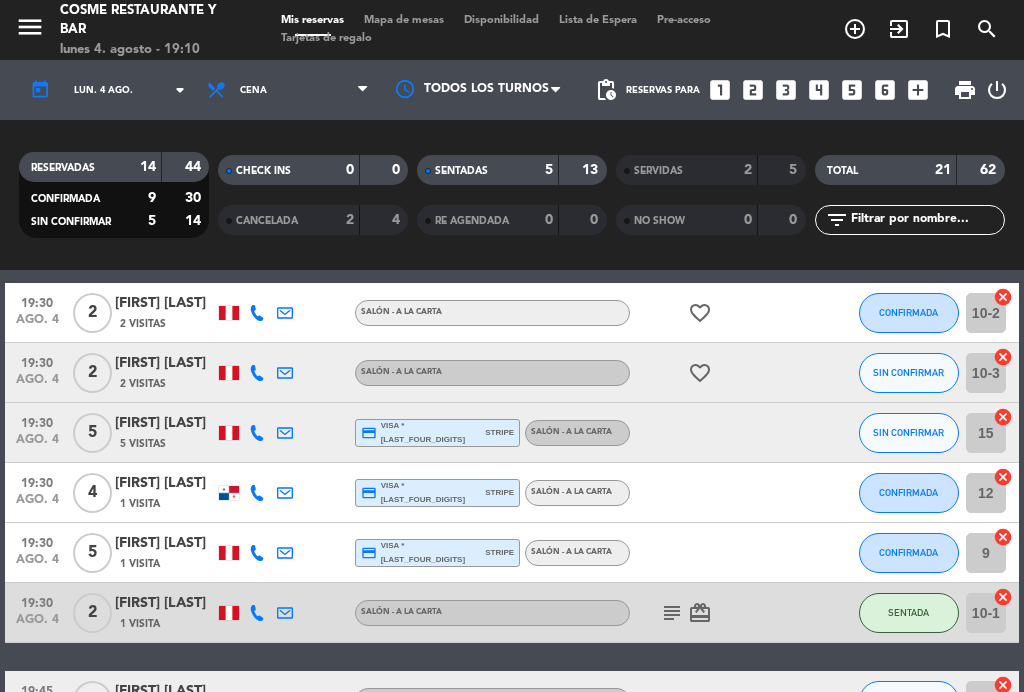 scroll, scrollTop: 400, scrollLeft: 0, axis: vertical 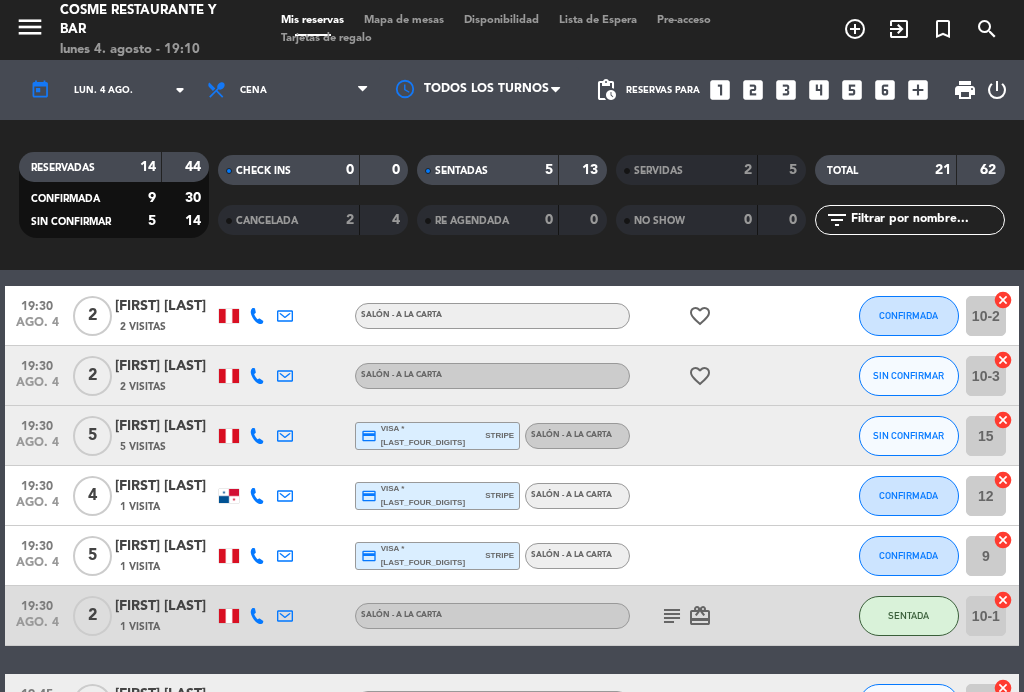 click on "ago. 4" 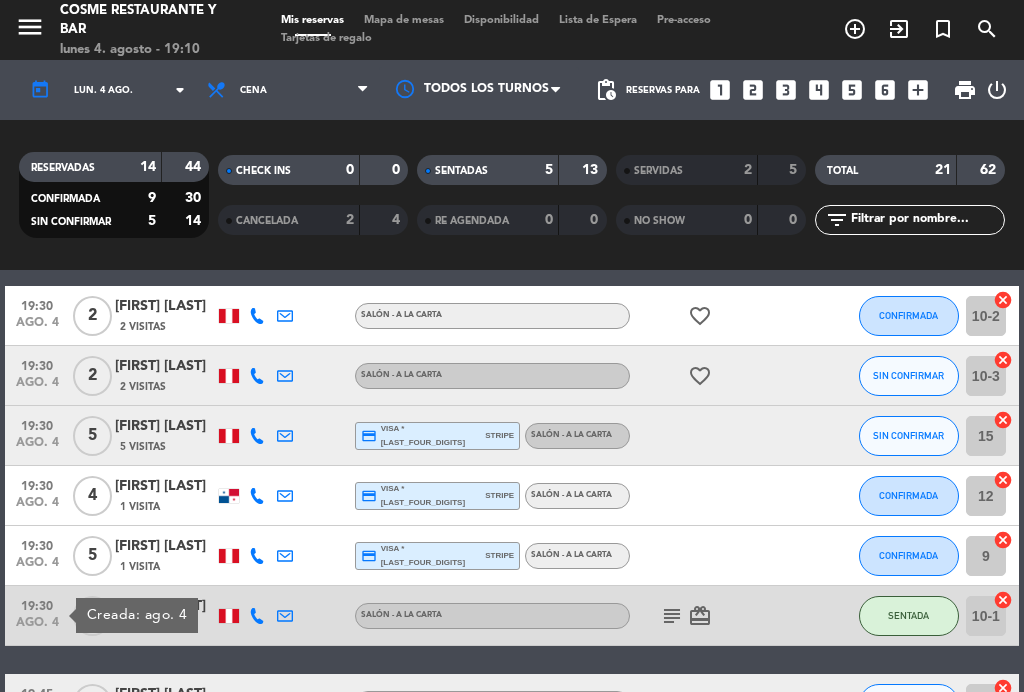 click on "Creada: ago. 4" at bounding box center (137, 615) 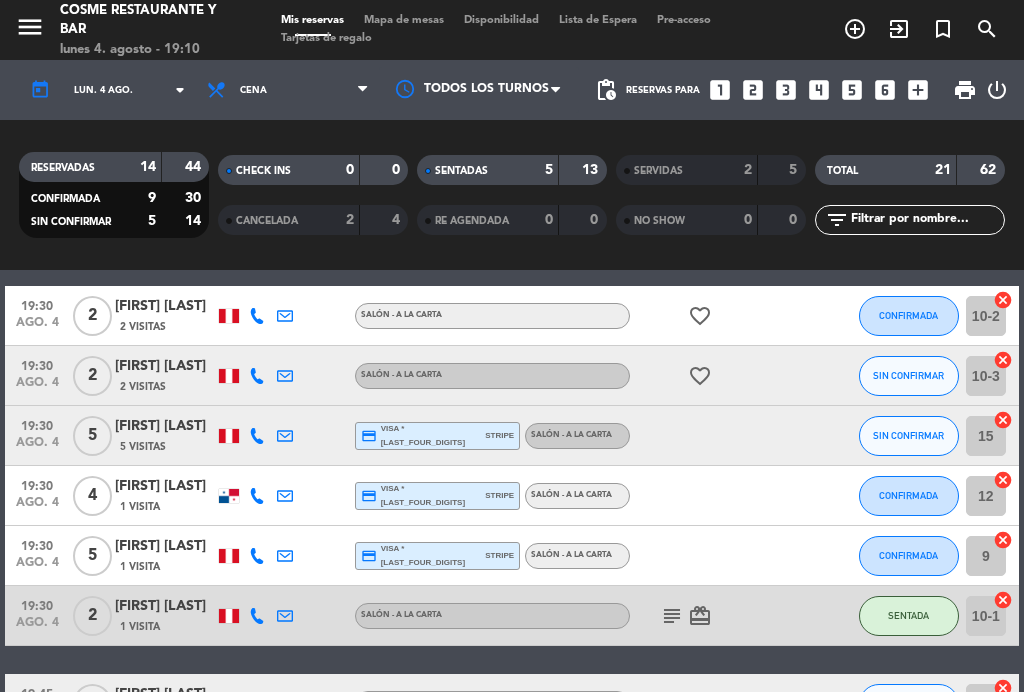 click on "[FIRST] [LAST]" 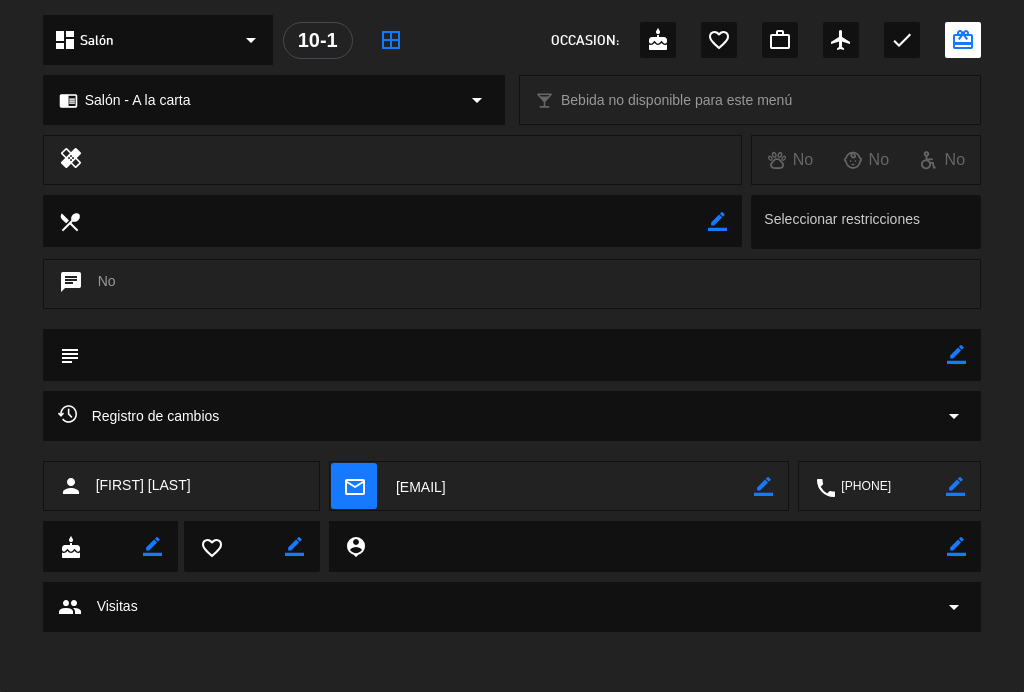 scroll, scrollTop: 615, scrollLeft: 0, axis: vertical 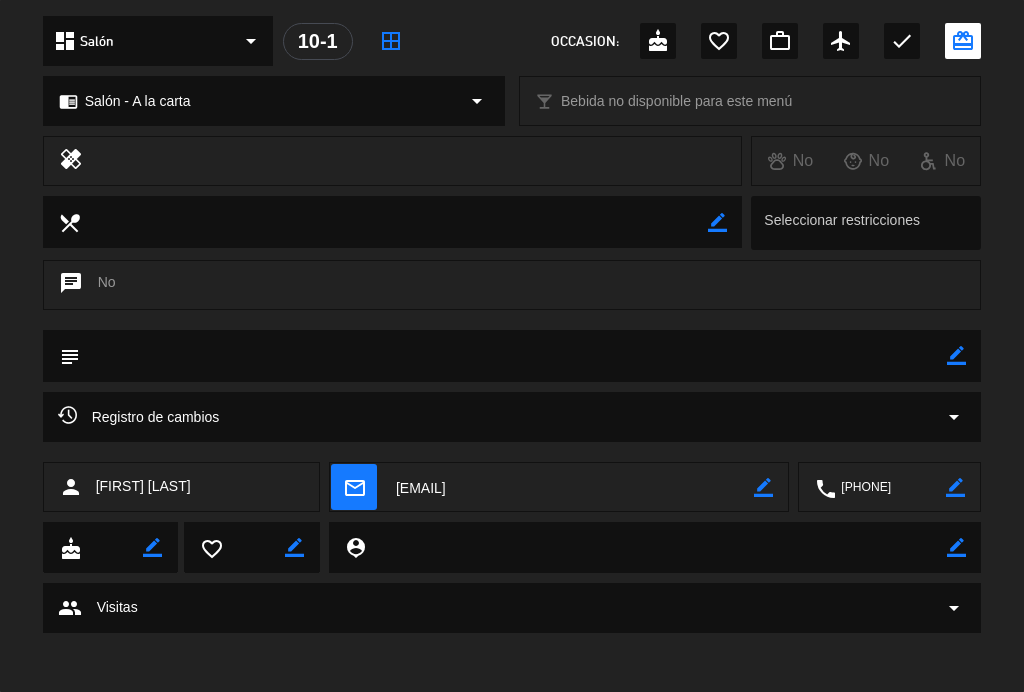 click on "arrow_drop_down" 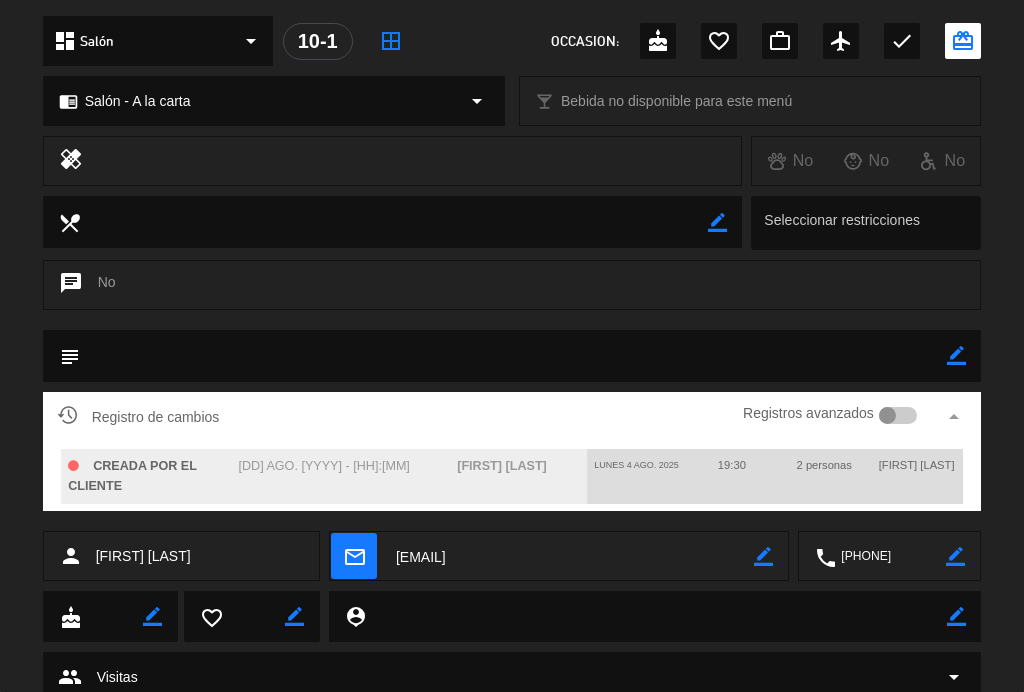 click on "Registro de cambios  Registros avanzados arrow_drop_up" 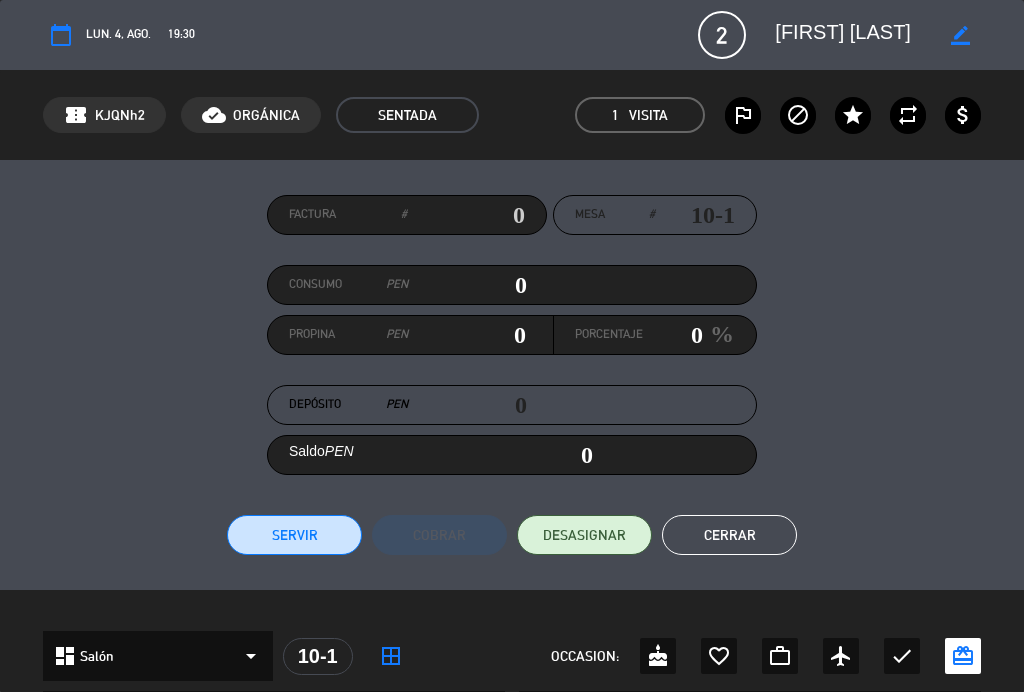 scroll, scrollTop: 0, scrollLeft: 0, axis: both 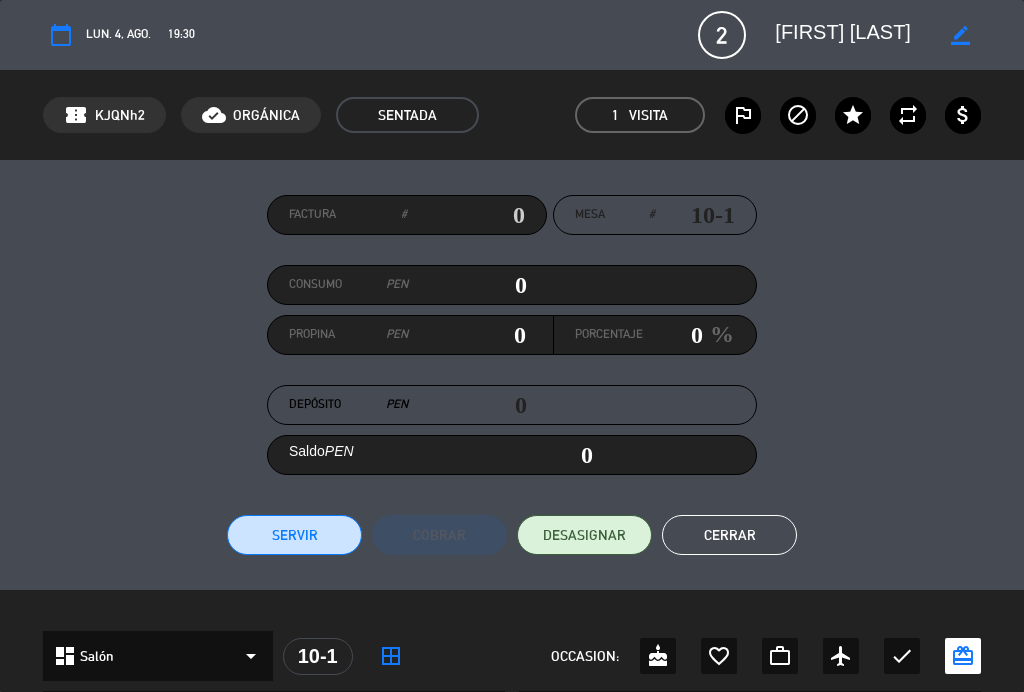 click on "Cerrar" 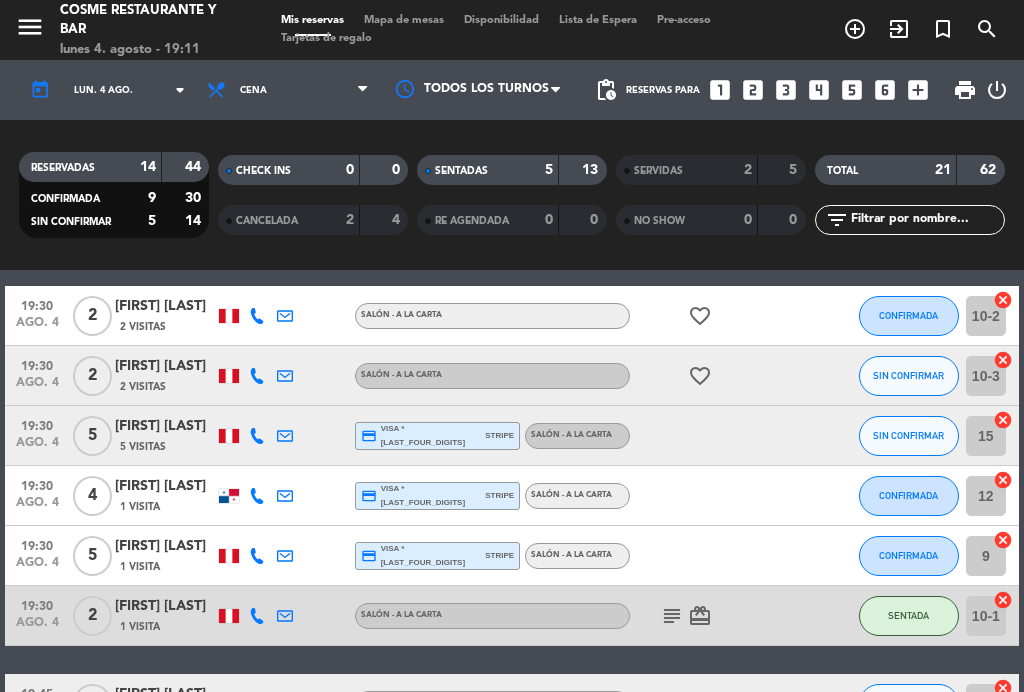 click on "19:30" 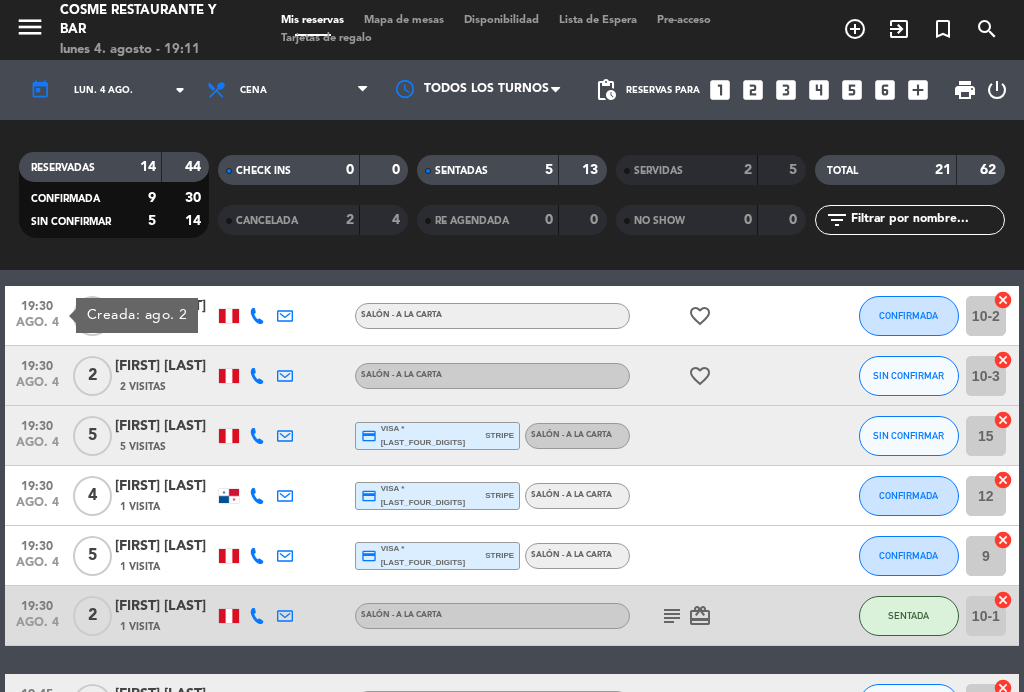 click on "19:30" 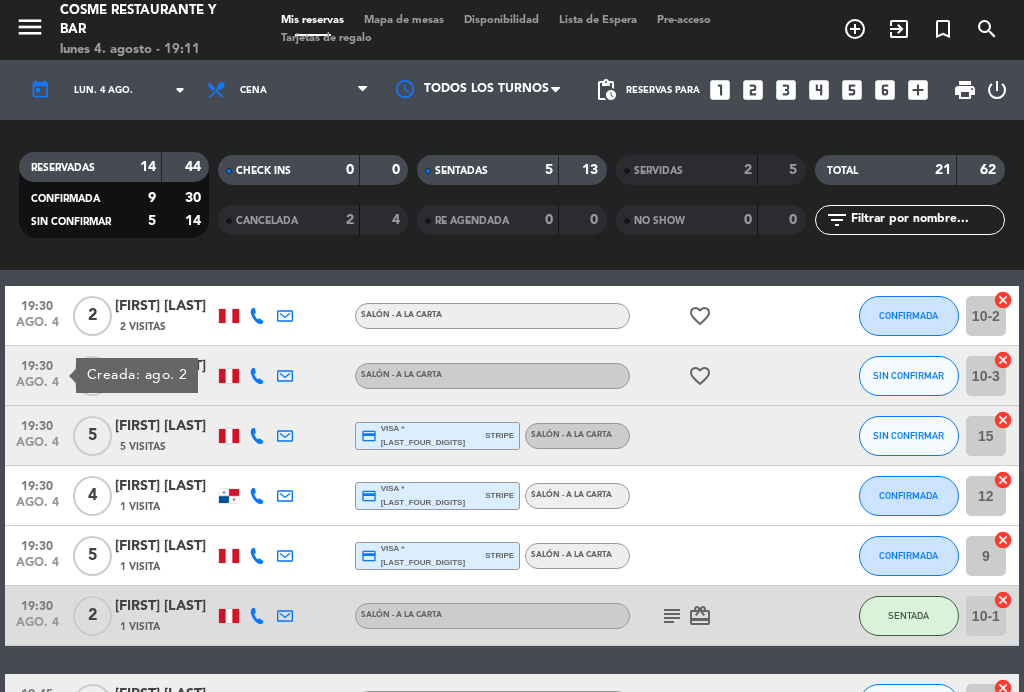 click on "19:30" 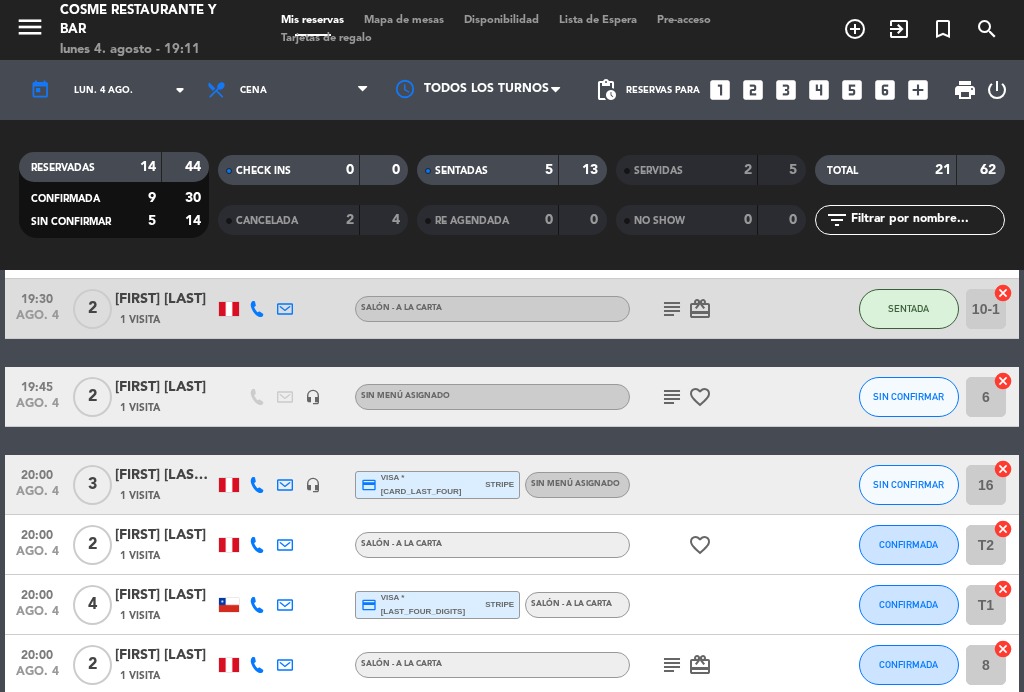 scroll, scrollTop: 722, scrollLeft: 0, axis: vertical 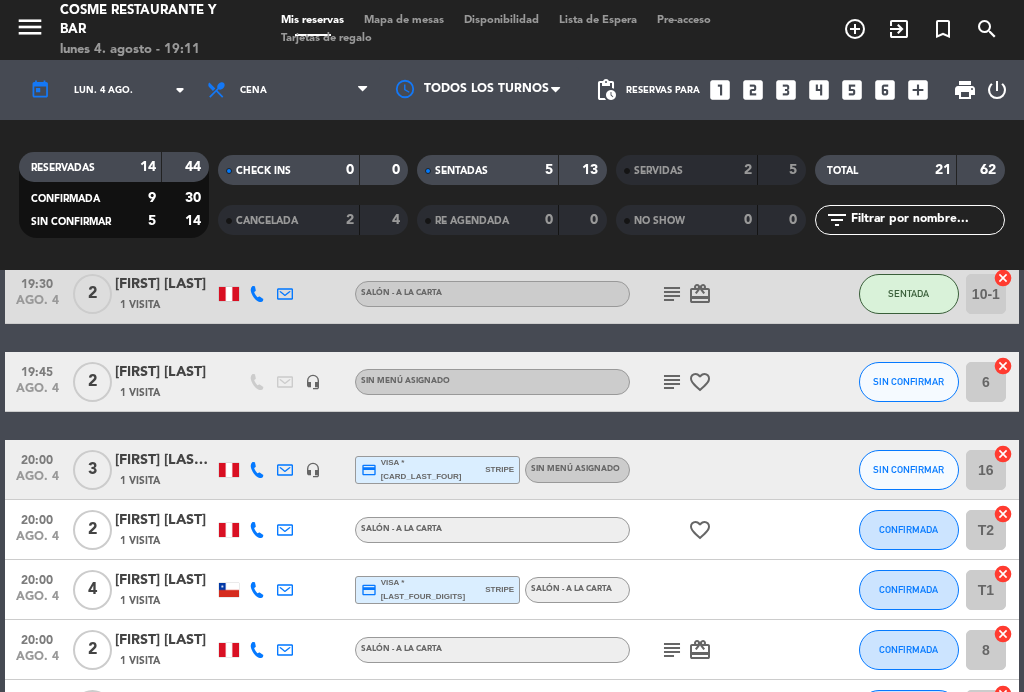 click on "20:00" 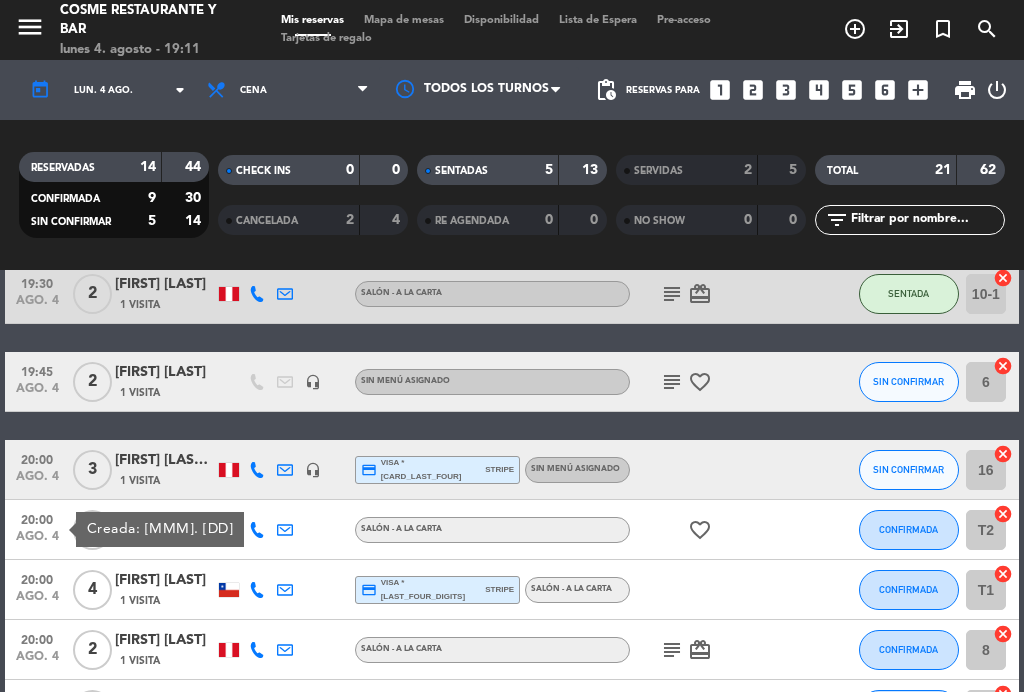 click on "20:00" 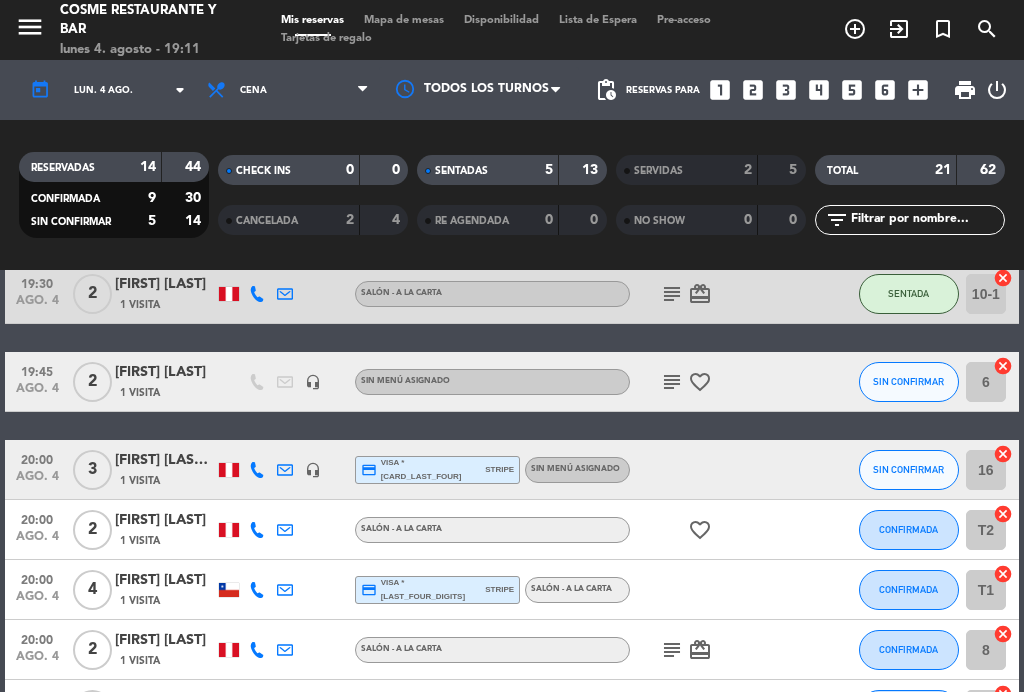 click on "20:00" 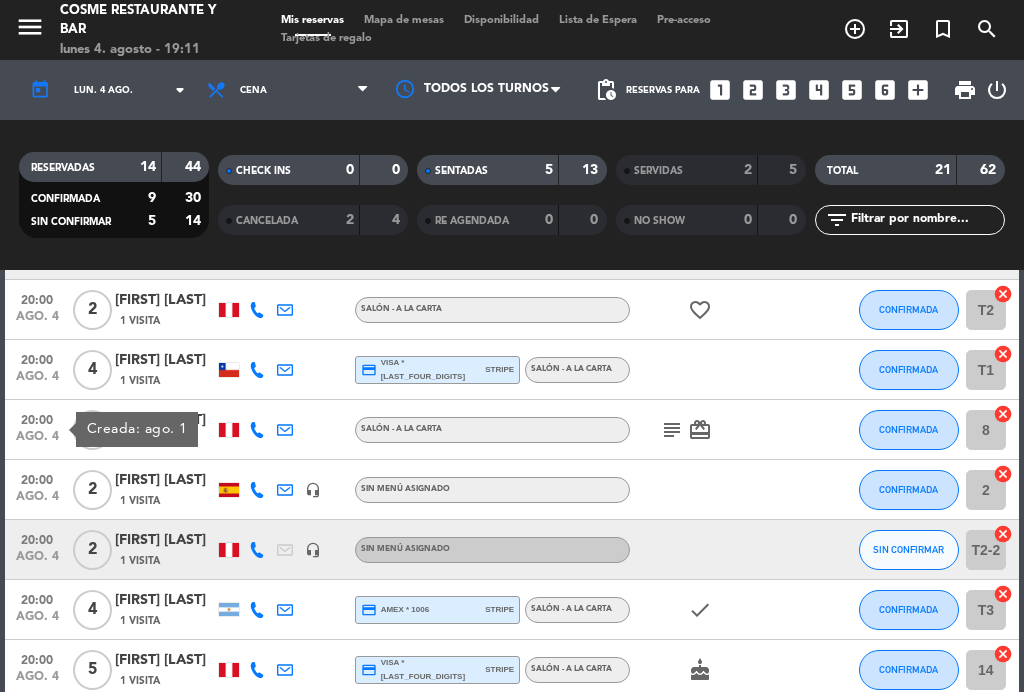 scroll, scrollTop: 964, scrollLeft: 0, axis: vertical 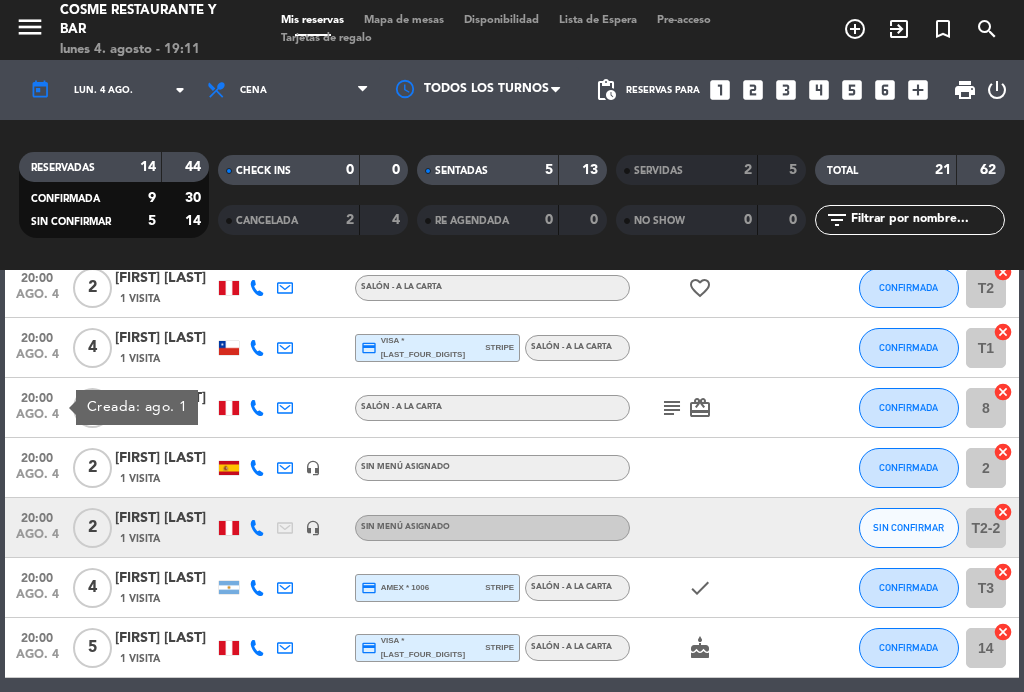 click on "20:00" 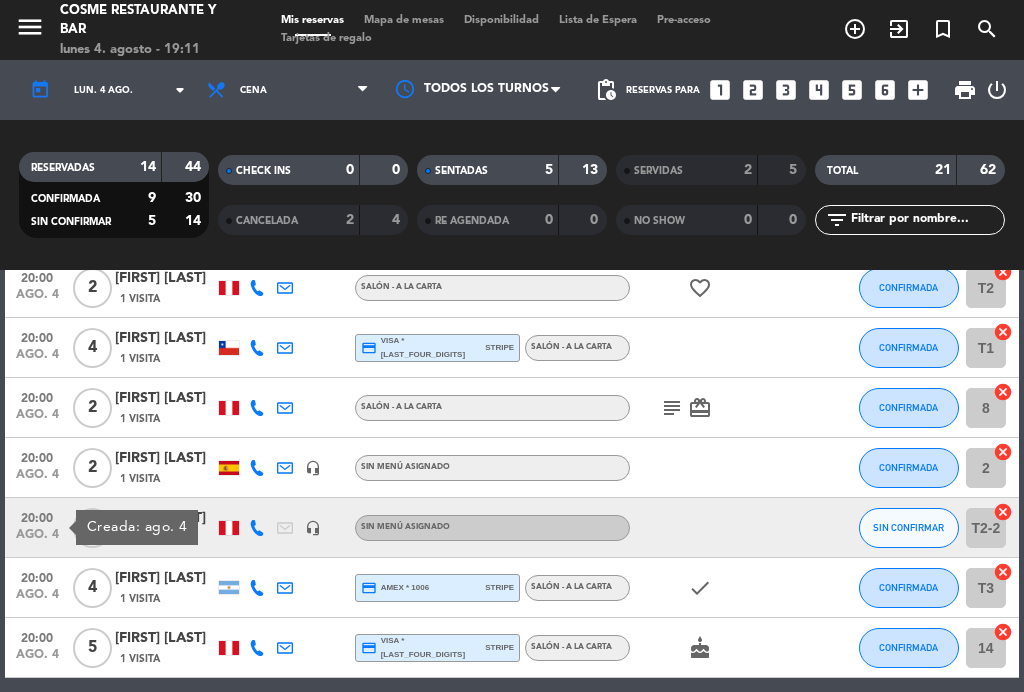 click on "20:00" 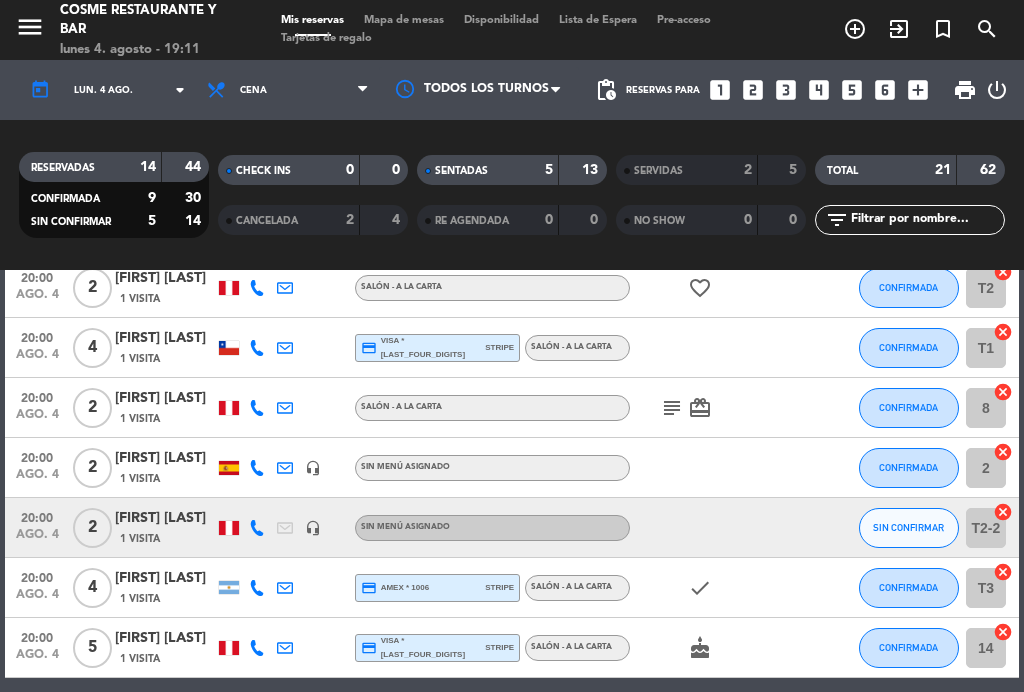 click on "ago. 4" 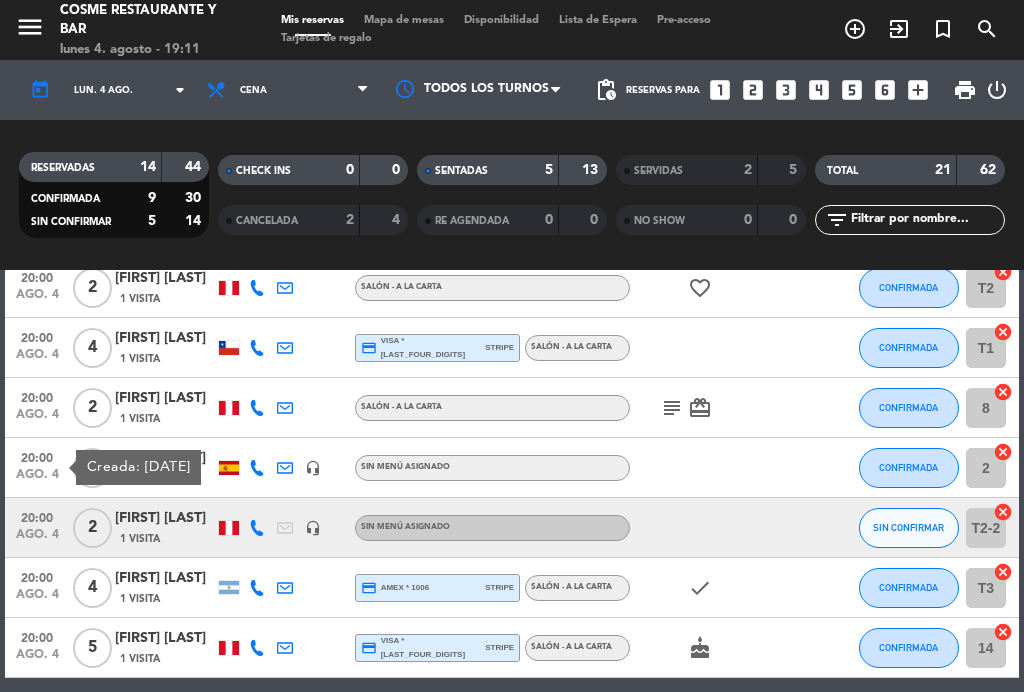 click on "20:00" 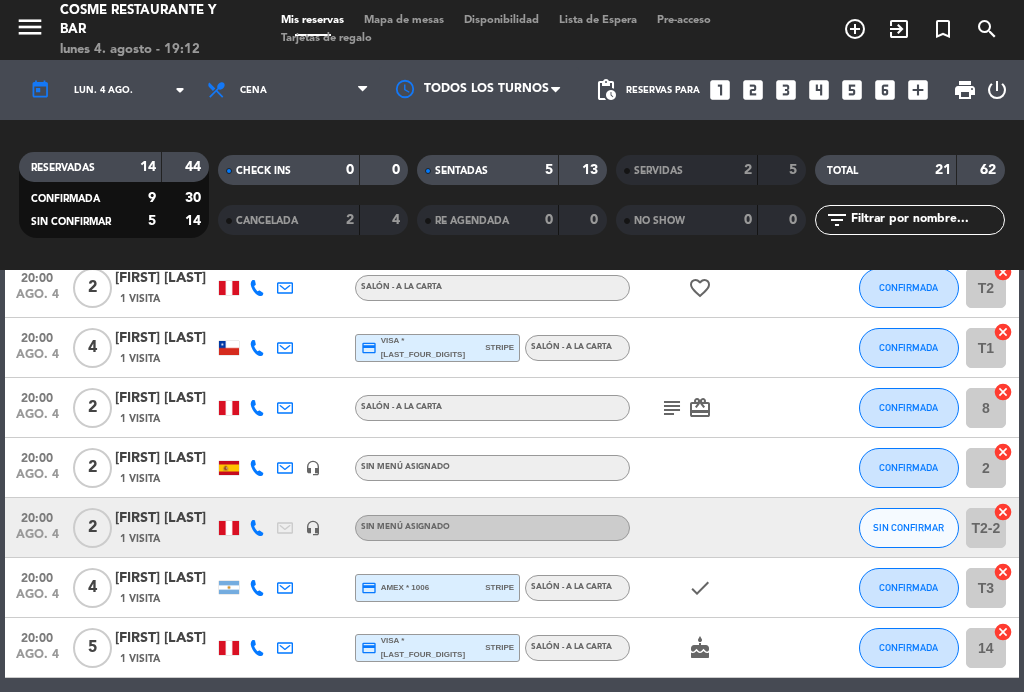 click on "Mapa de mesas" at bounding box center (404, 20) 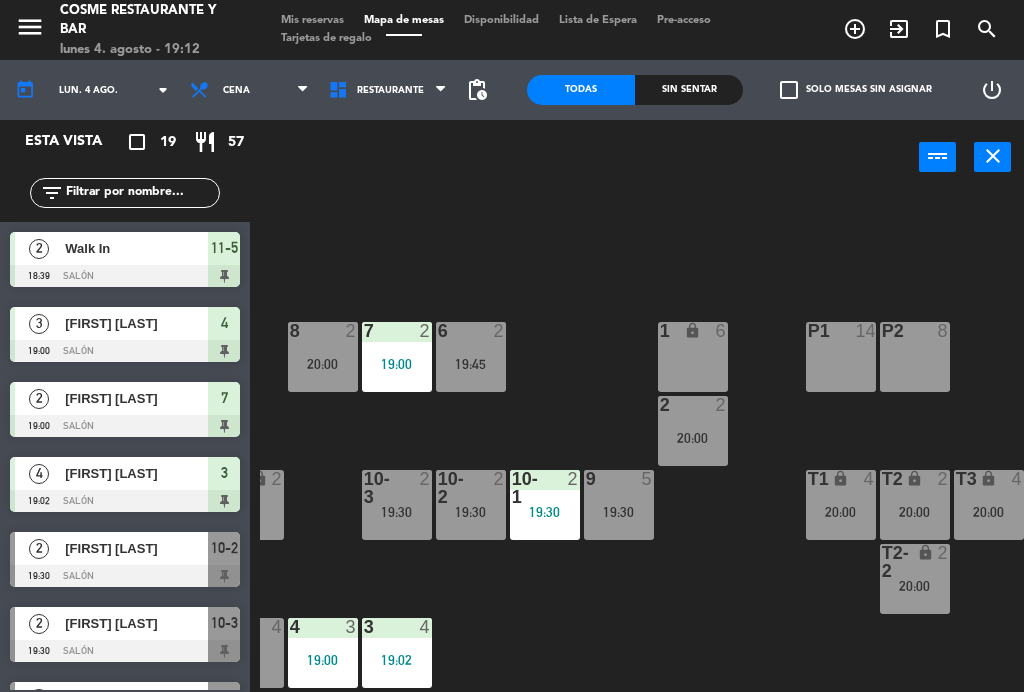 scroll, scrollTop: 127, scrollLeft: 494, axis: both 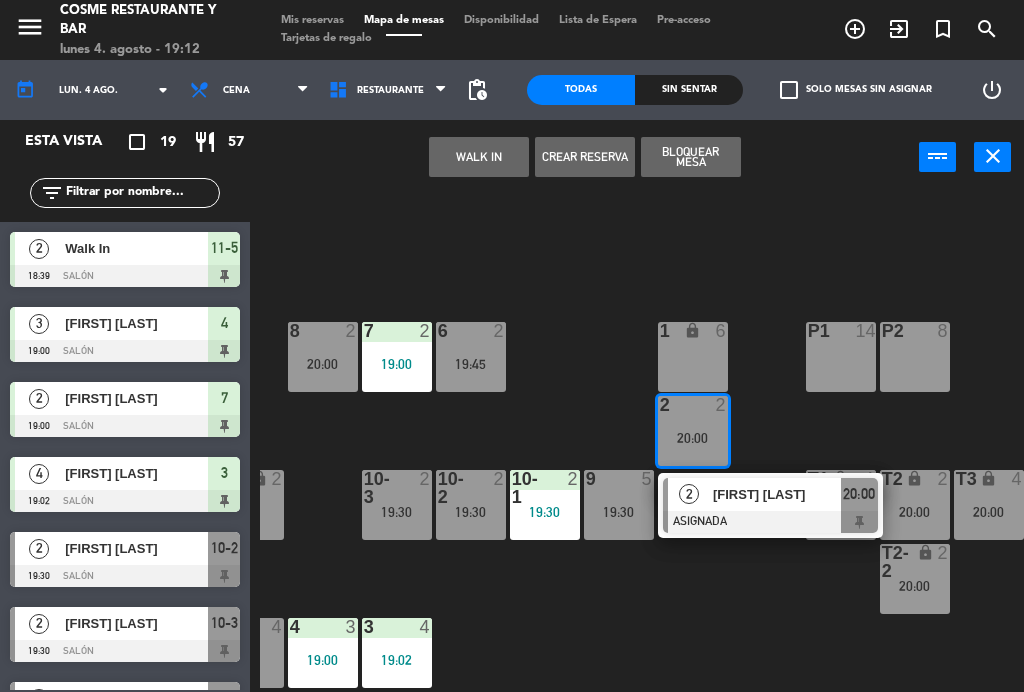 click on "10-1  2   19:30" at bounding box center [545, 505] 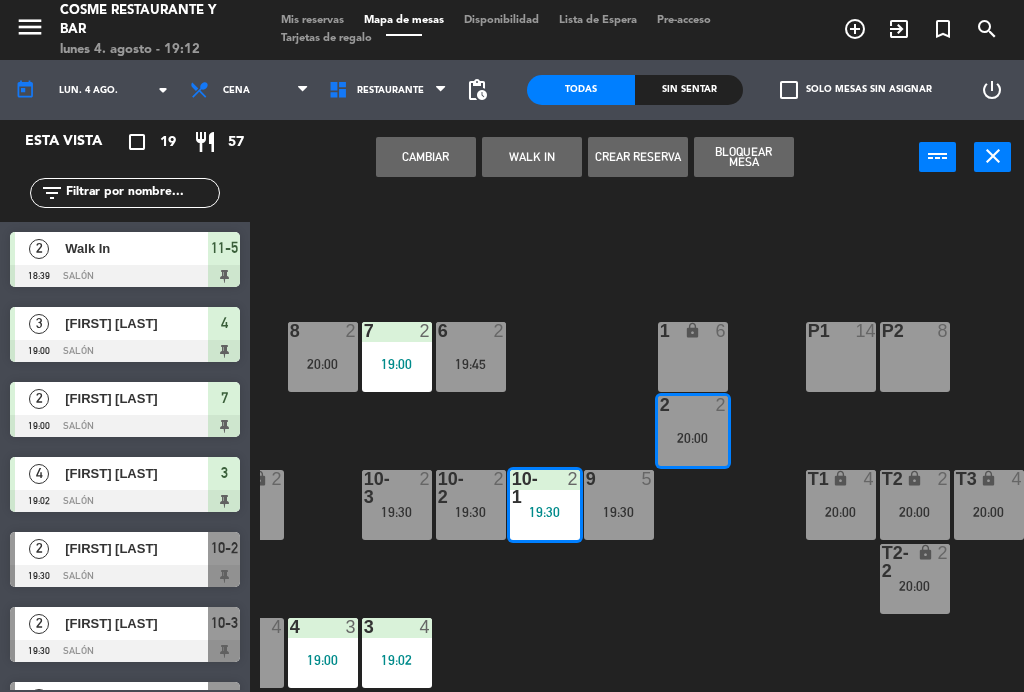 click on "Cambiar" at bounding box center (426, 157) 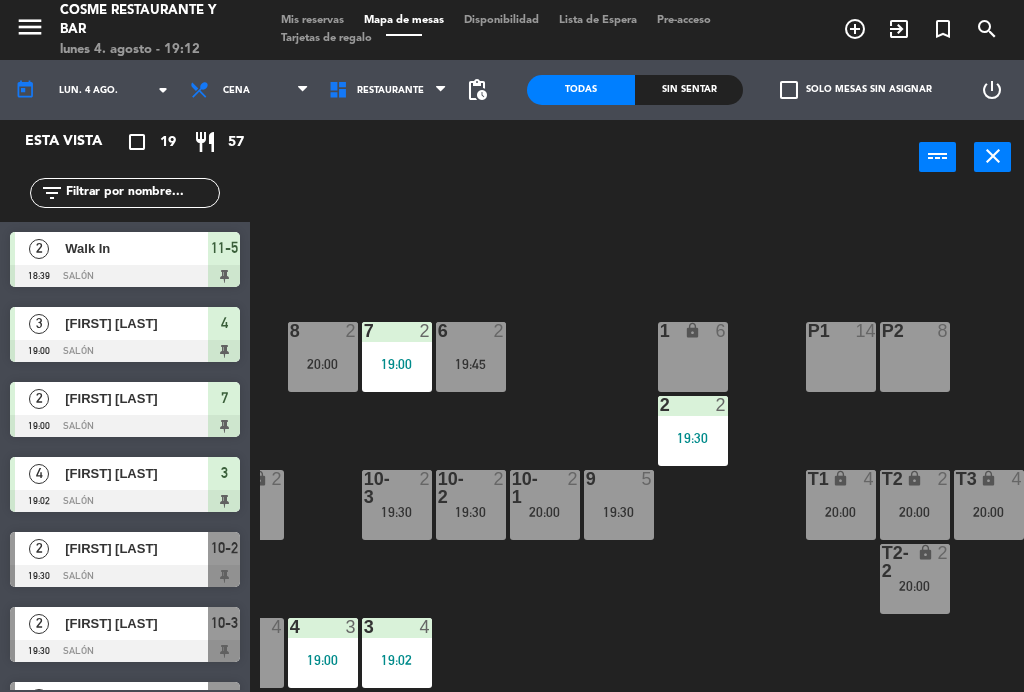 click on "20:00" at bounding box center (915, 586) 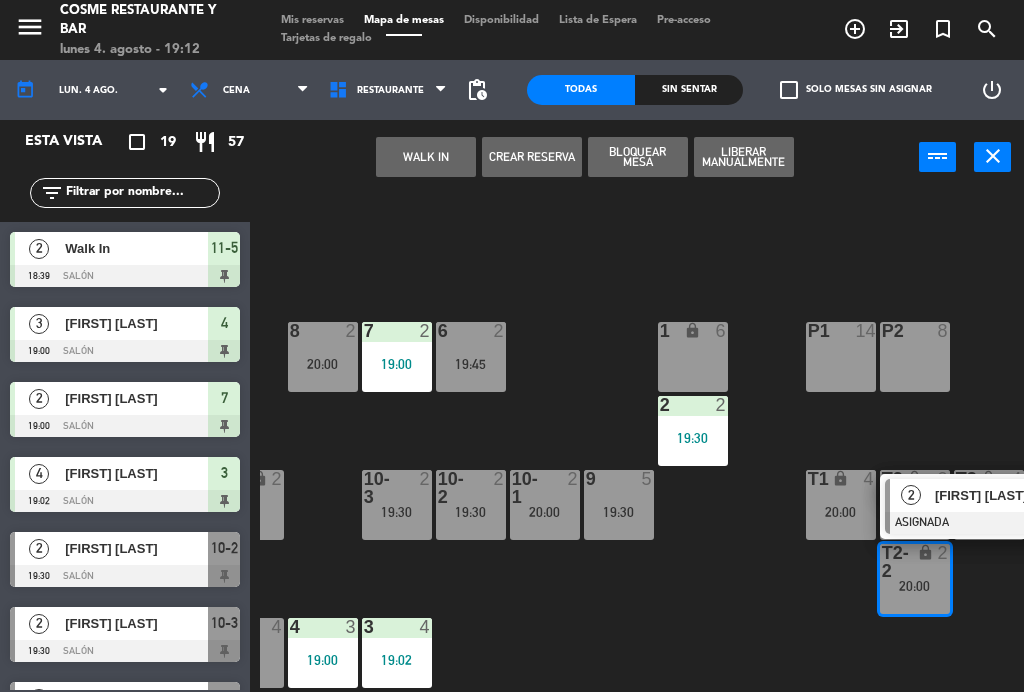 click at bounding box center (544, 488) 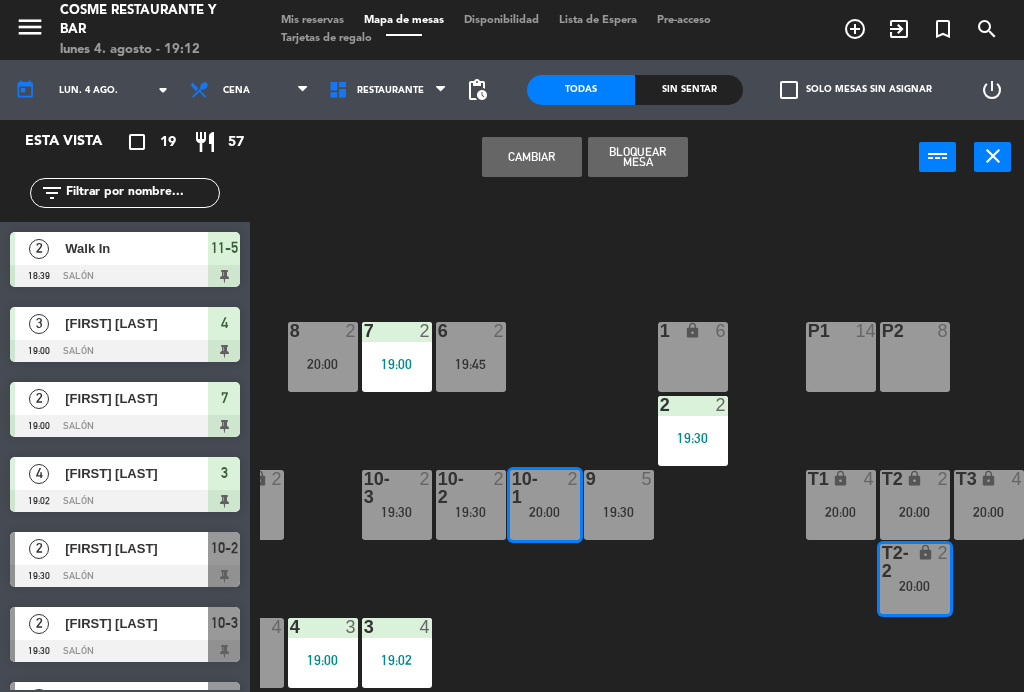 click on "Cambiar" at bounding box center (532, 157) 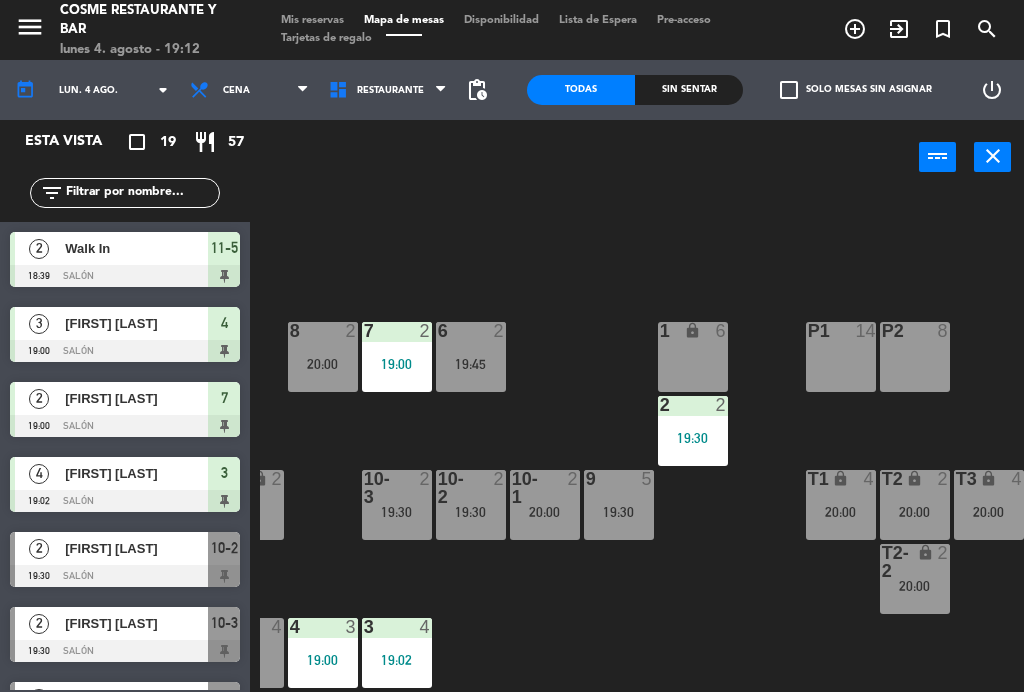 click at bounding box center [544, 488] 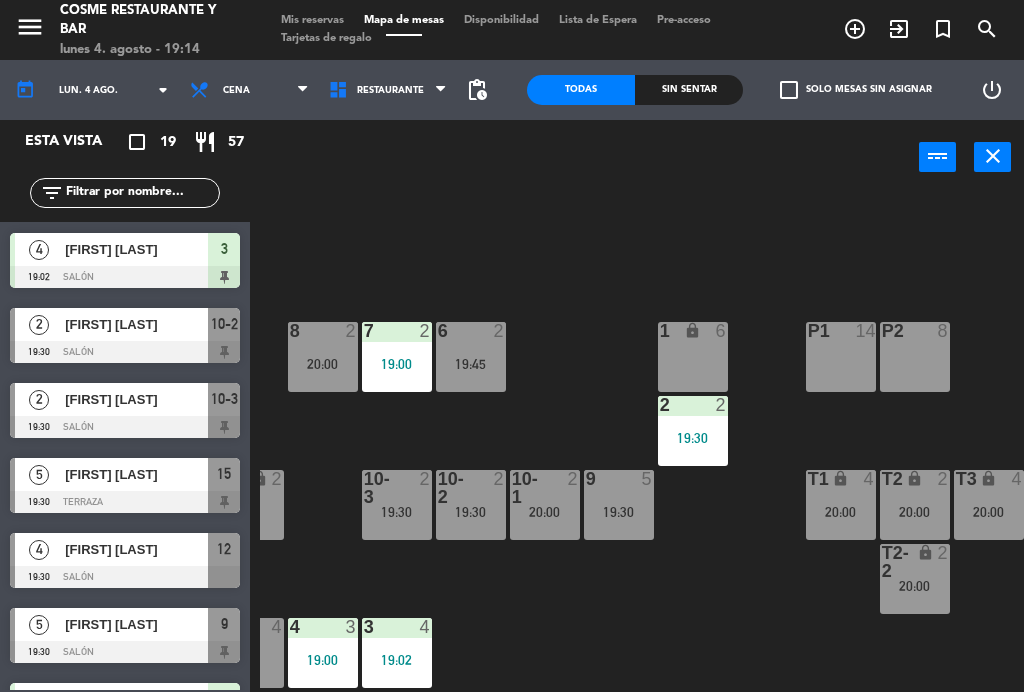scroll, scrollTop: 249, scrollLeft: 0, axis: vertical 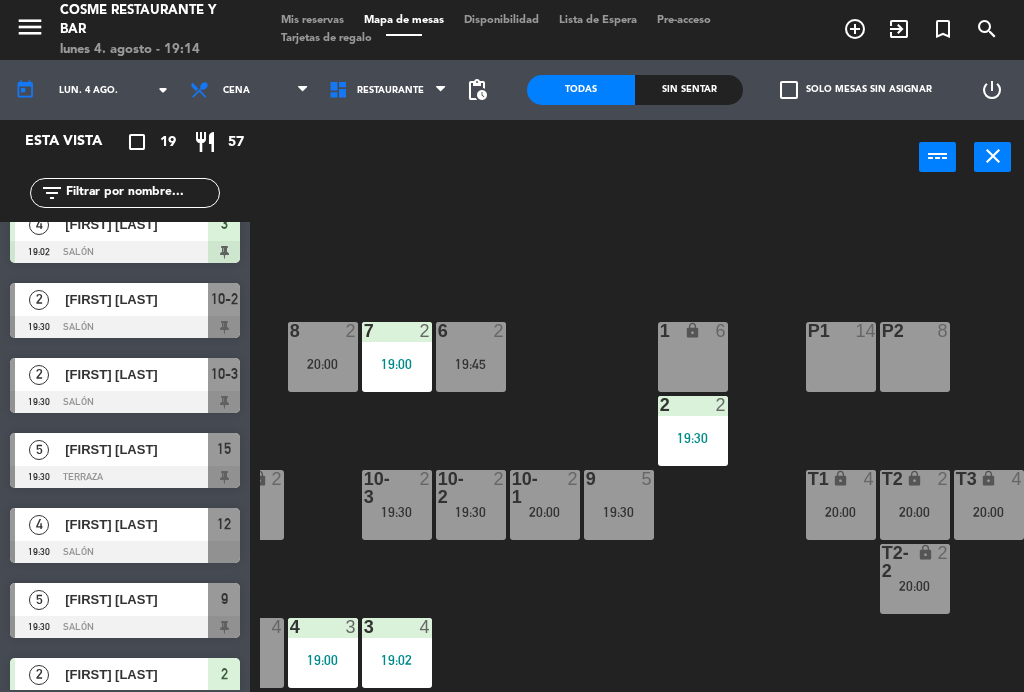 click on "[FIRST] [LAST]" at bounding box center (135, 524) 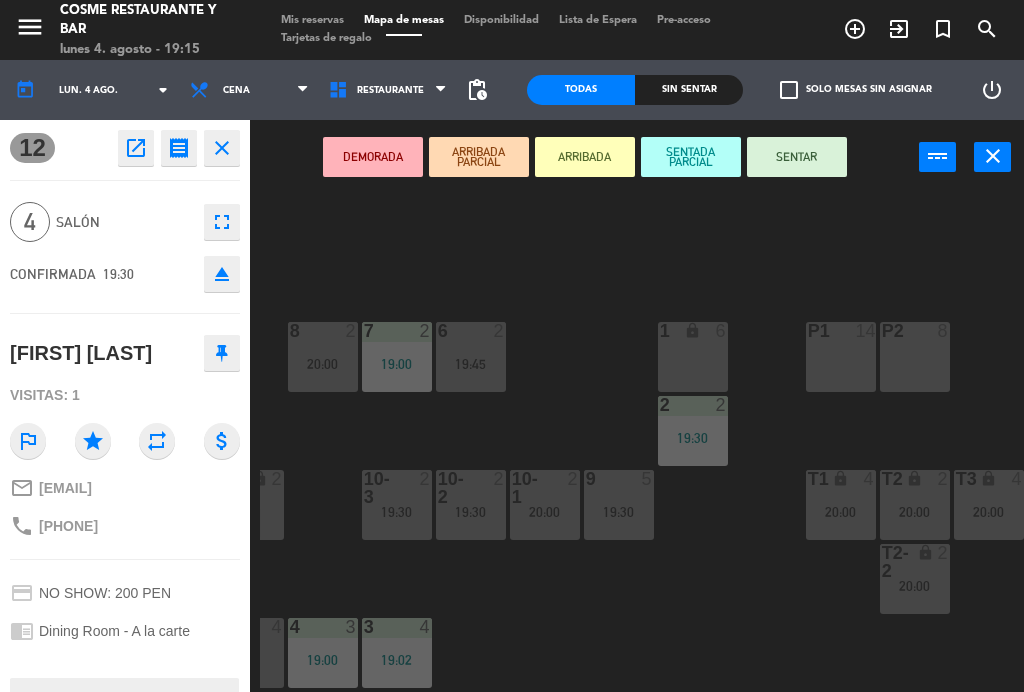 click on "SENTAR" at bounding box center (797, 157) 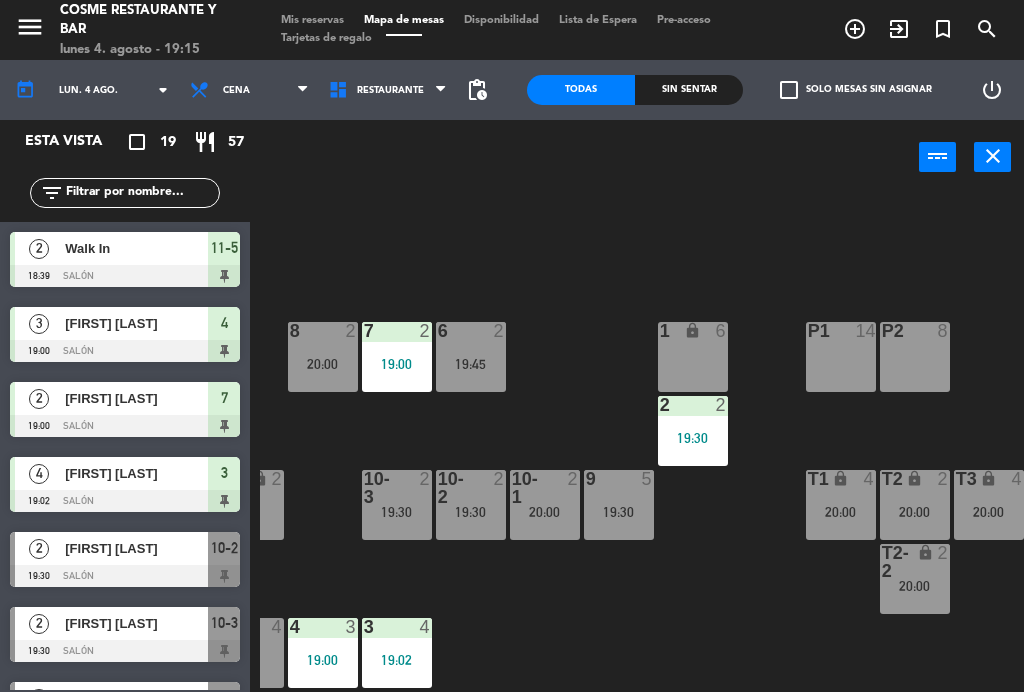 scroll, scrollTop: 0, scrollLeft: 0, axis: both 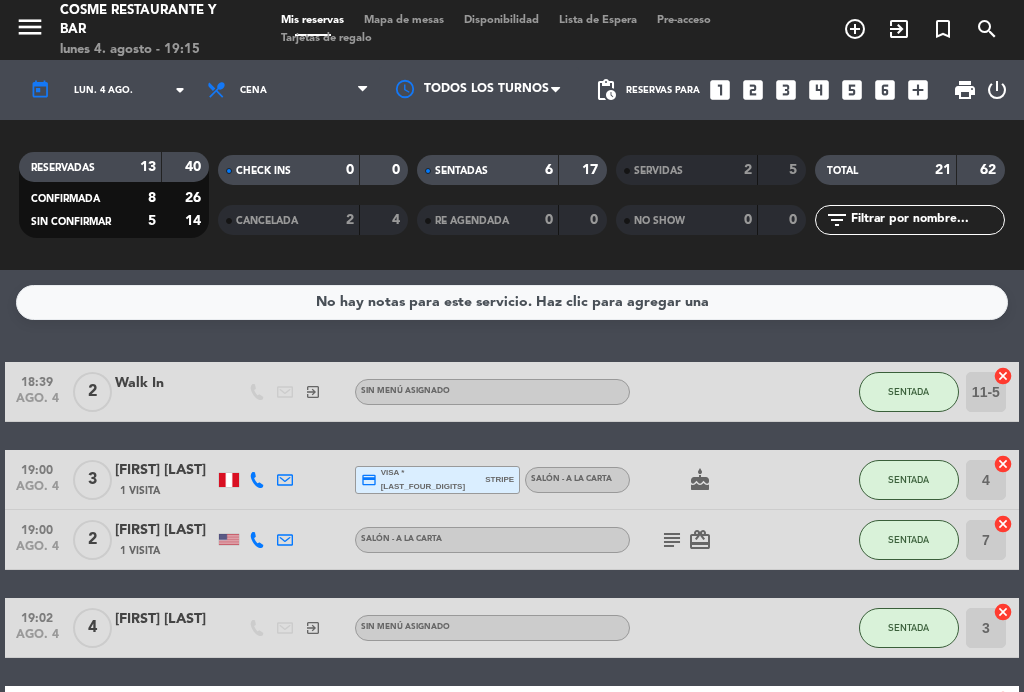 click on "subject" 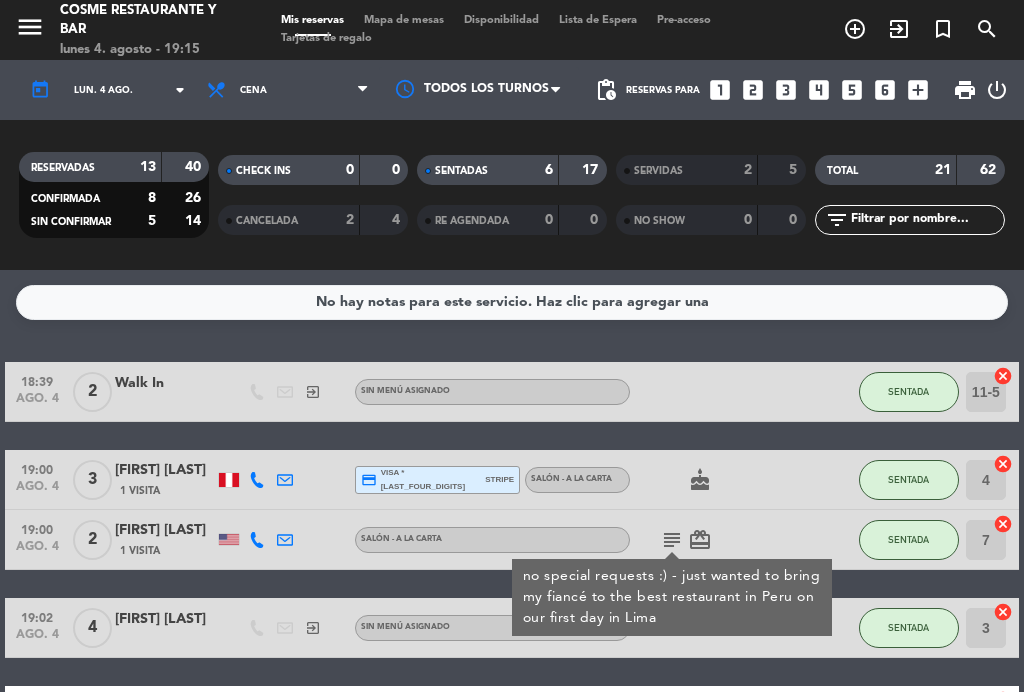 click on "subject" 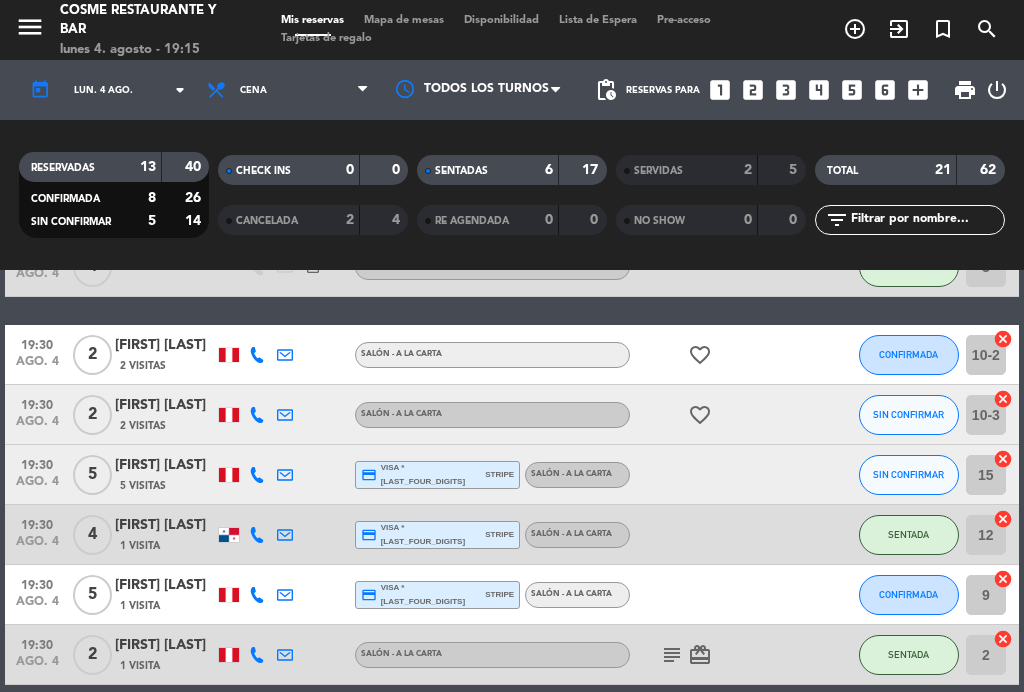scroll, scrollTop: 362, scrollLeft: 0, axis: vertical 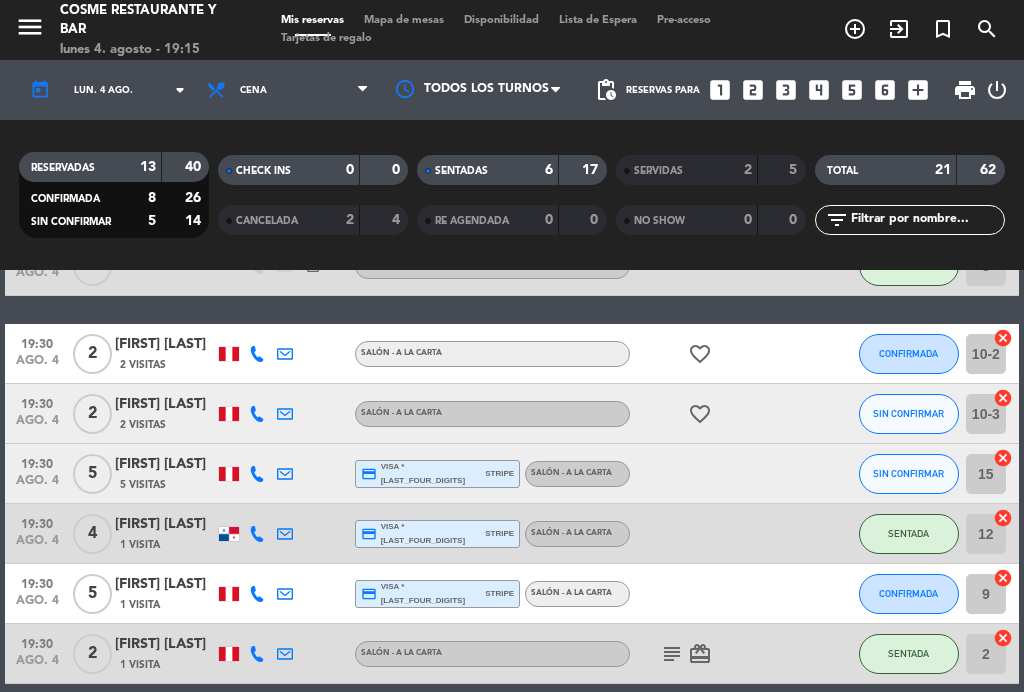click 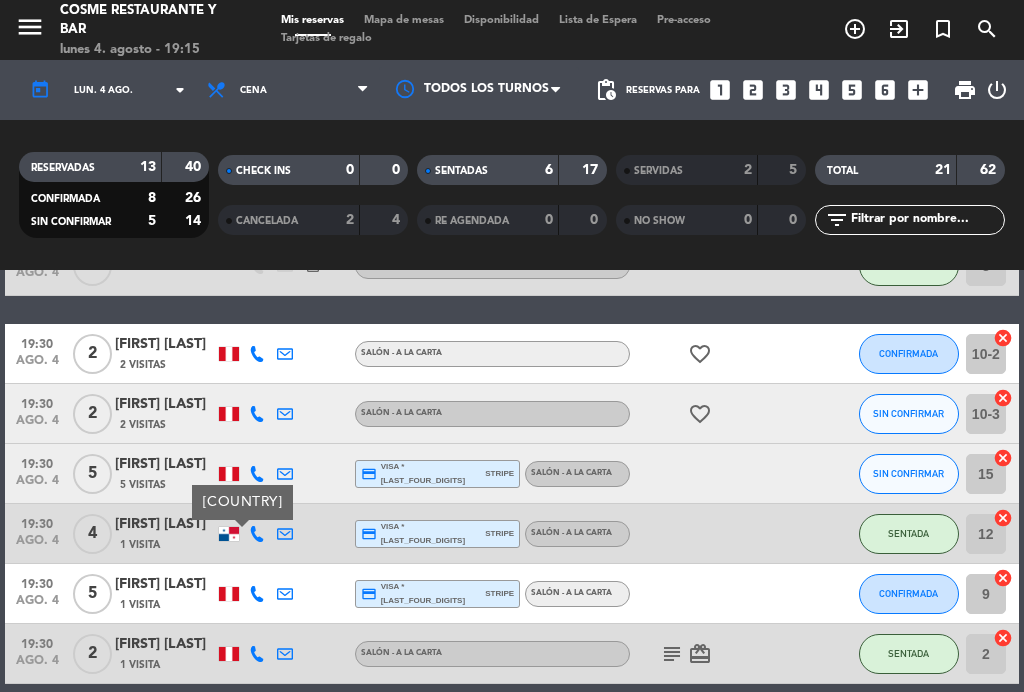 click 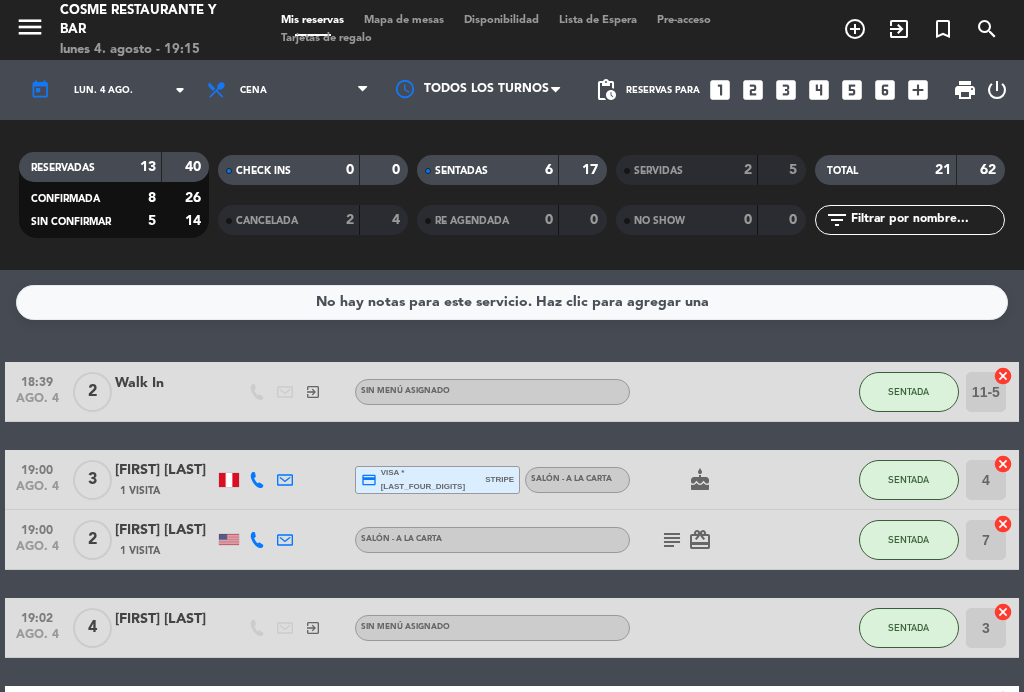 scroll, scrollTop: 0, scrollLeft: 0, axis: both 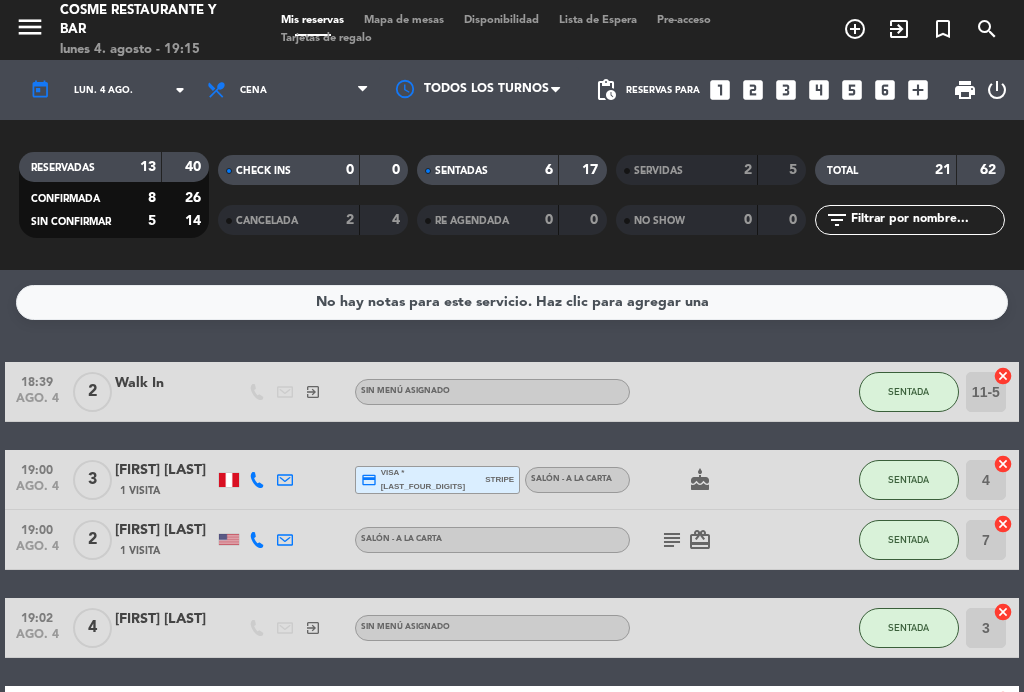 click on "Mapa de mesas" at bounding box center [404, 20] 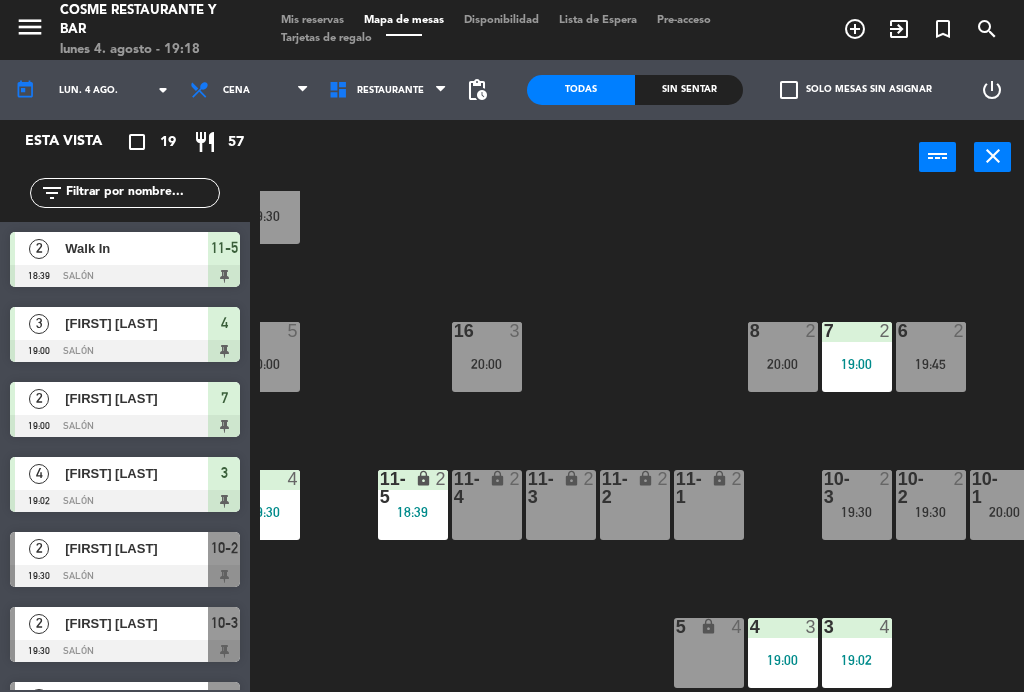 scroll, scrollTop: 127, scrollLeft: 34, axis: both 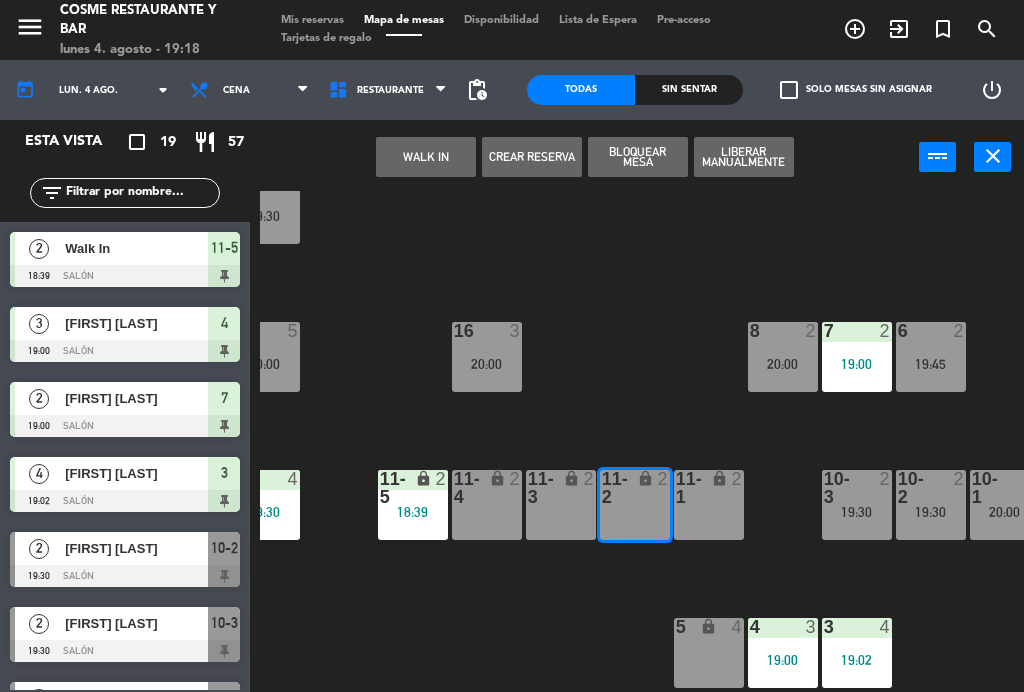 click on "lock" at bounding box center [708, 488] 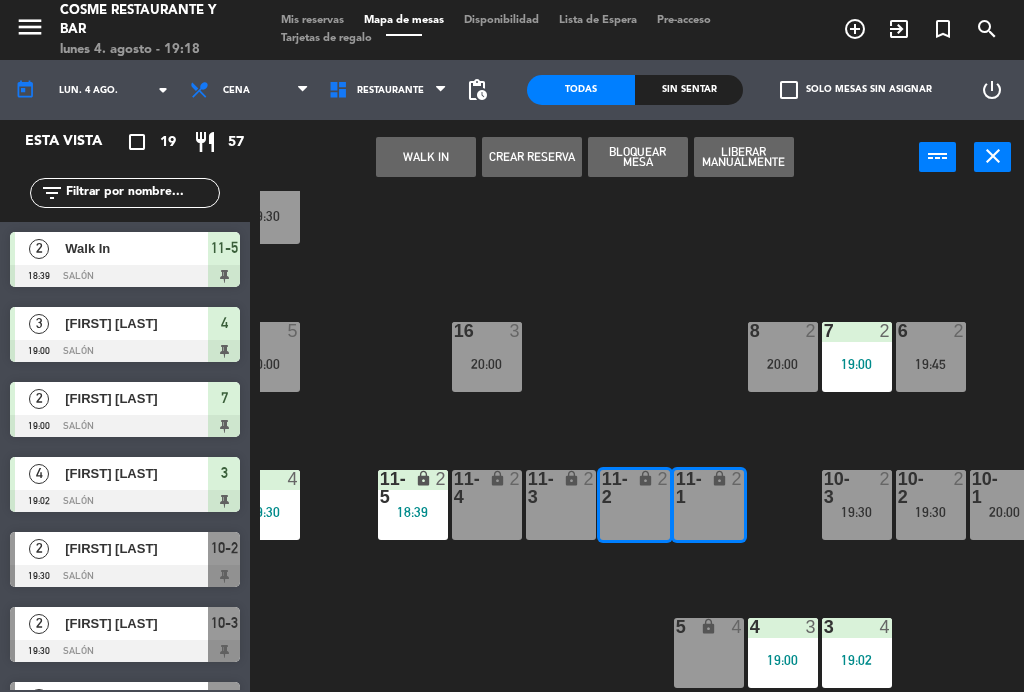 click on "WALK IN" at bounding box center [426, 157] 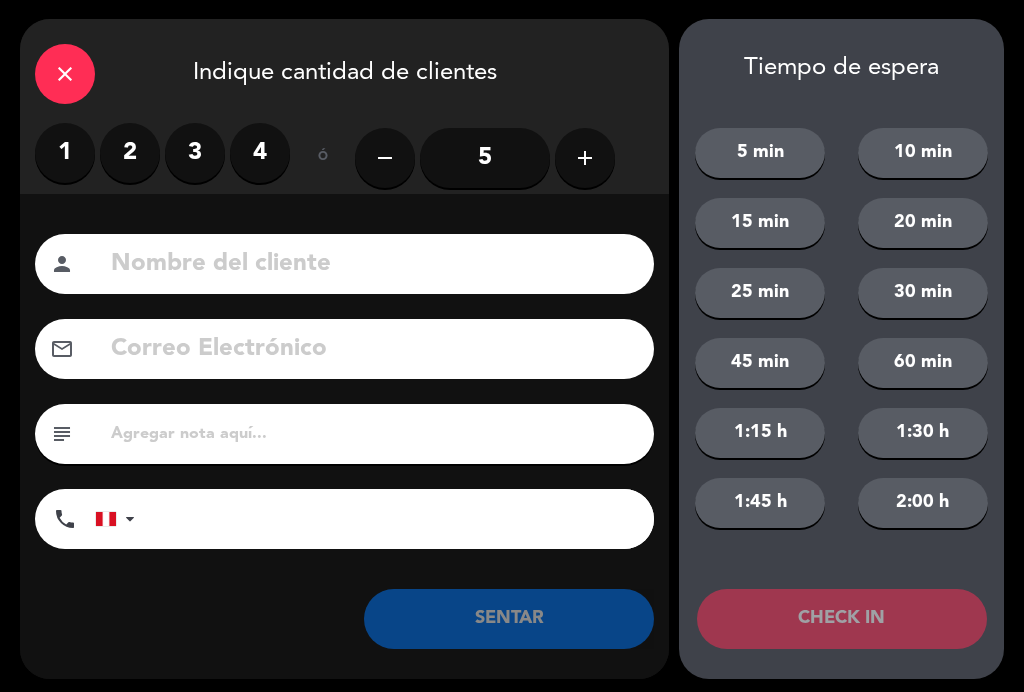 click on "3" at bounding box center (195, 154) 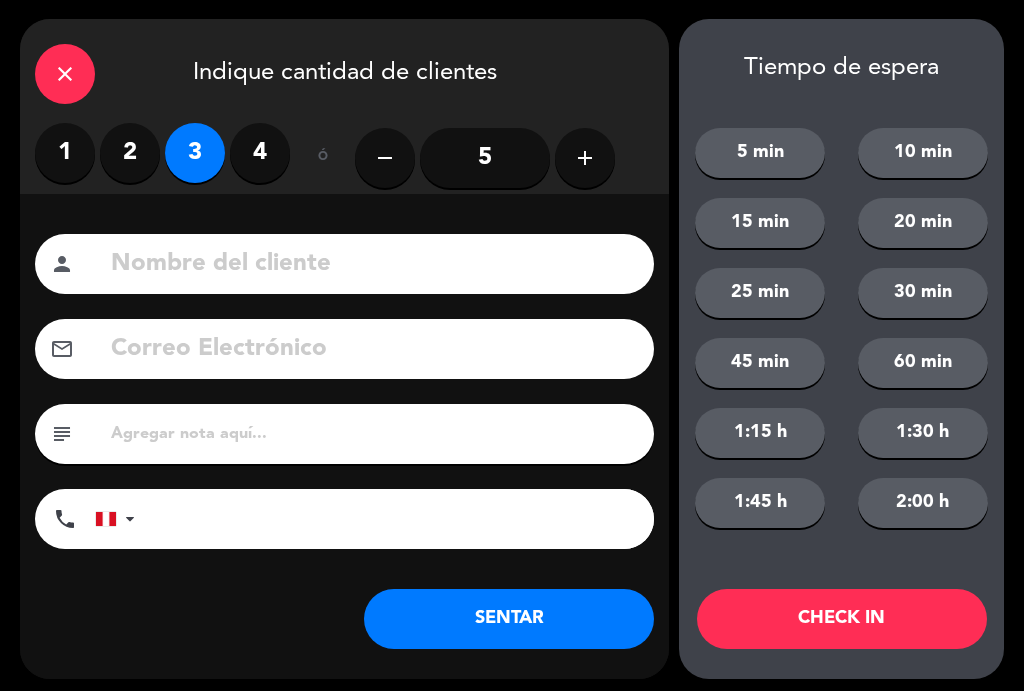 click 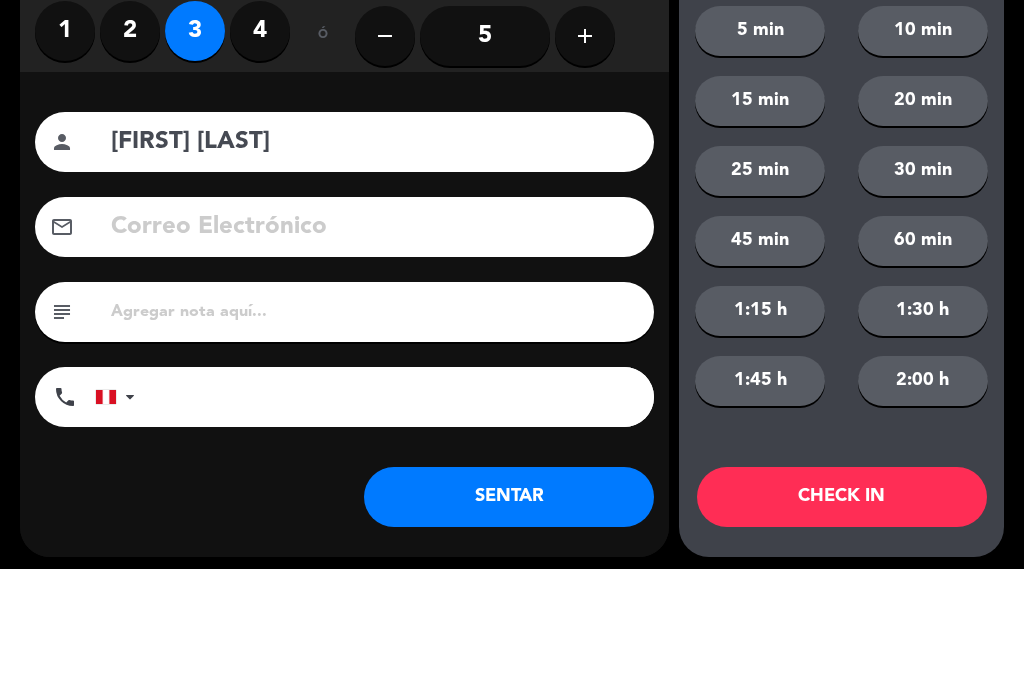 type on "[FIRST] [LAST]" 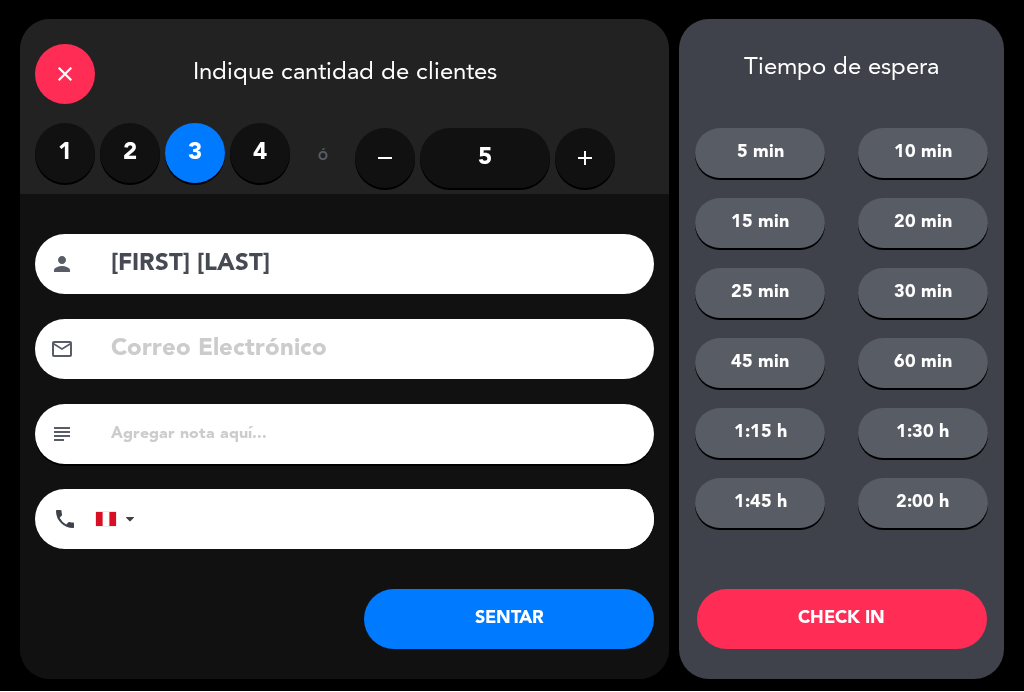 click on "SENTAR" 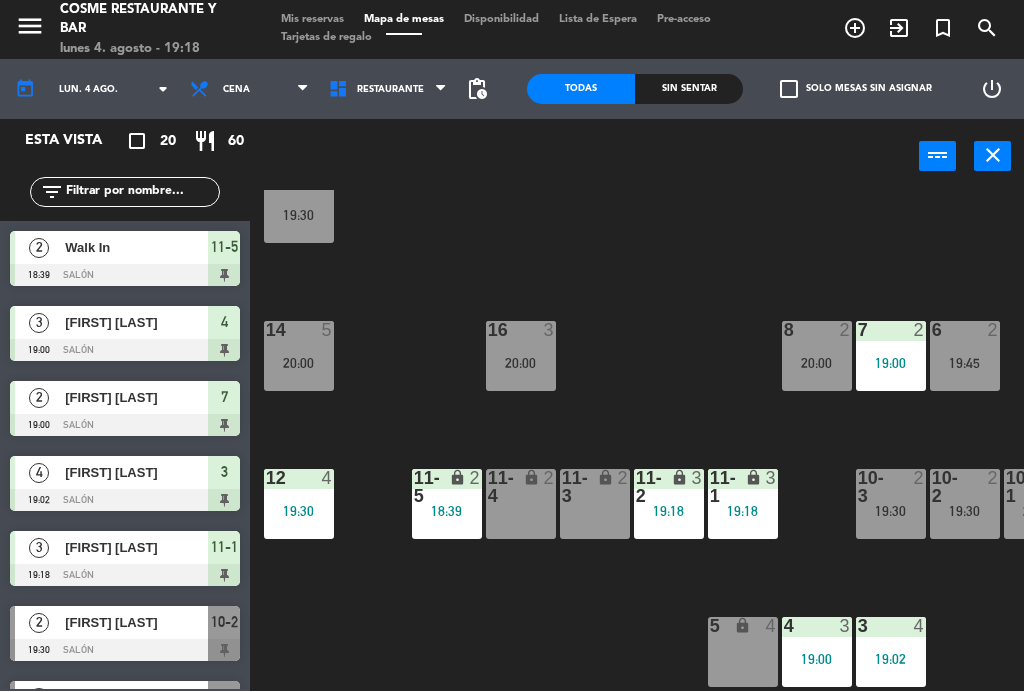 scroll, scrollTop: 127, scrollLeft: 0, axis: vertical 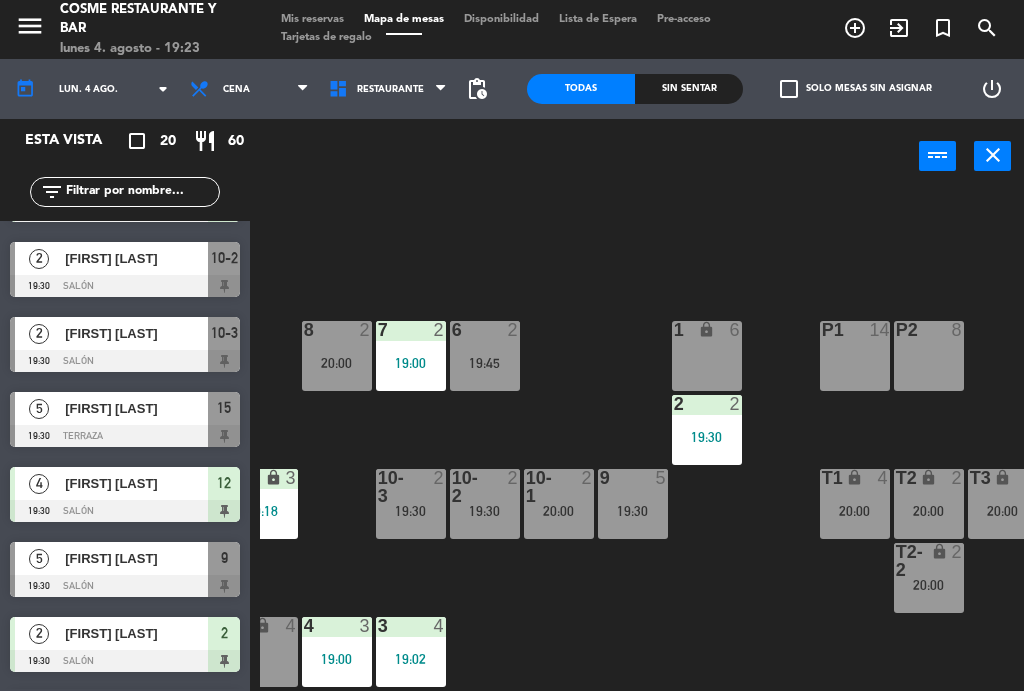 click on "4  3   19:00" at bounding box center [337, 653] 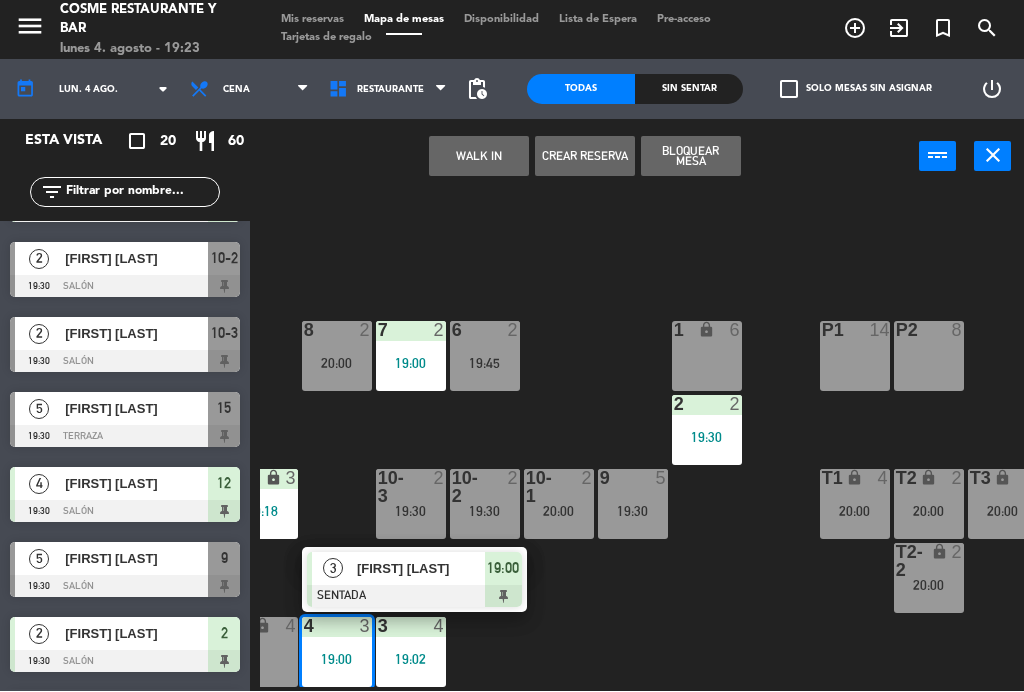 click on "[FIRST] [LAST]" at bounding box center [421, 569] 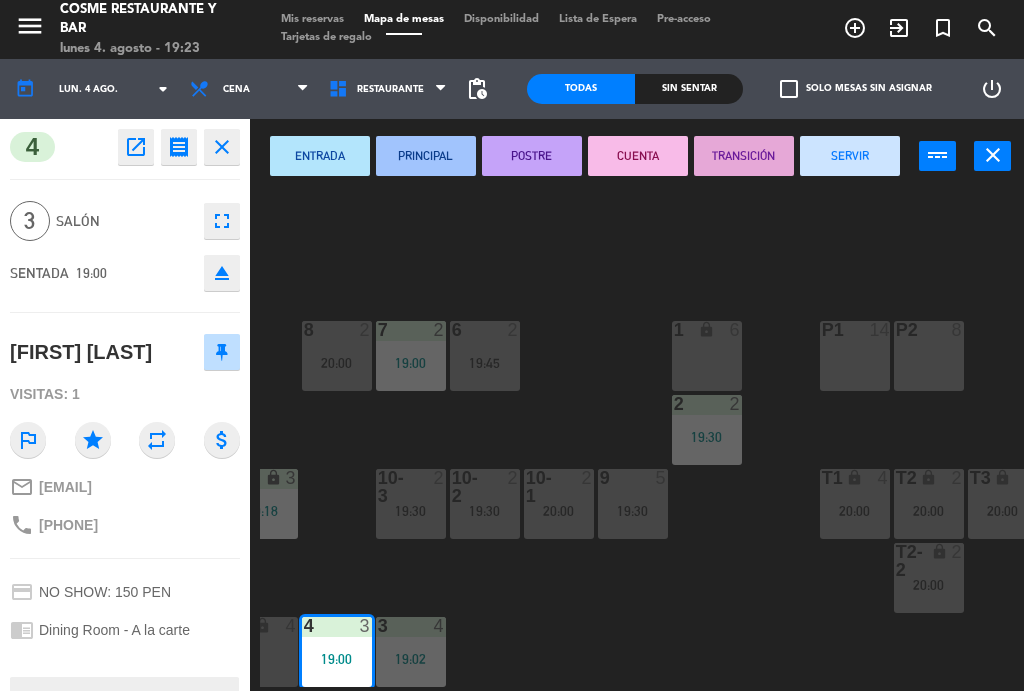 click on "SERVIR" at bounding box center [850, 157] 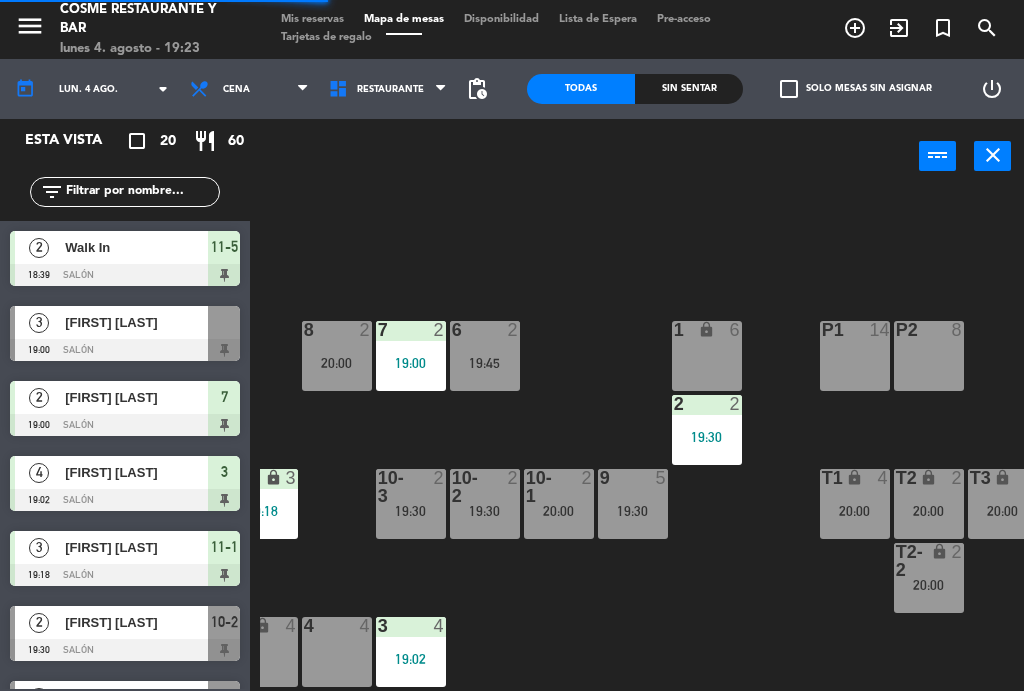 click on "20:00" at bounding box center (1003, 512) 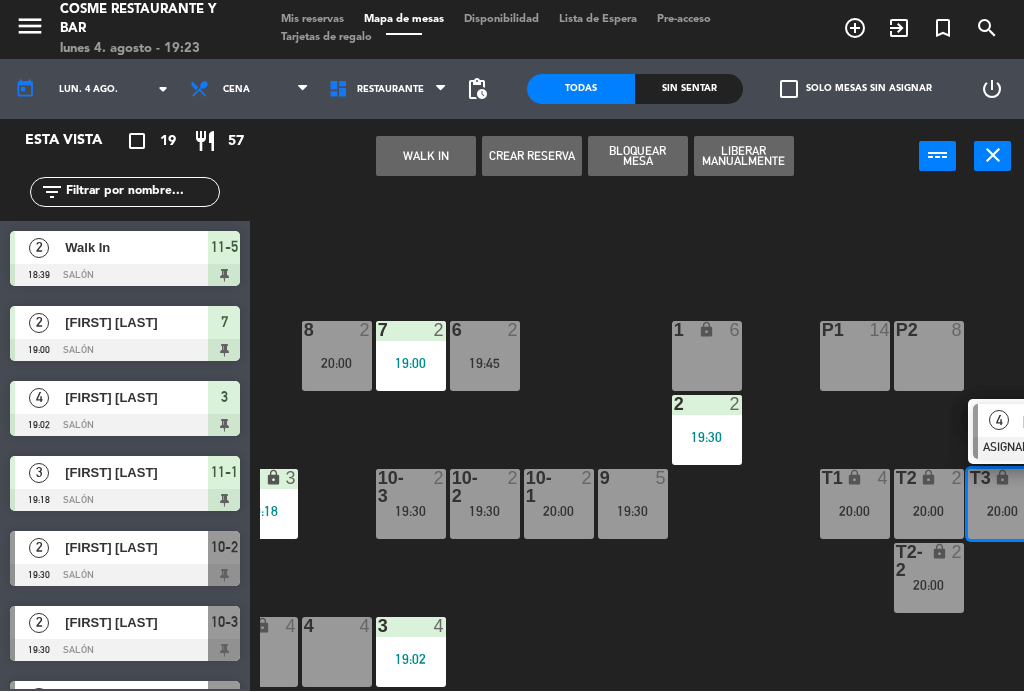 click at bounding box center (336, 627) 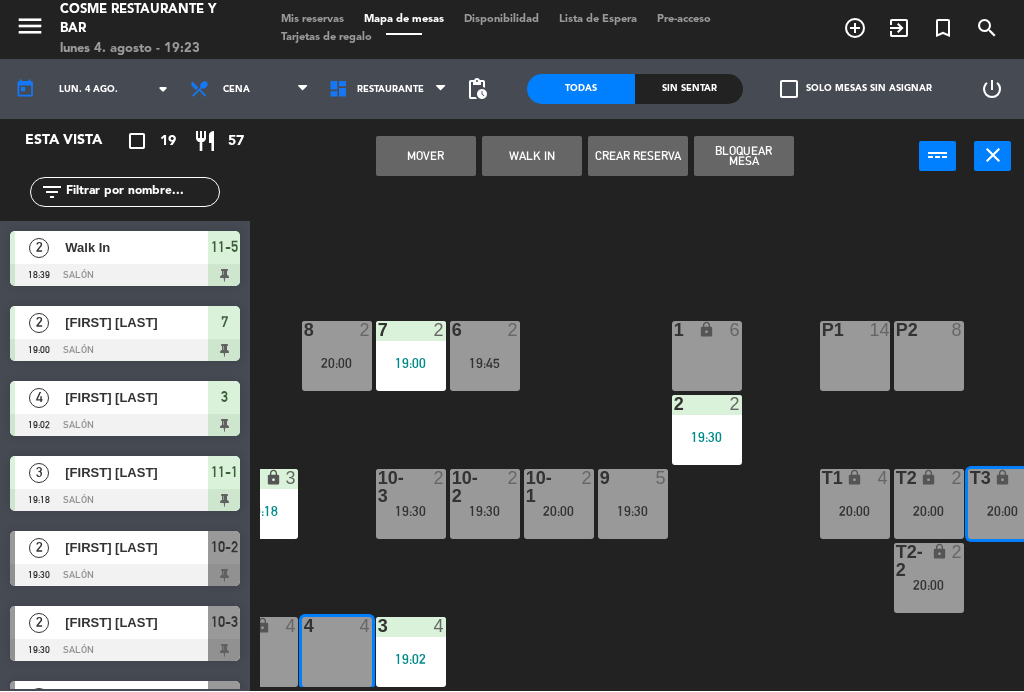 click on "Mover" at bounding box center [426, 157] 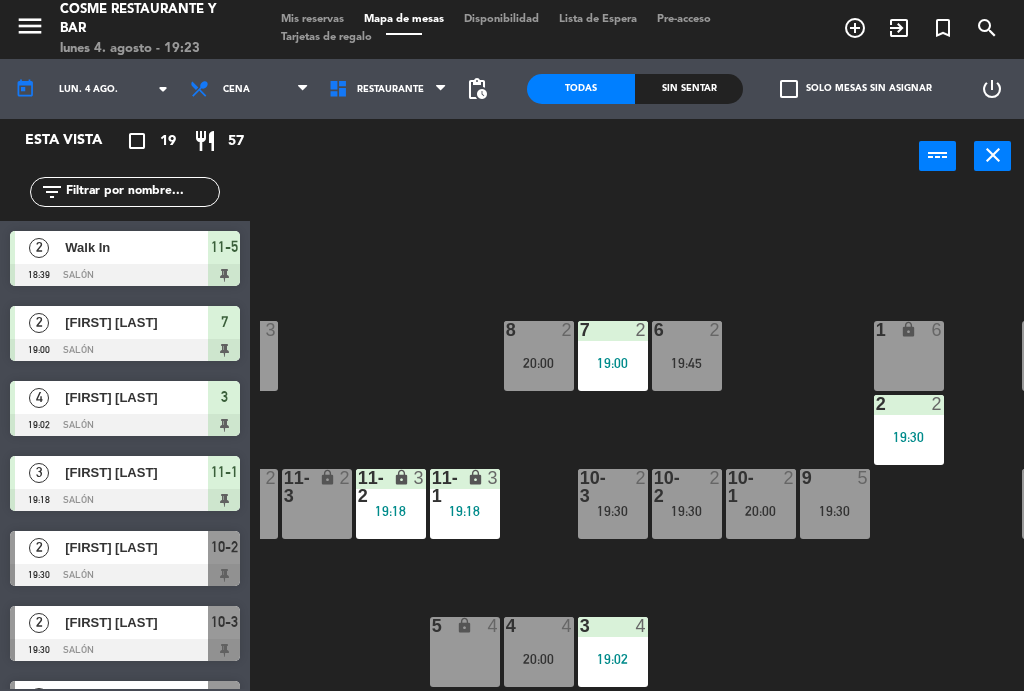 scroll, scrollTop: 127, scrollLeft: 279, axis: both 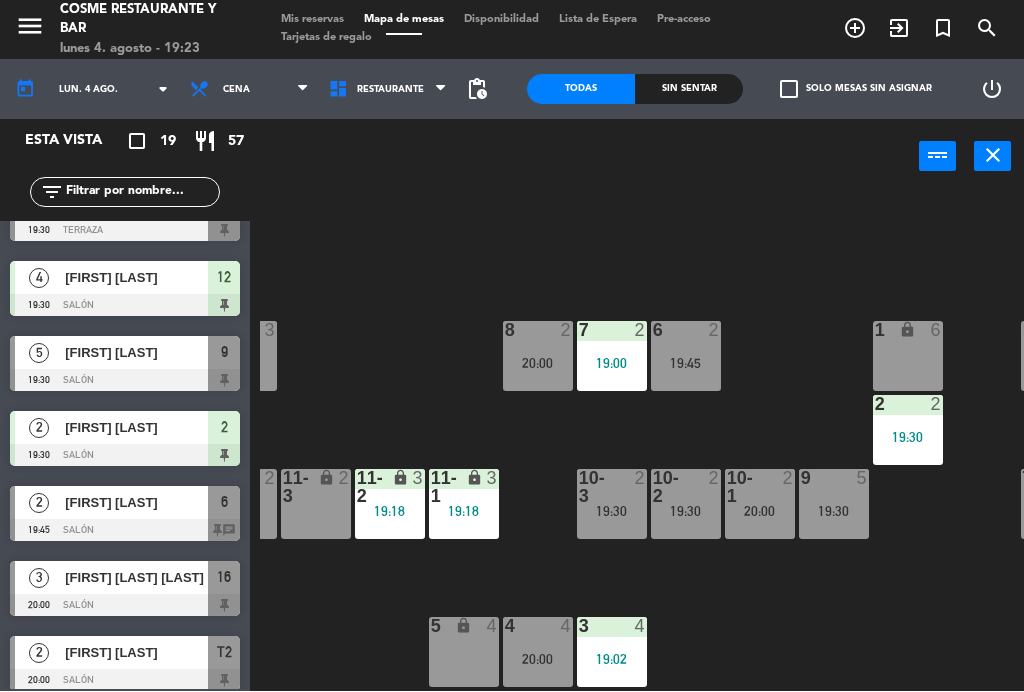 click on "[FIRST] [LAST]" at bounding box center [135, 353] 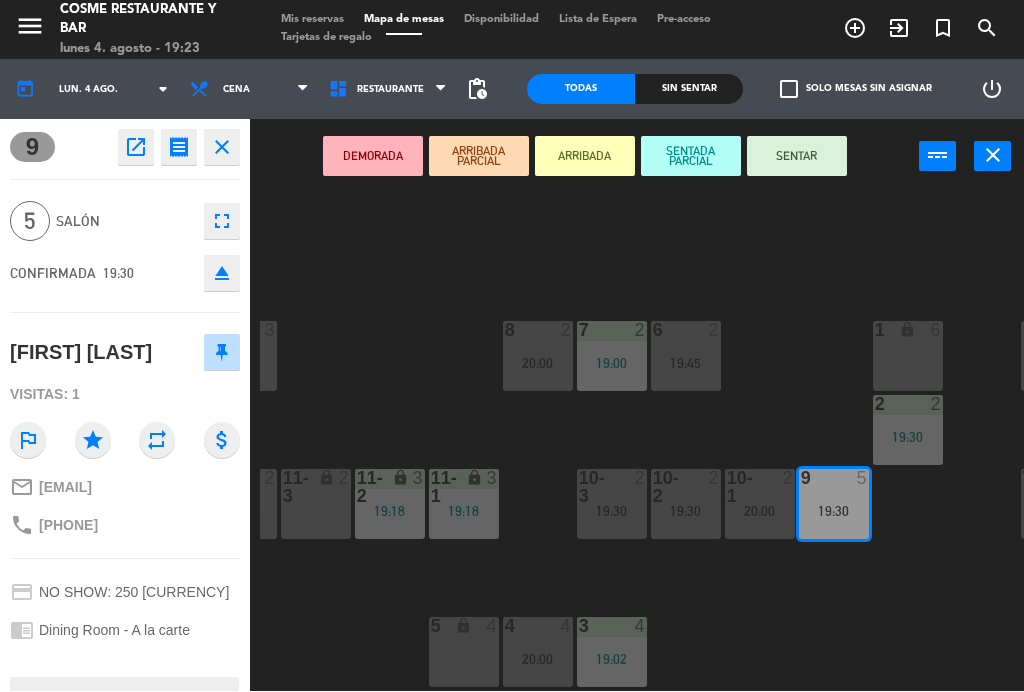 click on "SENTAR" at bounding box center [797, 157] 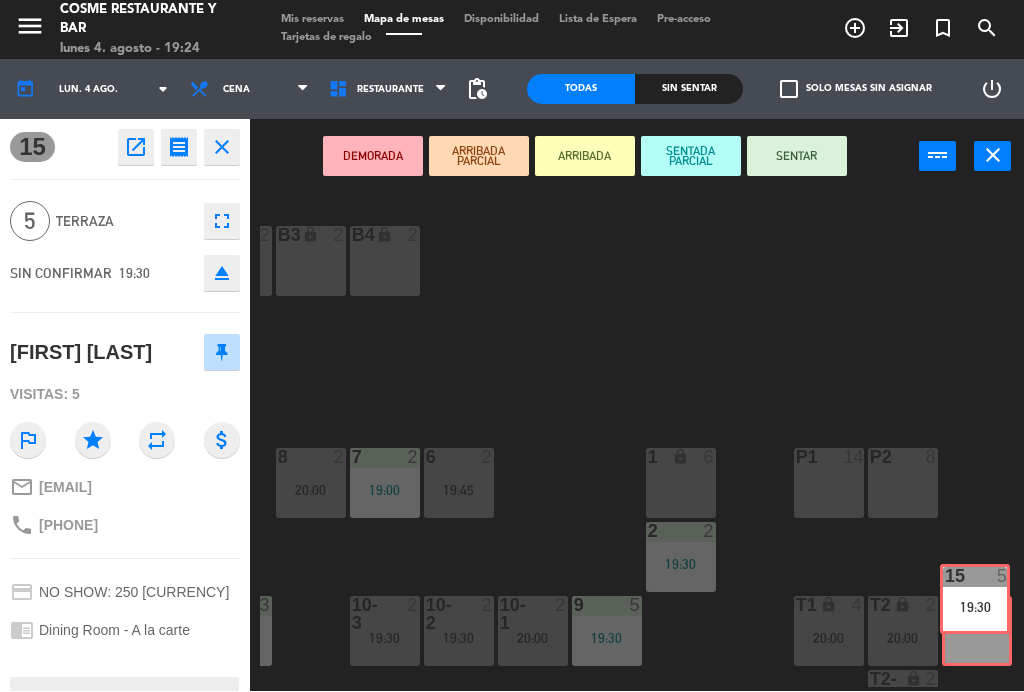 scroll, scrollTop: 0, scrollLeft: 506, axis: horizontal 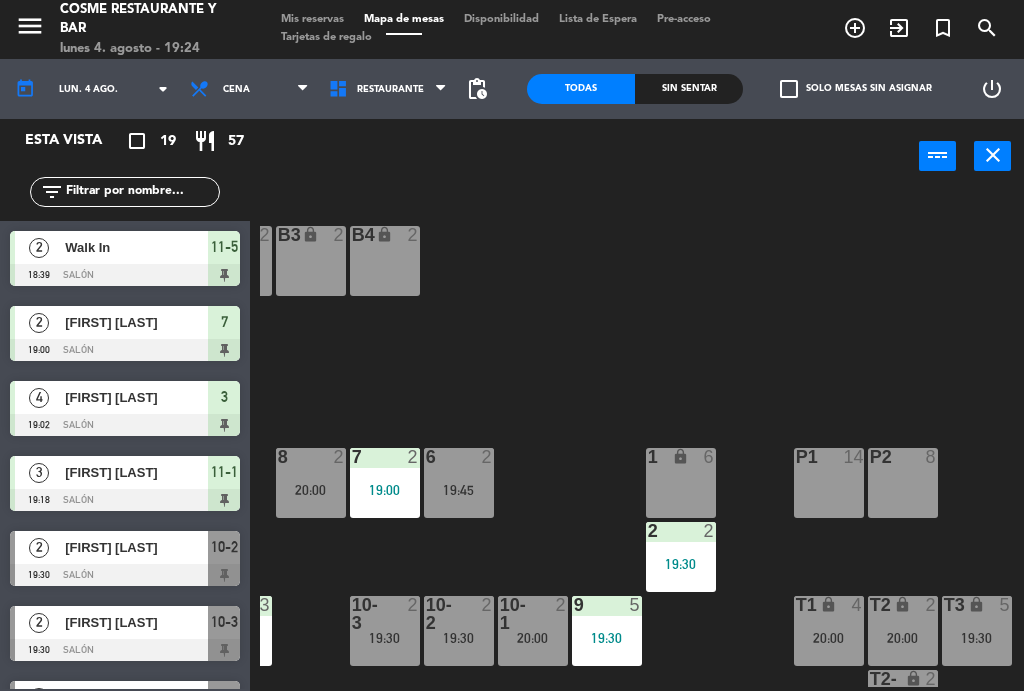click on "B1 lock  2  B2 lock  2  B3 lock  2  B4 lock  2  15  12  14  5   20:00  8  2   20:00  7  2   19:00  6  2   19:45  1 lock  6  16  3   20:00  P2  8  P1  14  2  2   19:30  12  4   19:30  10-1  2   20:00  9  5   19:30  T1 lock  4   20:00  T2 lock  2   20:00  11-1 lock  3   19:18  11-2 lock  3   19:18  11-3 lock  2  11-4 lock  2  11-5 lock  2   18:39  T3 lock  5   19:30  10-2  2   19:30  10-3  2   19:30  T2-2 lock  2   20:00  3  4   19:02  4  4   20:00  5 lock  4" 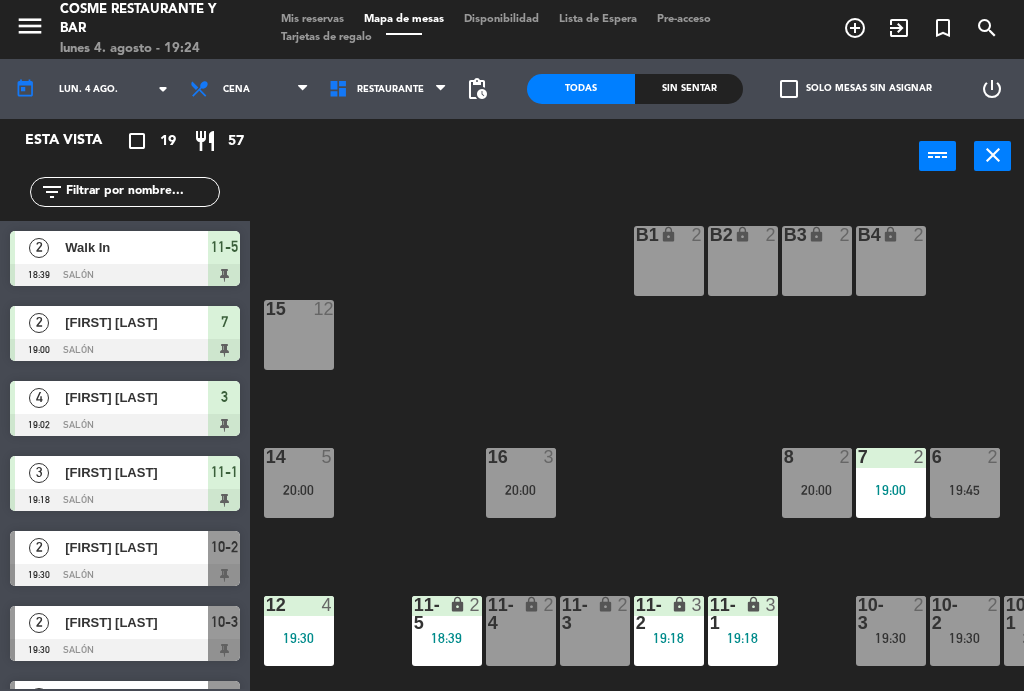 scroll, scrollTop: 0, scrollLeft: 0, axis: both 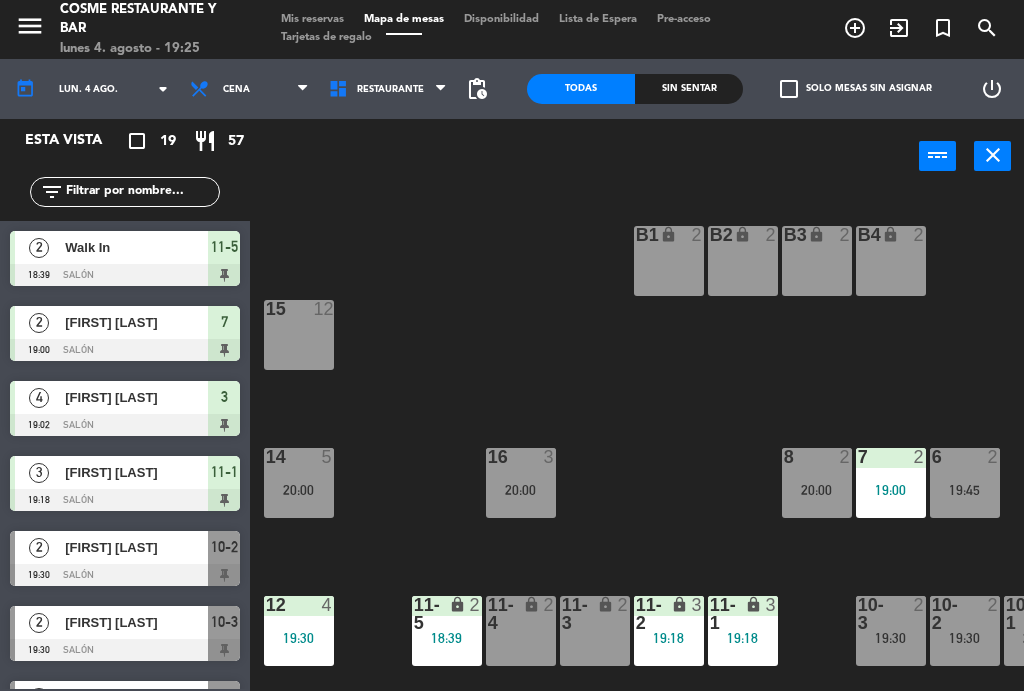 click on "[FIRST] [LAST]" at bounding box center (136, 548) 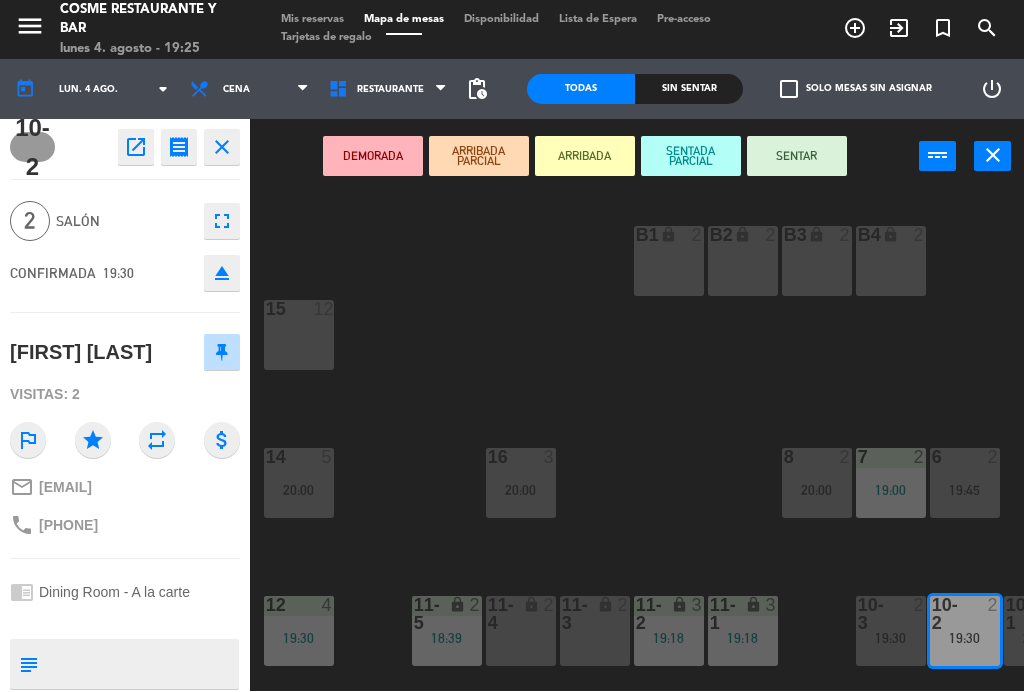 click on "SENTAR" at bounding box center (797, 157) 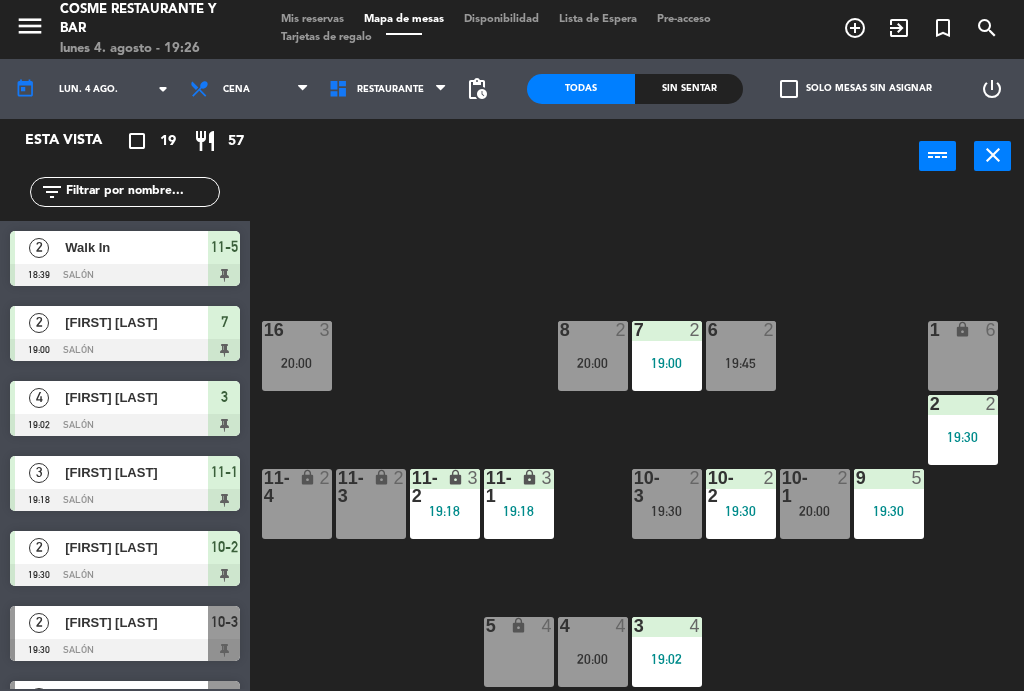 scroll, scrollTop: 127, scrollLeft: 224, axis: both 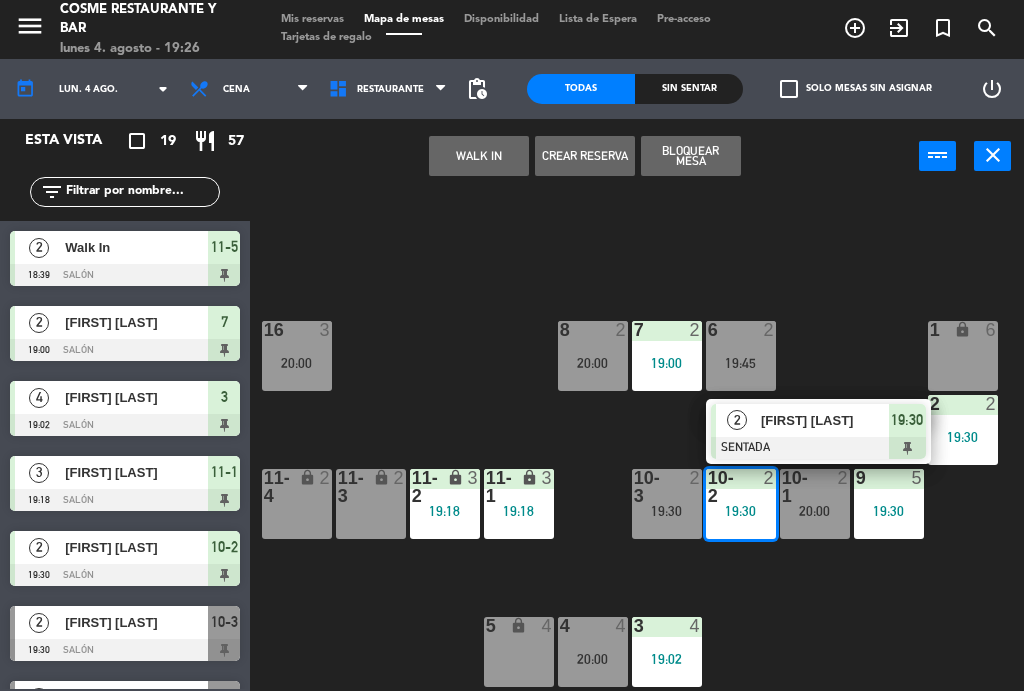 click on "19:30" at bounding box center (667, 512) 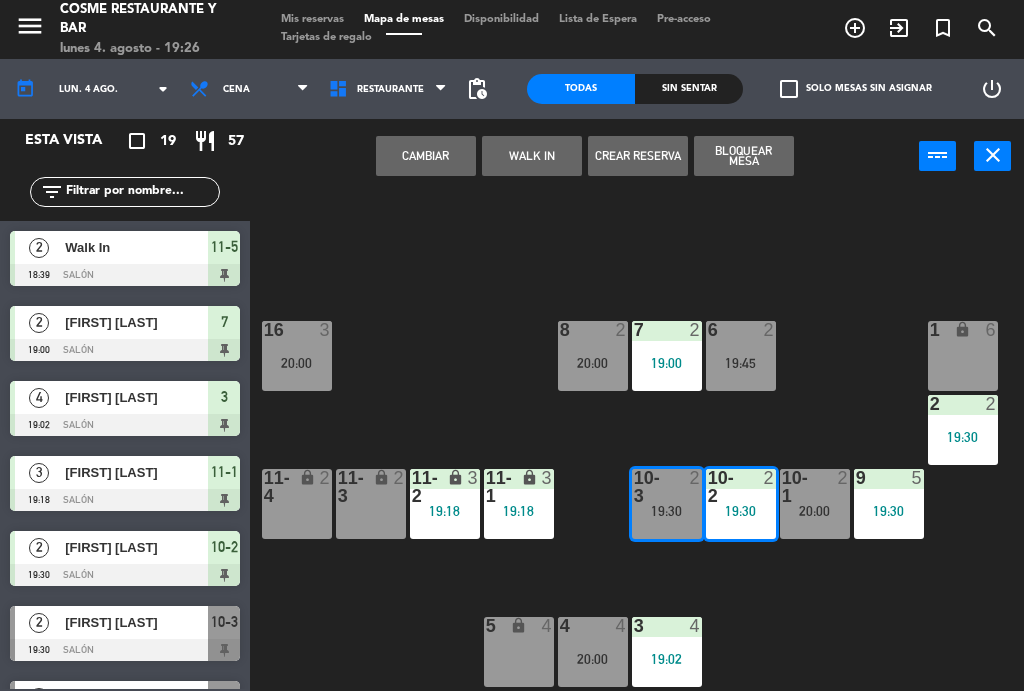 click on "Cambiar" at bounding box center (426, 157) 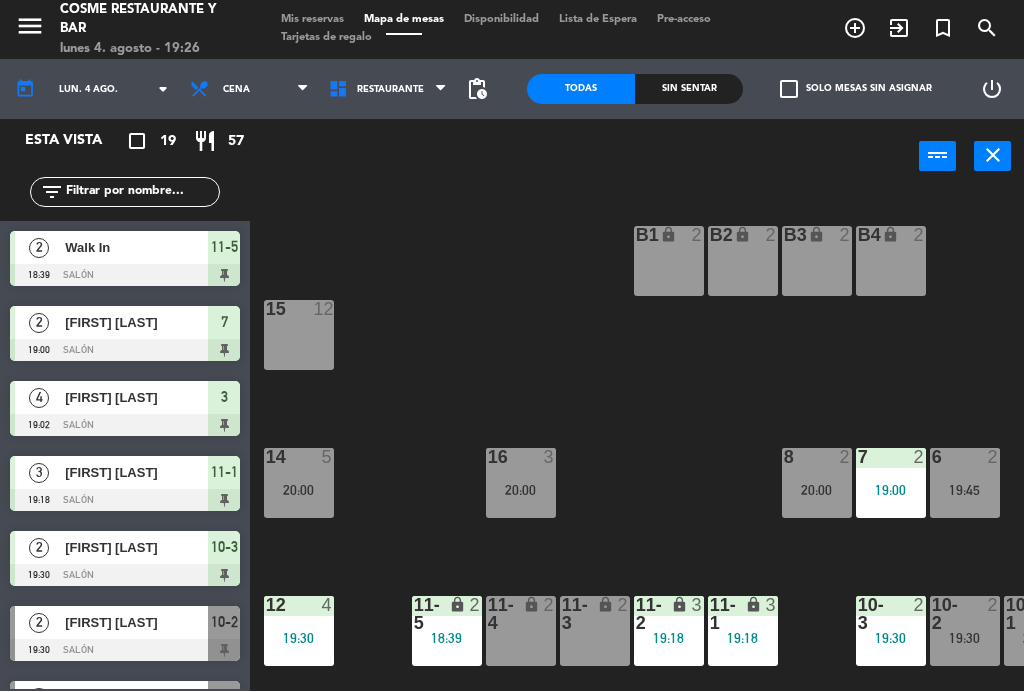 scroll, scrollTop: 0, scrollLeft: 0, axis: both 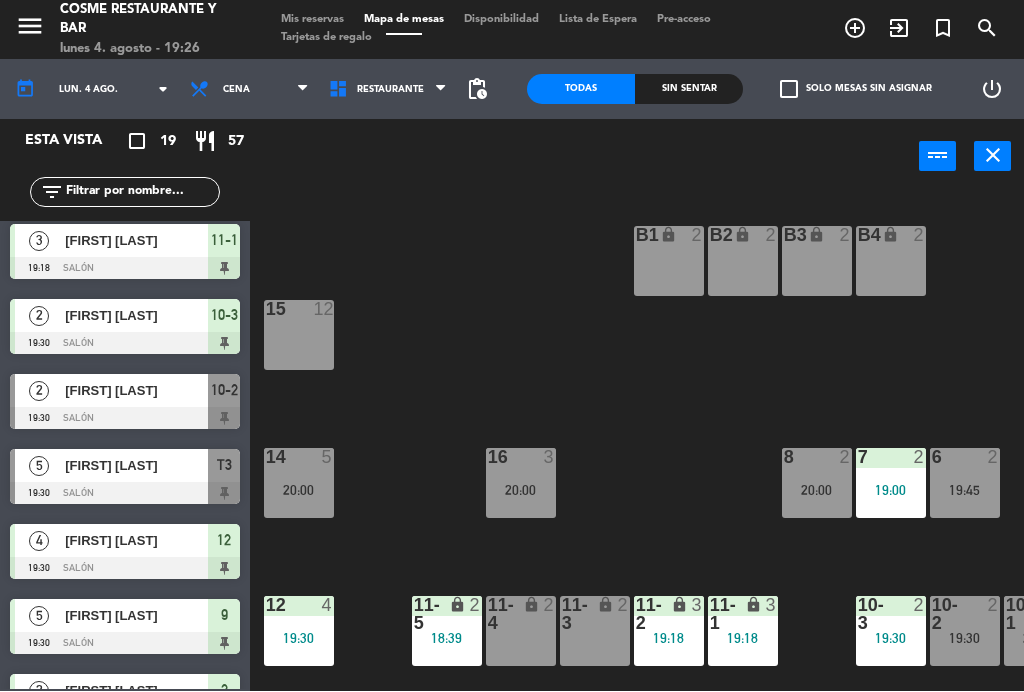 click on "[FIRST] [LAST]" at bounding box center (136, 391) 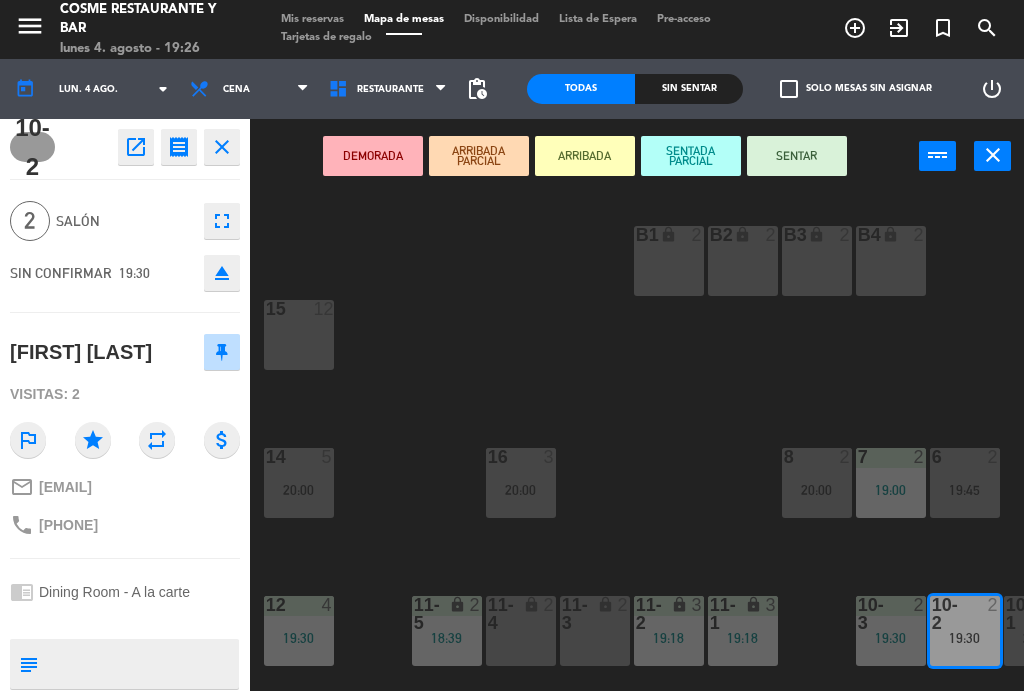 click on "SENTAR" at bounding box center [797, 157] 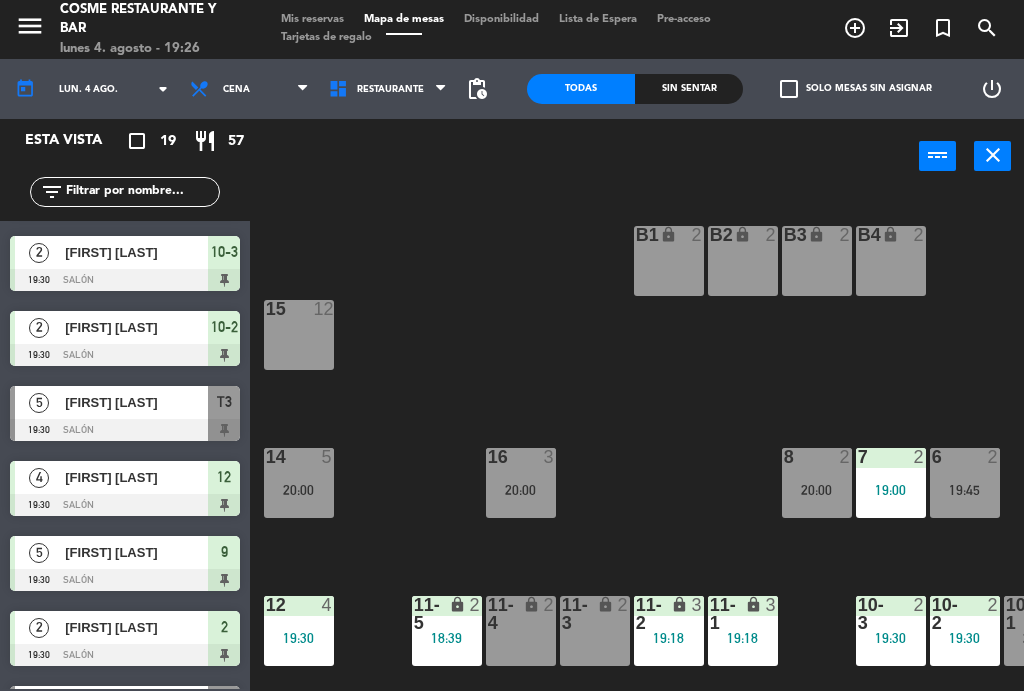 scroll, scrollTop: 299, scrollLeft: 0, axis: vertical 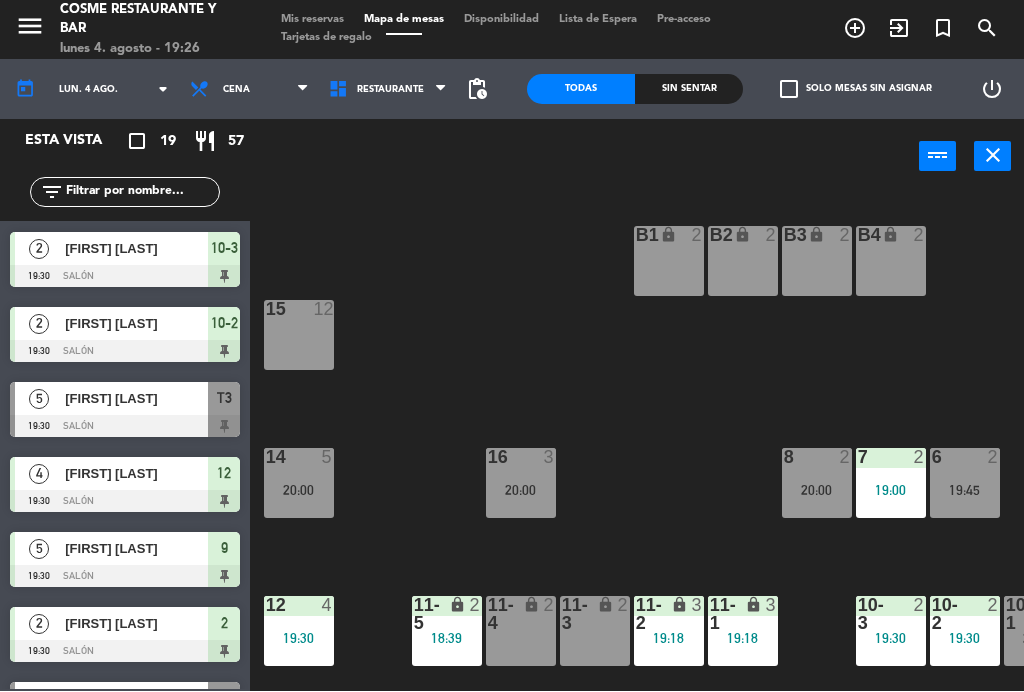 click on "Mis reservas" at bounding box center (312, 20) 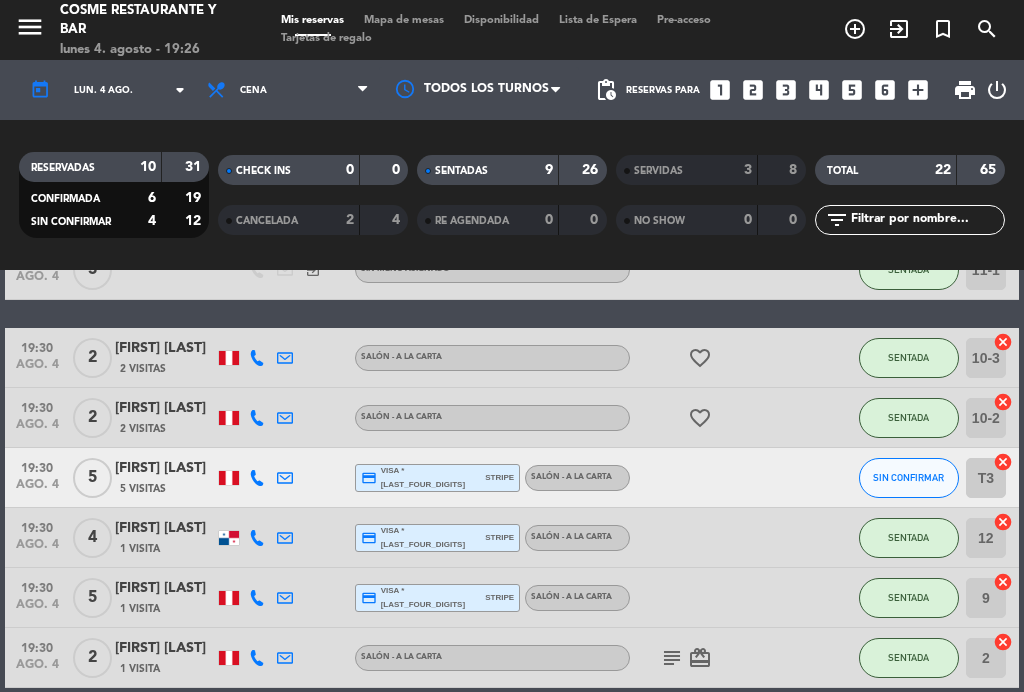 scroll, scrollTop: 370, scrollLeft: 0, axis: vertical 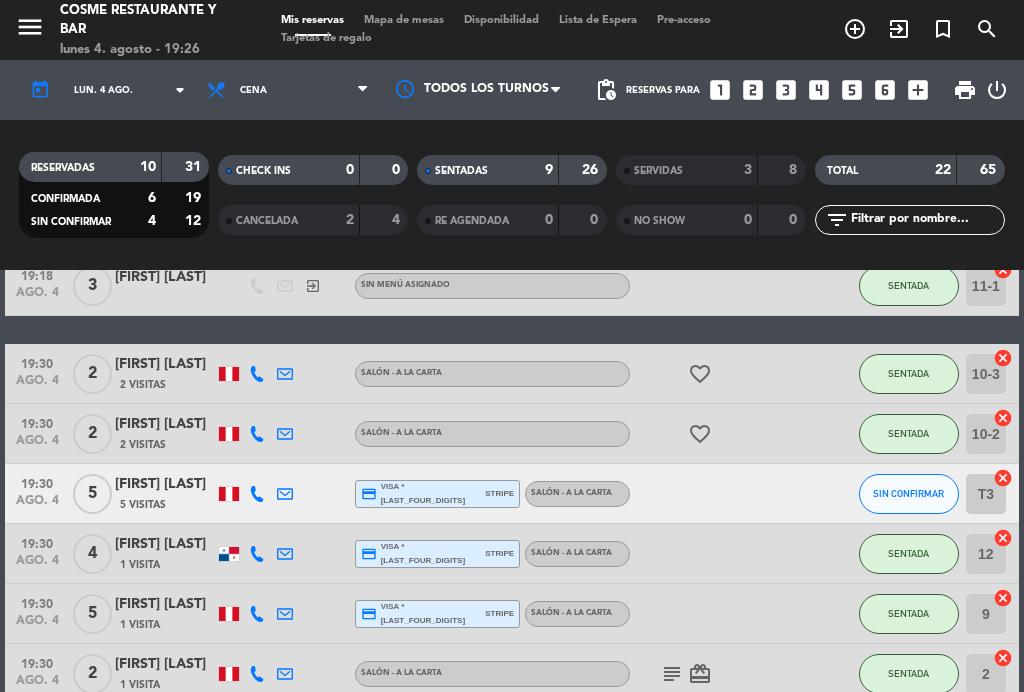click on "19:30" 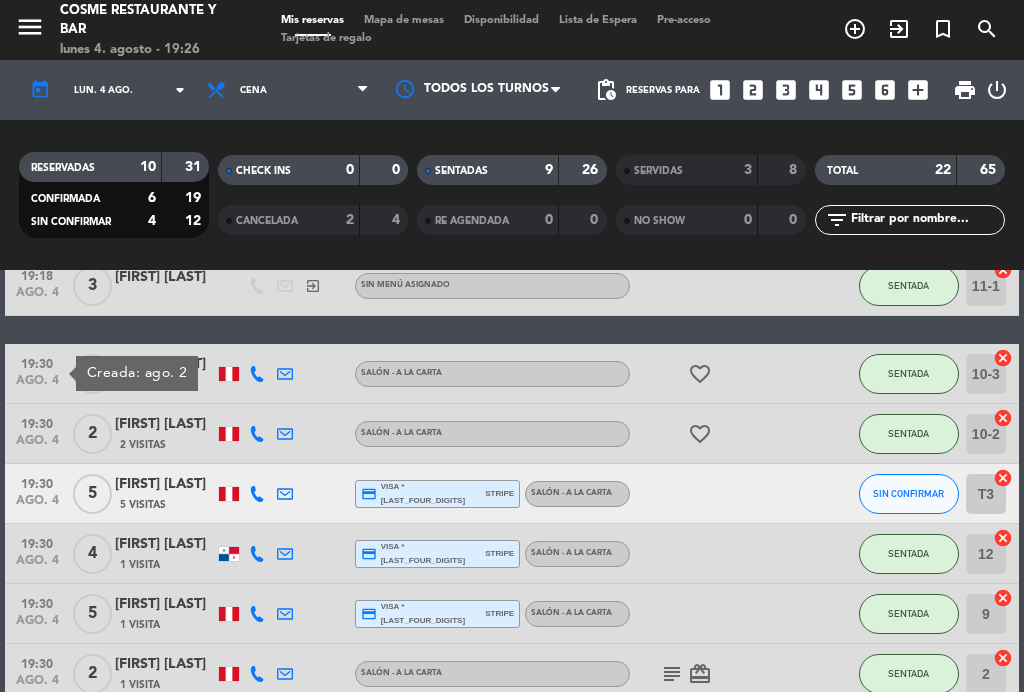 click on "19:30" 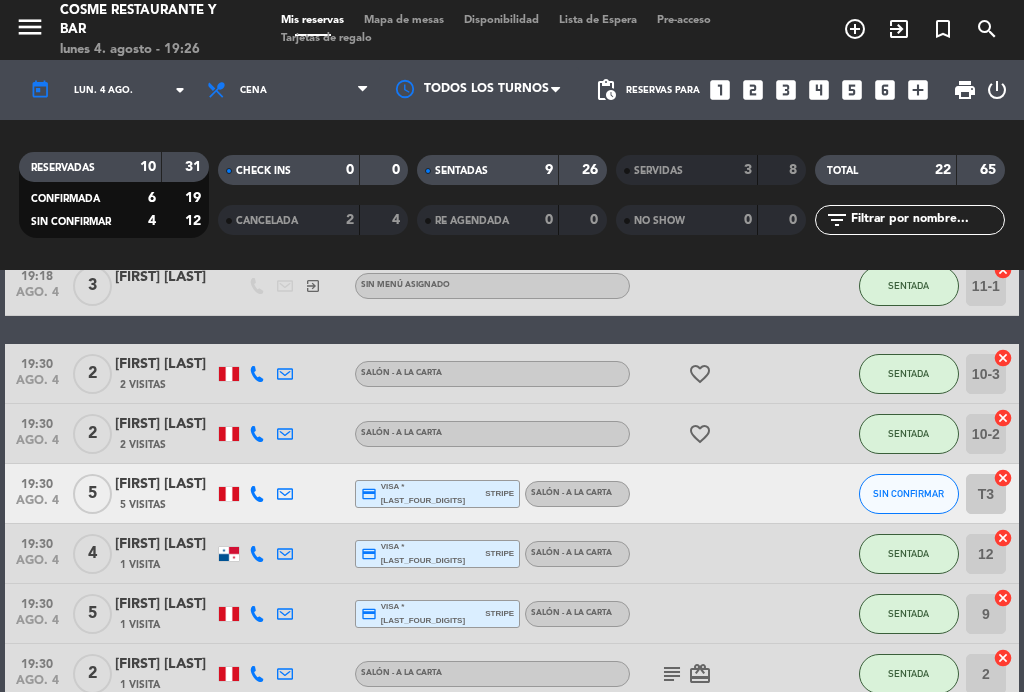 click on "19:30" 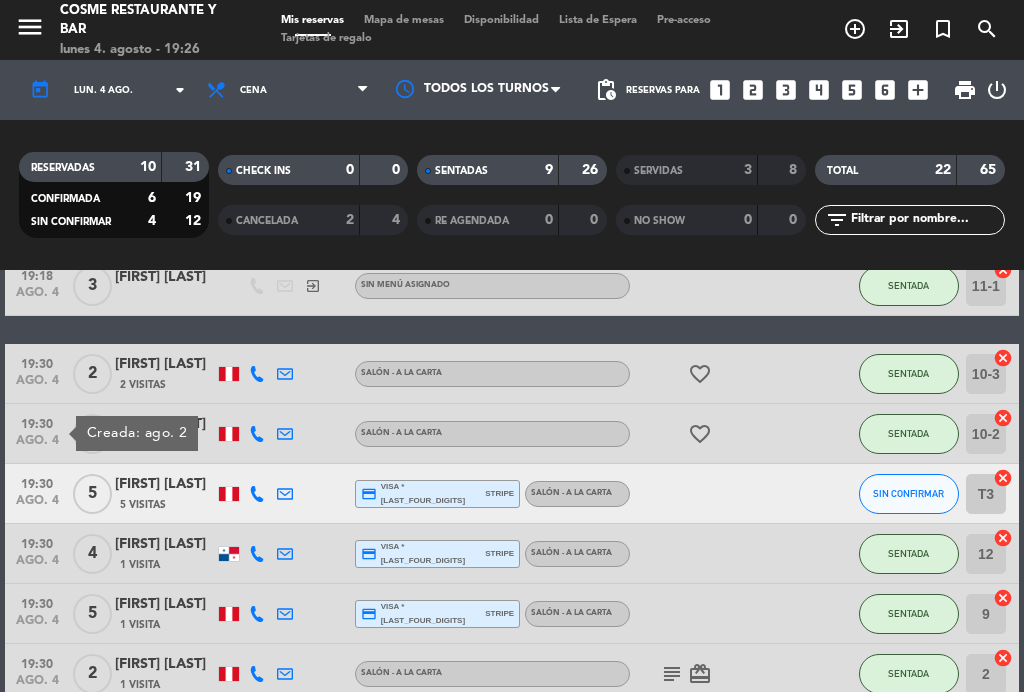 click on "19:30" 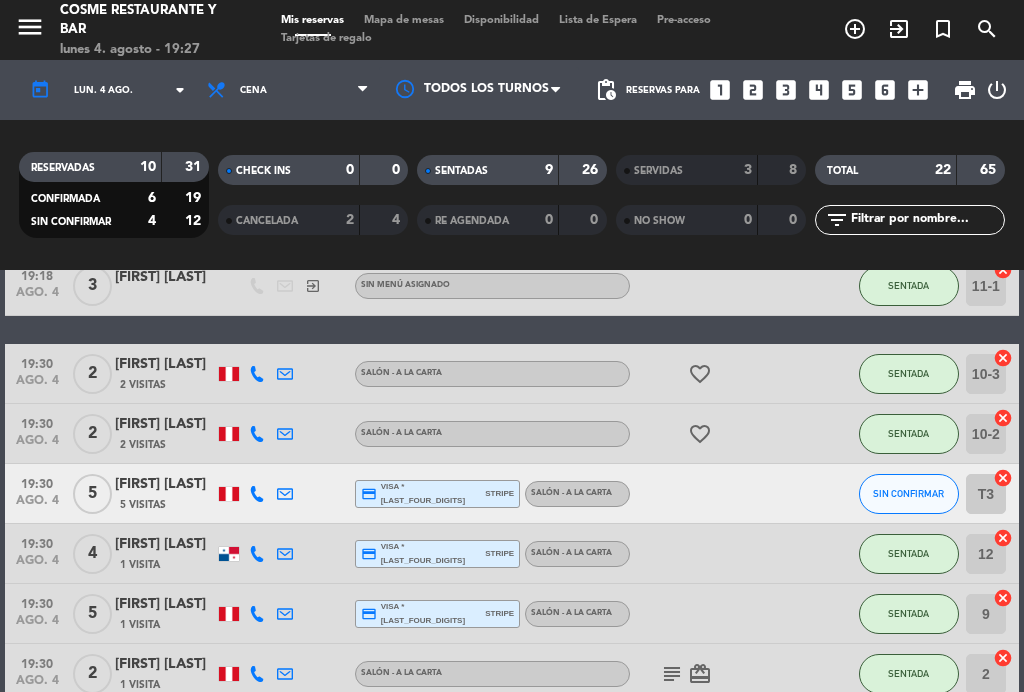 click on "Mapa de mesas" at bounding box center [404, 20] 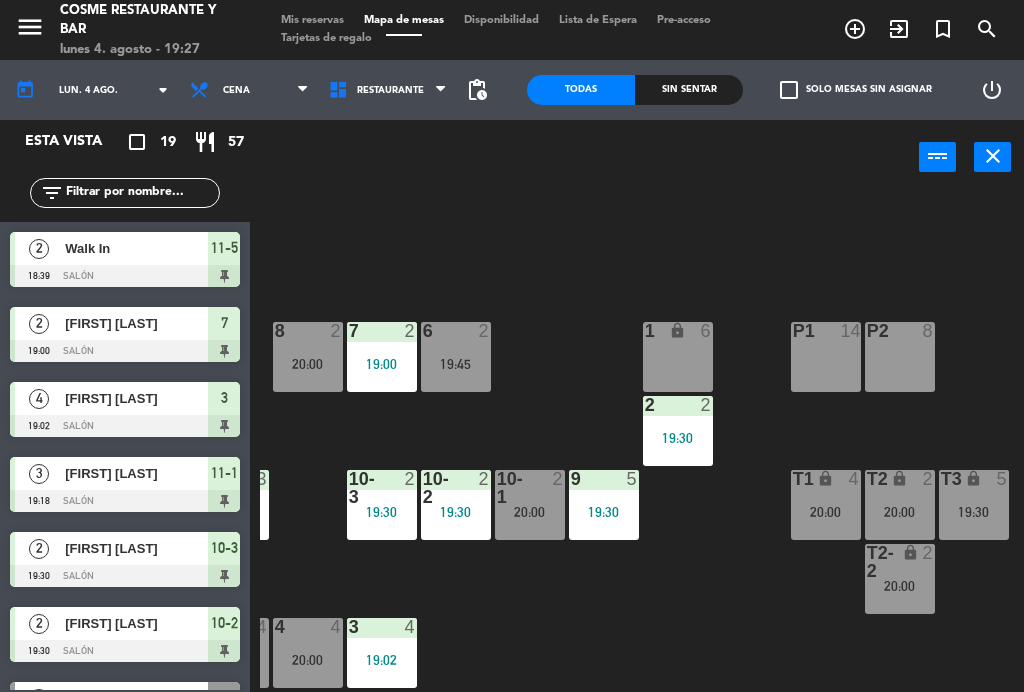 scroll, scrollTop: 127, scrollLeft: 509, axis: both 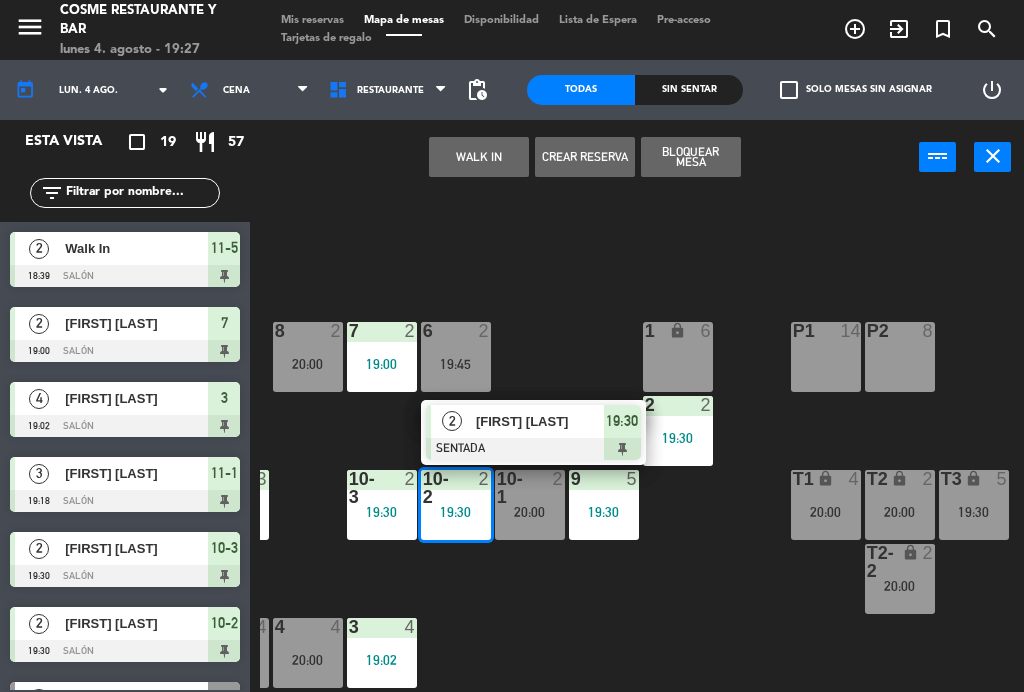 click at bounding box center [529, 488] 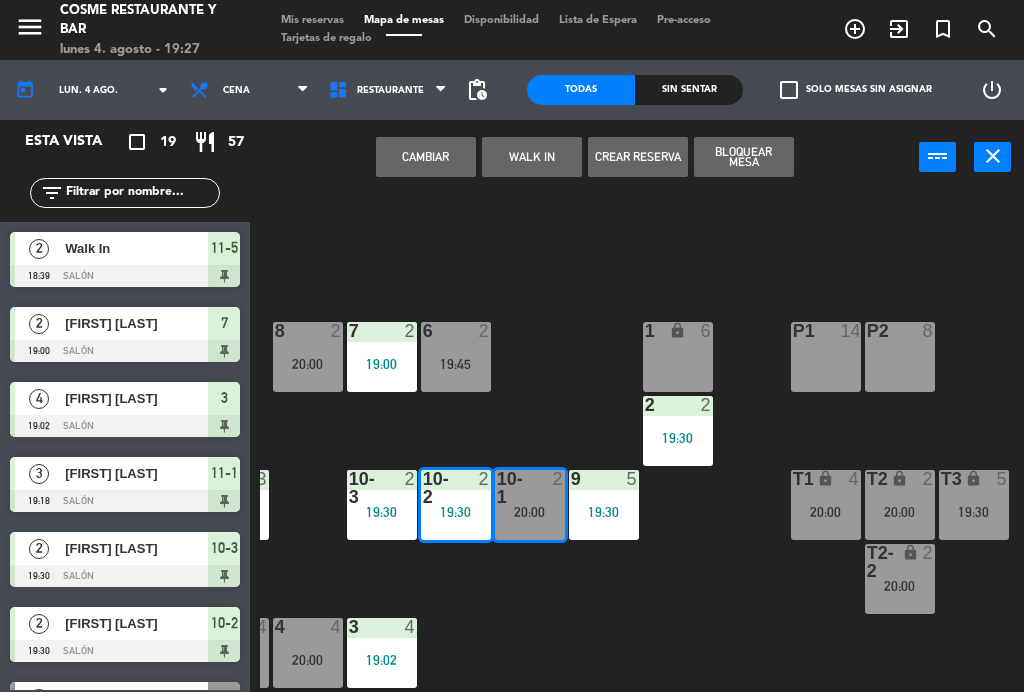 click on "Cambiar" at bounding box center (426, 157) 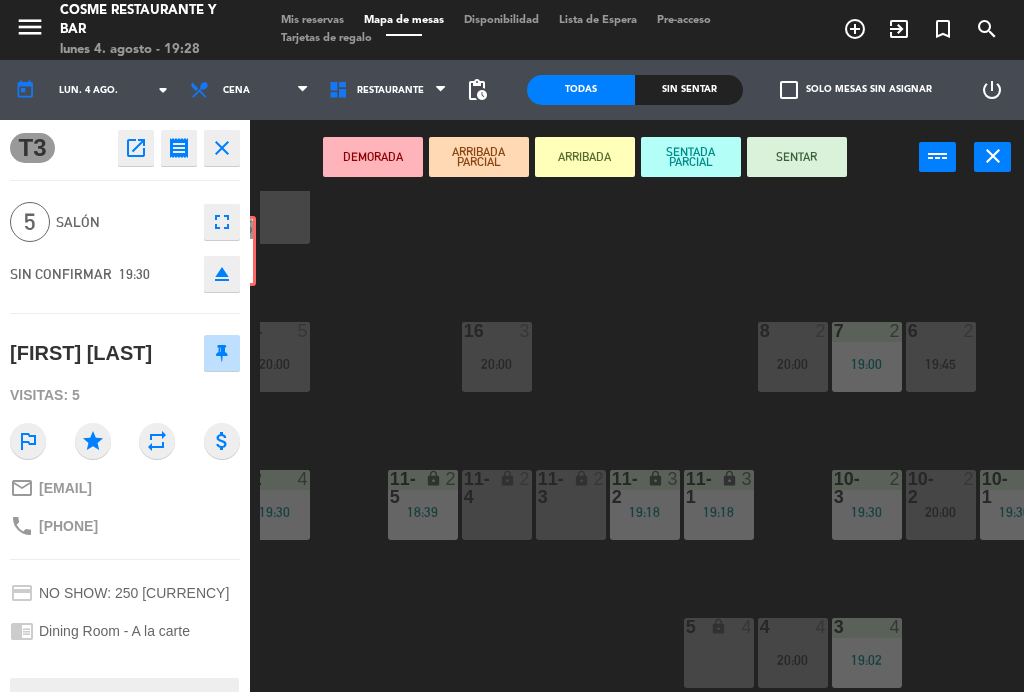 scroll, scrollTop: 127, scrollLeft: 0, axis: vertical 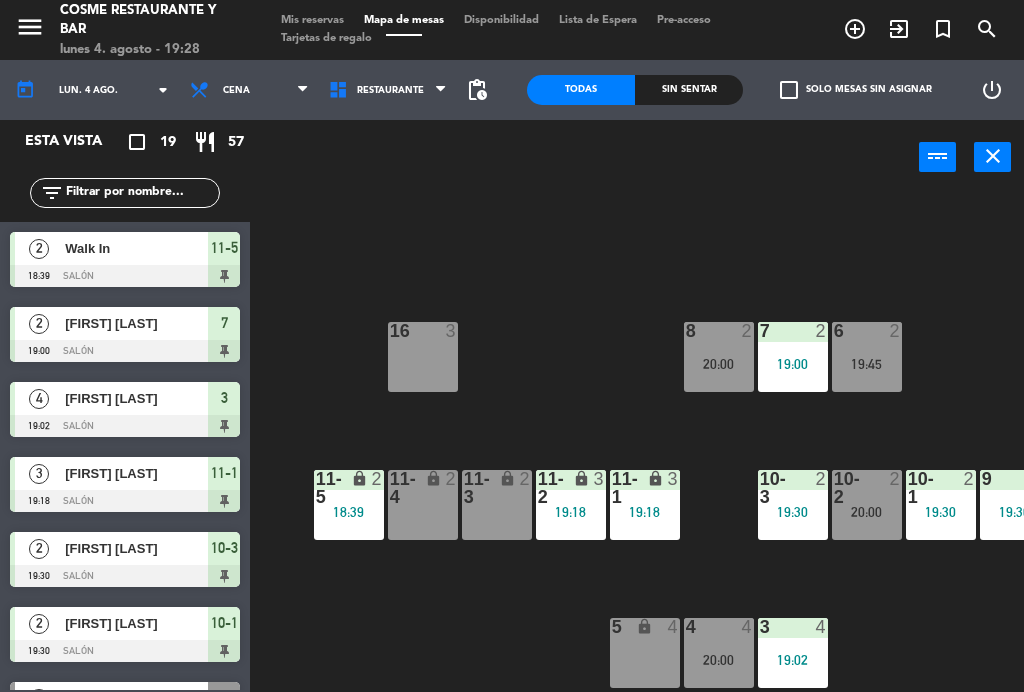 click on "20:00" at bounding box center [867, 512] 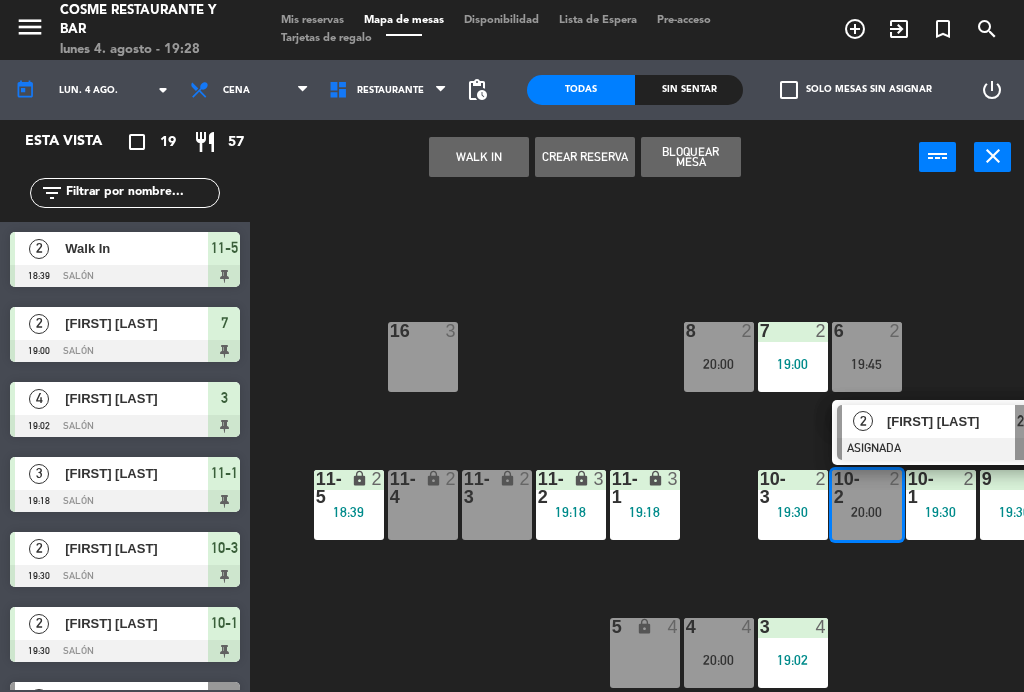 click on "16  3" at bounding box center [423, 357] 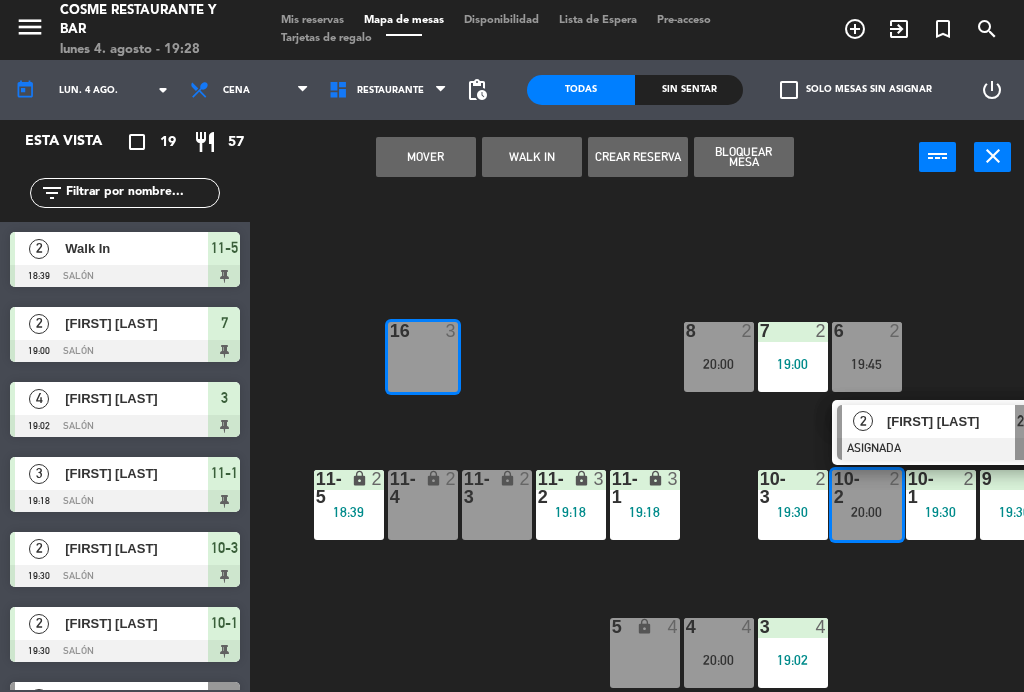 click on "Mover" at bounding box center (426, 157) 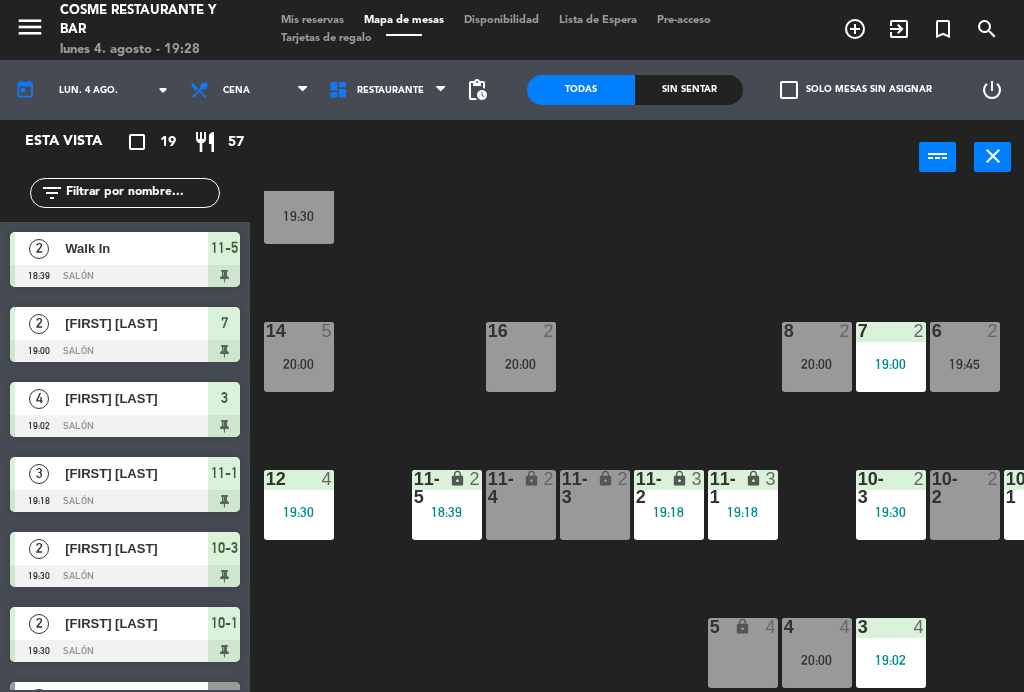 scroll, scrollTop: 127, scrollLeft: 0, axis: vertical 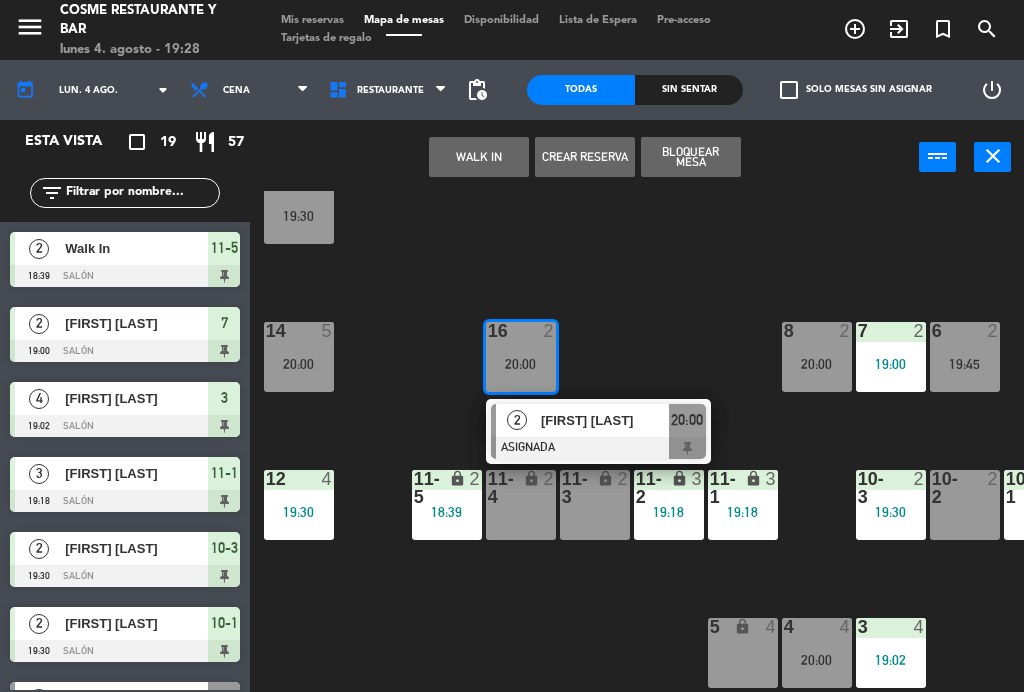 click at bounding box center (598, 448) 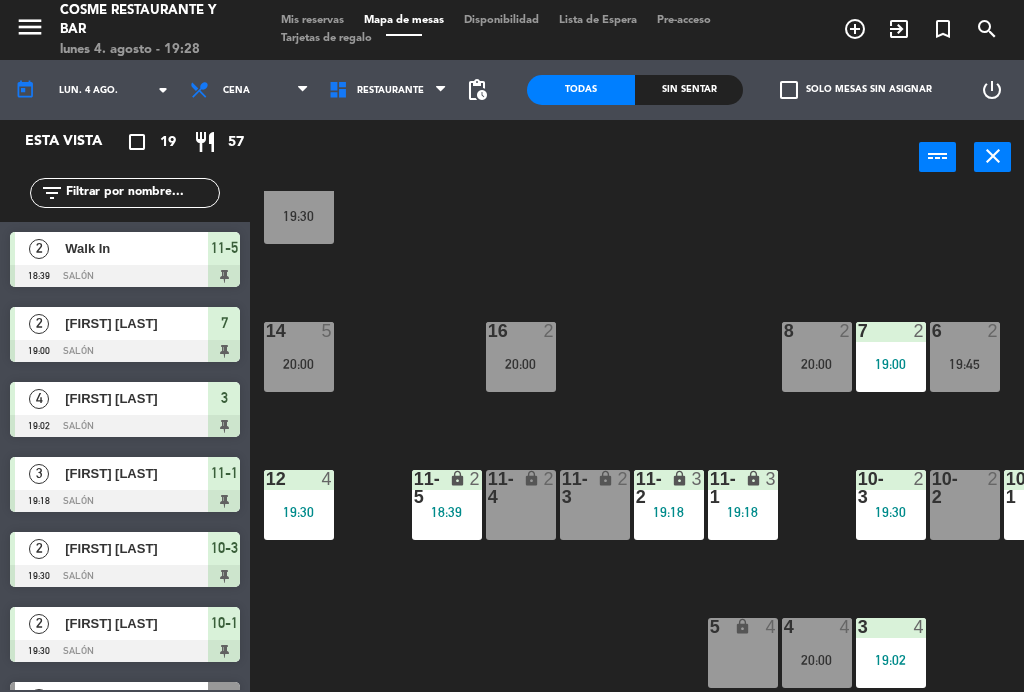 scroll, scrollTop: 0, scrollLeft: 0, axis: both 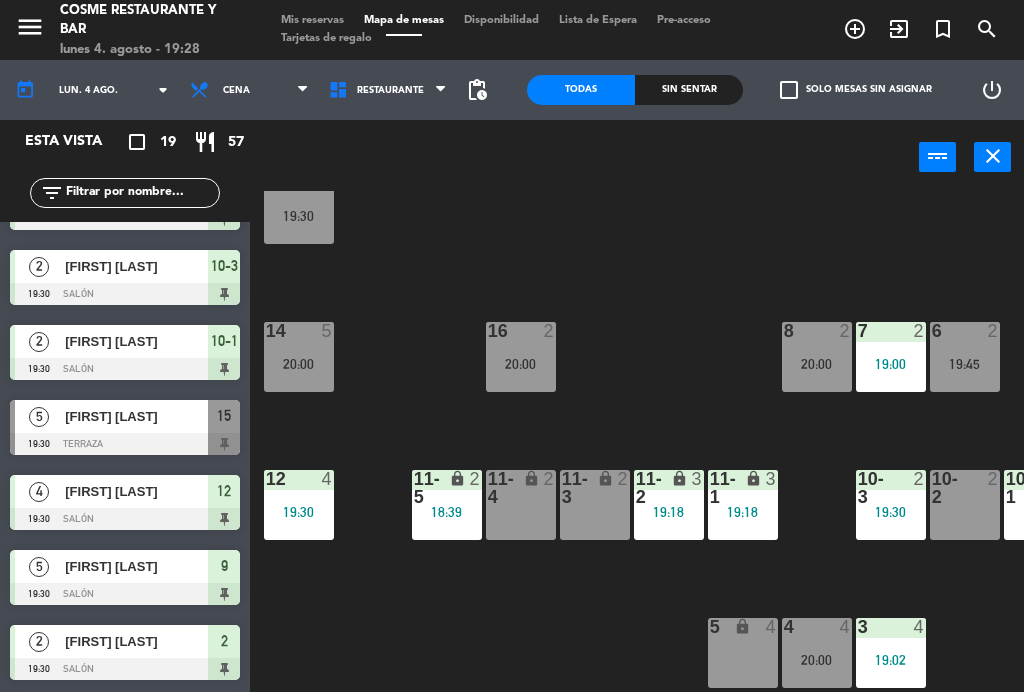 click on "Mis reservas" at bounding box center (312, 20) 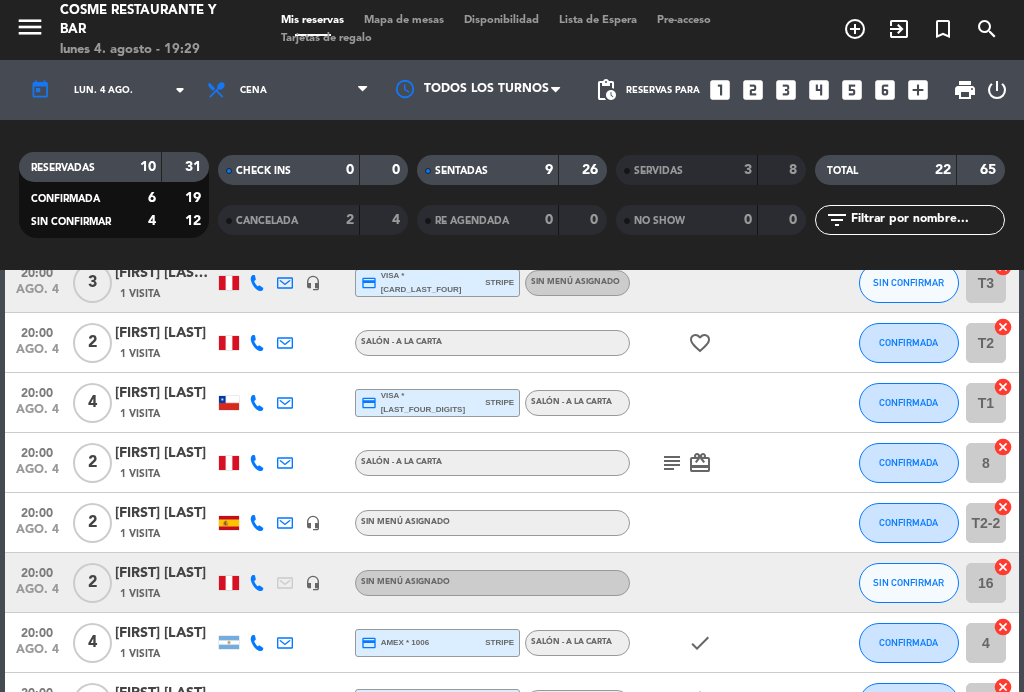 scroll, scrollTop: 940, scrollLeft: 0, axis: vertical 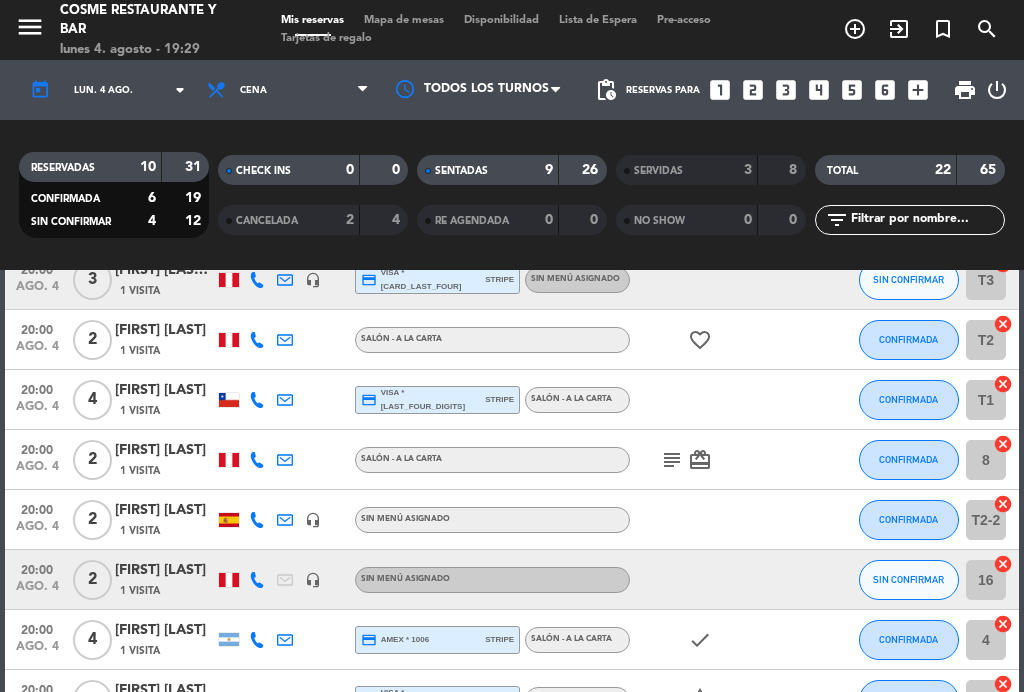 click on "ago. 4" 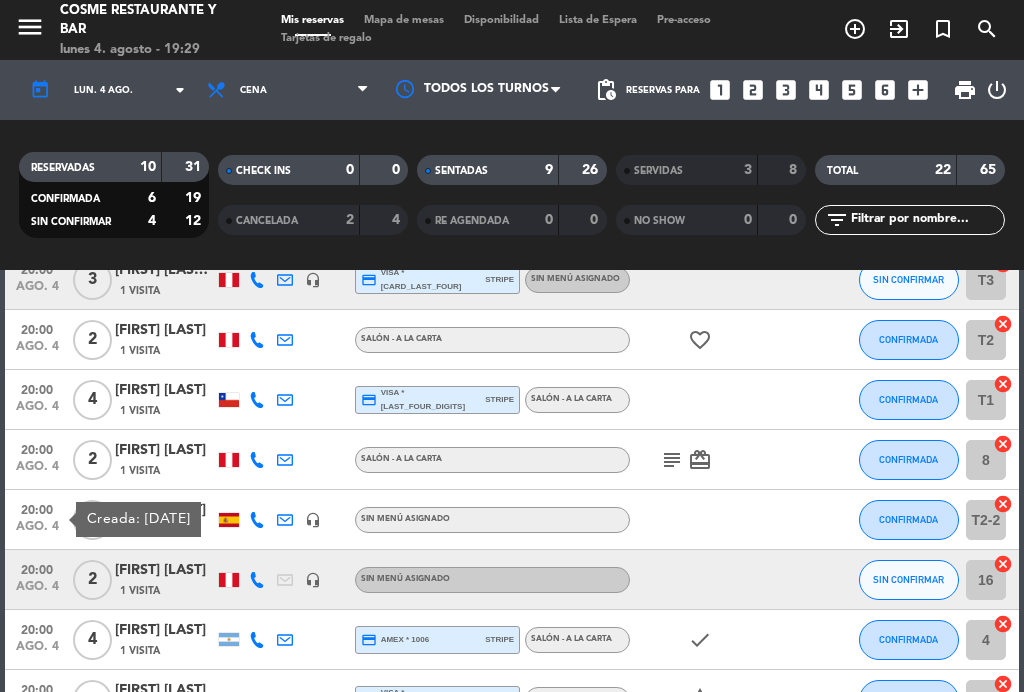 click on "20:00" 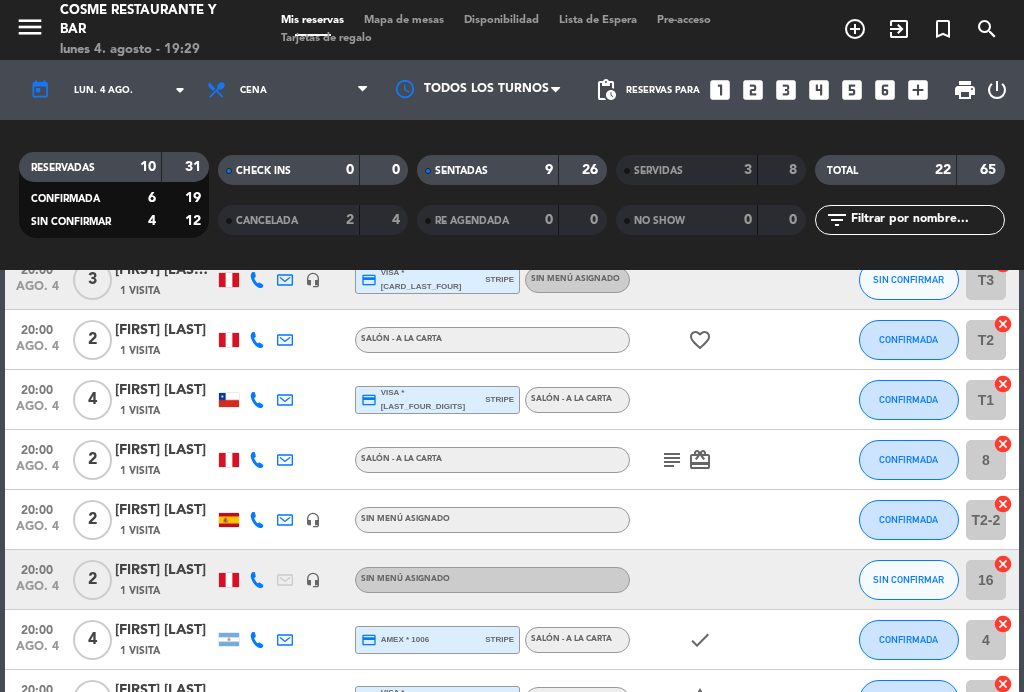 click on "Mapa de mesas" at bounding box center (404, 20) 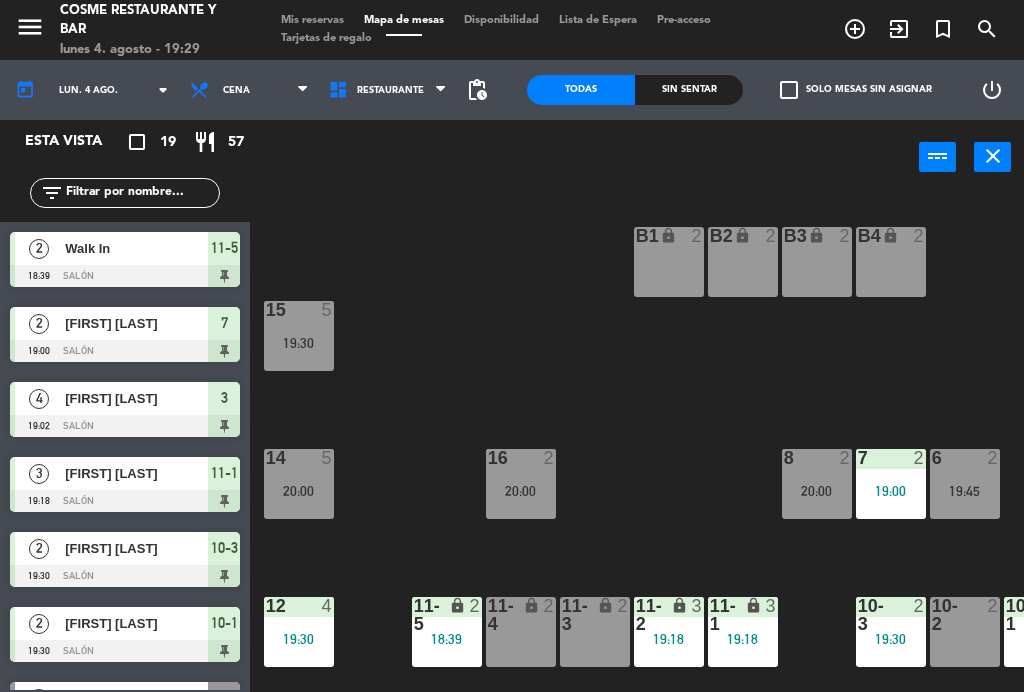 click on "Lista de Espera" at bounding box center [598, 20] 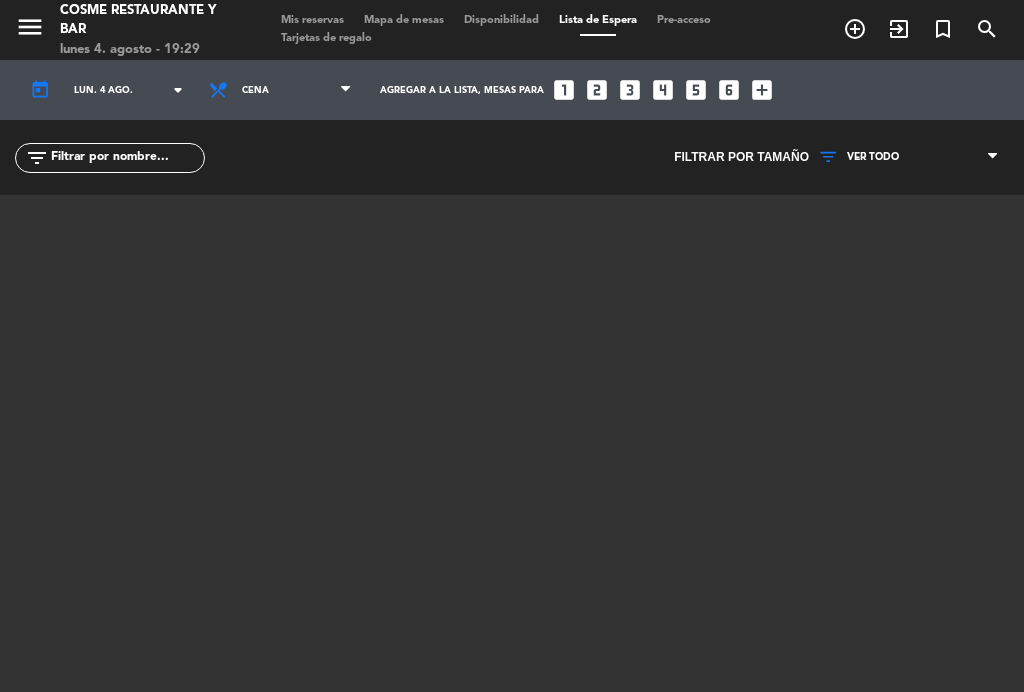 scroll, scrollTop: 0, scrollLeft: 0, axis: both 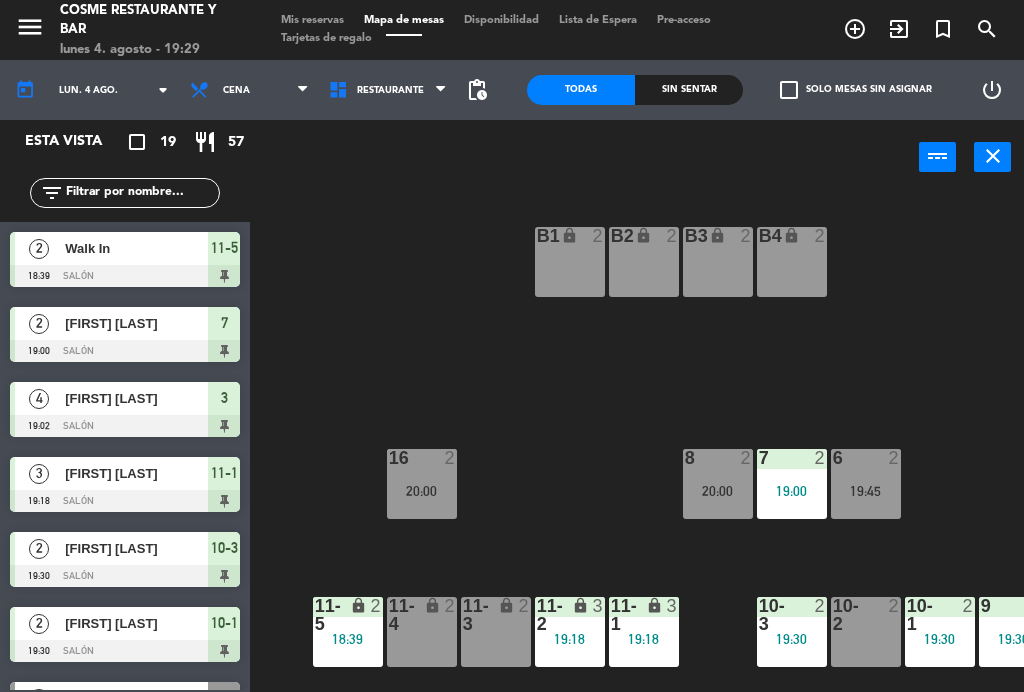 click on "B4 lock  2" at bounding box center [792, 262] 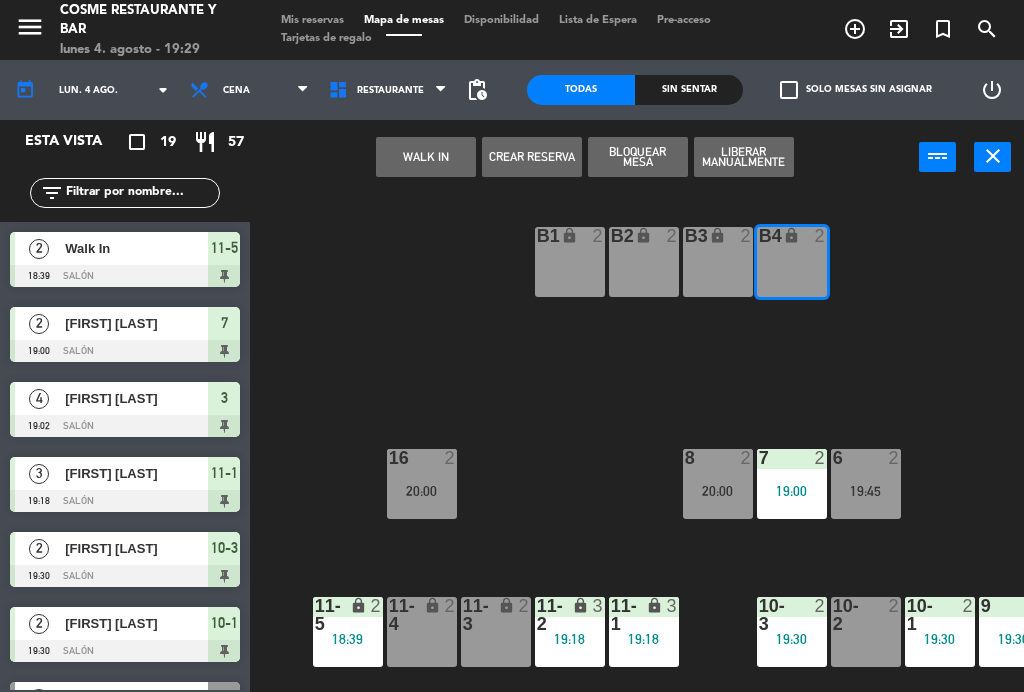 click on "B3 lock  2" at bounding box center [718, 262] 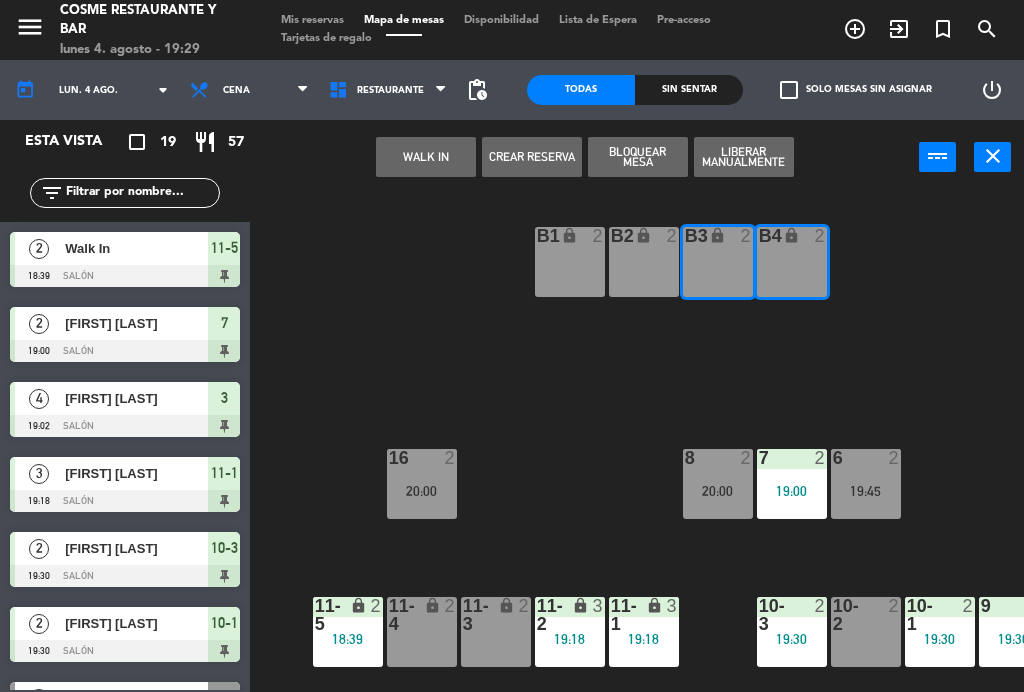 click on "WALK IN" at bounding box center (426, 157) 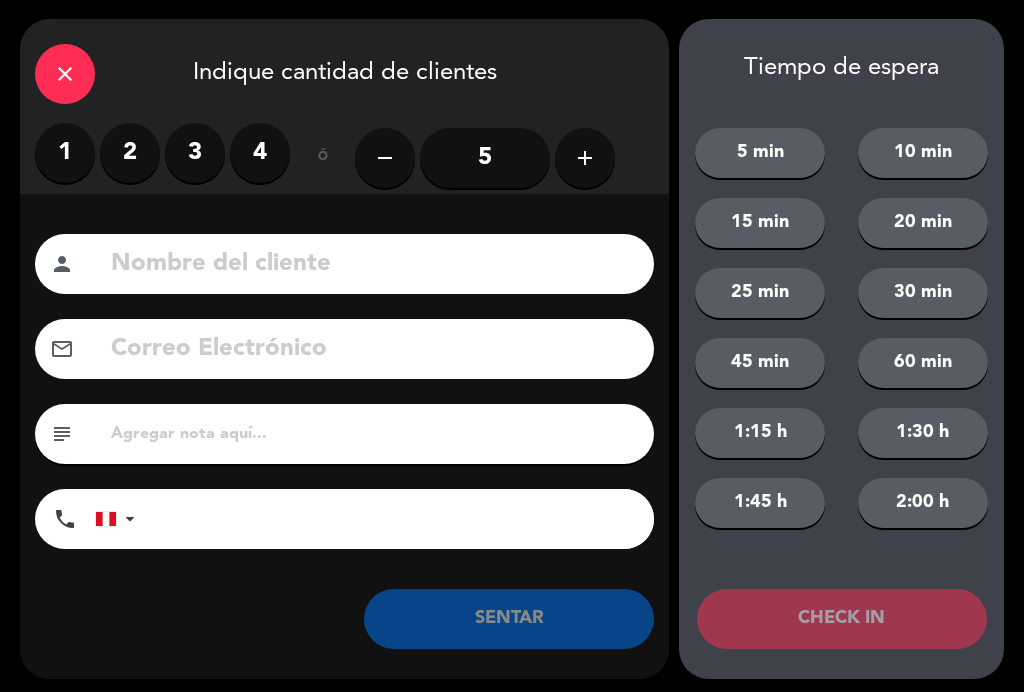 click on "3" at bounding box center (195, 154) 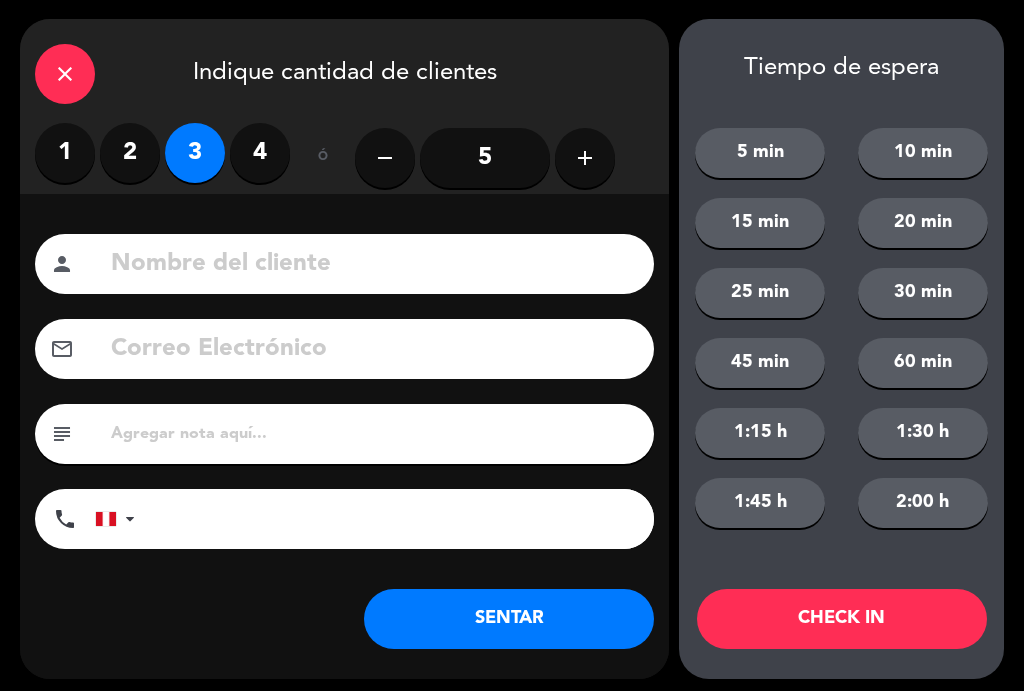 click 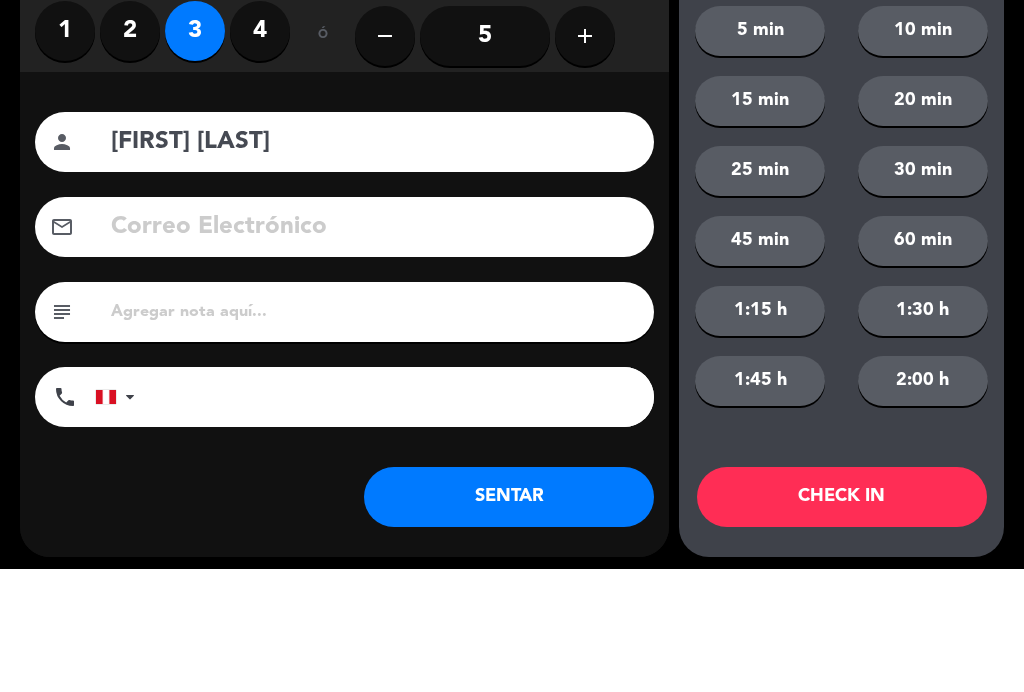type on "[FIRST] [LAST]" 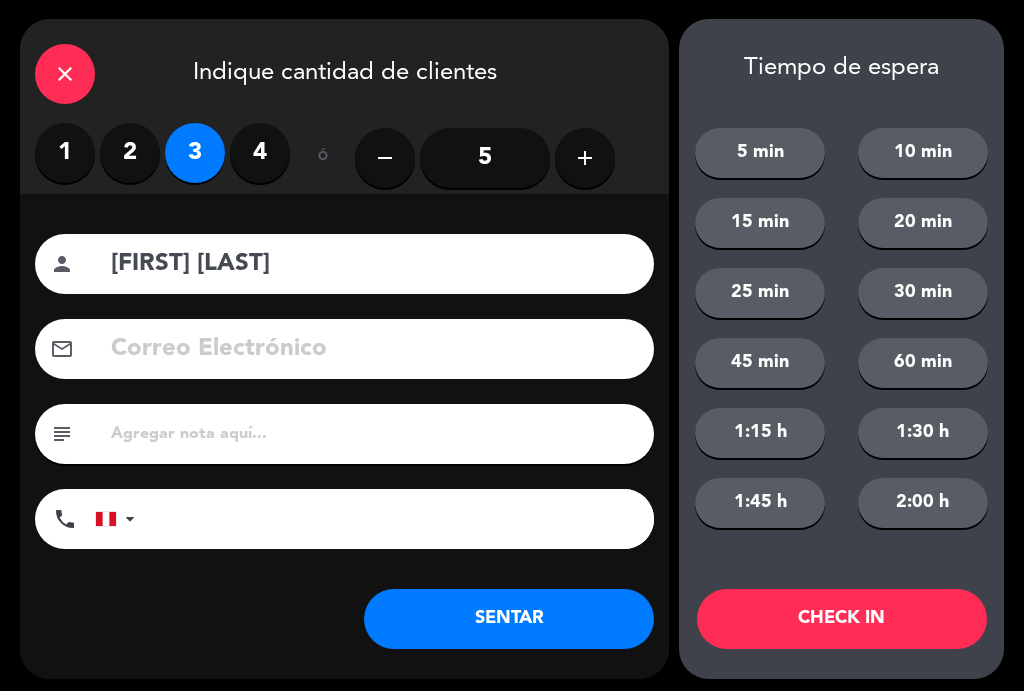 click on "SENTAR" 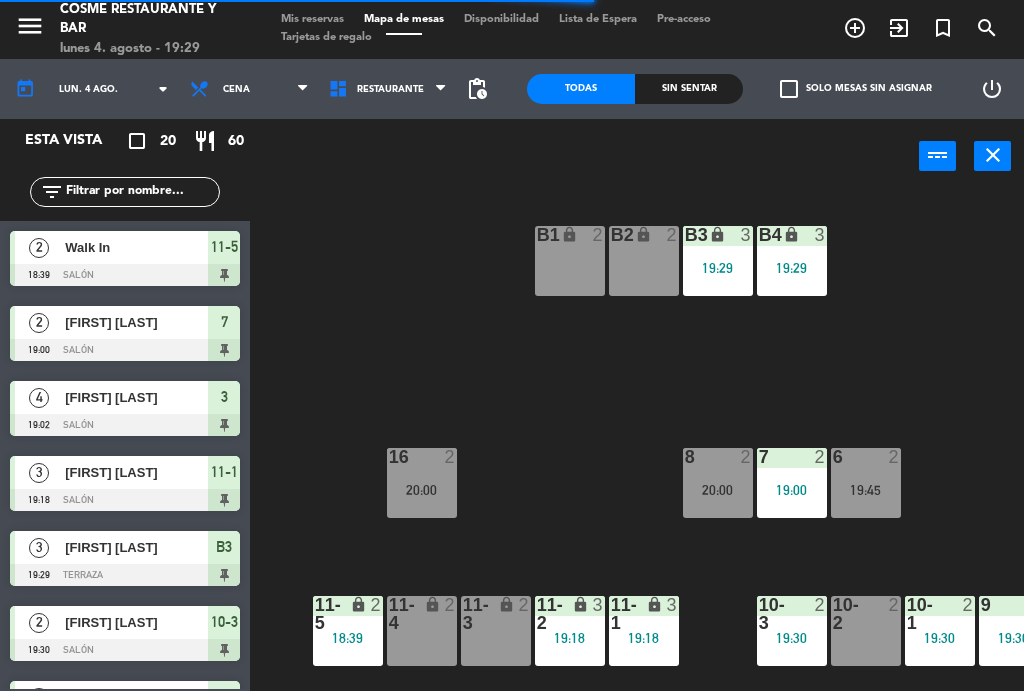 click on "18:39" at bounding box center [348, 639] 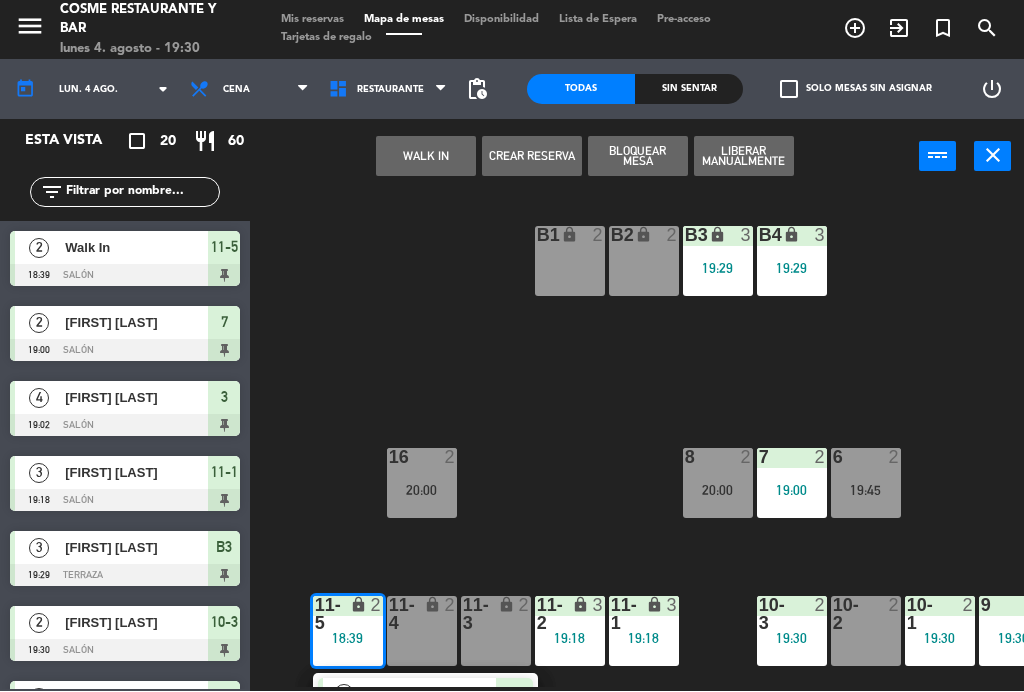 click on "Walk In" at bounding box center (431, 695) 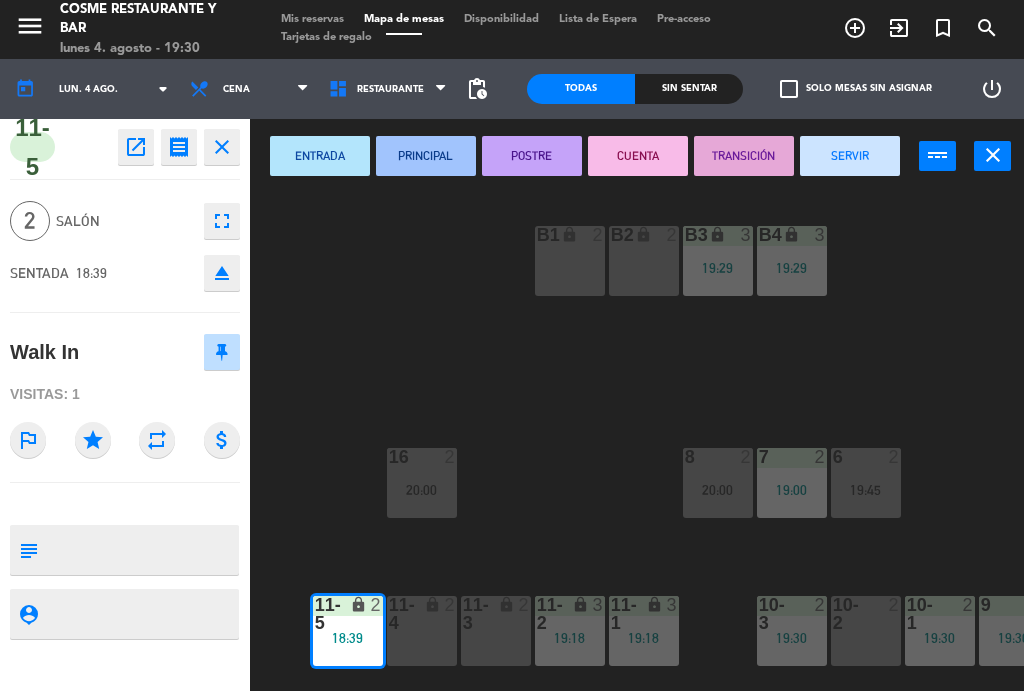 click on "SERVIR" at bounding box center [850, 157] 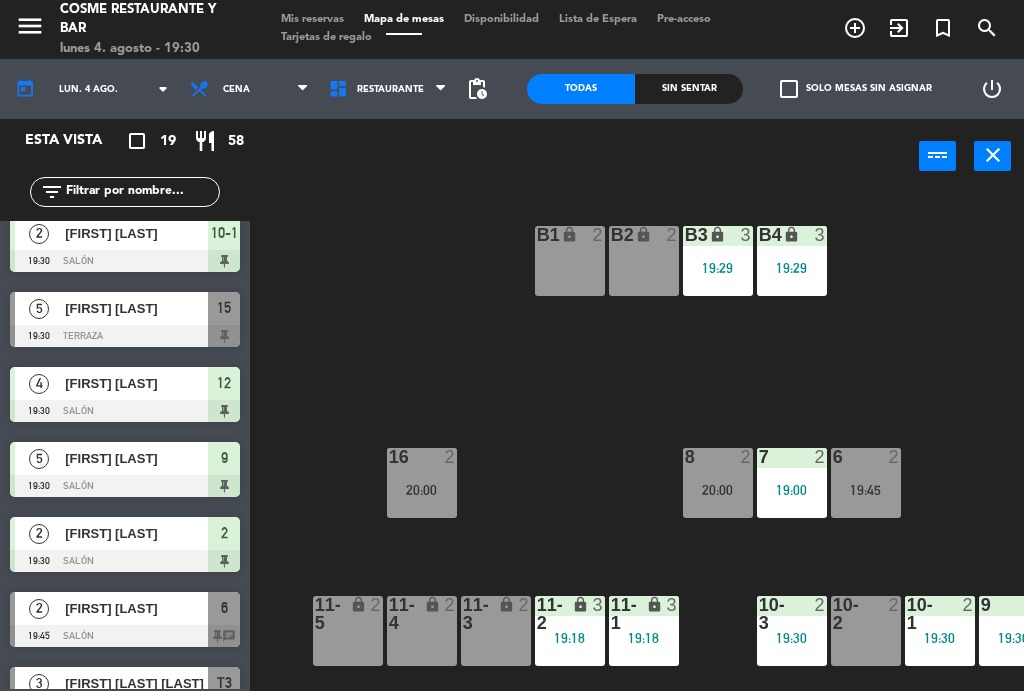 scroll, scrollTop: 420, scrollLeft: 0, axis: vertical 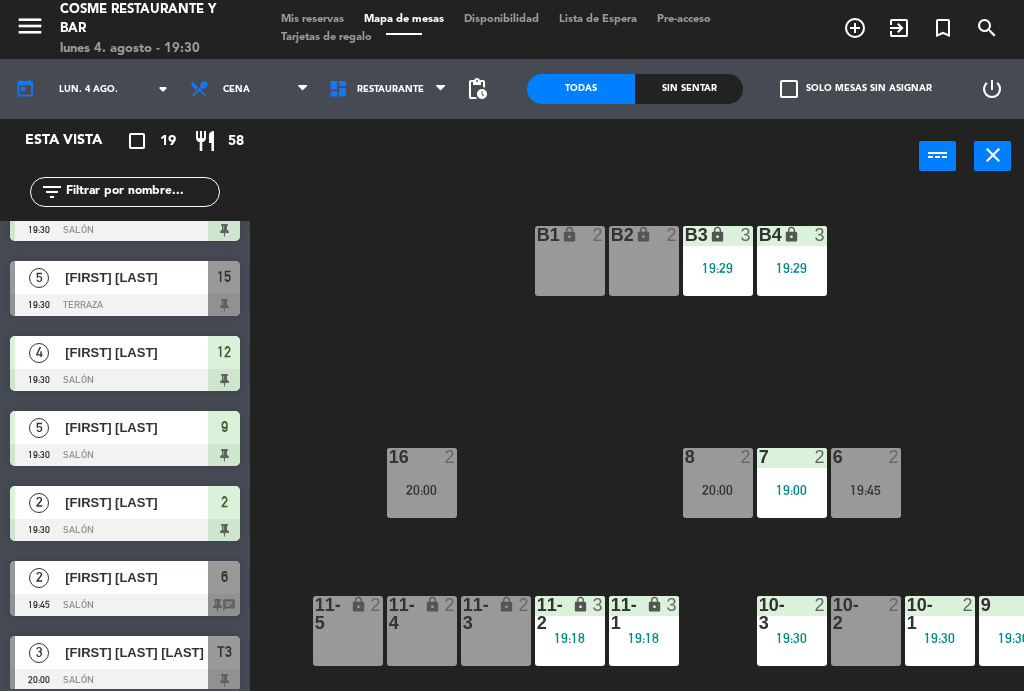 click on "[FIRST] [LAST]" at bounding box center (136, 278) 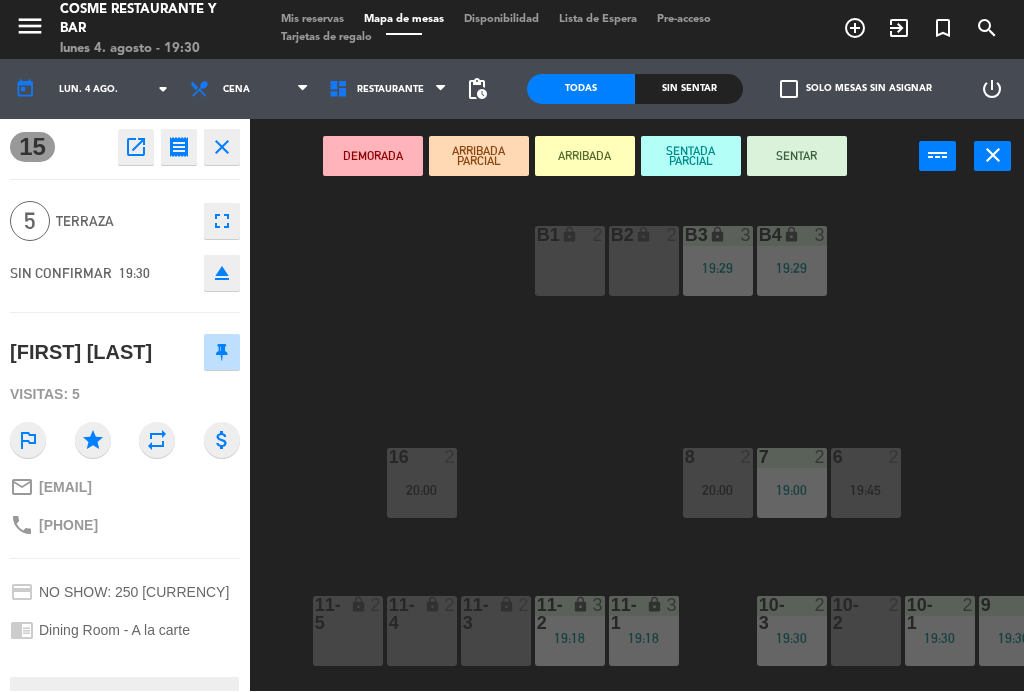 click on "SENTAR" at bounding box center [797, 157] 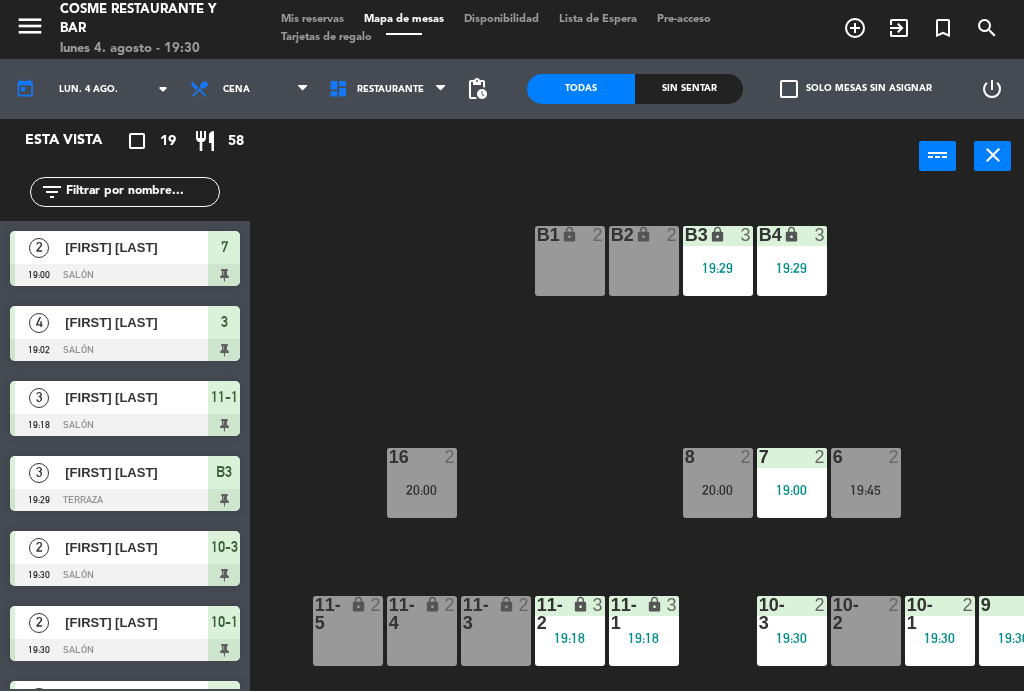scroll, scrollTop: 0, scrollLeft: 0, axis: both 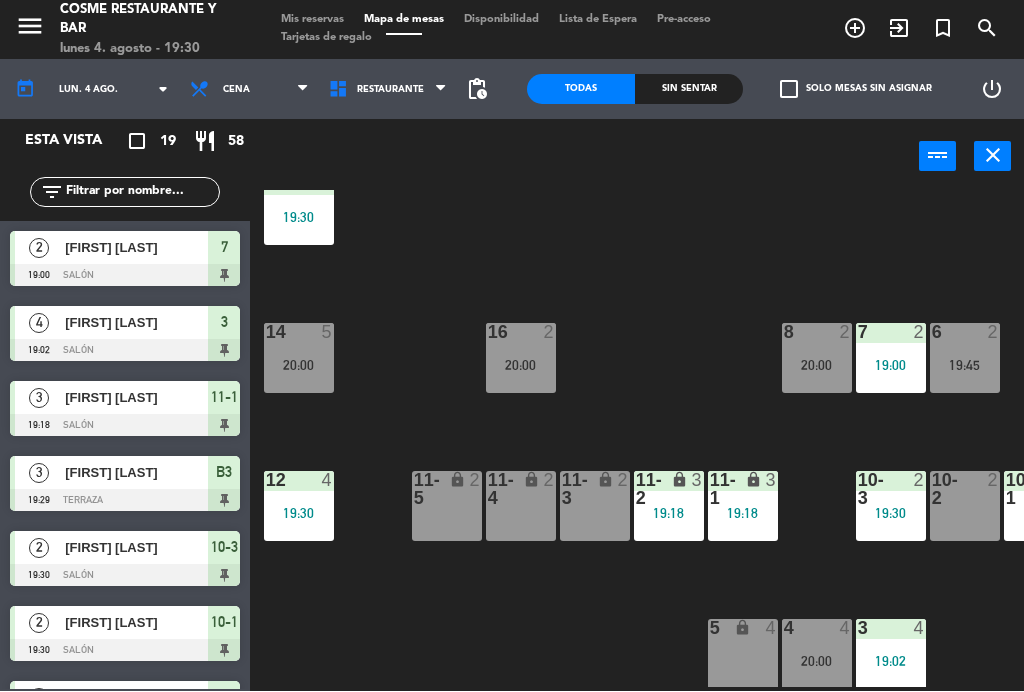click at bounding box center (298, 333) 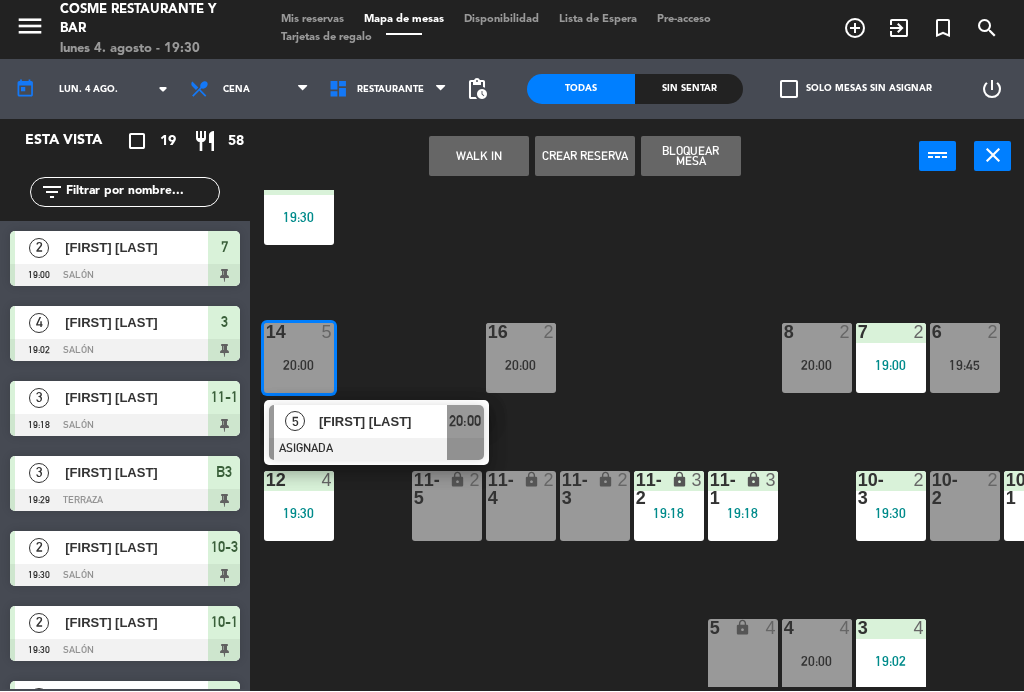 click on "[FIRST] [LAST]" at bounding box center (383, 422) 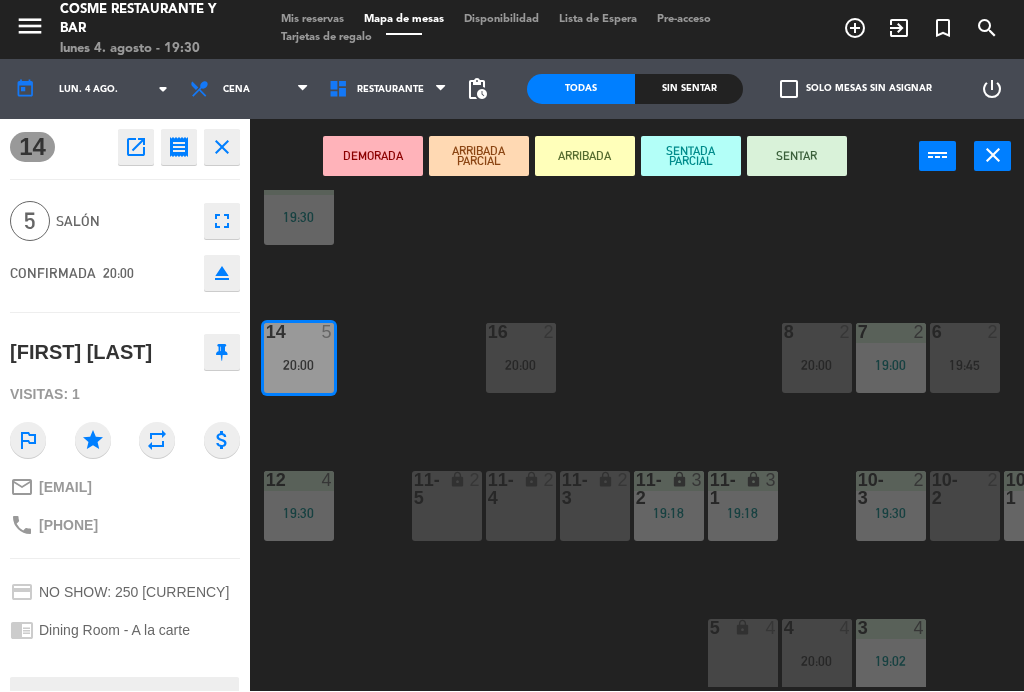 scroll, scrollTop: 0, scrollLeft: 0, axis: both 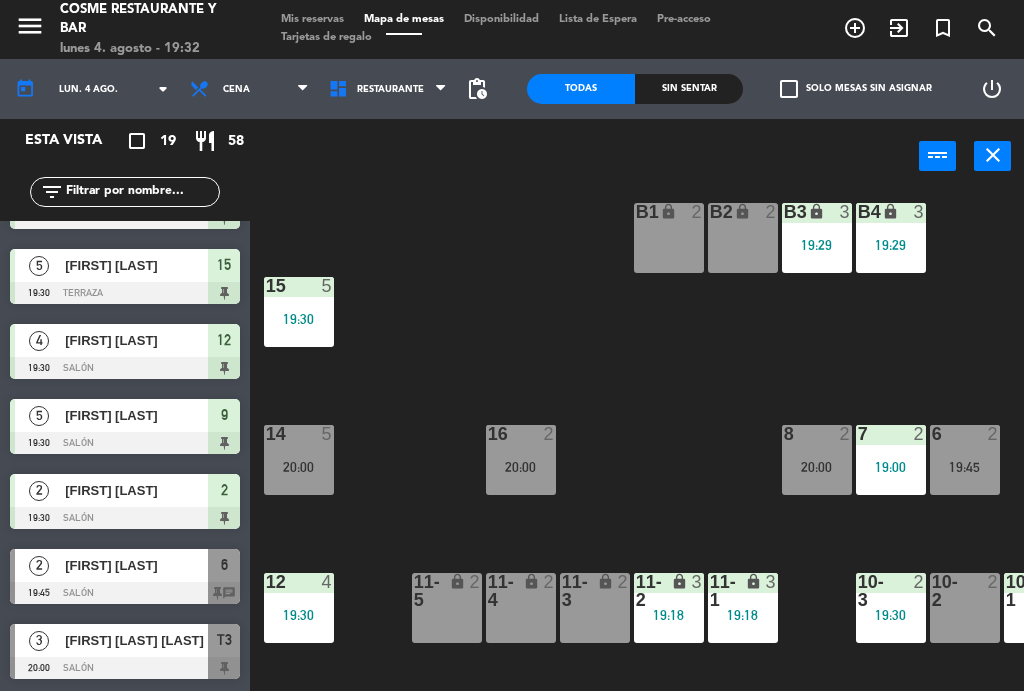 click on "19:30" at bounding box center [299, 320] 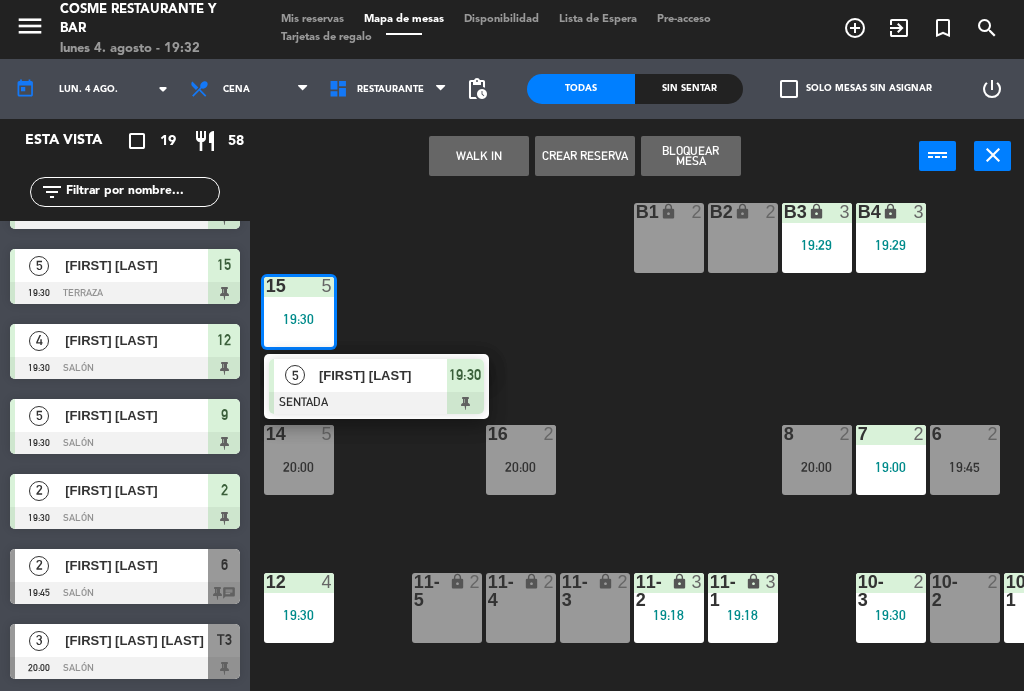 click on "14  5   20:00" at bounding box center [299, 461] 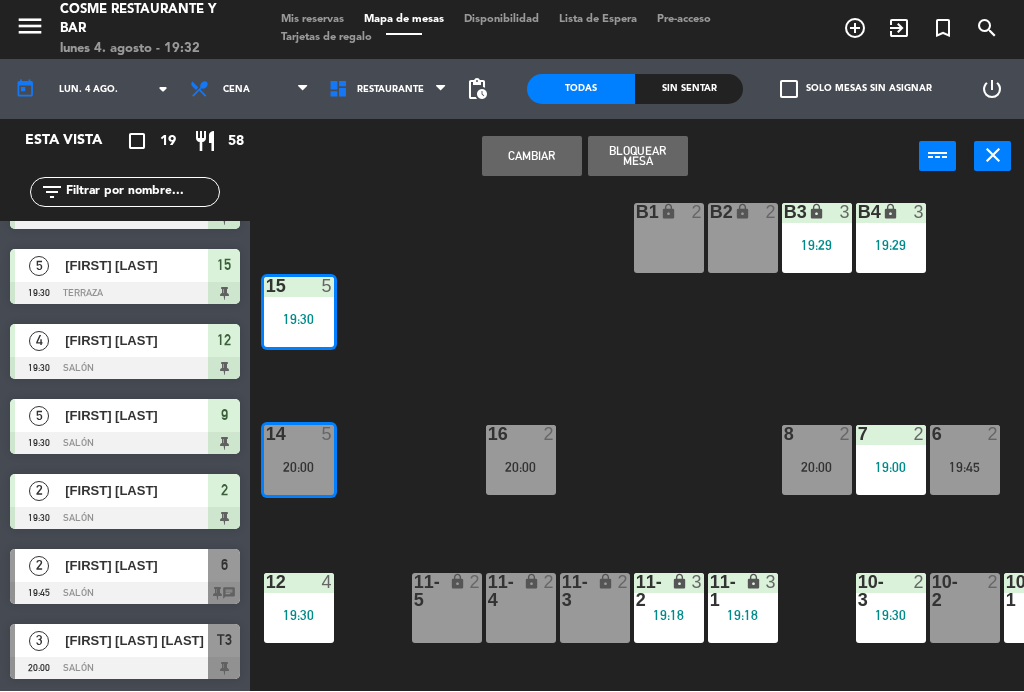 click on "Cambiar" at bounding box center (532, 157) 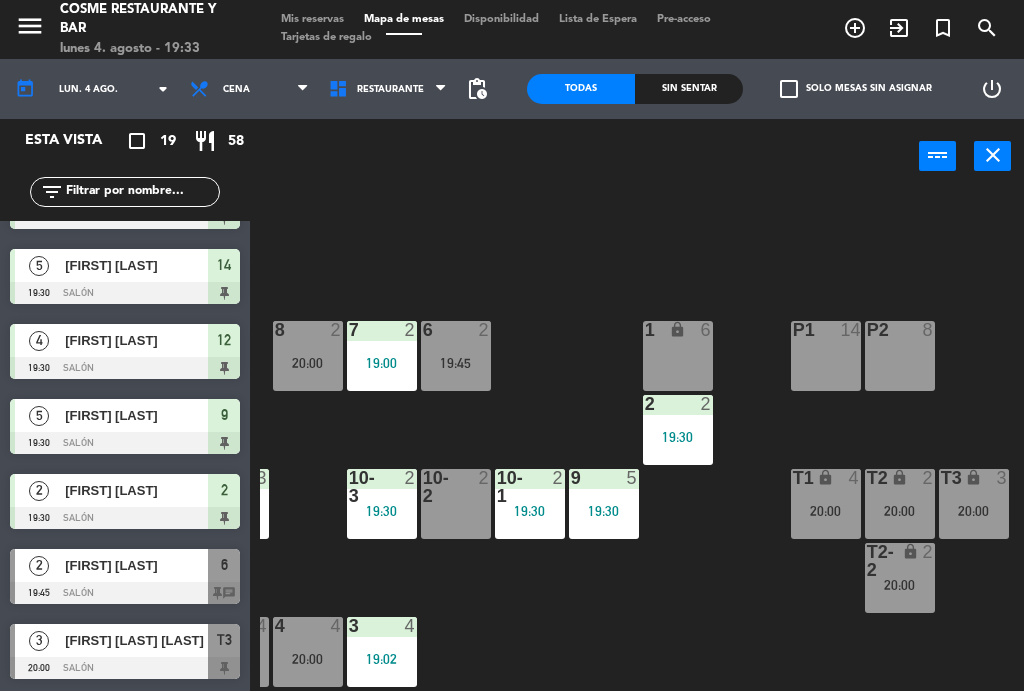 scroll, scrollTop: 127, scrollLeft: 509, axis: both 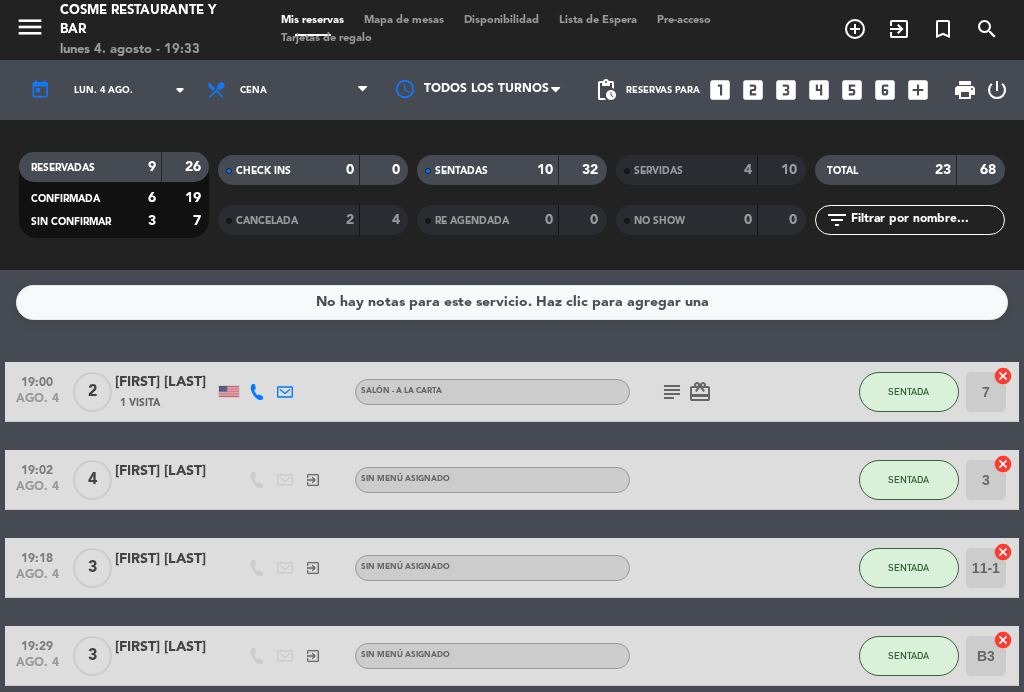 click on "subject" 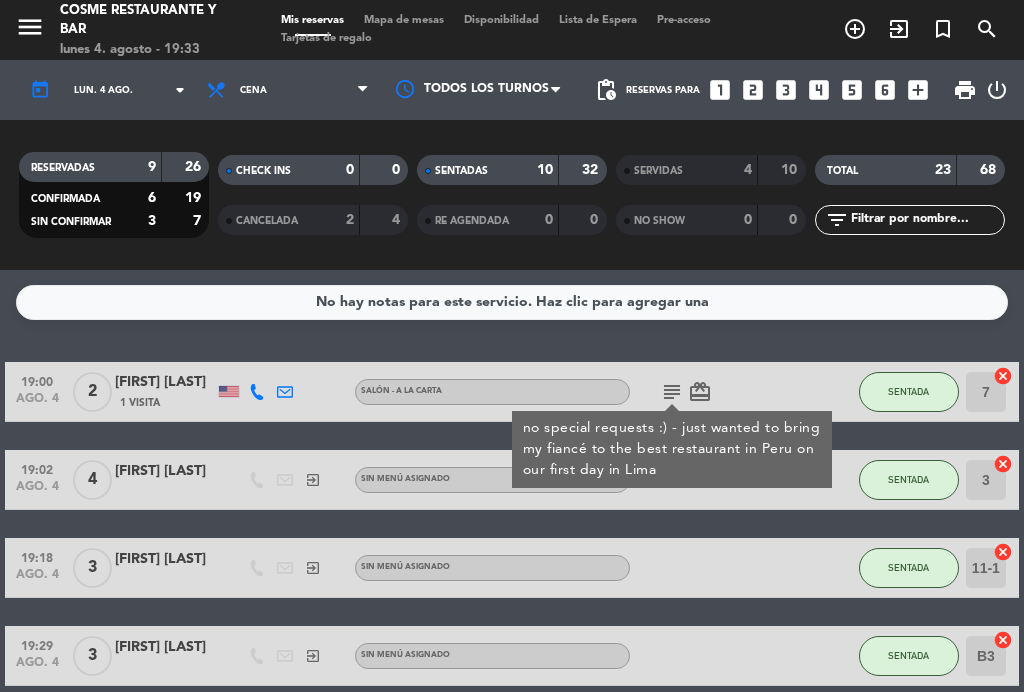 click on "subject" 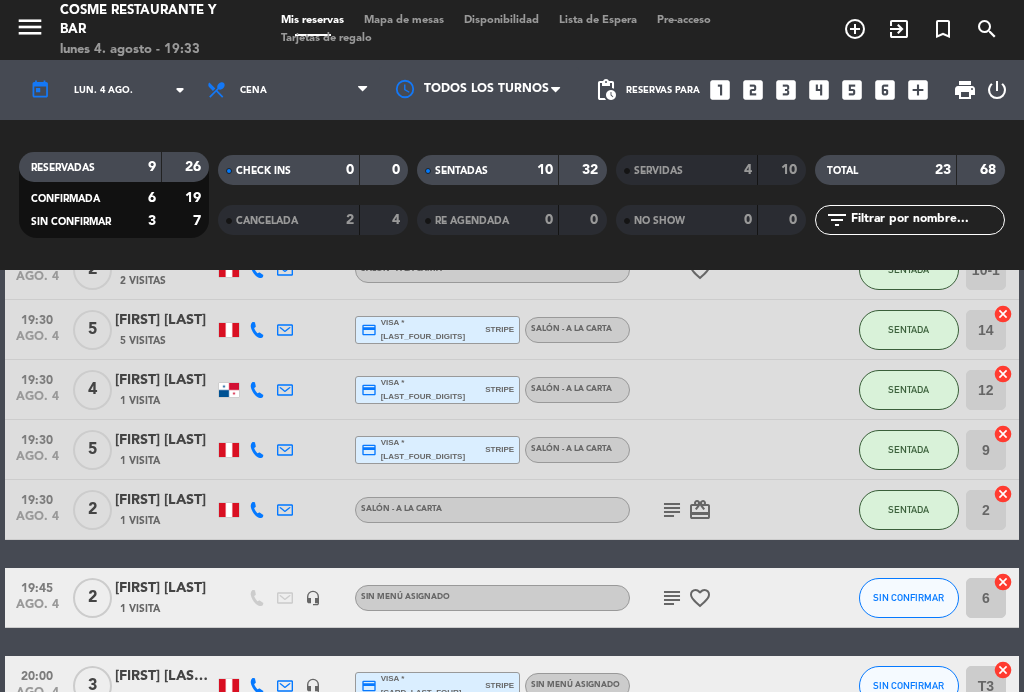 scroll, scrollTop: 560, scrollLeft: 0, axis: vertical 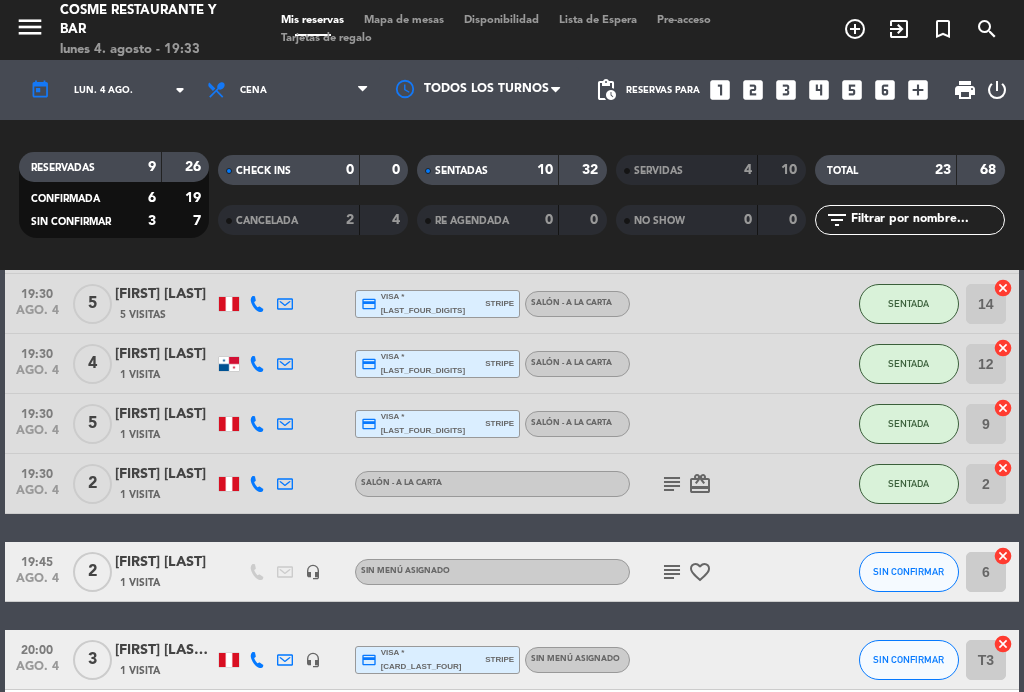 click on "subject" 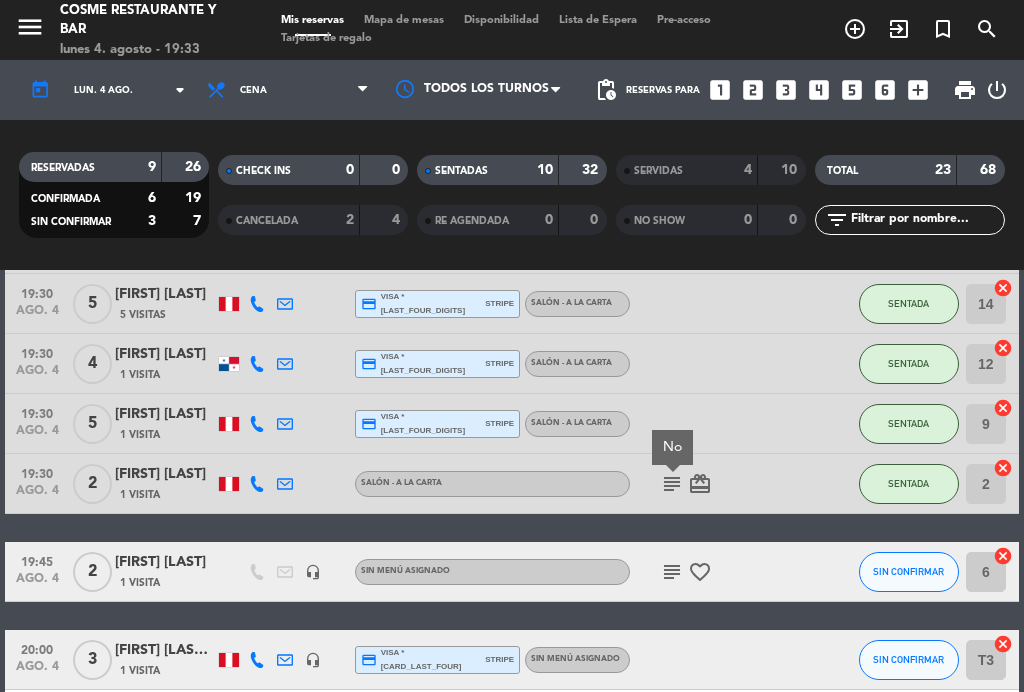 click on "subject" 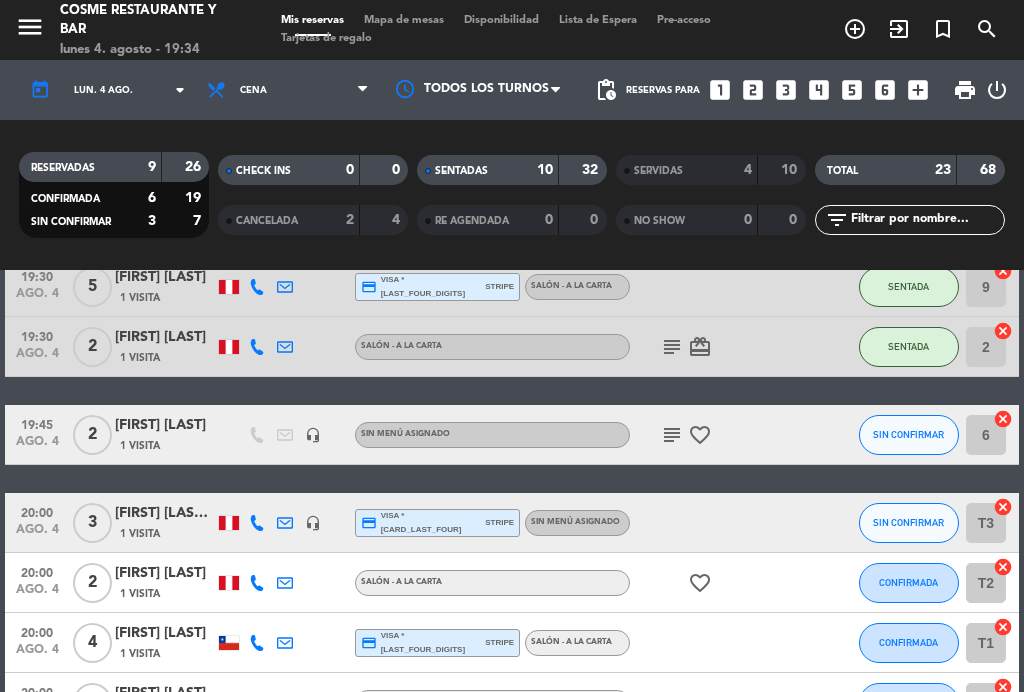scroll, scrollTop: 683, scrollLeft: 0, axis: vertical 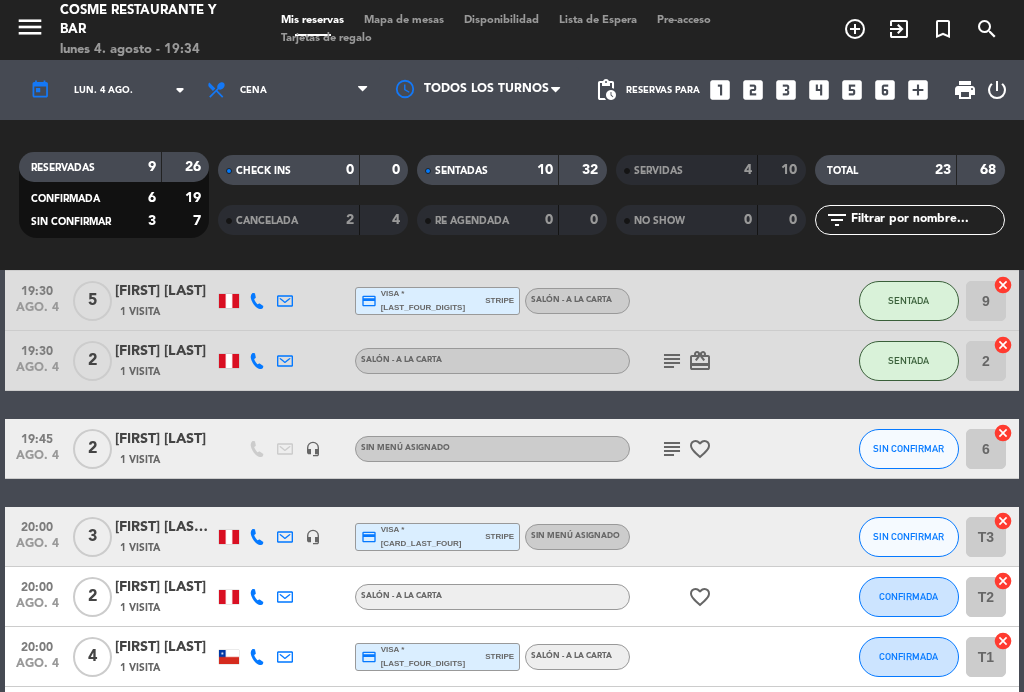 click on "SIN CONFIRMAR" 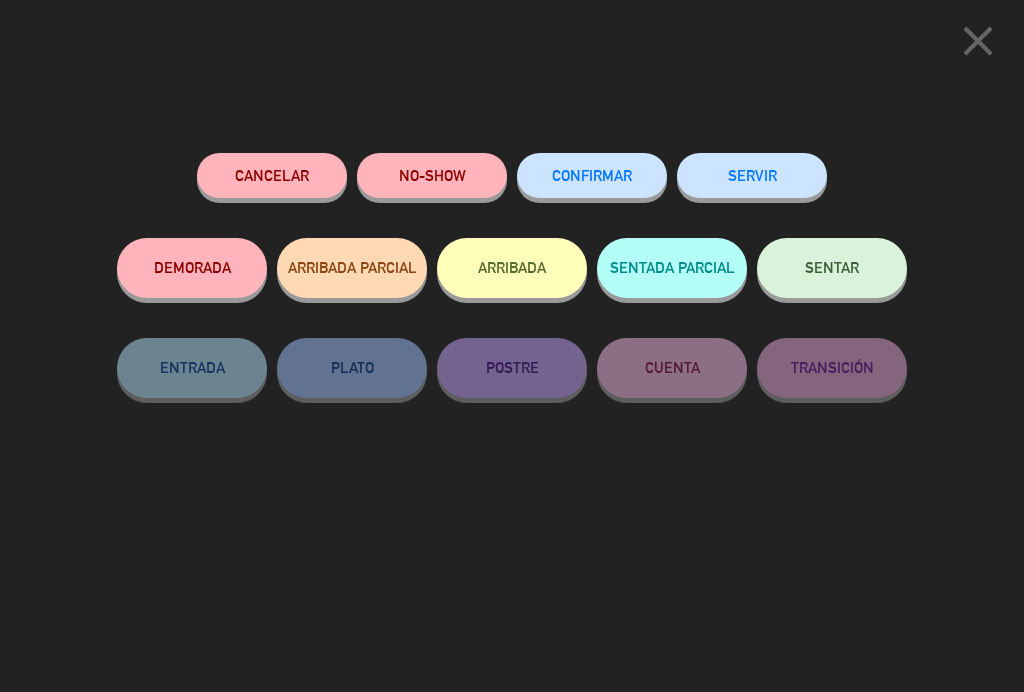 click on "SENTAR" 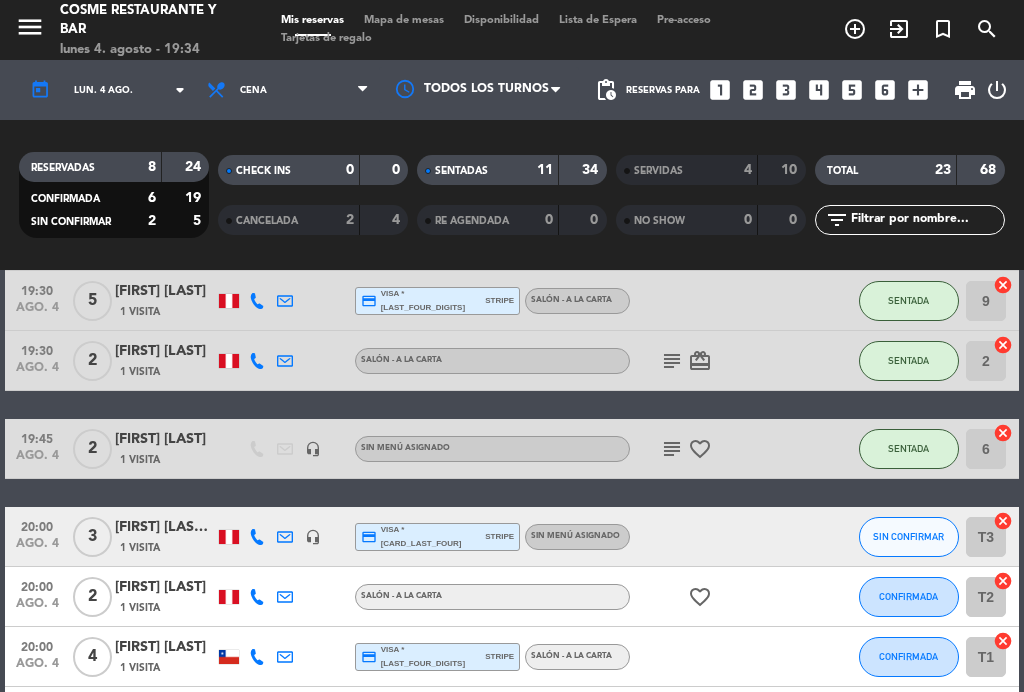 click on "Mapa de mesas" at bounding box center [404, 20] 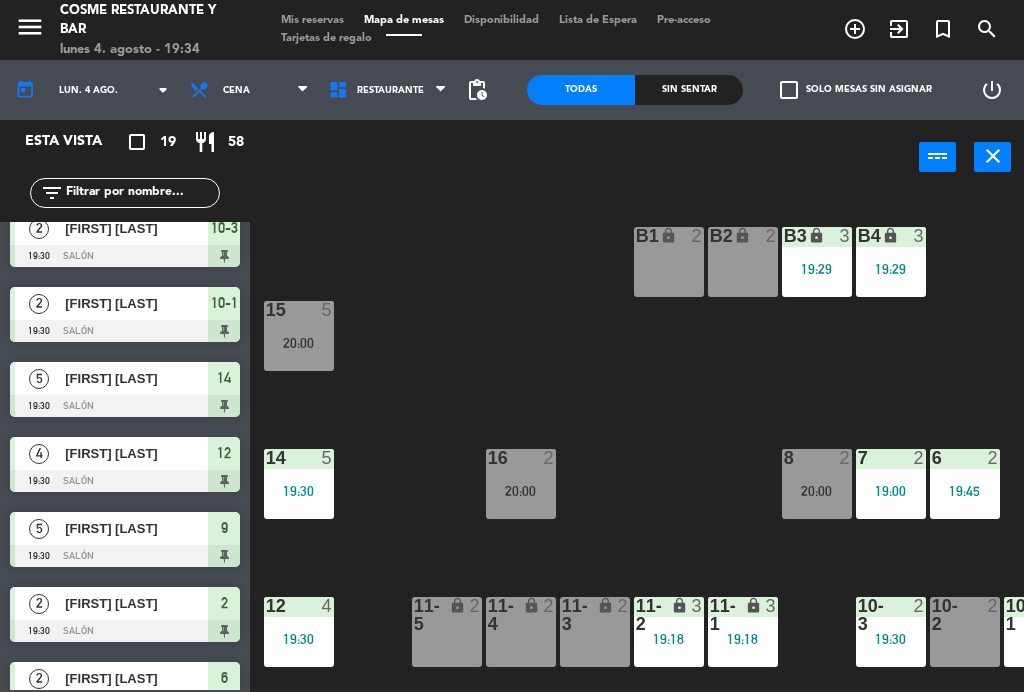 scroll, scrollTop: 349, scrollLeft: 0, axis: vertical 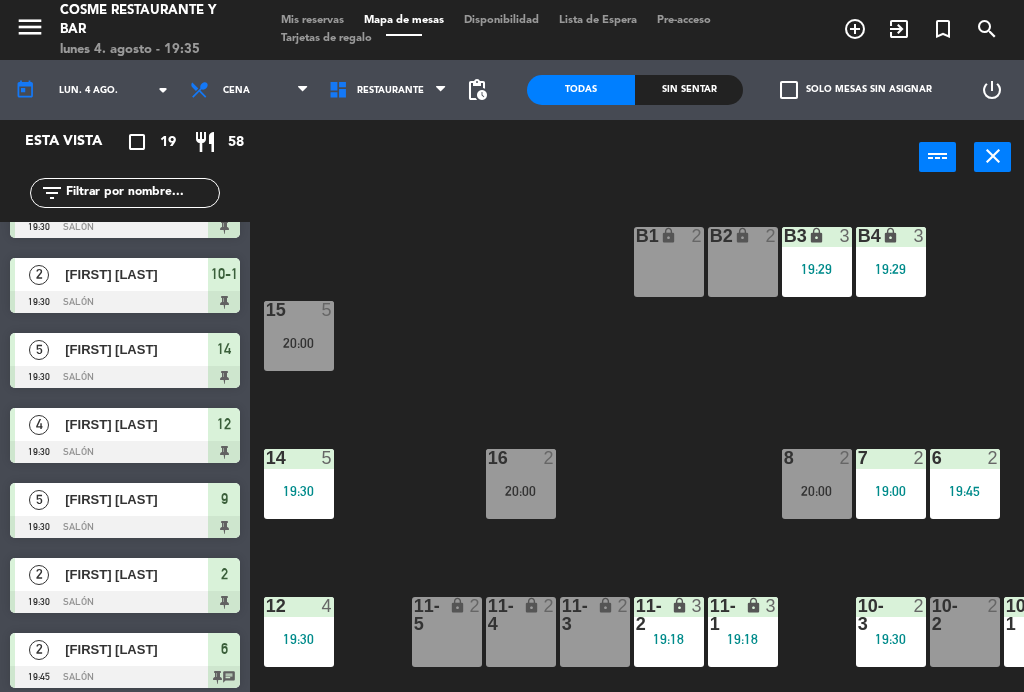 click on "Mis reservas" at bounding box center (312, 20) 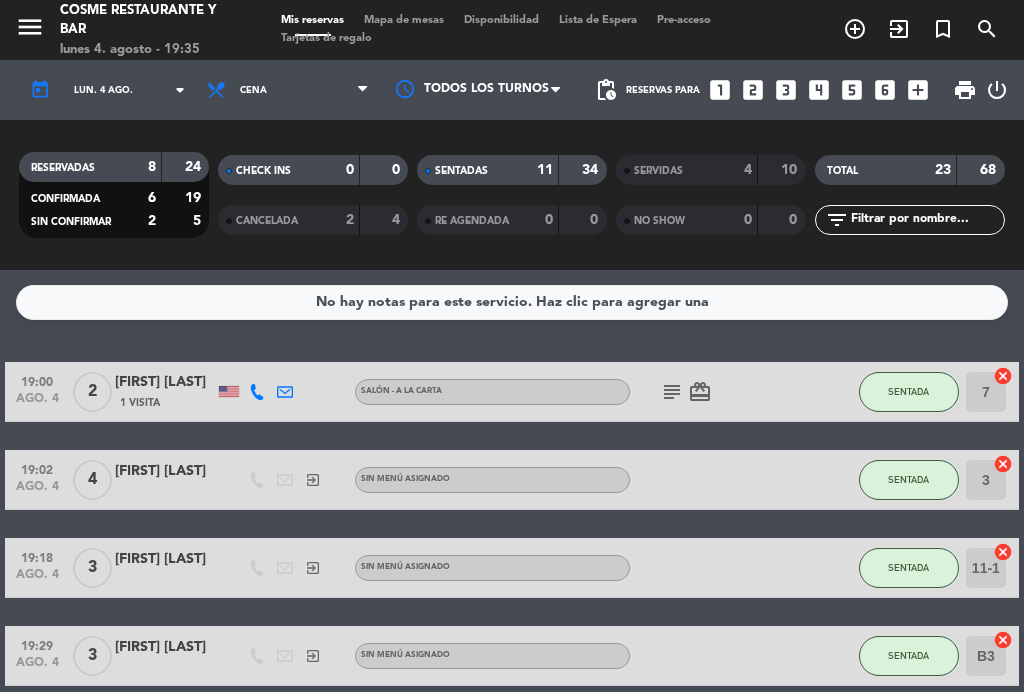 click on "subject" 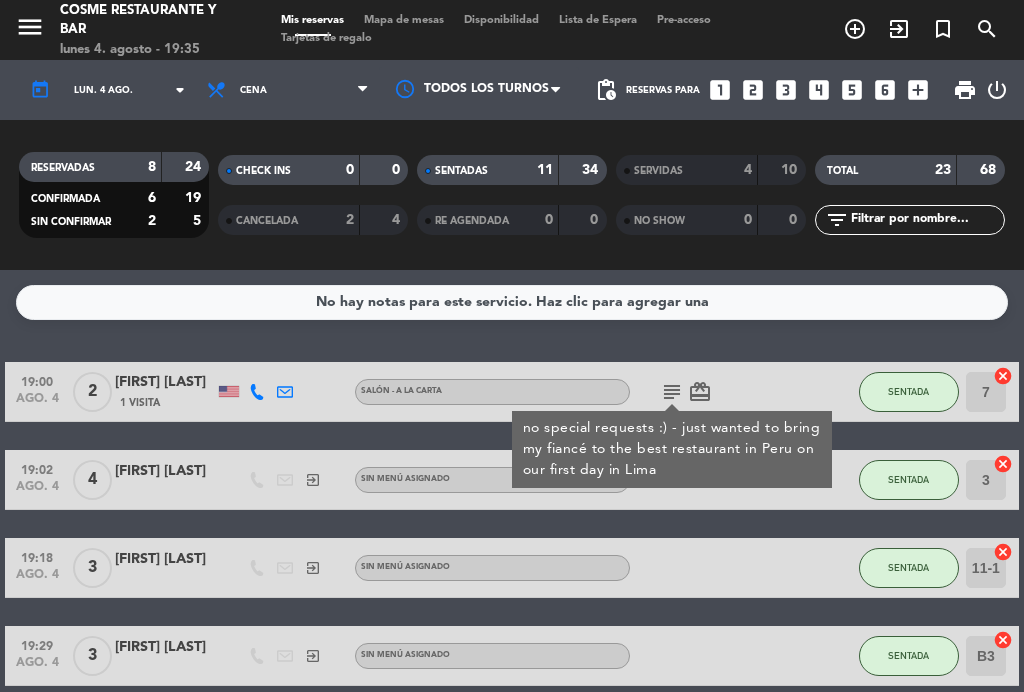 click on "subject" 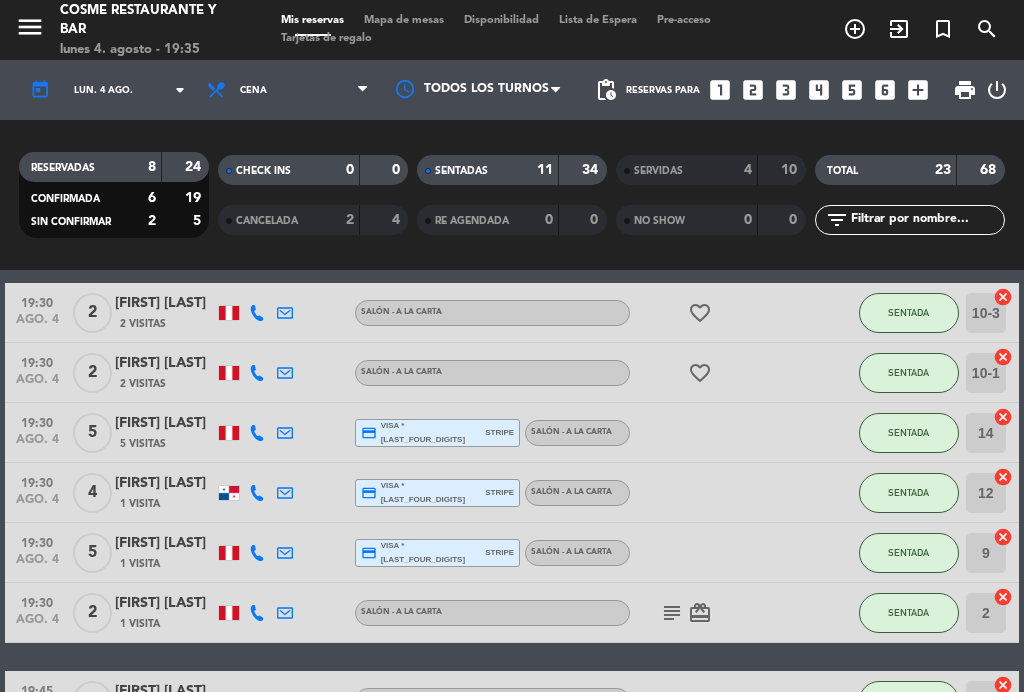 scroll, scrollTop: 435, scrollLeft: 0, axis: vertical 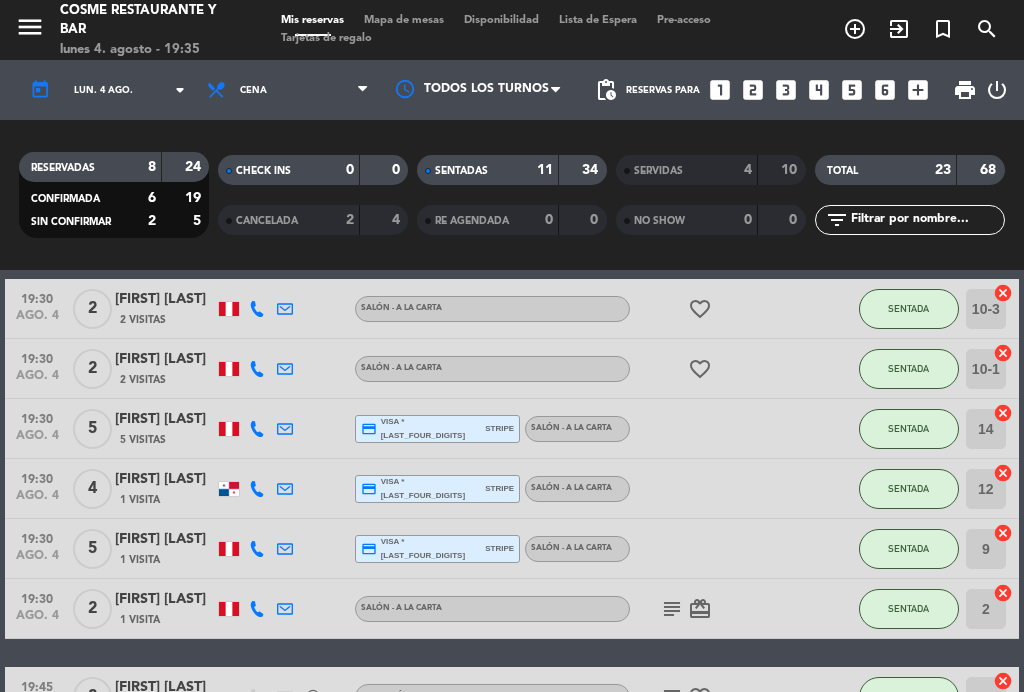 click on "card_giftcard" 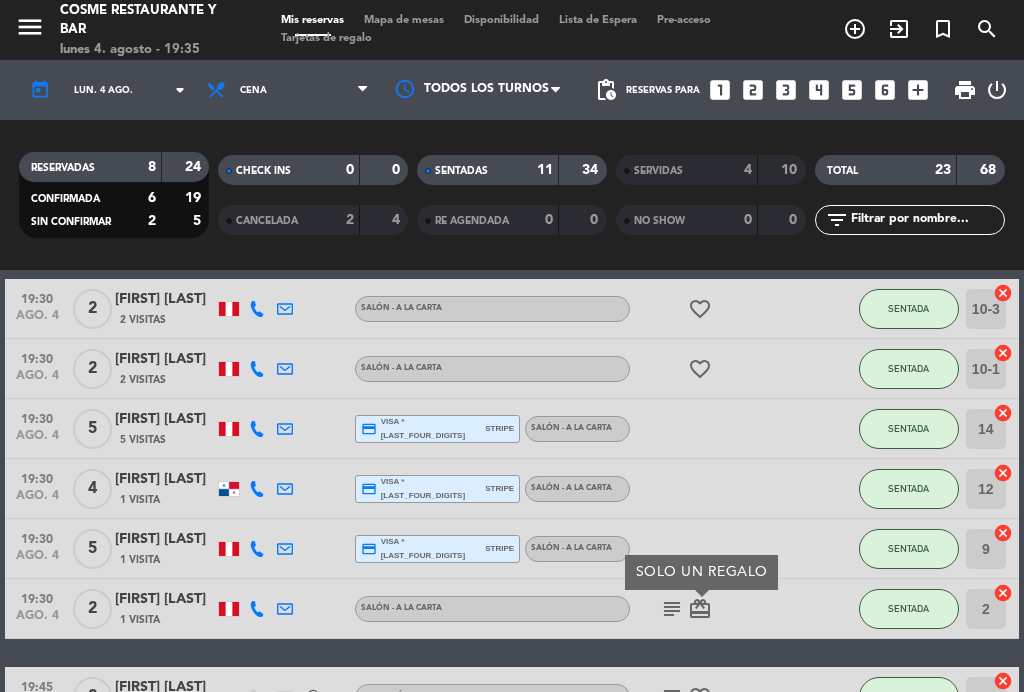 click on "subject" 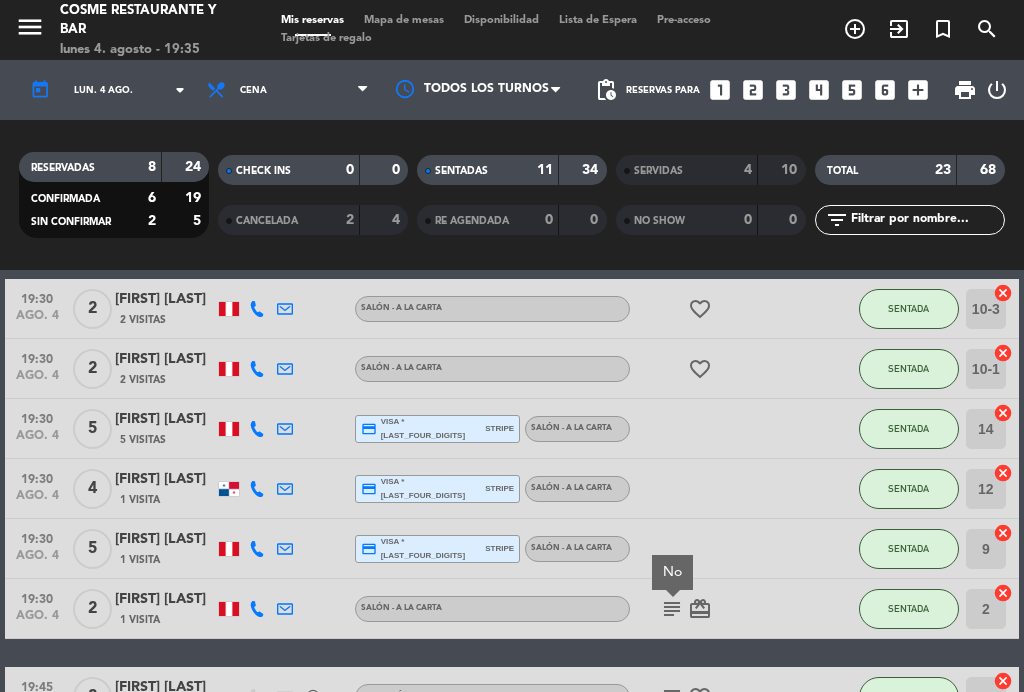 click on "subject" 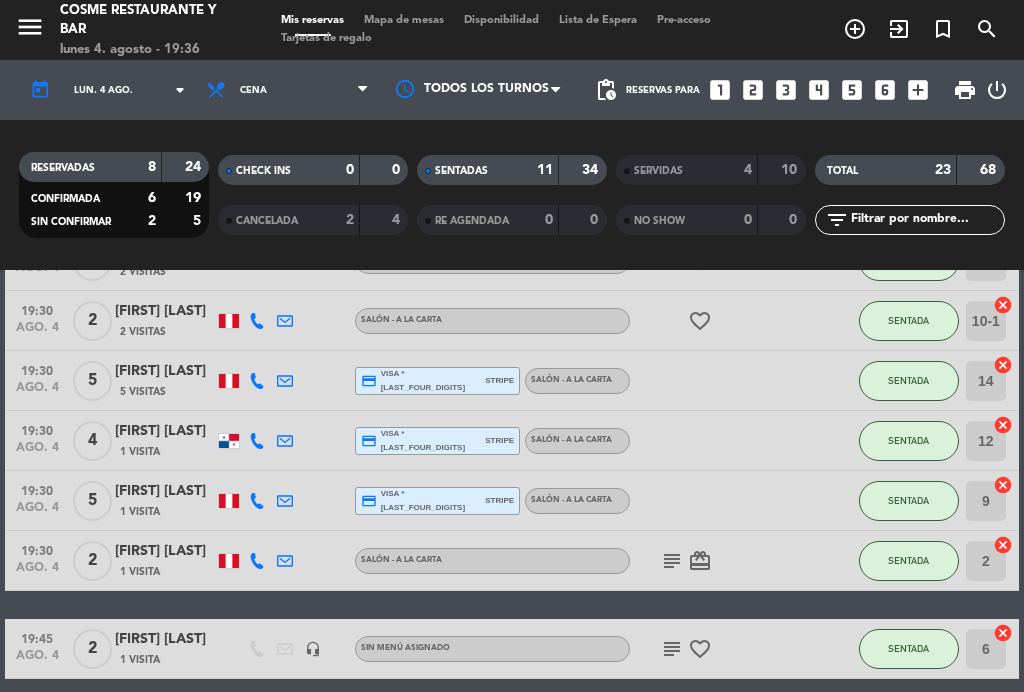 scroll, scrollTop: 484, scrollLeft: 0, axis: vertical 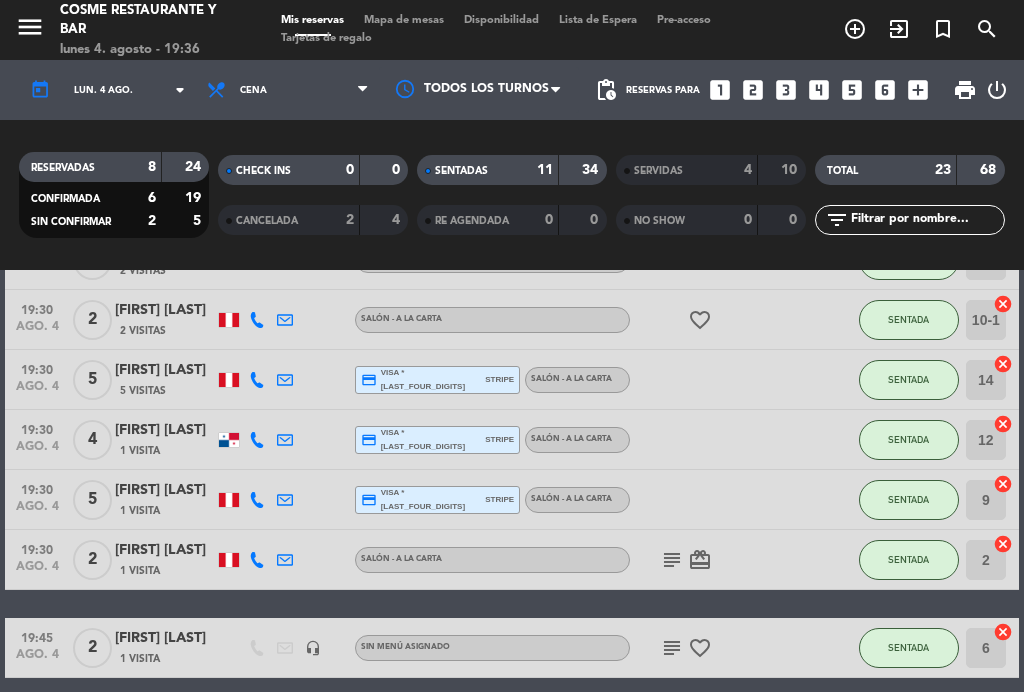 click on "subject" 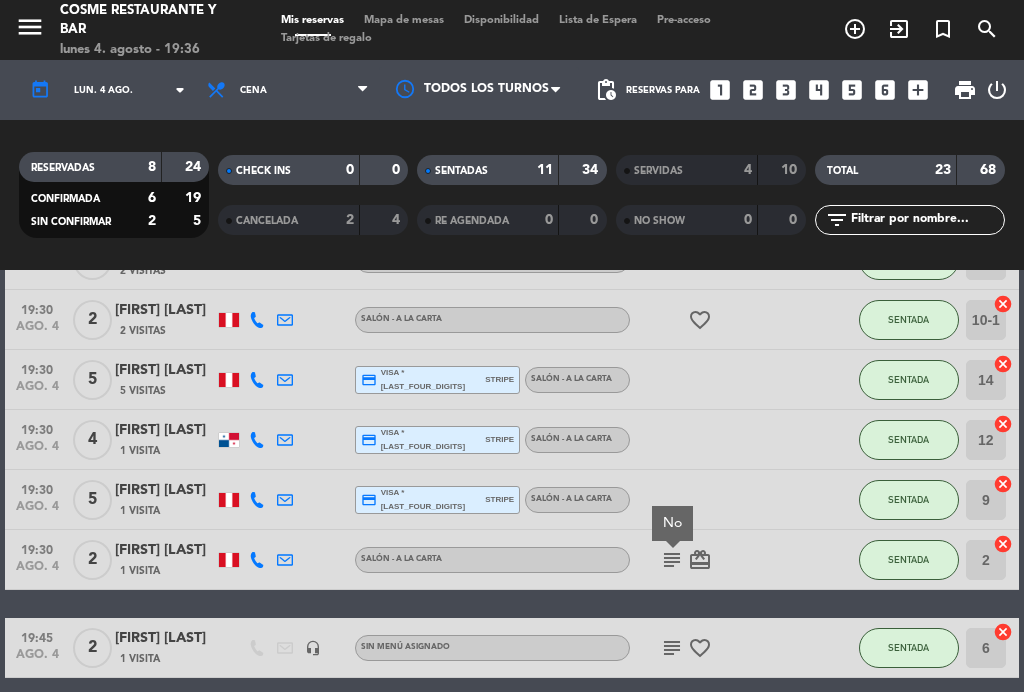 click on "subject" 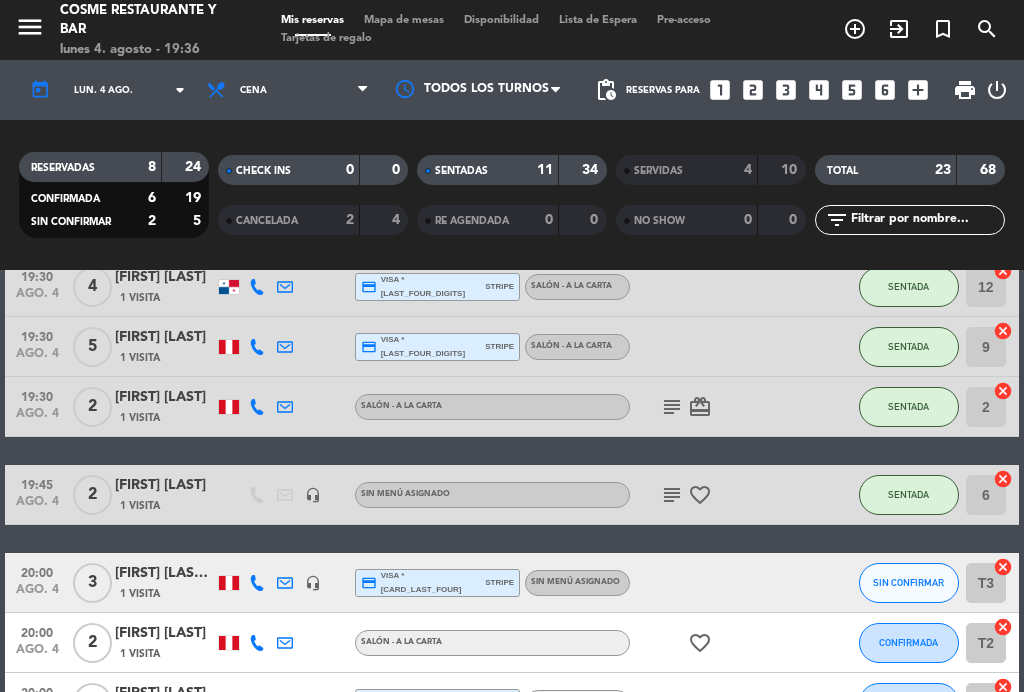 scroll, scrollTop: 636, scrollLeft: 0, axis: vertical 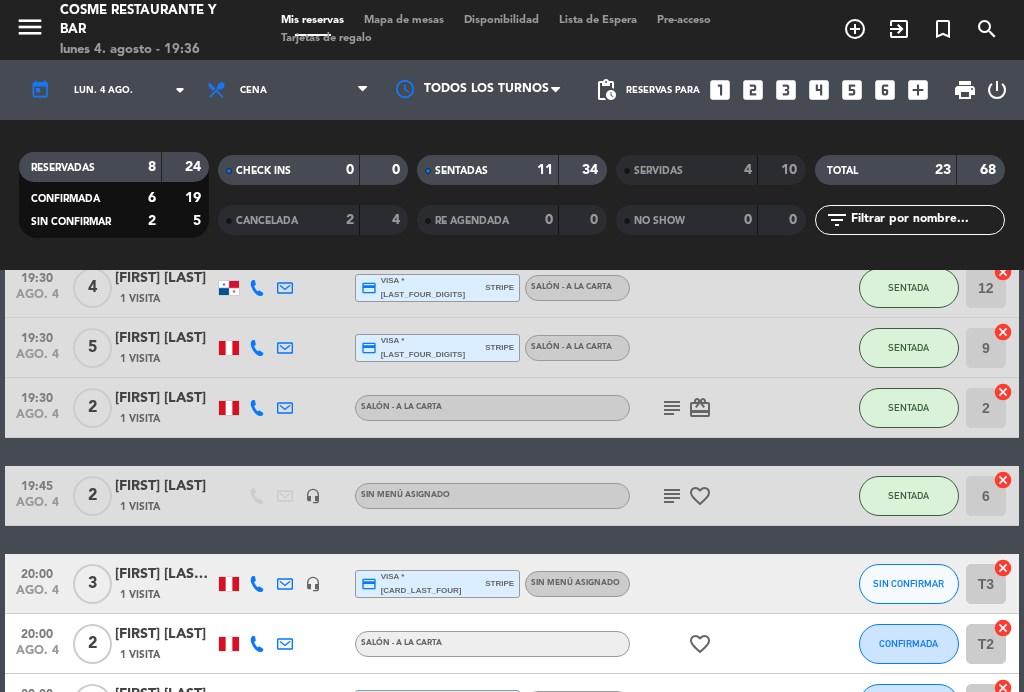 click on "subject" 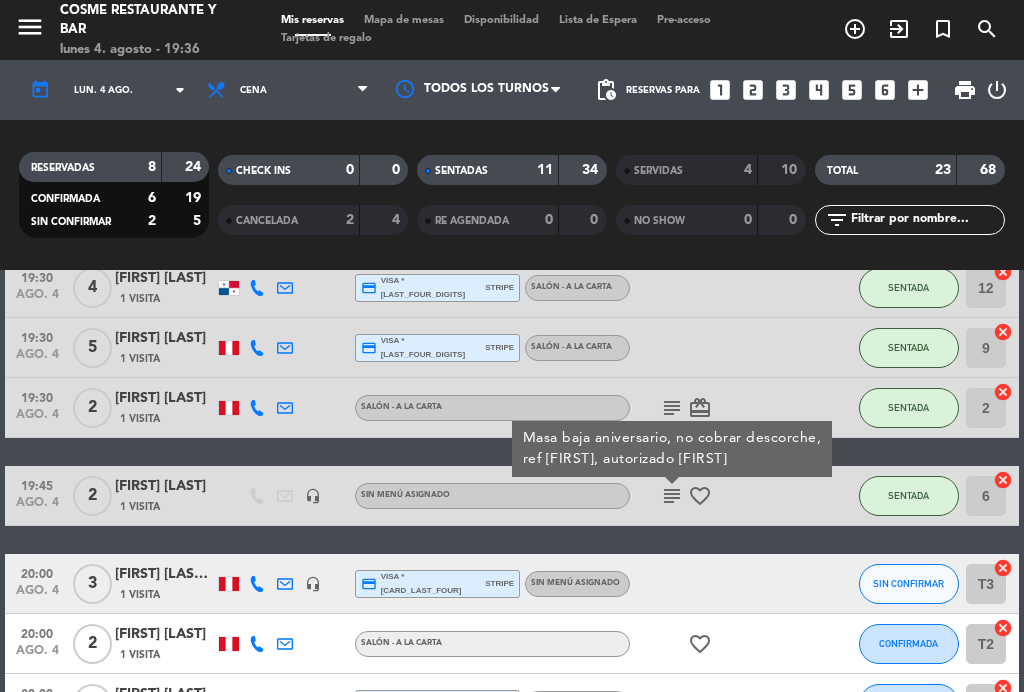 click on "subject" 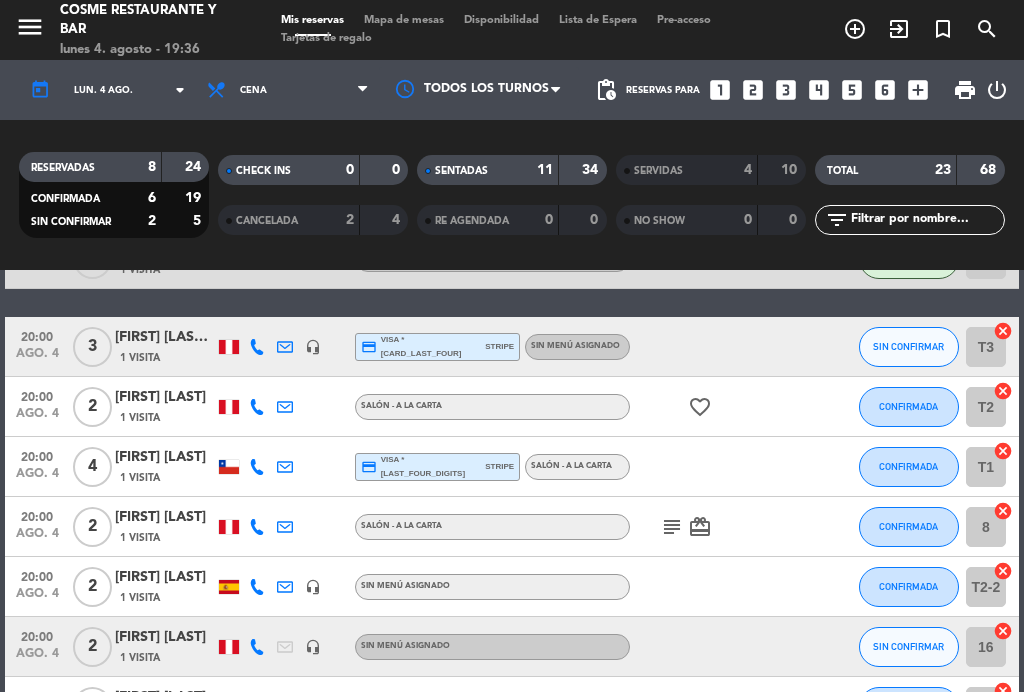 scroll, scrollTop: 876, scrollLeft: 0, axis: vertical 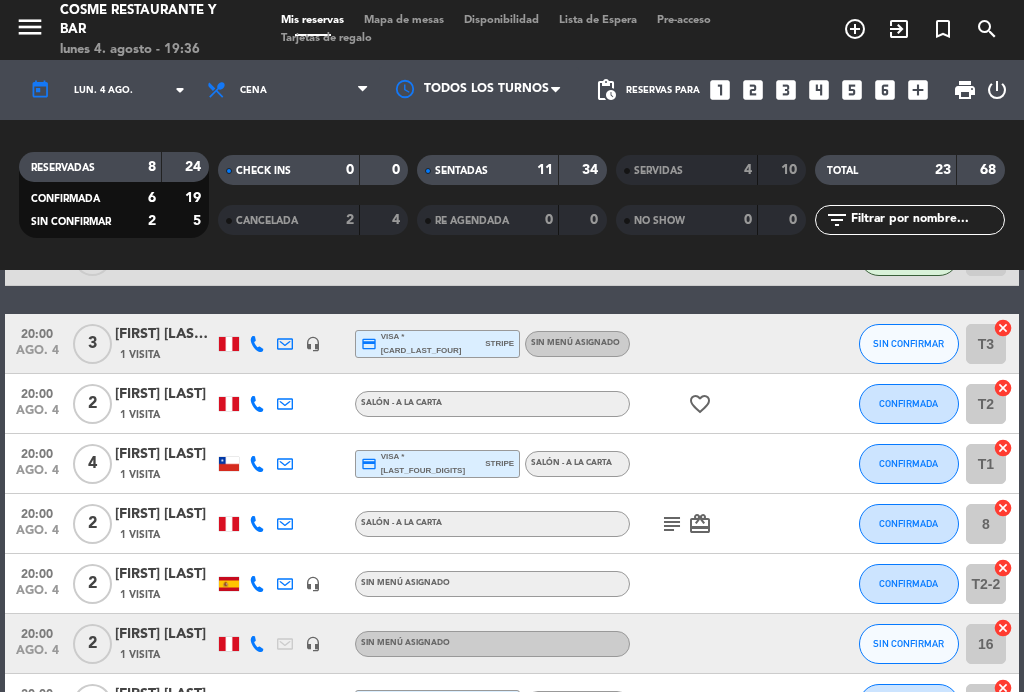 click on "subject" 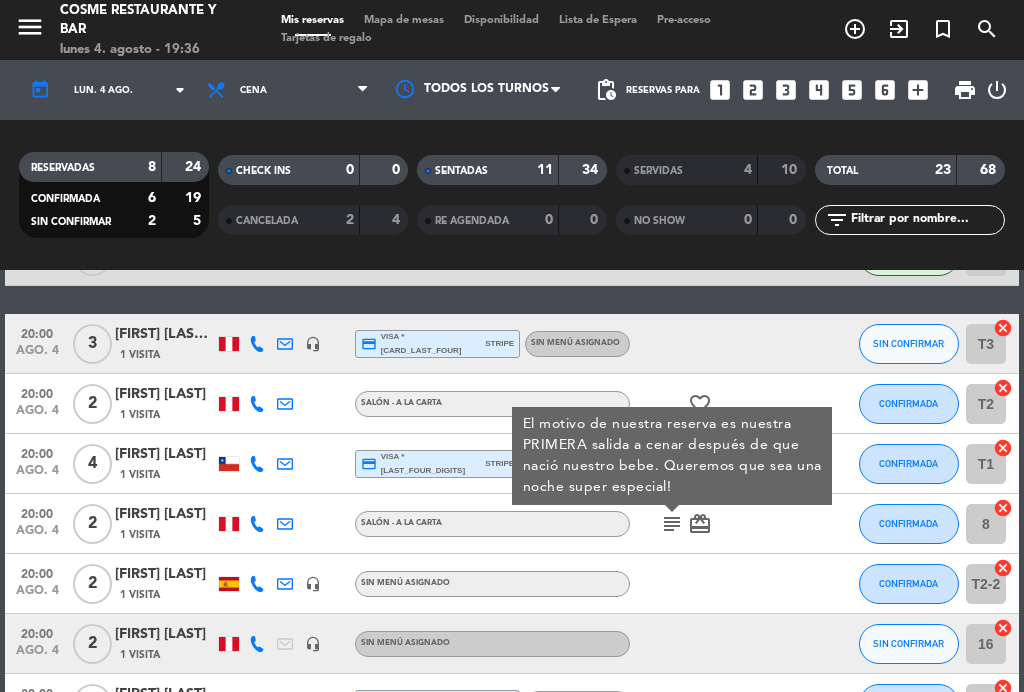 click on "subject" 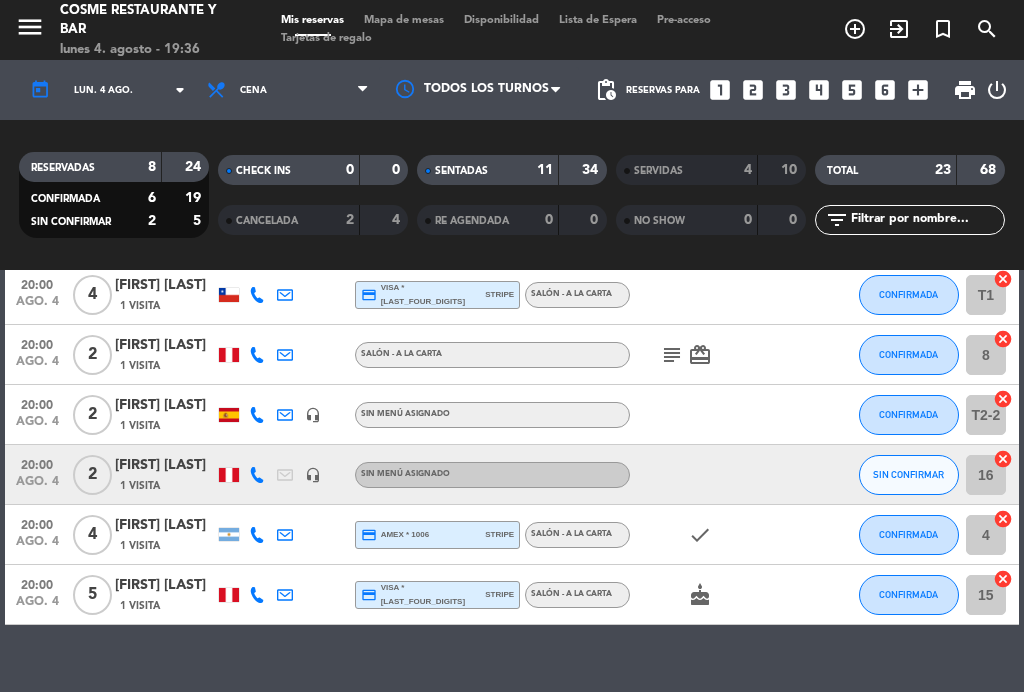 scroll, scrollTop: 1044, scrollLeft: 0, axis: vertical 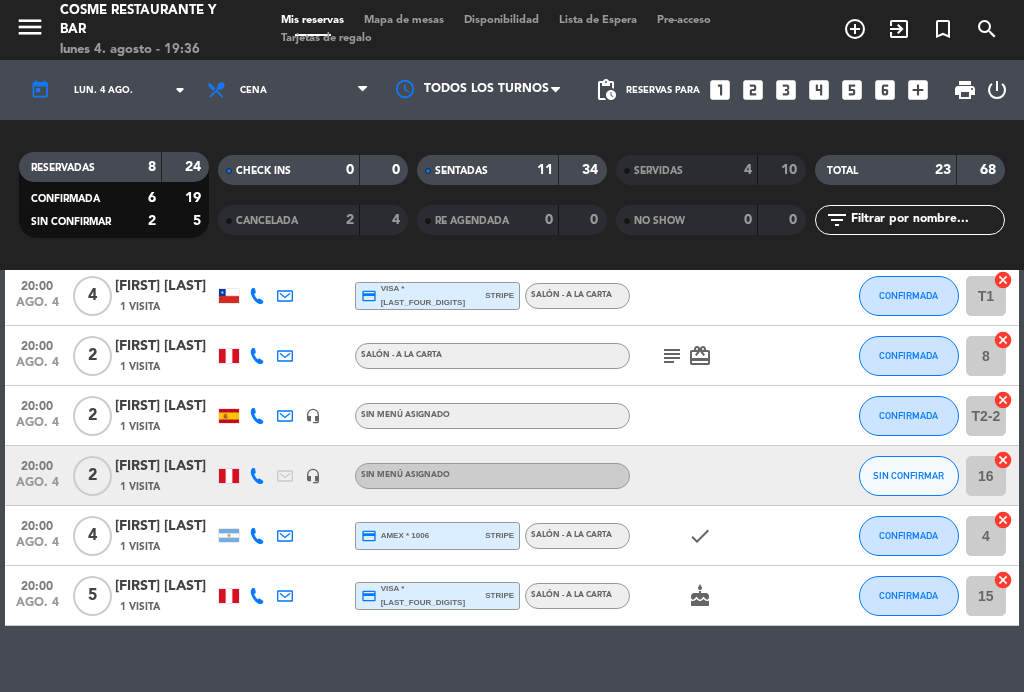 click on "Mapa de mesas" at bounding box center (404, 20) 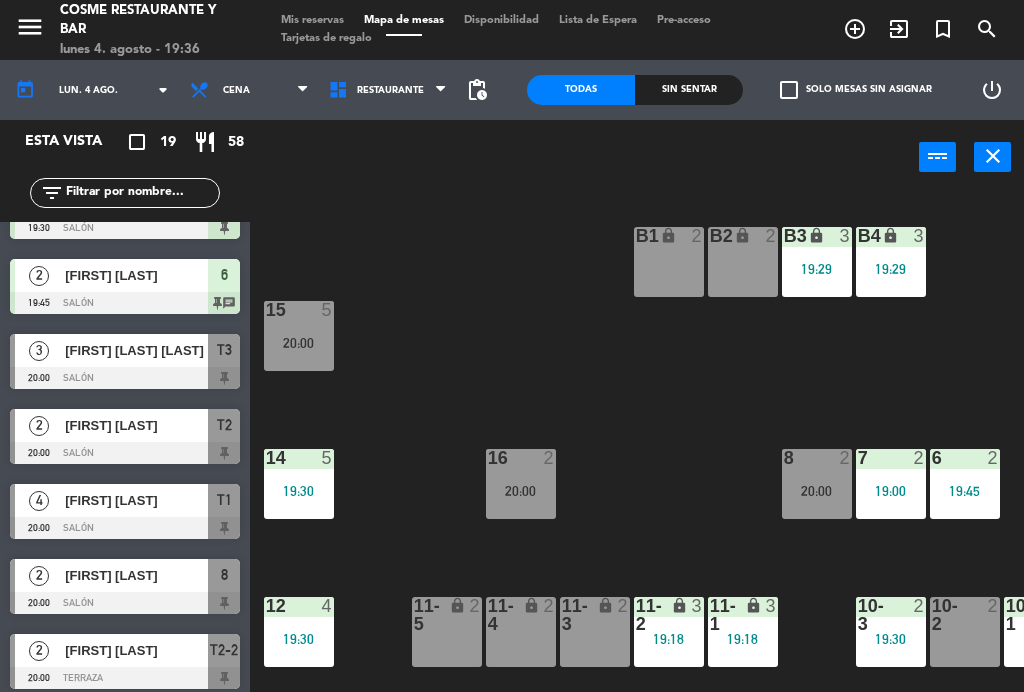 scroll, scrollTop: 870, scrollLeft: 0, axis: vertical 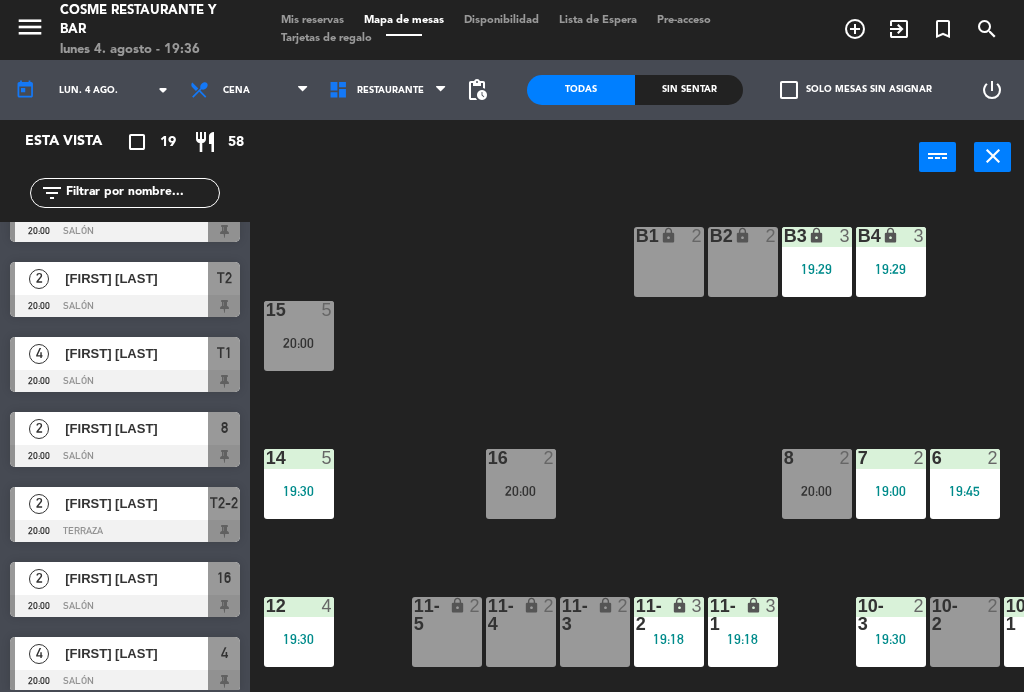 click on "[FIRST] [LAST]" at bounding box center [135, 503] 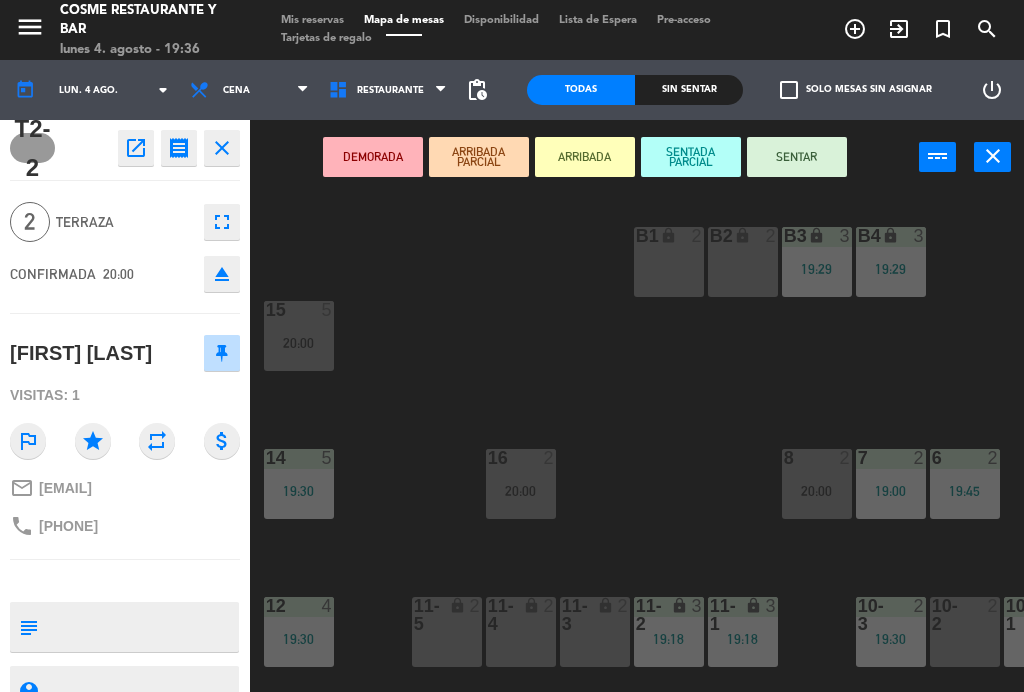 click on "SENTAR" at bounding box center (797, 157) 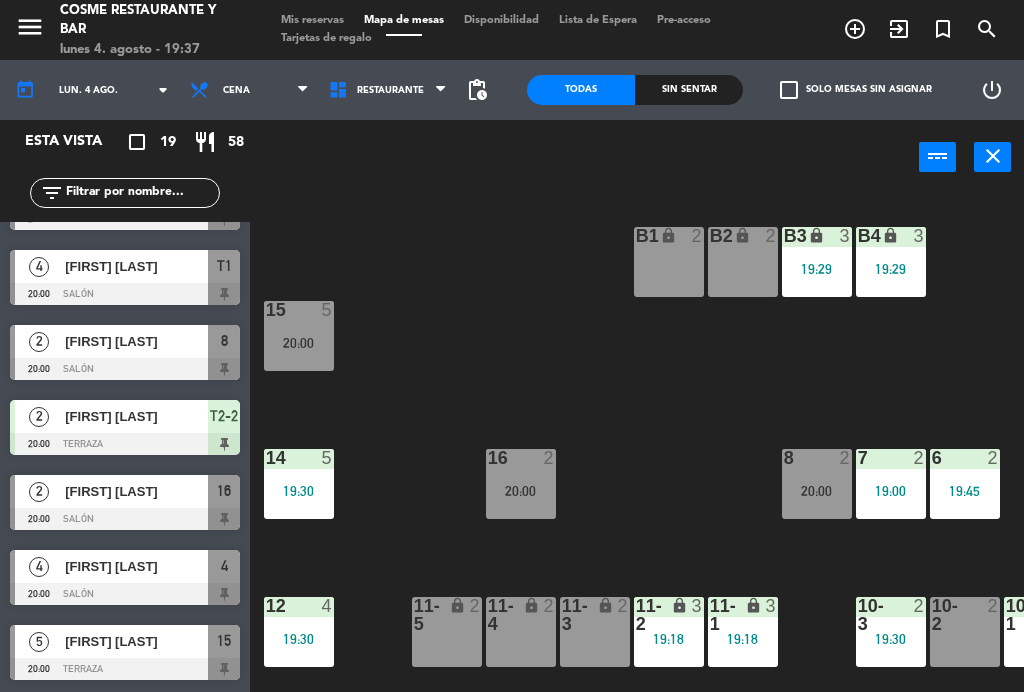 scroll, scrollTop: 957, scrollLeft: 0, axis: vertical 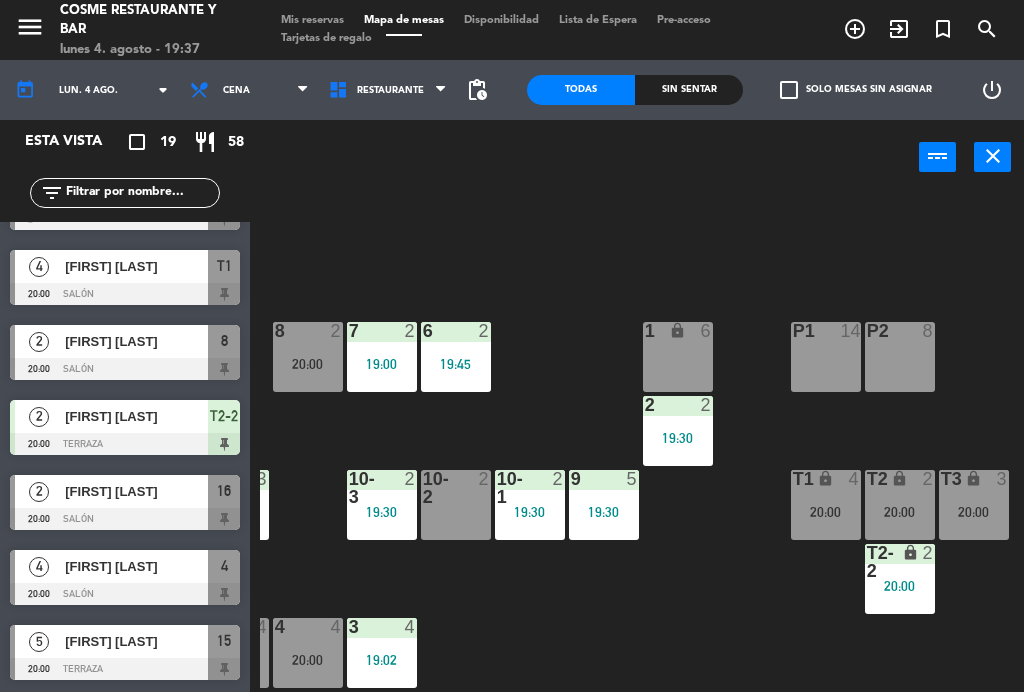 click on "20:00" at bounding box center [900, 586] 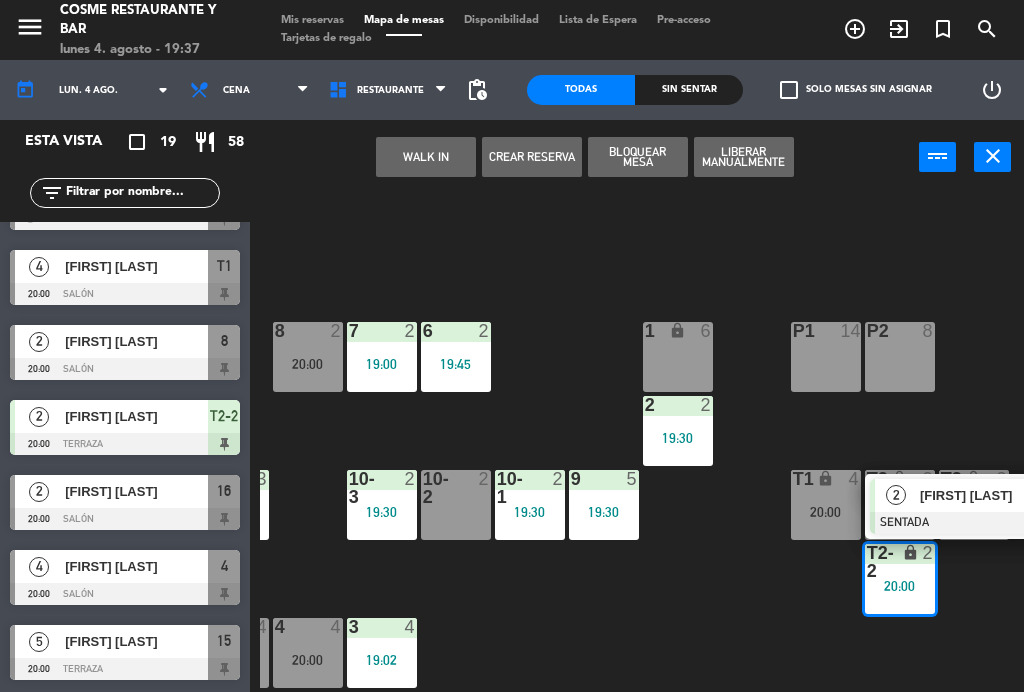 click on "2" at bounding box center [896, 495] 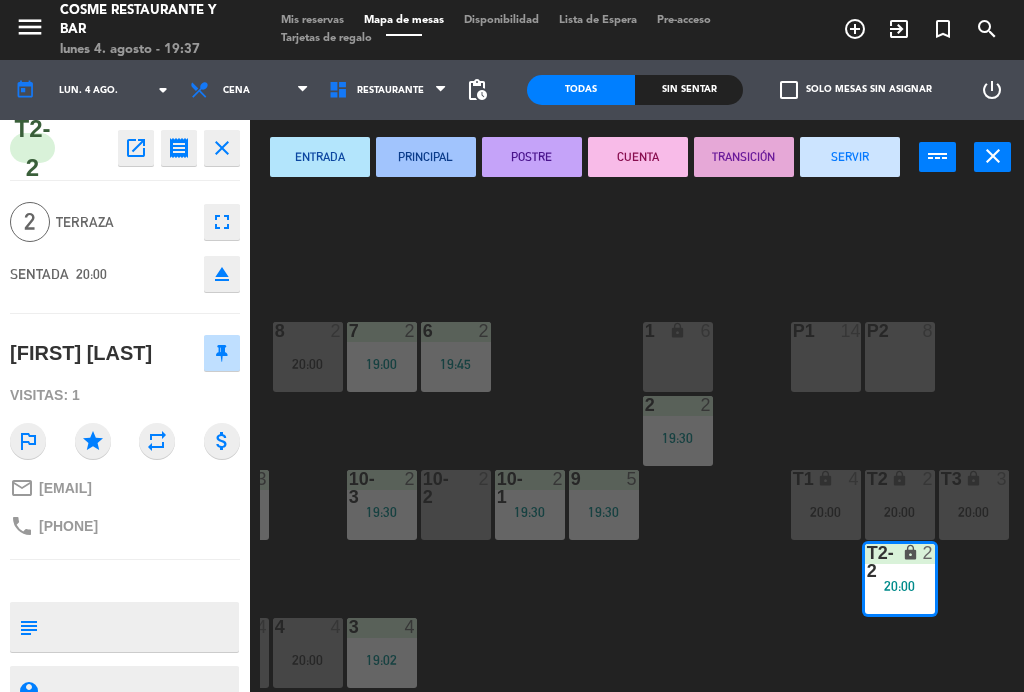 click on "20:00" at bounding box center (900, 512) 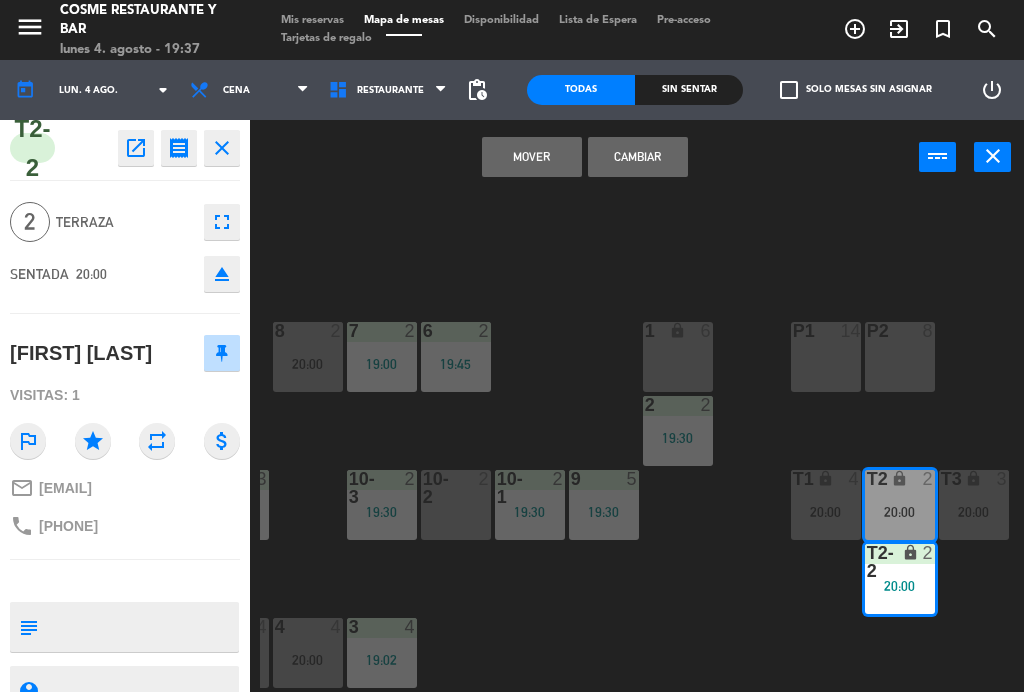 click on "Cambiar" at bounding box center (638, 157) 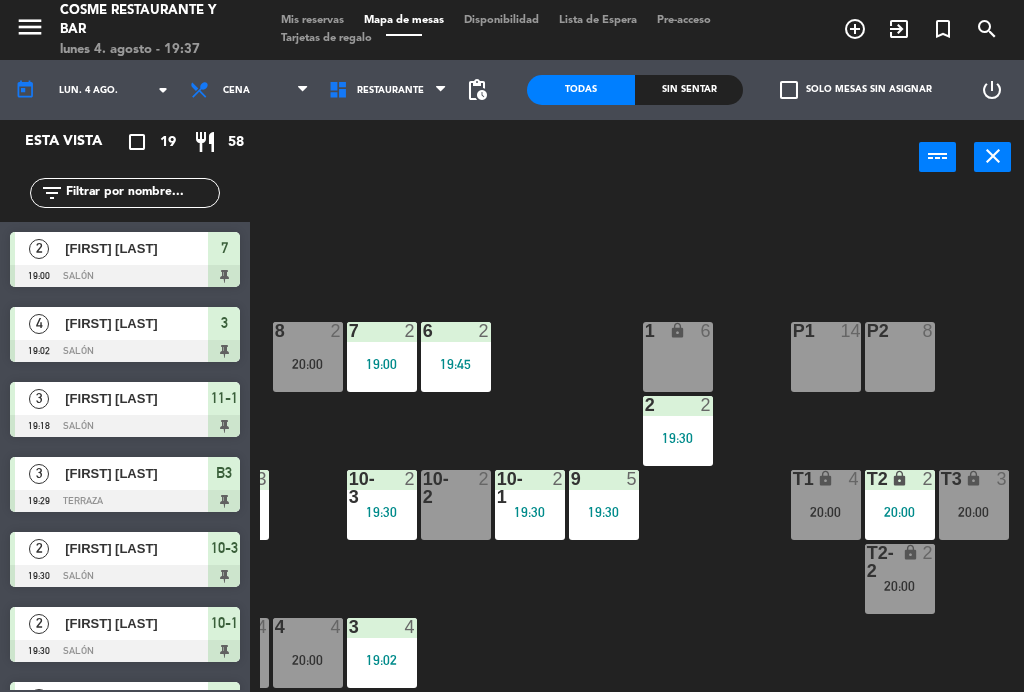 scroll, scrollTop: 0, scrollLeft: 0, axis: both 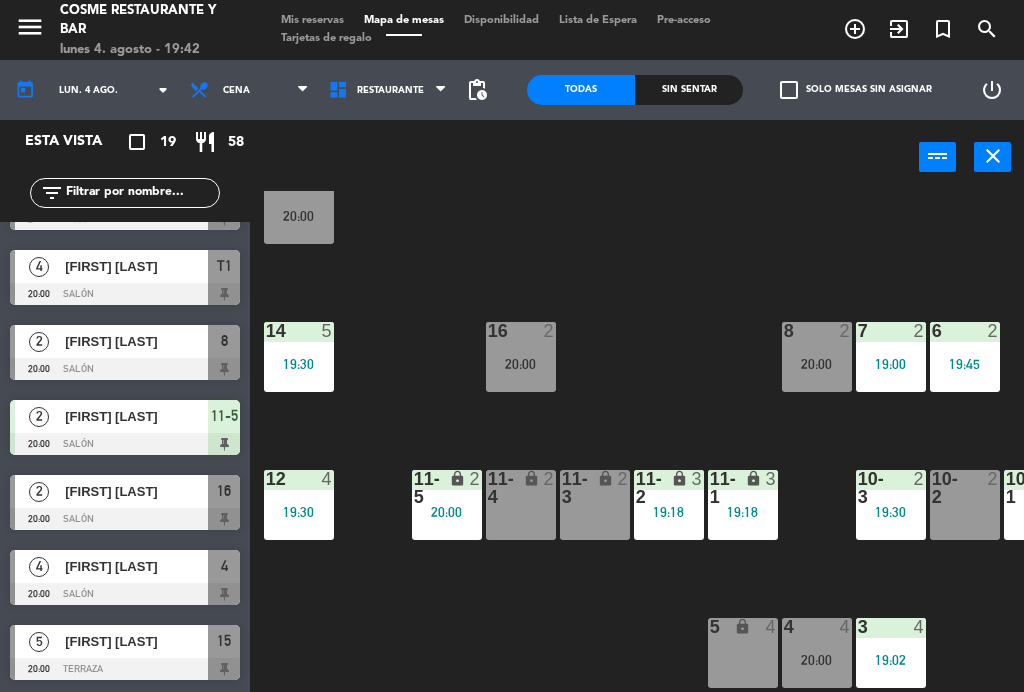 click on "[FIRST] [LAST]" at bounding box center [136, 491] 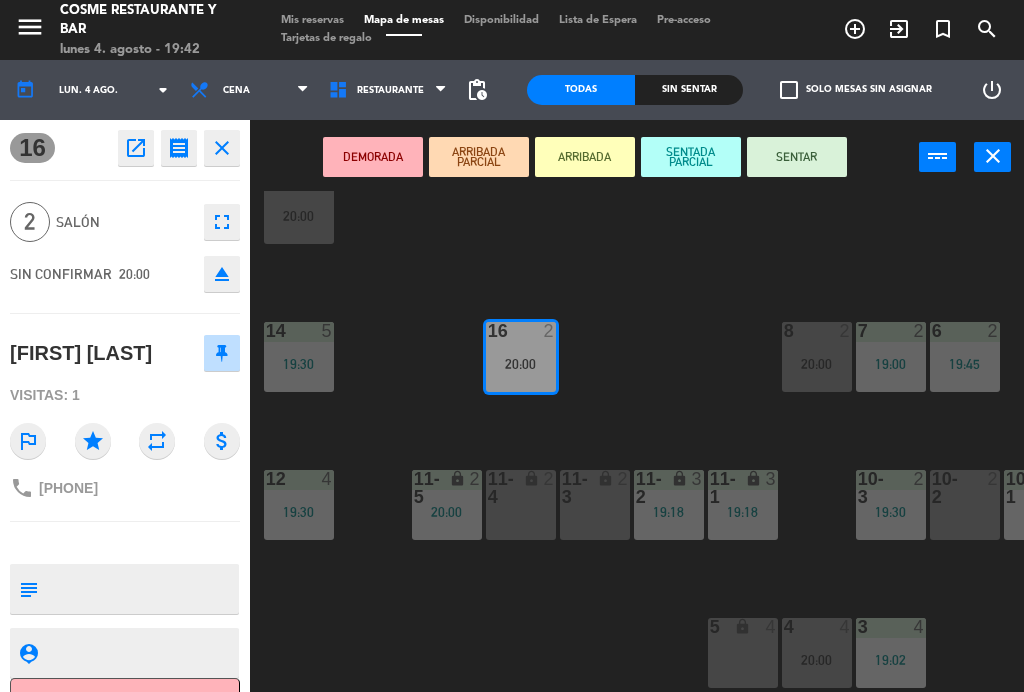 click on "close" 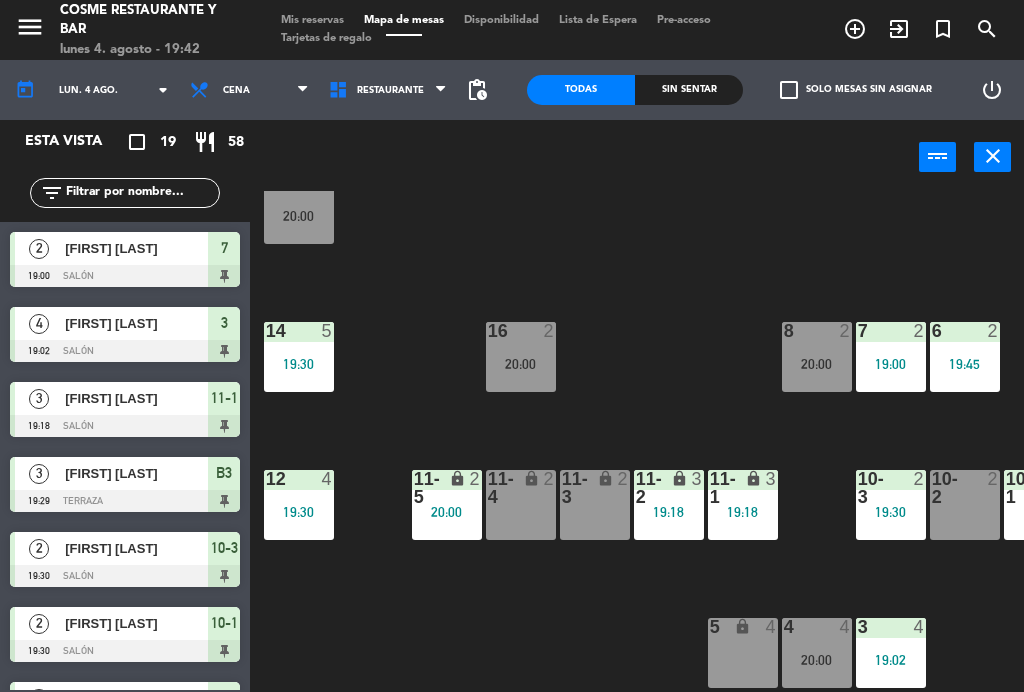 scroll, scrollTop: 282, scrollLeft: 0, axis: vertical 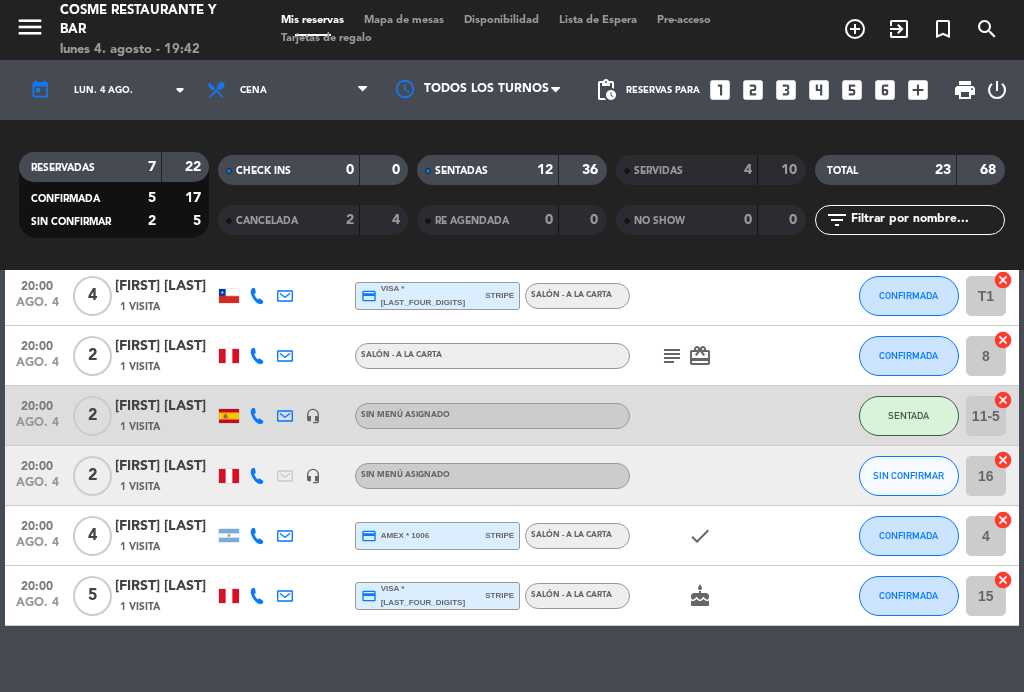 click on "subject" 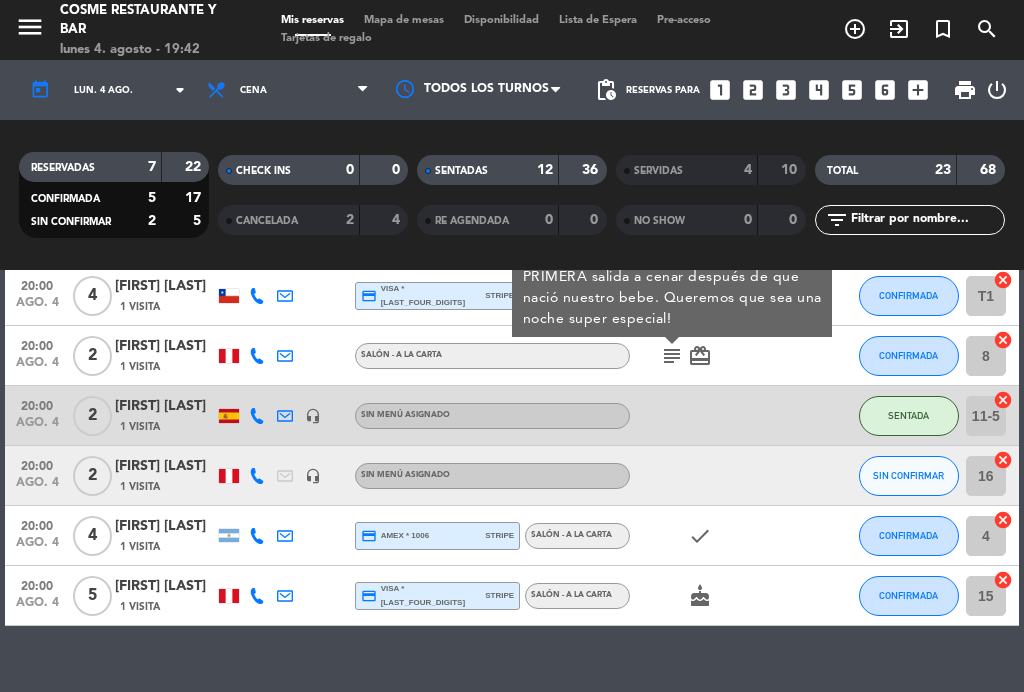 click on "subject" 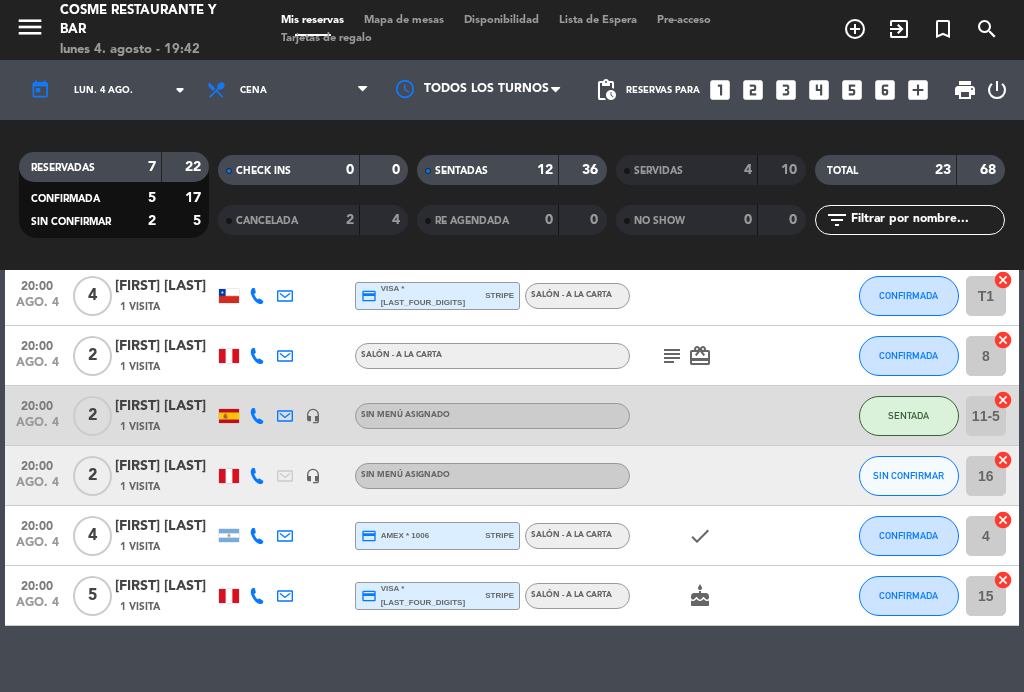 click on "card_giftcard" 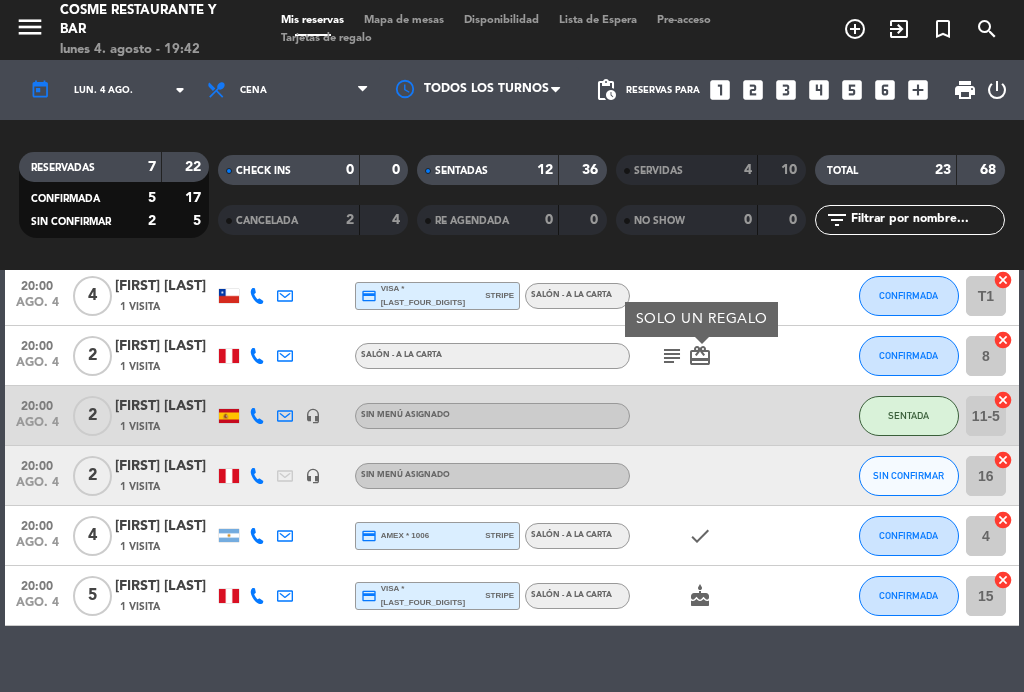 click on "subject" 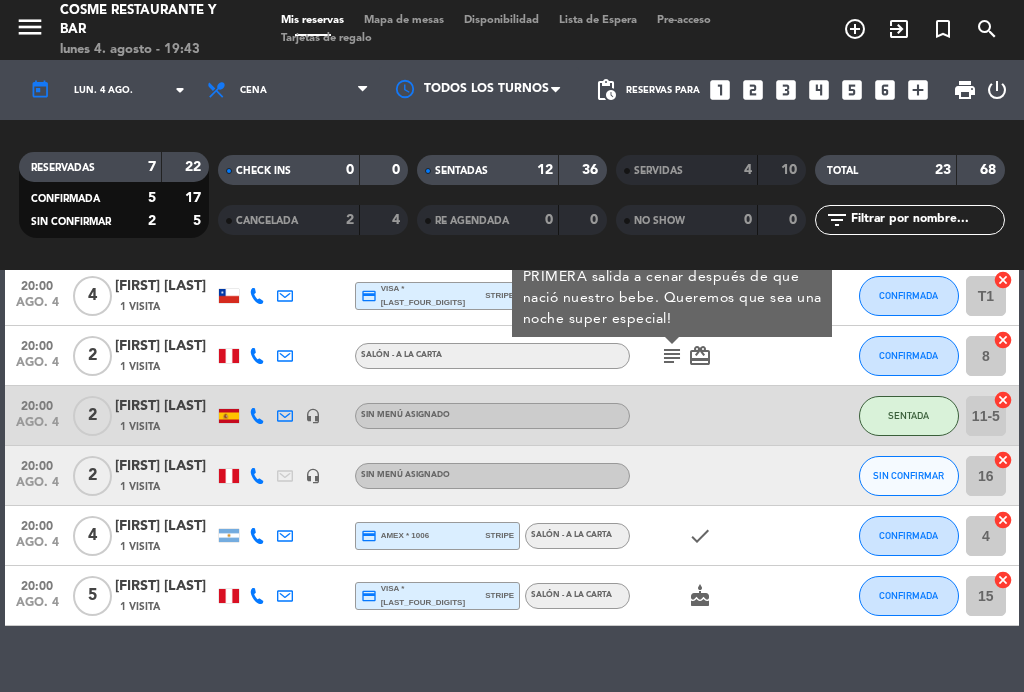 click on "Mapa de mesas" at bounding box center (404, 20) 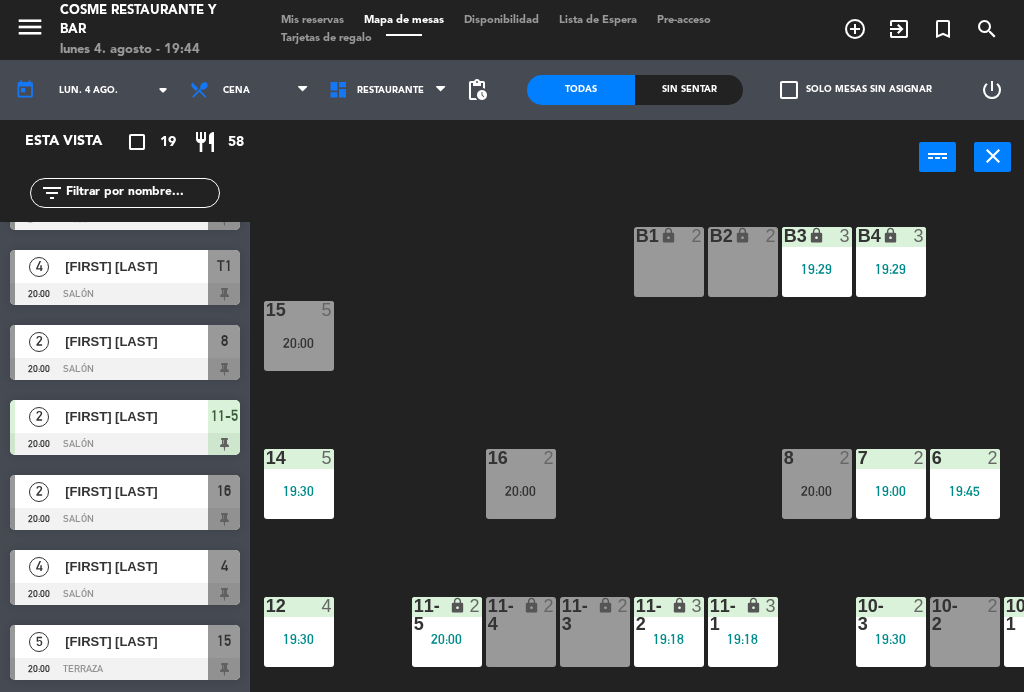scroll, scrollTop: 957, scrollLeft: 0, axis: vertical 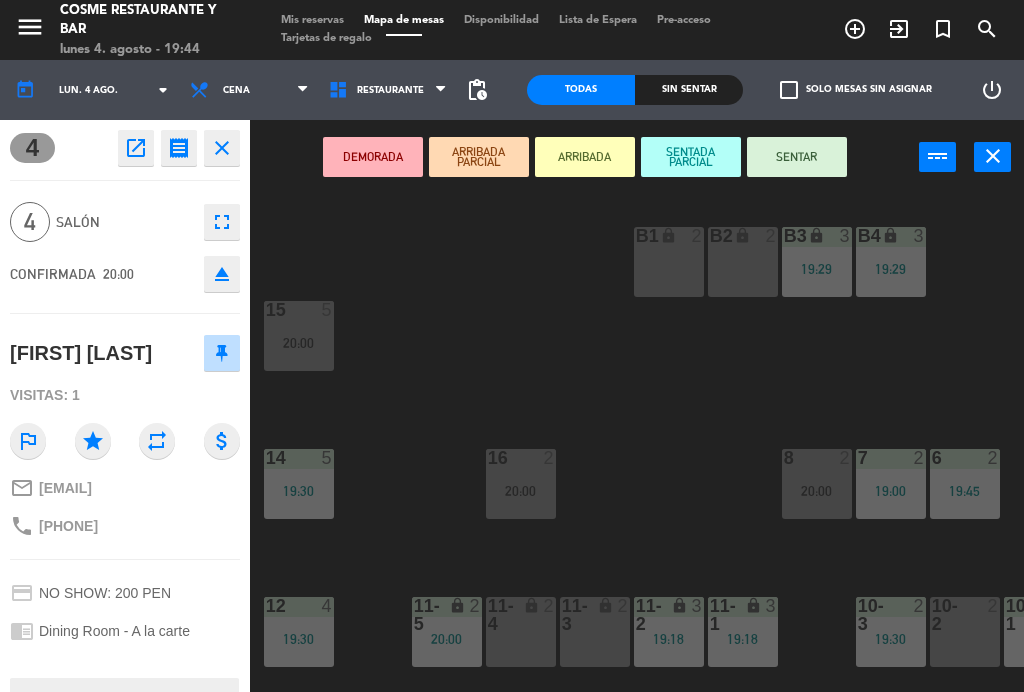 click on "SENTAR" at bounding box center (797, 157) 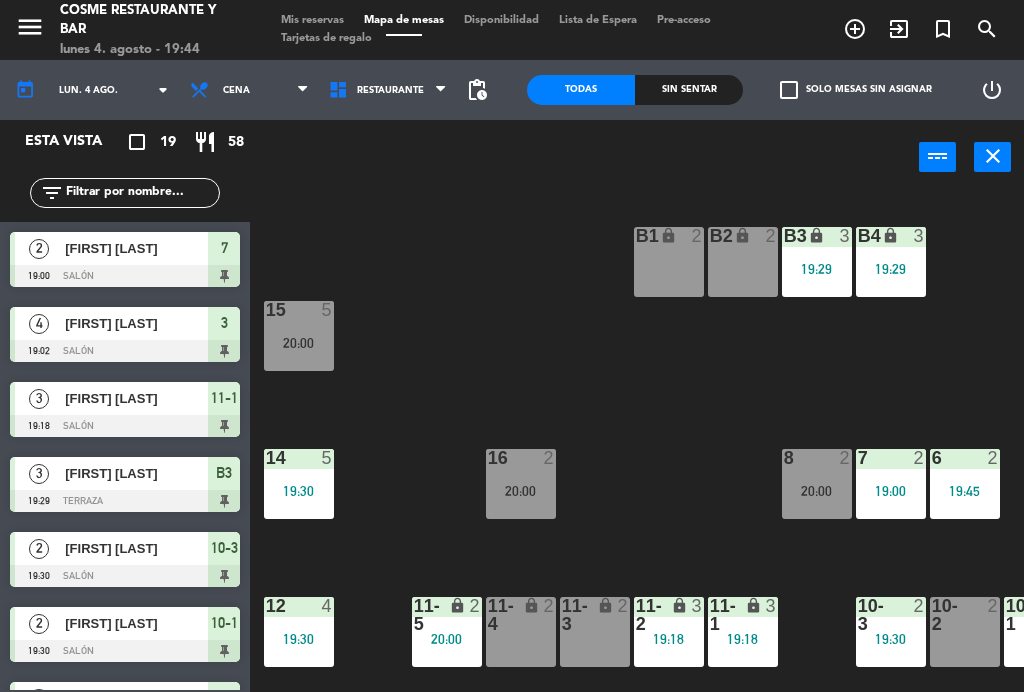 scroll, scrollTop: 357, scrollLeft: 0, axis: vertical 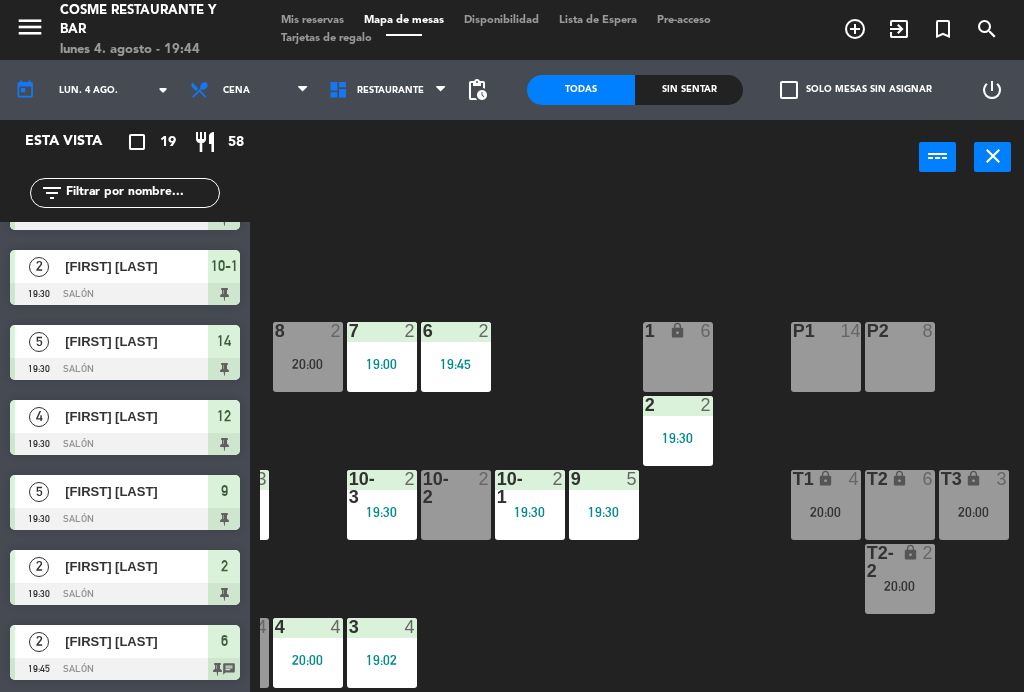 click on "20:00" at bounding box center [974, 512] 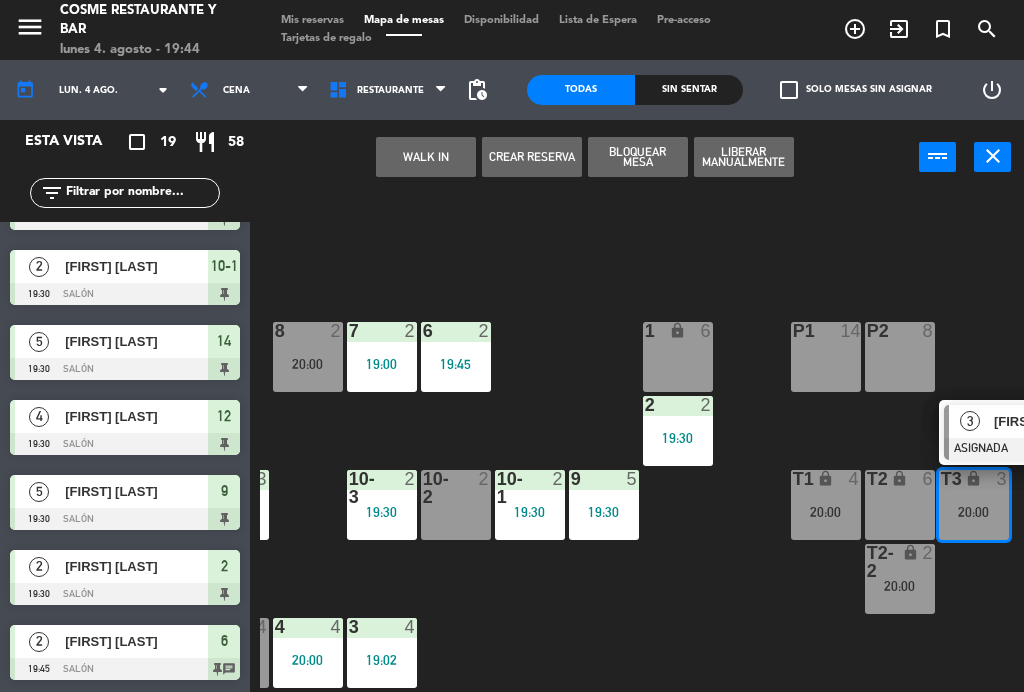click on "4  4   20:00" at bounding box center [308, 653] 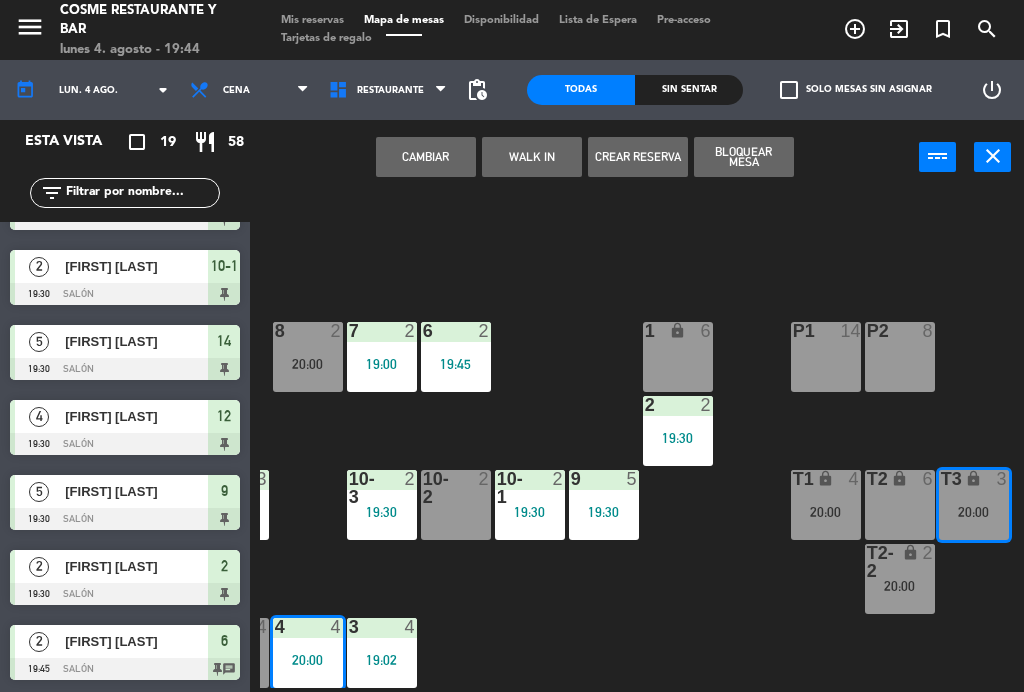 click on "Cambiar" at bounding box center [426, 157] 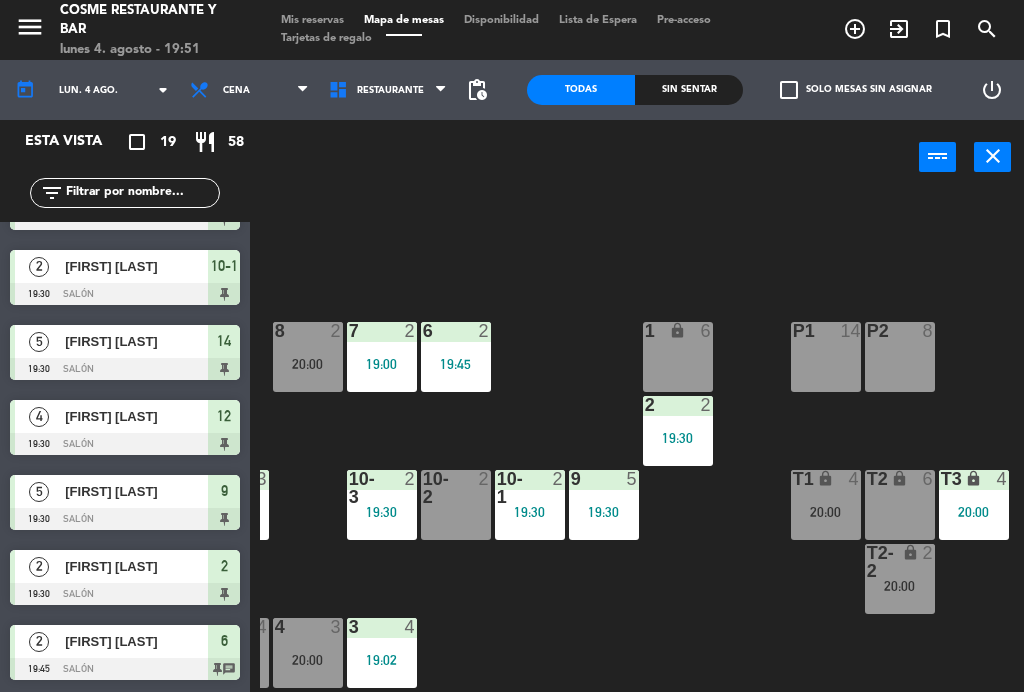 scroll, scrollTop: 127, scrollLeft: 509, axis: both 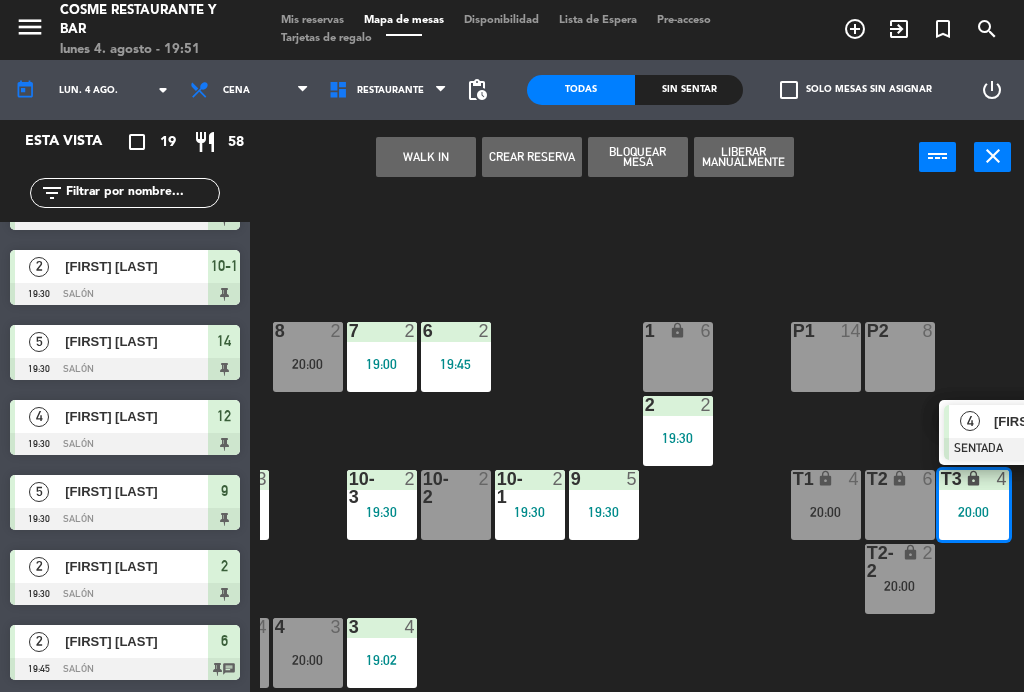 click at bounding box center [1051, 449] 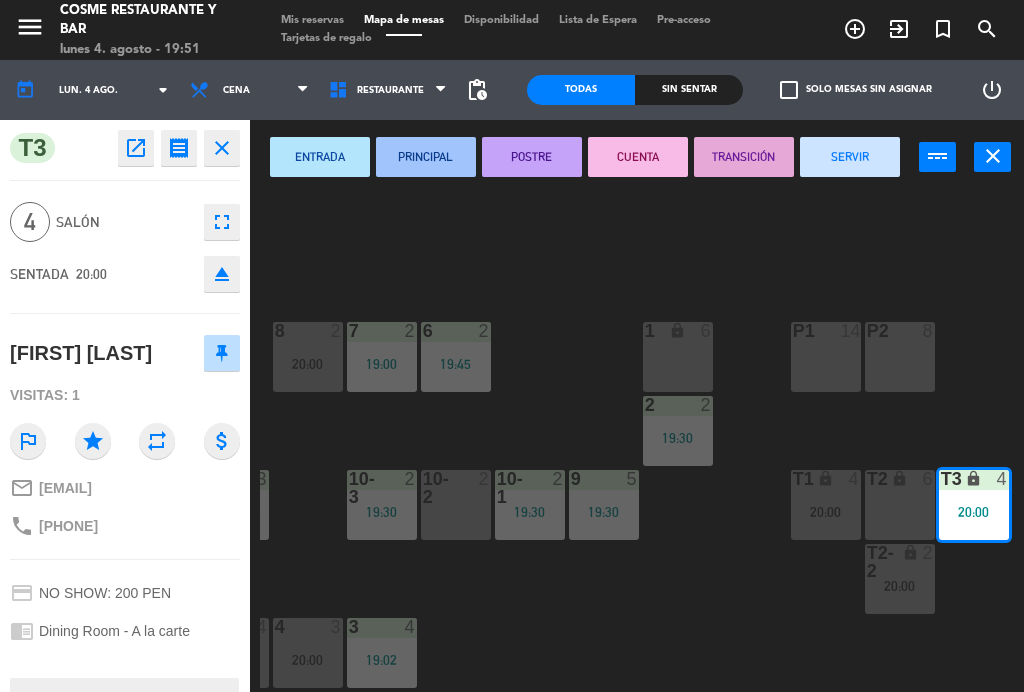 click on "fullscreen" 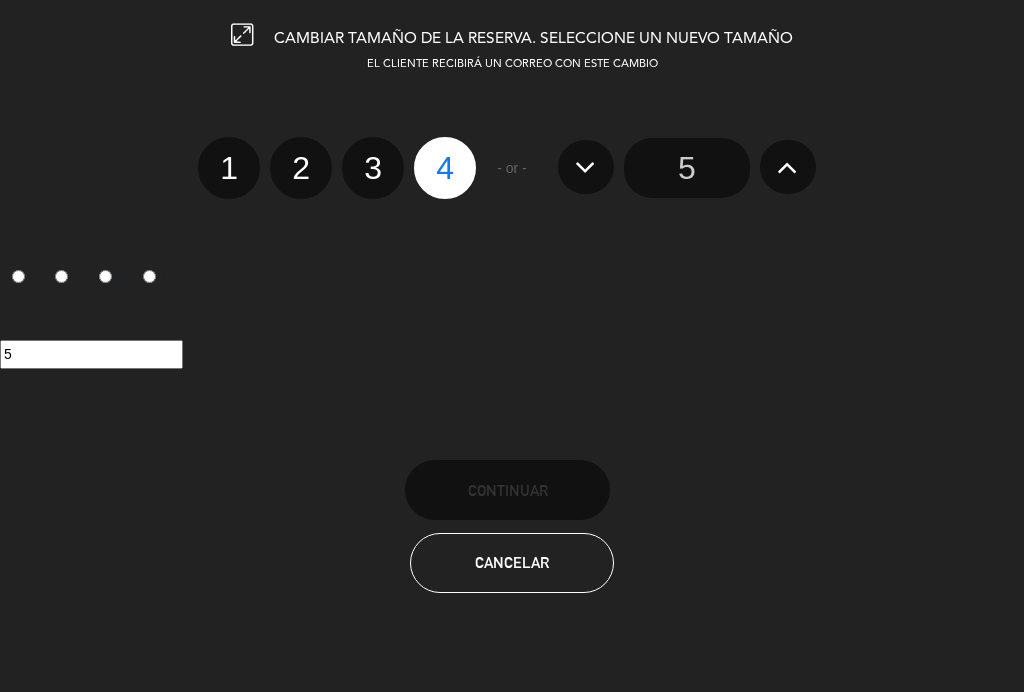 click on "5" 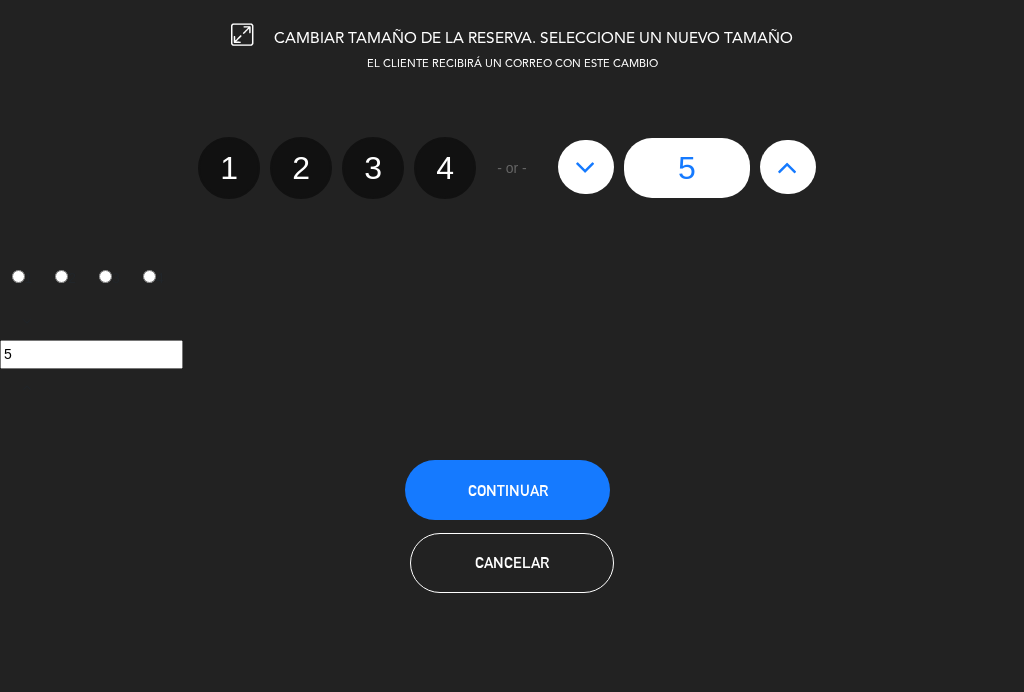 click on "Continuar" at bounding box center [508, 490] 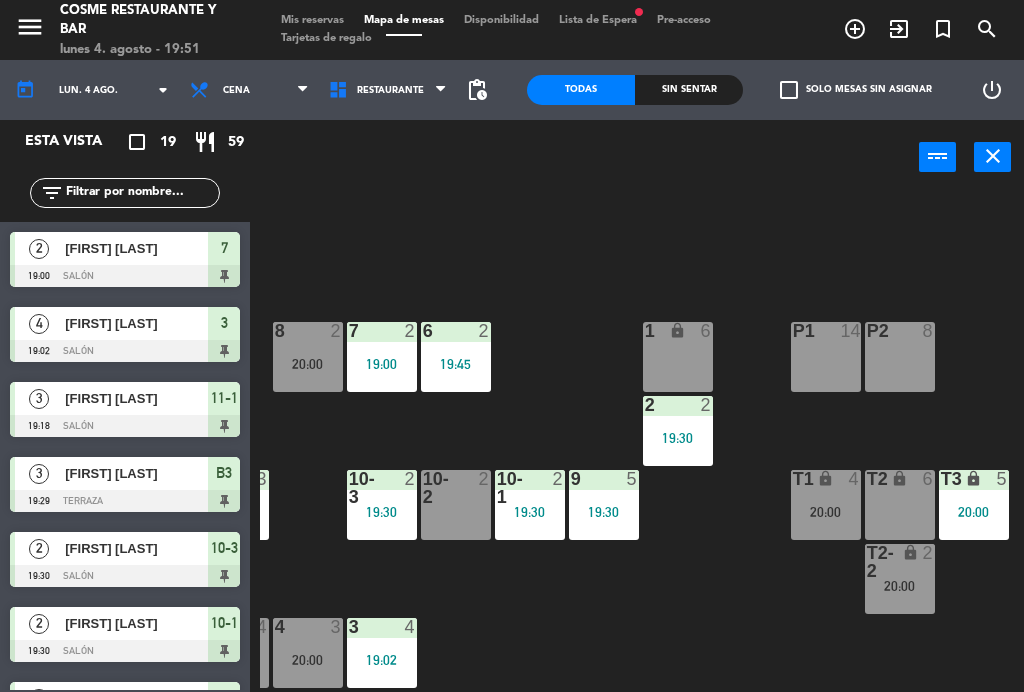 scroll, scrollTop: 0, scrollLeft: 0, axis: both 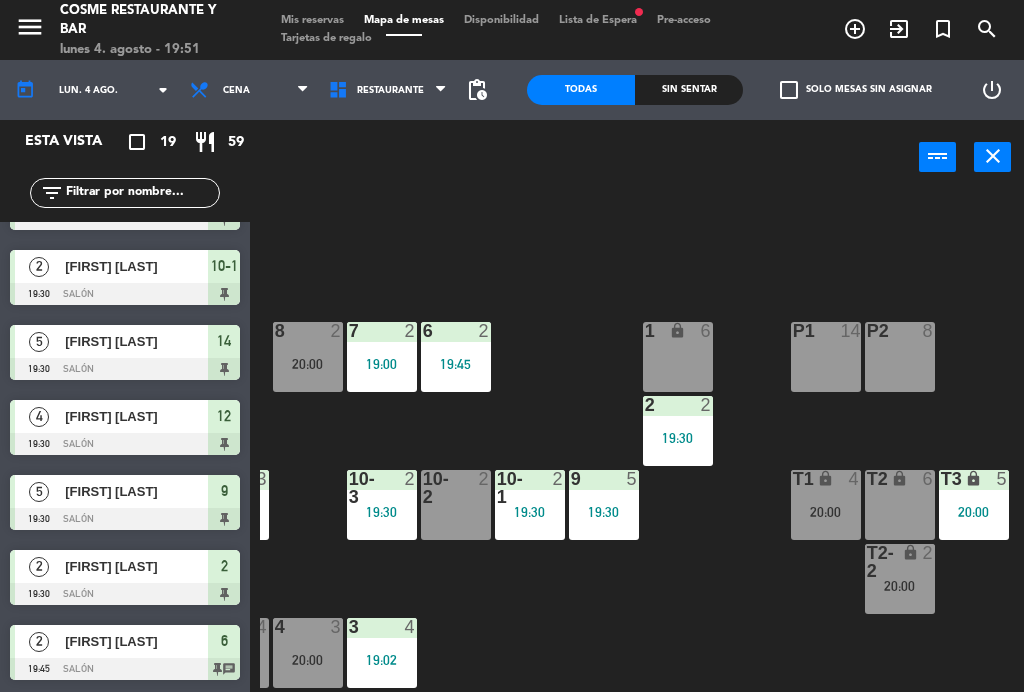 click on "20:00" at bounding box center (974, 512) 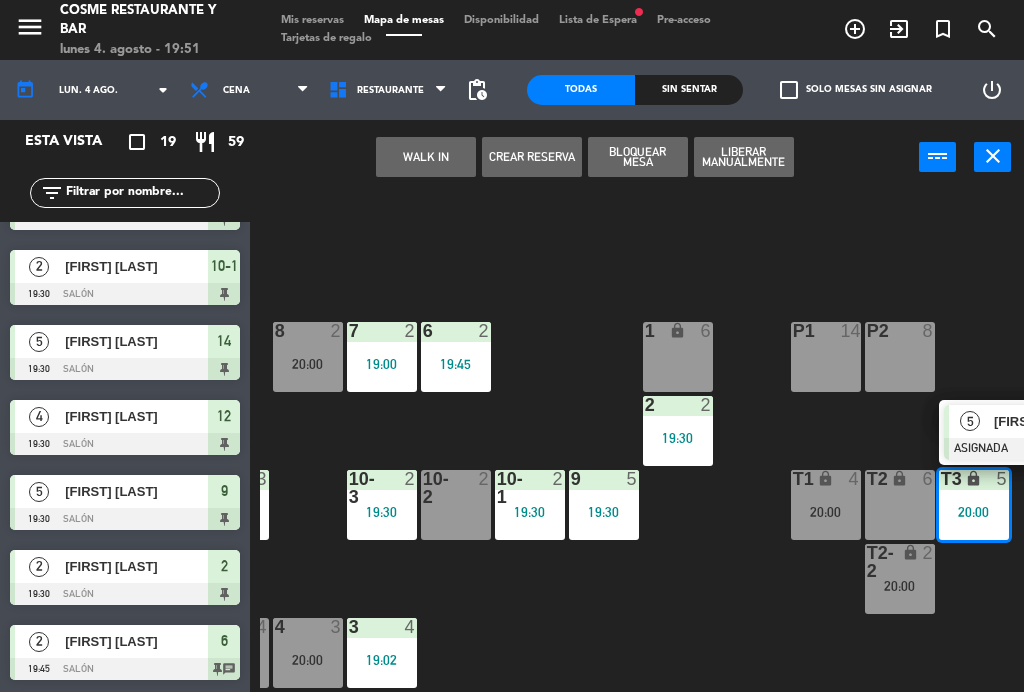 click on "5" at bounding box center [970, 421] 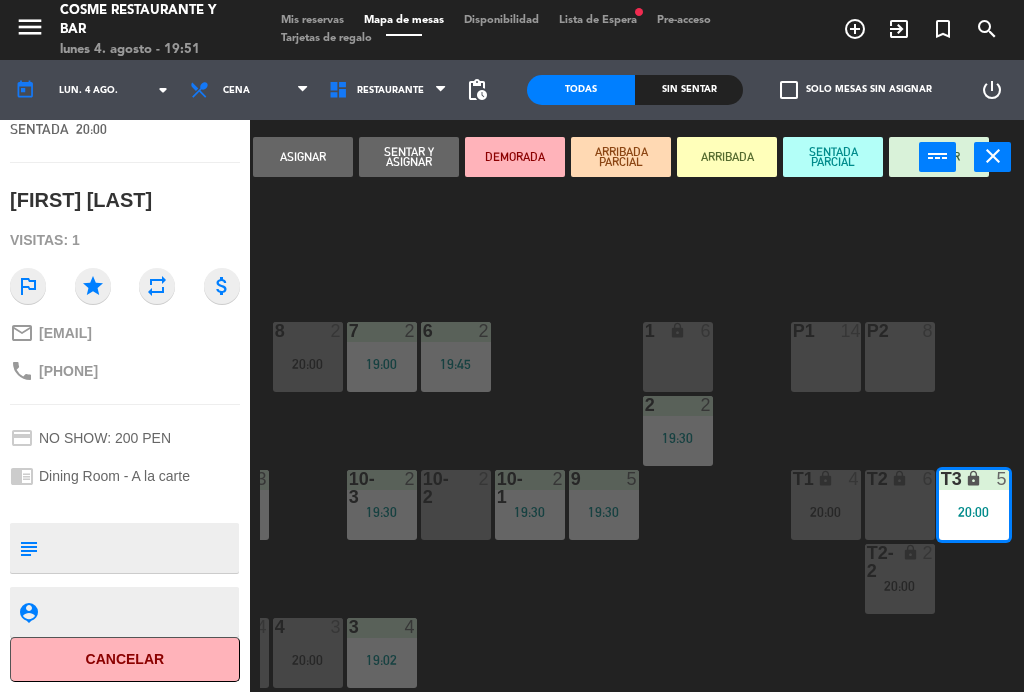 scroll, scrollTop: 137, scrollLeft: 0, axis: vertical 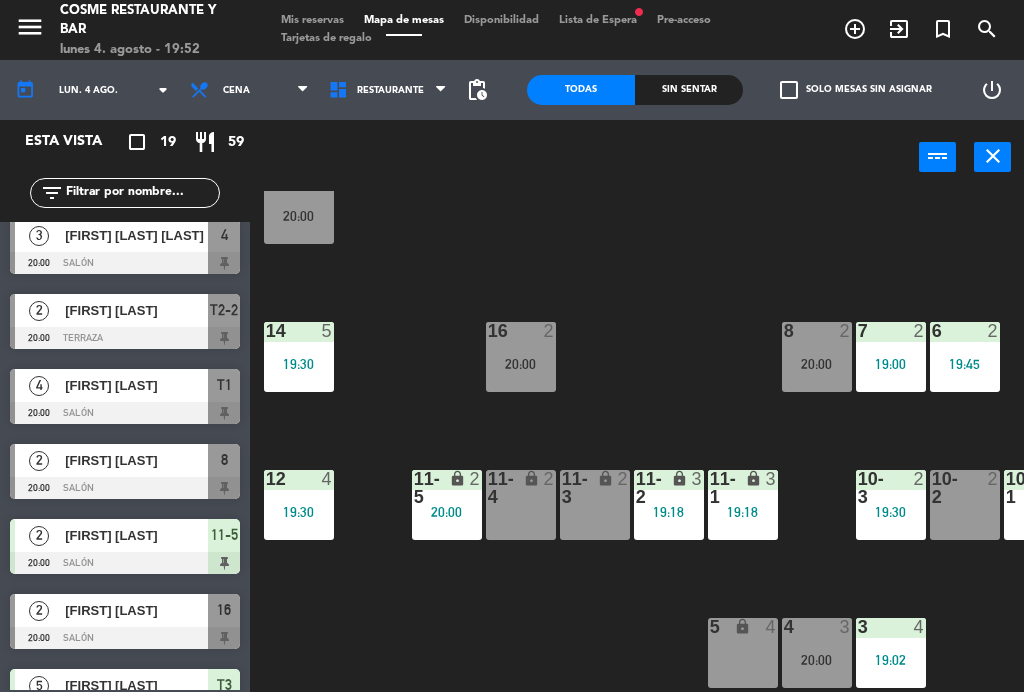 click on "[FIRST] [LAST]" at bounding box center [135, 385] 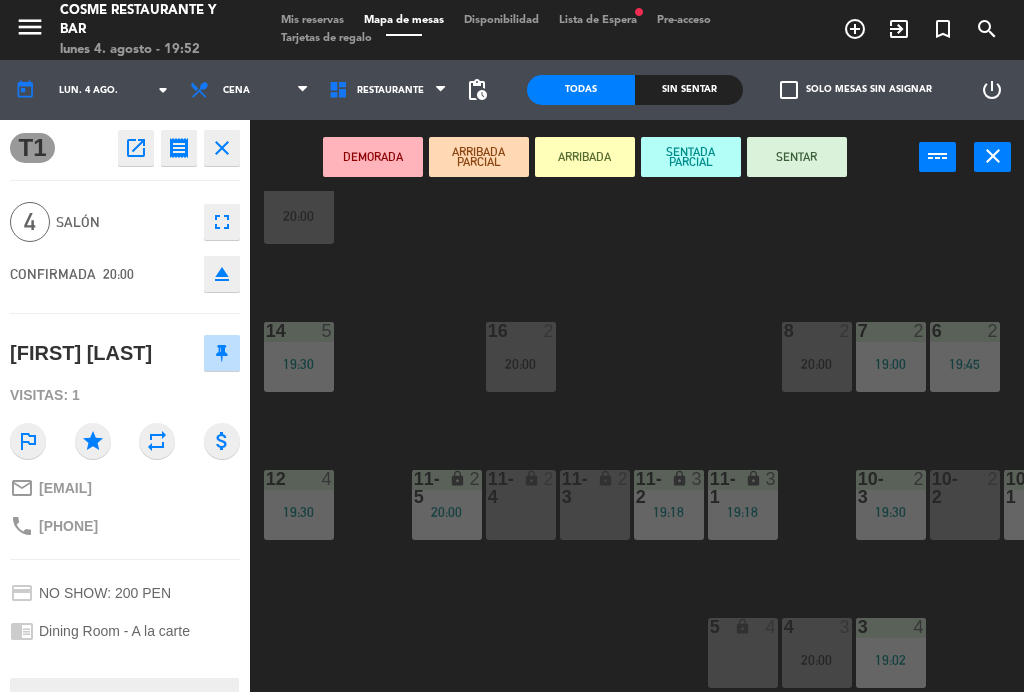 click on "SENTAR" at bounding box center [797, 157] 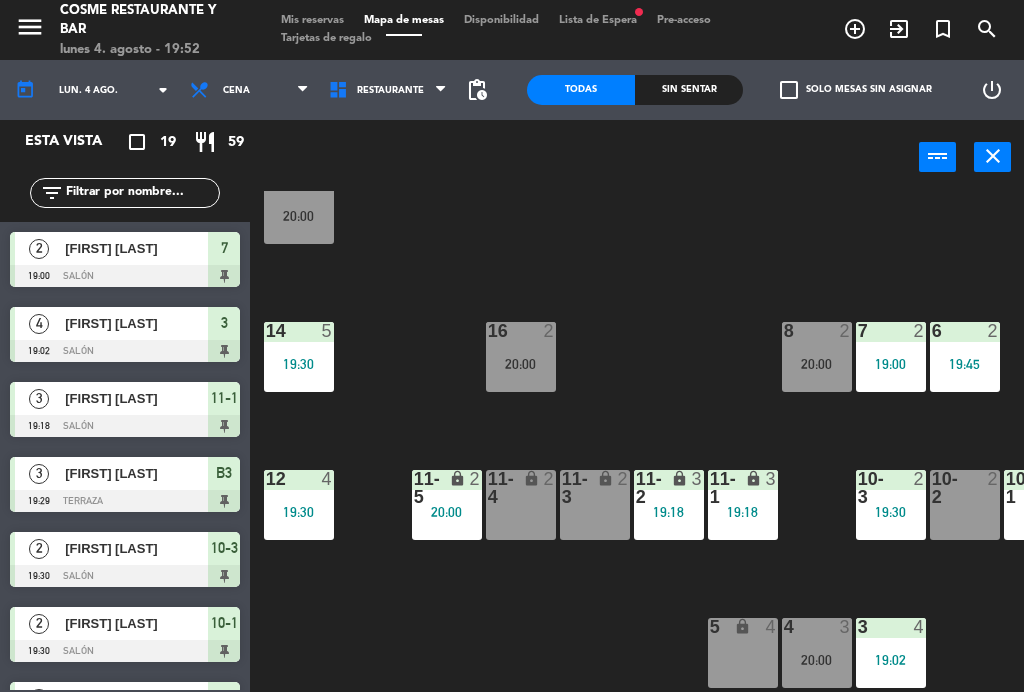 scroll, scrollTop: 0, scrollLeft: 0, axis: both 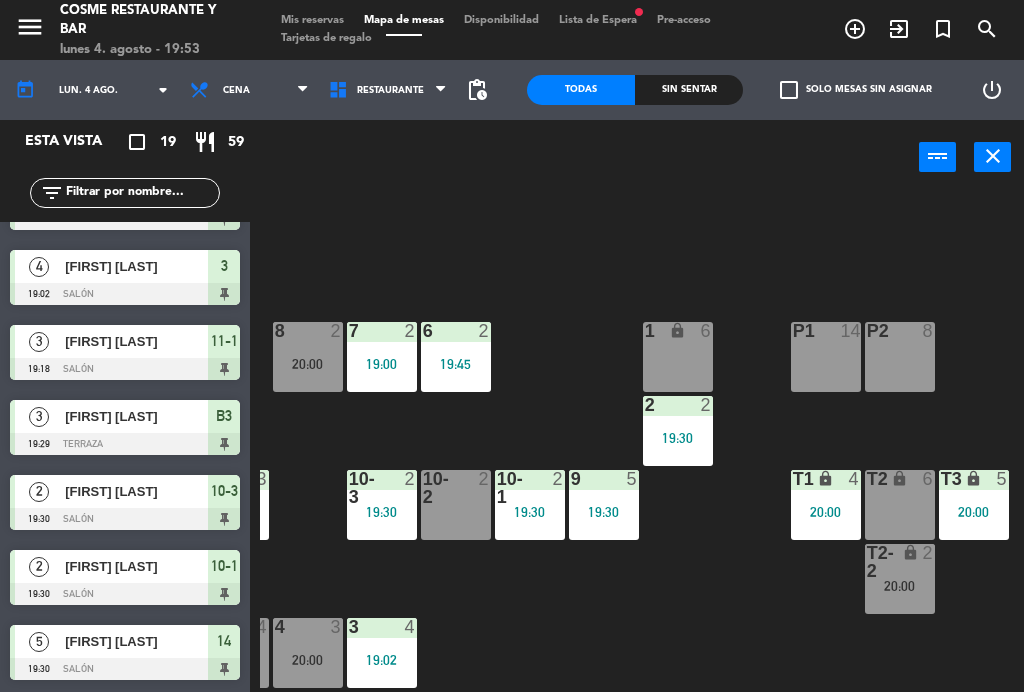 click on "lun. 4 ago." 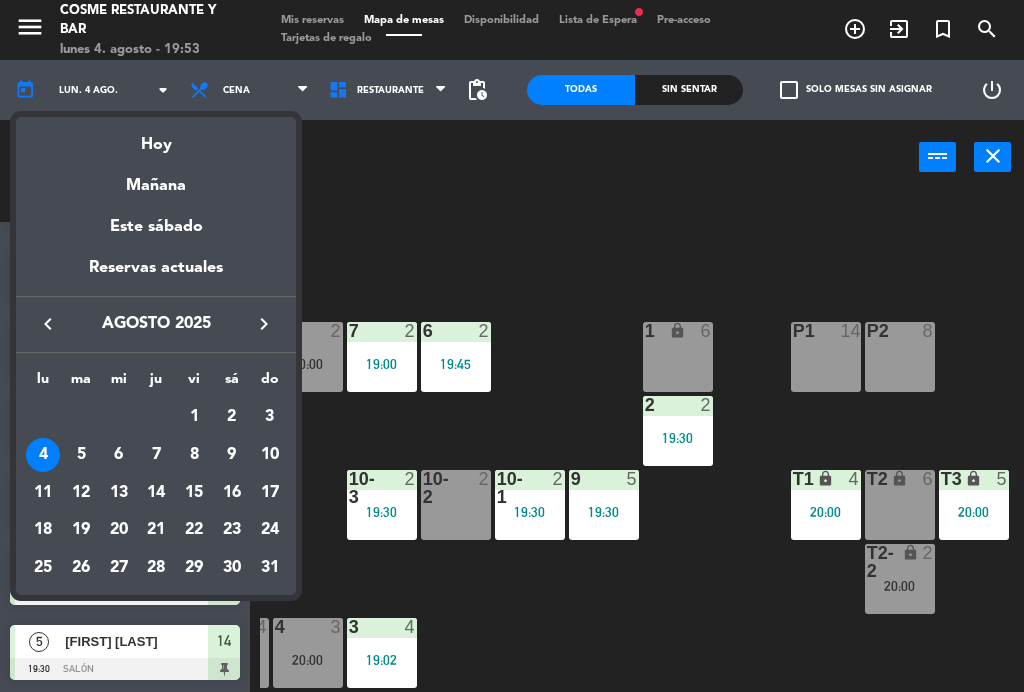 click on "5" at bounding box center (81, 455) 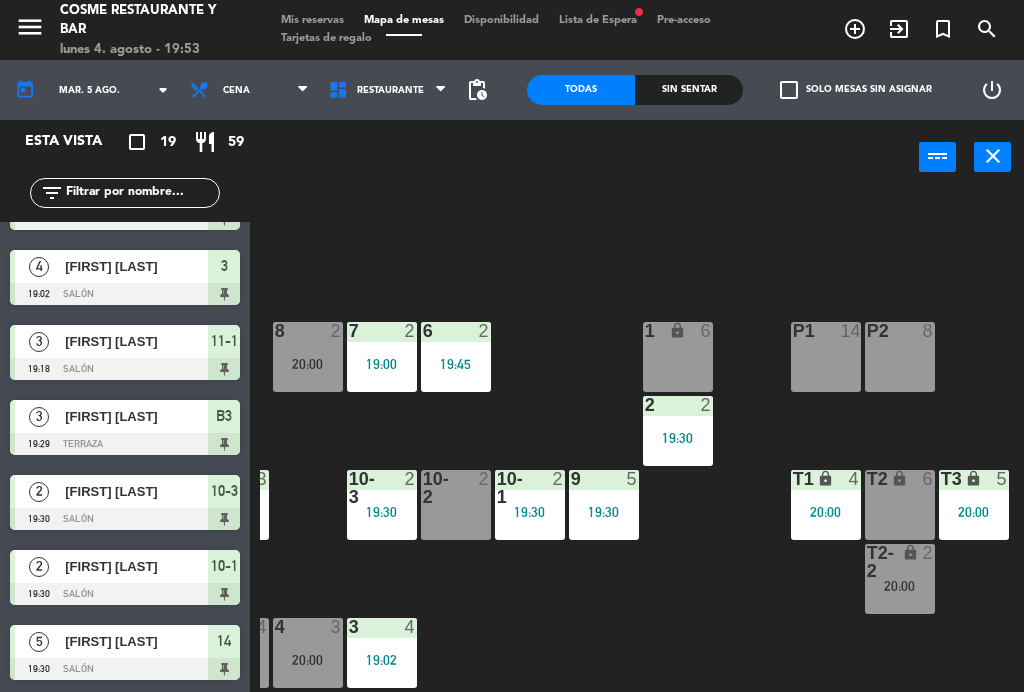scroll, scrollTop: 0, scrollLeft: 0, axis: both 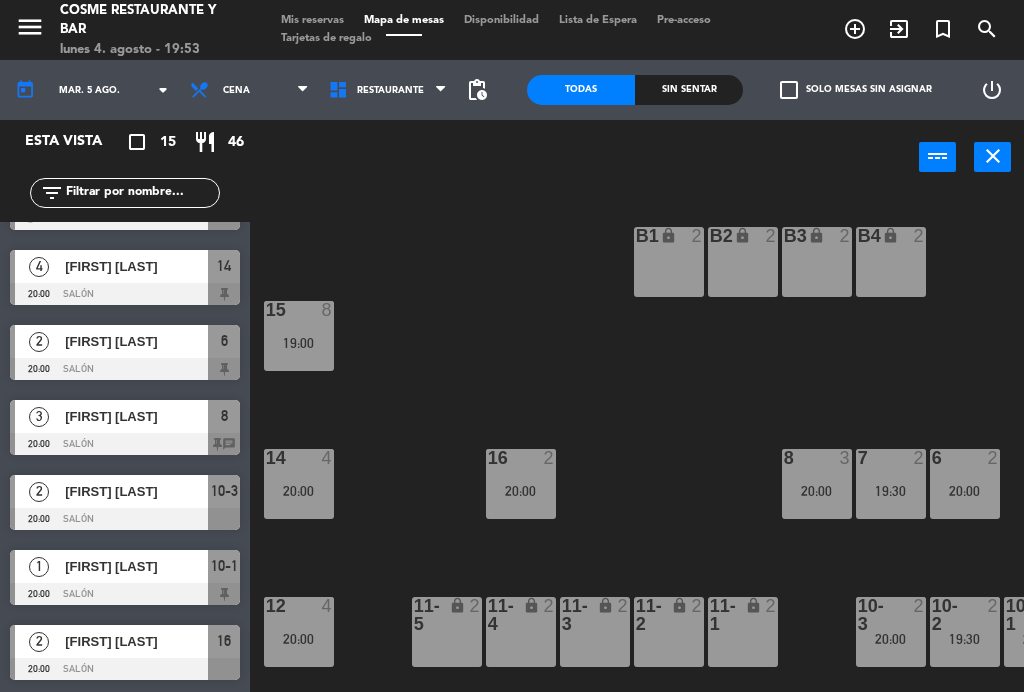 click on "[FIRST] [LAST]" at bounding box center [136, 566] 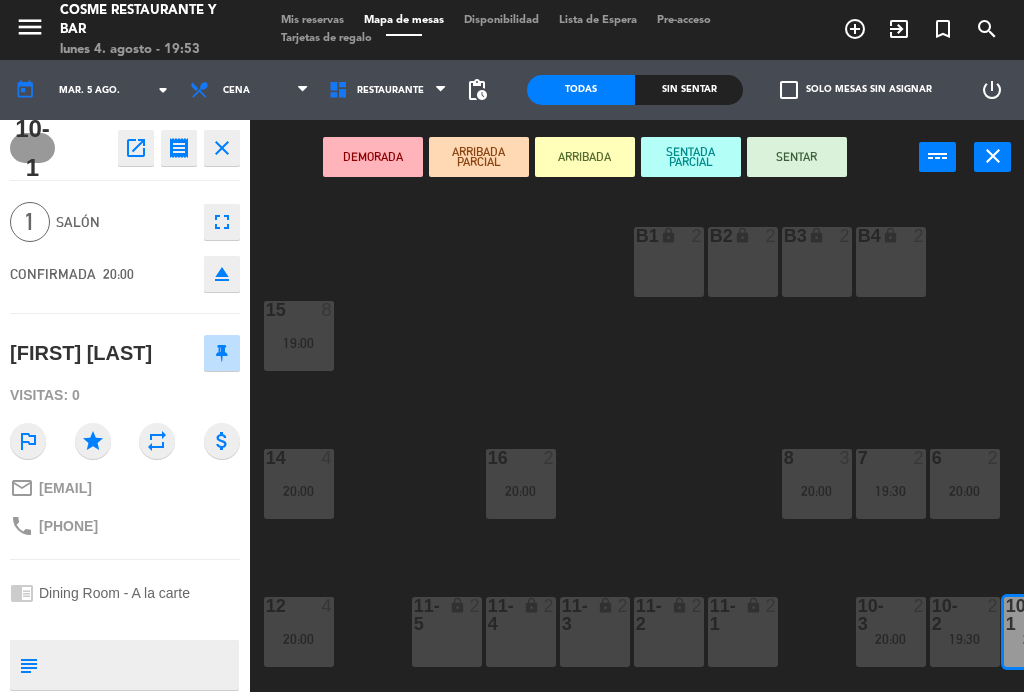click on "open_in_new" 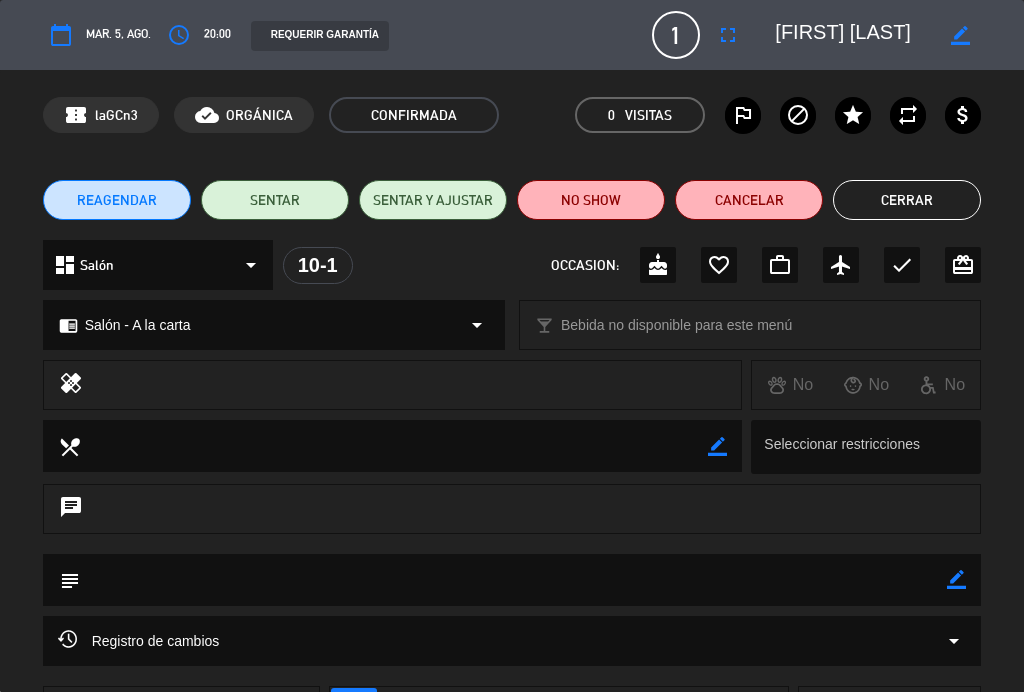 click on "Cancelar" 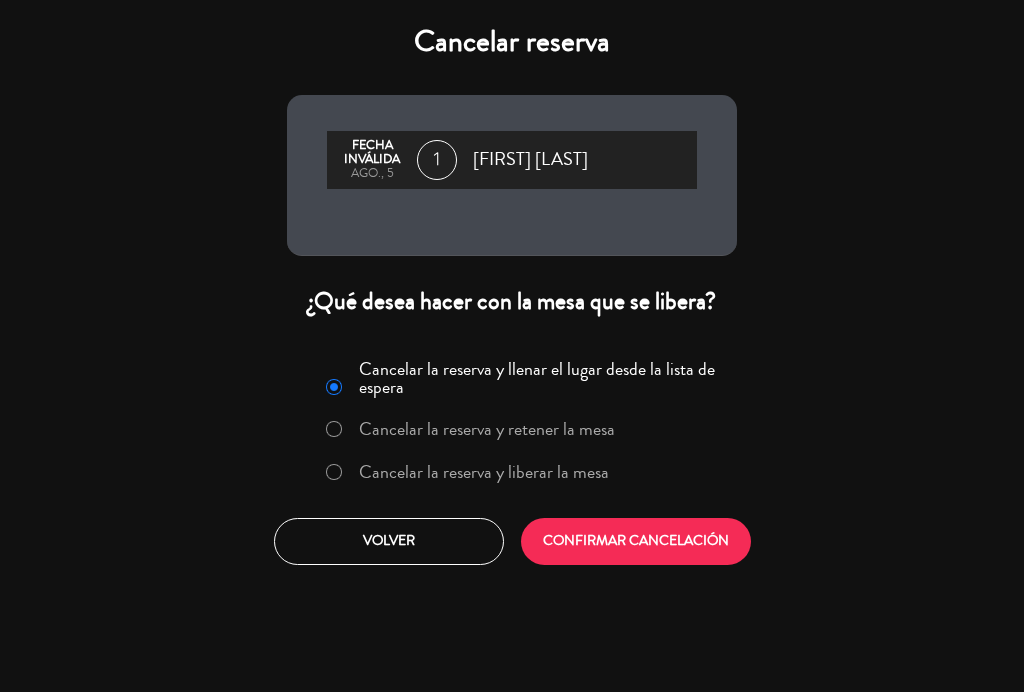 click on "Cancelar la reserva y liberar la mesa" 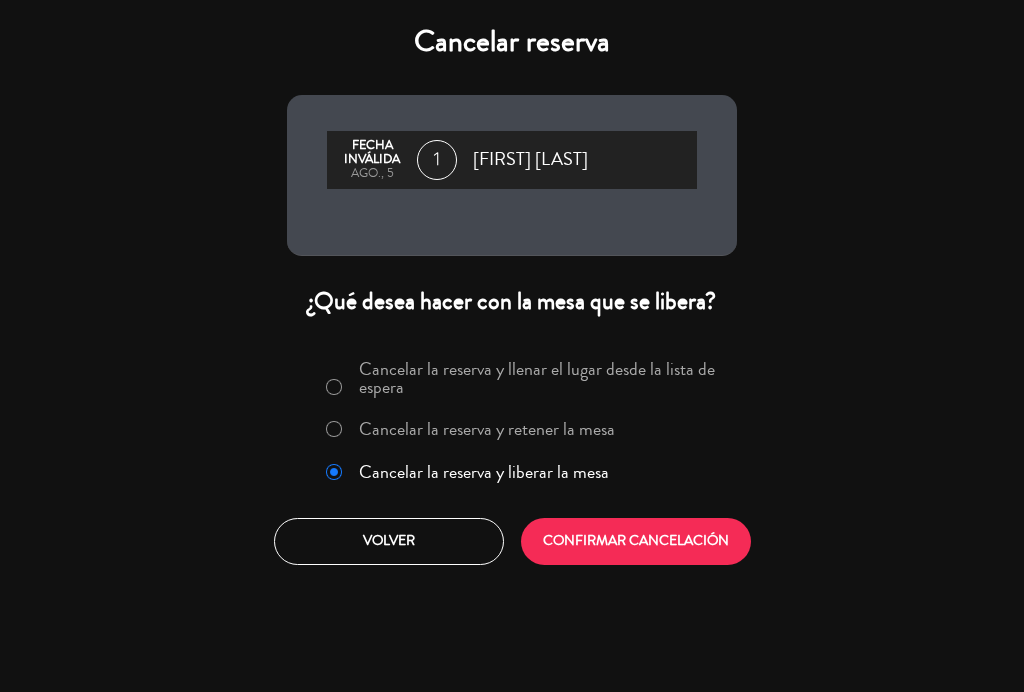 click on "CONFIRMAR CANCELACIÓN" 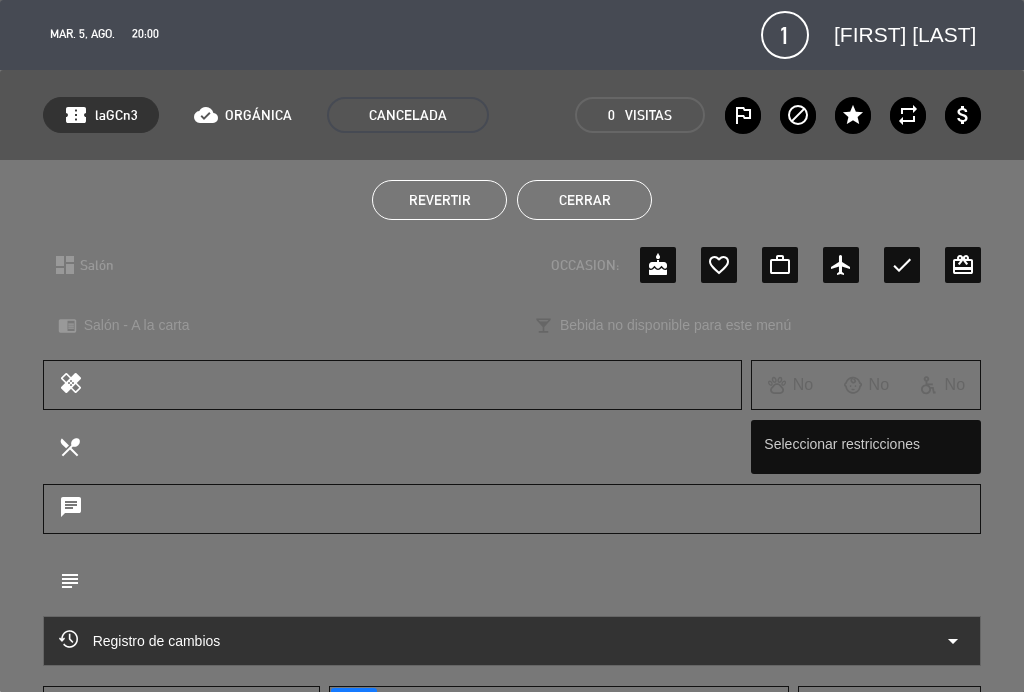 click on "Cerrar" 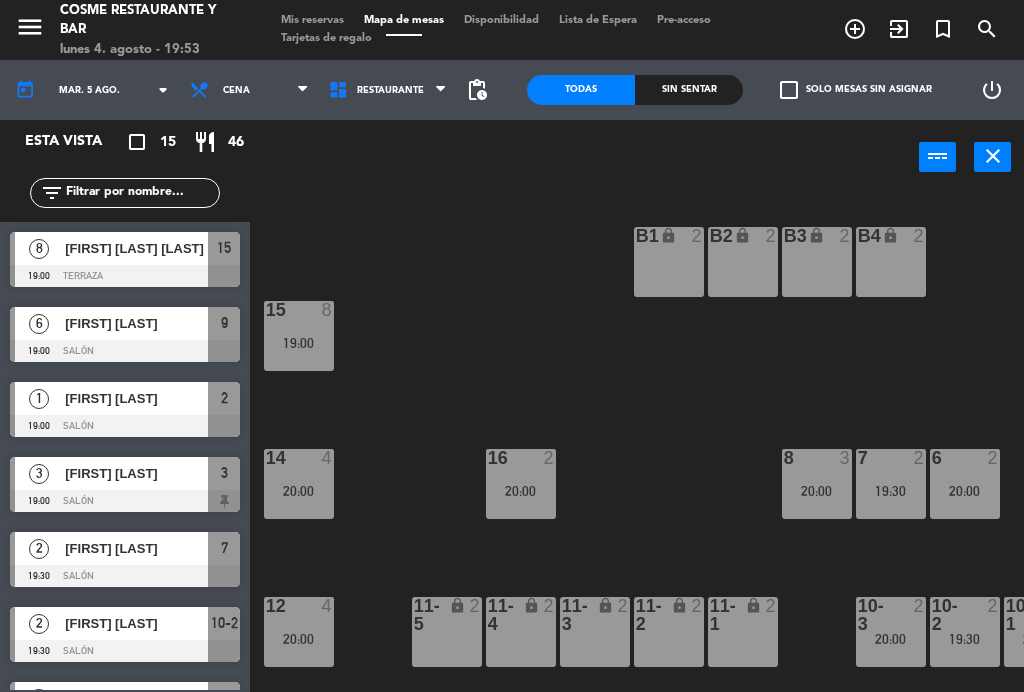 scroll, scrollTop: 0, scrollLeft: 0, axis: both 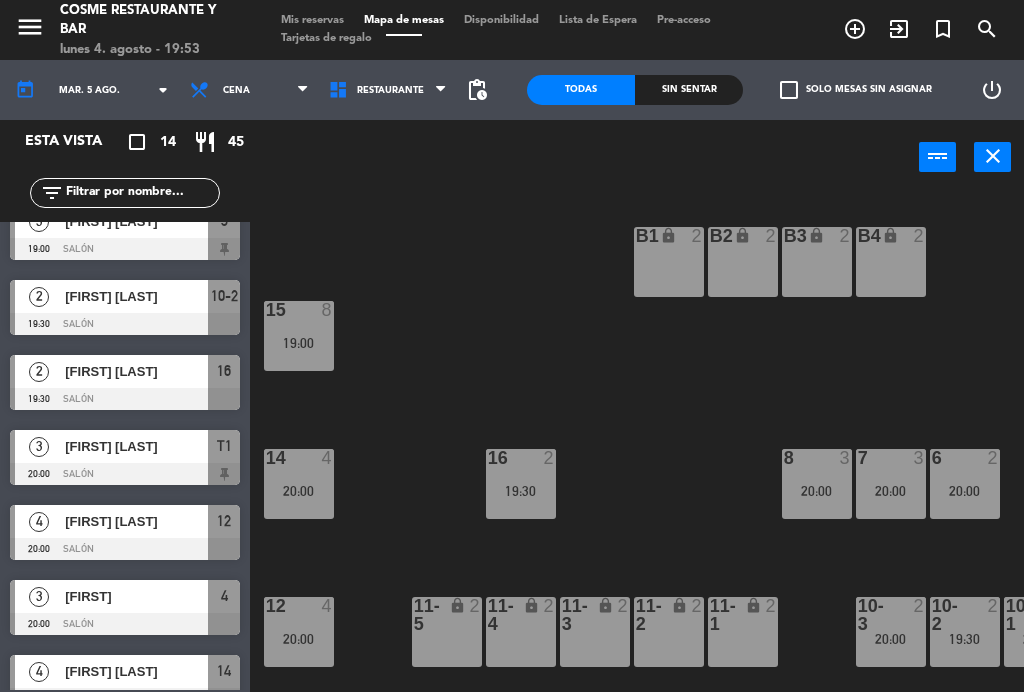 click on "mar. 5 ago." 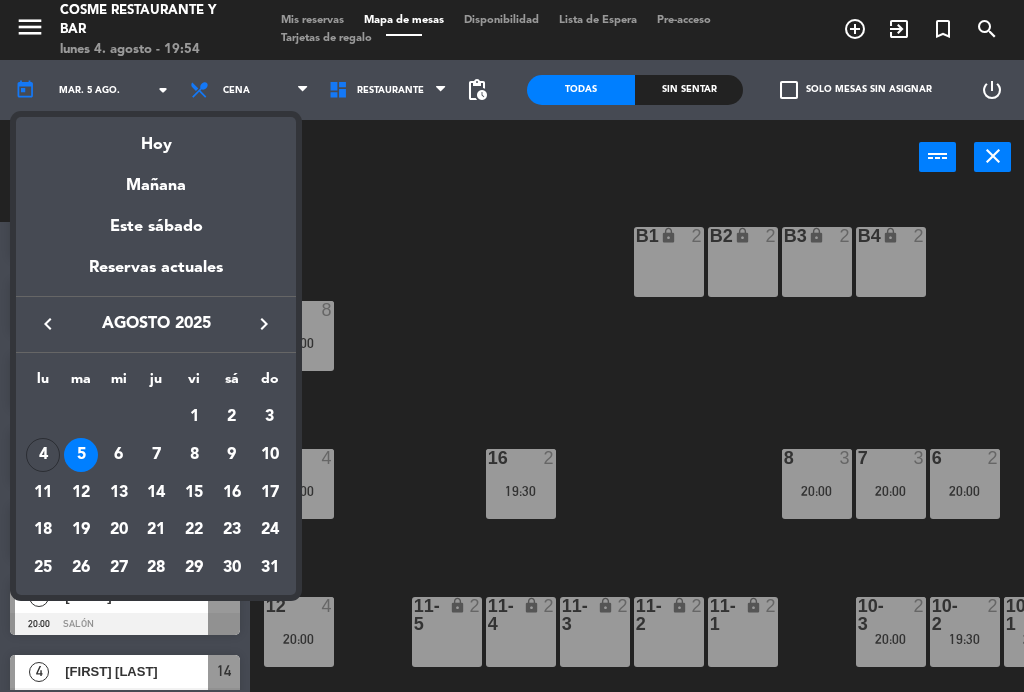 click on "4" at bounding box center (43, 455) 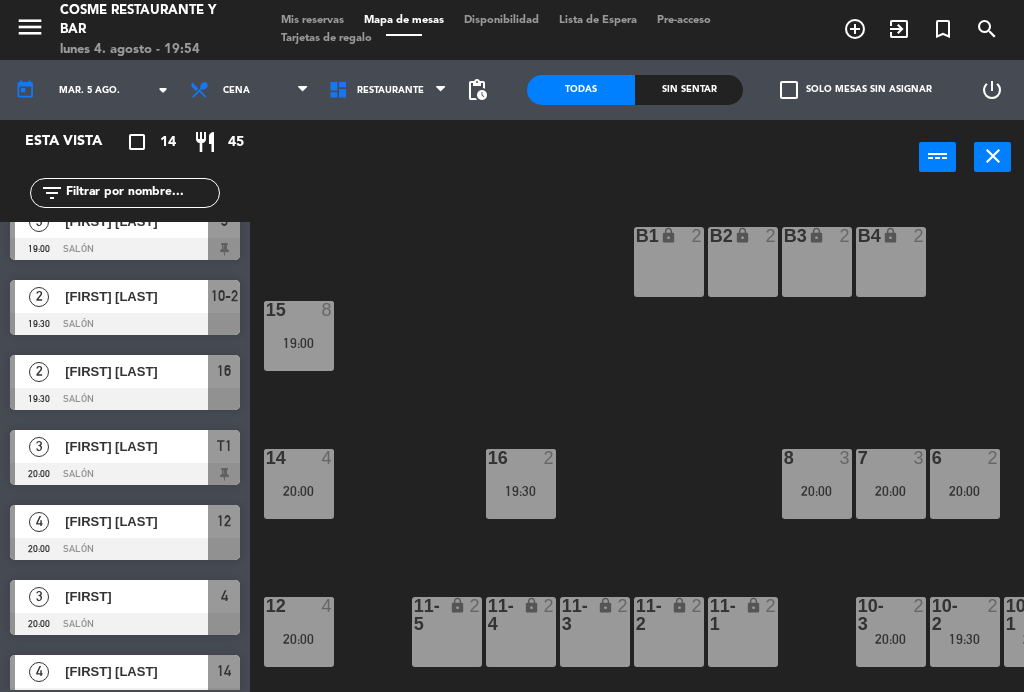 type on "lun. 4 ago." 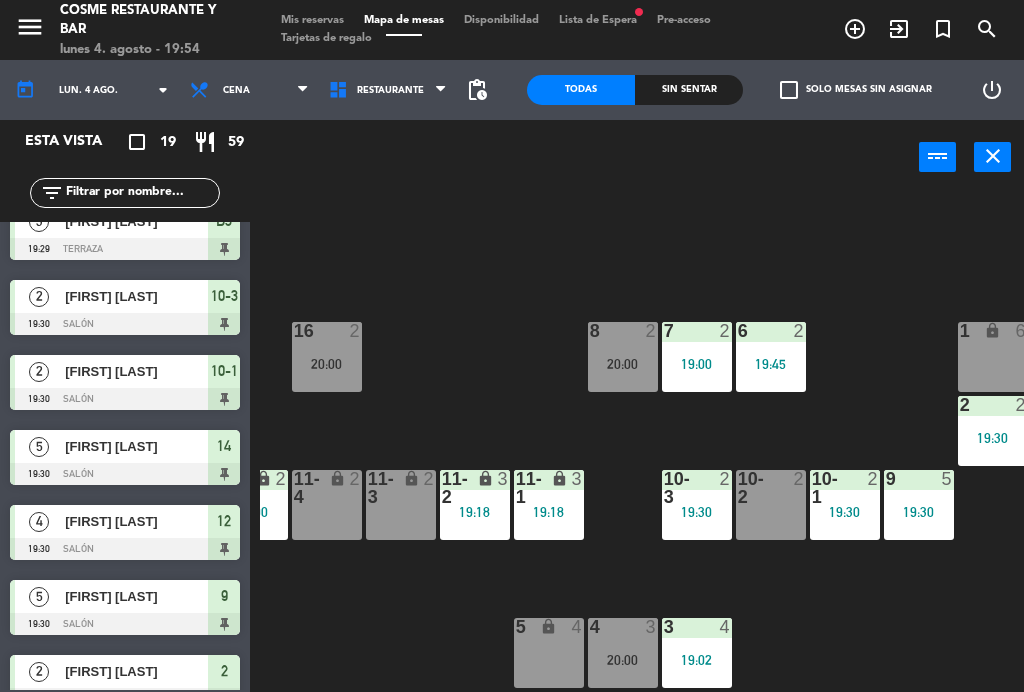 scroll, scrollTop: 127, scrollLeft: 191, axis: both 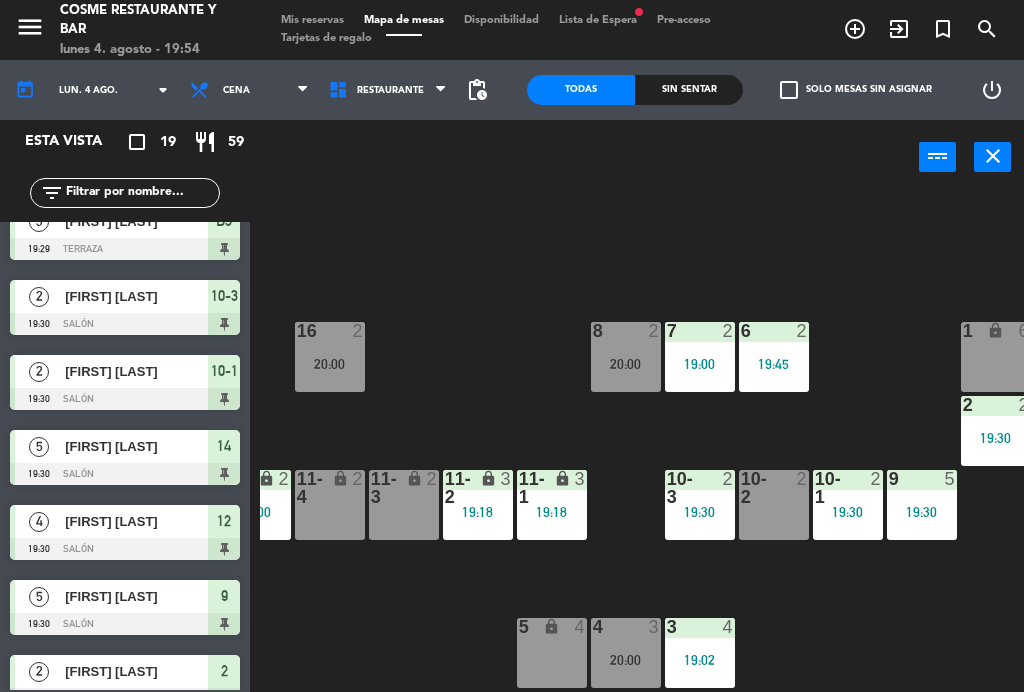 click on "11-3 lock  2" at bounding box center [404, 505] 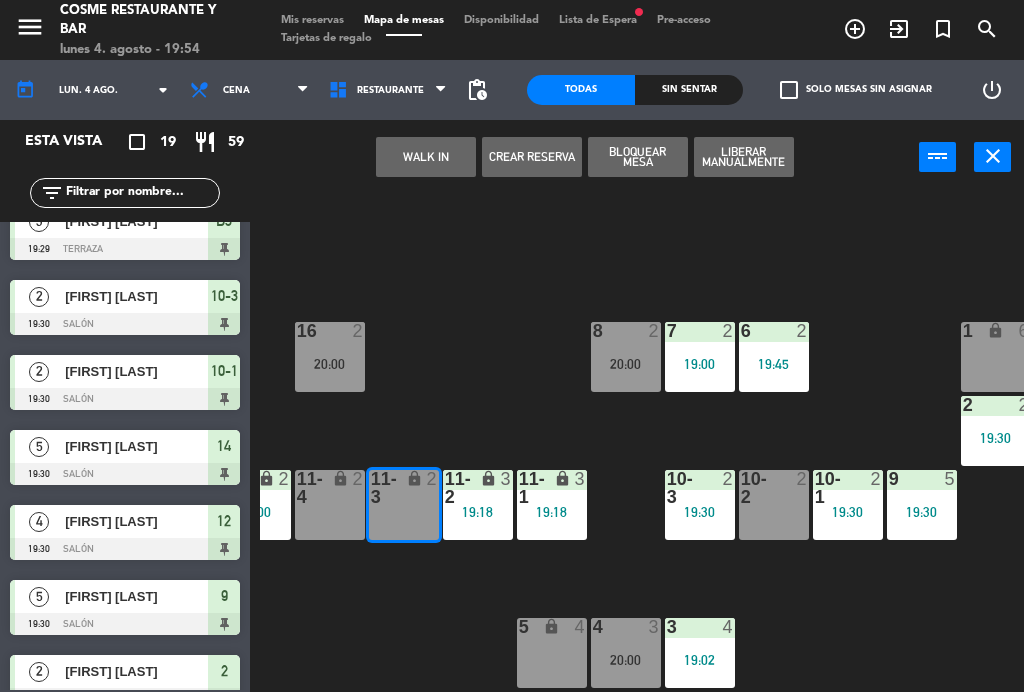 click on "WALK IN" at bounding box center (426, 157) 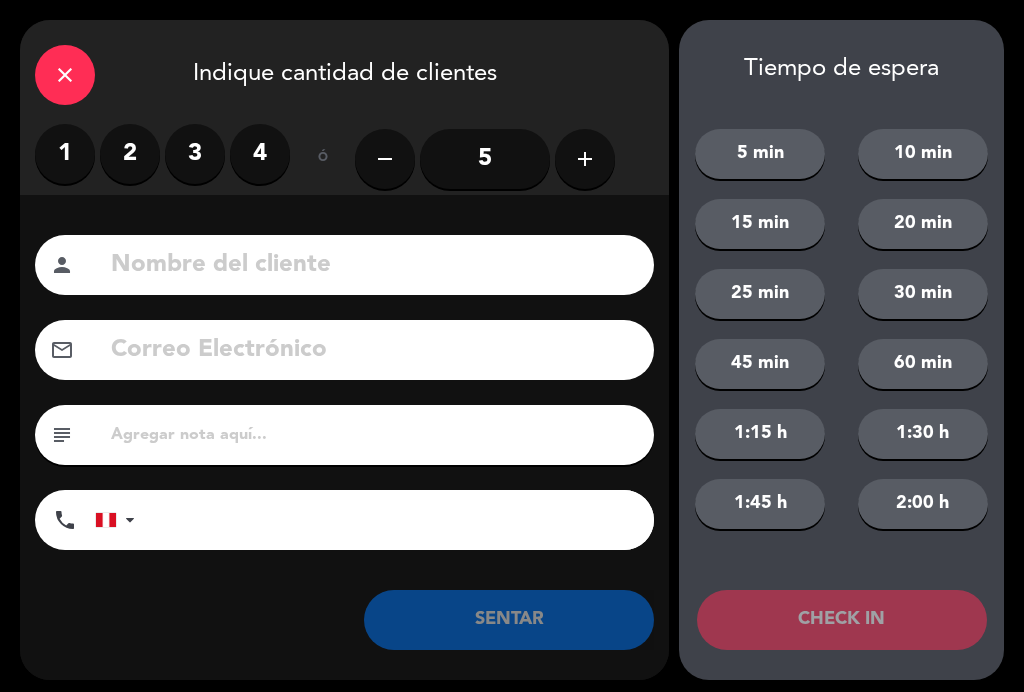 click on "1" at bounding box center (65, 154) 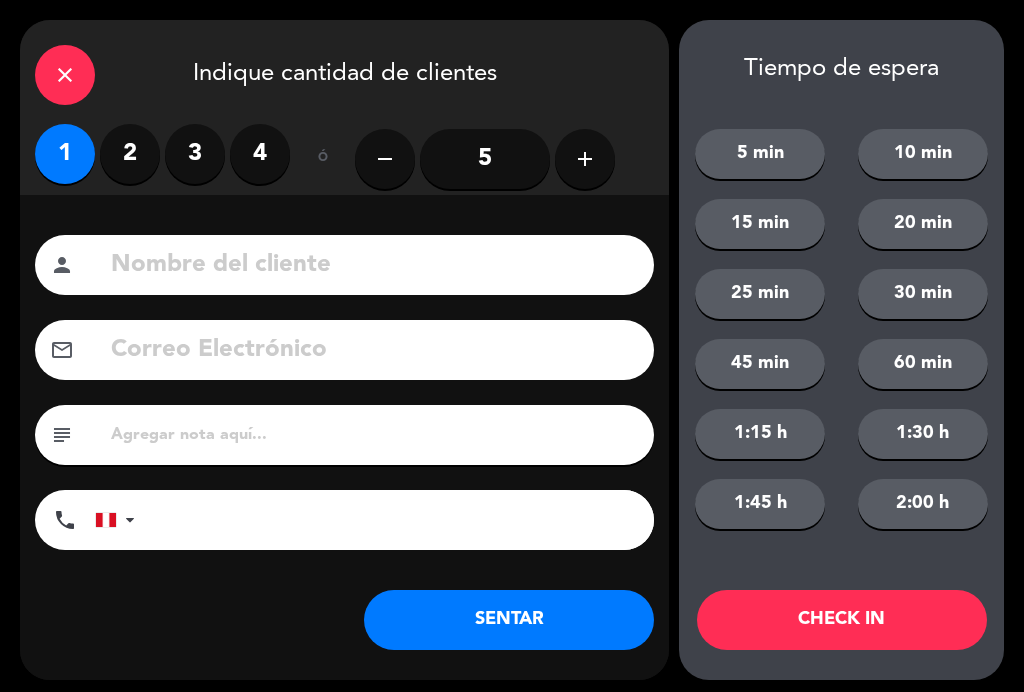 click 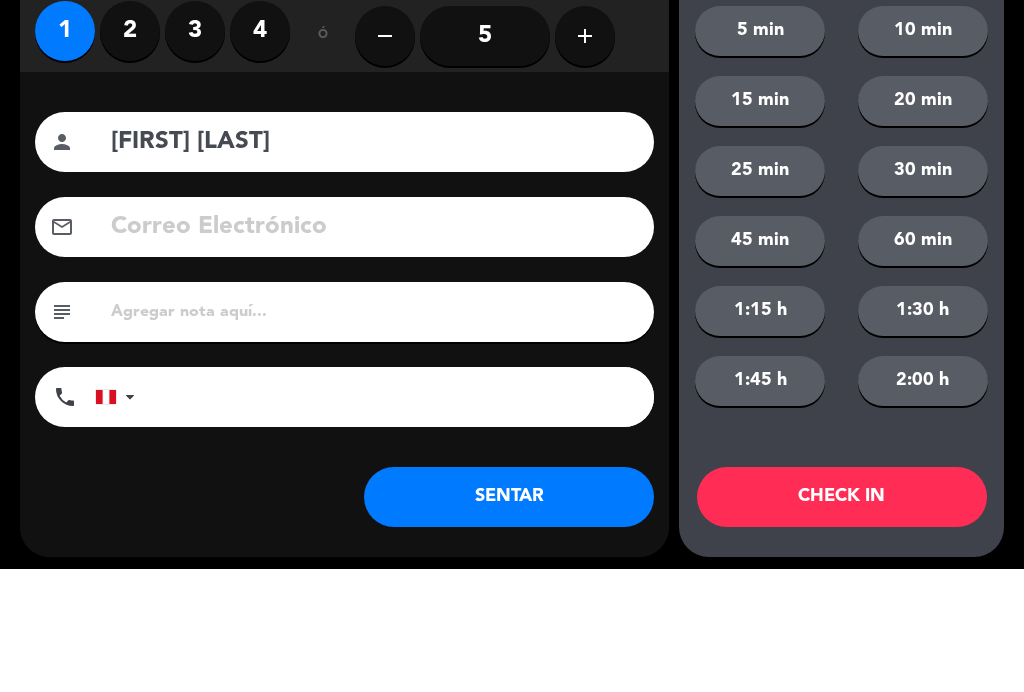 type on "[FIRST] [LAST]" 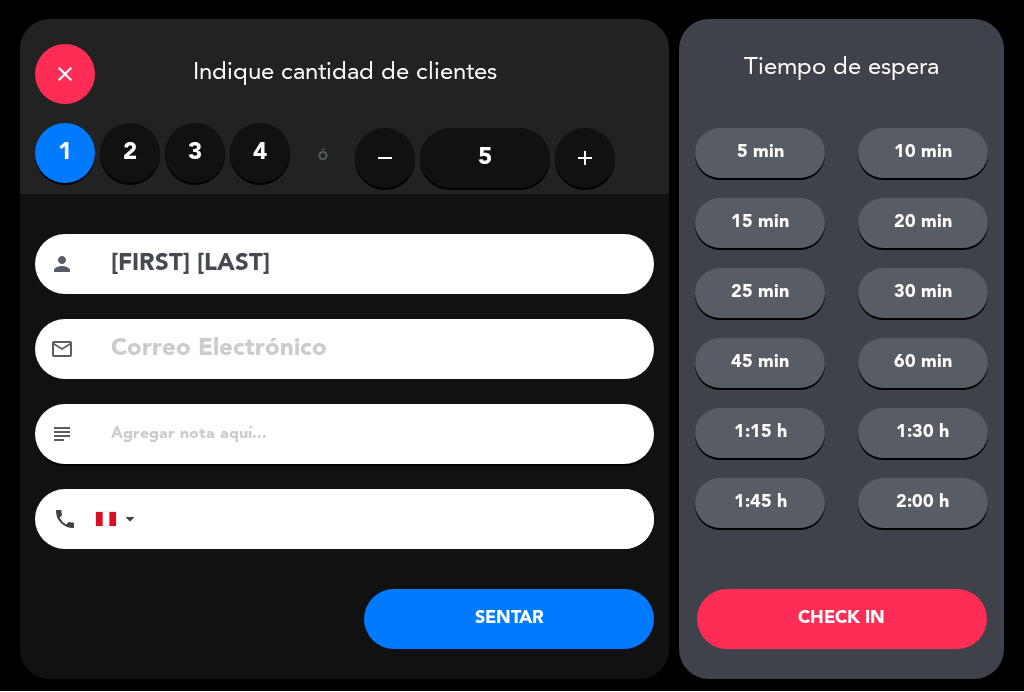click on "SENTAR" 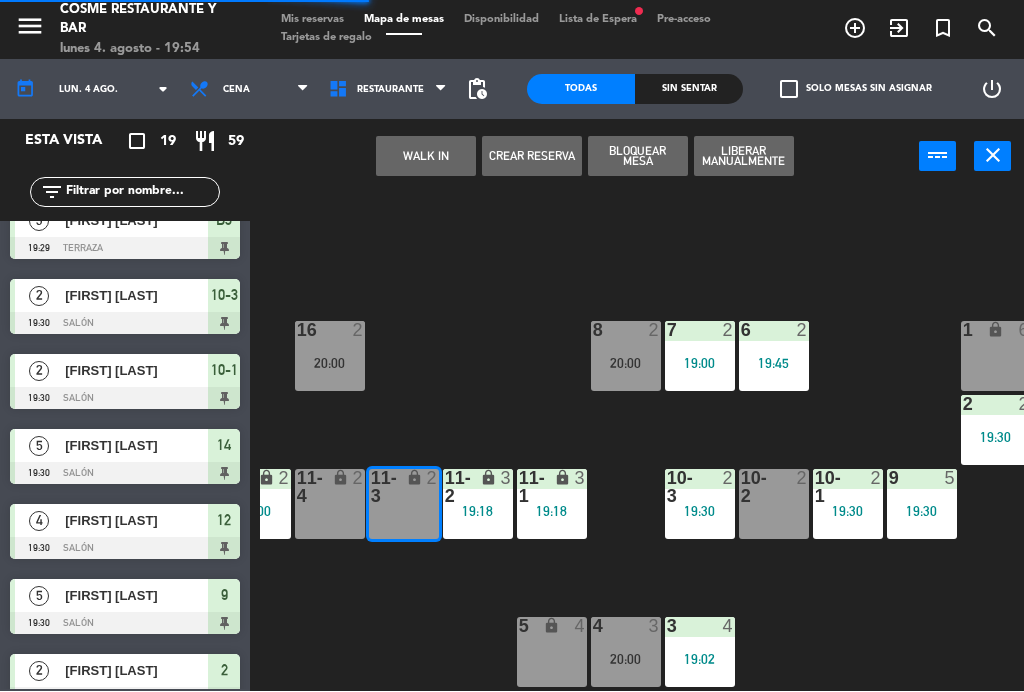 scroll, scrollTop: 0, scrollLeft: 0, axis: both 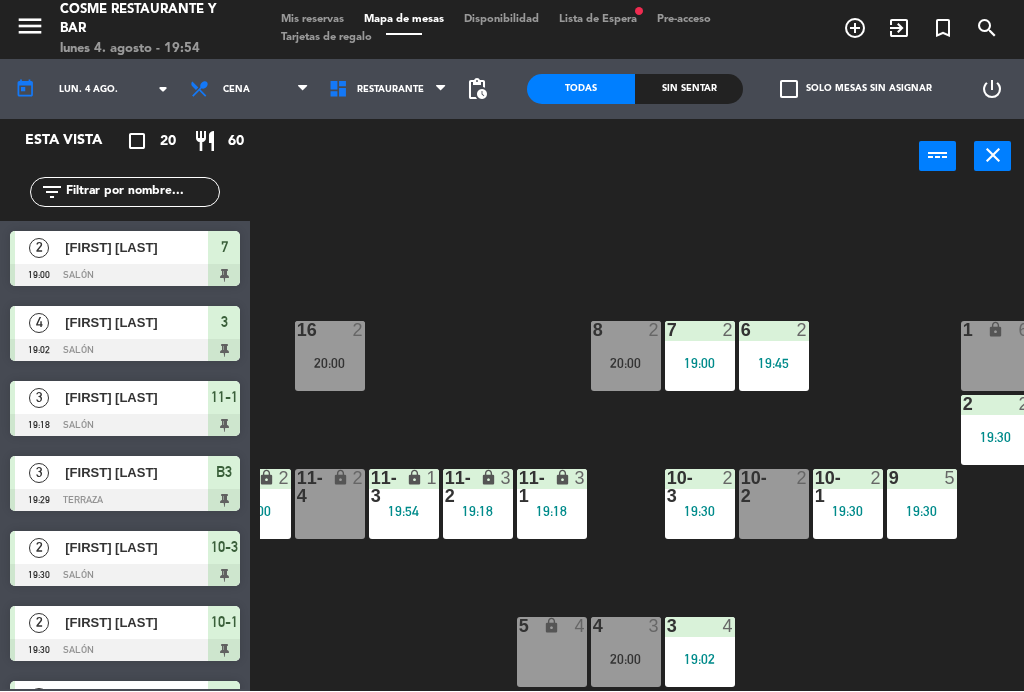 click on "Lista de Espera   fiber_manual_record" at bounding box center (598, 20) 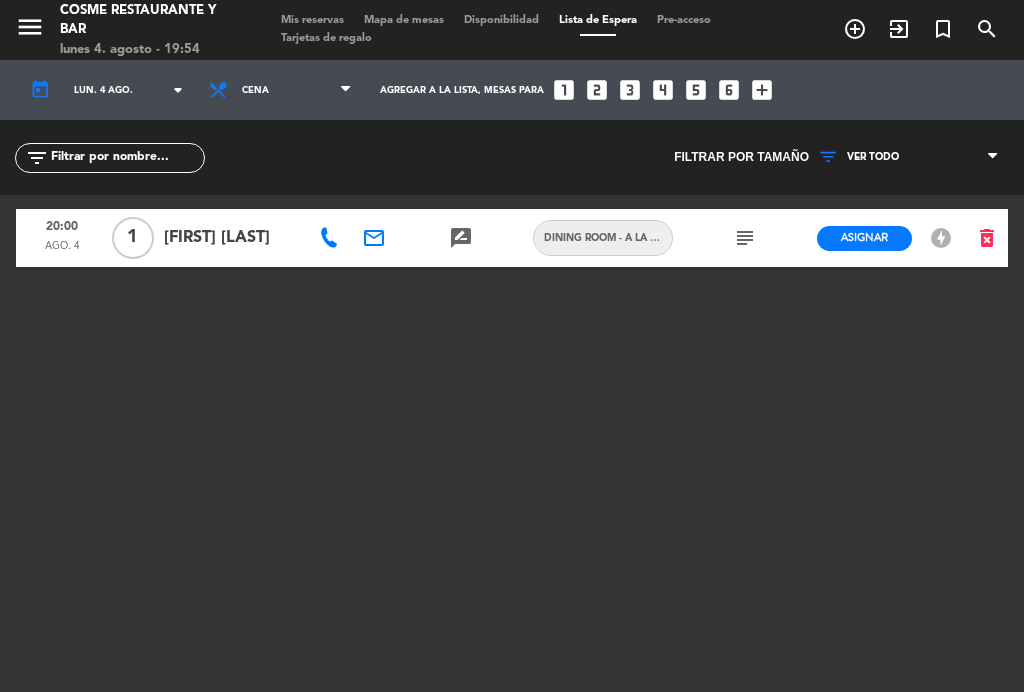 click on "Mis reservas" at bounding box center (312, 20) 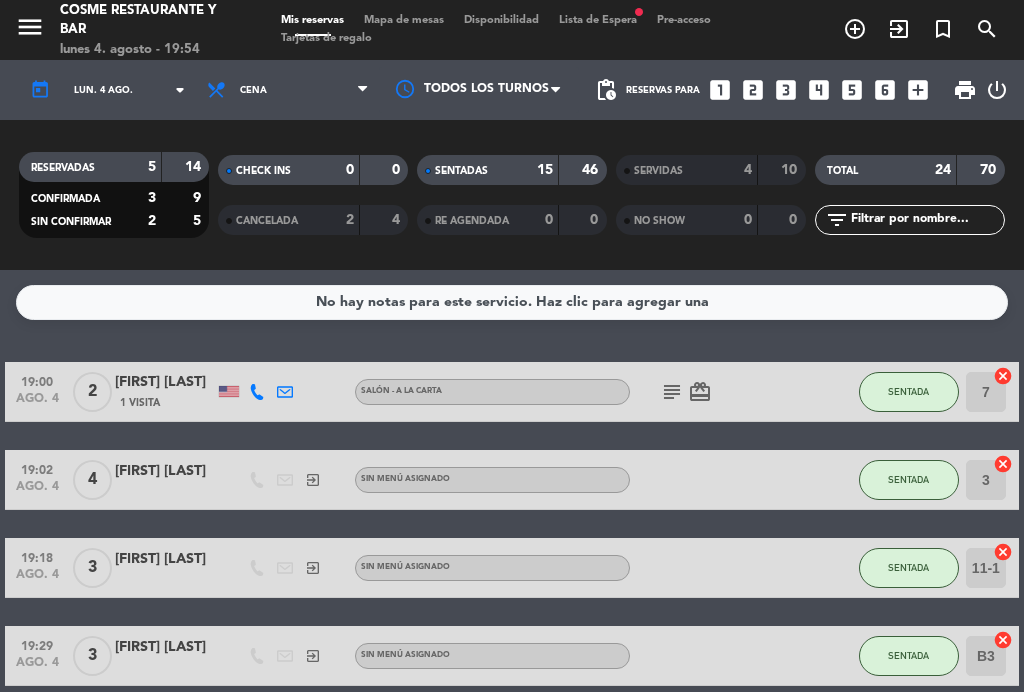click on "Mapa de mesas" at bounding box center [404, 20] 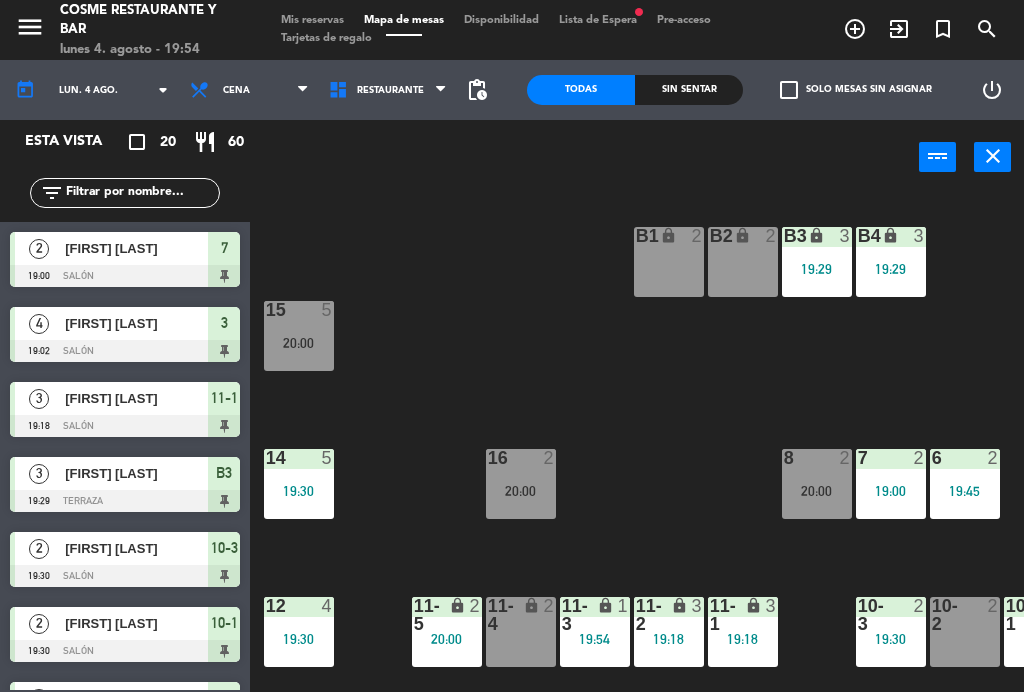 click on "Tarjetas de regalo" at bounding box center [326, 38] 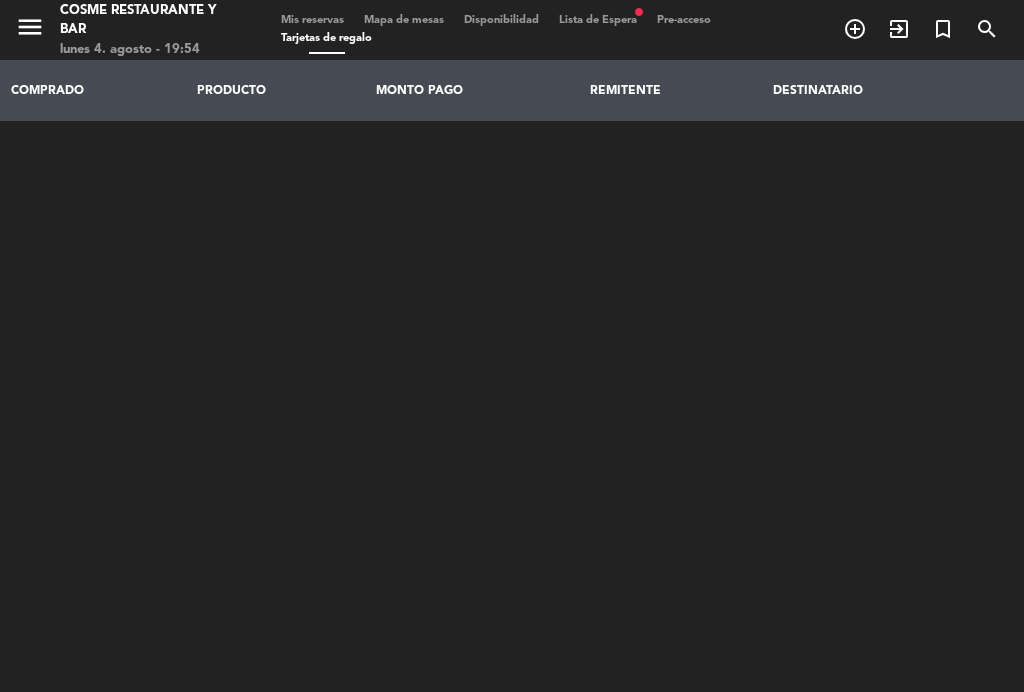 click on "Mis reservas" at bounding box center [312, 20] 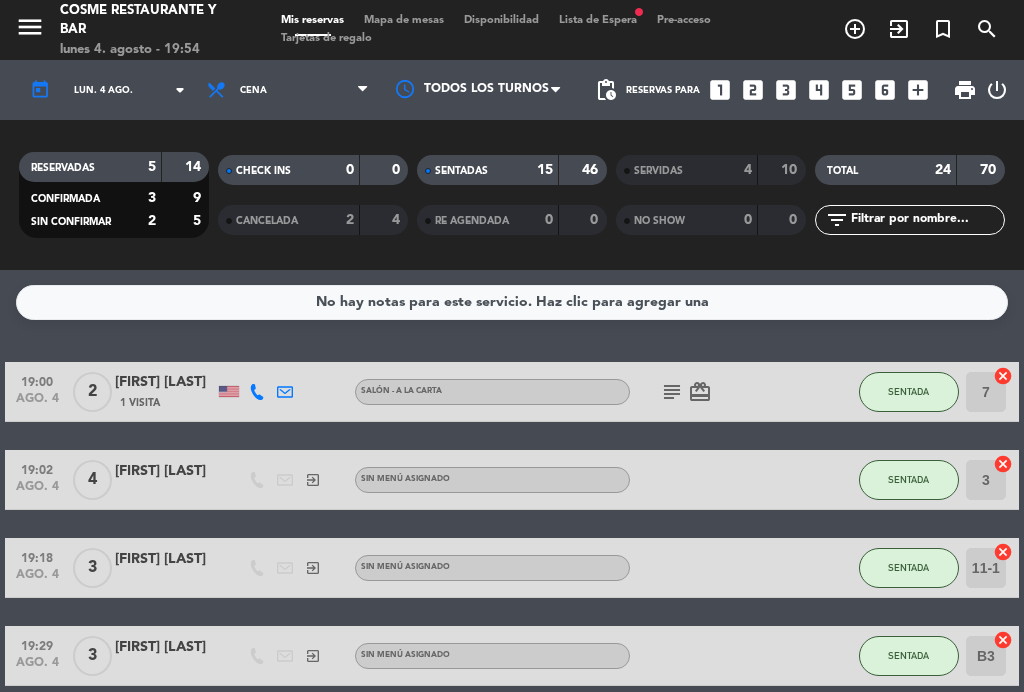 click on "lun. 4 ago." 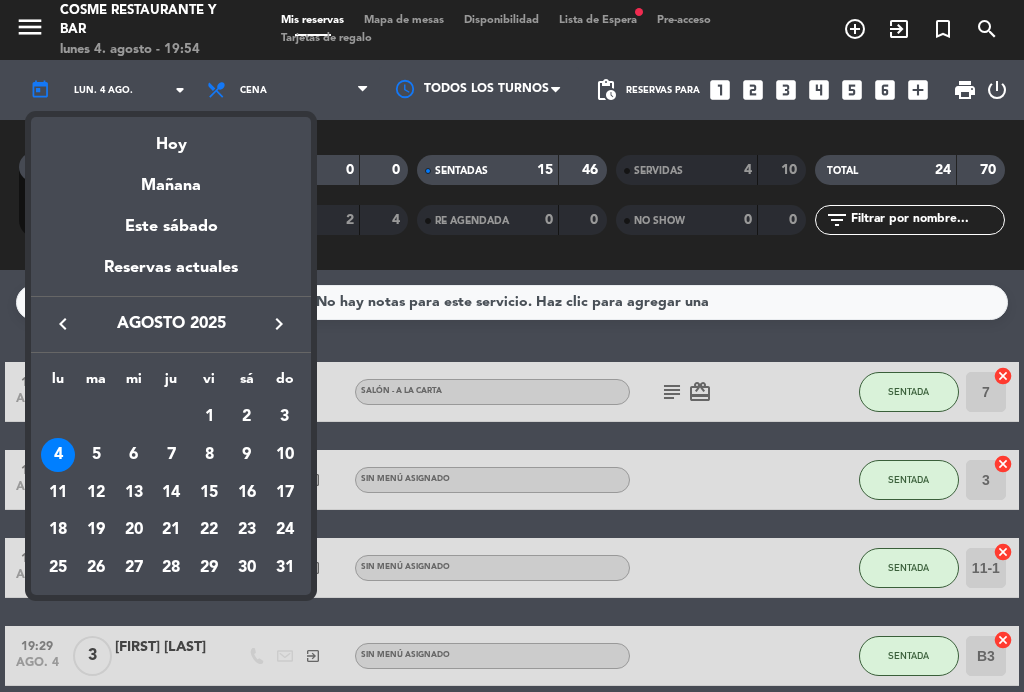 click on "Mañana" at bounding box center (171, 178) 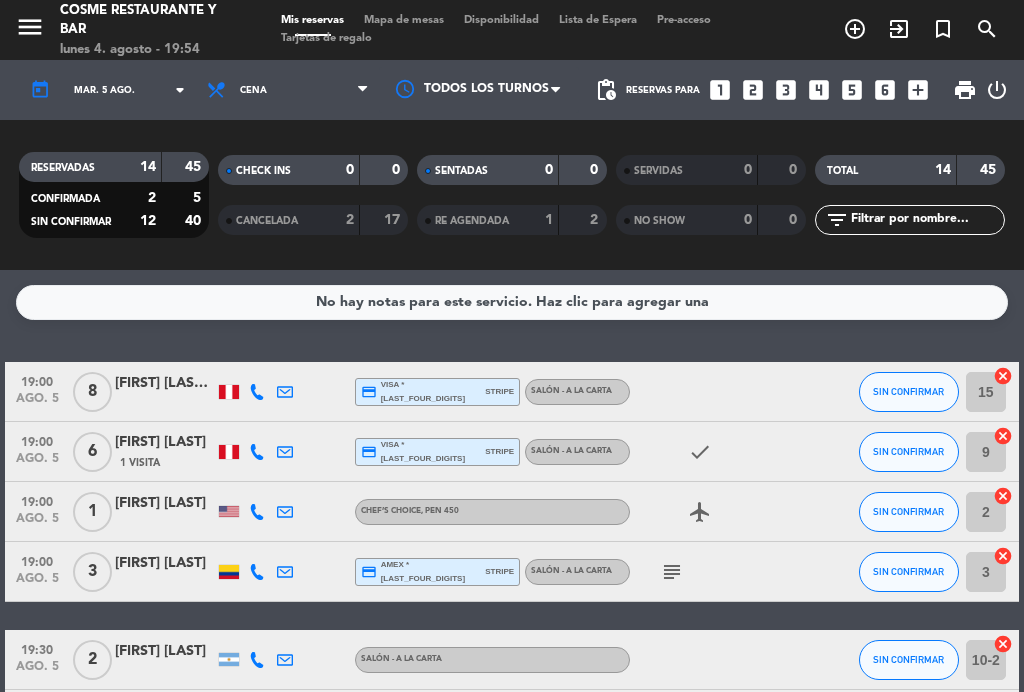 scroll, scrollTop: 0, scrollLeft: 0, axis: both 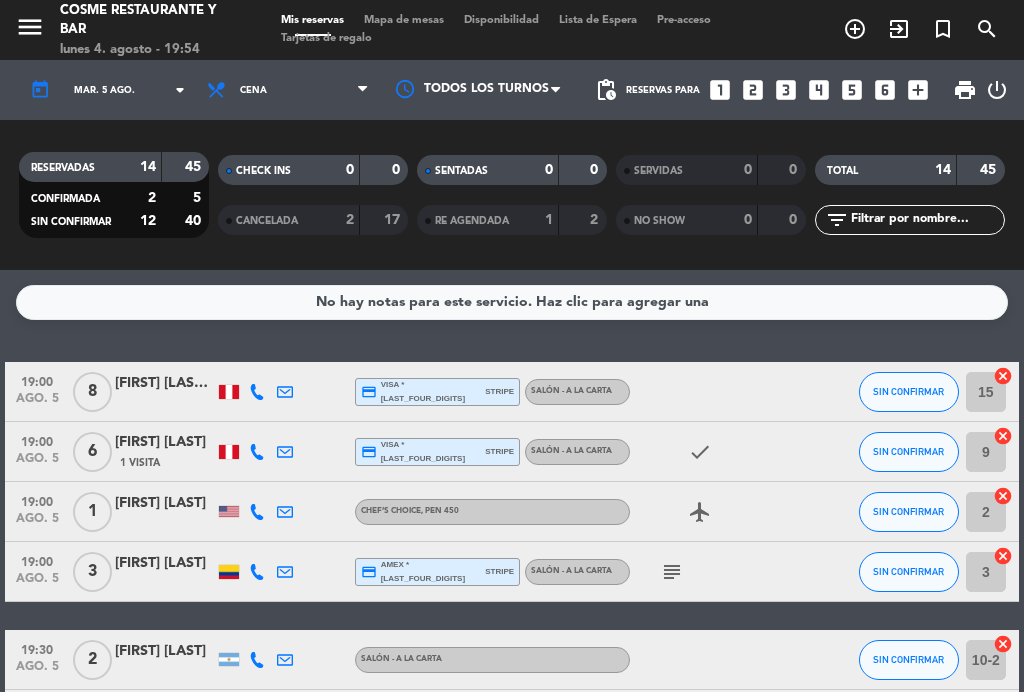 click on "mar. 5 ago." 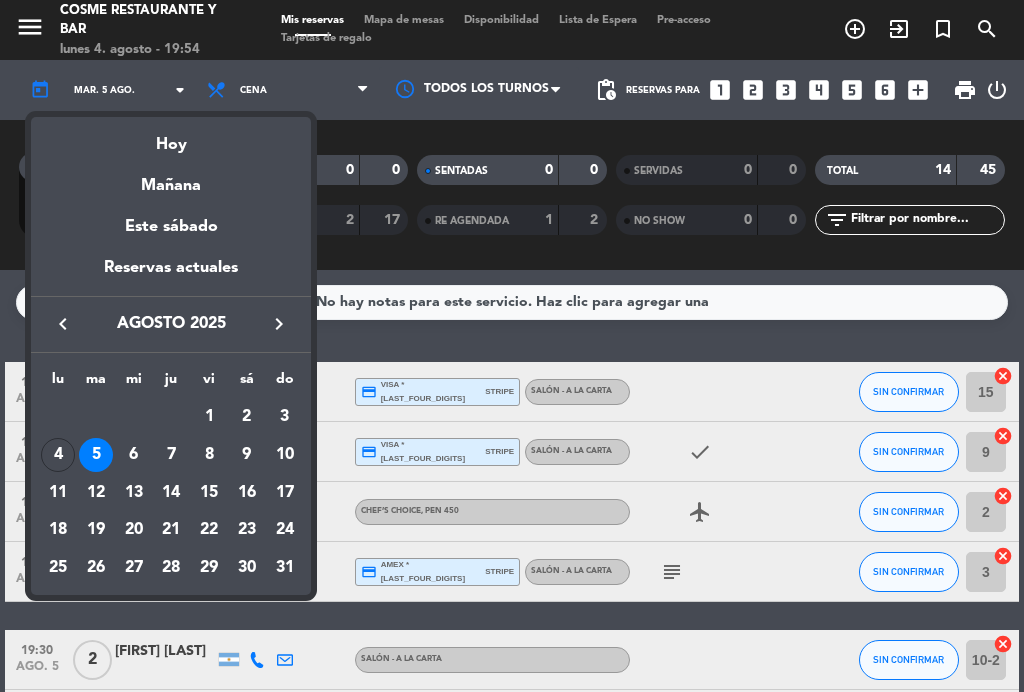 click on "Hoy" at bounding box center (171, 137) 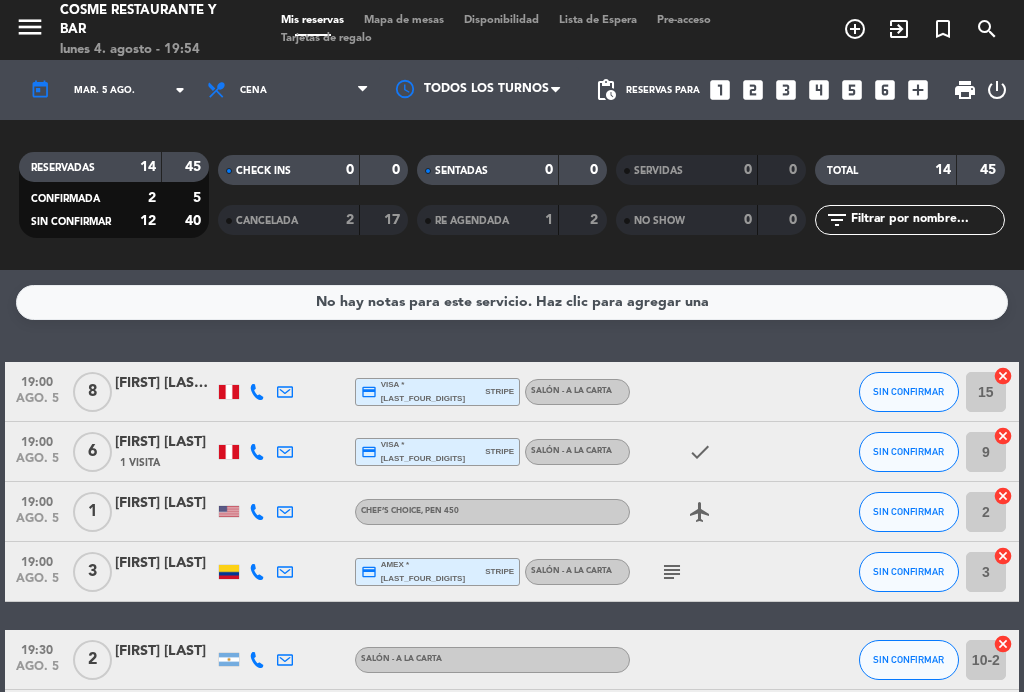 type on "lun. 4 ago." 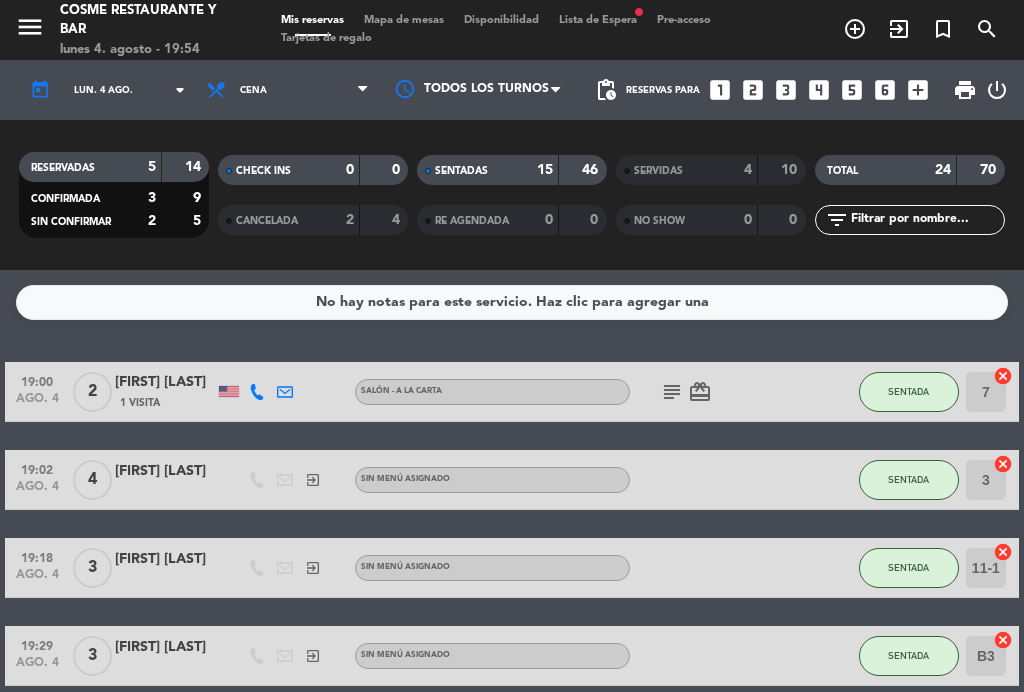 click on "Mapa de mesas" at bounding box center [404, 20] 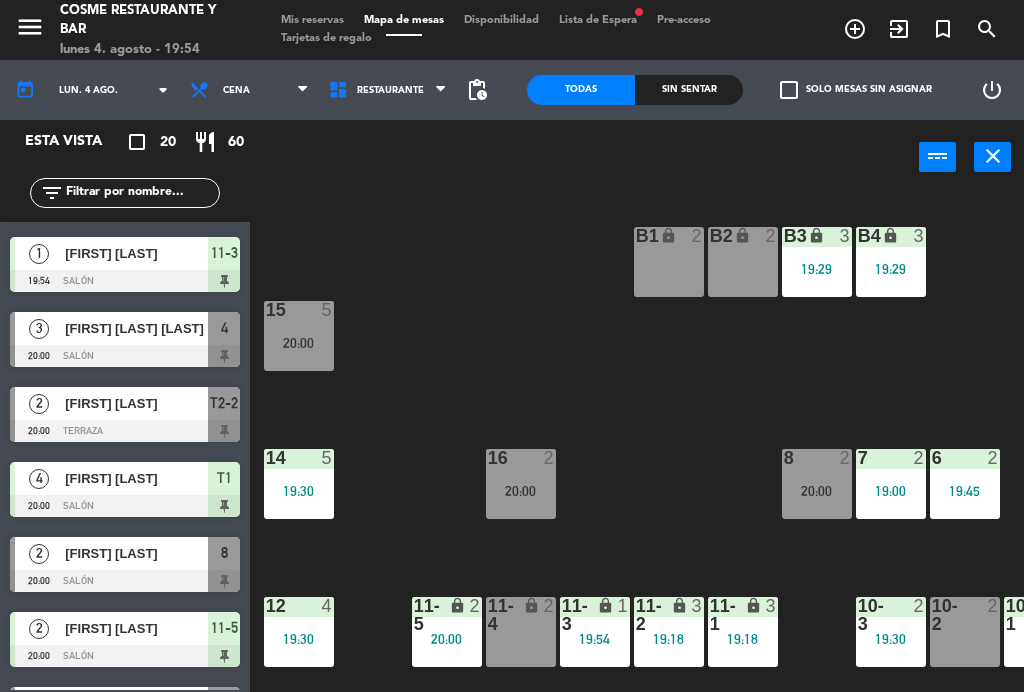 scroll, scrollTop: 821, scrollLeft: 0, axis: vertical 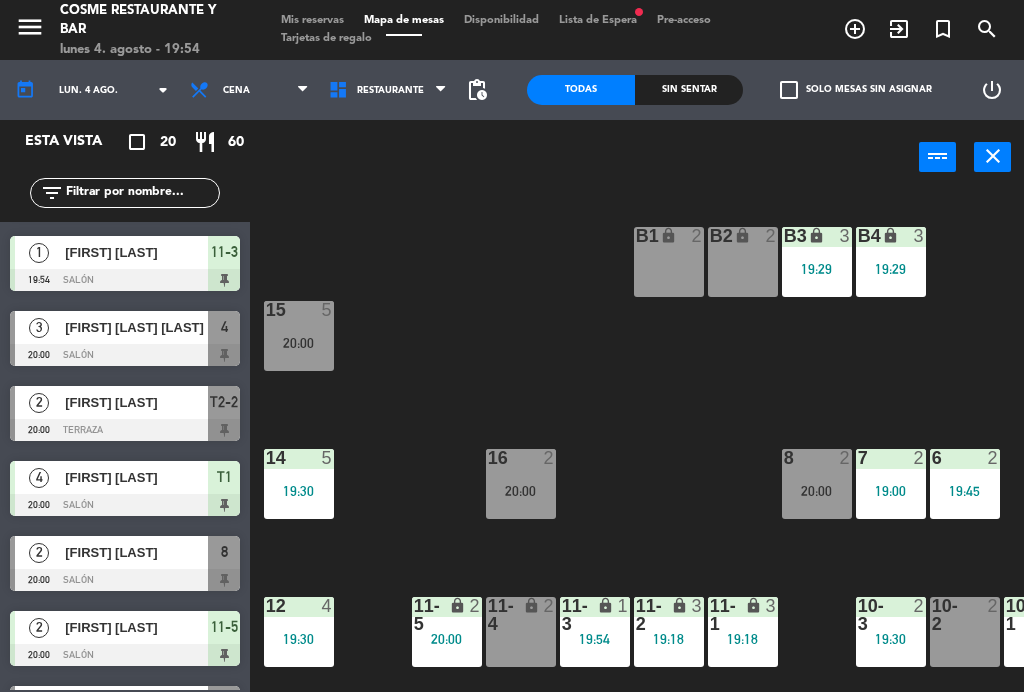 click on "[FIRST] [LAST]" at bounding box center [136, 552] 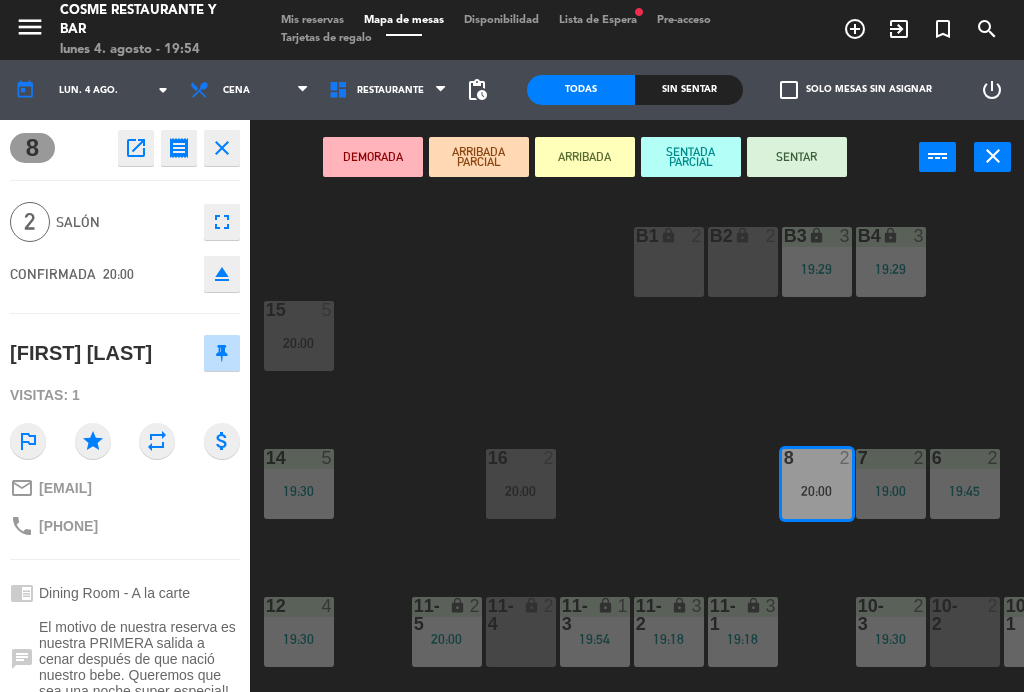 click on "SENTAR" at bounding box center (797, 157) 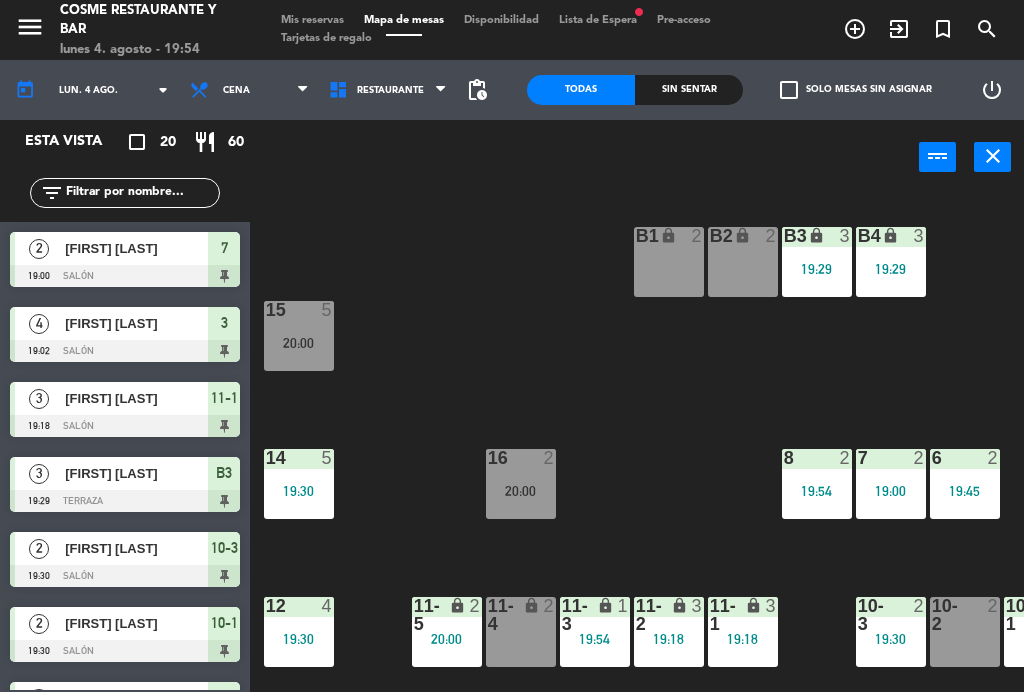 scroll, scrollTop: 0, scrollLeft: 0, axis: both 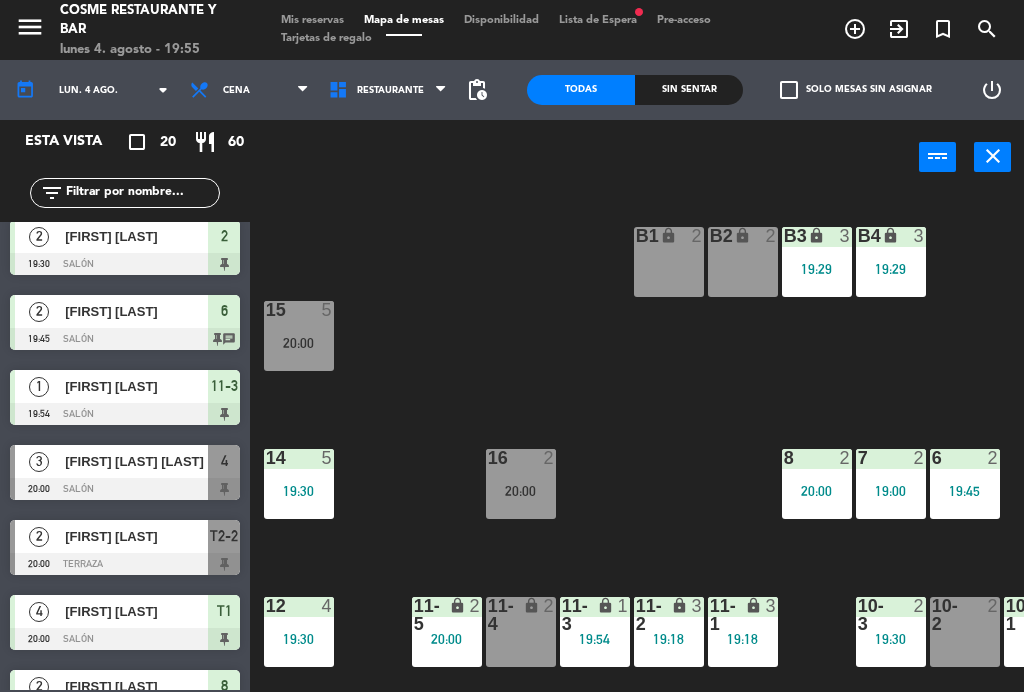 click on "[FIRST] [LAST]" at bounding box center [135, 536] 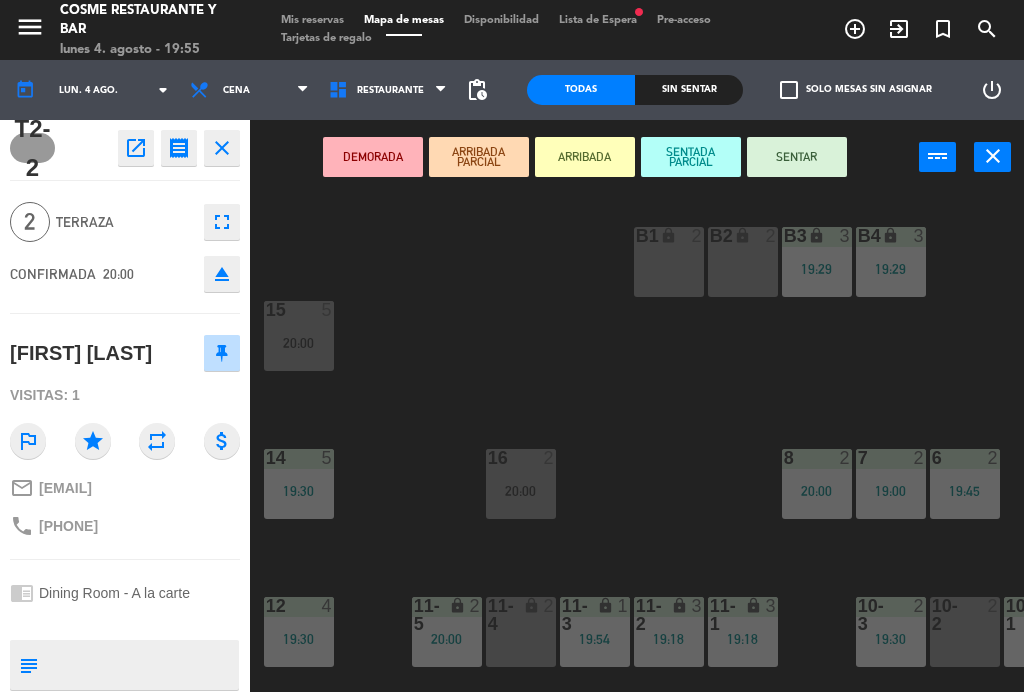 click on "SENTAR" at bounding box center [797, 157] 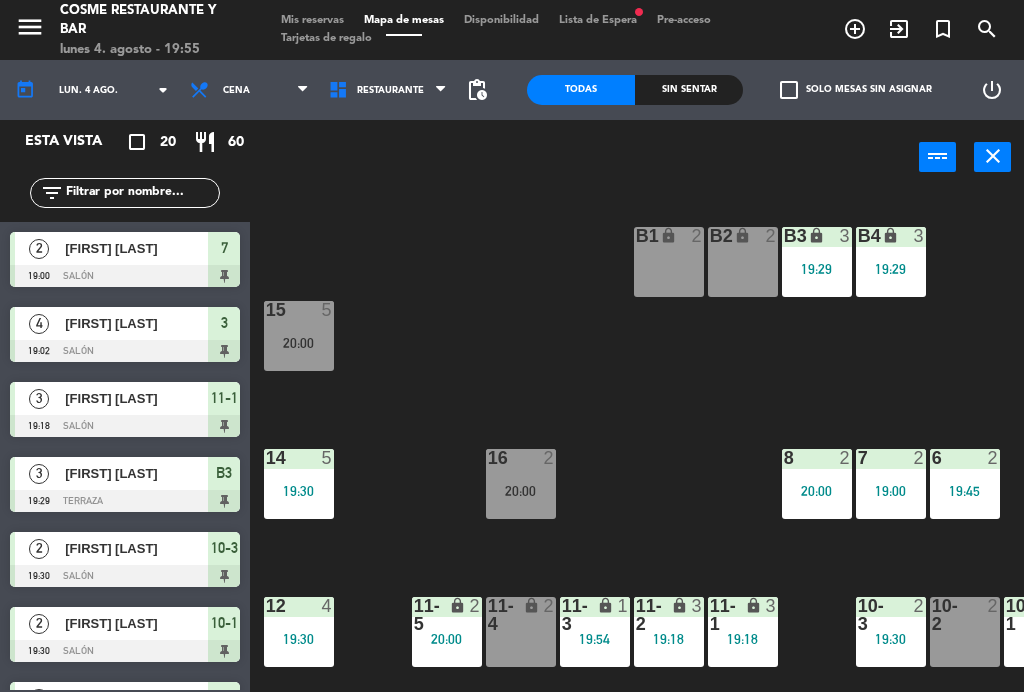 scroll, scrollTop: 0, scrollLeft: 0, axis: both 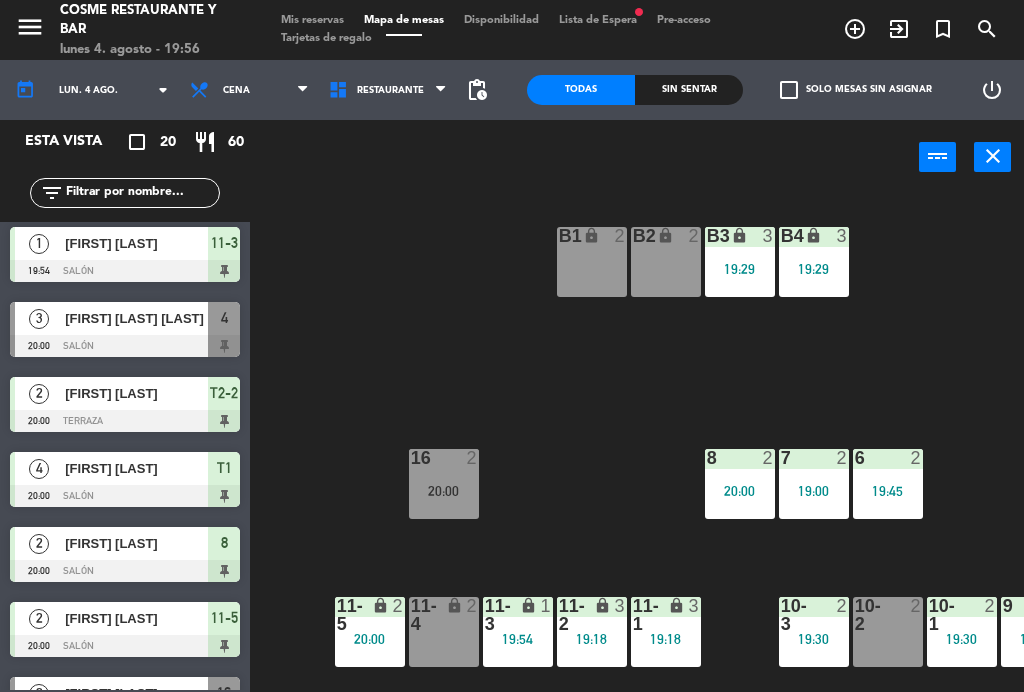 click on "B1 lock  2" at bounding box center [592, 262] 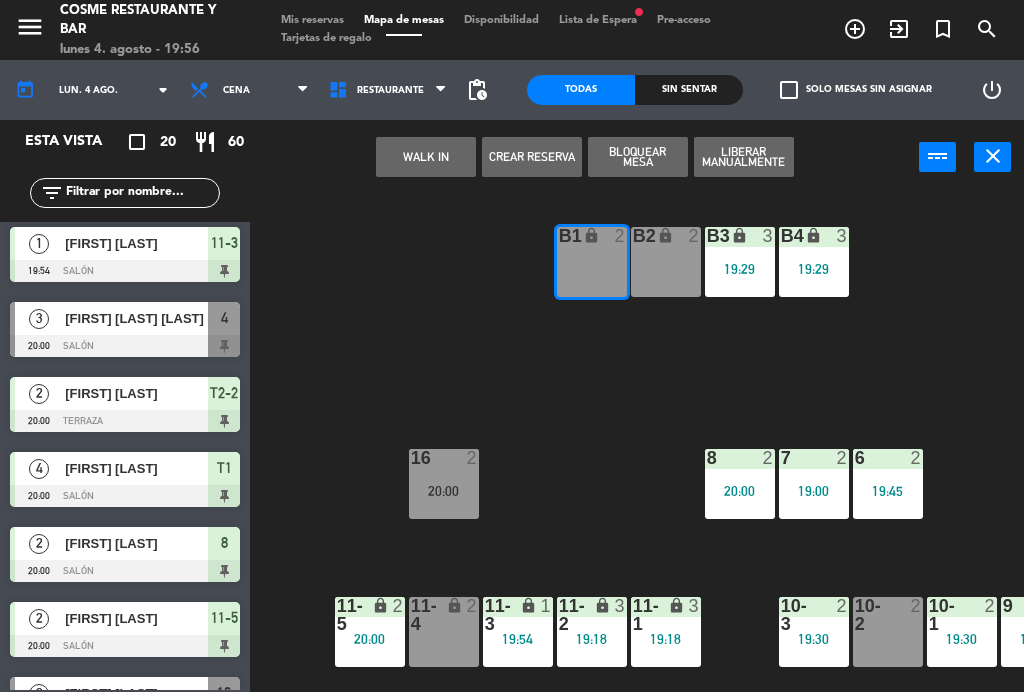 click on "WALK IN" at bounding box center [426, 157] 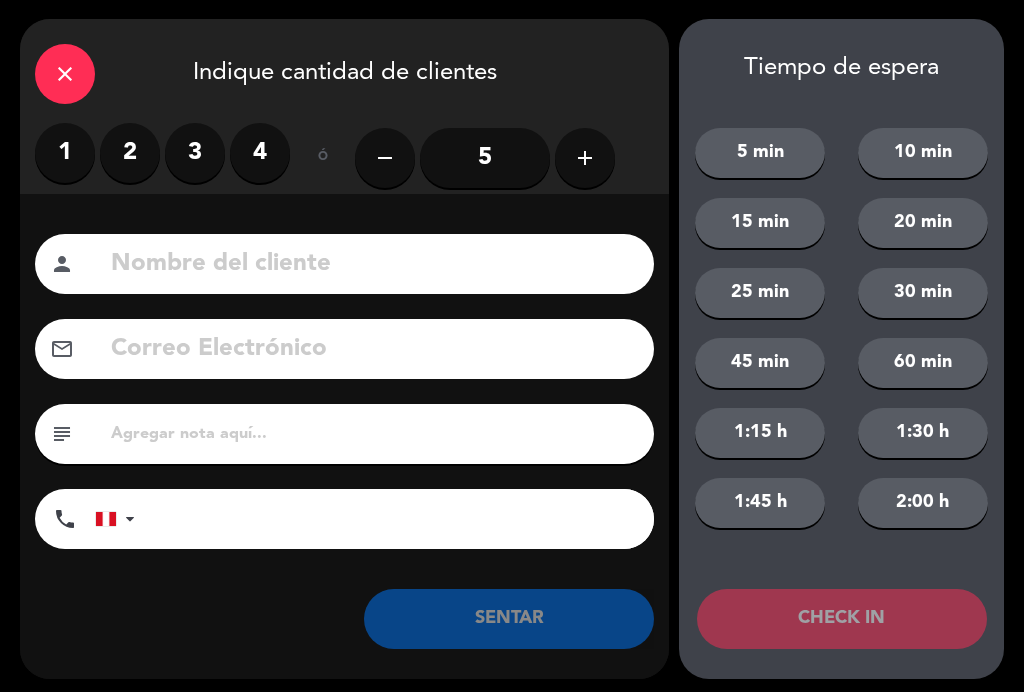 click on "2" at bounding box center (130, 154) 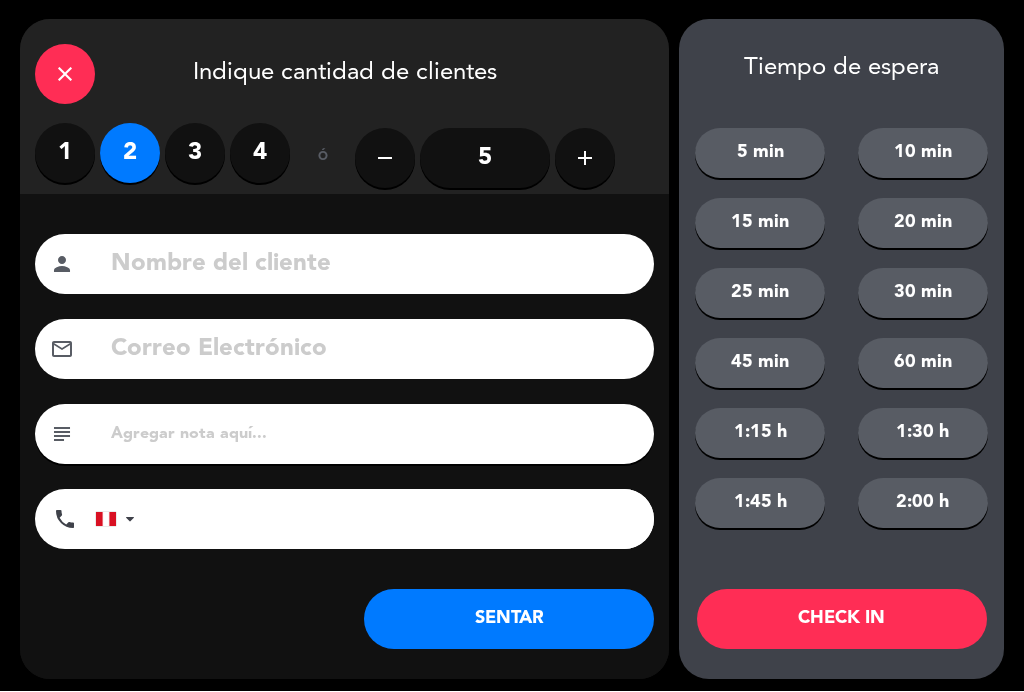 click 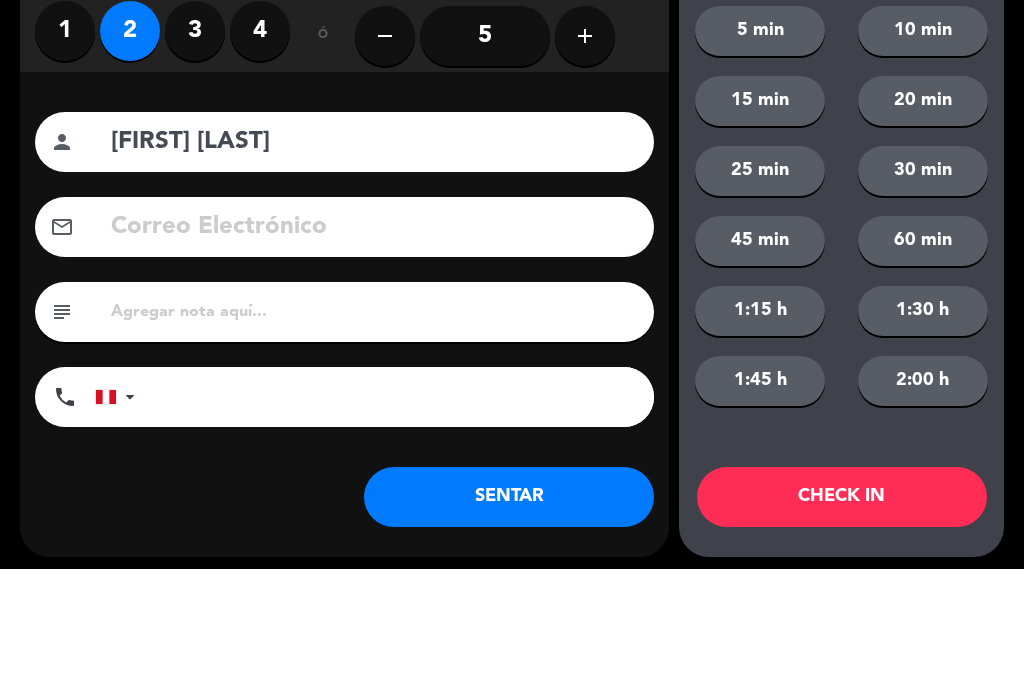 type on "[FIRST] [LAST]" 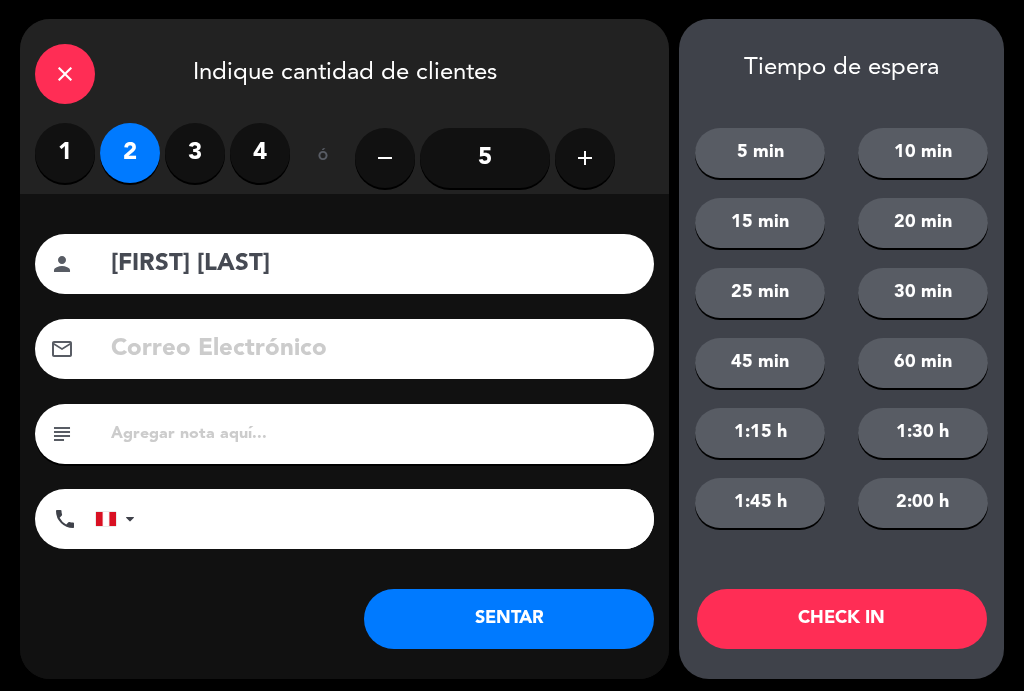 click on "SENTAR" 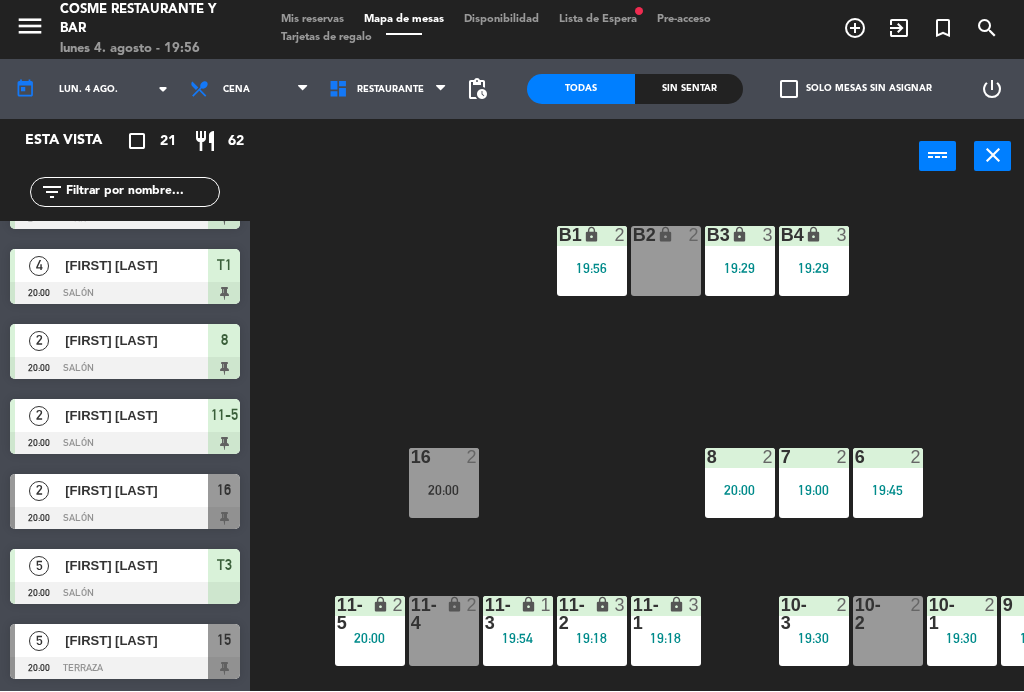 scroll, scrollTop: 1107, scrollLeft: 0, axis: vertical 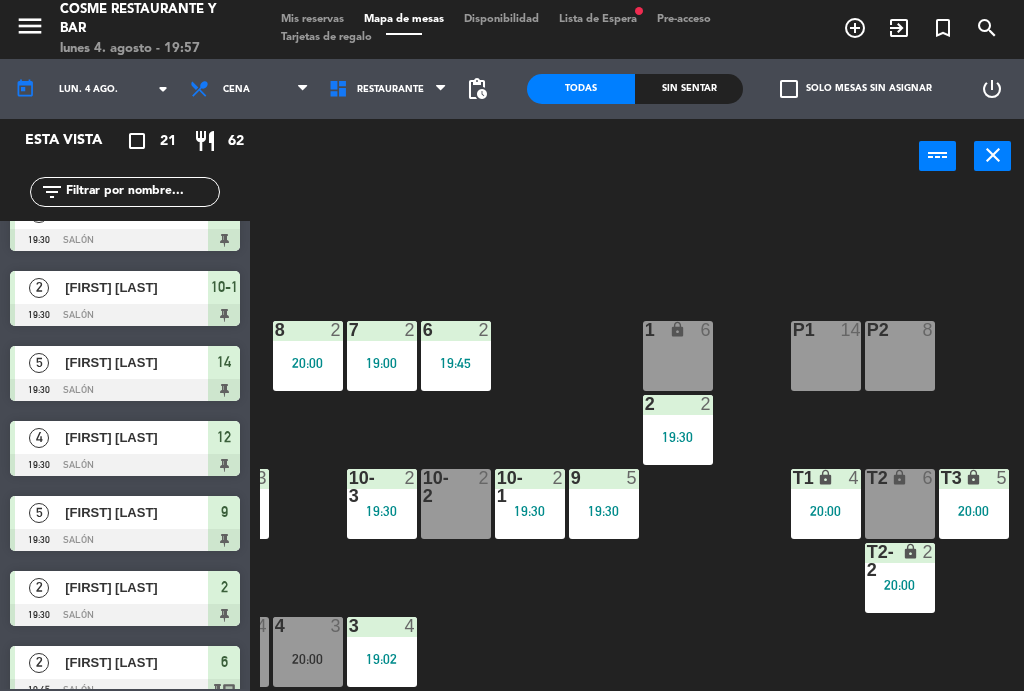 click on "T3 lock  5   20:00" at bounding box center (974, 505) 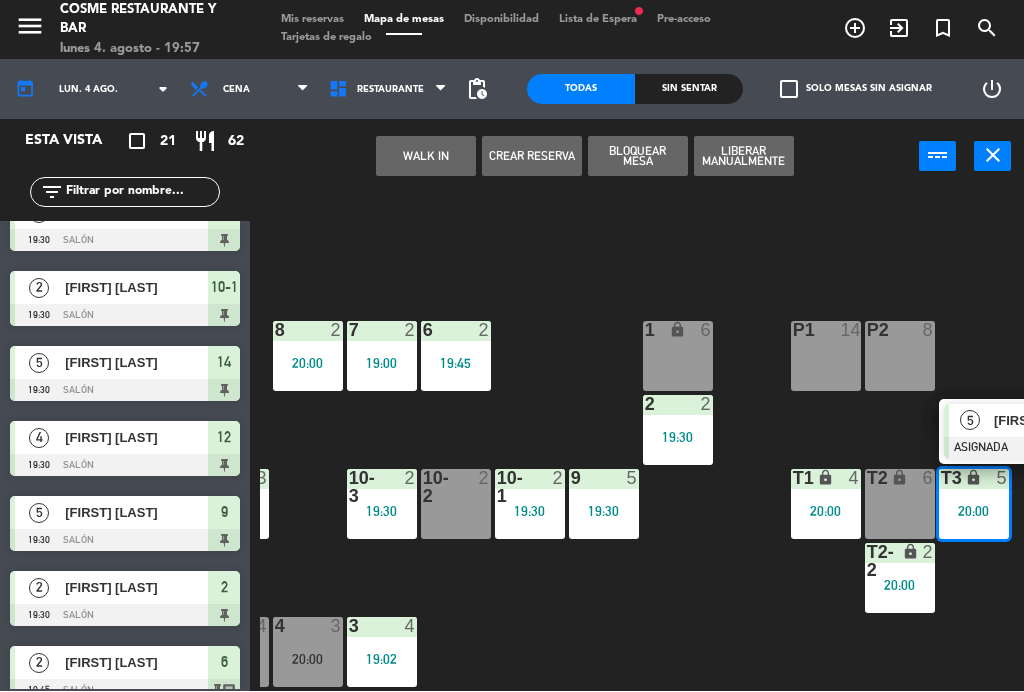 click on "B1 lock  2   [HH]:[MM]  B2 lock  2  B3 lock  3   [HH]:[MM]  B4 lock  3   [HH]:[MM]  15  5   [HH]:[MM]  14  5   [HH]:[MM]  8  2   [HH]:[MM]  7  2   [HH]:[MM]  6  2   [HH]:[MM]  1 lock  6  16  2   [HH]:[MM]  P2  8  P1  14  2  2   [HH]:[MM]  12  4   [HH]:[MM]  10-1  2   [HH]:[MM]  9  5   [HH]:[MM]  T1 lock  4   [HH]:[MM]  T2 lock  6  11-1 lock  3   [HH]:[MM]  11-2 lock  3   [HH]:[MM]  11-3 lock  1   [HH]:[MM]  11-4 lock  2  11-5 lock  2   [HH]:[MM]  T3 lock  5   [HH]:[MM]   5   [FIRST] [LAST]   ASIGNADA  [HH]:[MM] 10-2  2  10-3  2   [HH]:[MM]  T2-2 lock  2   [HH]:[MM]  3  4   [HH]:[MM]  4  3   [HH]:[MM]  5 lock  4" 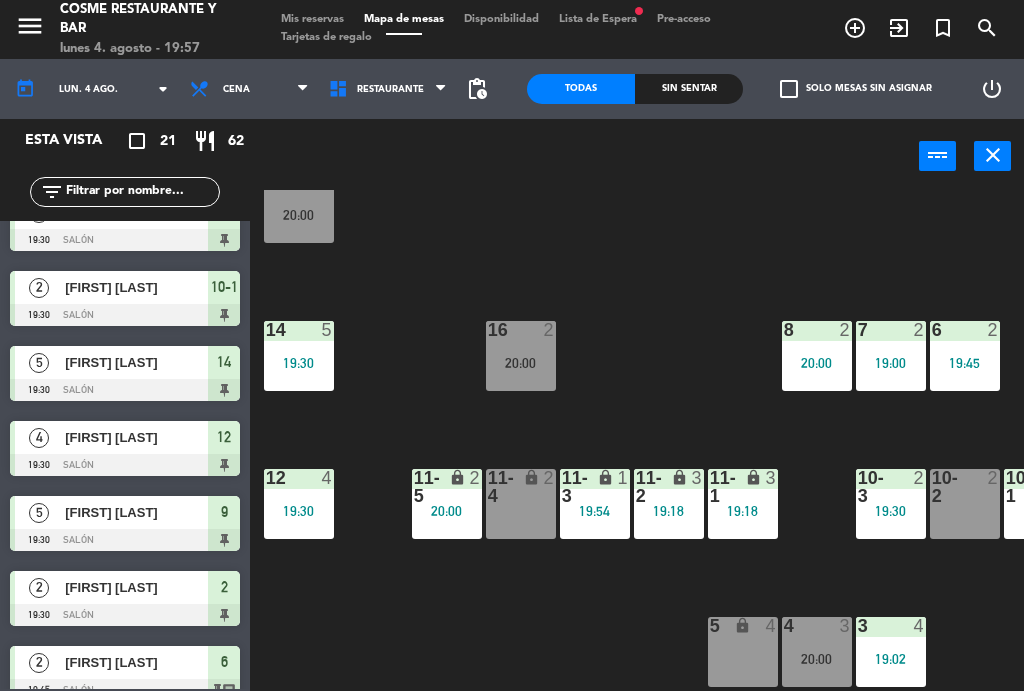 scroll, scrollTop: 127, scrollLeft: 0, axis: vertical 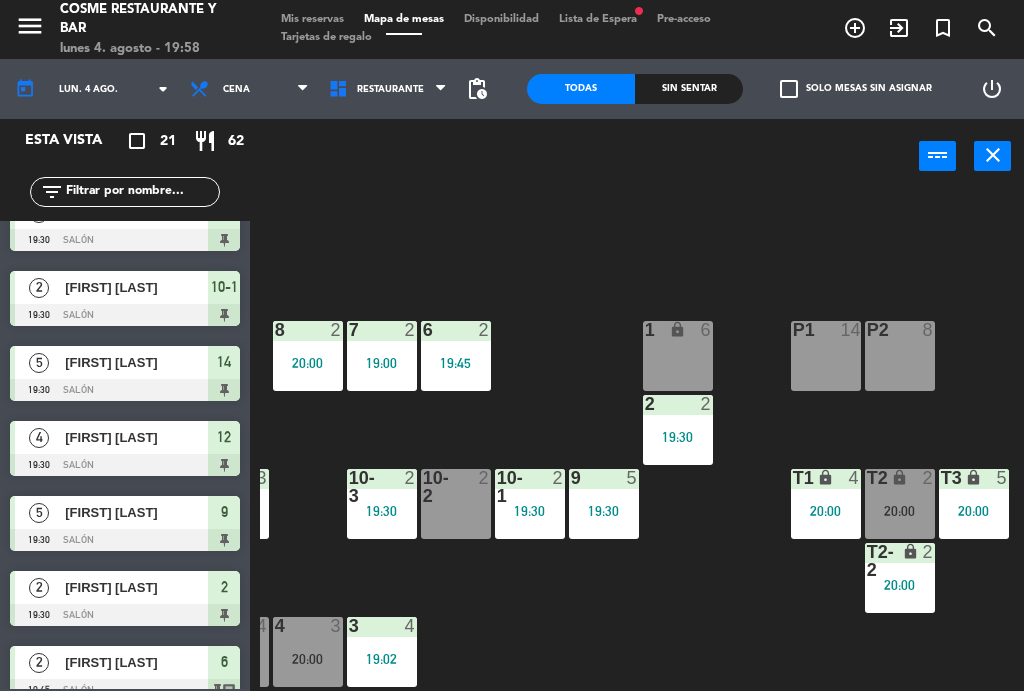 click on "T2 lock  2   20:00" at bounding box center [900, 505] 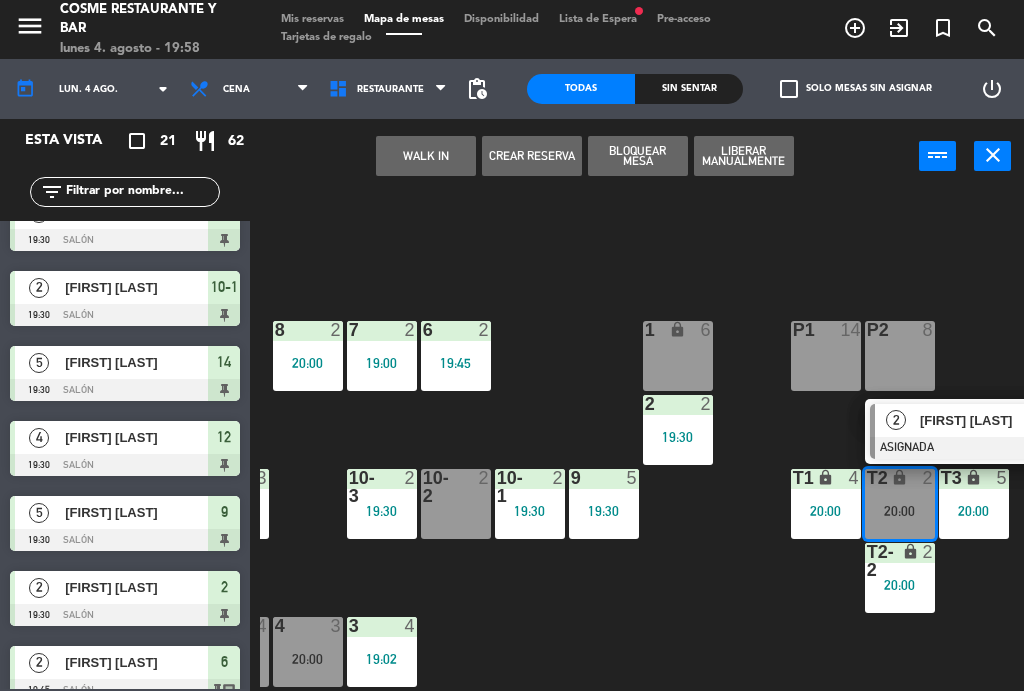 click on "[FIRST] [LAST]" at bounding box center [984, 421] 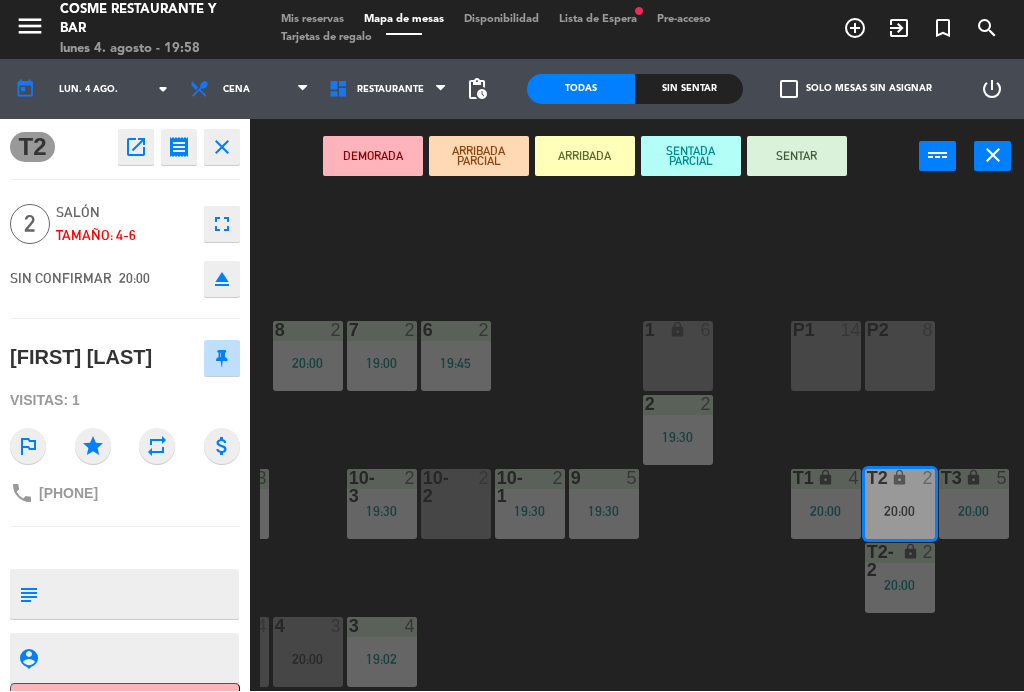 click on "SENTAR" at bounding box center [797, 157] 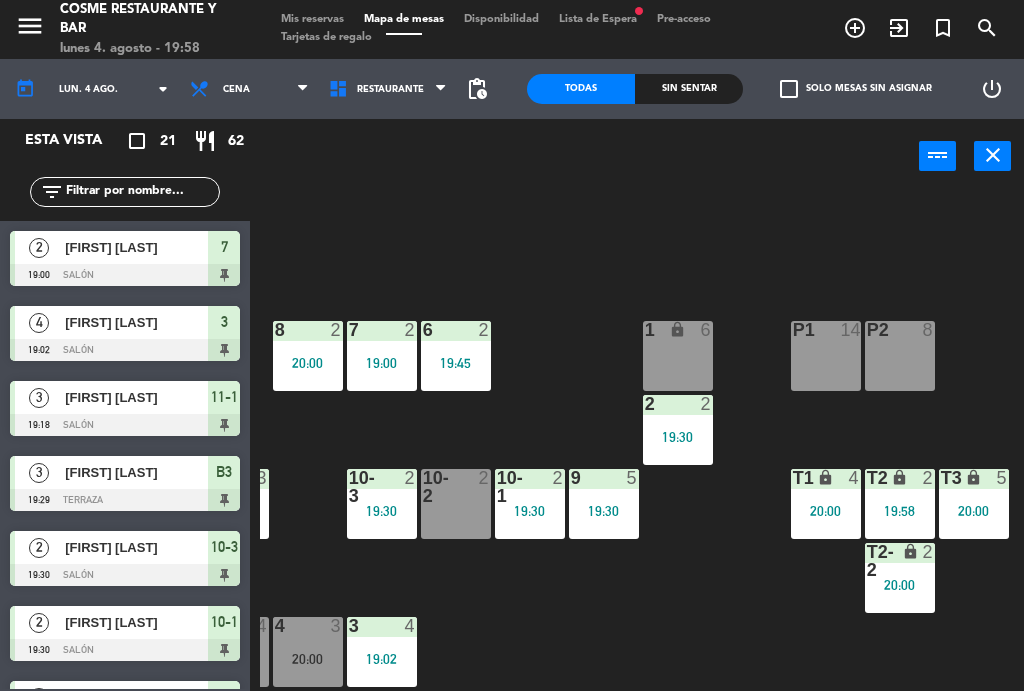 scroll, scrollTop: 335, scrollLeft: 0, axis: vertical 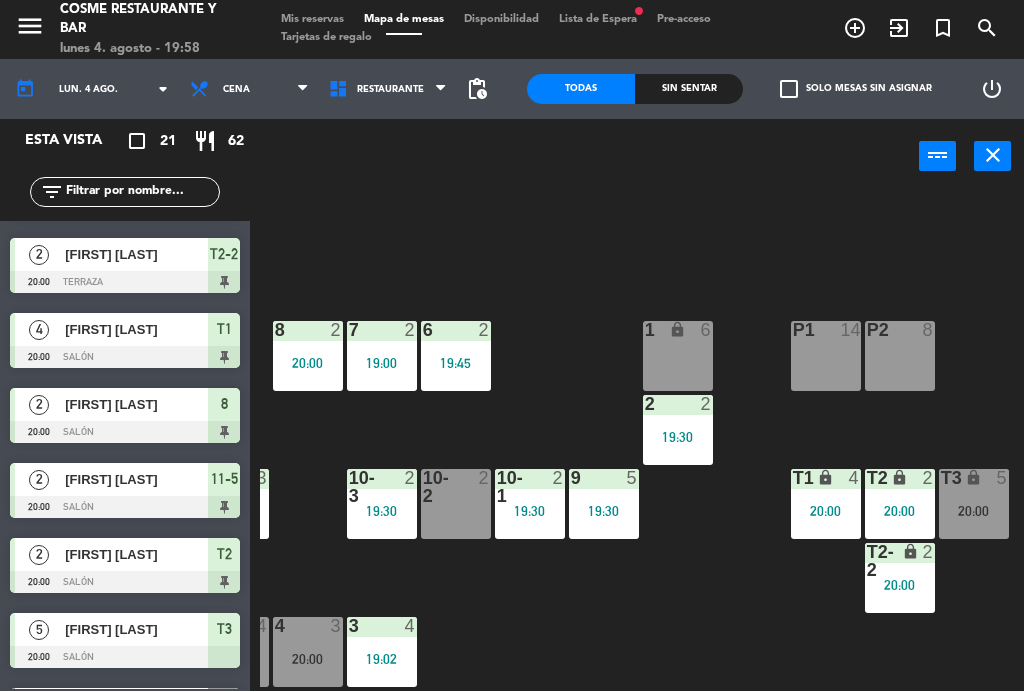 click on "20:00" at bounding box center (974, 512) 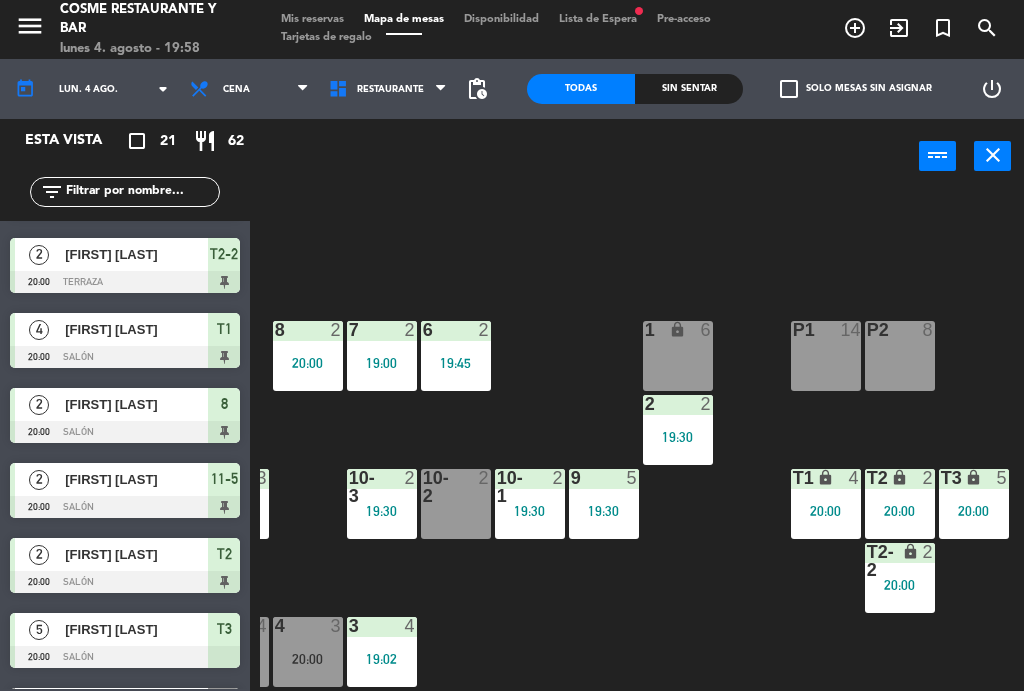 click on "B1 lock  2   19:56  B2 lock  2  B3 lock  3   19:29  B4 lock  3   19:29  15  5   20:00  14  5   19:30  8  2   20:00  7  2   19:00  6  2   19:45  1 lock  6  16  3  P2  8  P1  14  2  2   19:30  12  4   19:30  10-1  2   19:30  9  5   19:30  T1 lock  4   20:00  T2 lock  2   20:00  11-1 lock  3   19:18  11-2 lock  3   19:18  11-3 lock  1   19:54  11-4 lock  2  11-5 lock  2   20:00  T3 lock  5   20:00  10-2  2  10-3  2   19:30  T2-2 lock  2   20:00  3  4   19:02  4  3   20:00  5 lock  4" 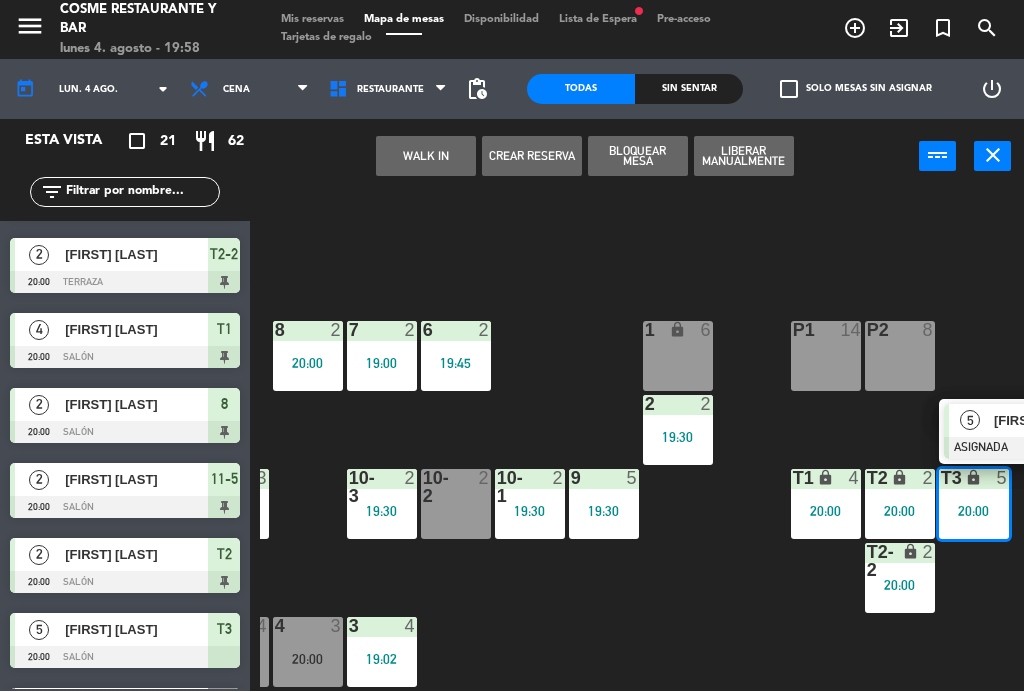 click on "[FIRST] [LAST]" at bounding box center [1058, 421] 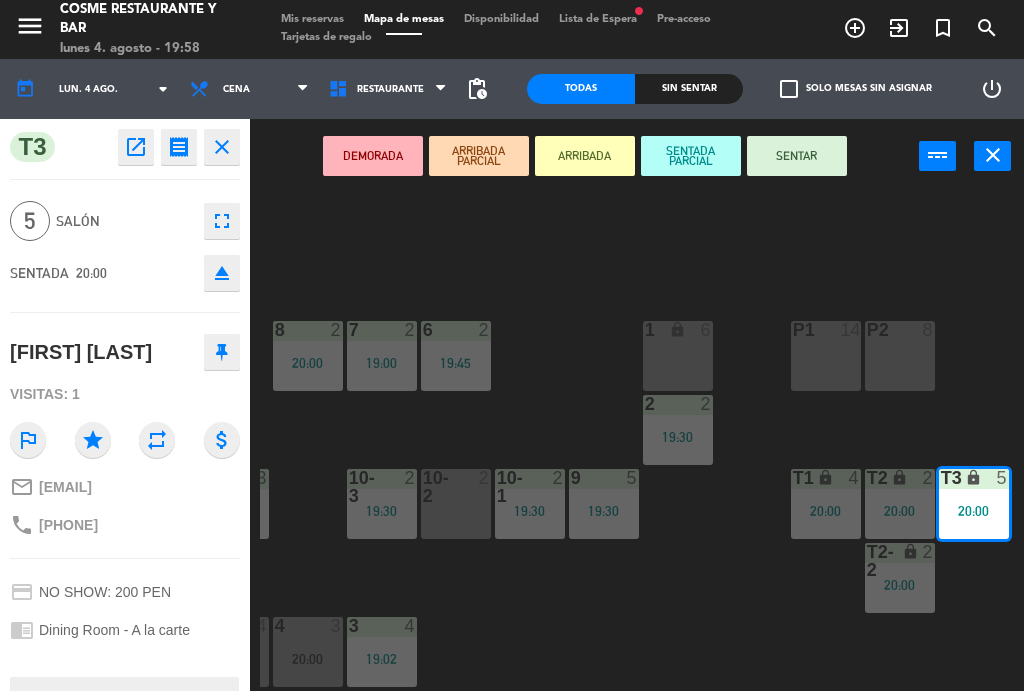 click on "SENTAR" at bounding box center [797, 157] 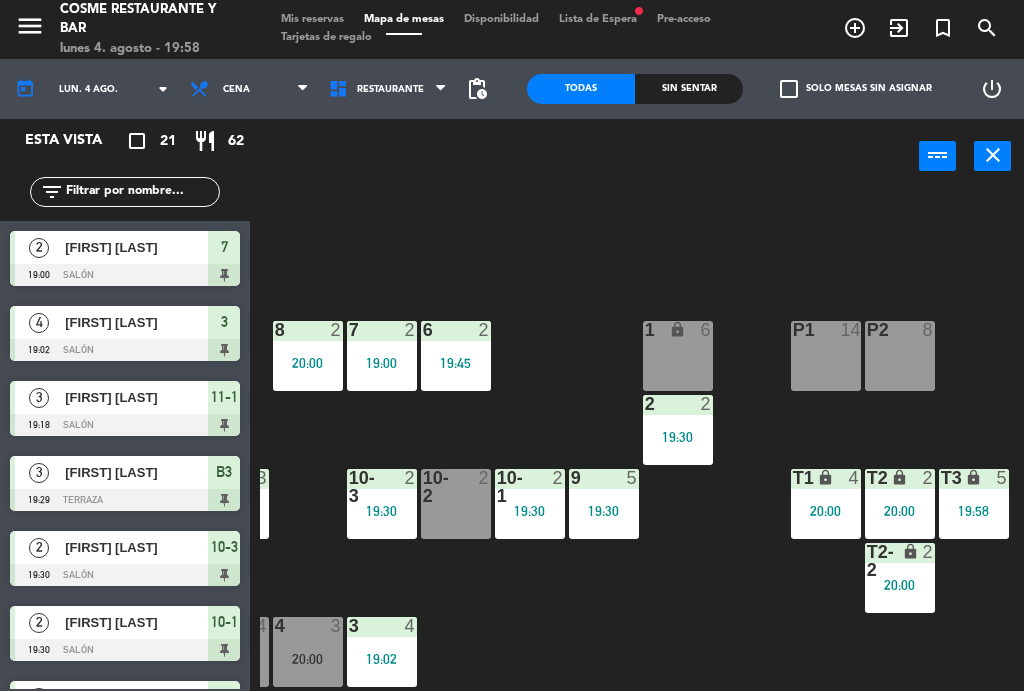 scroll, scrollTop: 0, scrollLeft: 0, axis: both 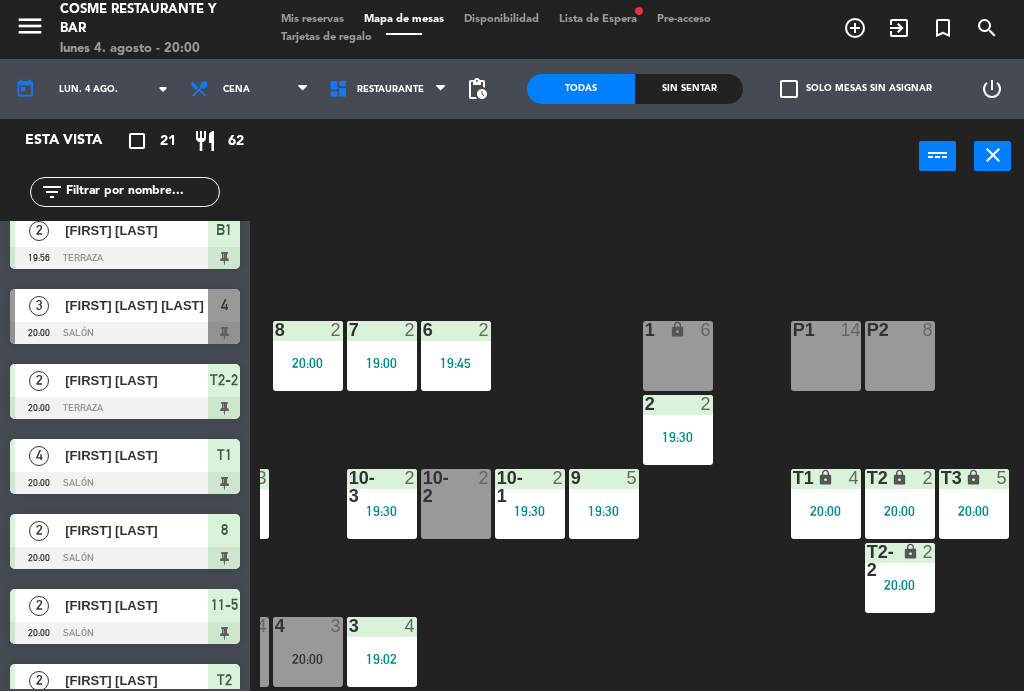 click at bounding box center (307, 627) 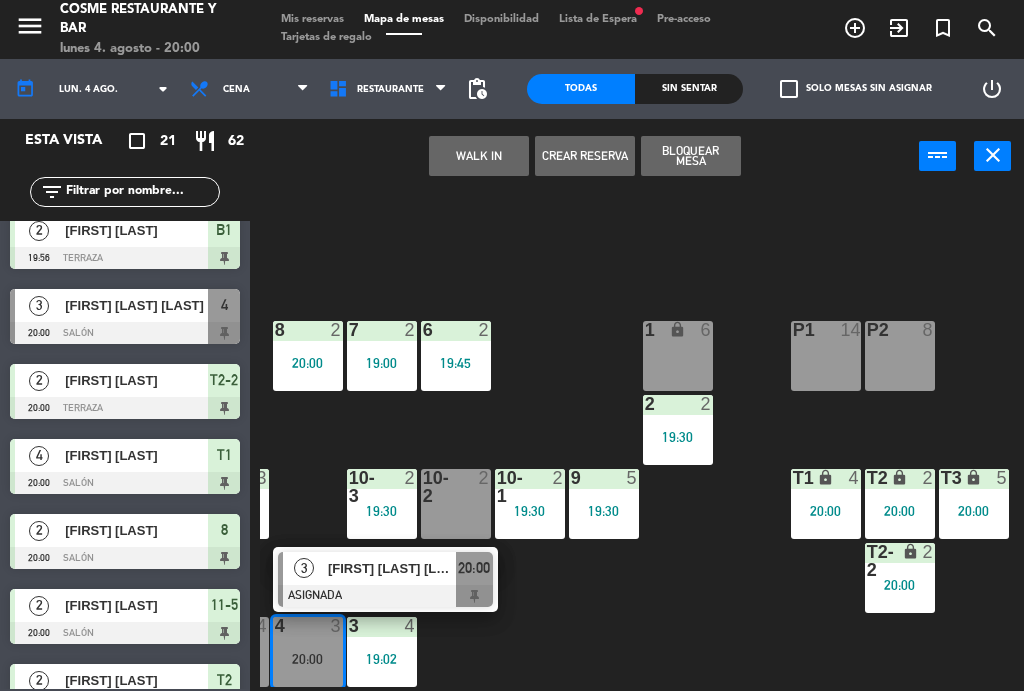 click on "[FIRST] [LAST] [LAST]" at bounding box center [392, 569] 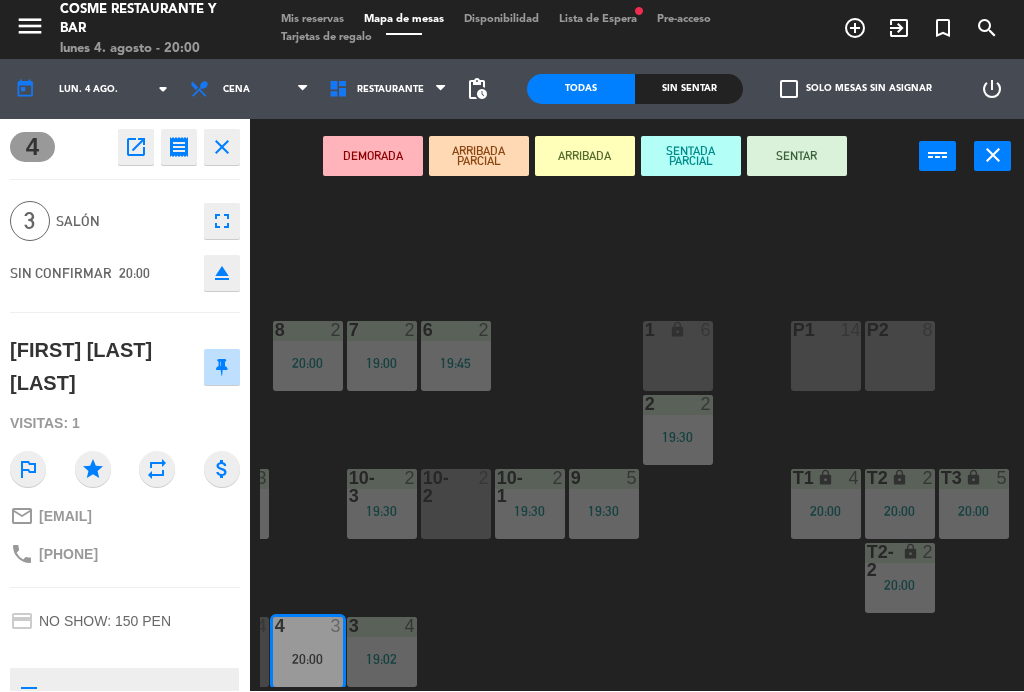 click on "DEMORADA   ARRIBADA PARCIAL   ARRIBADA   SENTADA PARCIAL   SENTAR  power_input close" at bounding box center [584, 158] 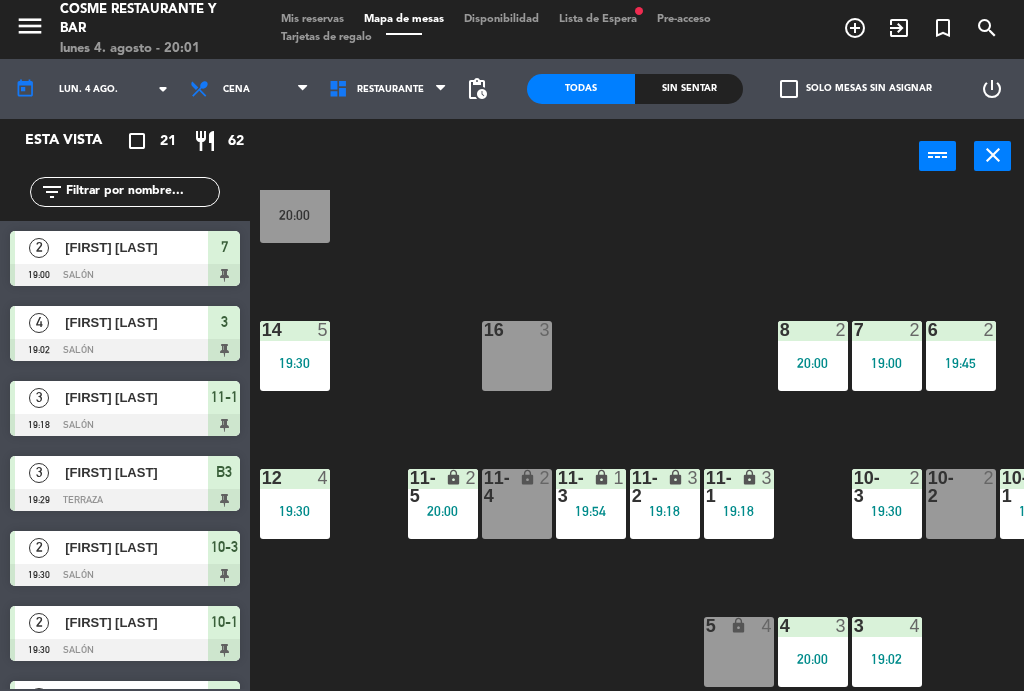 scroll, scrollTop: 127, scrollLeft: 3, axis: both 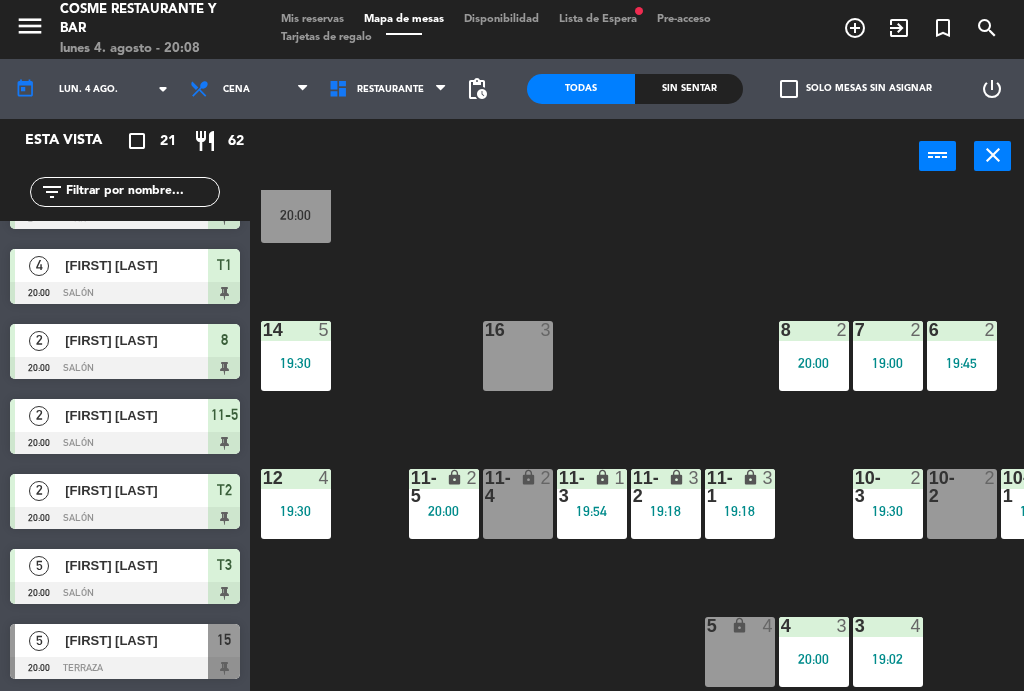 click on "[FIRST] [LAST]" at bounding box center [136, 641] 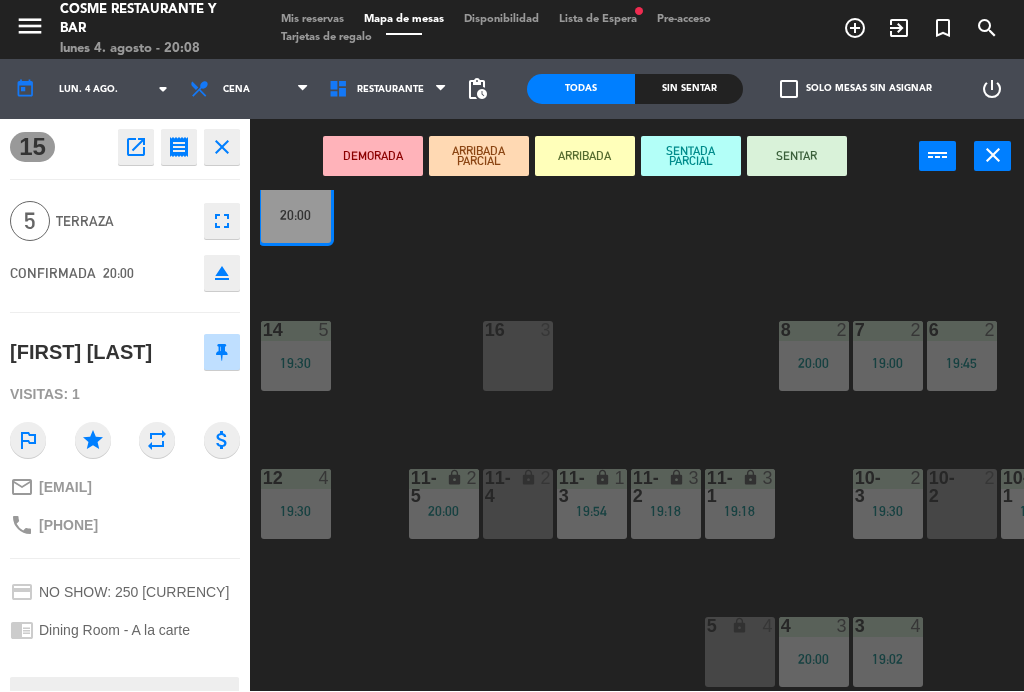 click on "SENTAR" at bounding box center [797, 157] 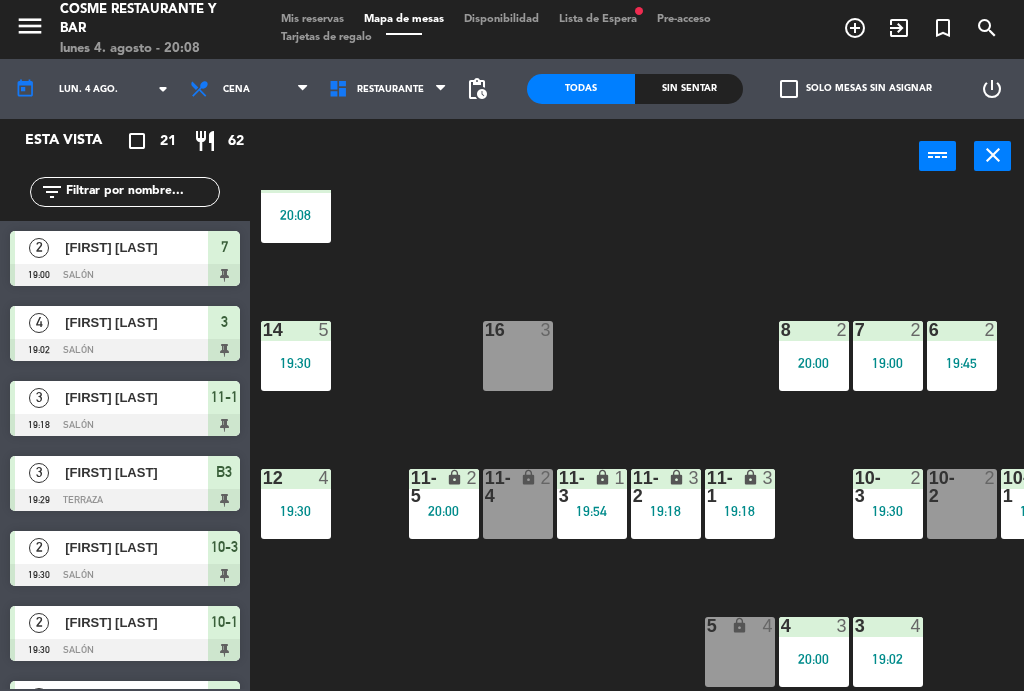 scroll, scrollTop: 485, scrollLeft: 0, axis: vertical 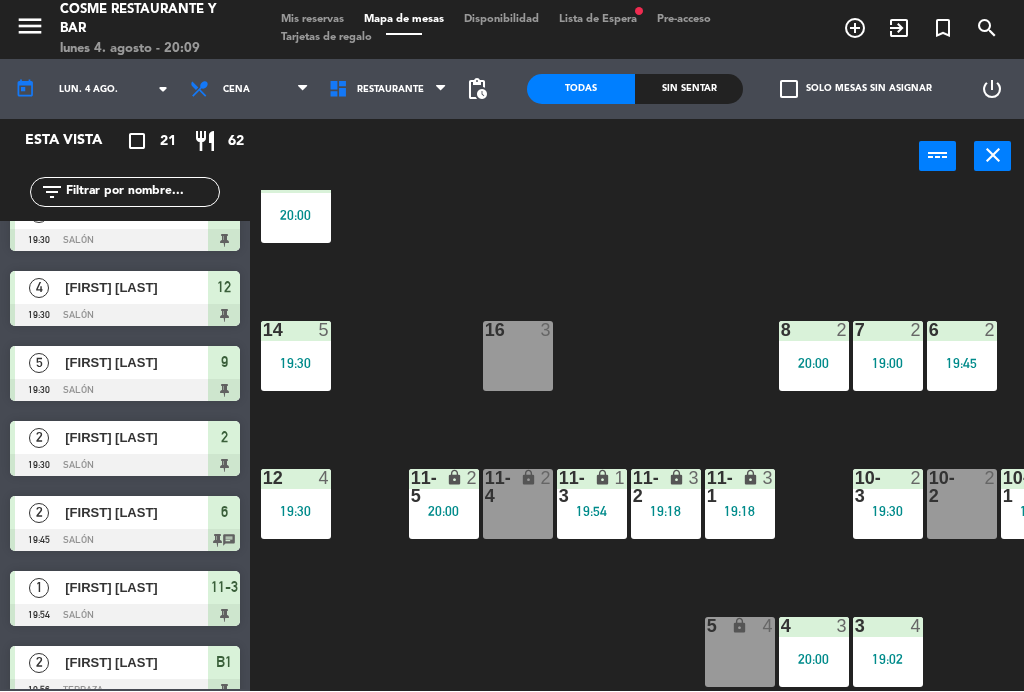 click on "11-1 lock  3   19:18" at bounding box center (740, 505) 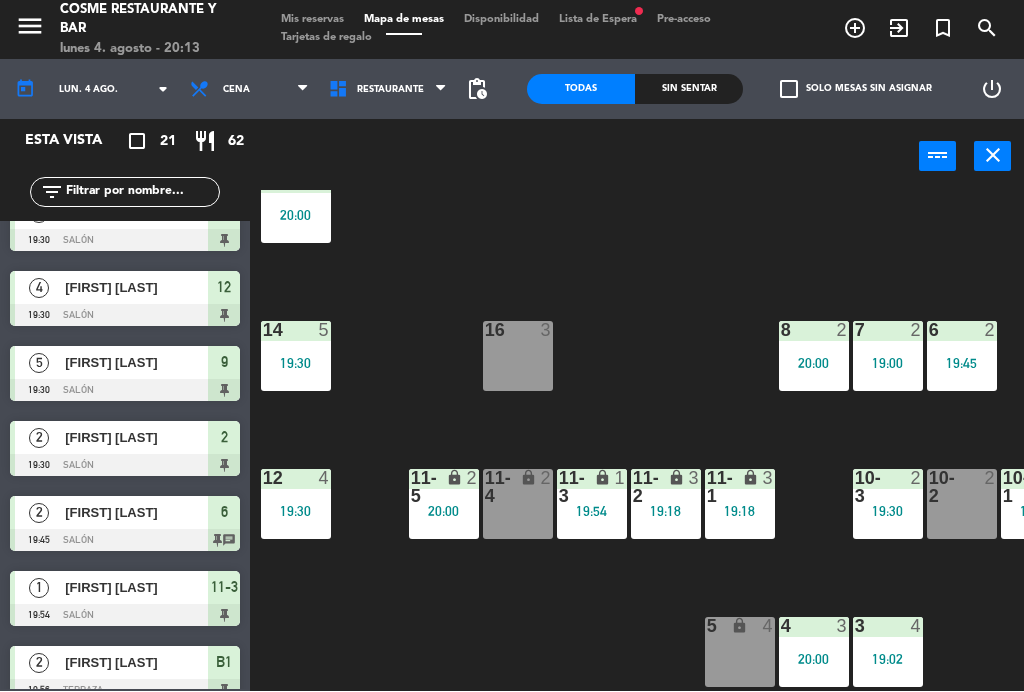 click on "7  2" at bounding box center [888, 332] 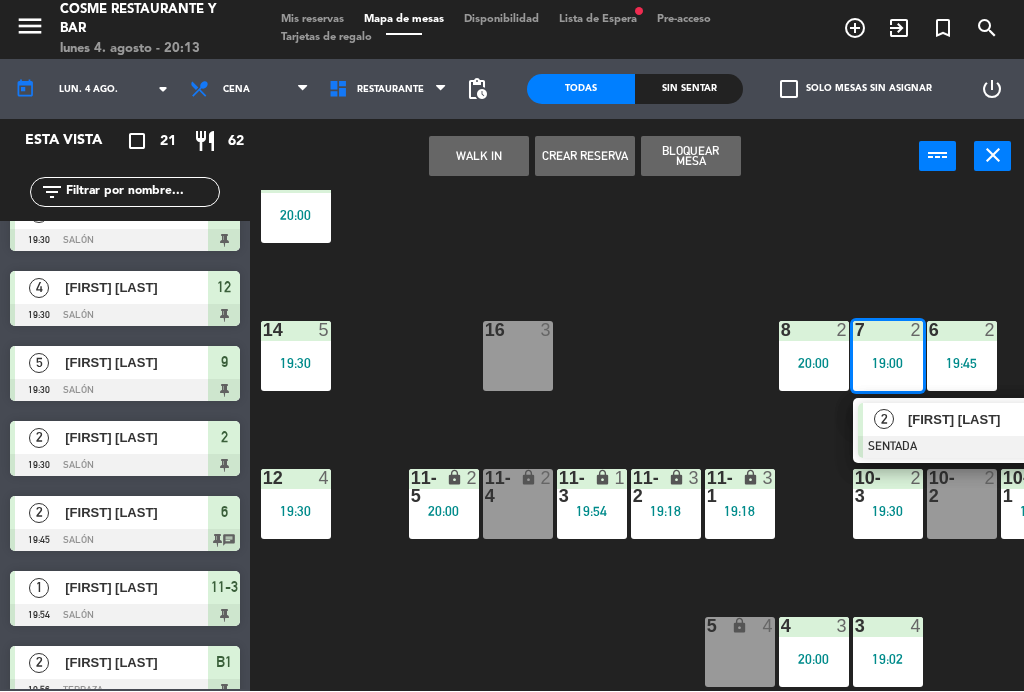 click on "[FIRST] [LAST]" at bounding box center [972, 420] 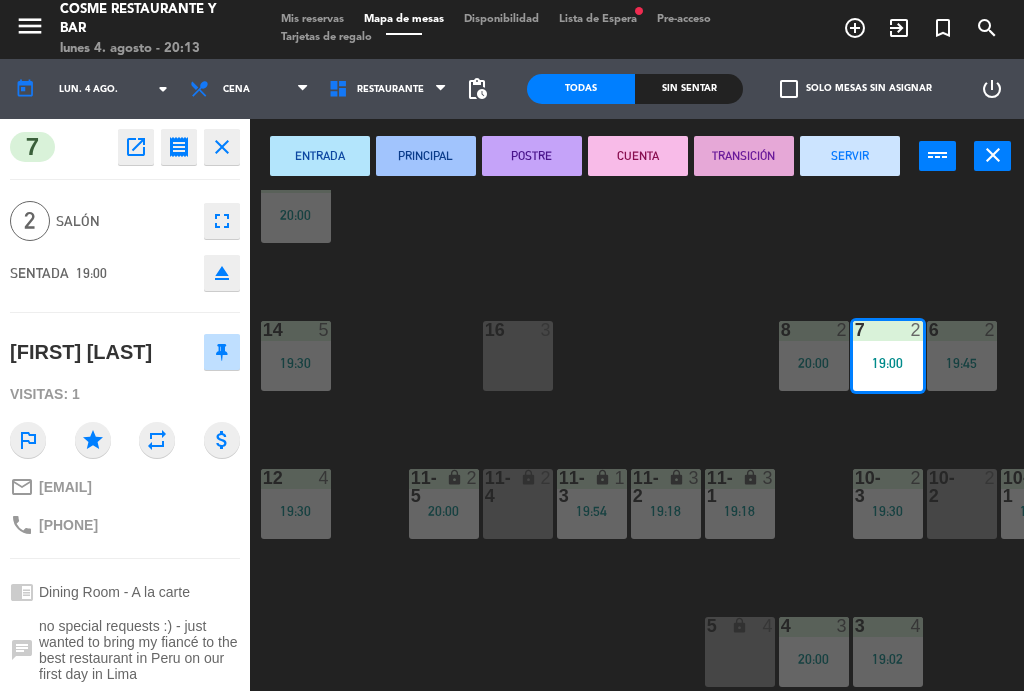 click on "SERVIR" at bounding box center [850, 157] 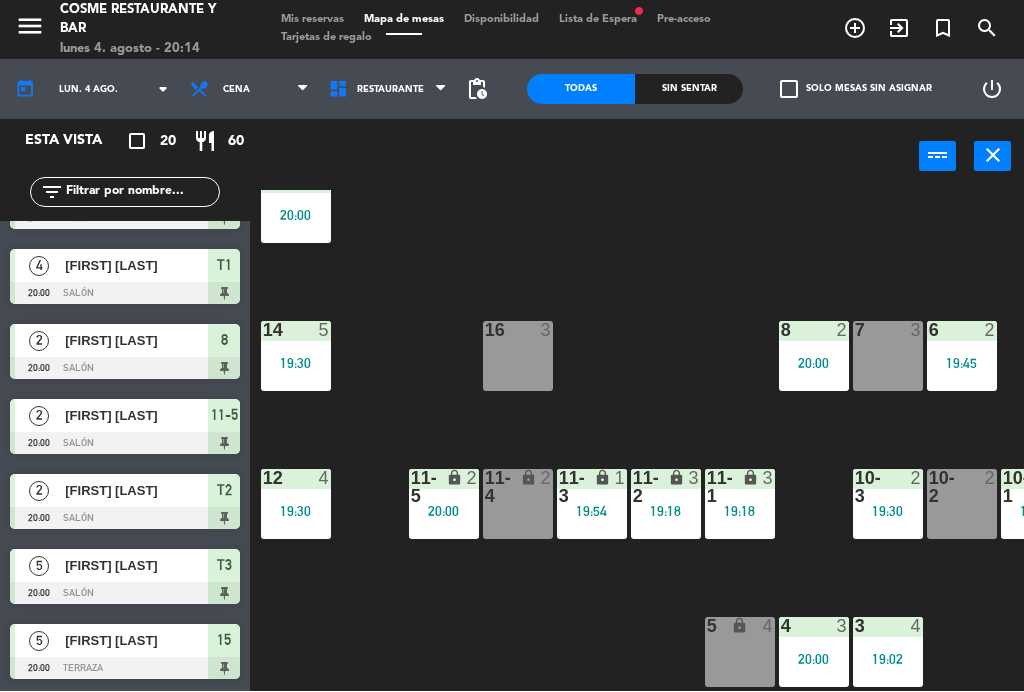 scroll, scrollTop: 1032, scrollLeft: 0, axis: vertical 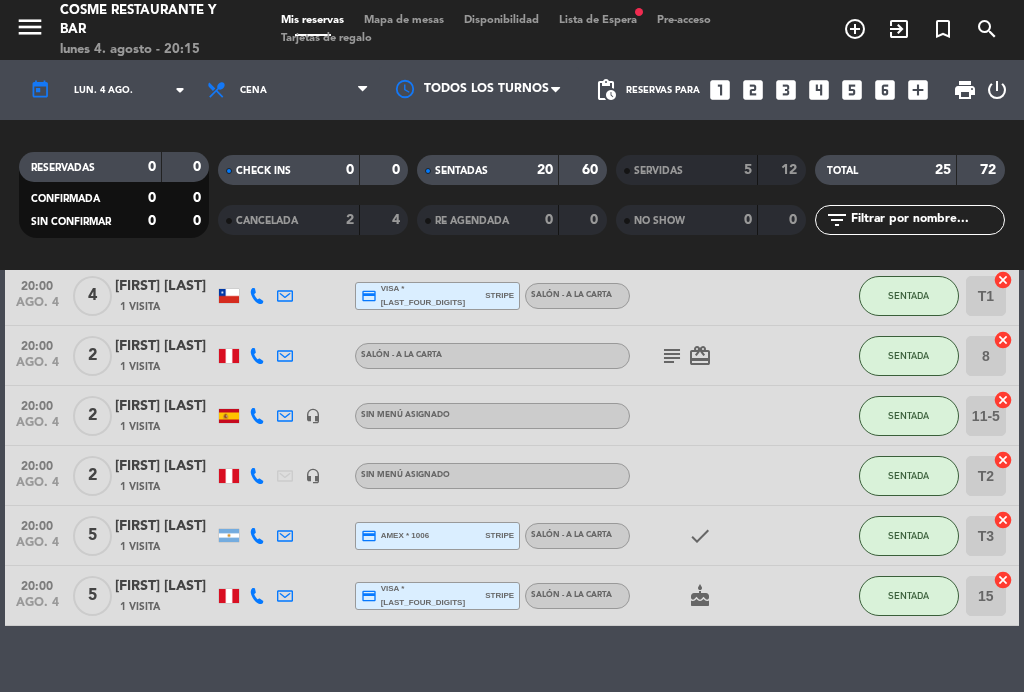 click on "subject" 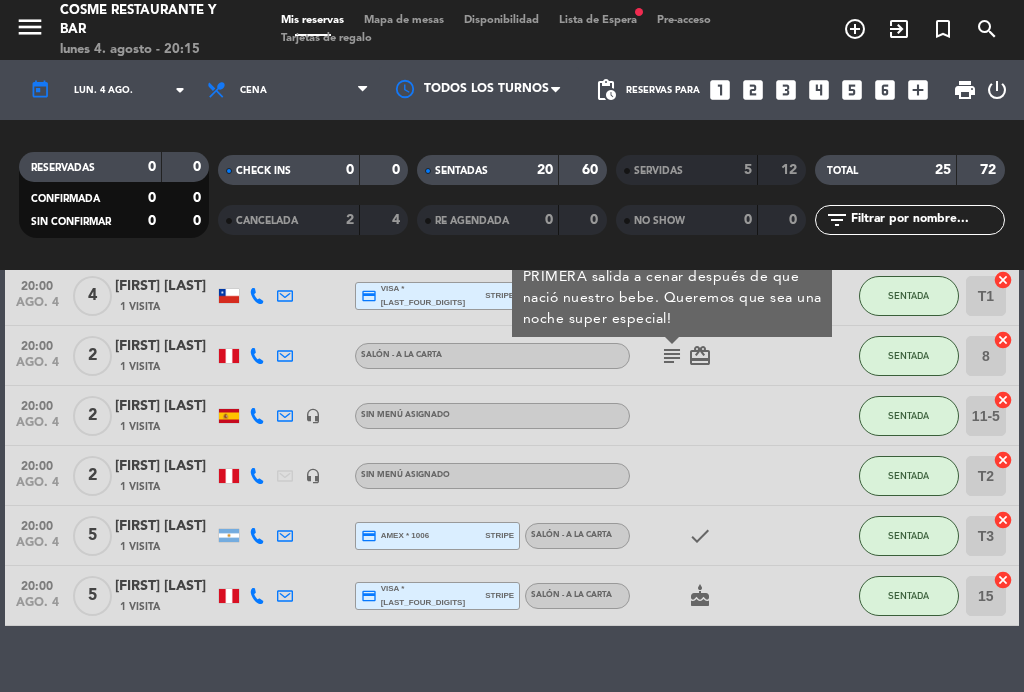 click on "subject" 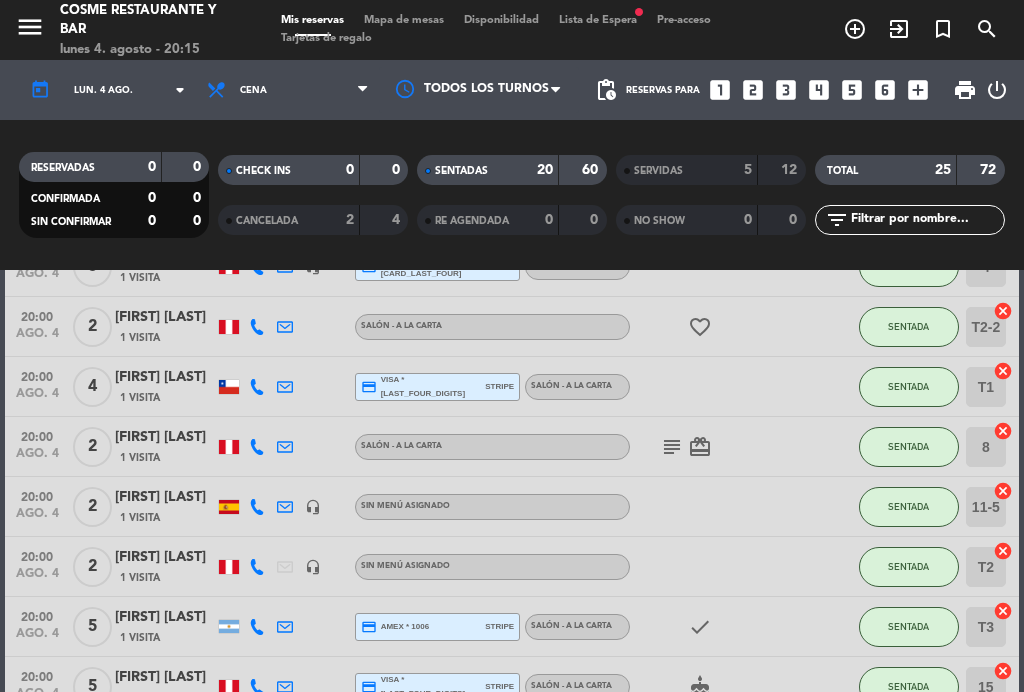 scroll, scrollTop: 1040, scrollLeft: 0, axis: vertical 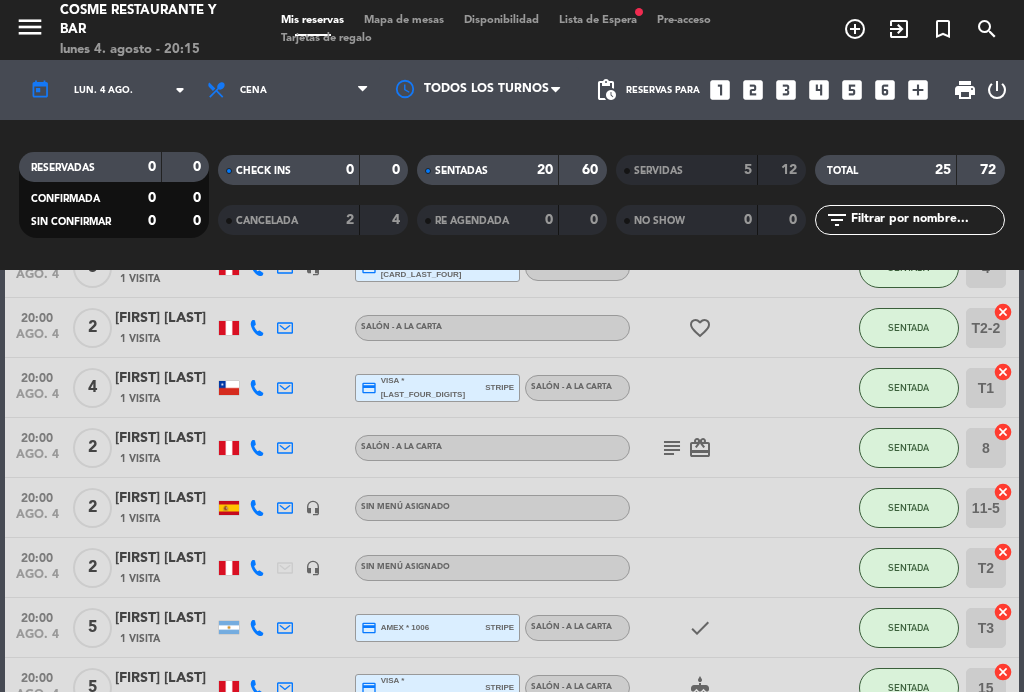 click on "Mapa de mesas" at bounding box center (404, 20) 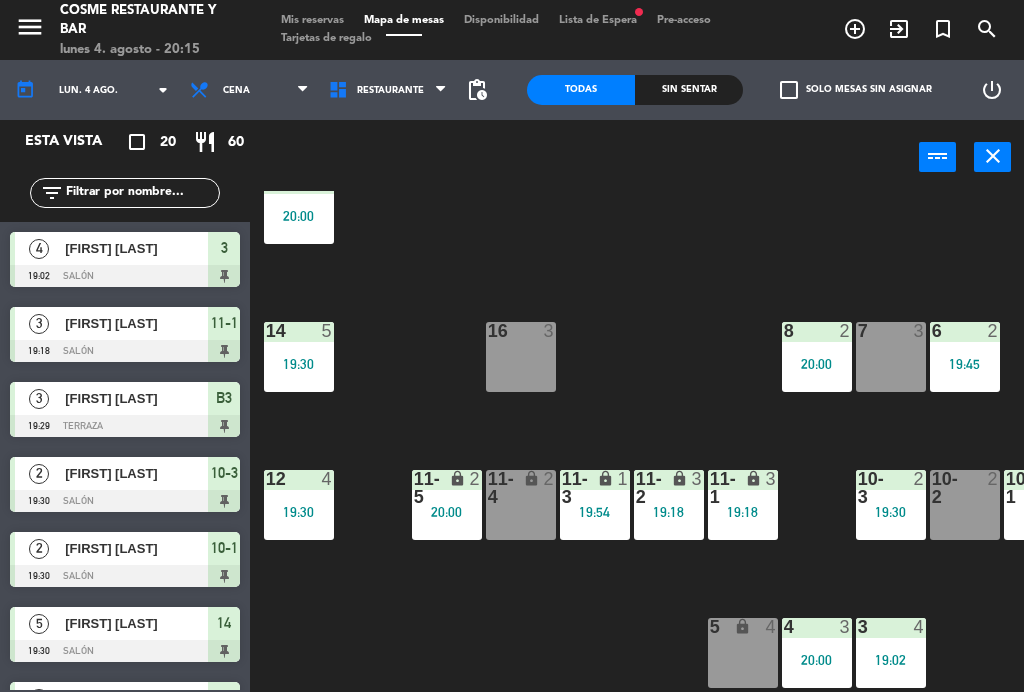 scroll, scrollTop: 127, scrollLeft: 0, axis: vertical 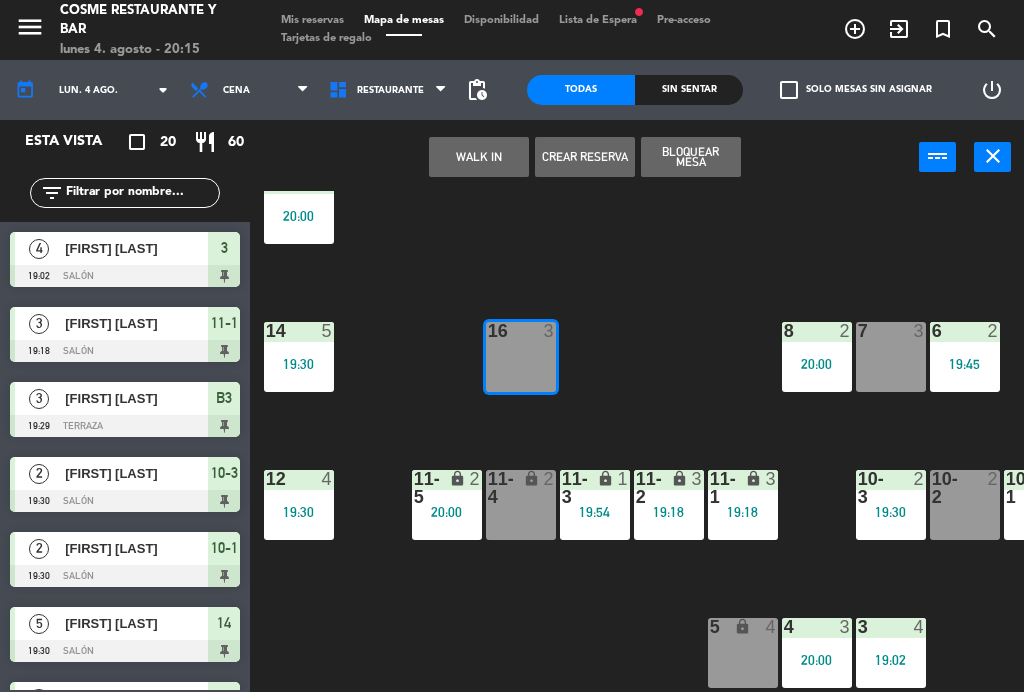 click on "16  3" at bounding box center (521, 357) 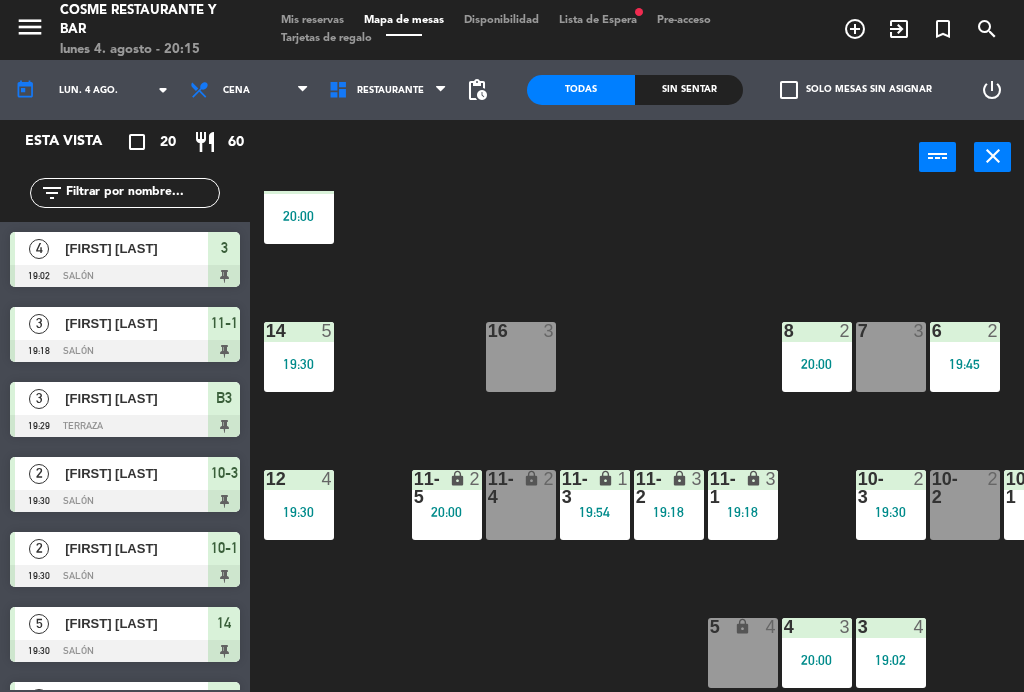 click on "16  3" at bounding box center (521, 357) 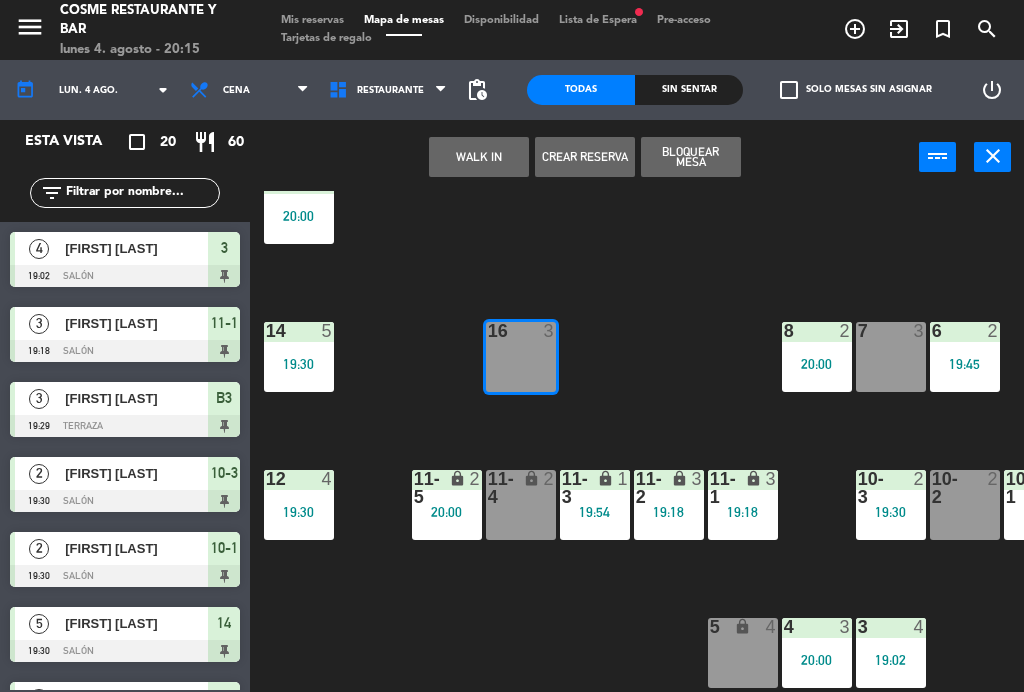 click on "WALK IN" at bounding box center [479, 157] 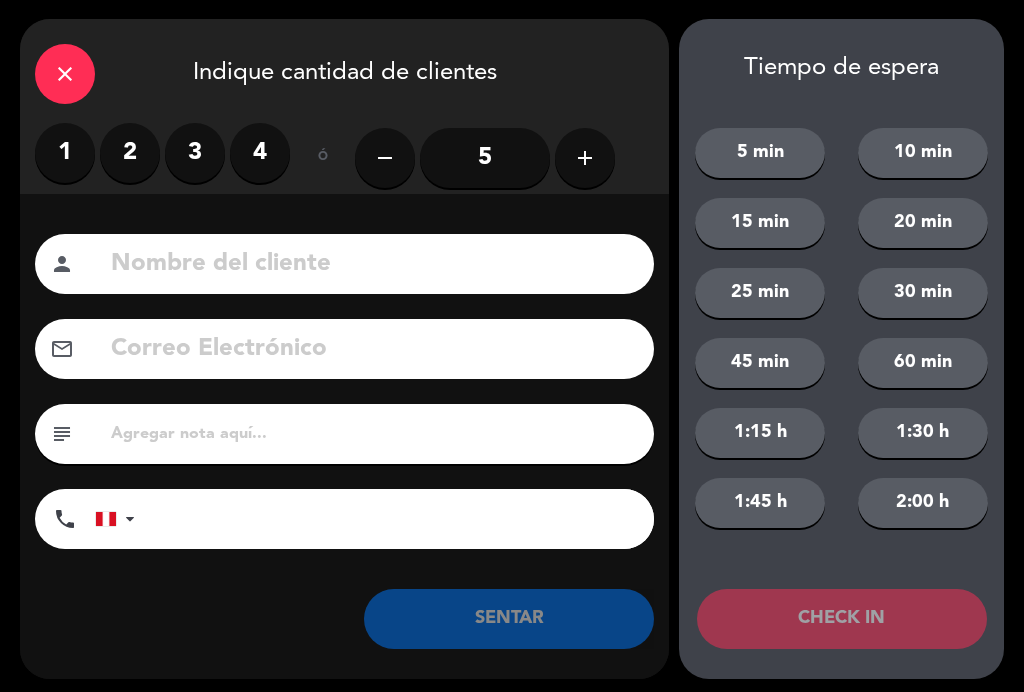 click on "2" at bounding box center (130, 154) 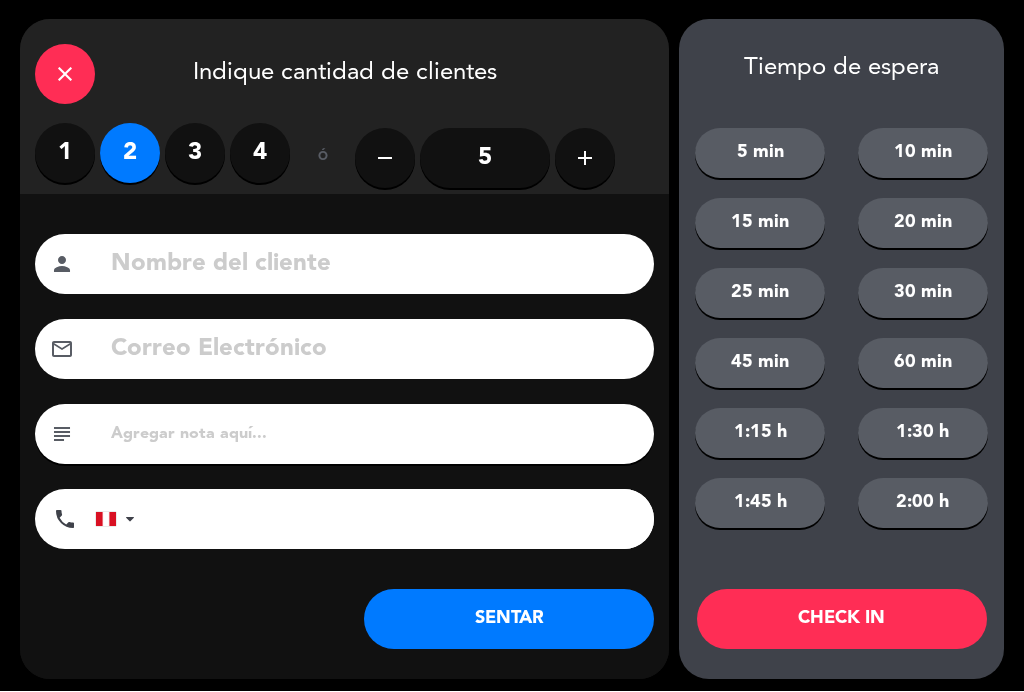 click 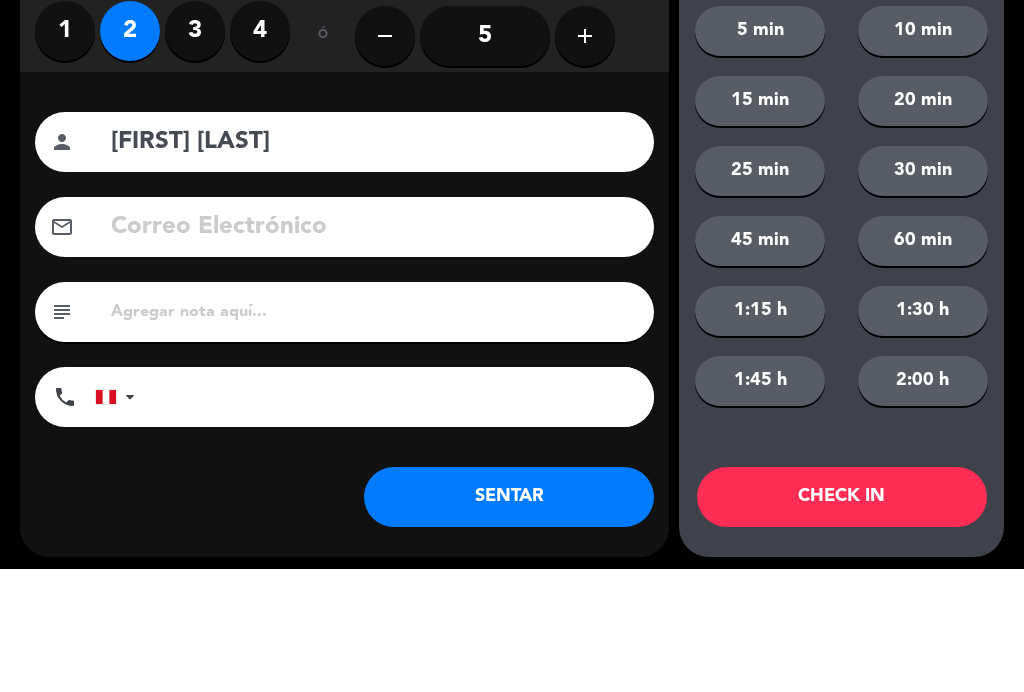 type on "[FIRST] [LAST]" 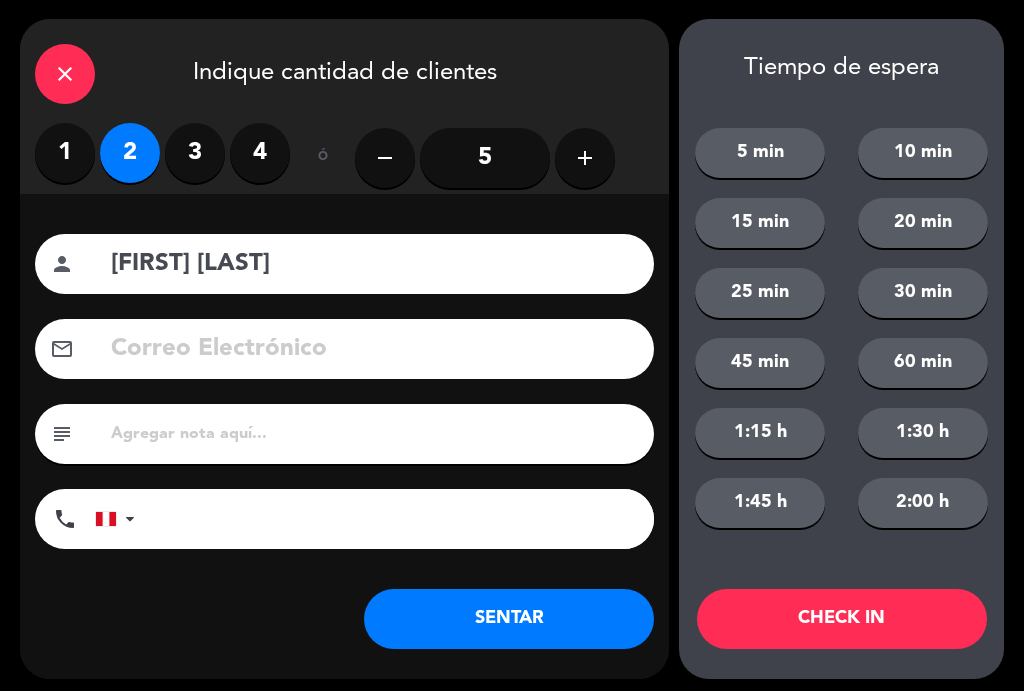 click on "SENTAR" 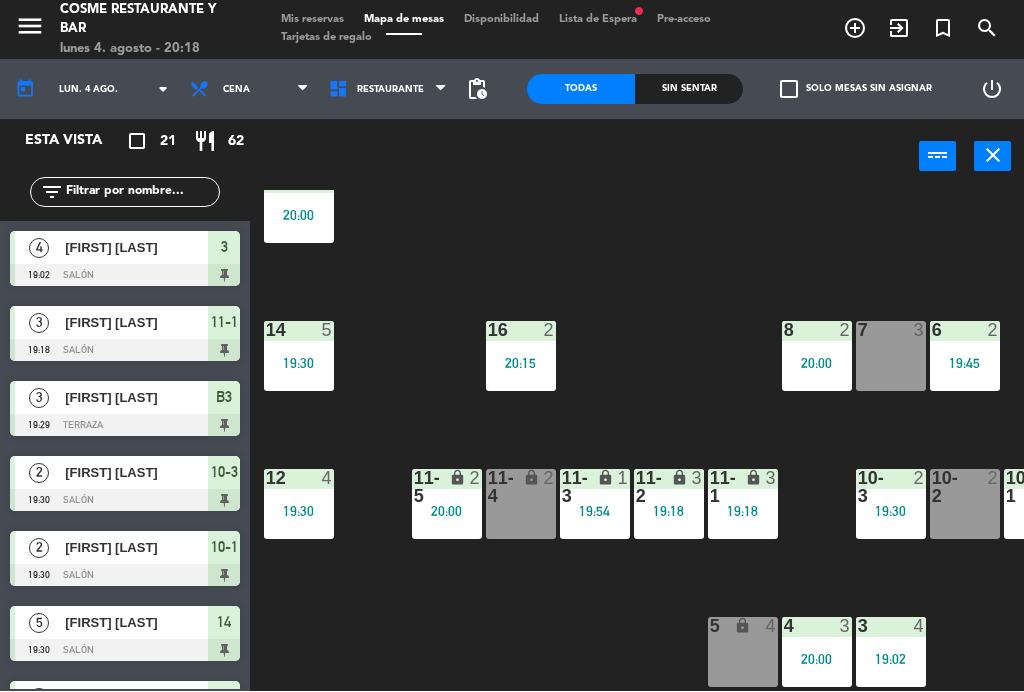 click on "menu  Cosme Restaurante y Bar   lunes 4. agosto - 20:18   Mis reservas   Mapa de mesas   Disponibilidad   Lista de Espera   fiber_manual_record   Pre-acceso   Tarjetas de regalo  add_circle_outline exit_to_app turned_in_not search" 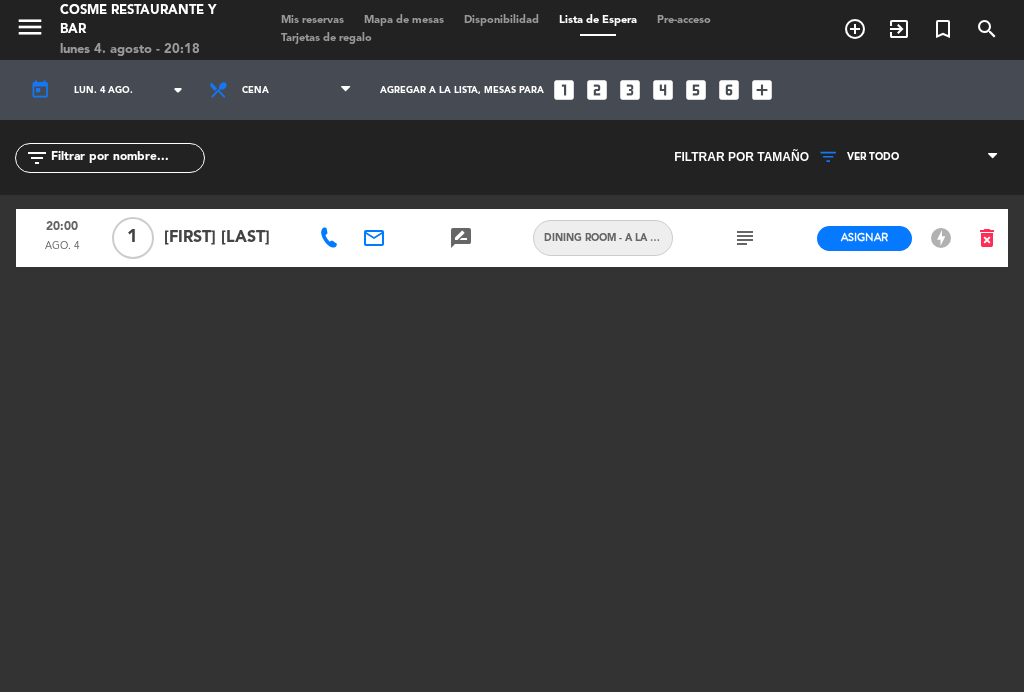 click on "menu  Cosme Restaurante y Bar   lunes 4. agosto - 20:18   Mis reservas   Mapa de mesas   Disponibilidad   Lista de Espera   Pre-acceso   Tarjetas de regalo  add_circle_outline exit_to_app turned_in_not search" 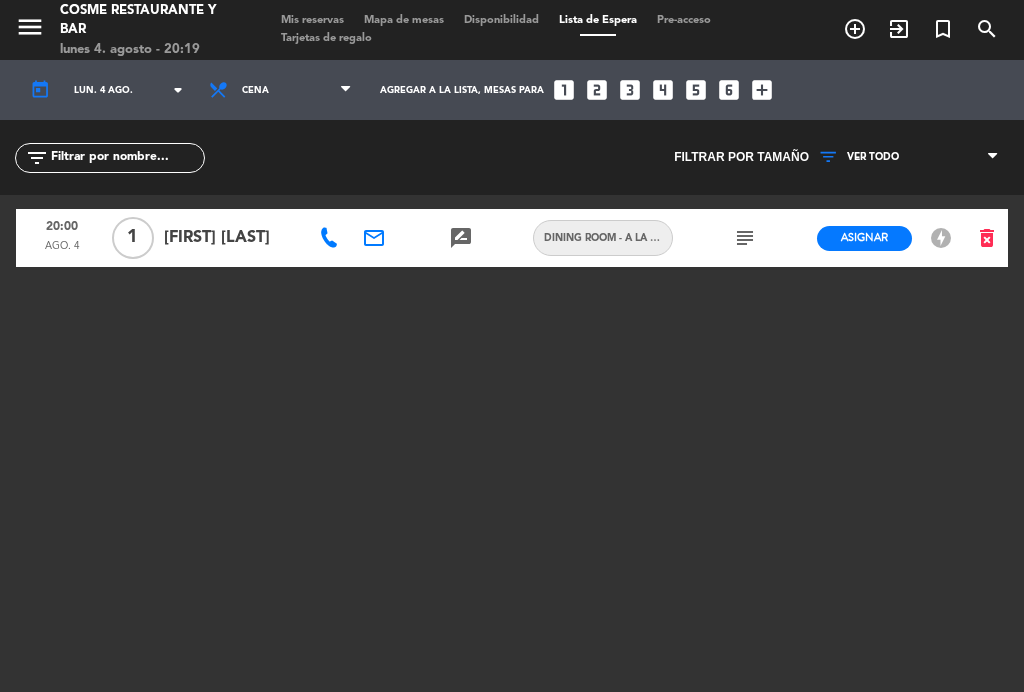 click on "Mapa de mesas" at bounding box center (404, 20) 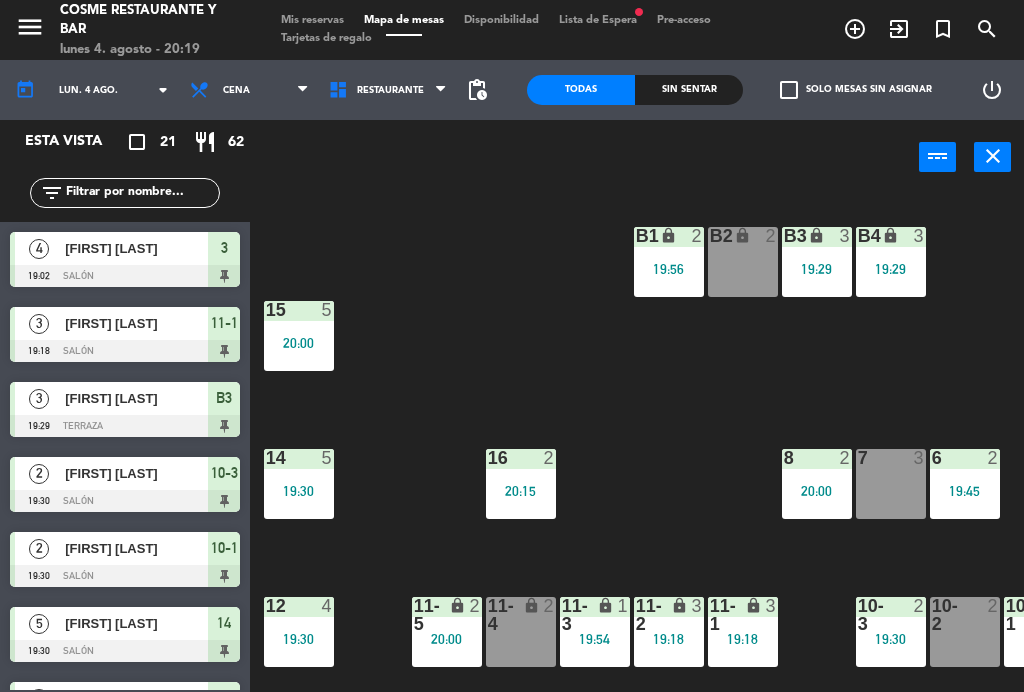 click on "Mis reservas" at bounding box center (312, 20) 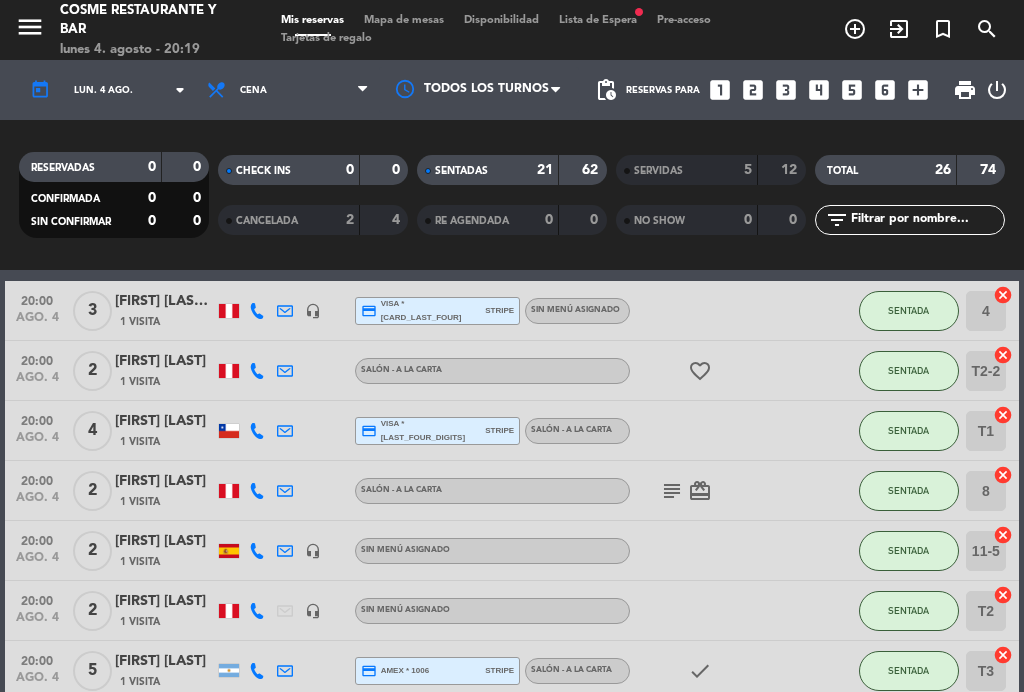 scroll, scrollTop: 996, scrollLeft: 0, axis: vertical 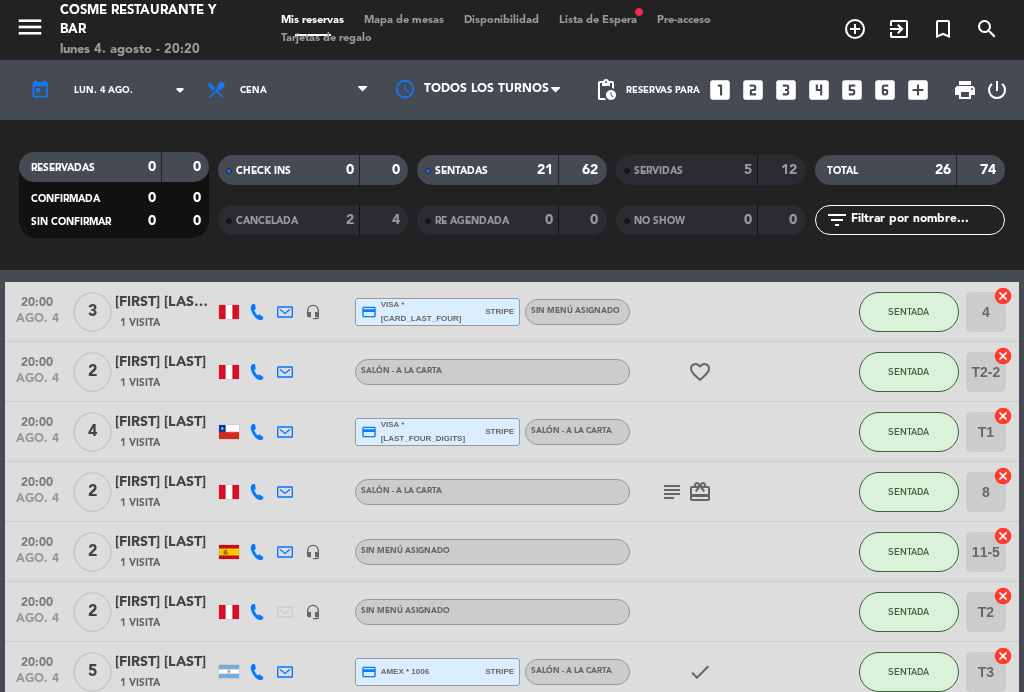 click on "Mapa de mesas" at bounding box center (404, 20) 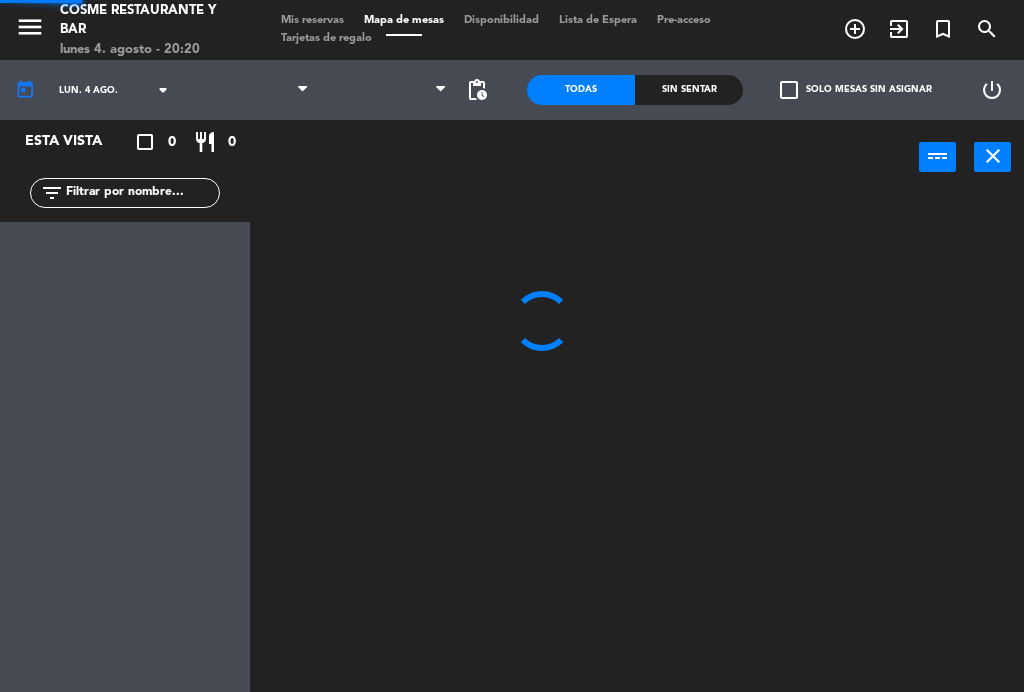 click on "Mapa de mesas" at bounding box center (404, 20) 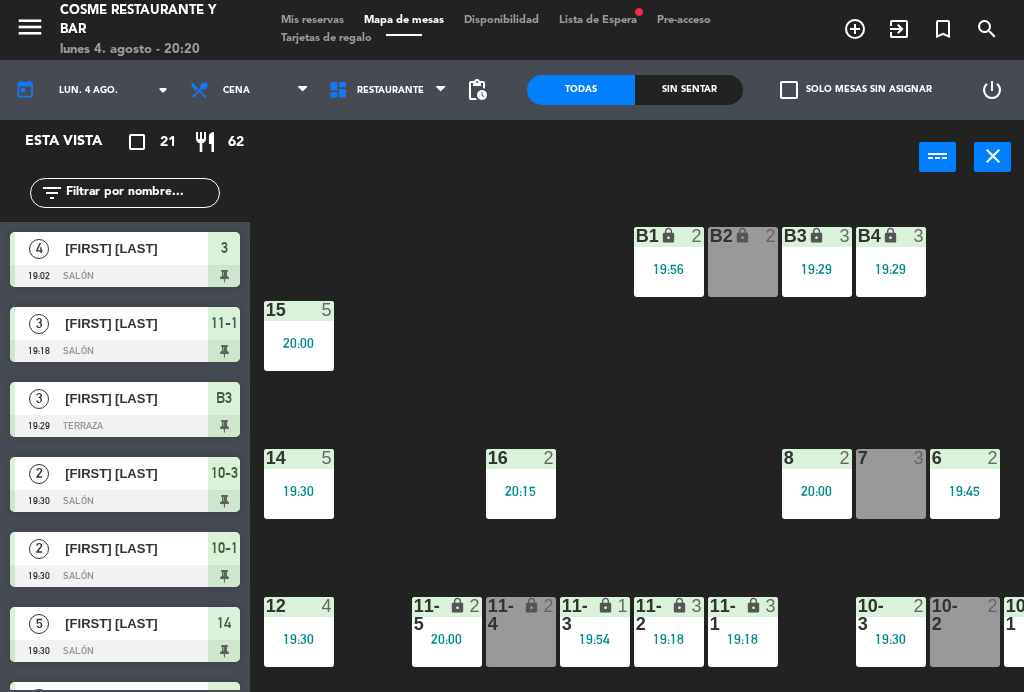 click on "16  2   20:15" at bounding box center [521, 484] 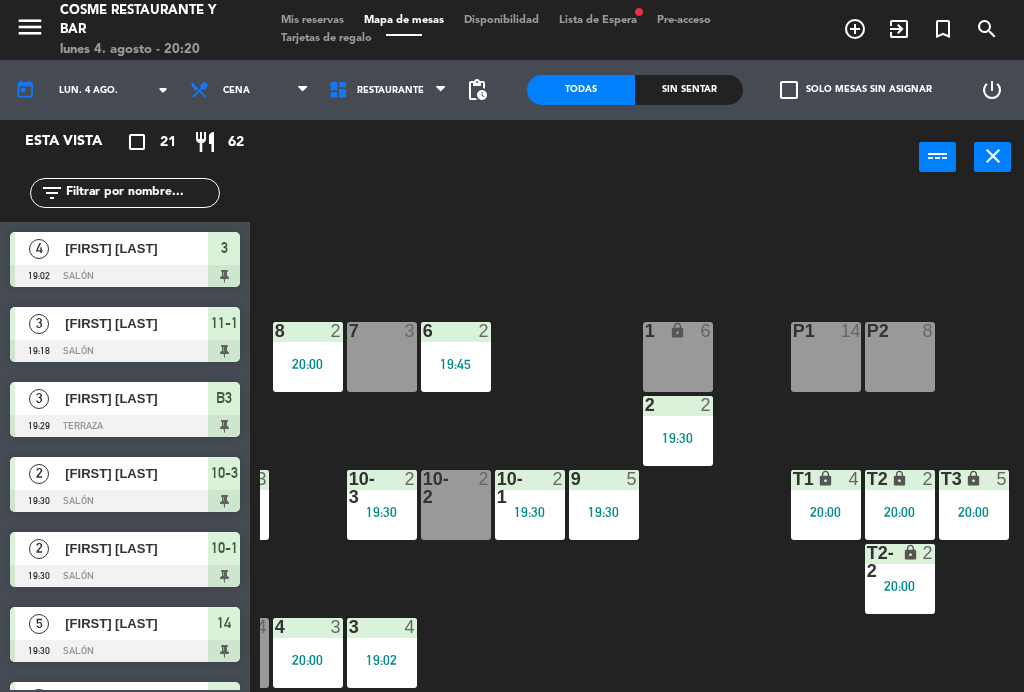 scroll, scrollTop: 127, scrollLeft: 509, axis: both 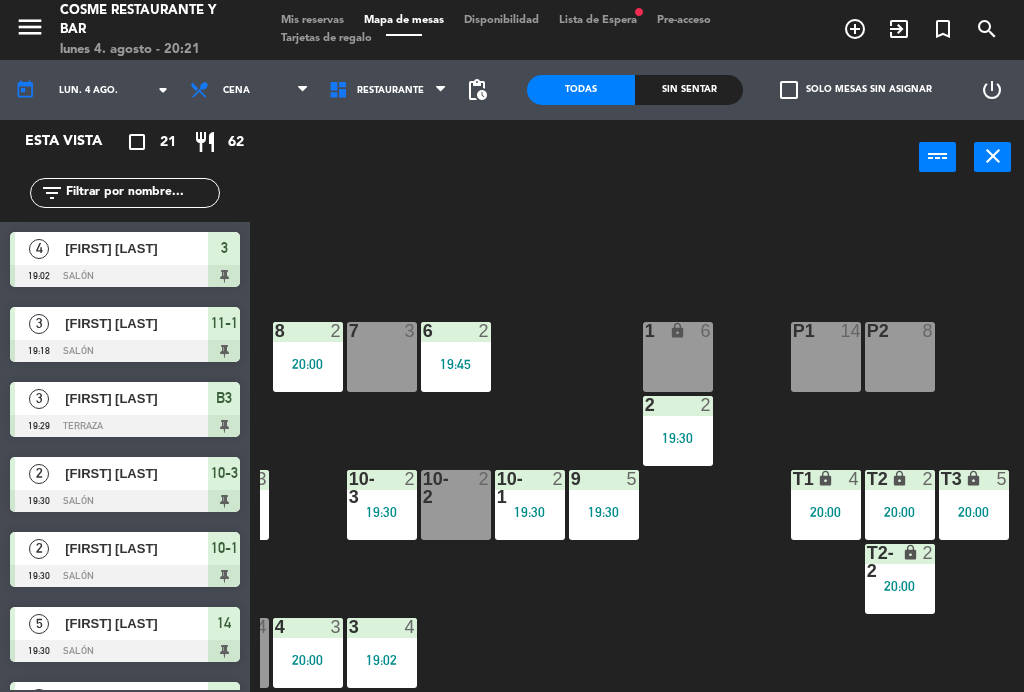 click on "20:00" at bounding box center (900, 586) 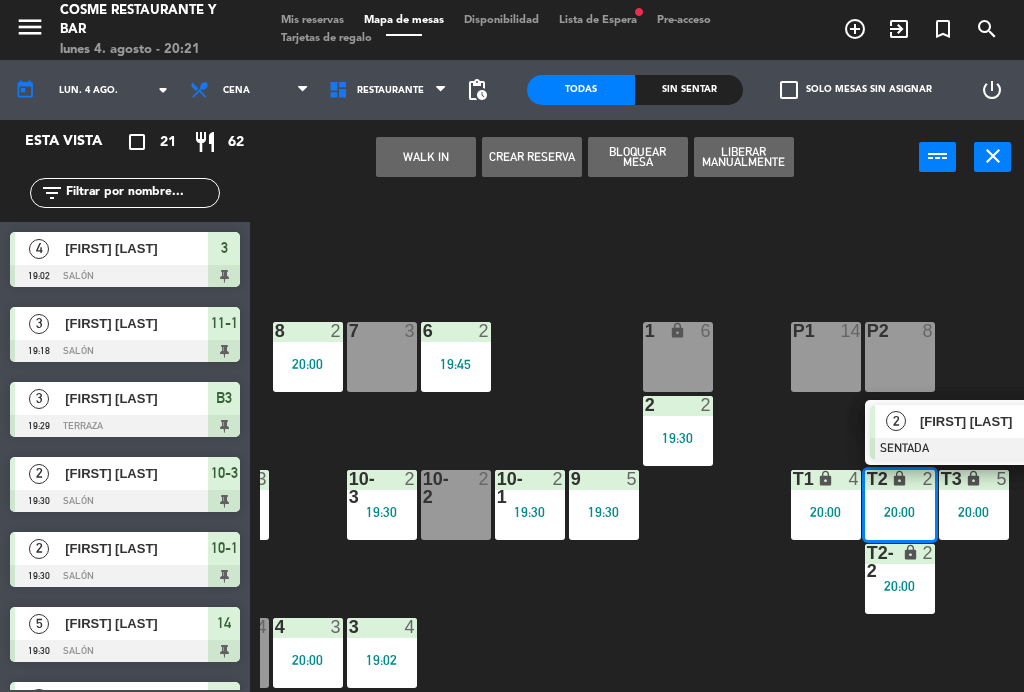 click on "20:00" at bounding box center (900, 586) 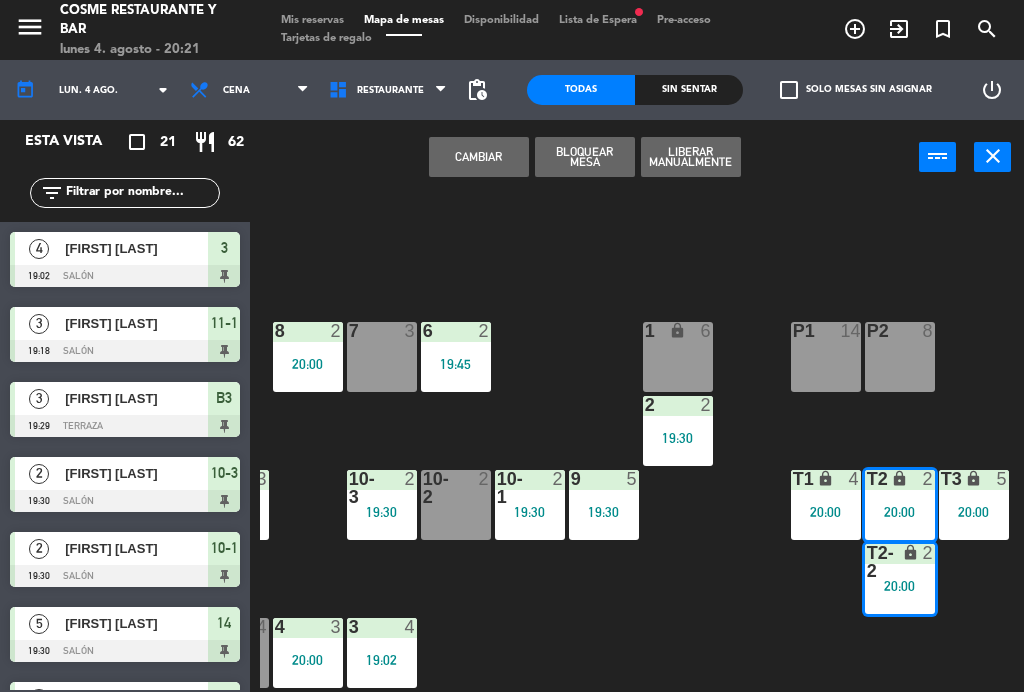 click on "Cambiar" at bounding box center [479, 157] 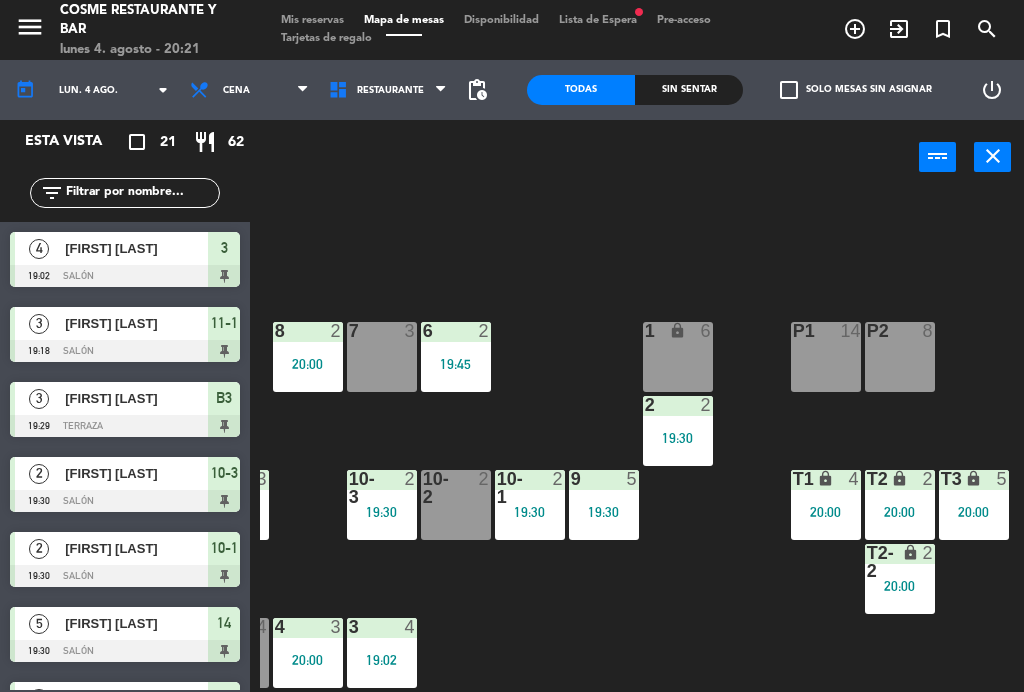 click on "T2 lock  2   20:00" at bounding box center (900, 505) 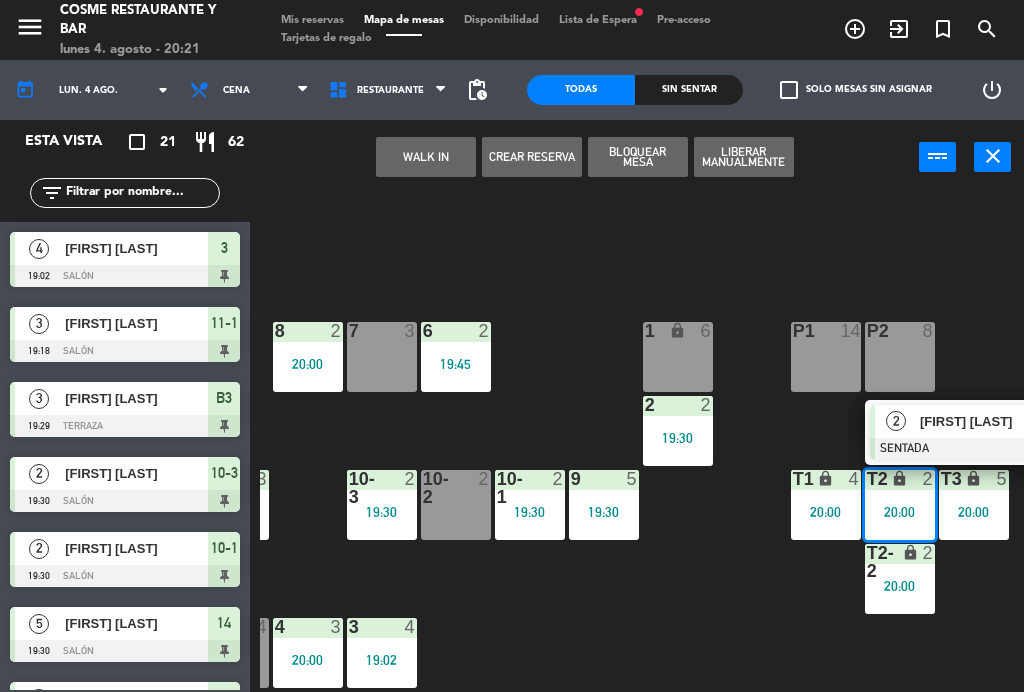 click on "B1 lock  2   [HH]:[MM]  B2 lock  2  B3 lock  3   [HH]:[MM]  B4 lock  3   [HH]:[MM]  15  5   [HH]:[MM]  14  5   [HH]:[MM]  8  2   [HH]:[MM]  7  3  6  2   [HH]:[MM]  1 lock  6  16  2   [HH]:[MM]  P2  8  P1  14  2  2   [HH]:[MM]  12  4   [HH]:[MM]  10-1  2   [HH]:[MM]  9  5   [HH]:[MM]  T1 lock  4   [HH]:[MM]  T2 lock  2   [HH]:[MM]   2   [FIRST] [LAST]   SENTADA  [HH]:[MM] 11-1 lock  3   [HH]:[MM]  11-2 lock  3   [HH]:[MM]  11-3 lock  1   [HH]:[MM]  11-4 lock  2  11-5 lock  2   [HH]:[MM]  T3 lock  5   [HH]:[MM]  10-2  2  10-3  2   [HH]:[MM]  T2-2 lock  2   [HH]:[MM]  3  4   [HH]:[MM]  4  3   [HH]:[MM]  5 lock  4" 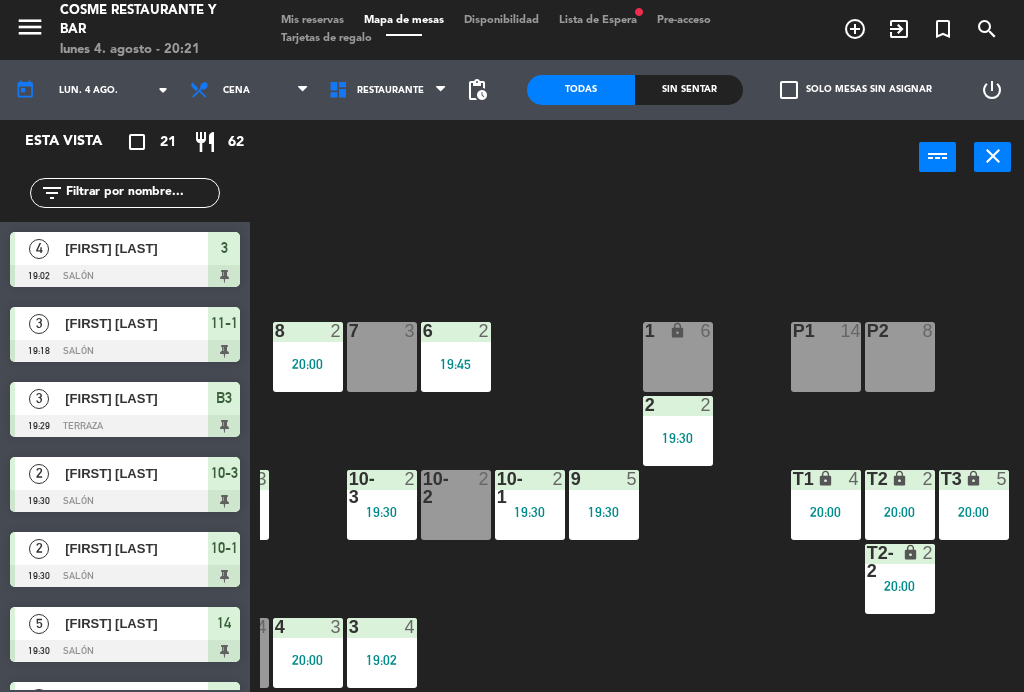 click on "T2-2 lock  2   20:00" at bounding box center [900, 579] 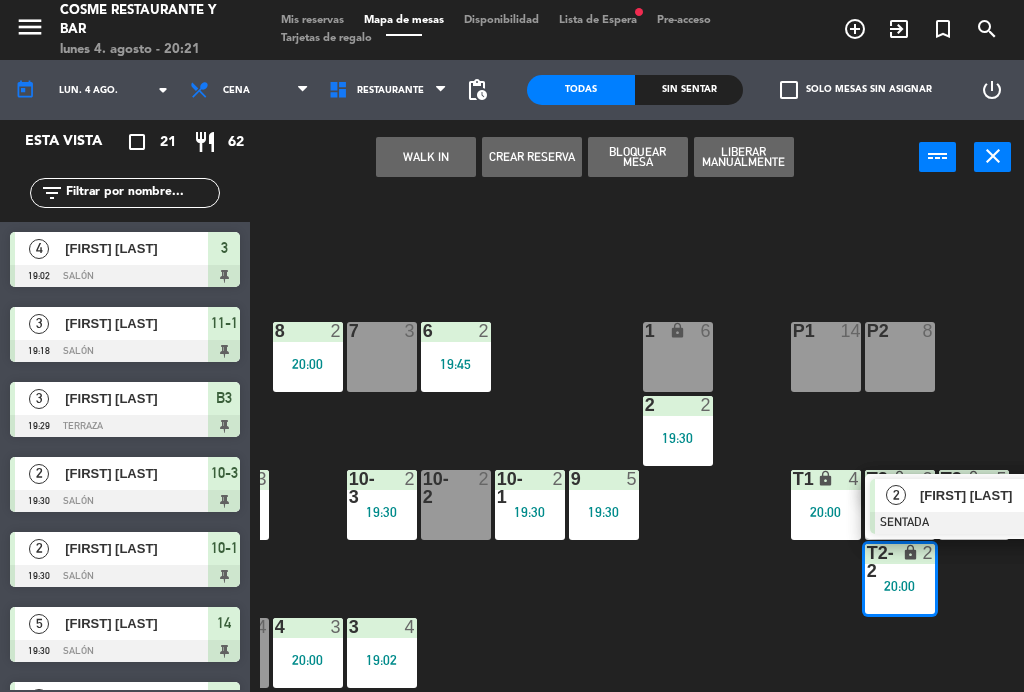 click on "lock" at bounding box center [899, 562] 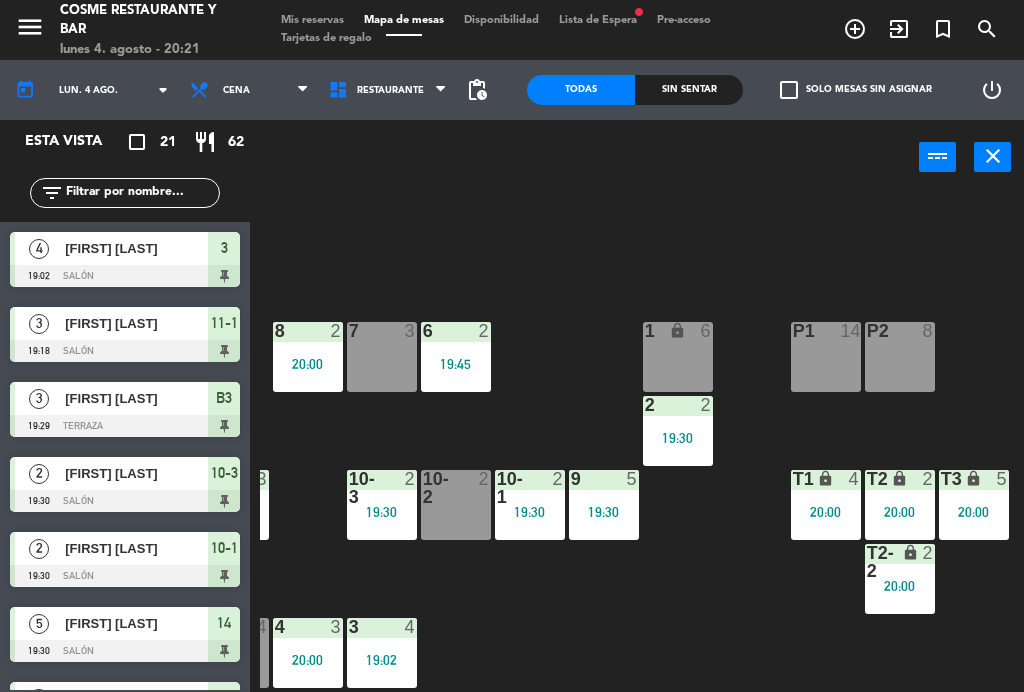 click on "Mis reservas" at bounding box center (312, 20) 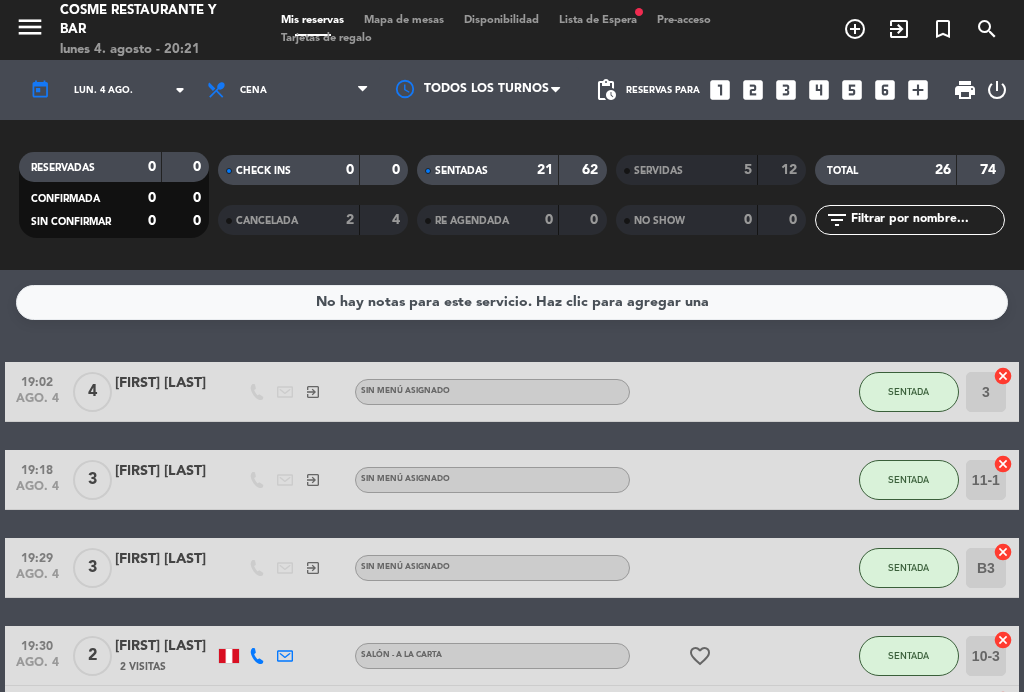 scroll, scrollTop: 0, scrollLeft: 0, axis: both 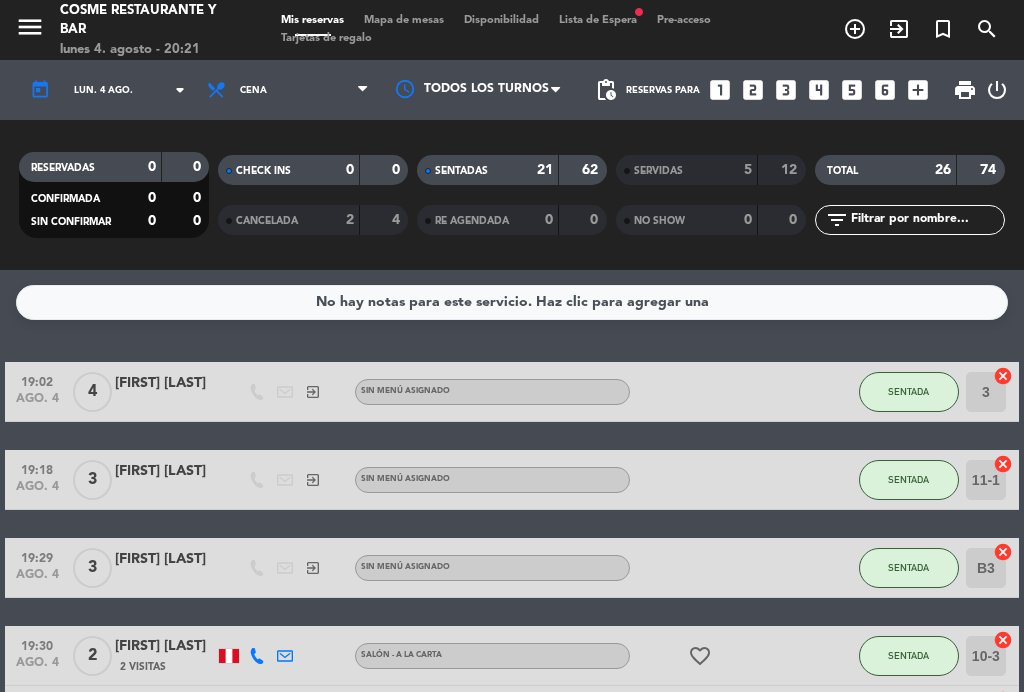 click on "Mapa de mesas" at bounding box center [404, 20] 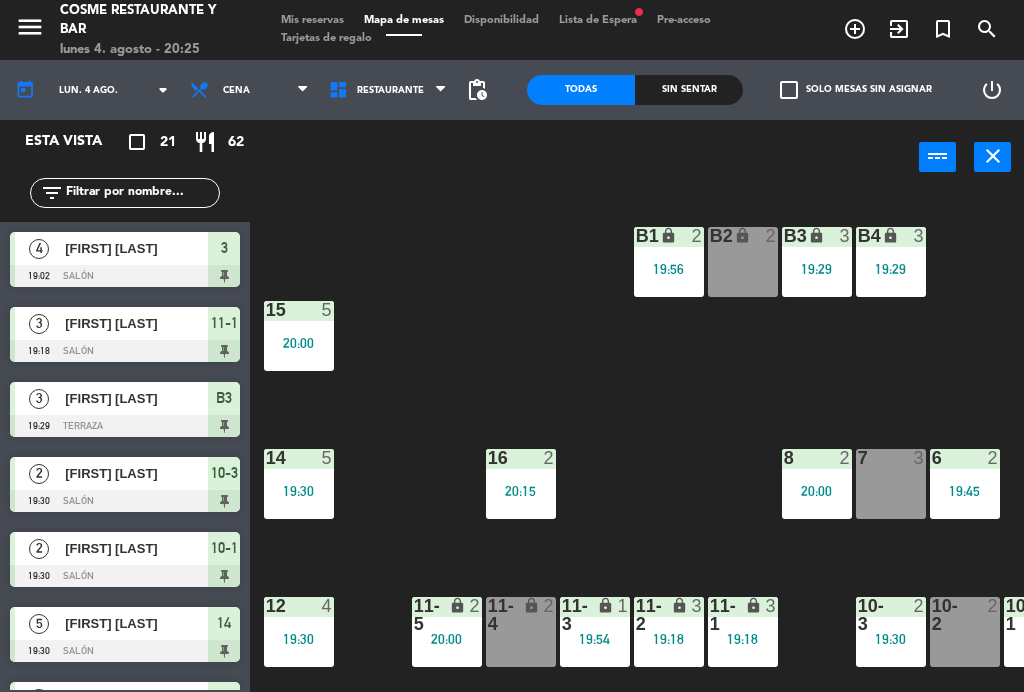 click on "menu  Cosme Restaurante y Bar   lunes 4. agosto - 20:25   Mis reservas   Mapa de mesas   Disponibilidad   Lista de Espera   fiber_manual_record   Pre-acceso   Tarjetas de regalo  add_circle_outline exit_to_app turned_in_not search" 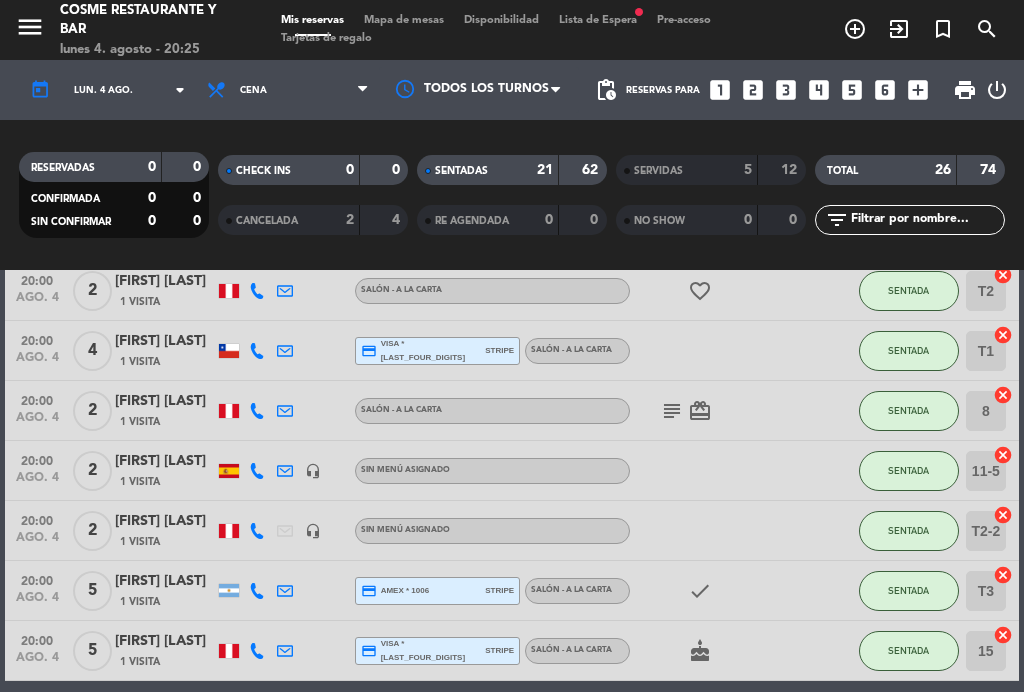 scroll, scrollTop: 1073, scrollLeft: 0, axis: vertical 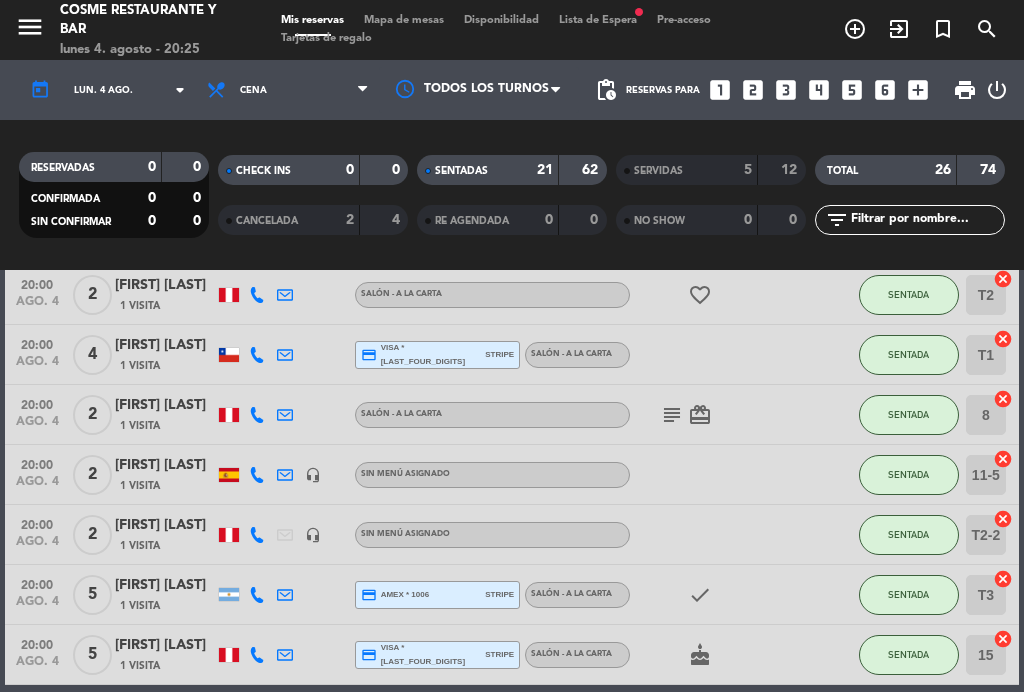 click on "ago. 4" 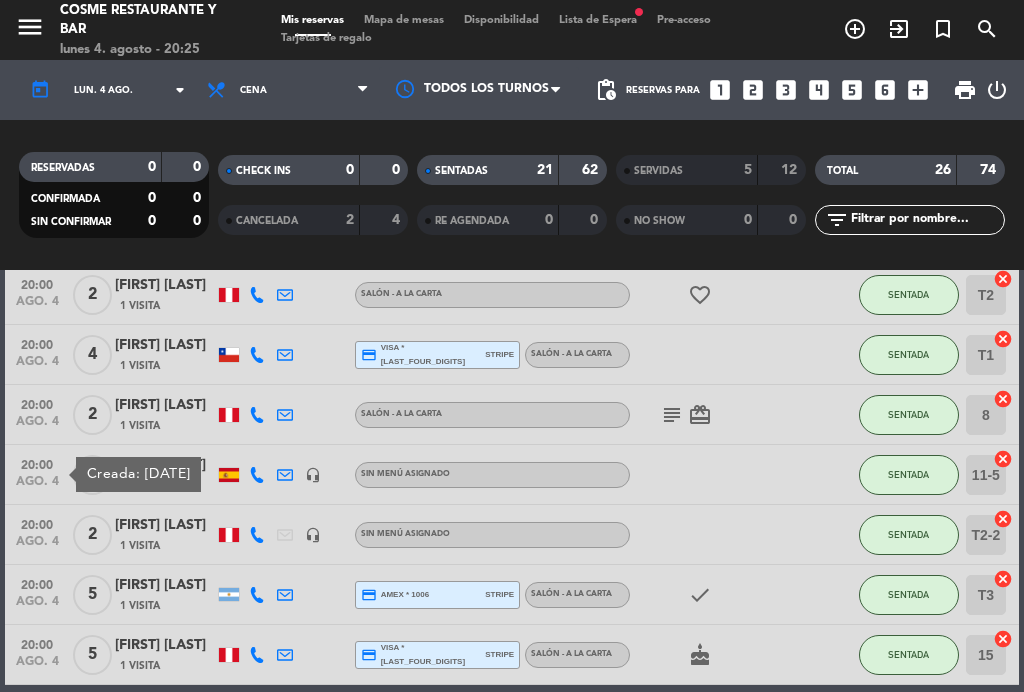 click on "20:00" 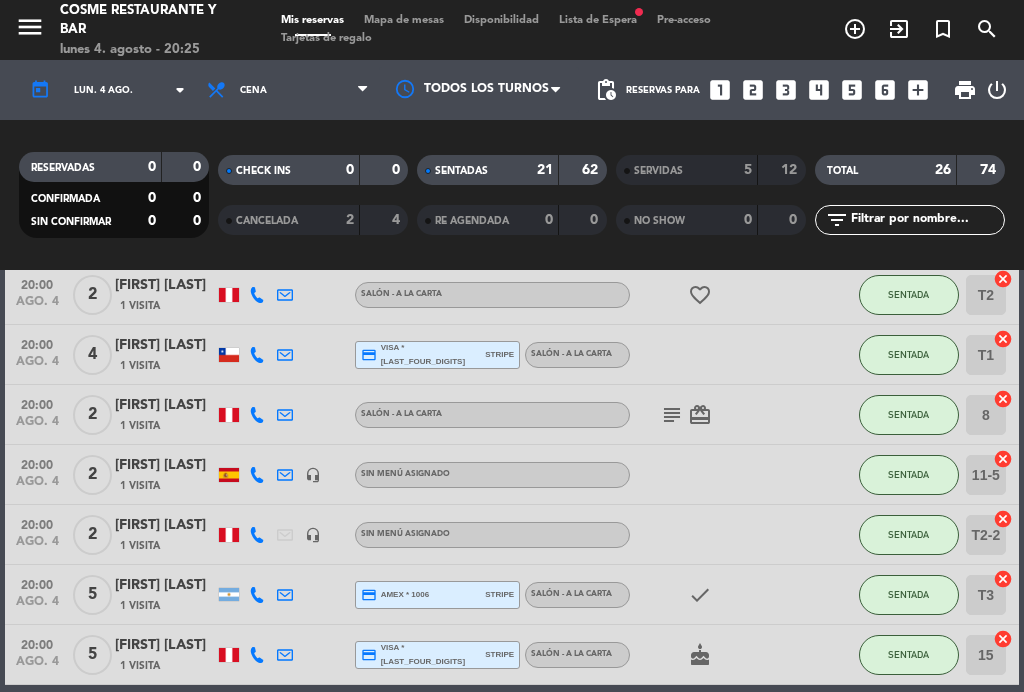 click on "Mapa de mesas" at bounding box center (404, 20) 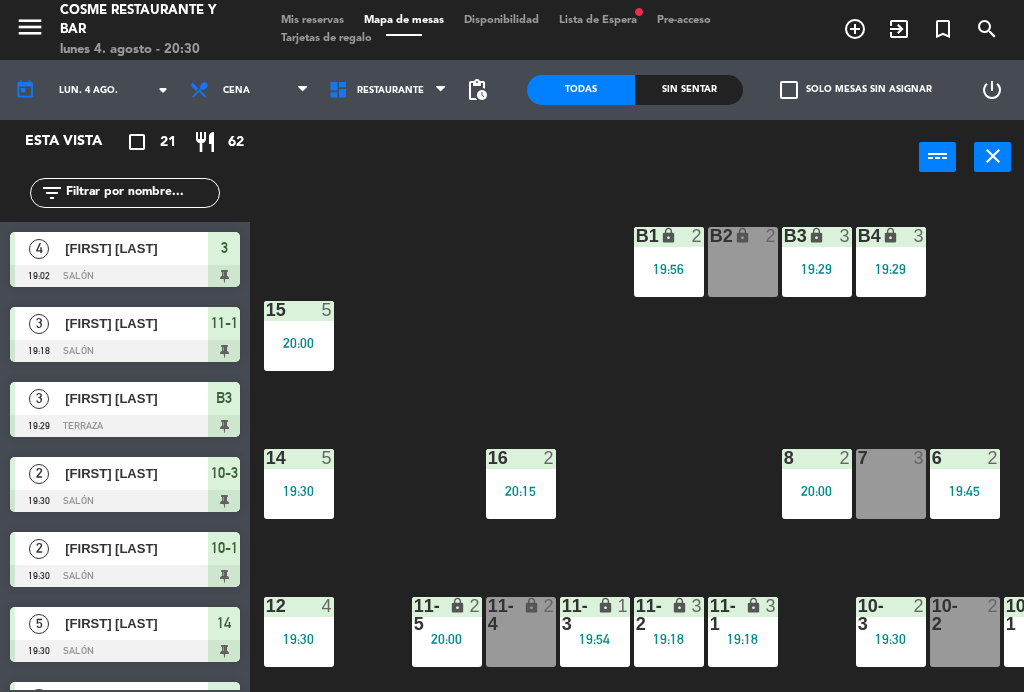 scroll, scrollTop: 0, scrollLeft: 0, axis: both 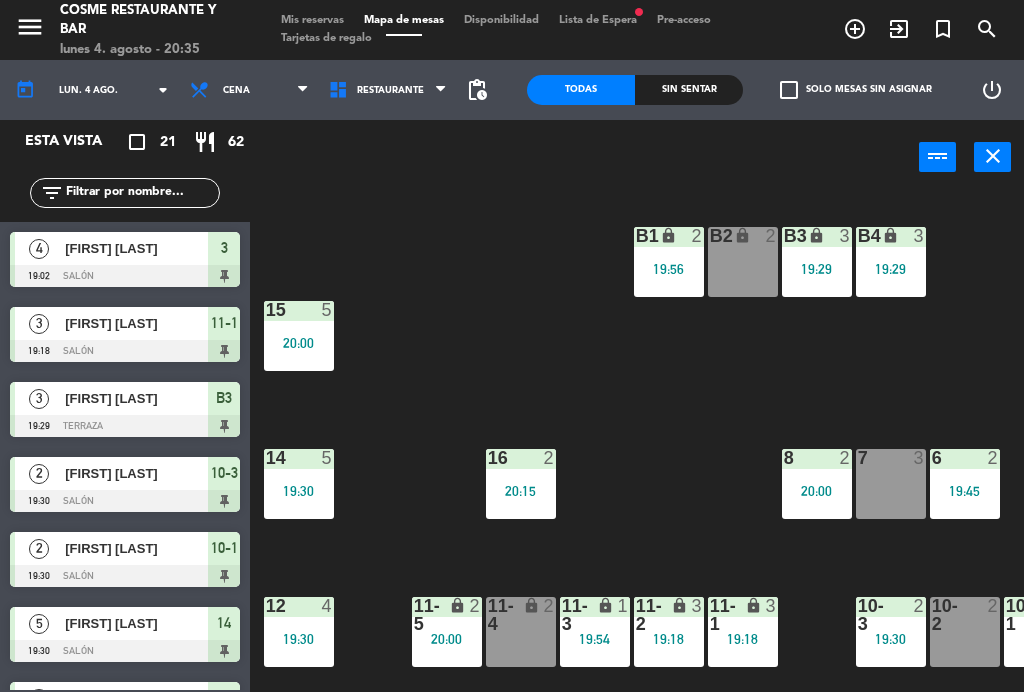 click on "B1 lock  2   19:56  B2 lock  2  B3 lock  3   19:29  B4 lock  3   19:29  15  5   20:00  14  5   19:30  8  2   20:00  7  3  6  2   19:45  1 lock  6  16  2   20:15  P2  8  P1  14  2  2   19:30  12  4   19:30  10-1  2   19:30  9  5   19:30  T1 lock  4   20:00  T2 lock  2   20:00  11-1 lock  3   19:18  11-2 lock  3   19:18  11-3 lock  1   19:54  11-4 lock  2  11-5 lock  2   20:00  T3 lock  5   20:00  10-2  2  10-3  2   19:30  T2-2 lock  2   20:00  3  4   19:02  4  3   20:00  5 lock  4" 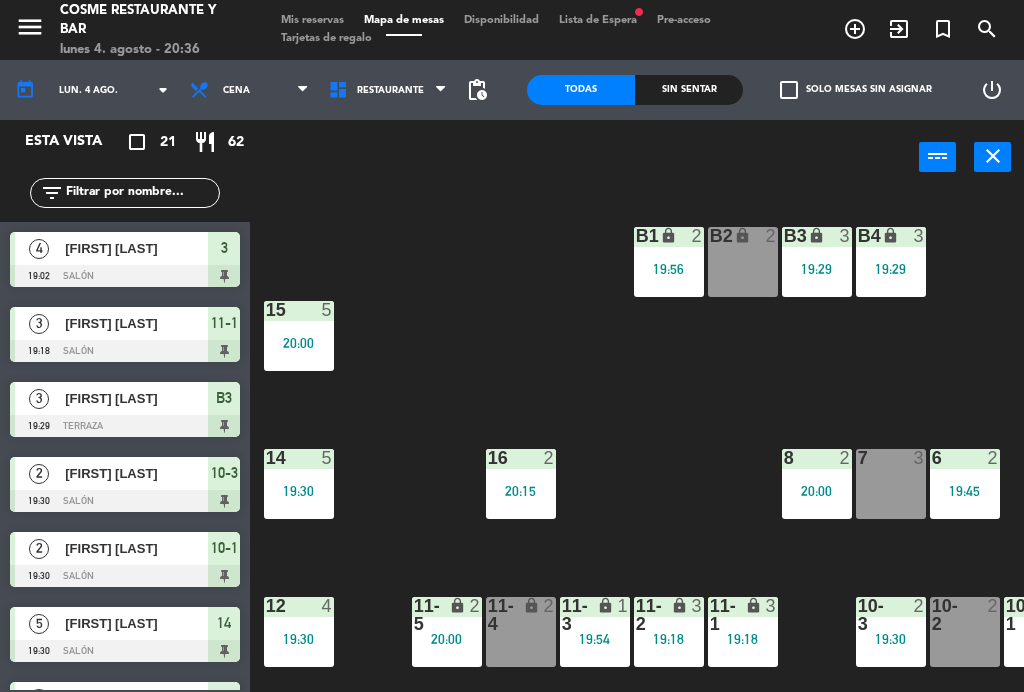 click on "lun. 4 ago." 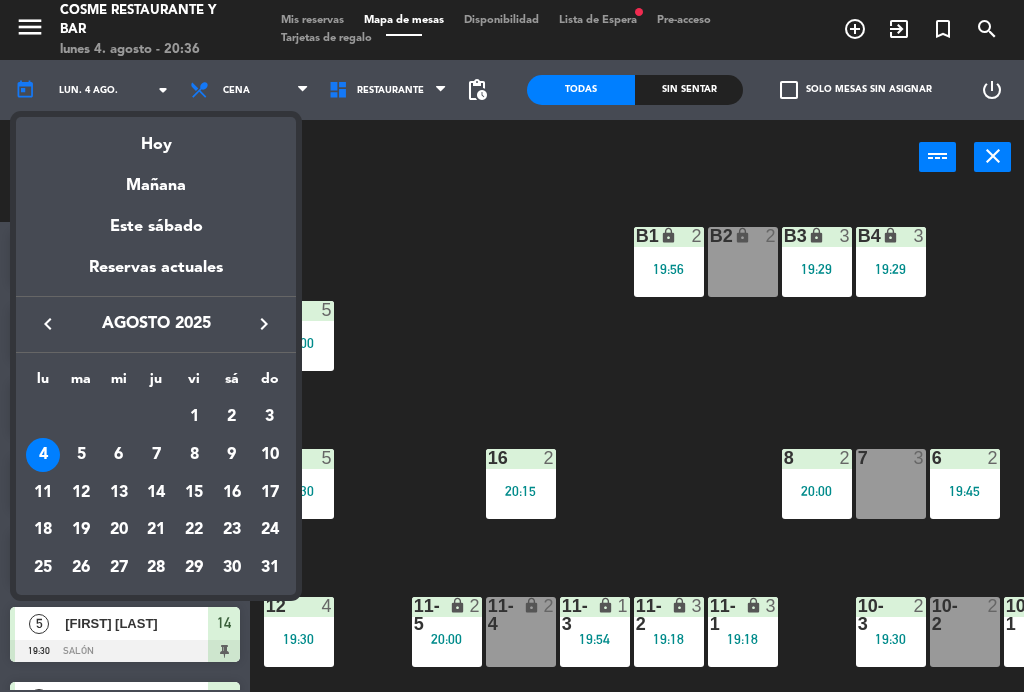 click on "Mañana" at bounding box center [156, 178] 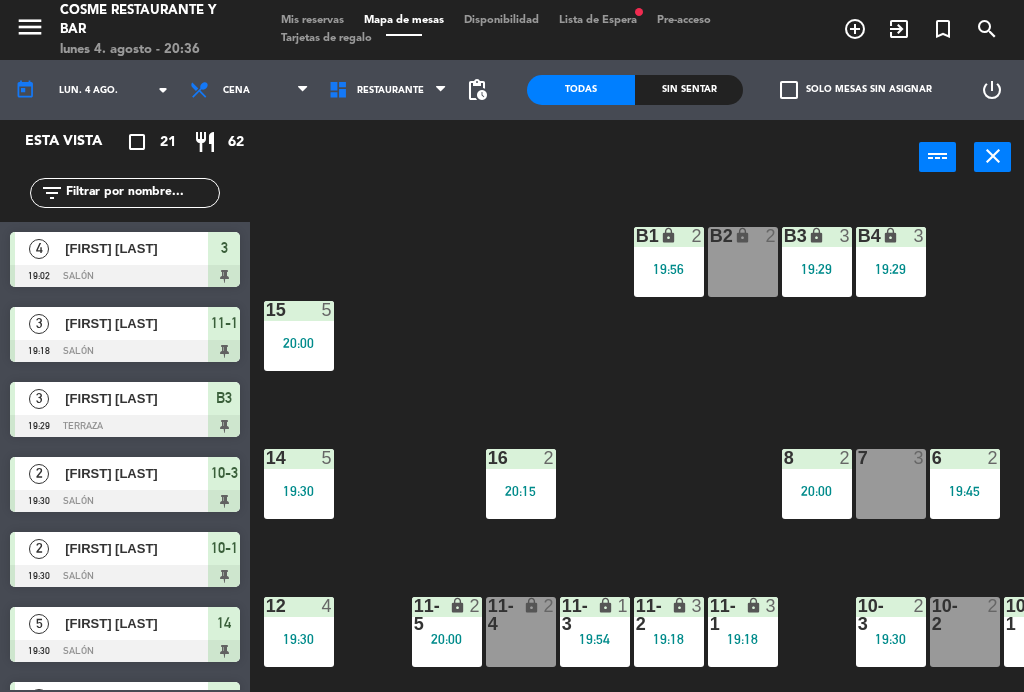 type on "mar. 5 ago." 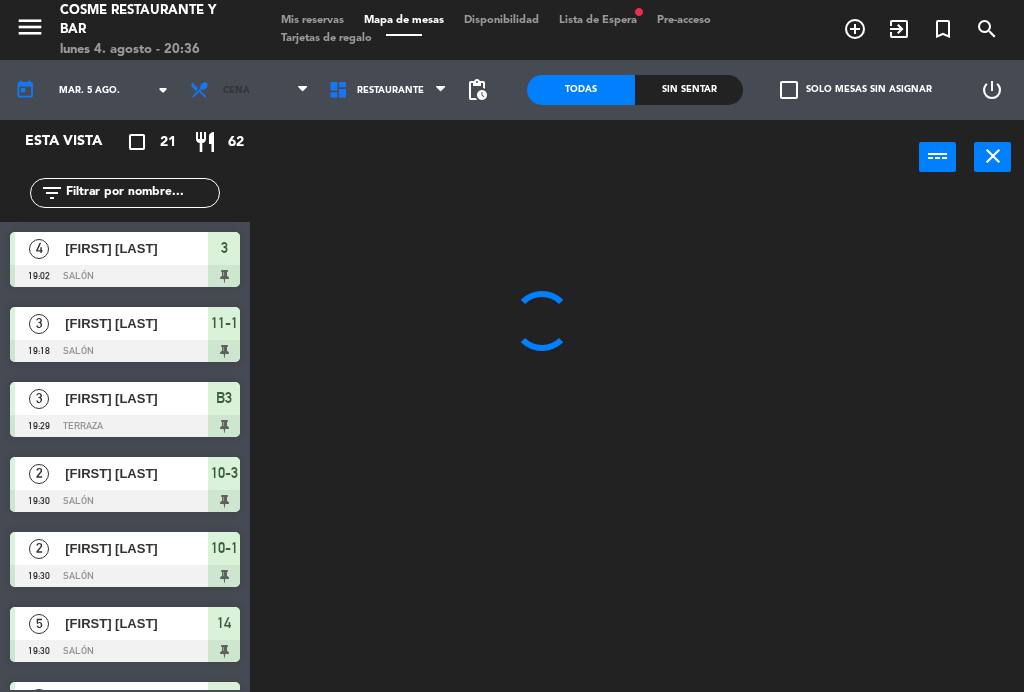 click on "Cena" at bounding box center (249, 90) 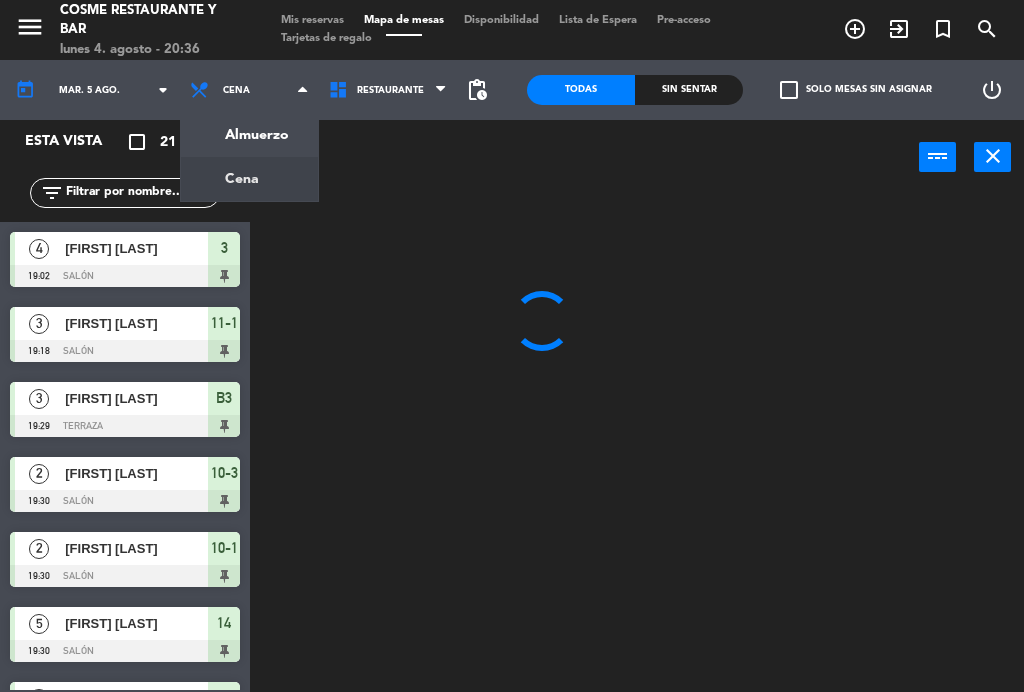 click on "menu  Cosme Restaurante y Bar   lunes [DD]. [MMM] - [HH]:[MM]   Mis reservas   Mapa de mesas   Disponibilidad   Lista de Espera   Pre-acceso   Tarjetas de regalo  add_circle_outline exit_to_app turned_in_not search today    mar. [DD] [MMM]. arrow_drop_down  Almuerzo  Cena  Cena  Almuerzo  Cena  Restaurante   Restaurante   Restaurante  pending_actions  Todas  Sin sentar  check_box_outline_blank   Solo mesas sin asignar   power_settings_new   Esta vista   crop_square  [NUMBER]  restaurant  [NUMBER] filter_list  4   [FIRST] [LAST]   [HH]:[MM]   Salón 3  3   [FIRST] [LAST]   [HH]:[MM]   Salón 11-1  3   [FIRST] [LAST]   [HH]:[MM]   Terraza B3  2   [FIRST] [LAST]   [HH]:[MM]   Salón 10-3  2   [FIRST] [LAST]   [HH]:[MM]   Salón 10-1  5   [FIRST] [LAST]   [HH]:[MM]   Salón 14  4   [FIRST] [LAST]   [HH]:[MM]   Salón 12  5   [FIRST] [LAST]   [HH]:[MM]   Salón 9  2   [FIRST] [LAST]   [HH]:[MM]   Salón 2  2   [FIRST] [LAST]   [HH]:[MM]   Salón 6 chat  1   [FIRST] [LAST]   [HH]:[MM]   Salón 11-3  2   [FIRST] [LAST]   [HH]:[MM]   Terraza B1  3   [HH]:[MM]  4" 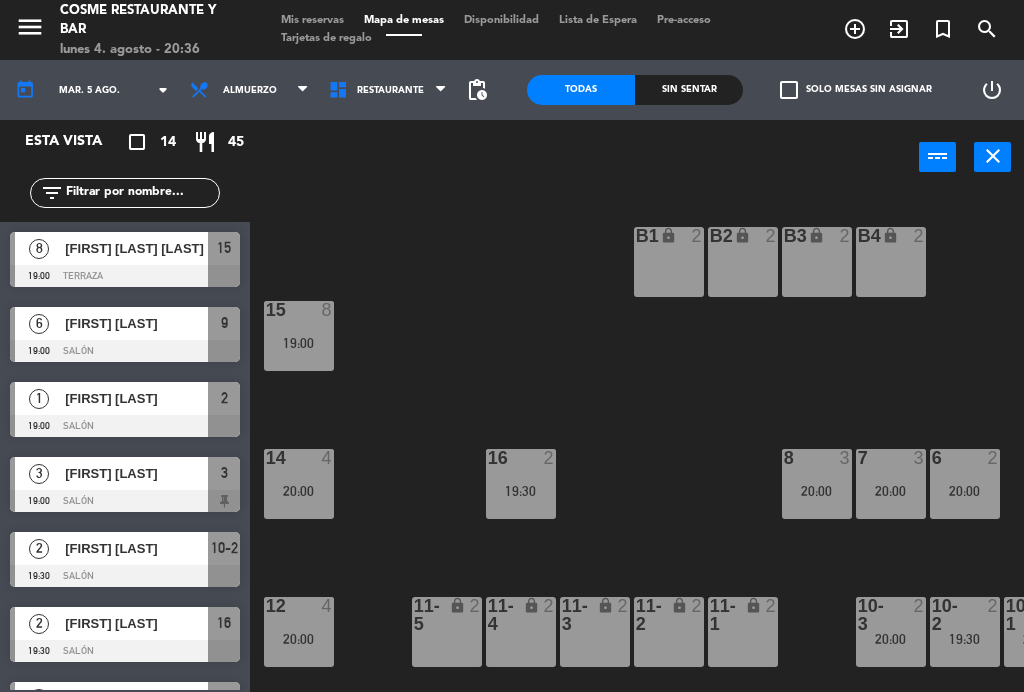 click on "Mis reservas" at bounding box center (312, 20) 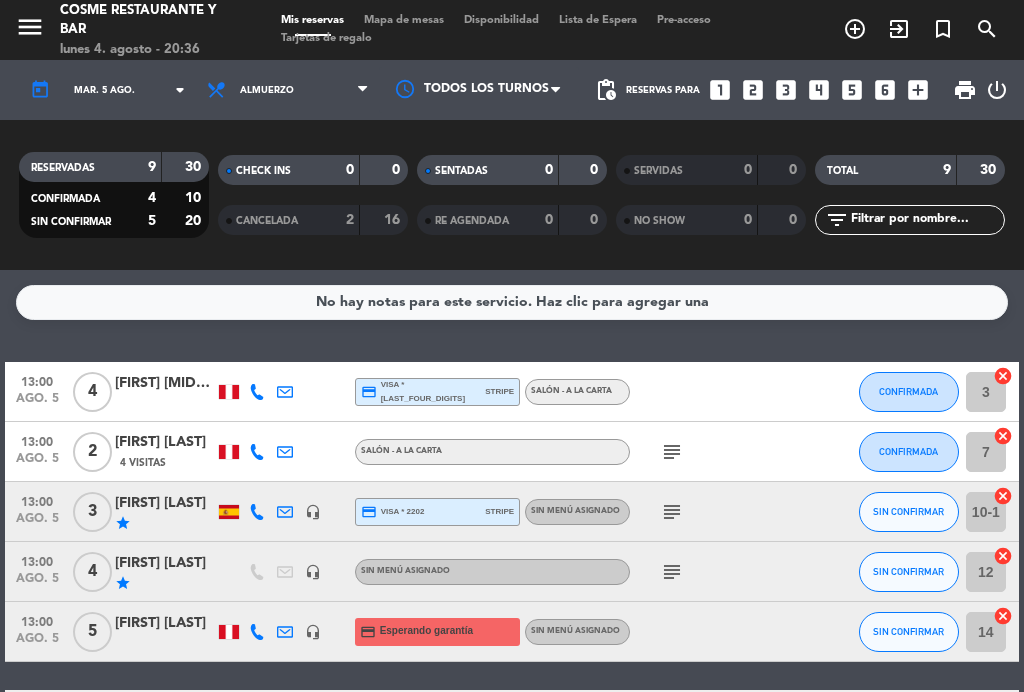 click on "subject" 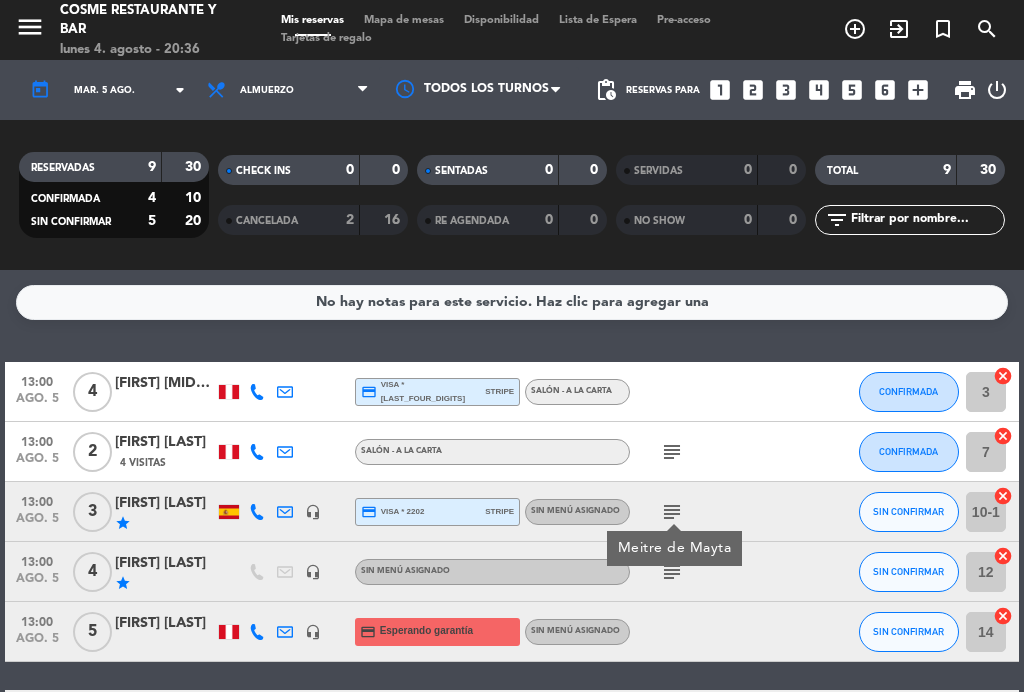 click on "subject" 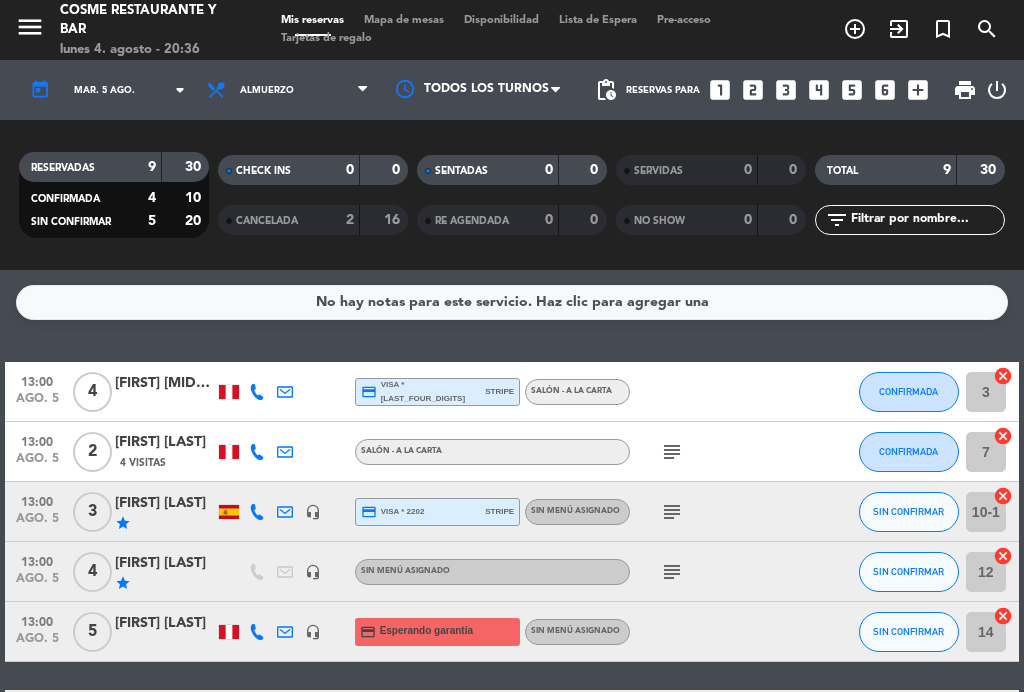 scroll, scrollTop: 79, scrollLeft: 0, axis: vertical 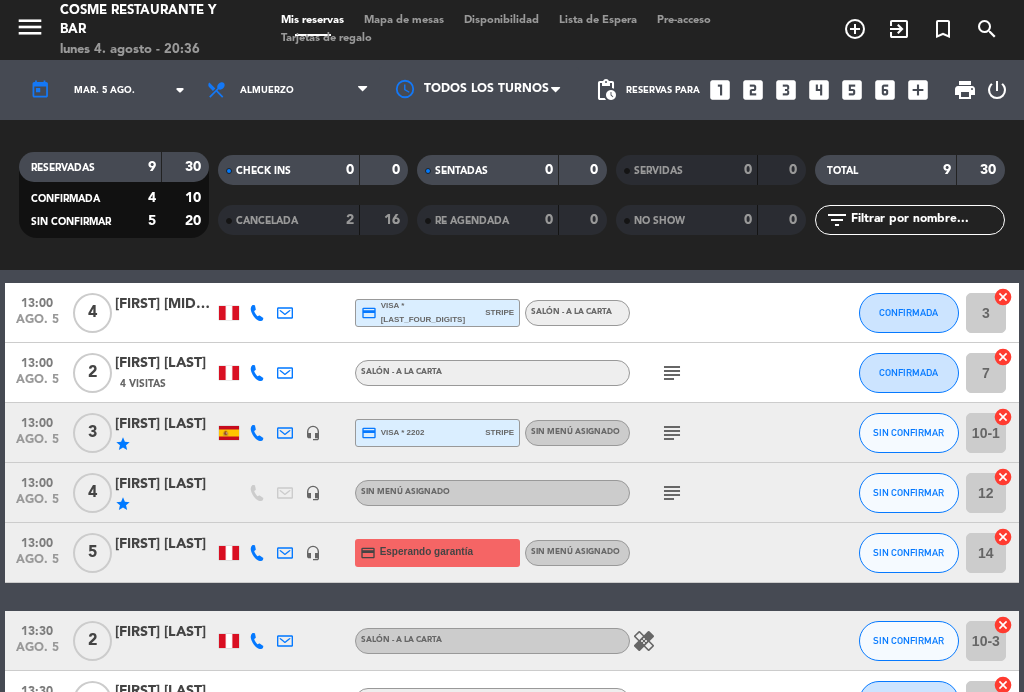 click on "ago. 5" 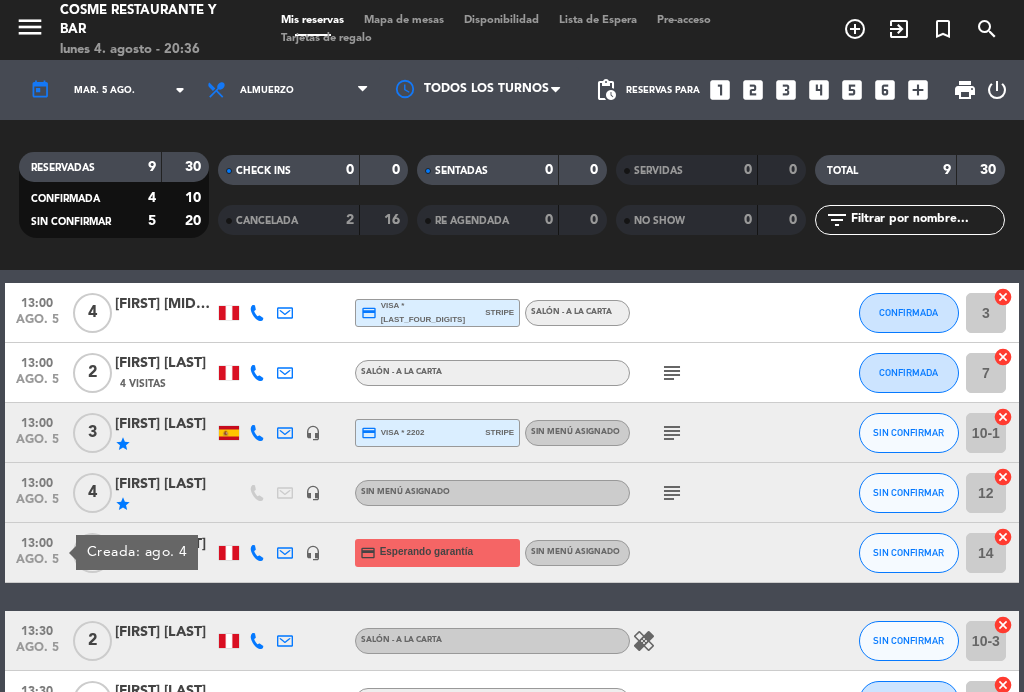 click on "ago. 5" 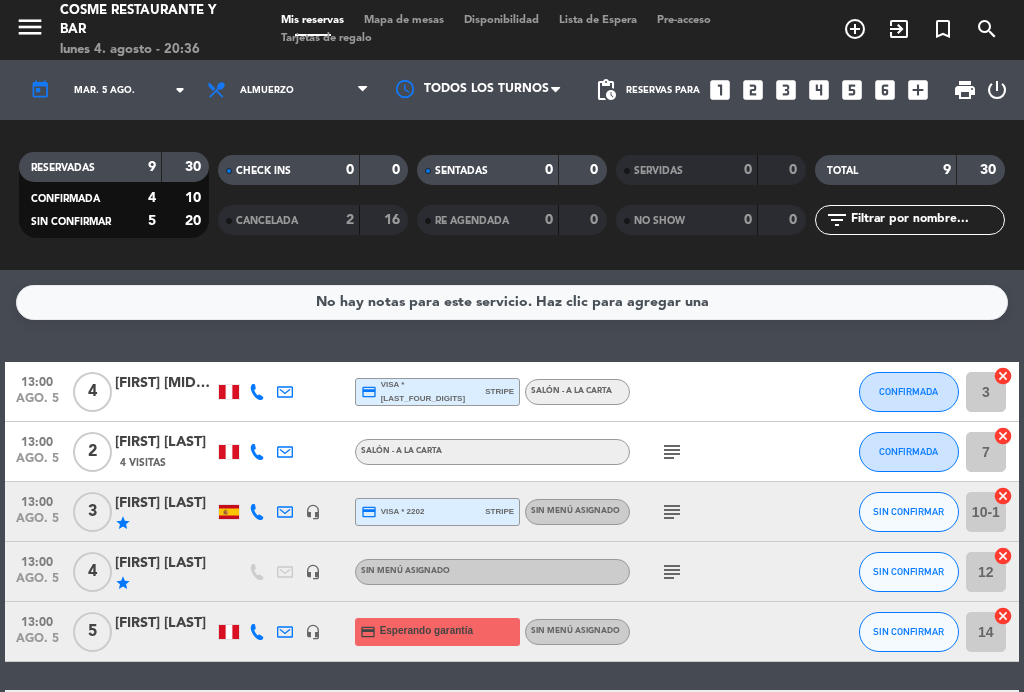 scroll, scrollTop: 0, scrollLeft: 0, axis: both 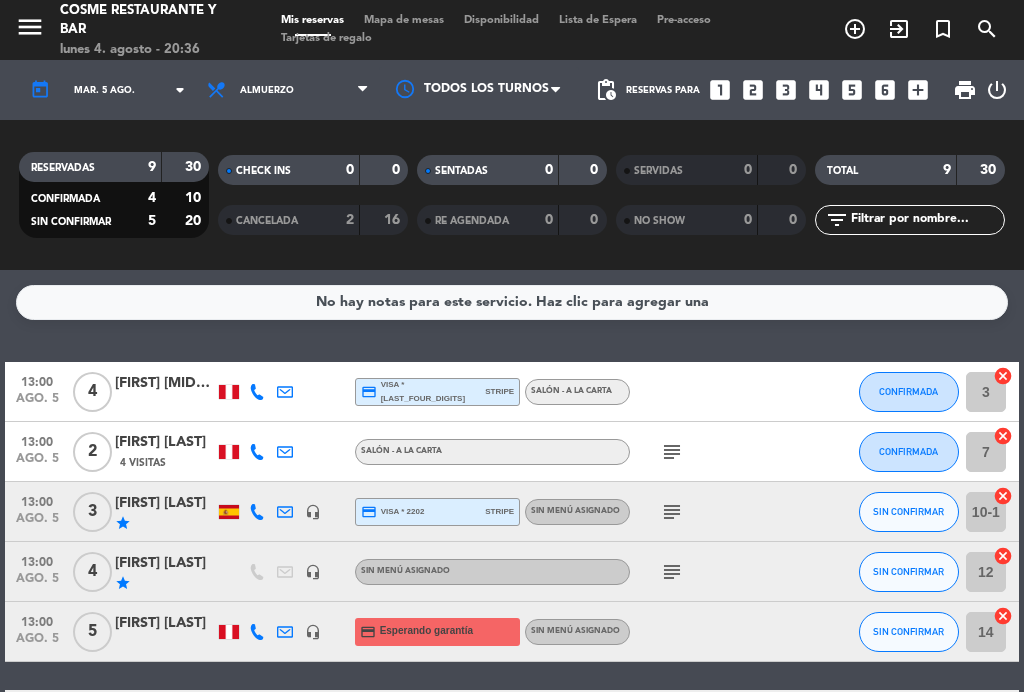 click 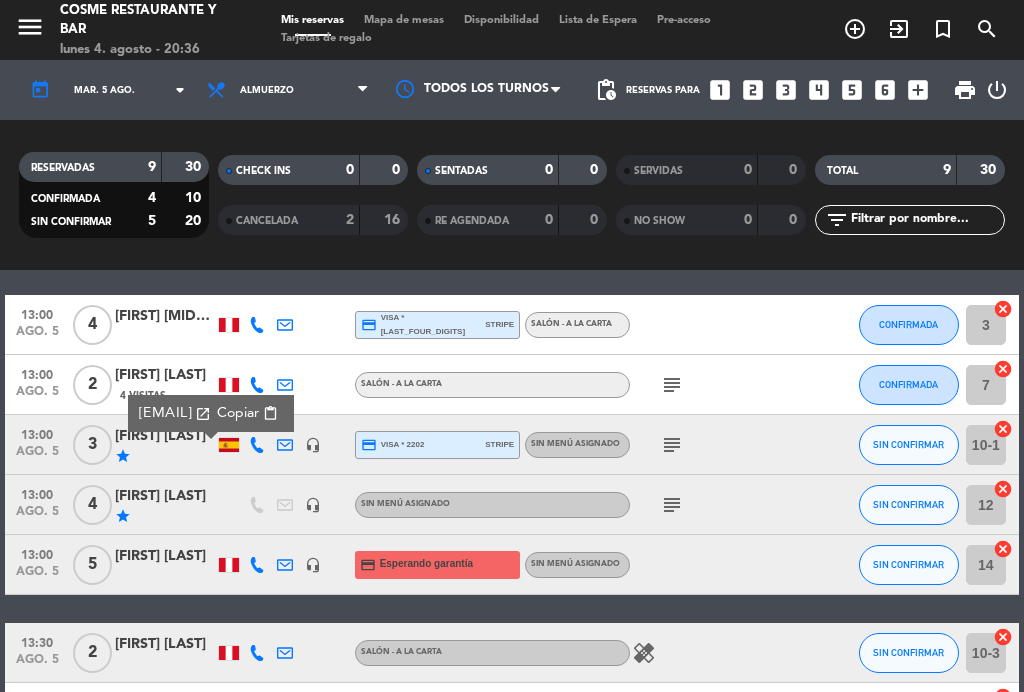 scroll, scrollTop: 71, scrollLeft: 0, axis: vertical 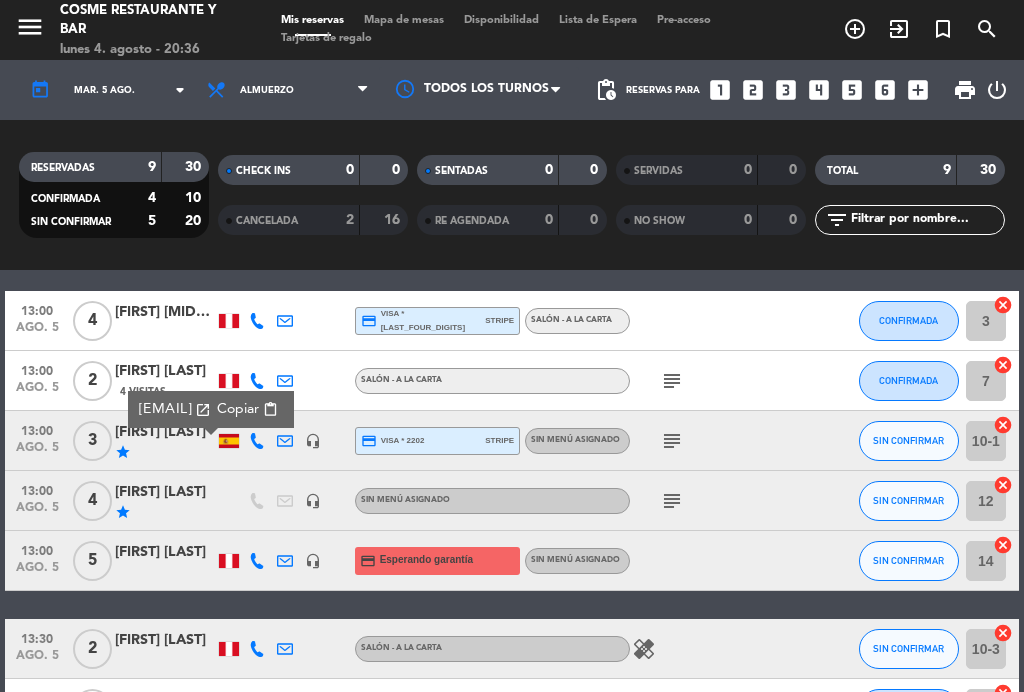 click on "subject" 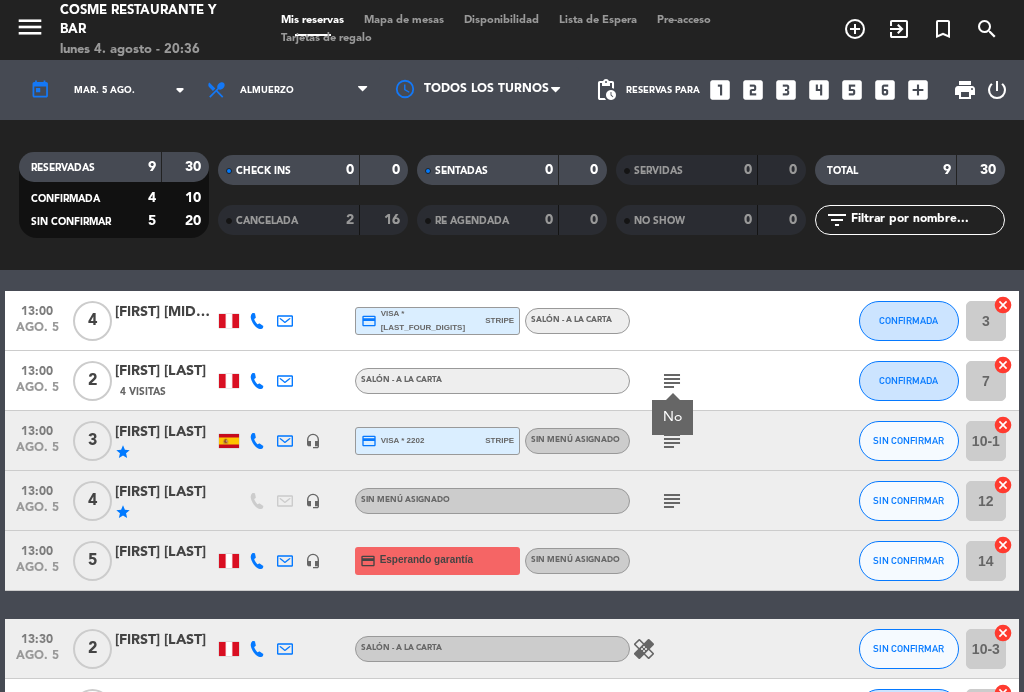click on "subject" 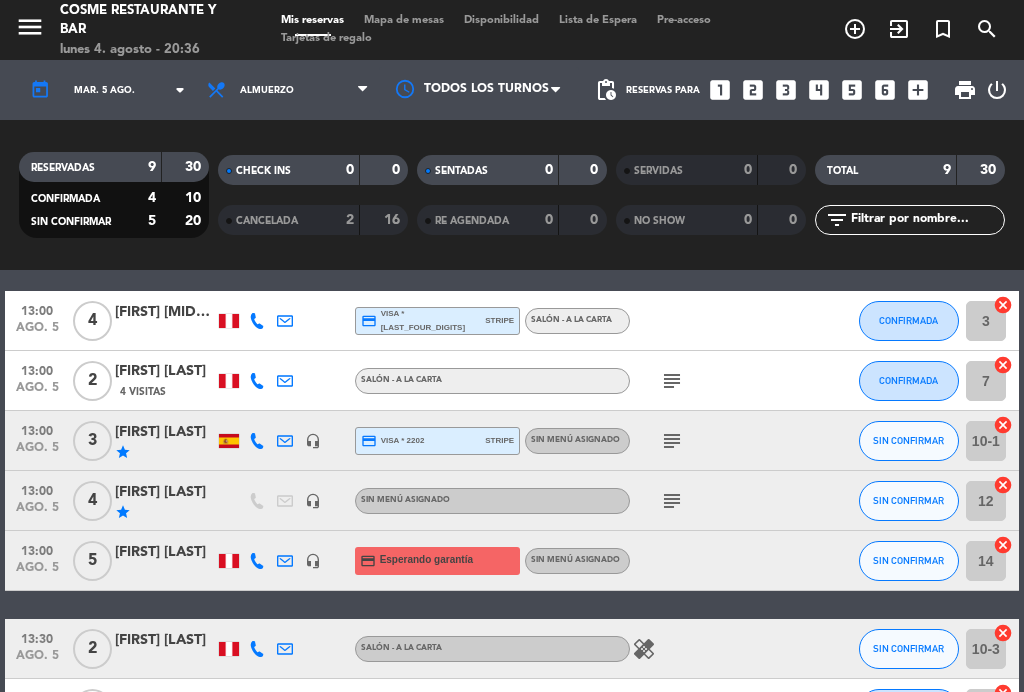 click on "Mapa de mesas" at bounding box center (404, 20) 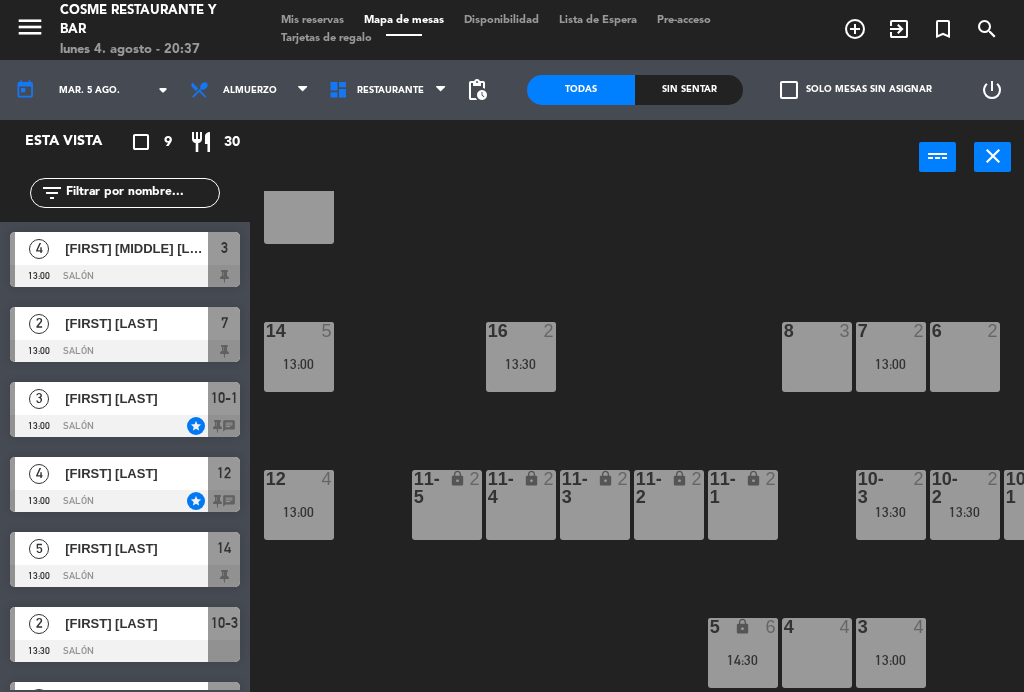 scroll, scrollTop: 127, scrollLeft: 0, axis: vertical 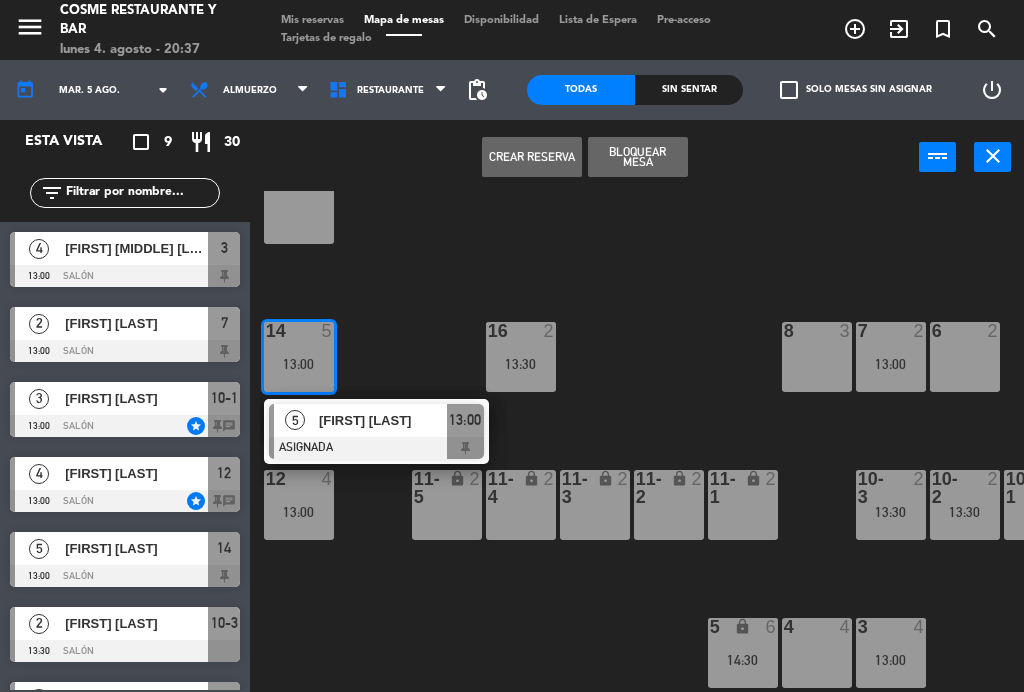 click on "[FIRST] [LAST]" at bounding box center [382, 420] 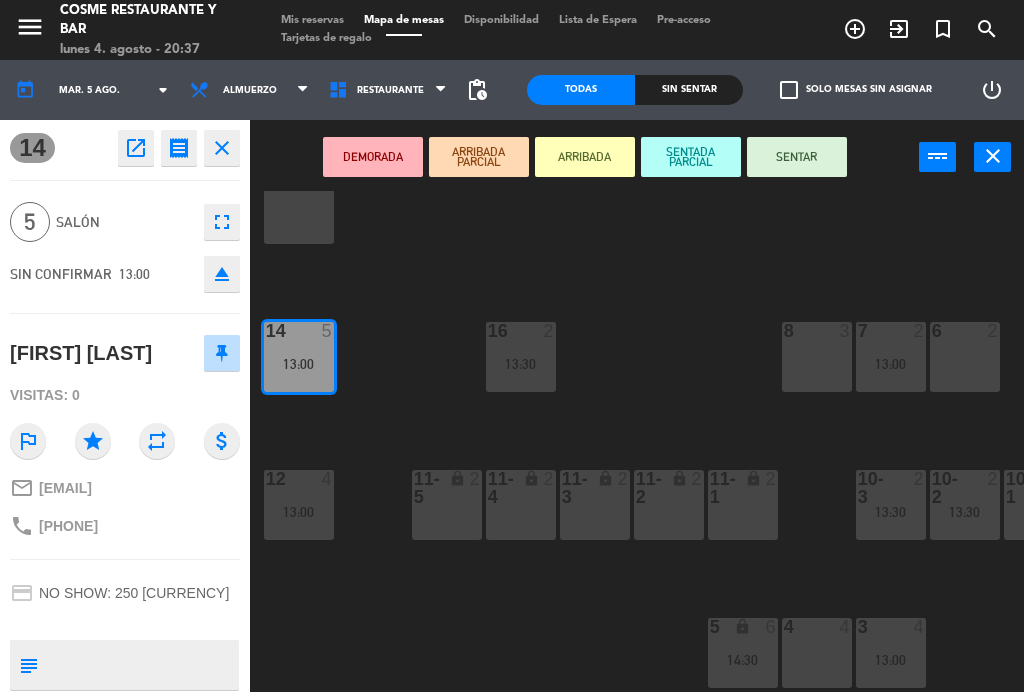 scroll, scrollTop: 0, scrollLeft: 0, axis: both 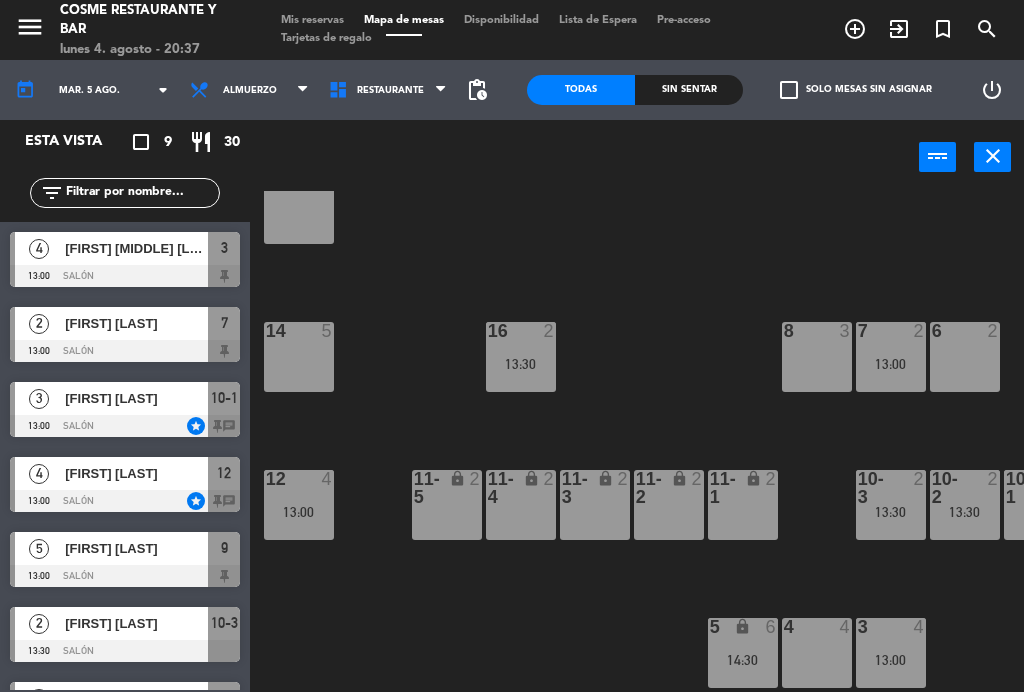 click on "13:00" at bounding box center (891, 660) 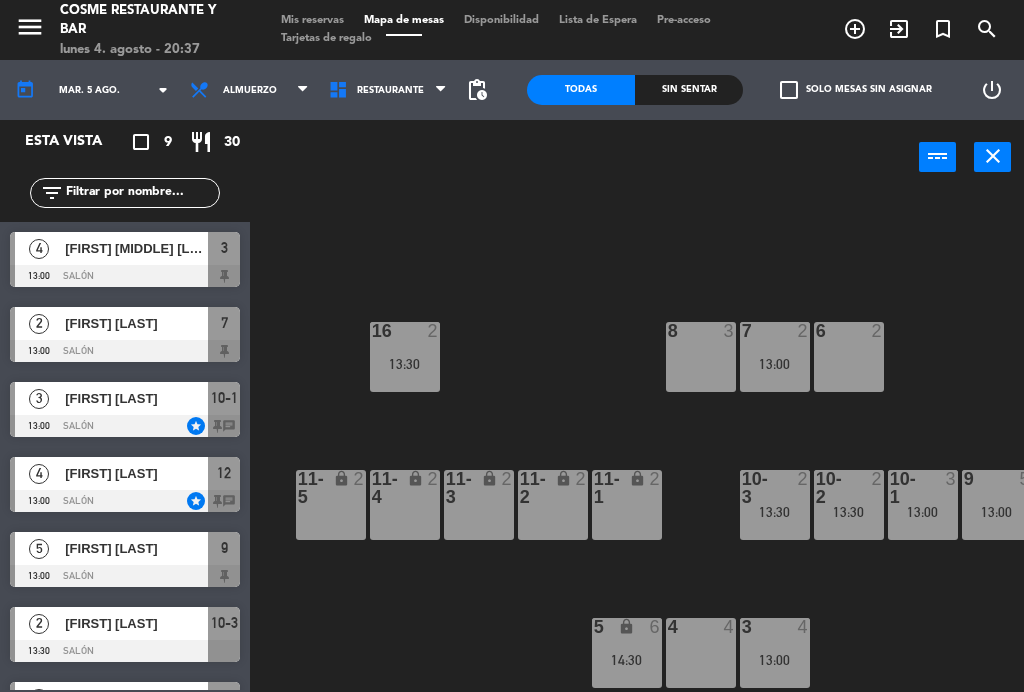 scroll, scrollTop: 127, scrollLeft: 112, axis: both 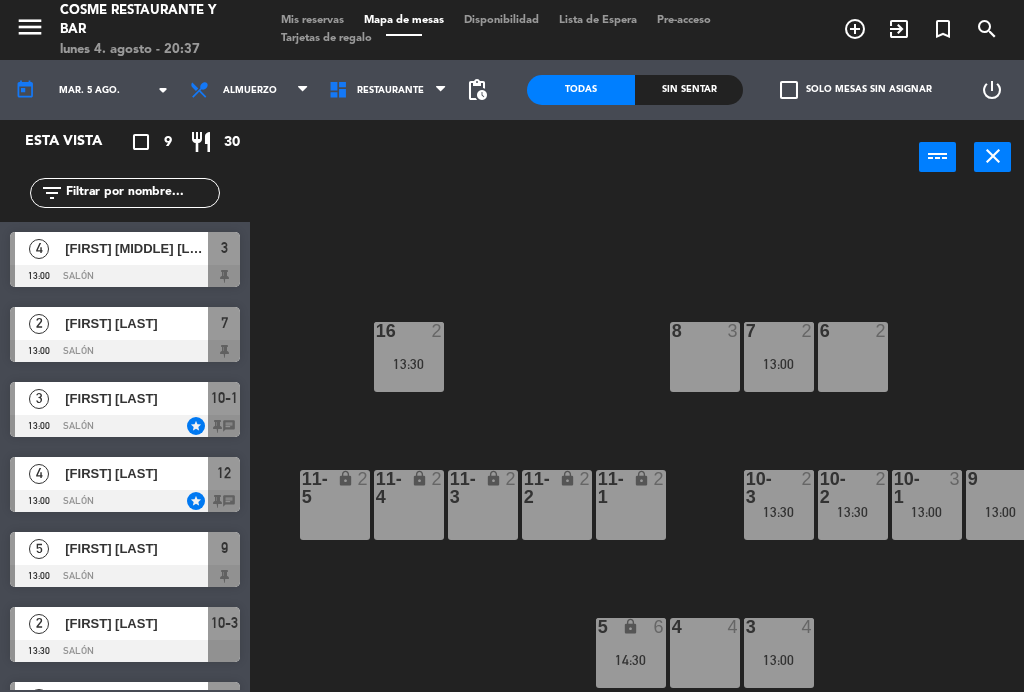 click on "13:30" at bounding box center [853, 512] 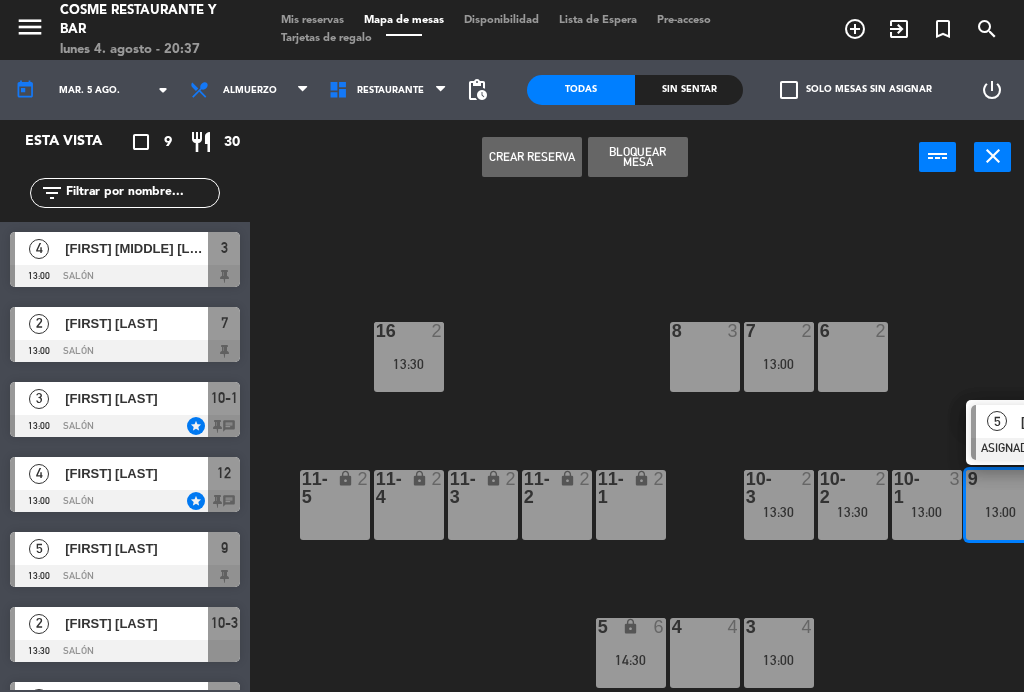 click on "5" at bounding box center (997, 421) 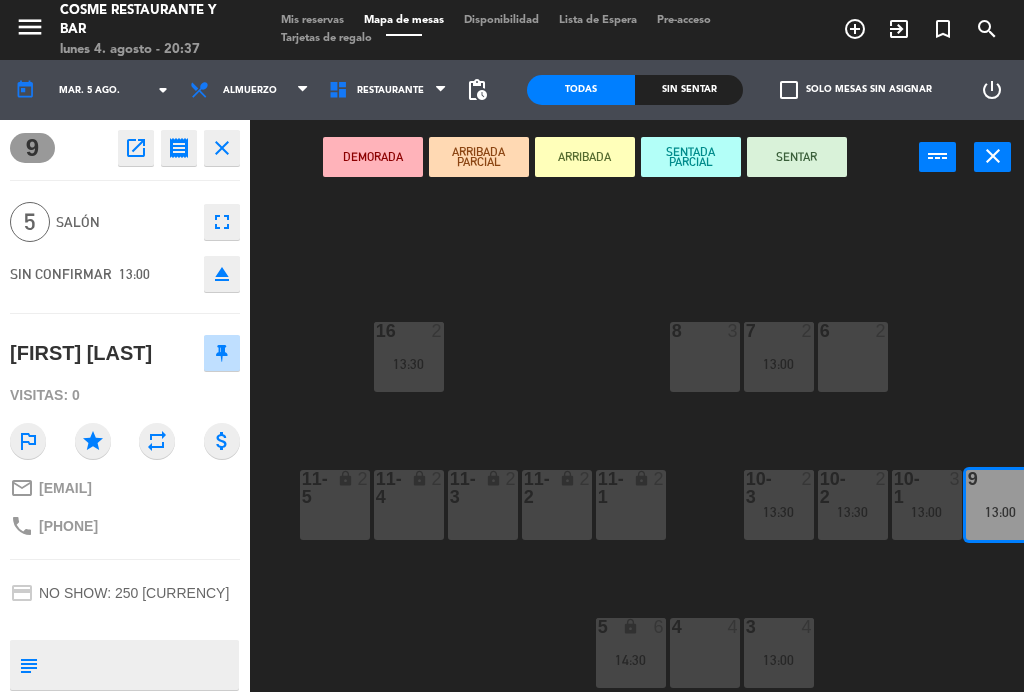 click on "open_in_new" 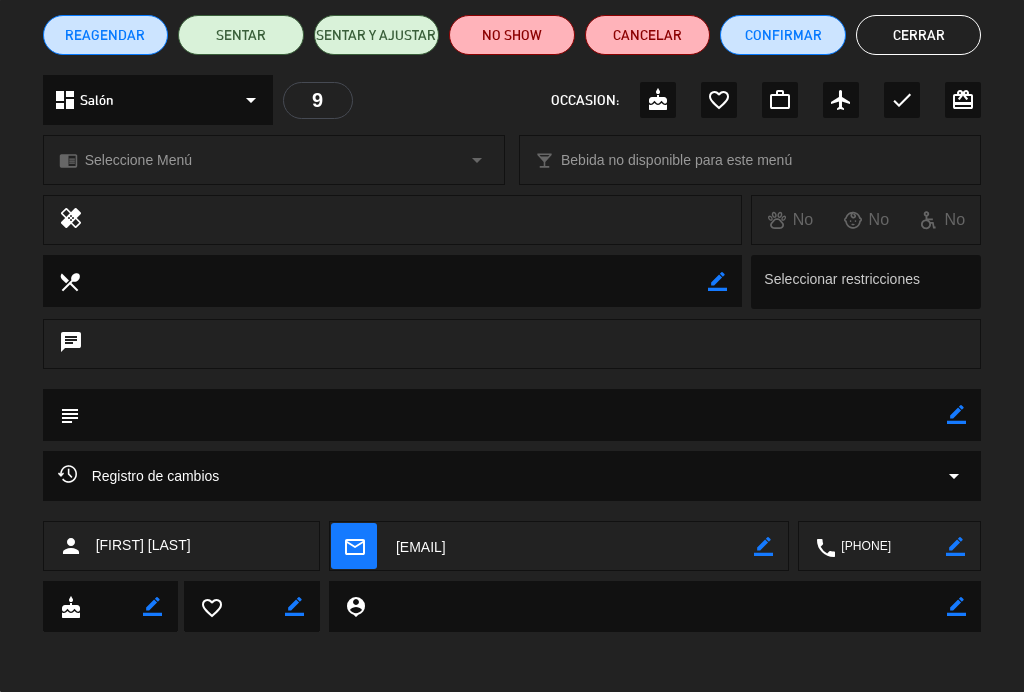 scroll, scrollTop: 164, scrollLeft: 0, axis: vertical 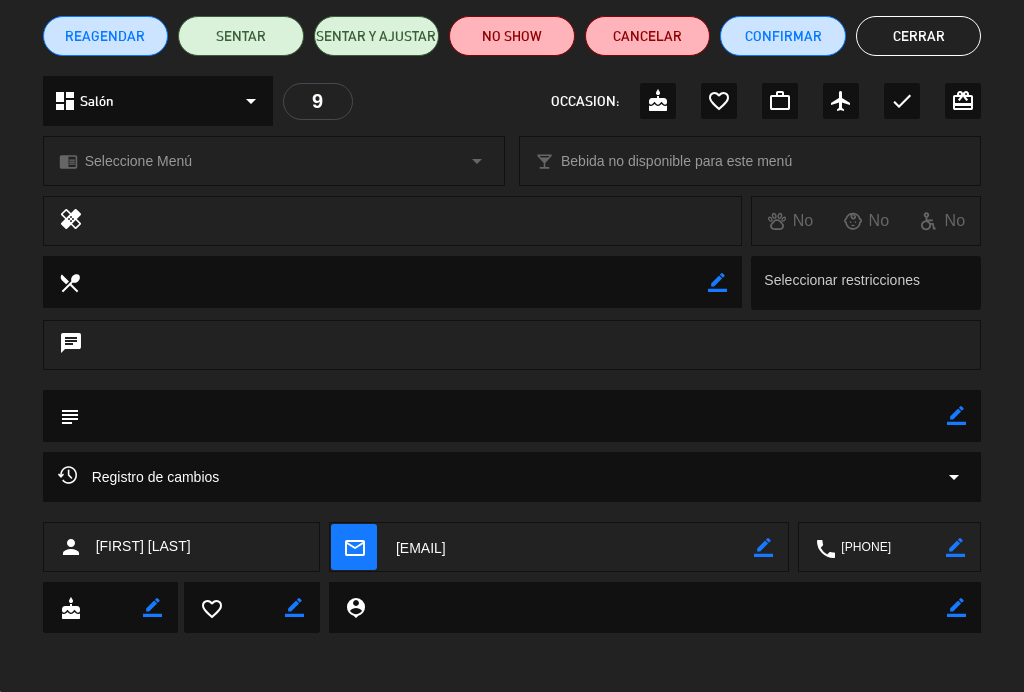 click on "arrow_drop_down" 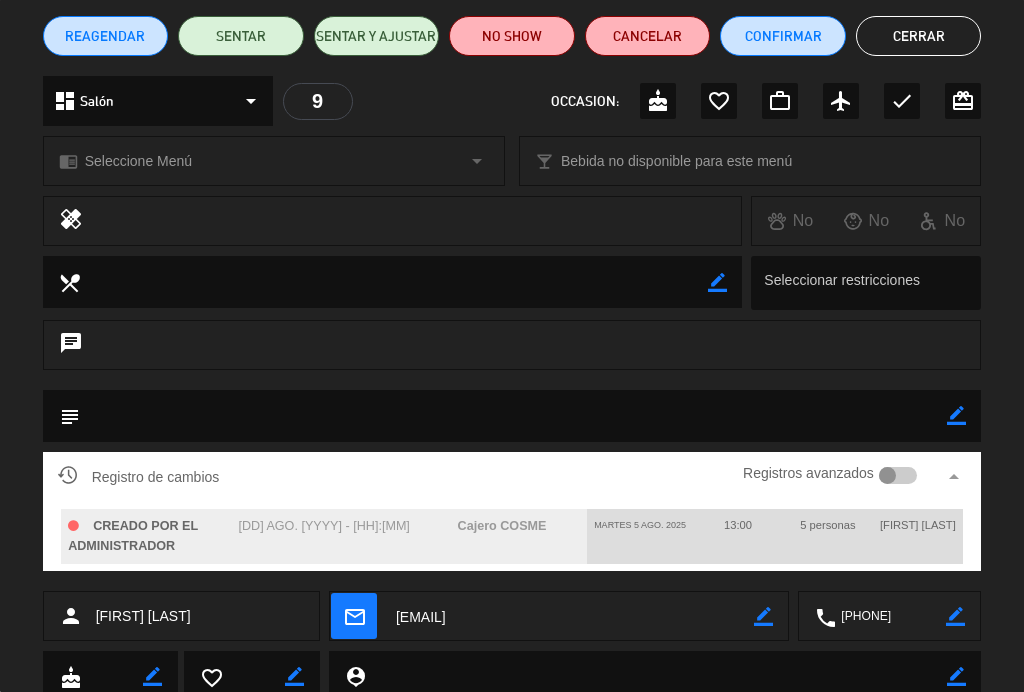 click on "arrow_drop_up" 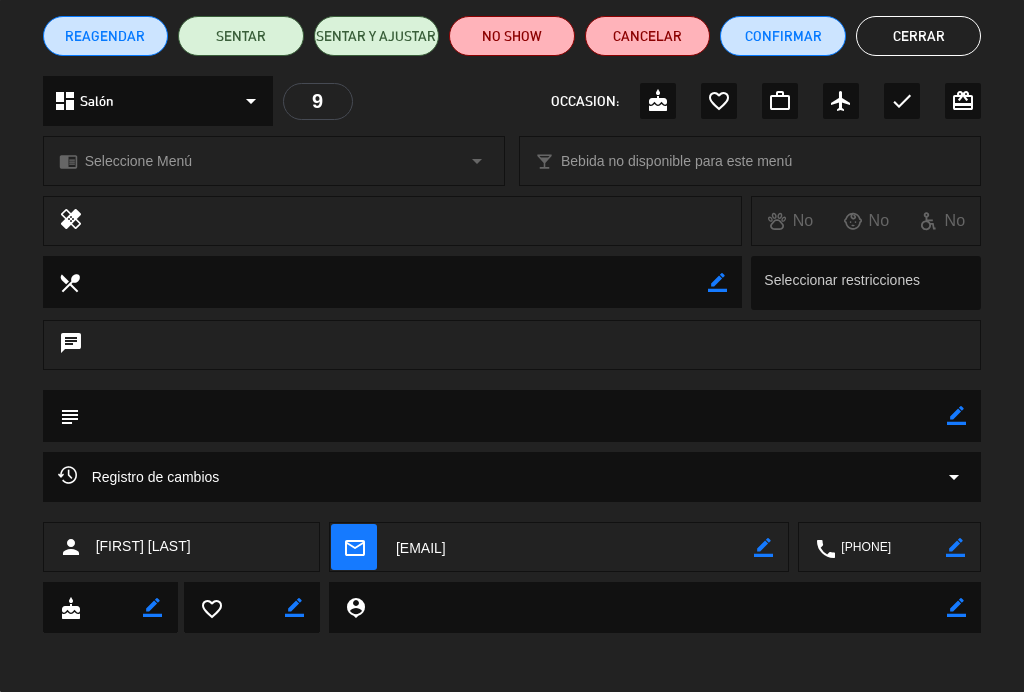 click on "arrow_drop_down" 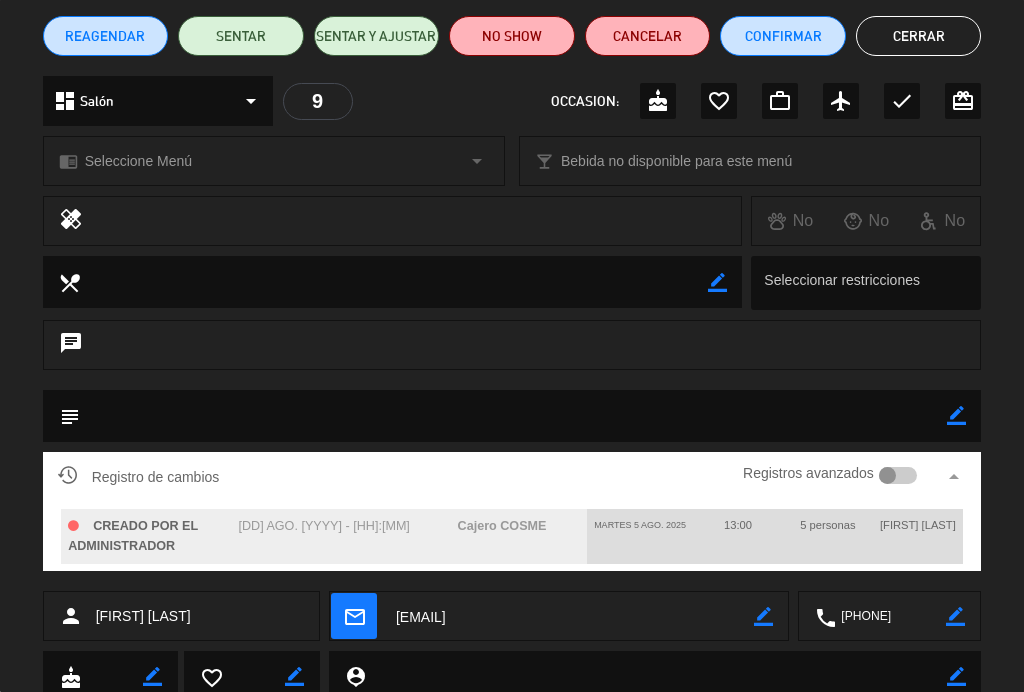 click 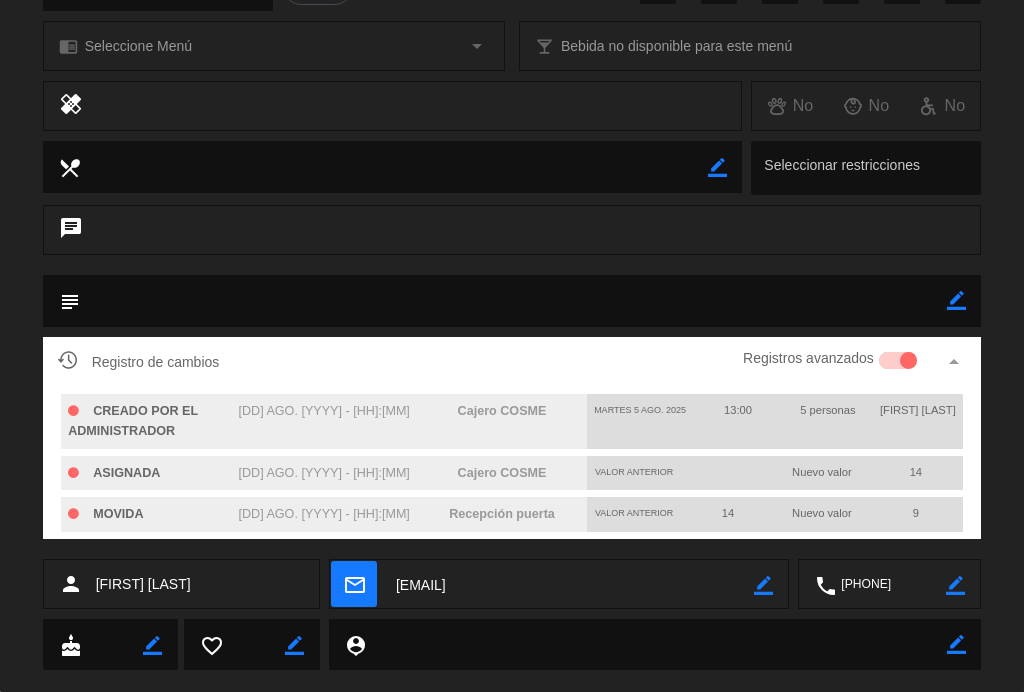 scroll, scrollTop: 280, scrollLeft: 0, axis: vertical 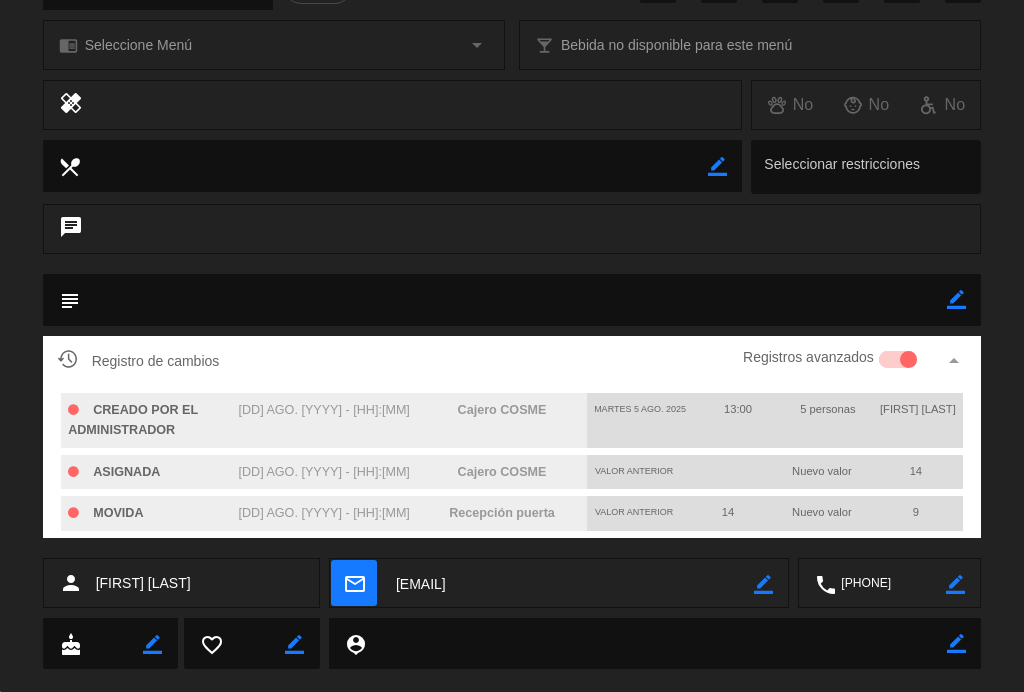 click on "arrow_drop_up" 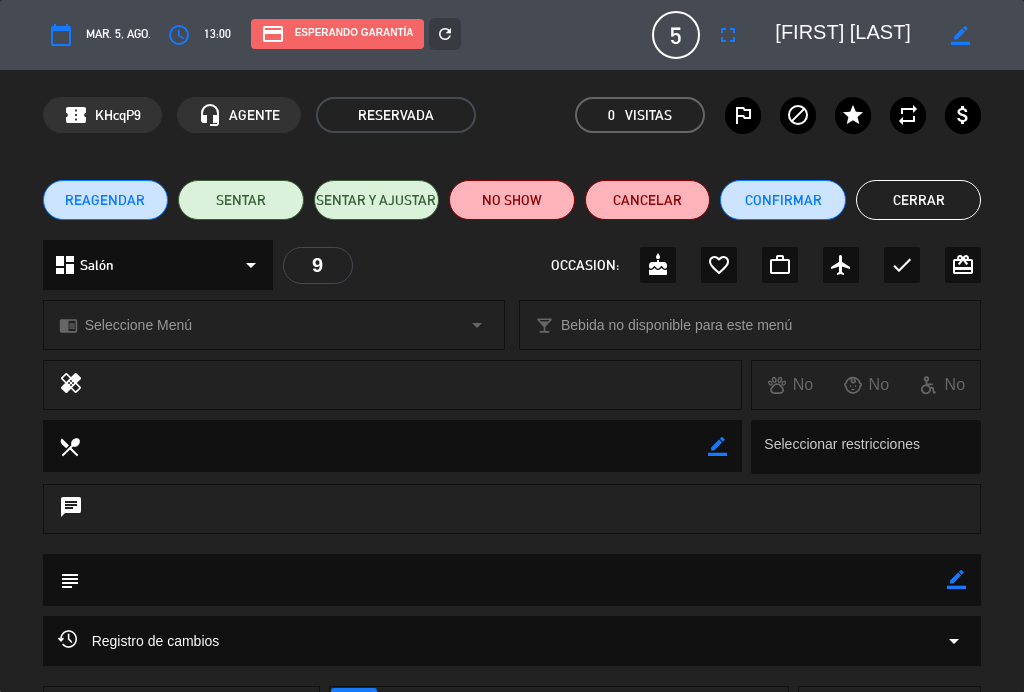 scroll, scrollTop: -11, scrollLeft: 0, axis: vertical 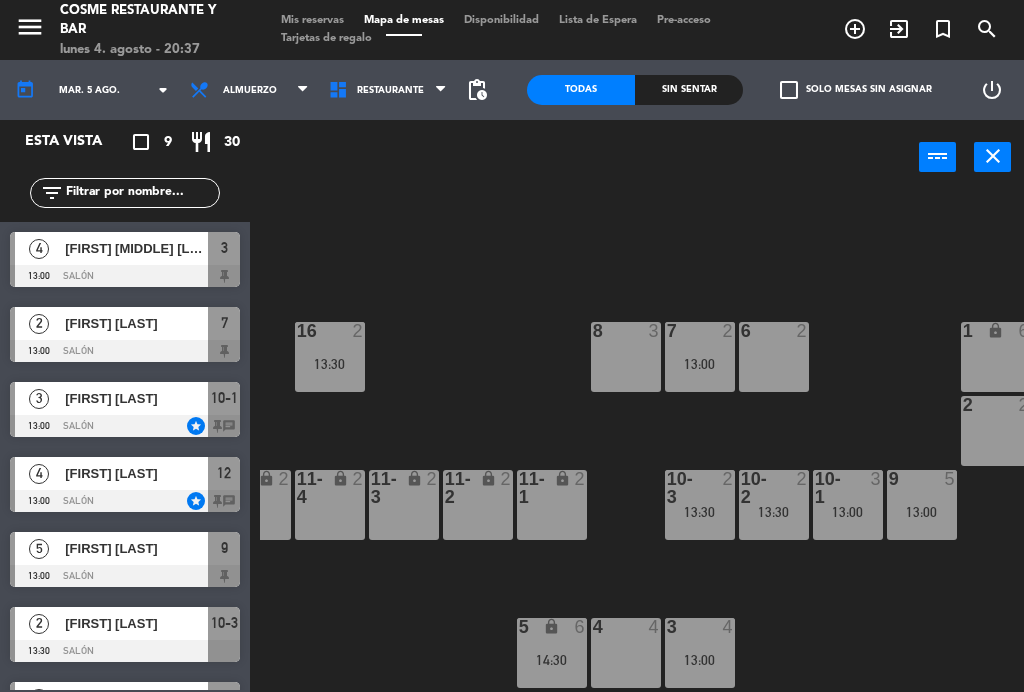 click on "B1 lock  2  B2 lock  2  B3 lock  2  B4 lock  2  15  12  14  5  8  3  7  2   13:00  6  2  1 lock  6  16  2   13:30  P2  8  P1  14  2  2  12  4   13:00  10-1  3   13:00  9  5   13:00  T1 lock  6  T2 lock  6  11-1 lock  2  11-2 lock  2  11-3 lock  2  11-4 lock  2  11-5 lock  2  T3 lock  6  10-2  2   13:30  10-3  2   13:30  T2-2 lock  2  3  4   13:00  4  4  5 lock  6   14:30" 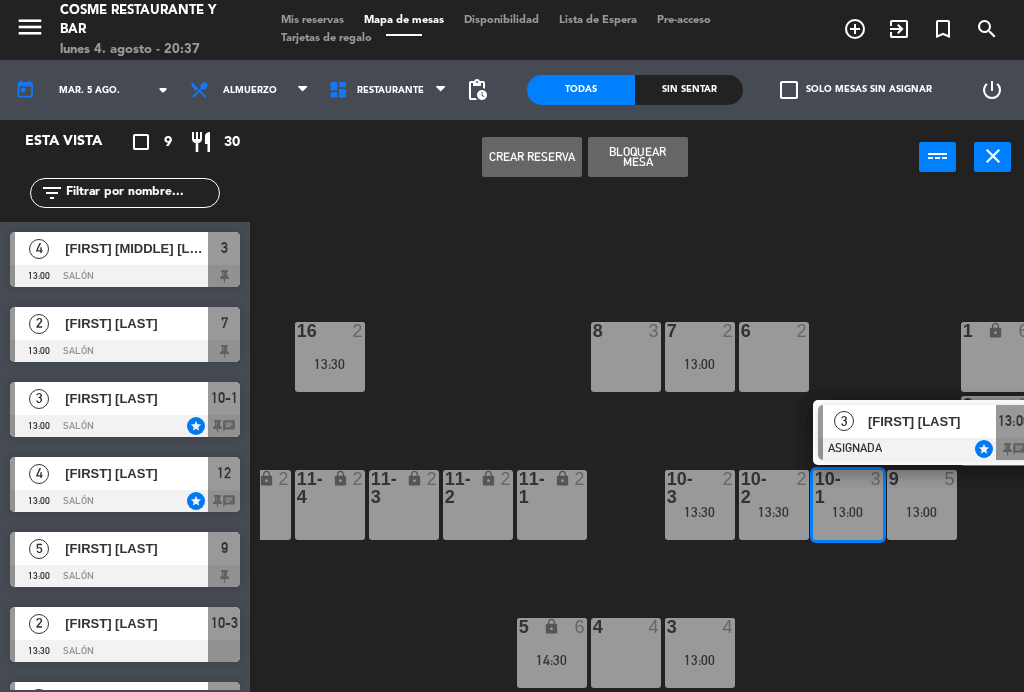 click on "[FIRST] [LAST]" at bounding box center (932, 421) 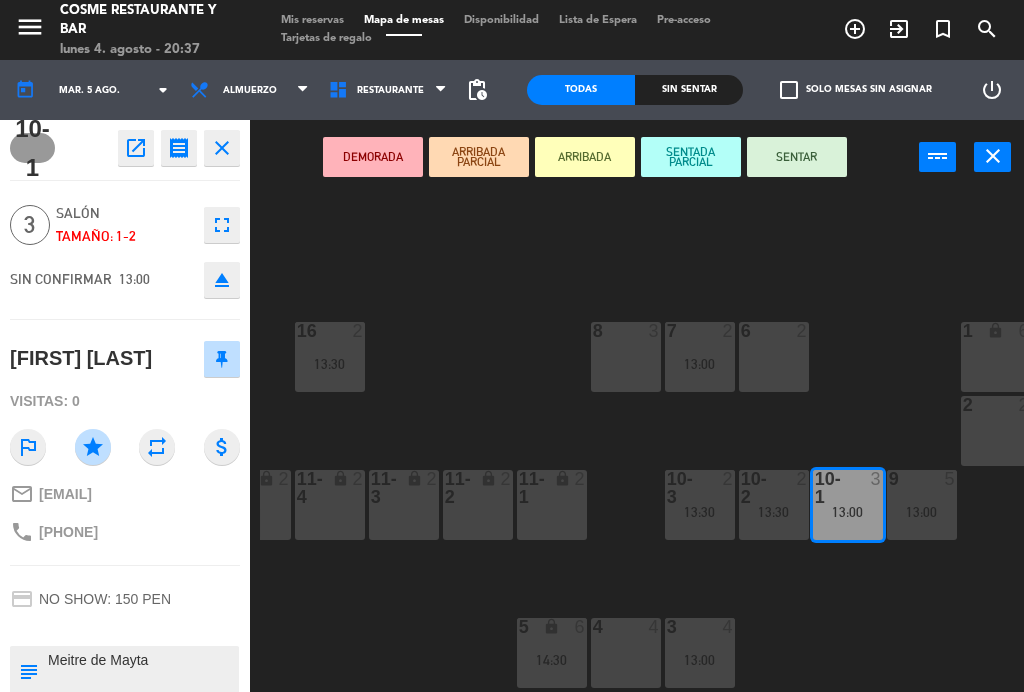 click on "open_in_new" 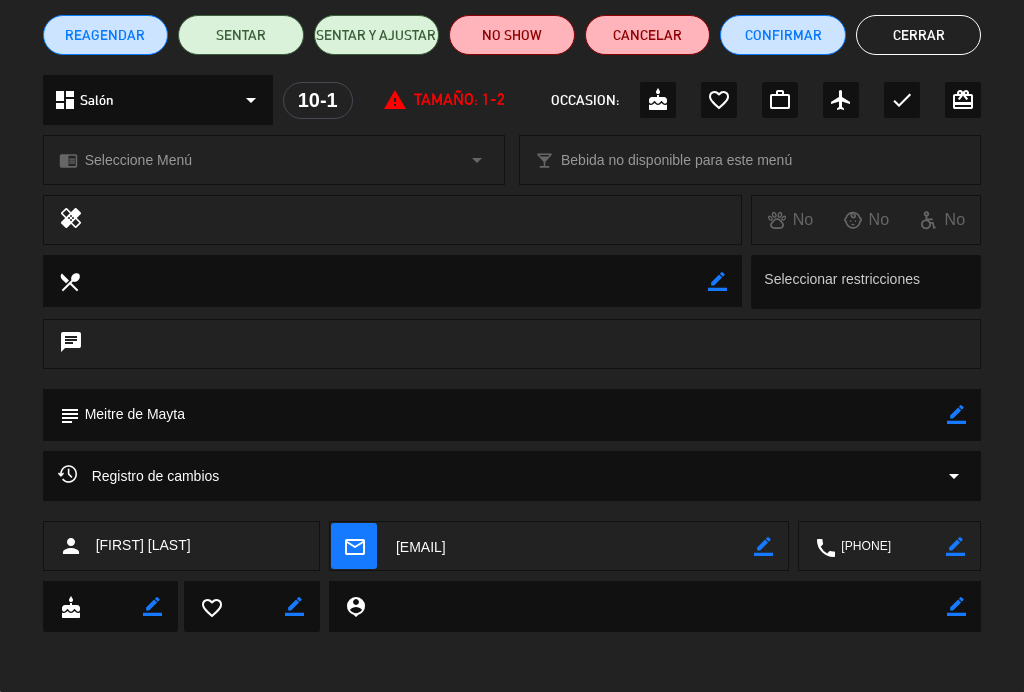 scroll, scrollTop: 164, scrollLeft: 0, axis: vertical 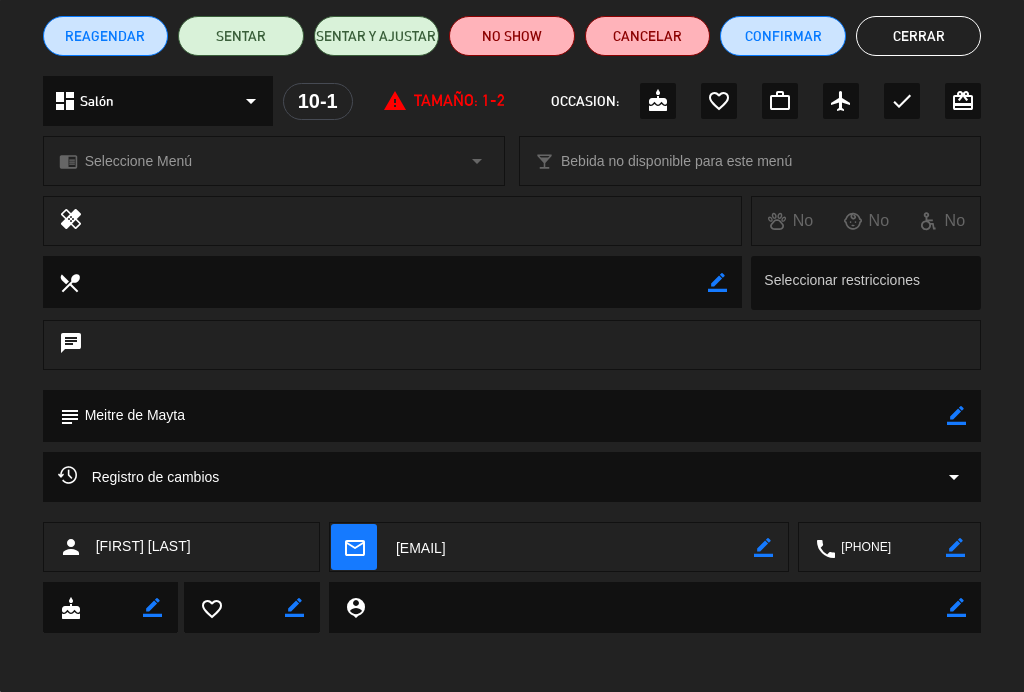 click on "arrow_drop_down" 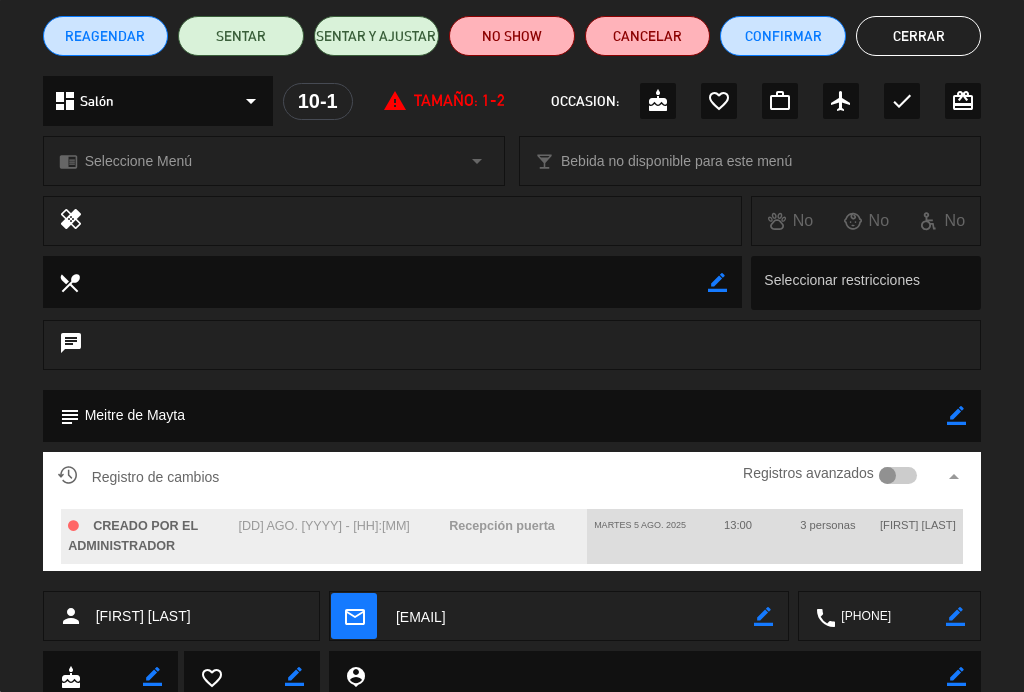 click 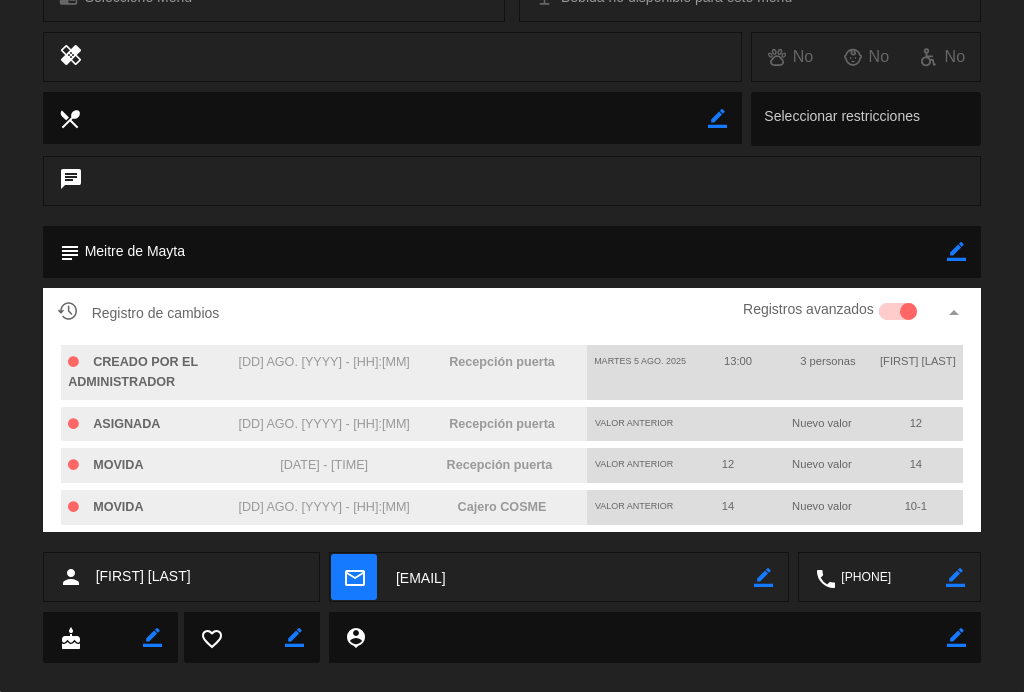 scroll, scrollTop: 333, scrollLeft: 0, axis: vertical 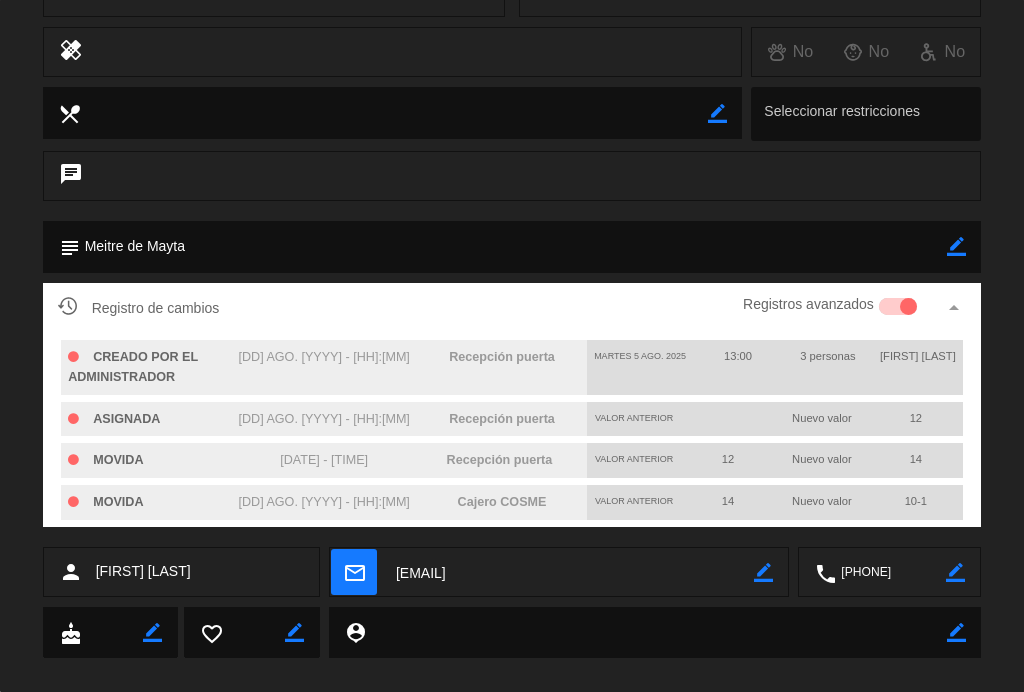 click on "Registro de cambios  Registros avanzados arrow_drop_up" 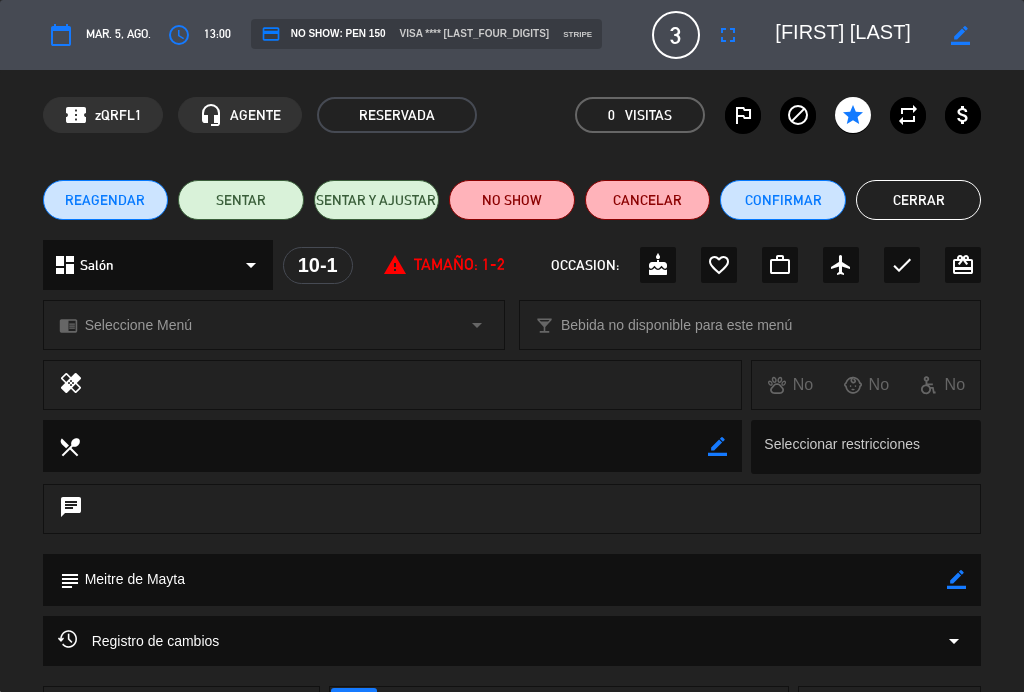 scroll, scrollTop: 0, scrollLeft: 0, axis: both 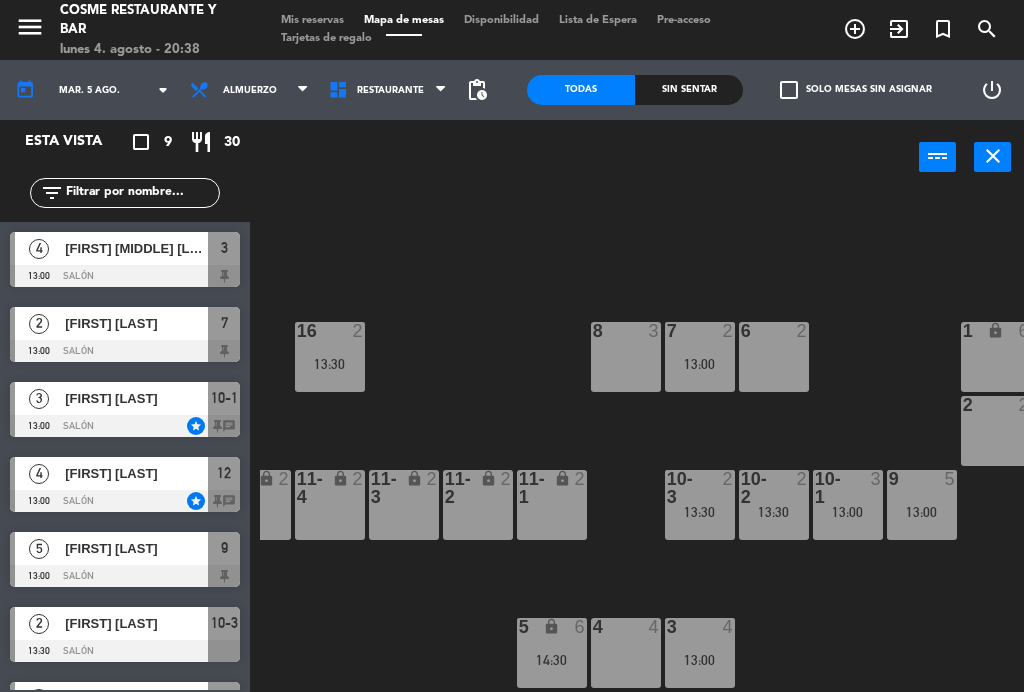 click on "9  5   13:00" at bounding box center [922, 505] 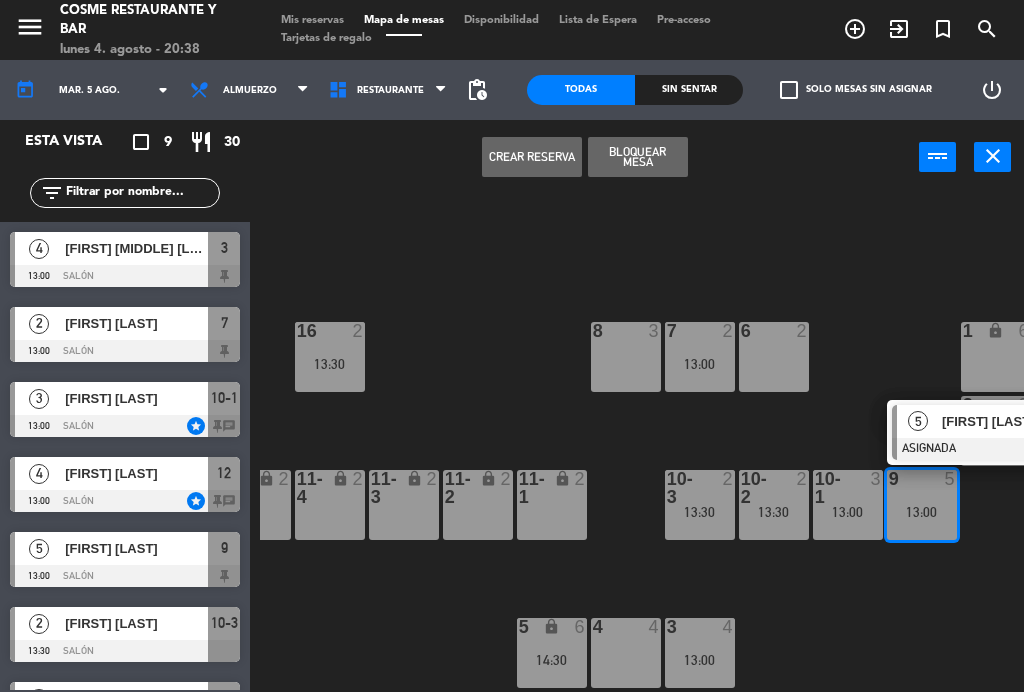 click on "[FIRST] [LAST]" at bounding box center (1005, 421) 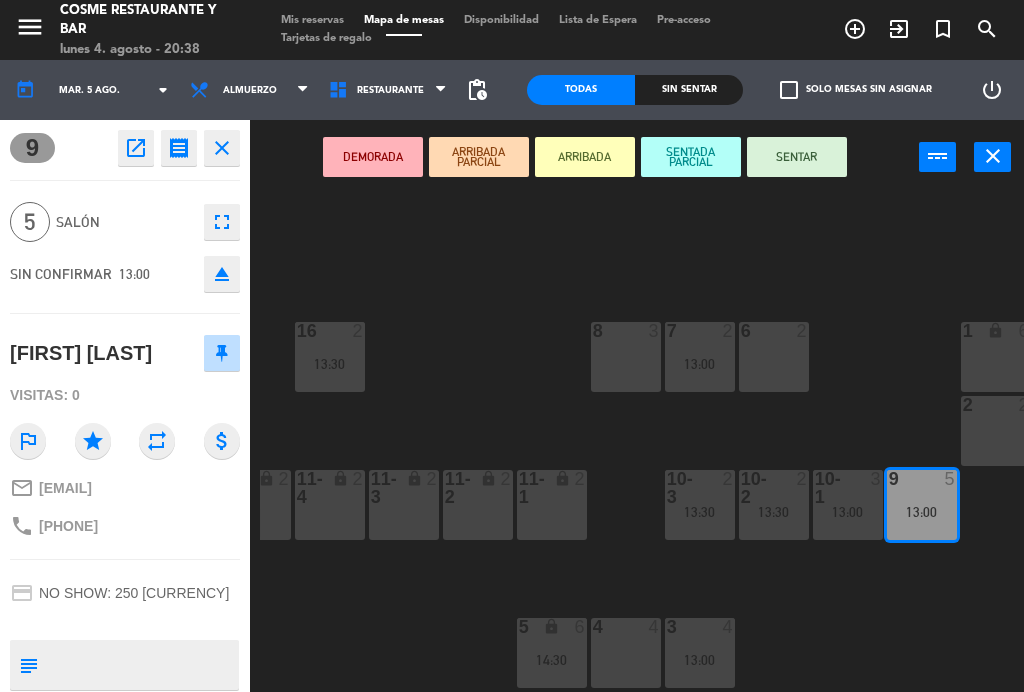 click on "open_in_new" 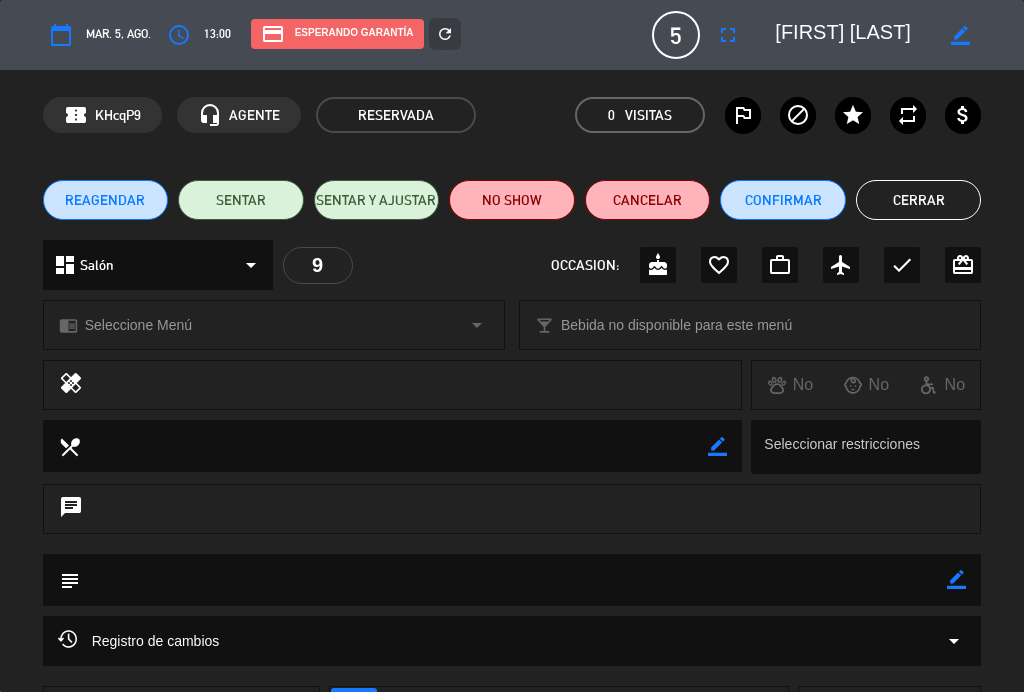 click on "Cerrar" 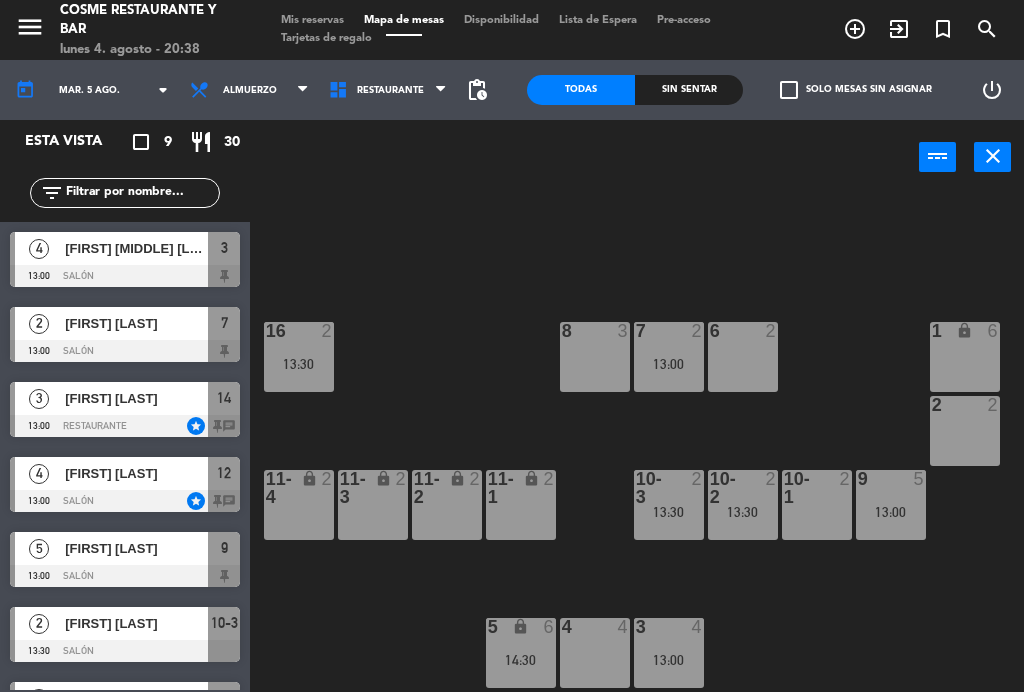 scroll, scrollTop: 127, scrollLeft: 222, axis: both 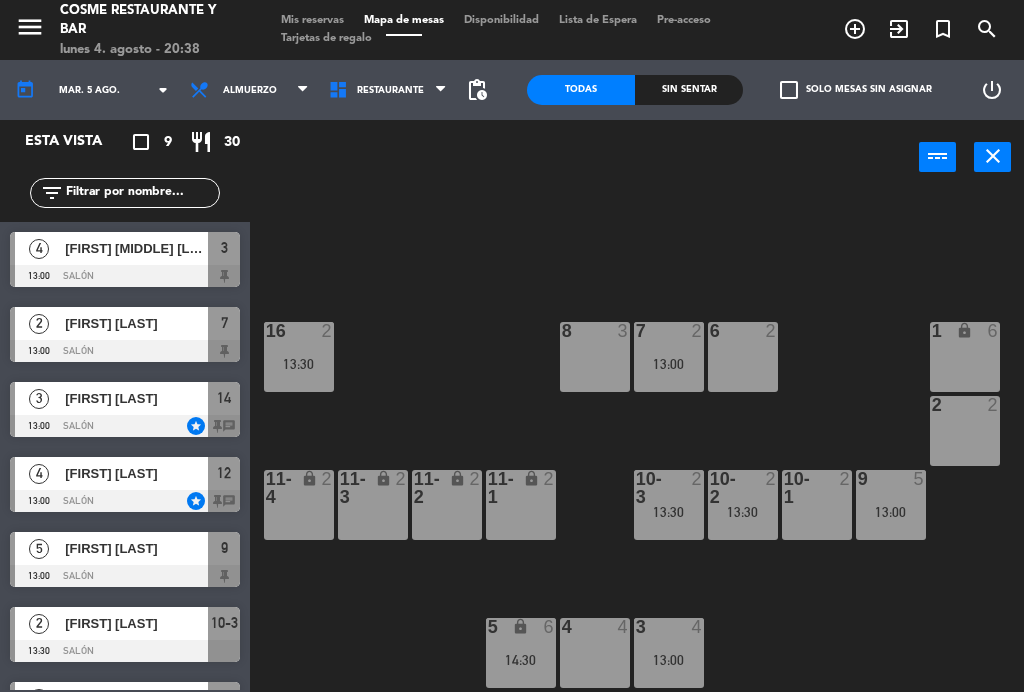 click on "13:30" at bounding box center (743, 512) 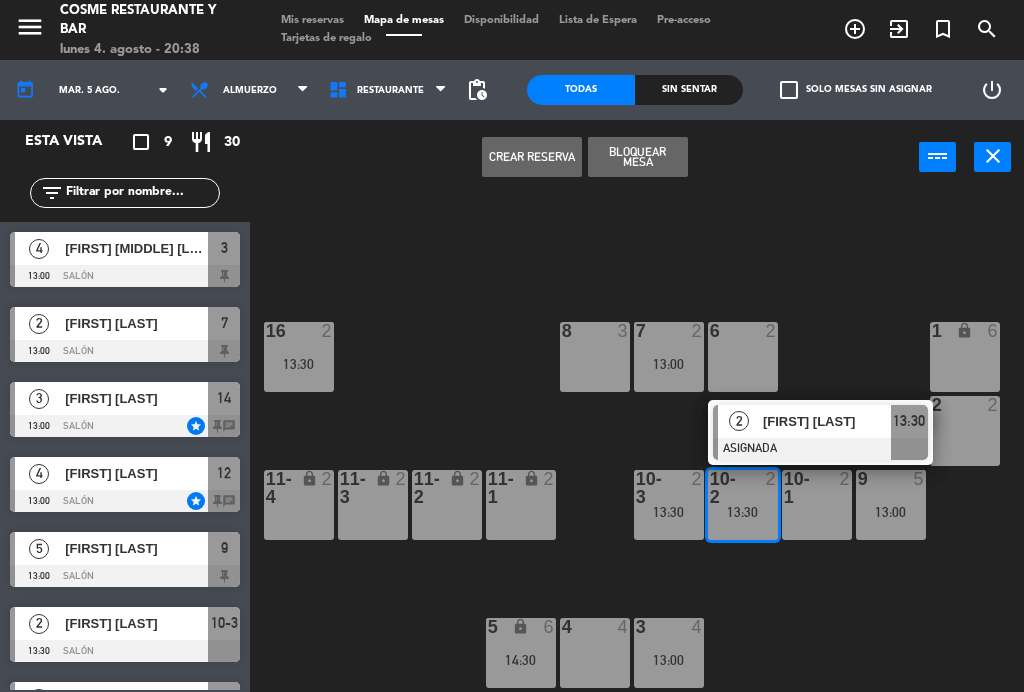 click at bounding box center (742, 331) 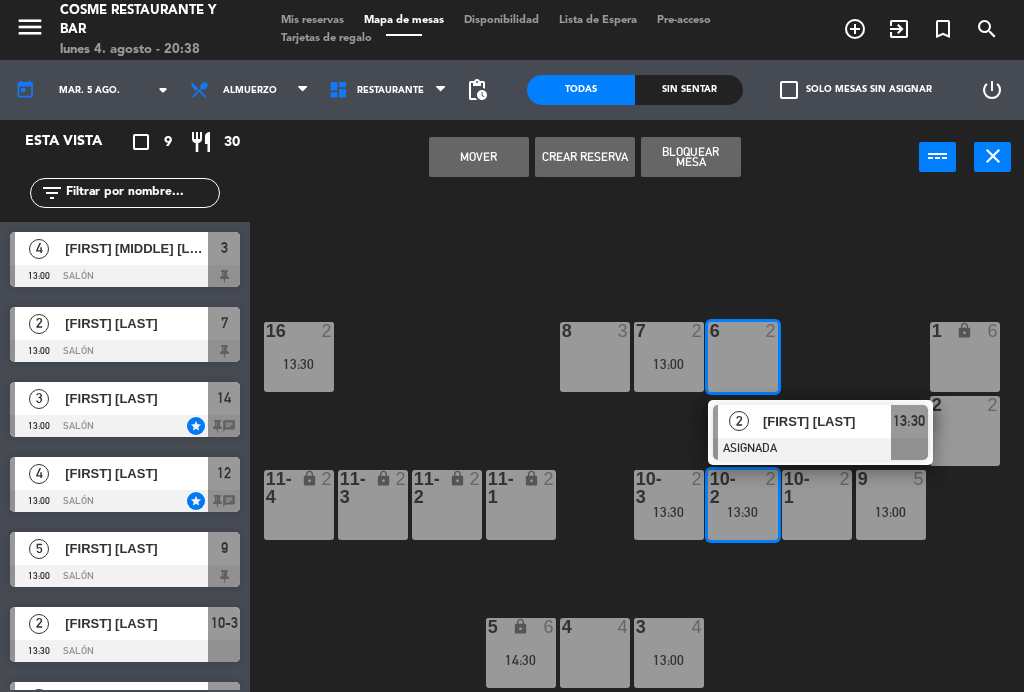 click on "Mover" at bounding box center (479, 157) 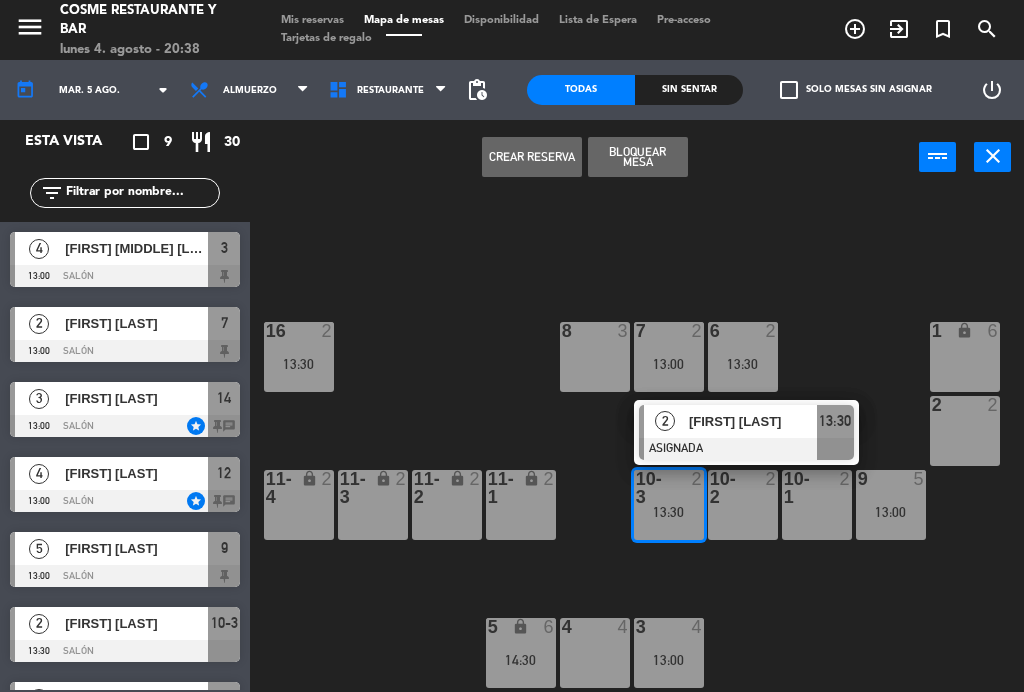 click on "8  3" at bounding box center [595, 357] 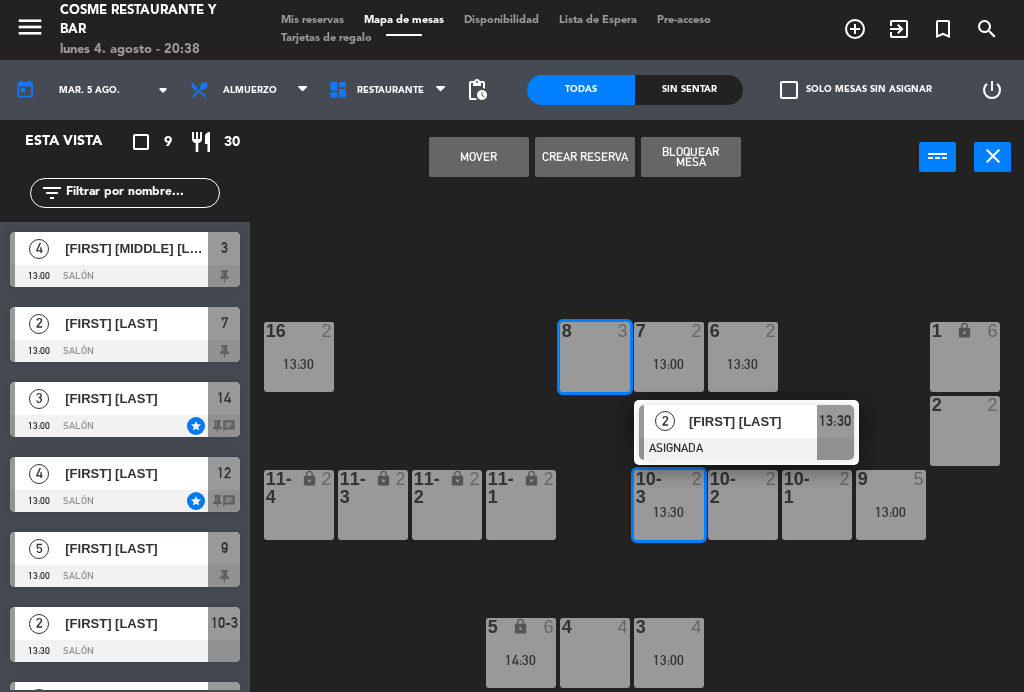 click on "Mover" at bounding box center [479, 157] 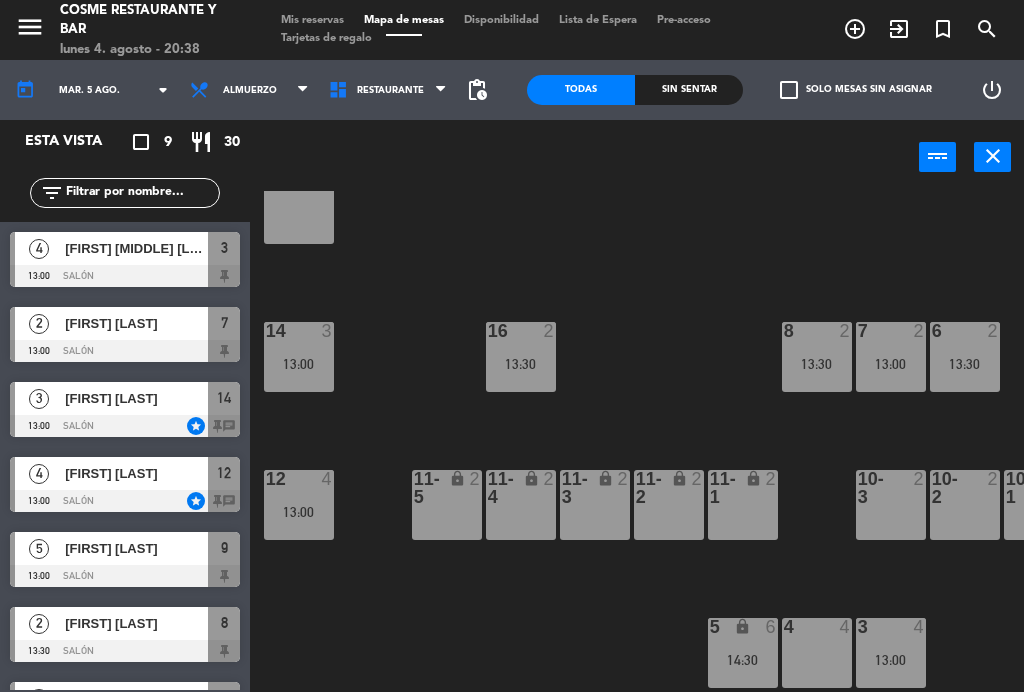 scroll, scrollTop: 127, scrollLeft: 0, axis: vertical 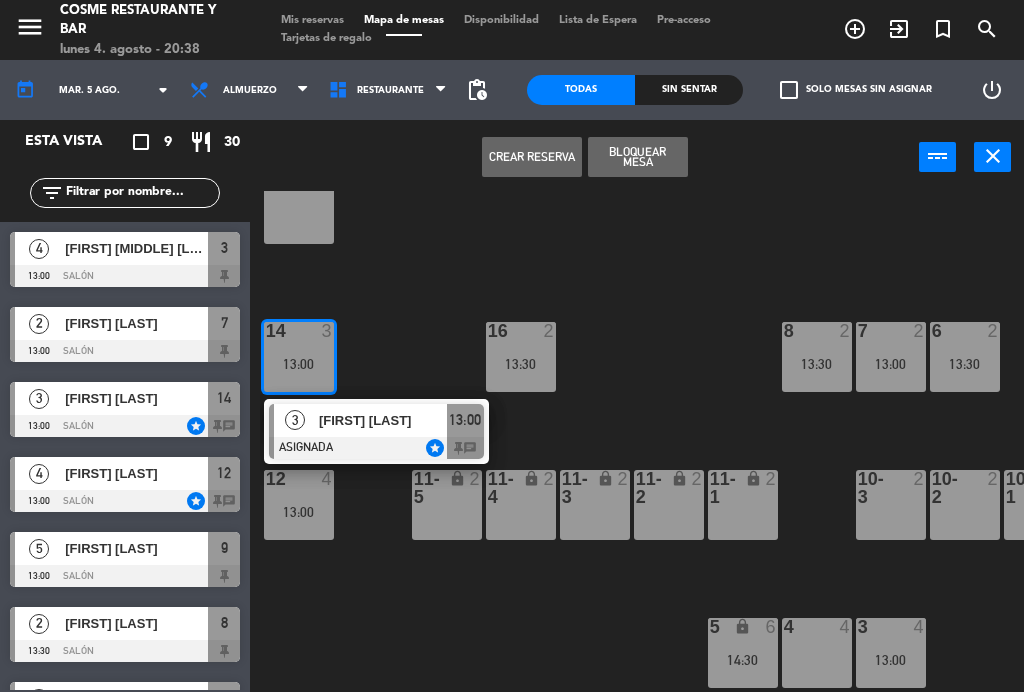click on "[FIRST] [LAST]" at bounding box center [383, 420] 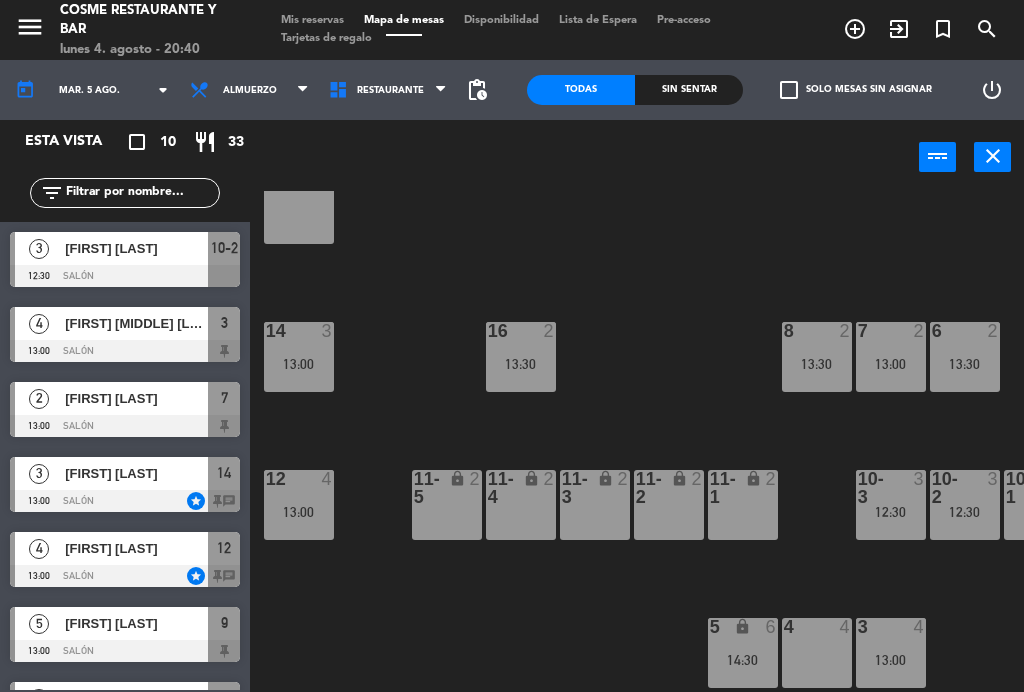 click on "13:00" at bounding box center (299, 364) 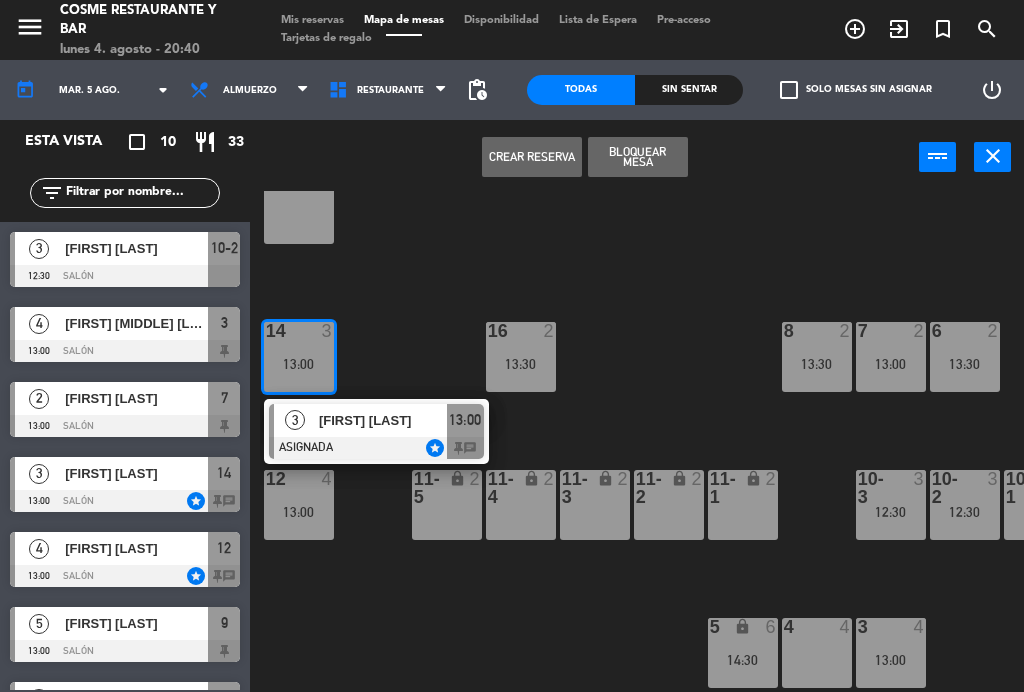click on "[FIRST] [LAST]" at bounding box center (383, 420) 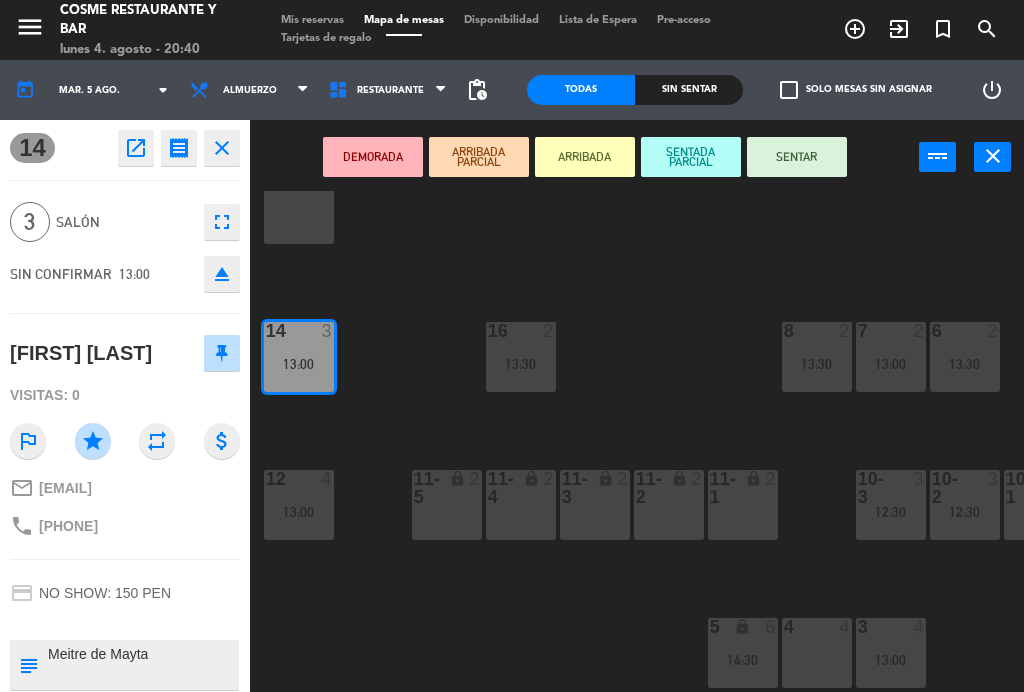 click at bounding box center (141, 665) 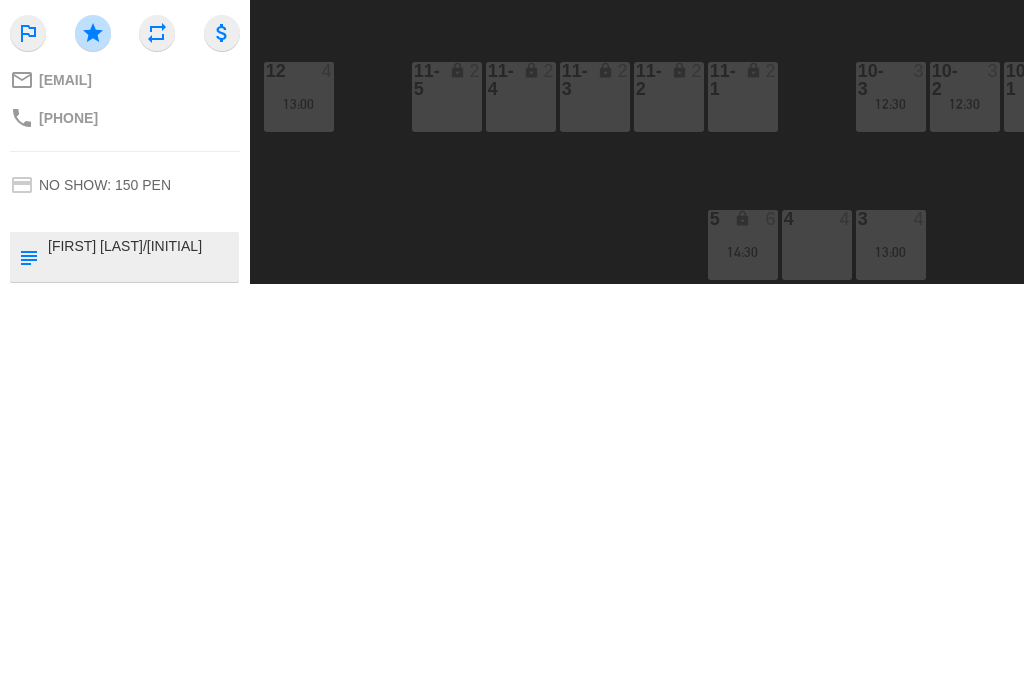 scroll, scrollTop: 0, scrollLeft: 0, axis: both 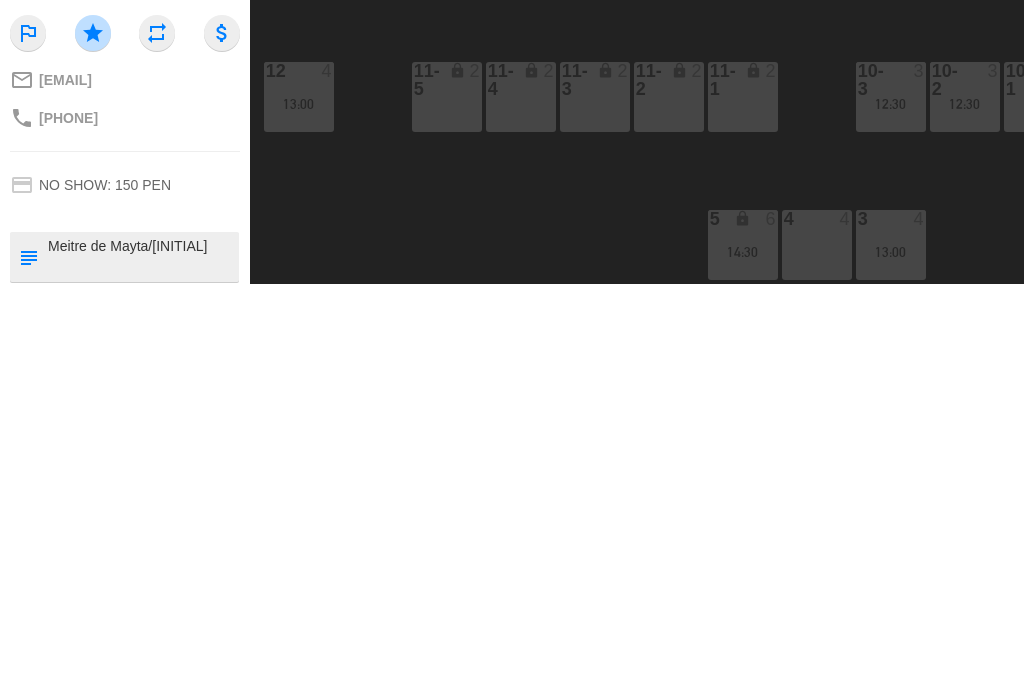 type on "Meitre de Mayta/nm14" 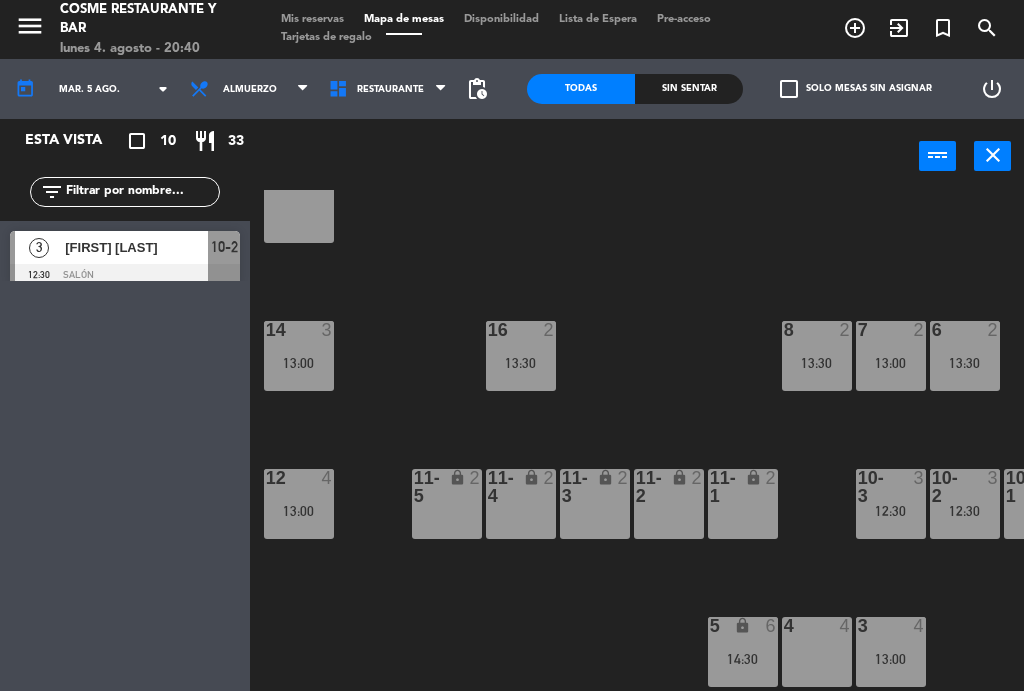 click on "3" at bounding box center (331, 331) 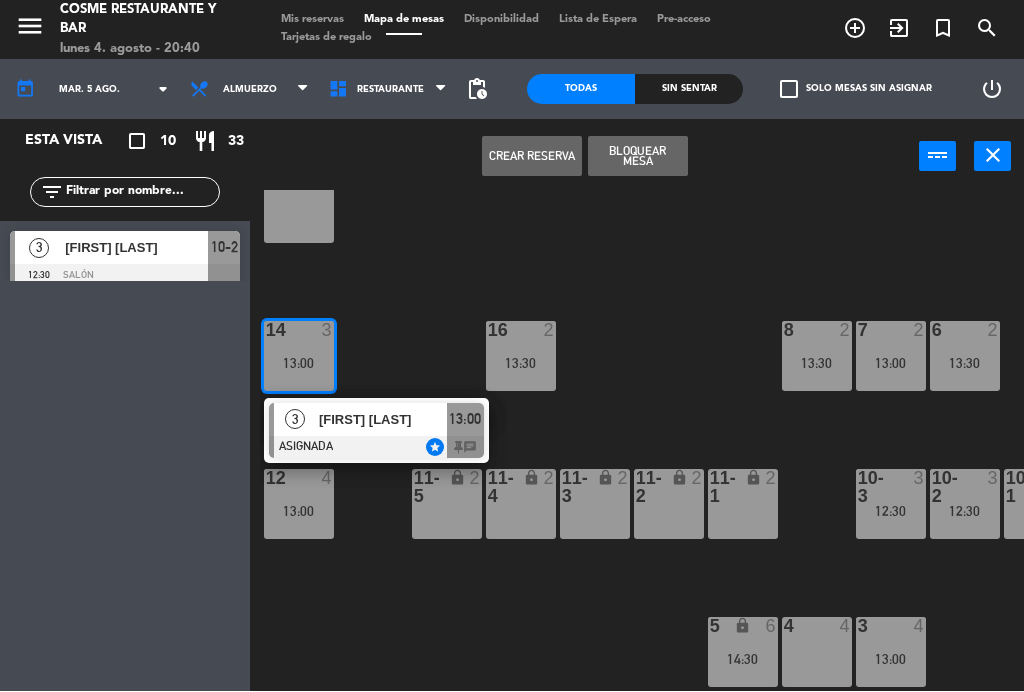 click on "[FIRST] [LAST]" at bounding box center [383, 420] 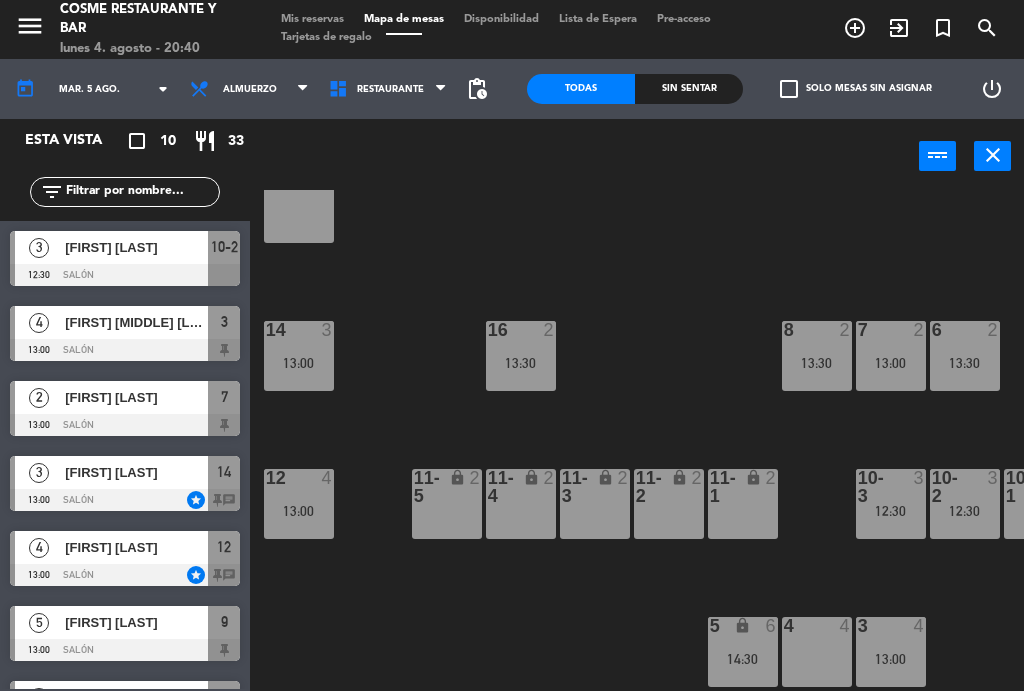 click on "12  4   13:00" at bounding box center (299, 505) 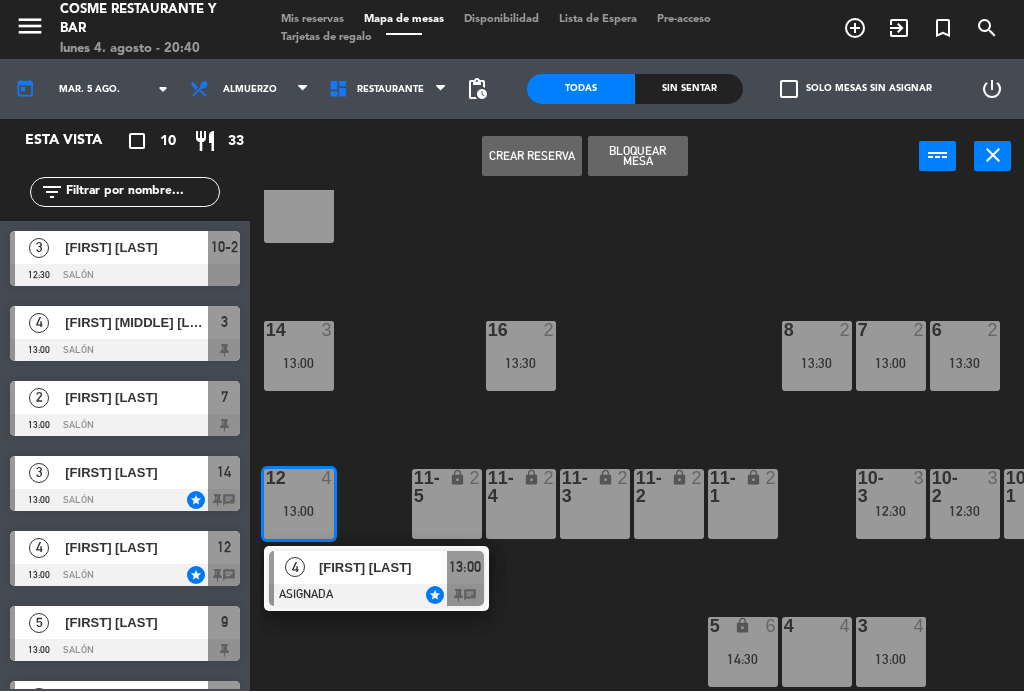 click on "[FIRST] [LAST]" at bounding box center [383, 568] 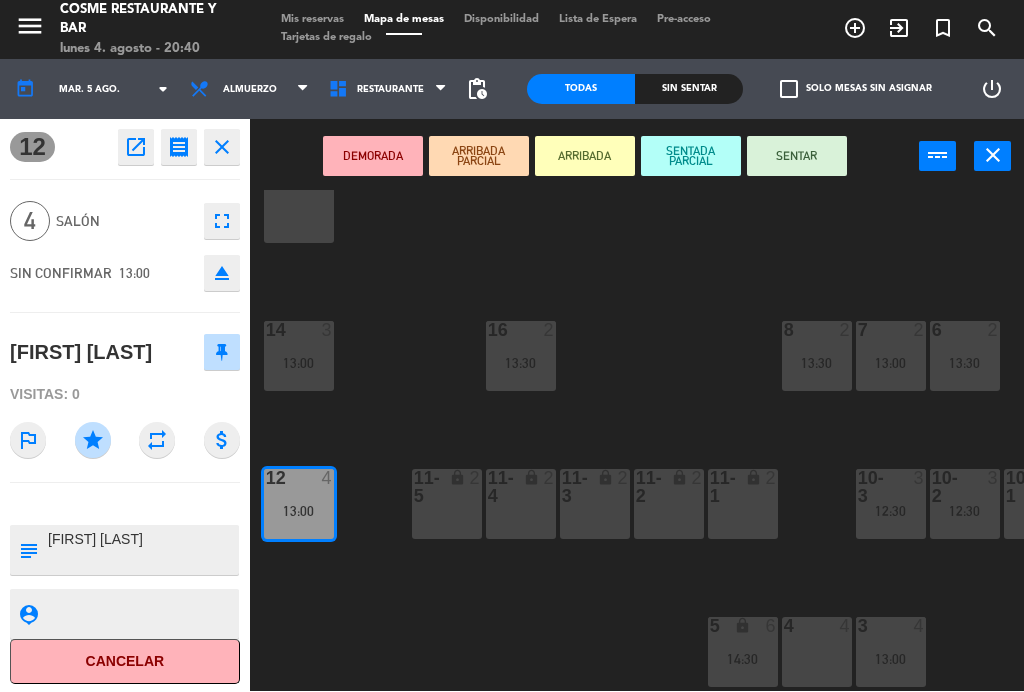 scroll, scrollTop: -10, scrollLeft: 0, axis: vertical 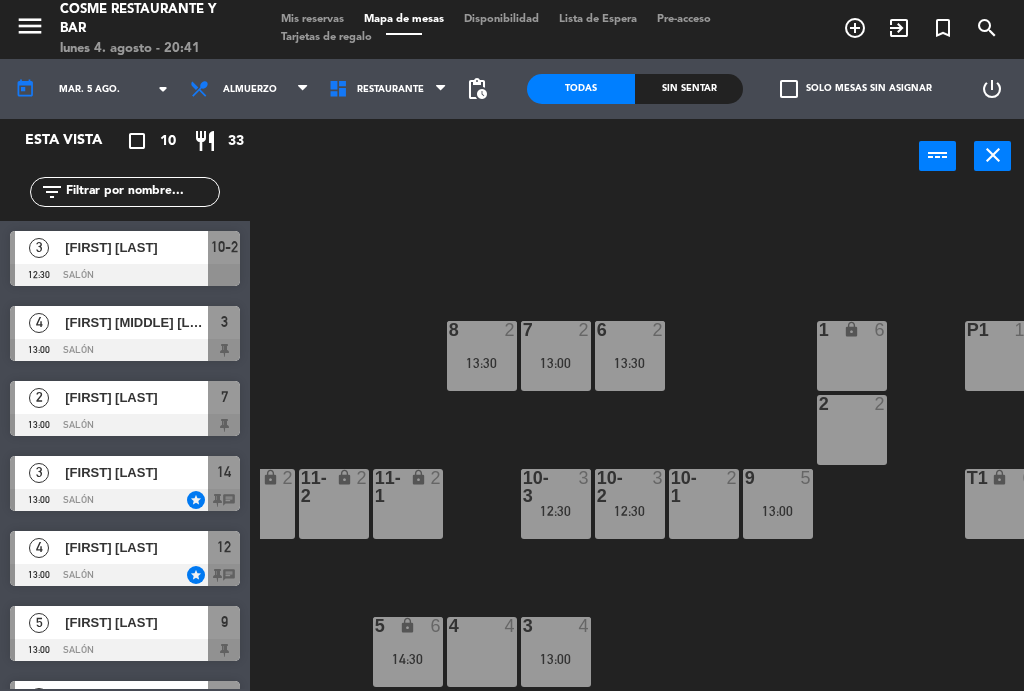 click on "12:30" at bounding box center [630, 512] 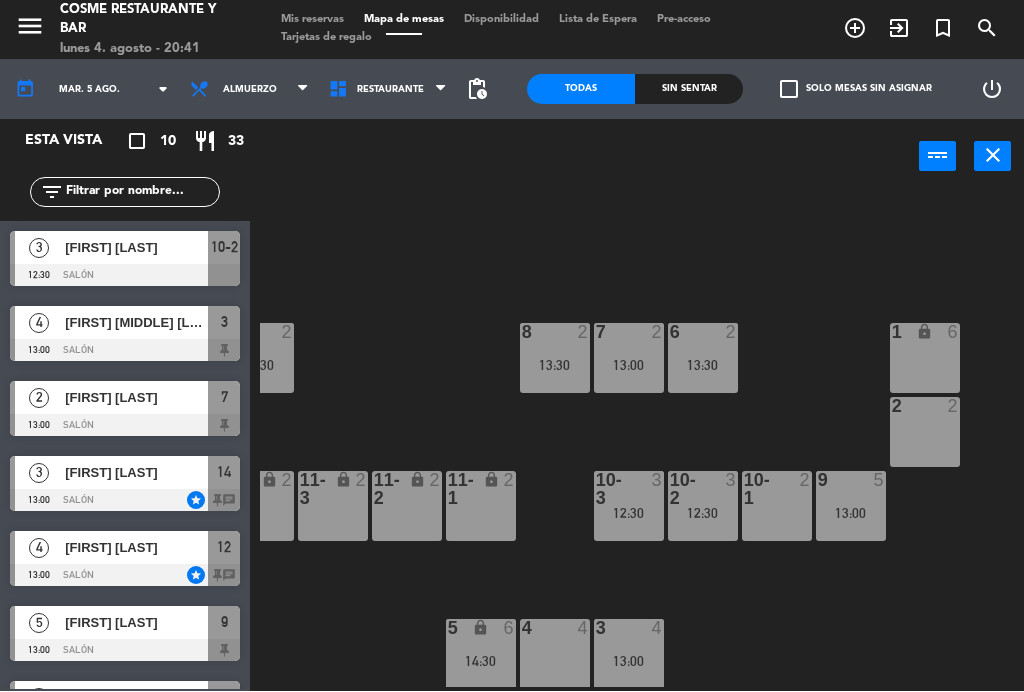 scroll, scrollTop: 125, scrollLeft: 263, axis: both 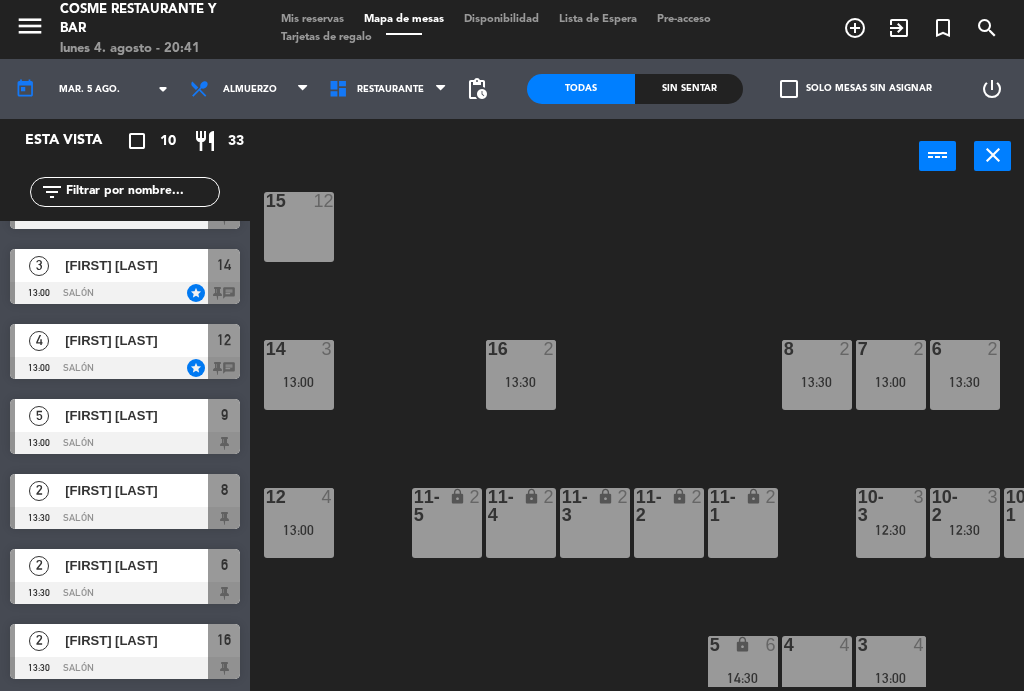 click on "13:00" at bounding box center (299, 531) 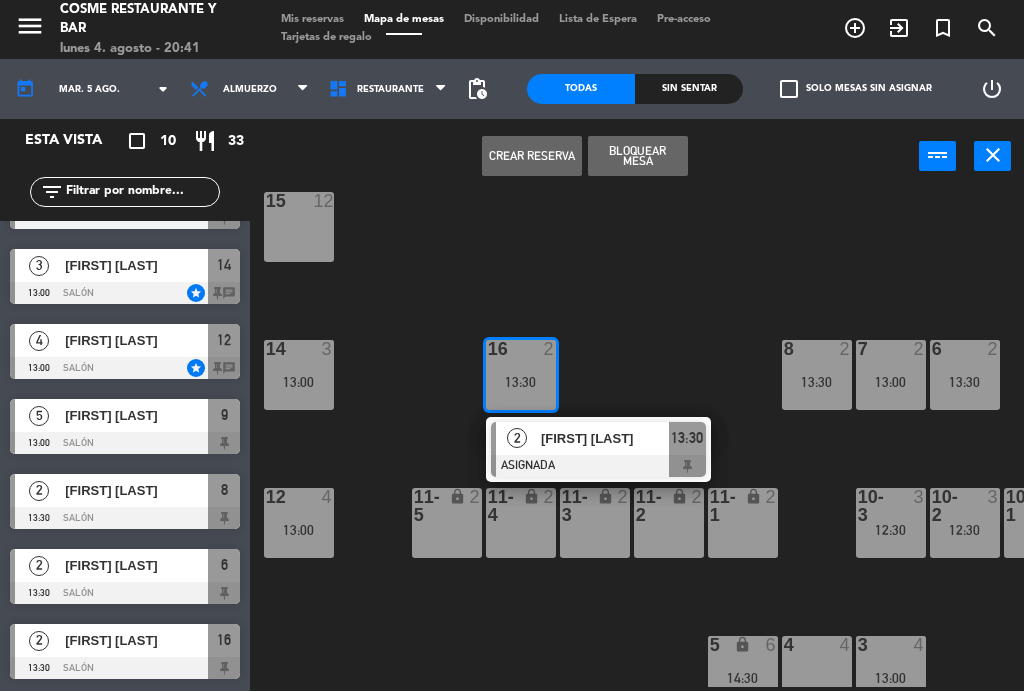 click at bounding box center [598, 467] 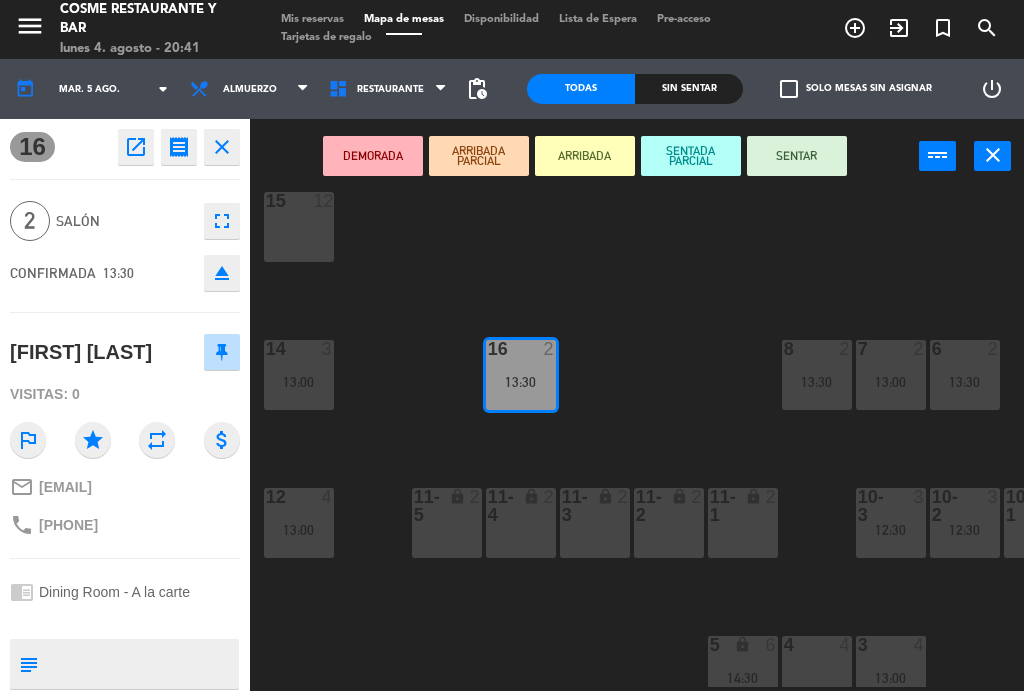 scroll, scrollTop: 0, scrollLeft: 0, axis: both 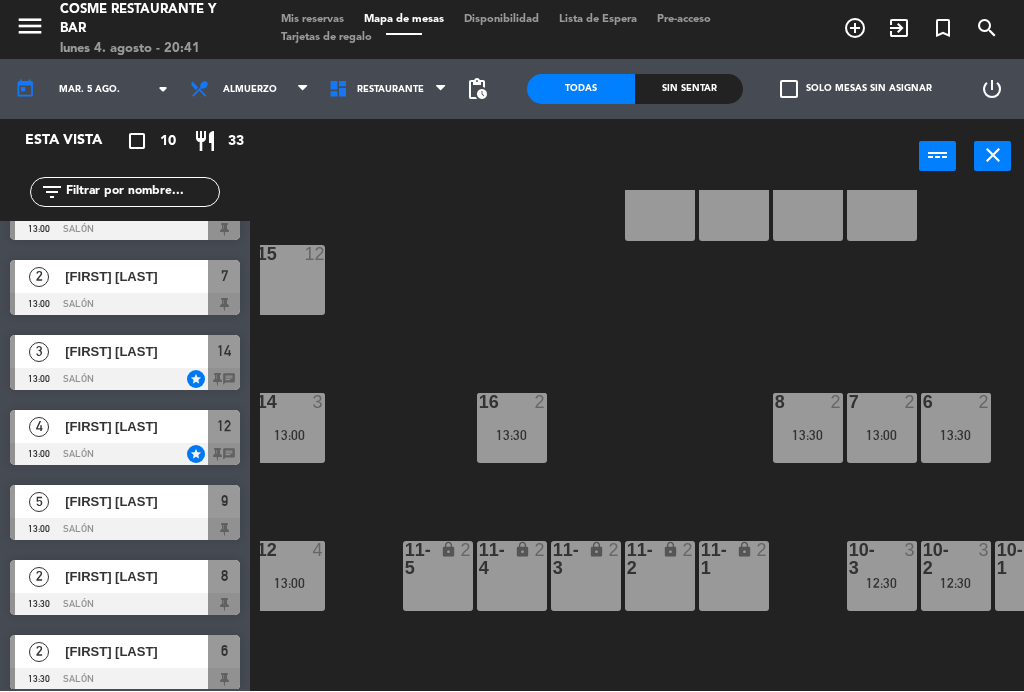 click on "13:30" at bounding box center (808, 436) 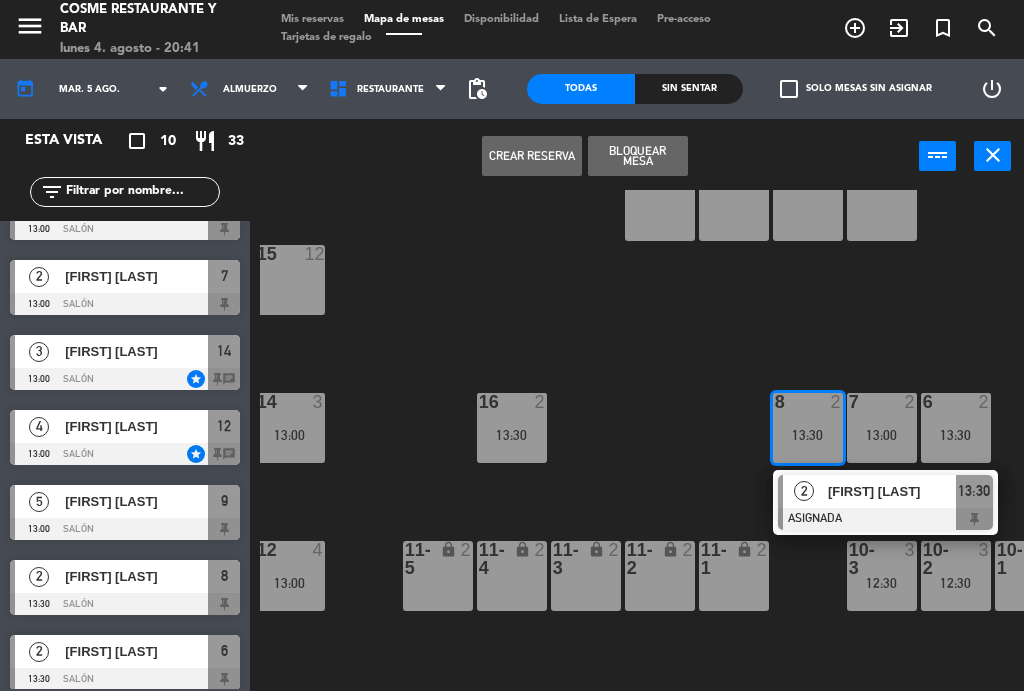 click at bounding box center [885, 520] 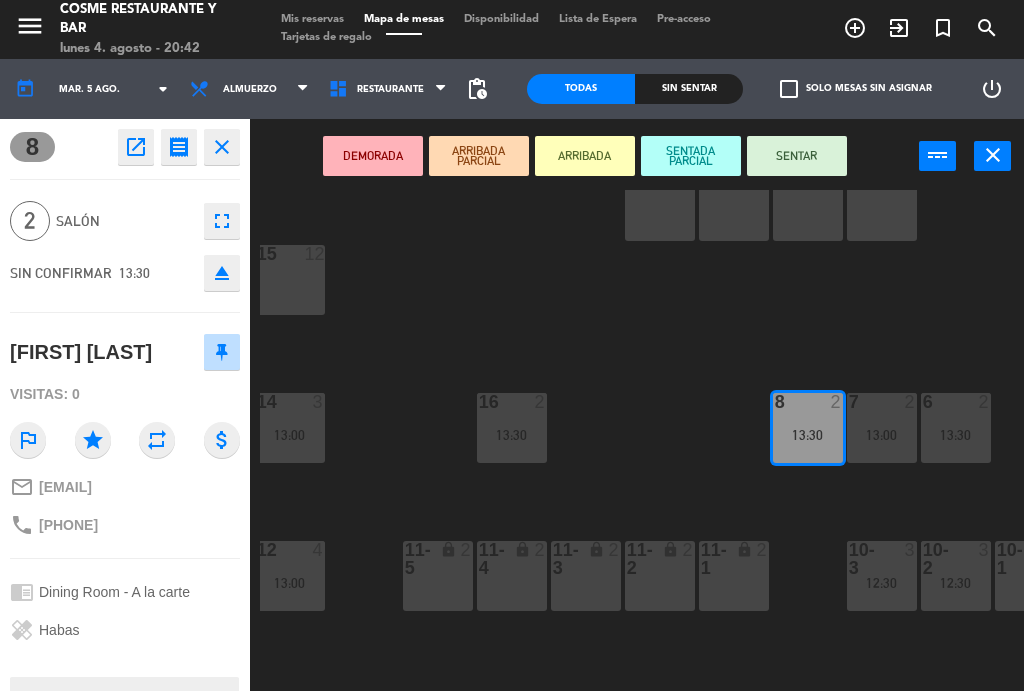 scroll, scrollTop: 0, scrollLeft: 0, axis: both 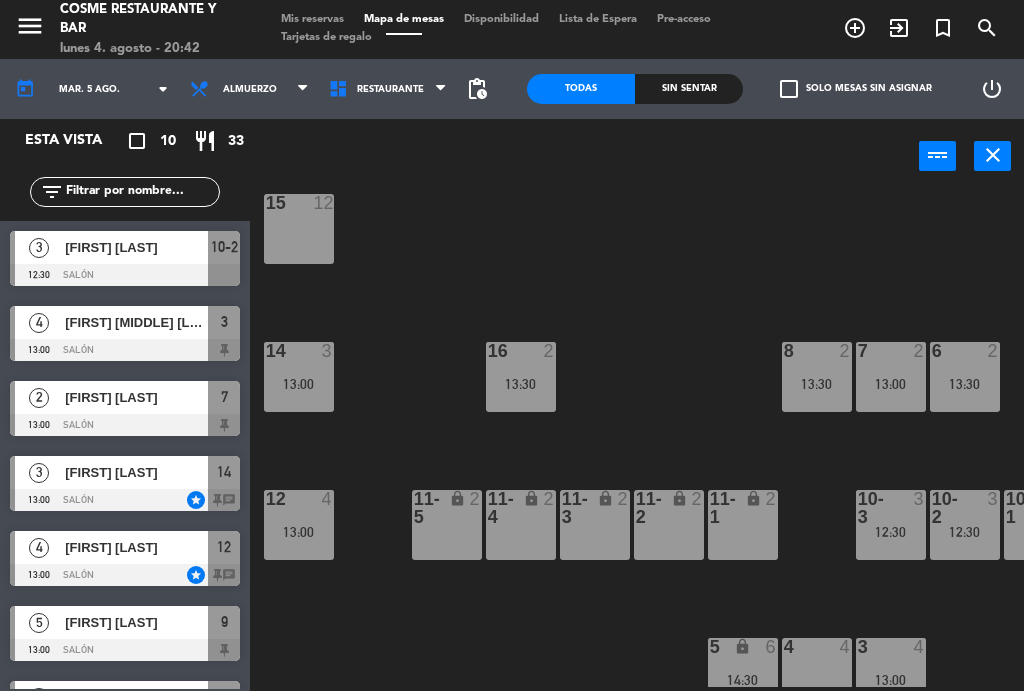 click on "14  3   13:00" at bounding box center (299, 378) 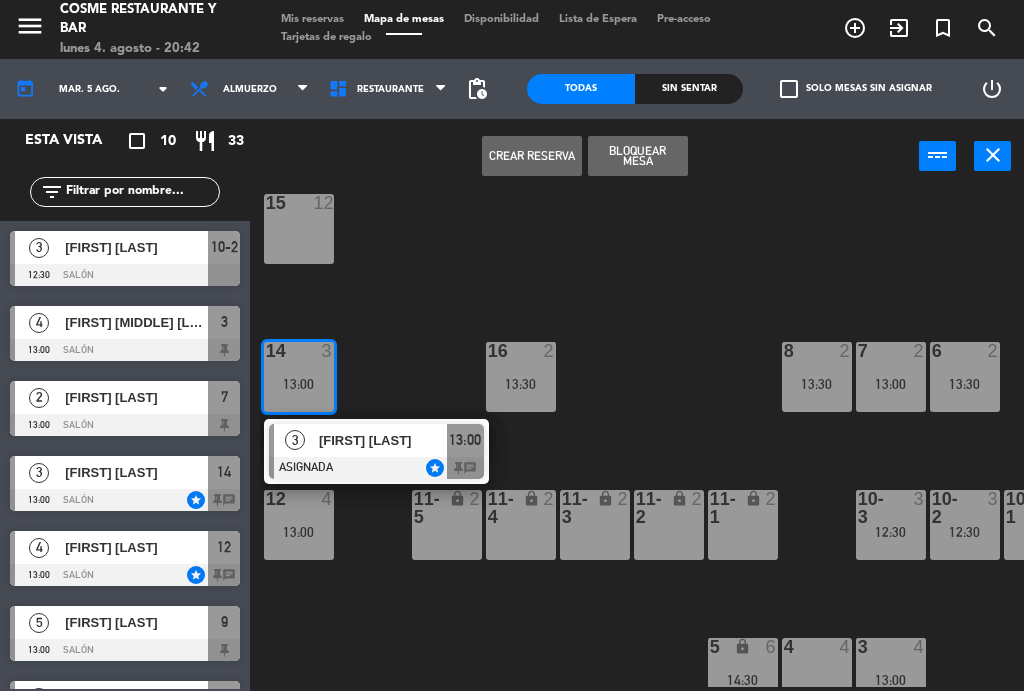 click on "B1 lock  2  B2 lock  2  B3 lock  2  B4 lock  2  15  12  14  3   [HH]:[MM]   3   [FIRST] [LAST]   ASIGNADA  star [HH]:[MM] chat 8  2   [HH]:[MM]  7  2   [HH]:[MM]  6  2   [HH]:[MM]  1 lock  6  16  2   [HH]:[MM]  P2  8  P1  14  2  2  12  4   [HH]:[MM]  10-1  2  9  5   [HH]:[MM]  T1 lock  6  T2 lock  6  11-1 lock  2  11-2 lock  2  11-3 lock  2  11-4 lock  2  11-5 lock  2  T3 lock  6  10-2  3   [HH]:[MM]  10-3  3   [HH]:[MM]  T2-2 lock  2  3  4   [HH]:[MM]  4  4  5 lock  6   [HH]:[MM]" 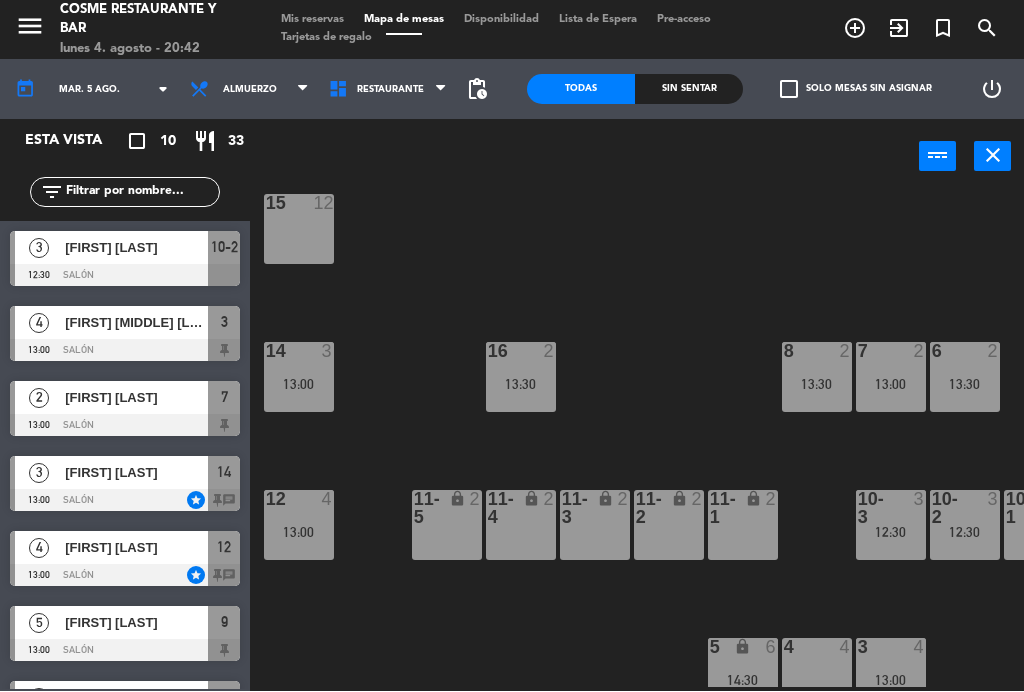 click on "13:00" at bounding box center (299, 533) 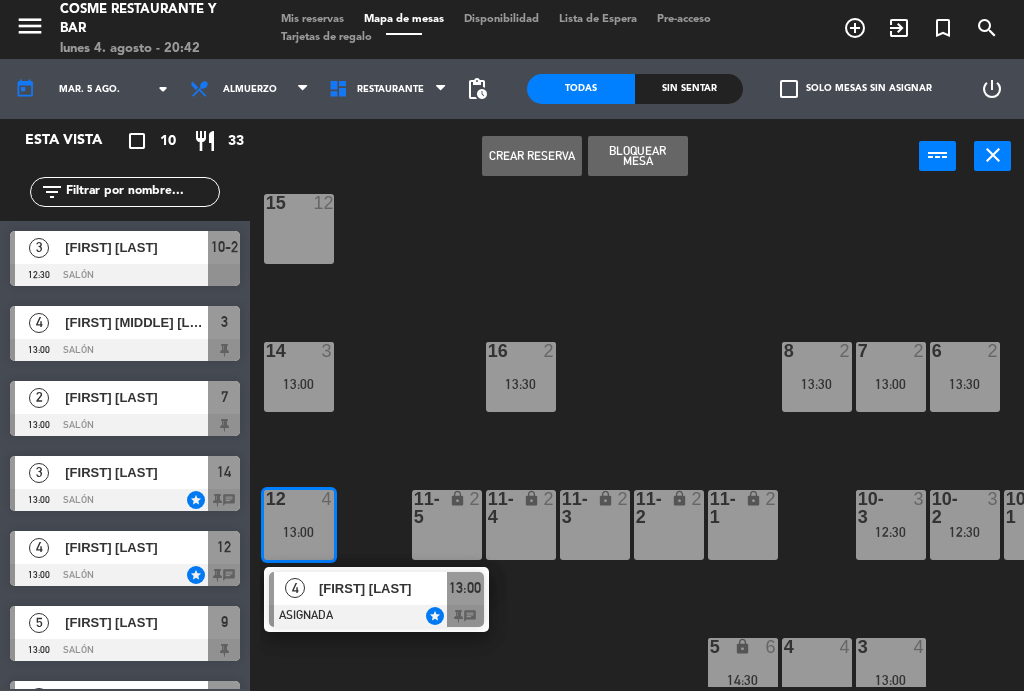 click on "[FIRST] [LAST]" at bounding box center [383, 589] 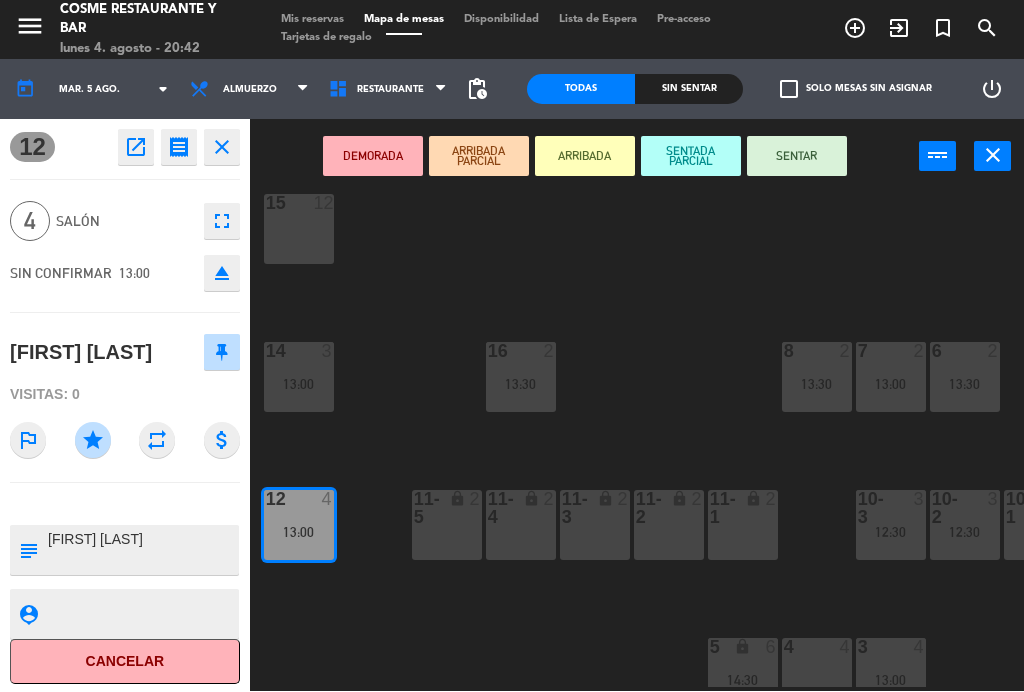 scroll, scrollTop: 0, scrollLeft: 0, axis: both 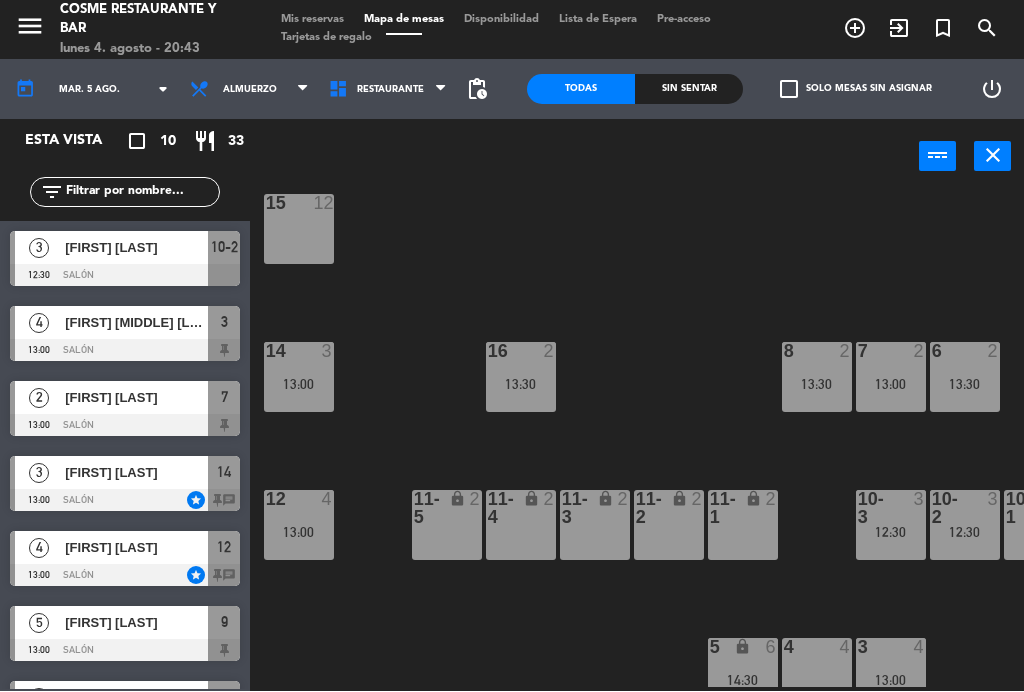click on "mar. 5 ago." 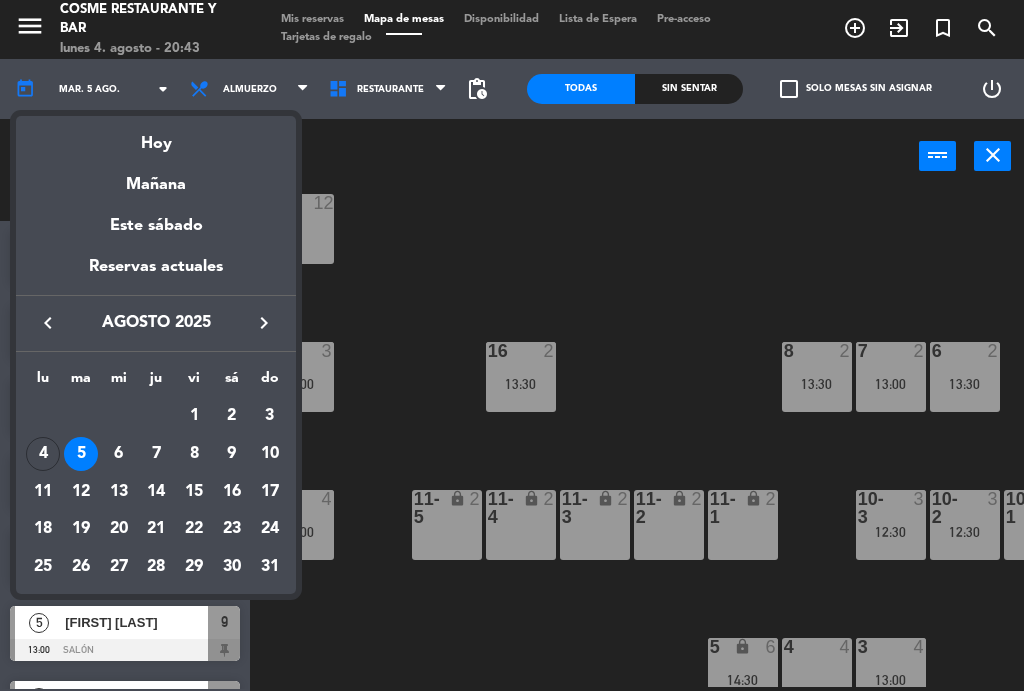 click on "Hoy" at bounding box center [156, 137] 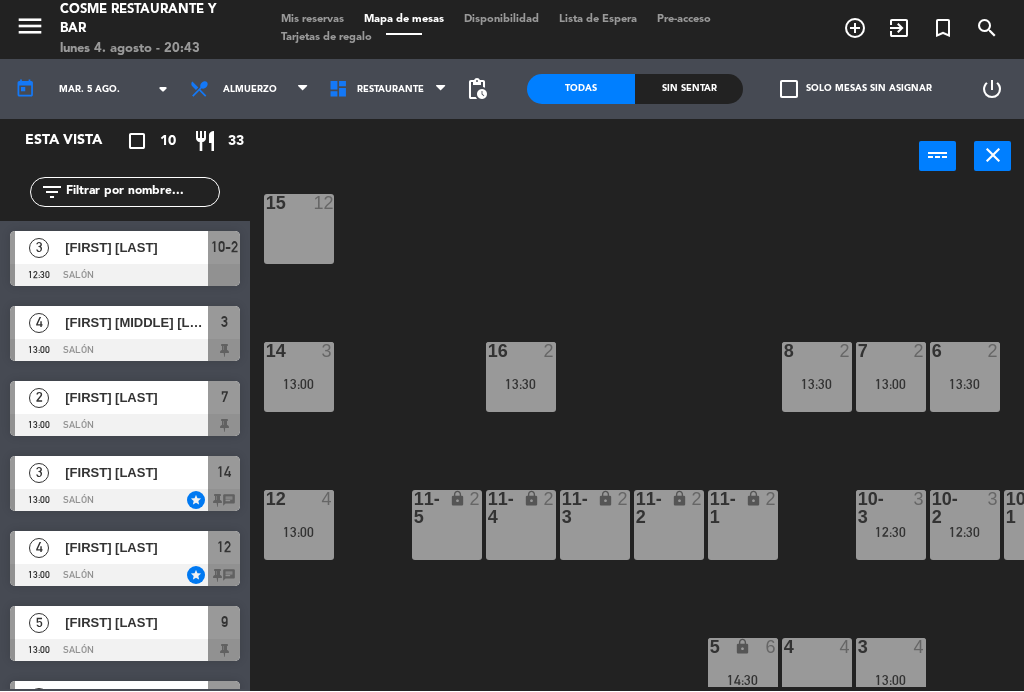 type on "lun. 4 ago." 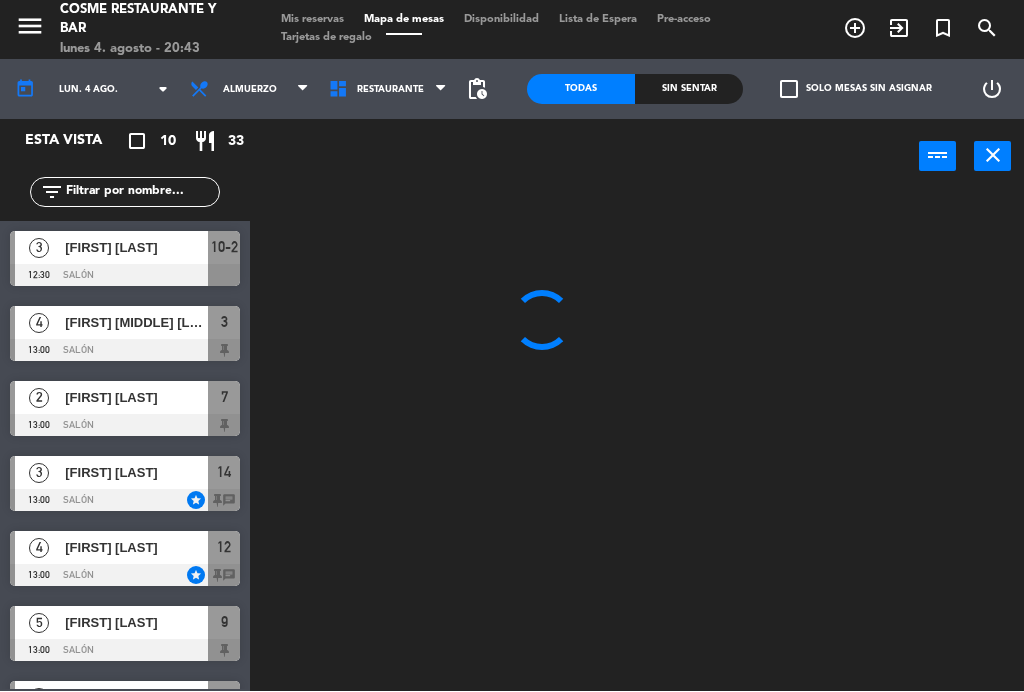 scroll, scrollTop: 0, scrollLeft: 0, axis: both 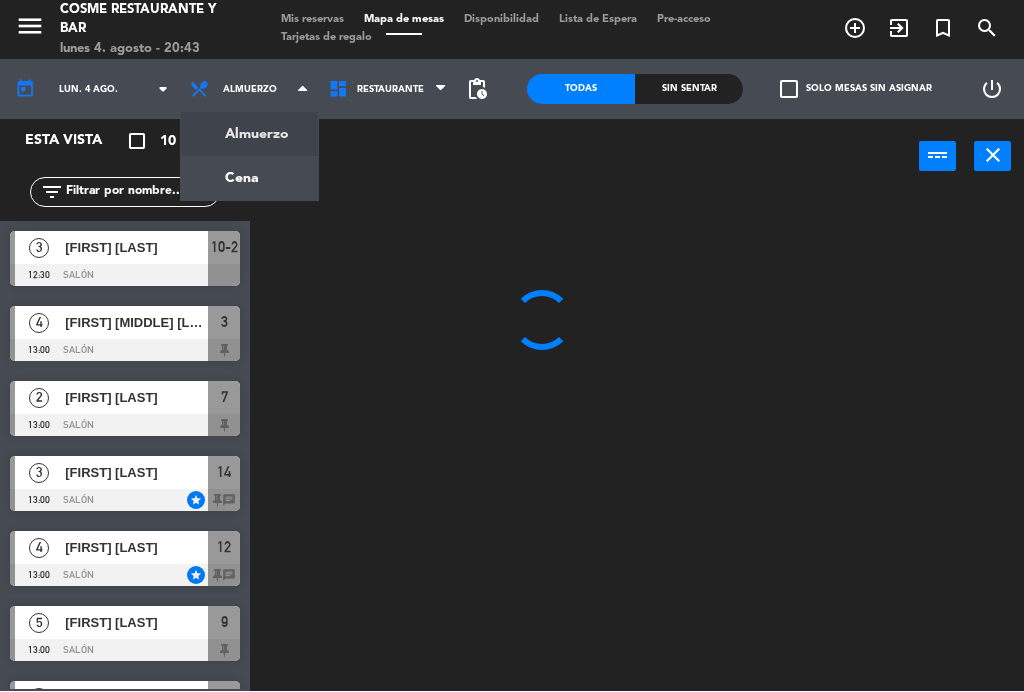 click on "menu  Cosme Restaurante y Bar   lunes [DD]. [MMM] - [HH]:[MM]   Mis reservas   Mapa de mesas   Disponibilidad   Lista de Espera   Pre-acceso   Tarjetas de regalo  add_circle_outline exit_to_app turned_in_not search today    lun. [DD] [MMM]. arrow_drop_down  Almuerzo  Cena  Almuerzo  Almuerzo  Cena  Restaurante   Restaurante   Restaurante  pending_actions  Todas  Sin sentar  check_box_outline_blank   Solo mesas sin asignar   power_settings_new   Esta vista   crop_square  [NUMBER]  restaurant  [NUMBER] filter_list  3   [FIRST] [LAST]   [HH]:[MM]   Salón 10-2  4   [FIRST] [LAST]   [HH]:[MM]   Salón 3  2   [FIRST] [LAST]   [HH]:[MM]   Salón 7  3   [FIRST] [LAST]   [HH]:[MM]   Salón star 14 chat  4   [FIRST] [LAST]   [HH]:[MM]   Salón star 12 chat  5   [FIRST] [LAST] / Lumu   [HH]:[MM]   Salón 9  2   [FIRST] [LAST]   [HH]:[MM]   Salón 8  2   [FIRST] [LAST]   [HH]:[MM]   Salón 6  2   [FIRST] [LAST]   [HH]:[MM]   Salón 16  6   [FIRST] [LAST]   [HH]:[MM]   Salón star 5 chat power_input close" 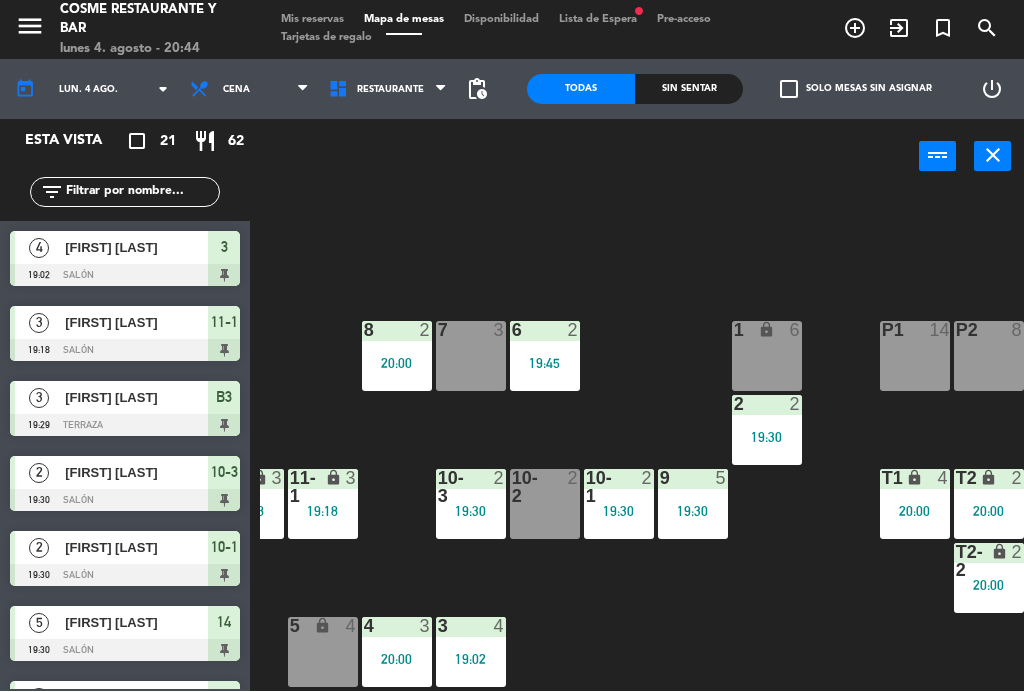 scroll, scrollTop: 127, scrollLeft: 422, axis: both 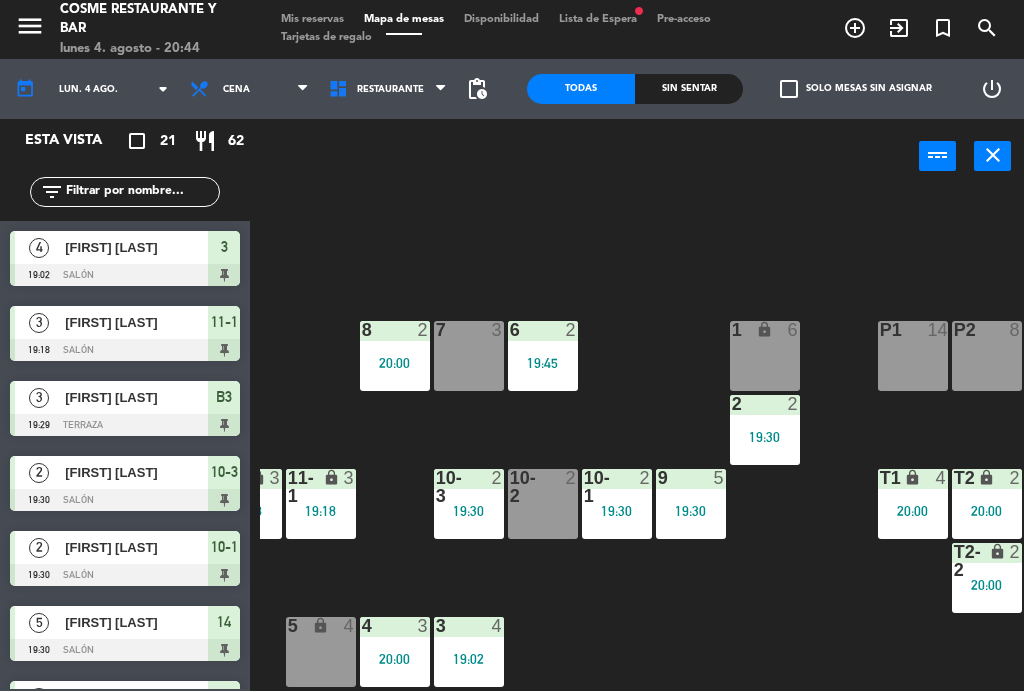 click at bounding box center (616, 488) 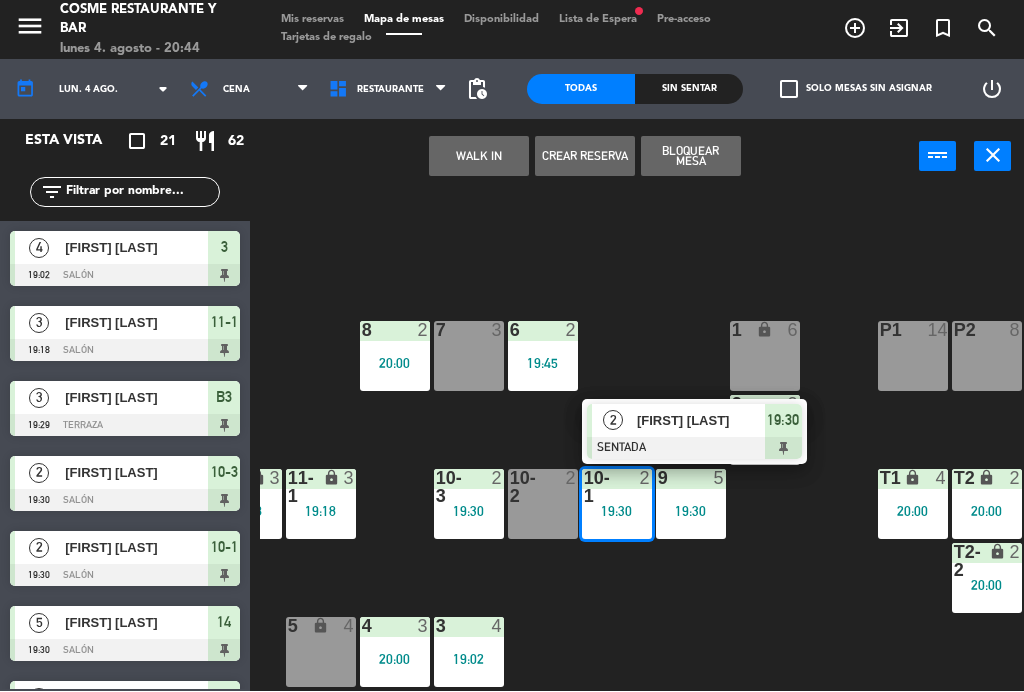 click on "[FIRST] [LAST]" at bounding box center [700, 421] 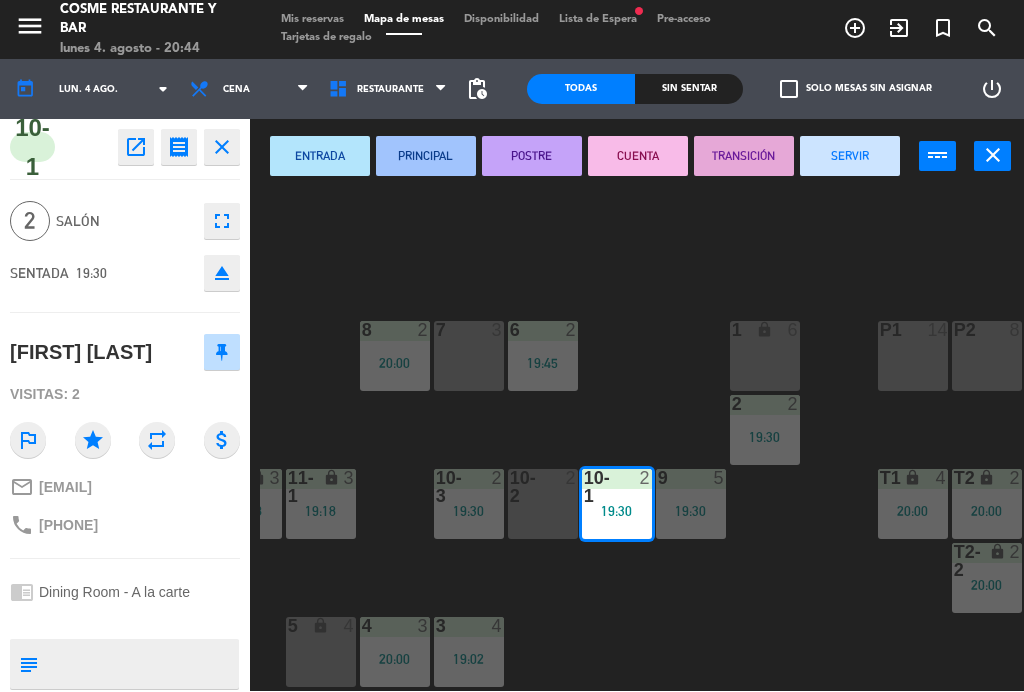 click on "SERVIR" at bounding box center (850, 157) 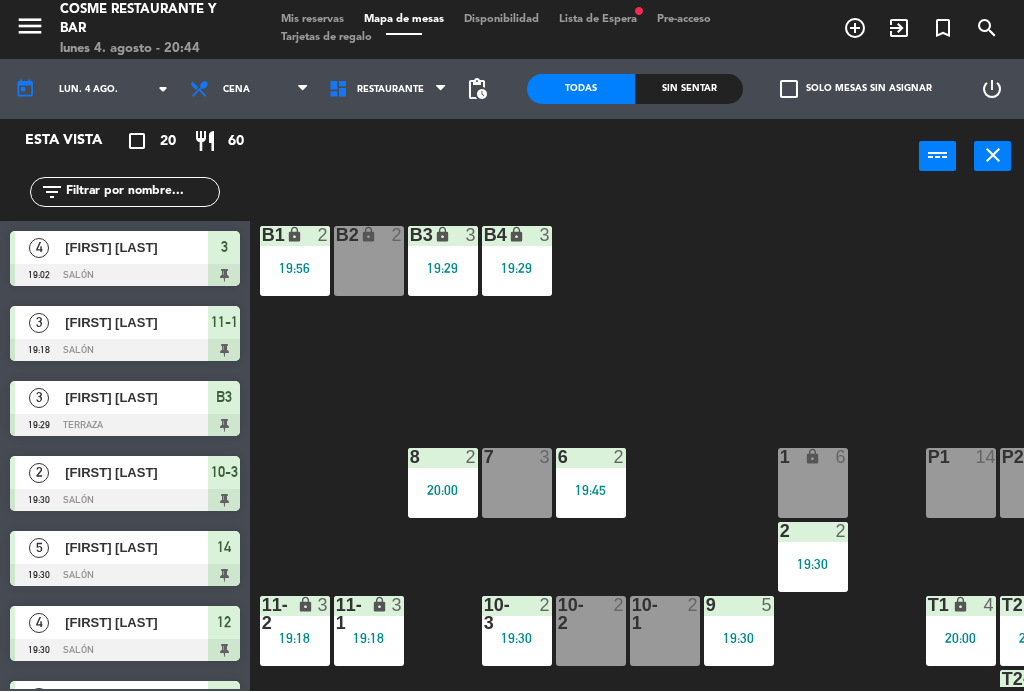 scroll, scrollTop: 0, scrollLeft: 374, axis: horizontal 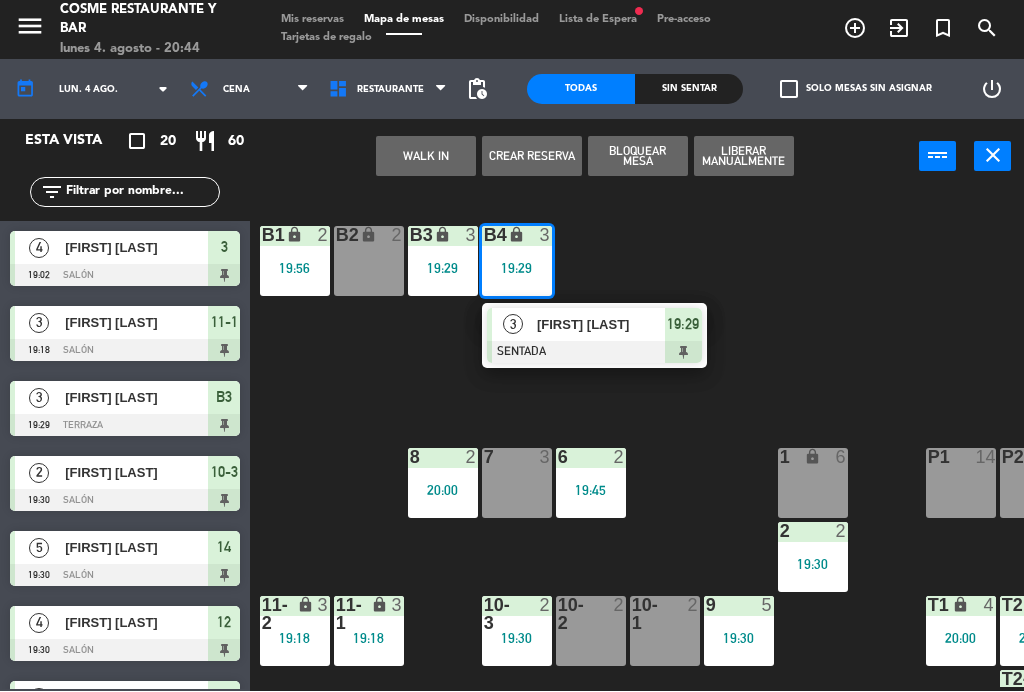 click on "[FIRST] [LAST]" at bounding box center (601, 325) 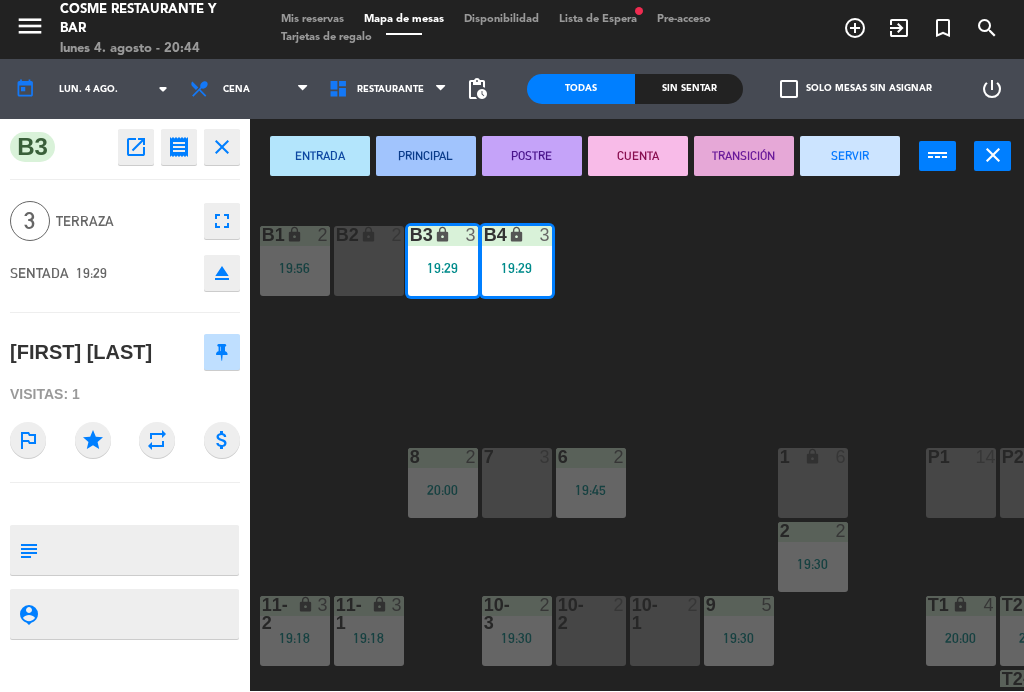 click on "SERVIR" at bounding box center (850, 157) 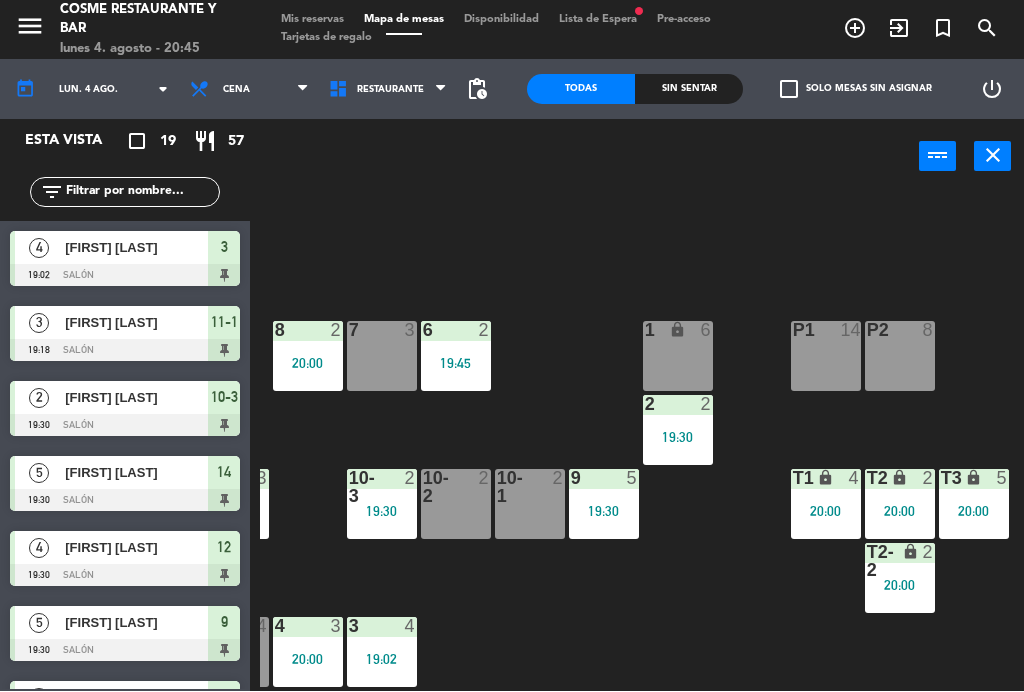 scroll, scrollTop: 127, scrollLeft: 509, axis: both 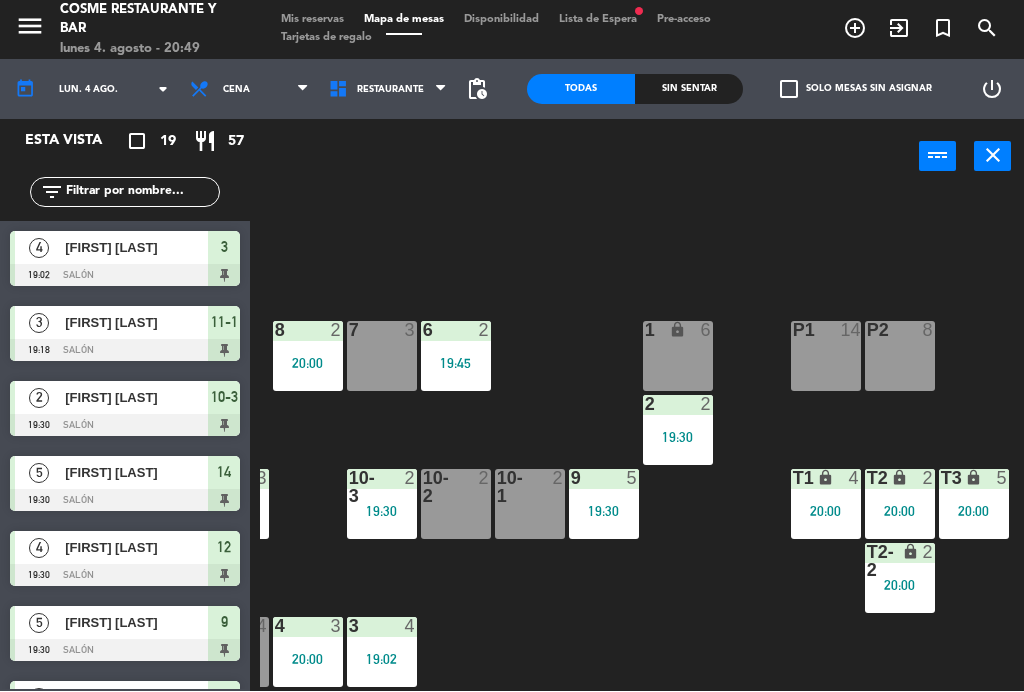 click on "Cena" at bounding box center (249, 90) 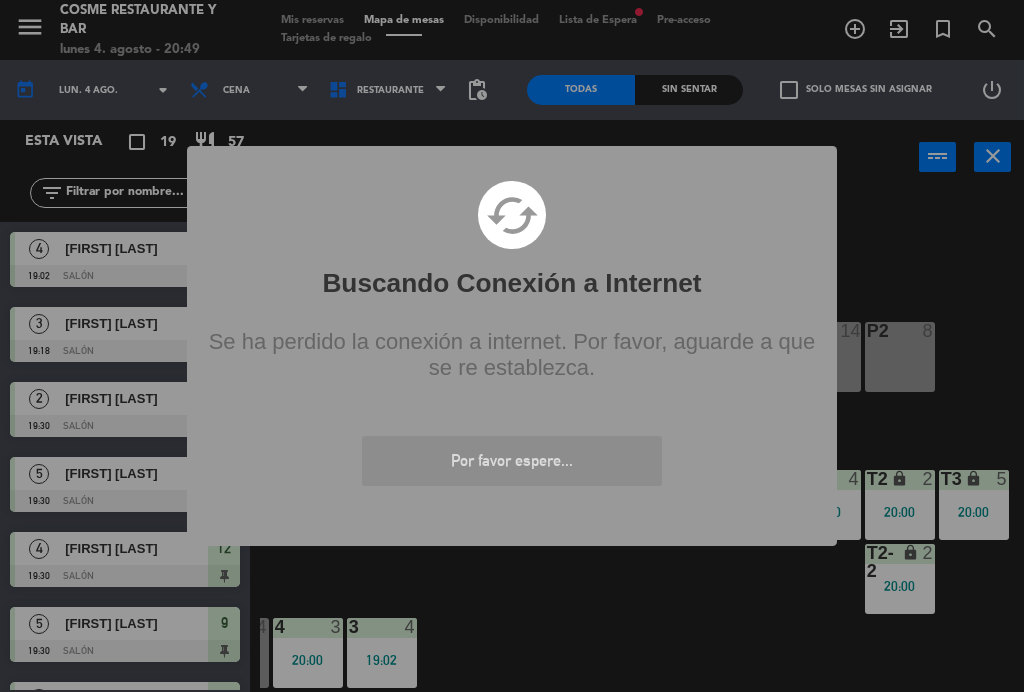 click on "? ! i     Buscando Conexión a Internet × cached Se ha perdido la conexión a internet. Por favor, aguarde a que se re establezca. Por favor espere... OK Cancel" at bounding box center (512, 346) 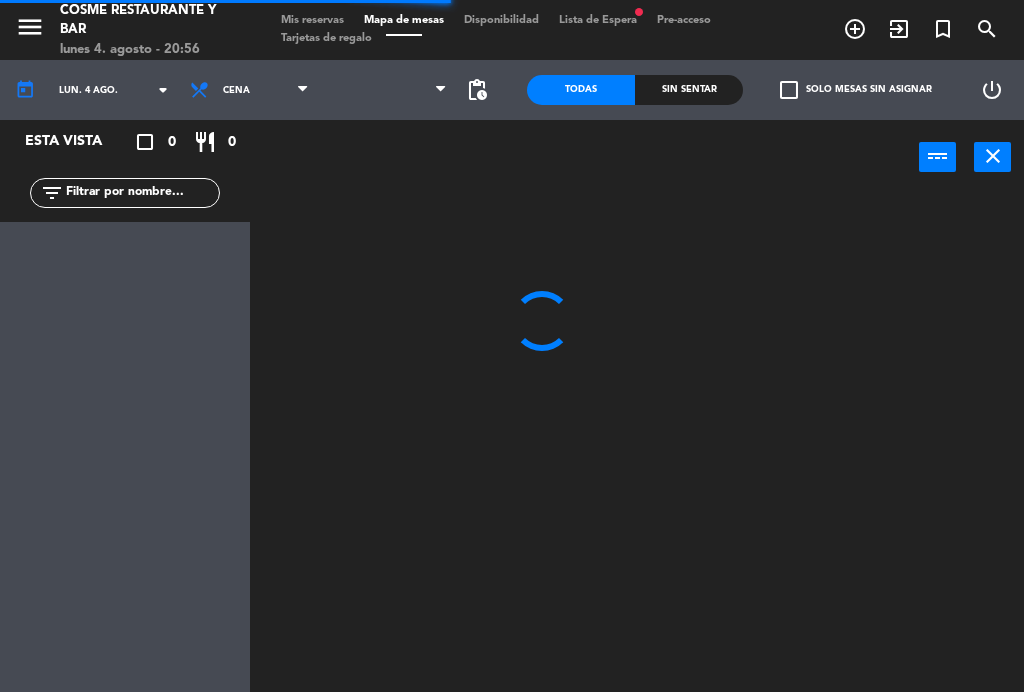 scroll, scrollTop: 0, scrollLeft: 0, axis: both 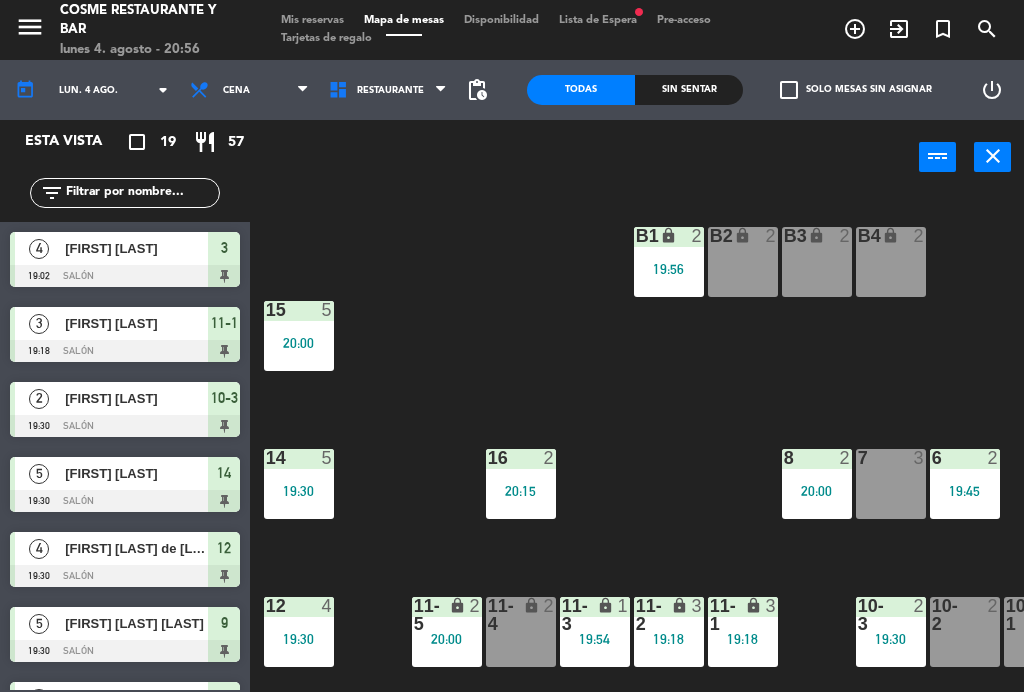 click on "19:54" at bounding box center (595, 639) 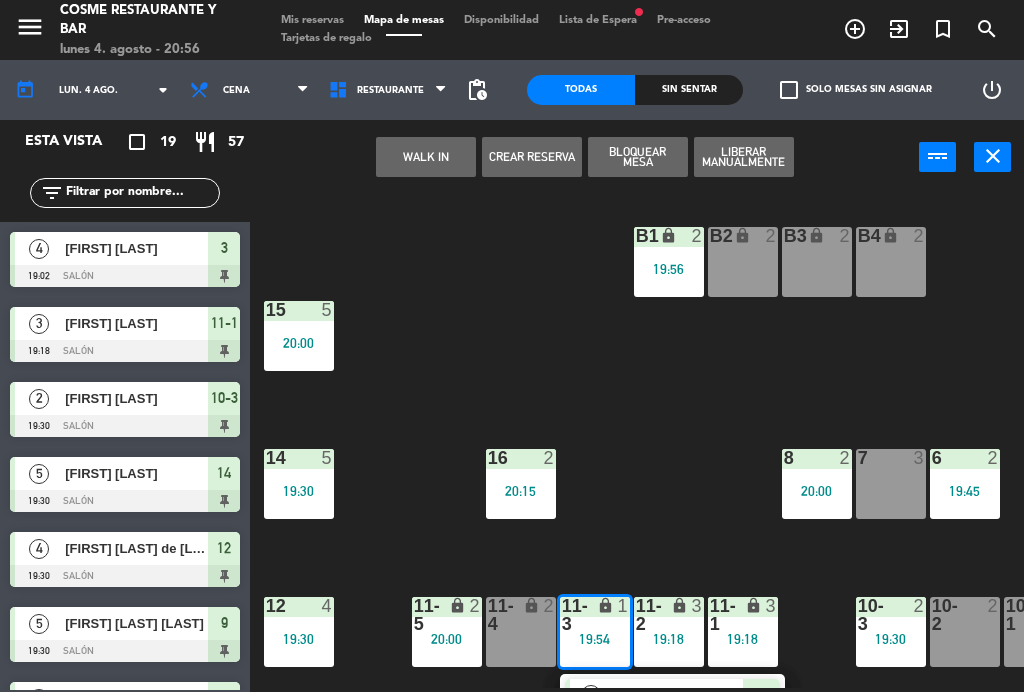 click on "[FIRST] [LAST]" at bounding box center [679, 695] 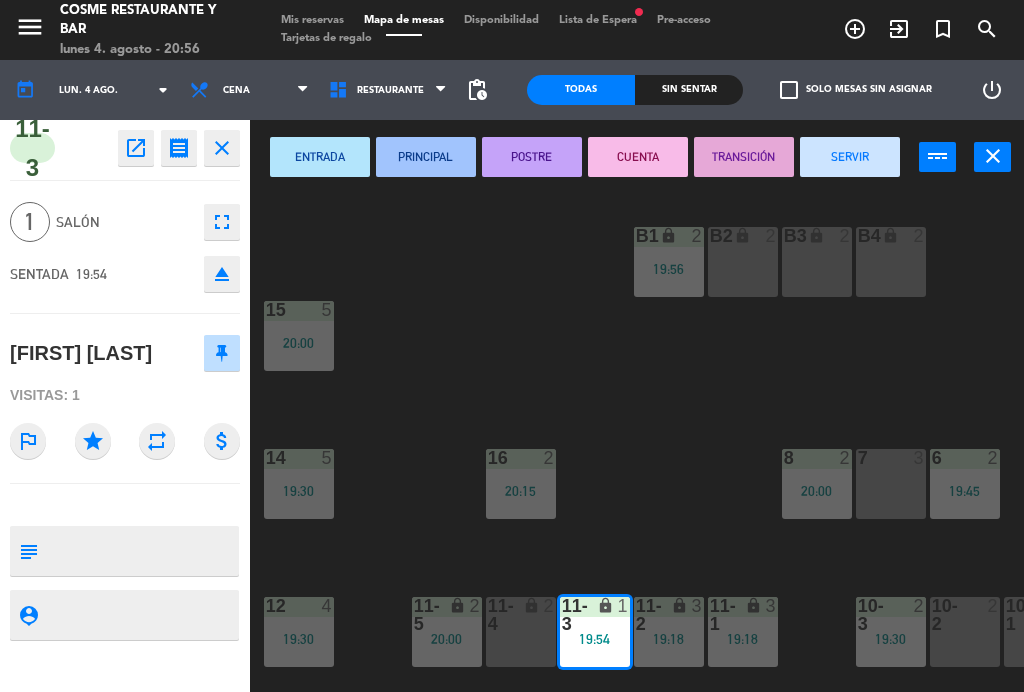 click on "SERVIR" at bounding box center [850, 157] 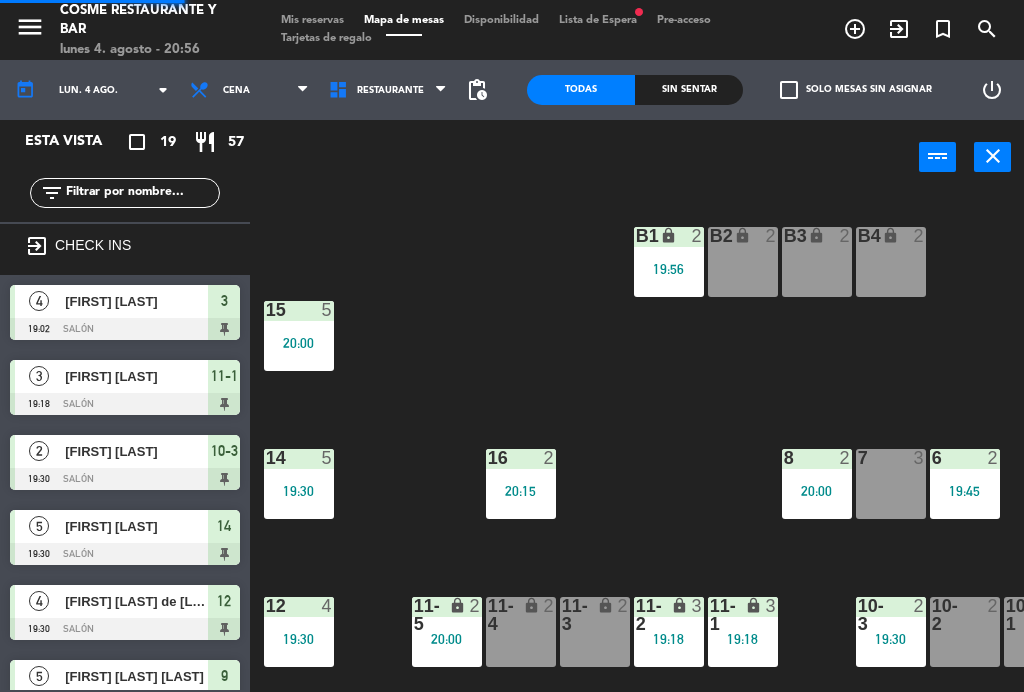 scroll, scrollTop: 0, scrollLeft: 0, axis: both 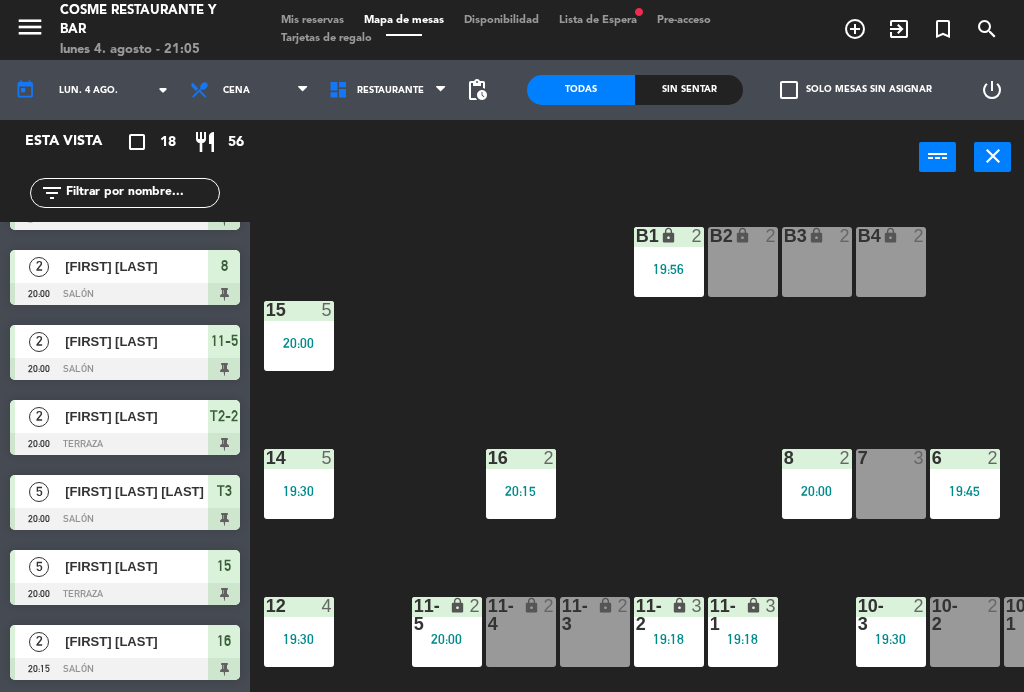 click on "19:56" at bounding box center [669, 269] 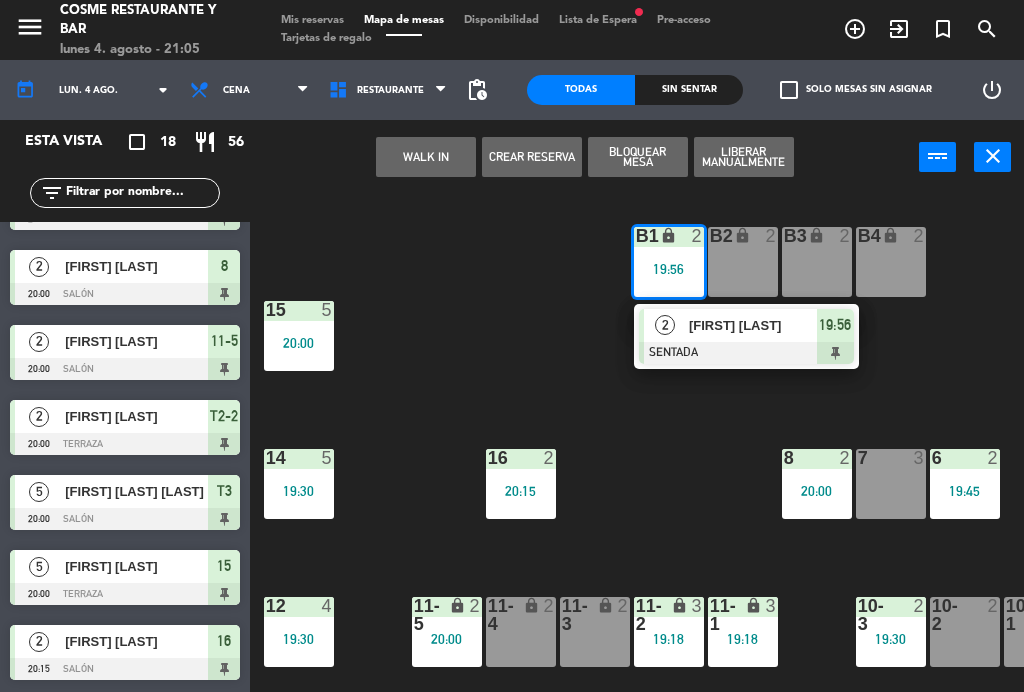 click on "[FIRST] [LAST]" at bounding box center [752, 325] 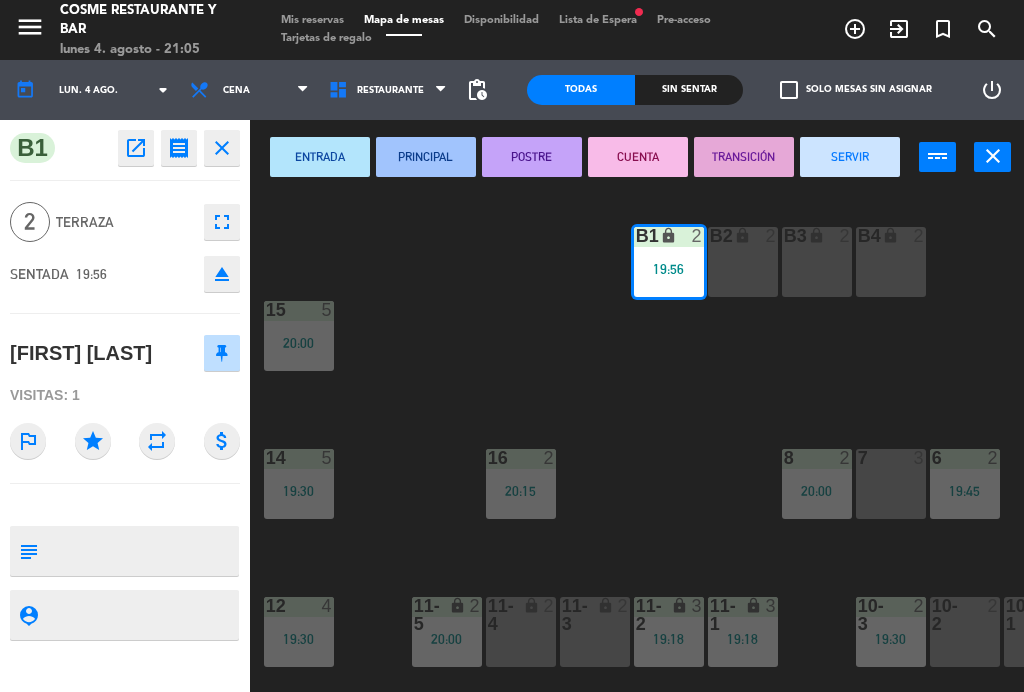 click on "SERVIR" at bounding box center (850, 157) 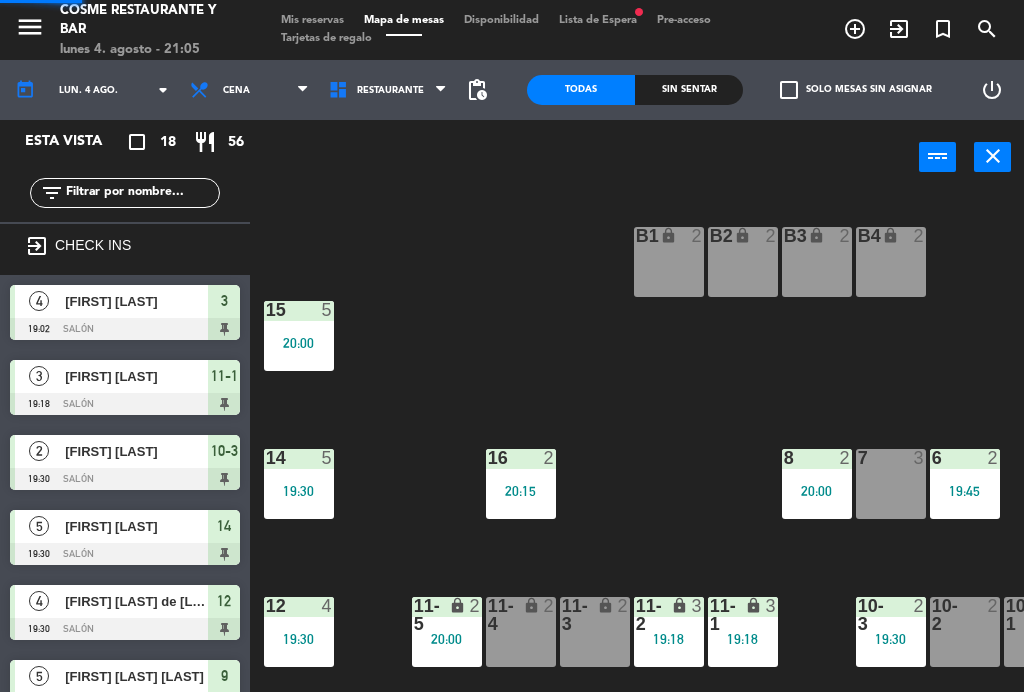 scroll, scrollTop: 0, scrollLeft: 0, axis: both 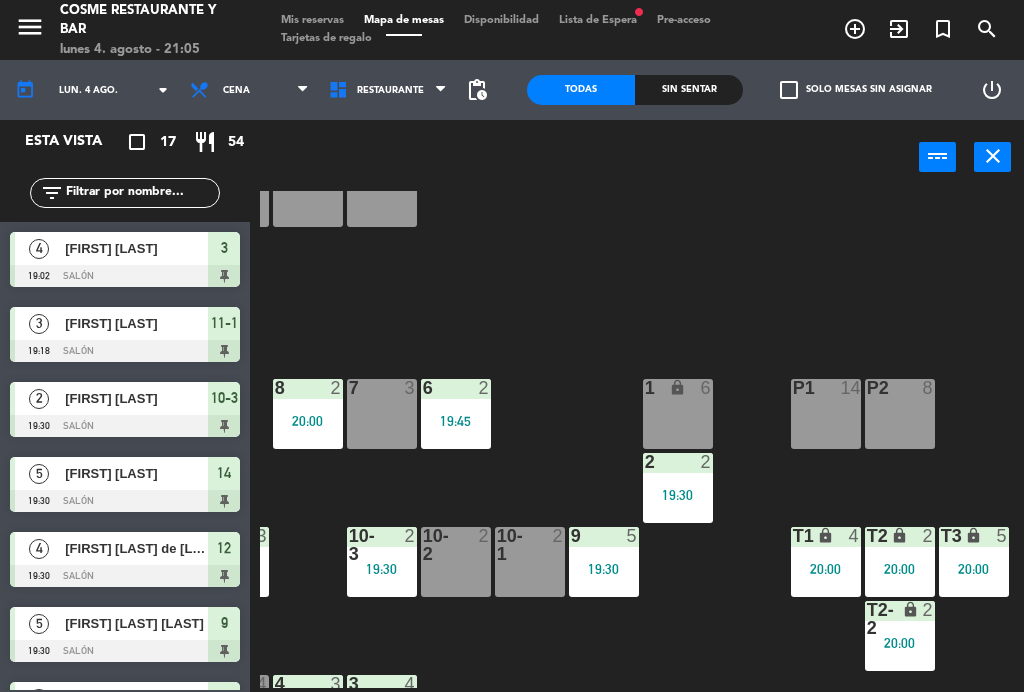 click on "2  2   19:30" at bounding box center (678, 488) 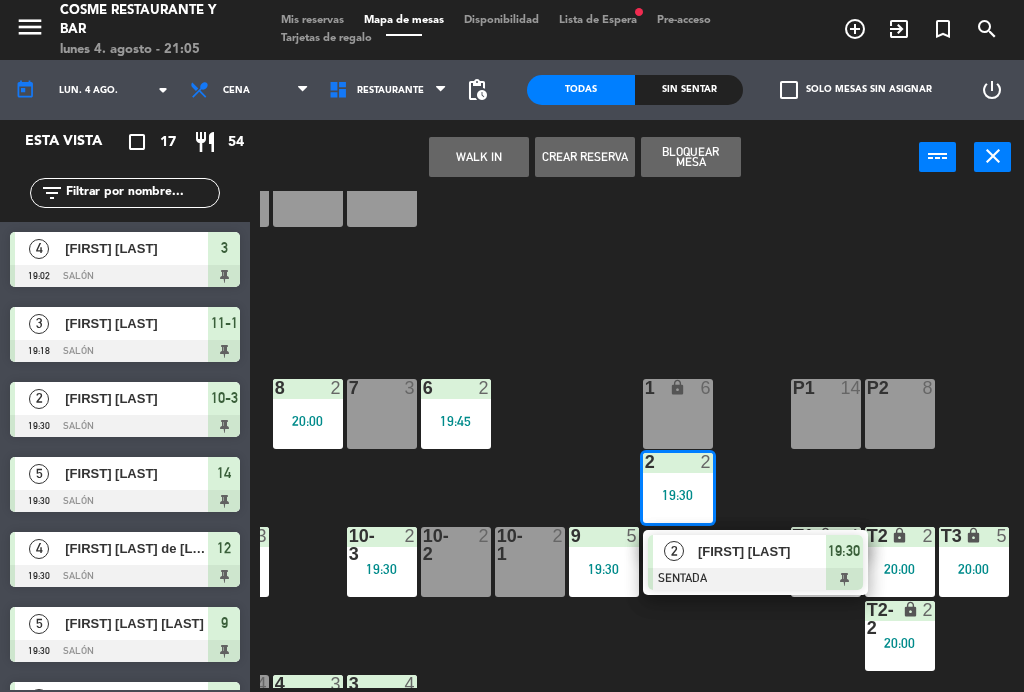 click on "[FIRST] [LAST]" at bounding box center [762, 551] 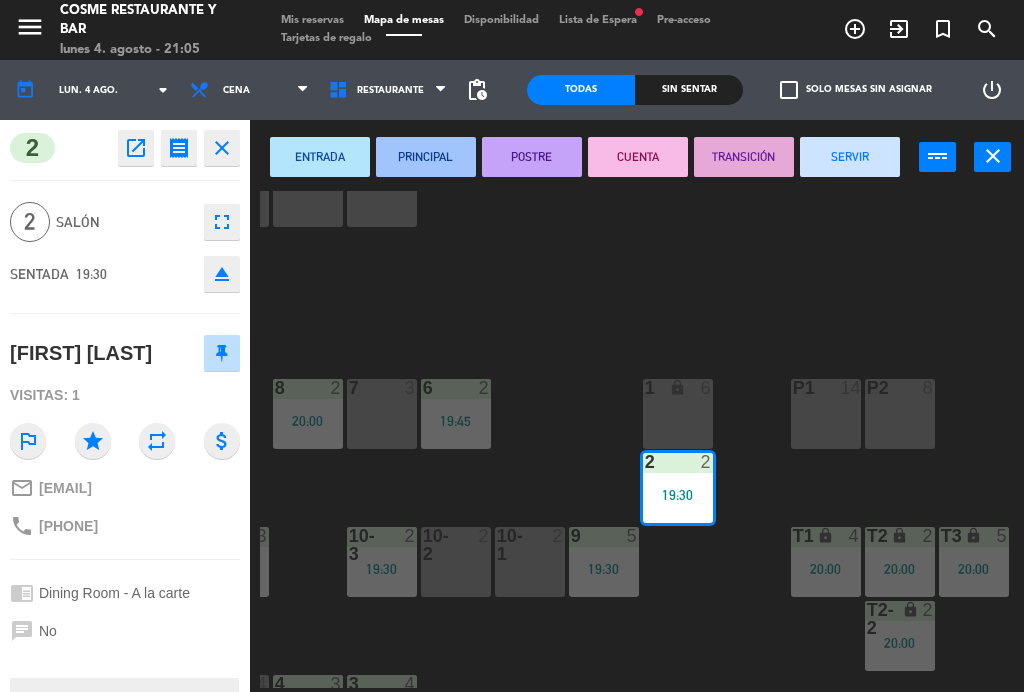 click on "SERVIR" at bounding box center (850, 157) 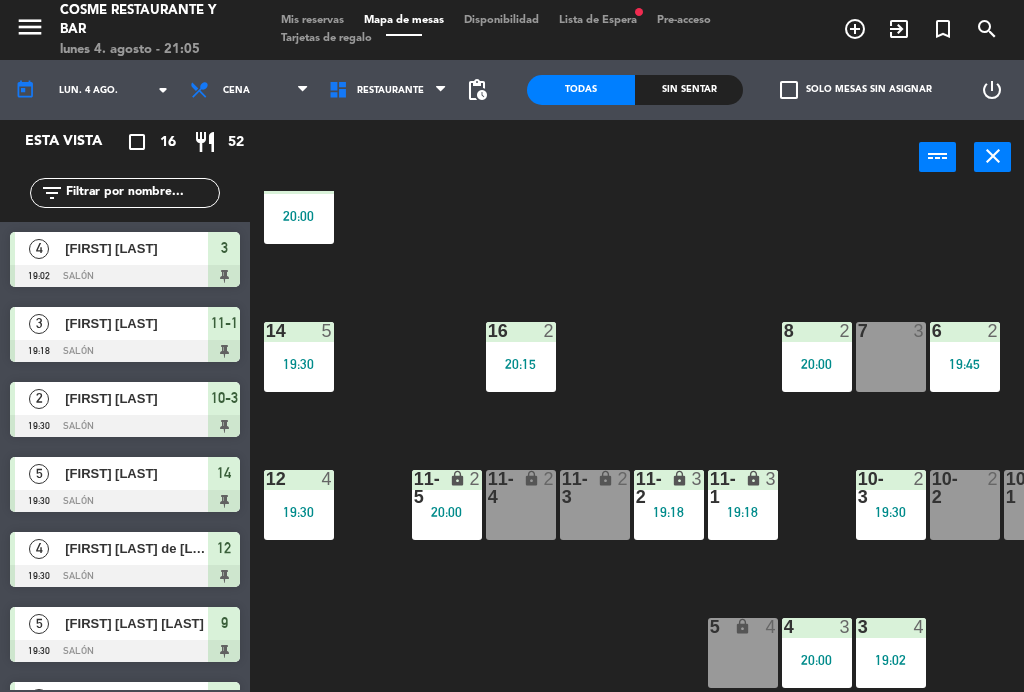 scroll, scrollTop: 127, scrollLeft: 0, axis: vertical 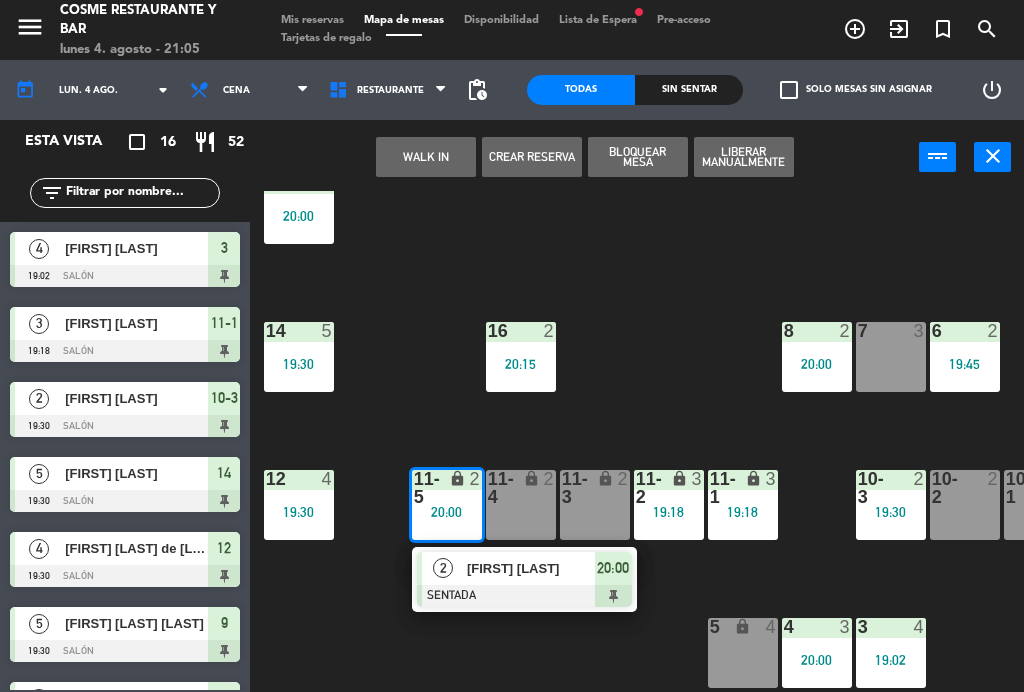 click on "[FIRST] [LAST]" at bounding box center [531, 568] 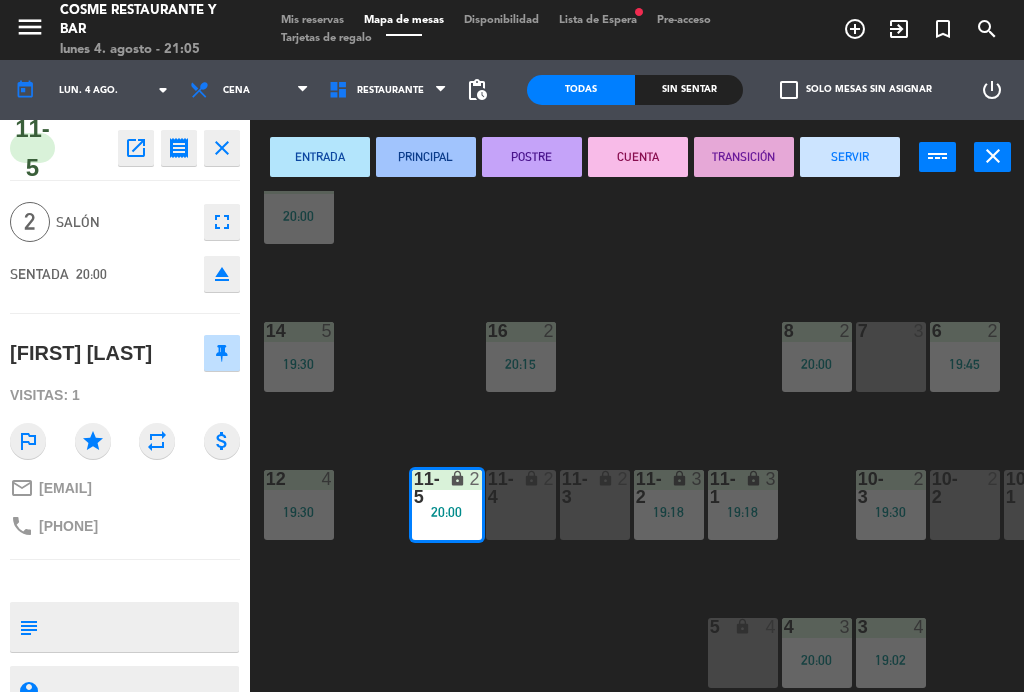 click on "SERVIR" at bounding box center (850, 157) 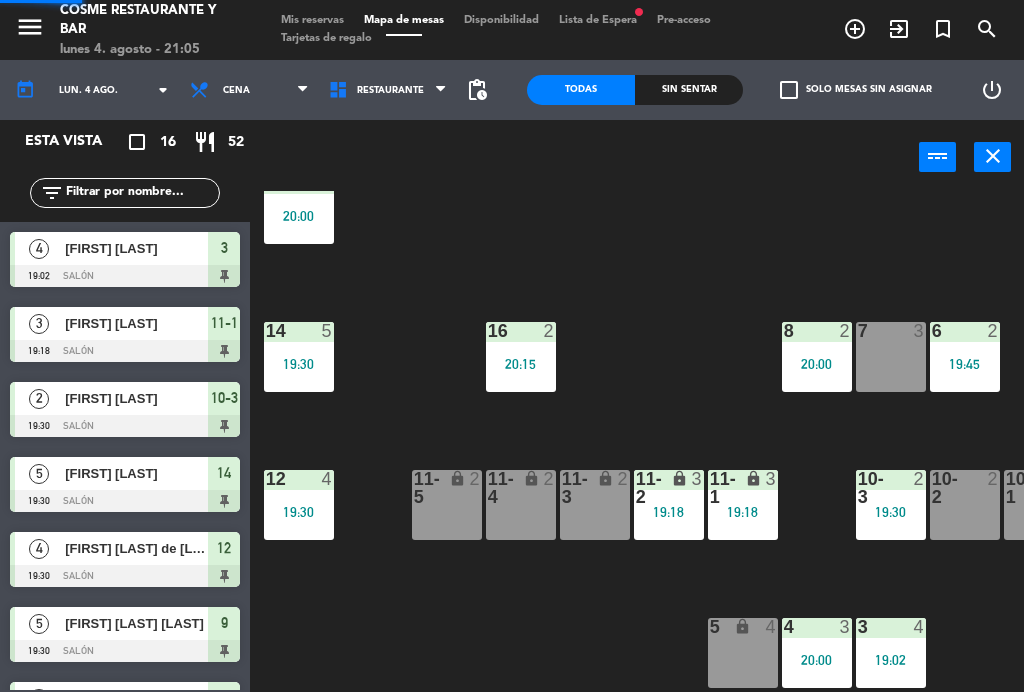 scroll, scrollTop: 0, scrollLeft: 0, axis: both 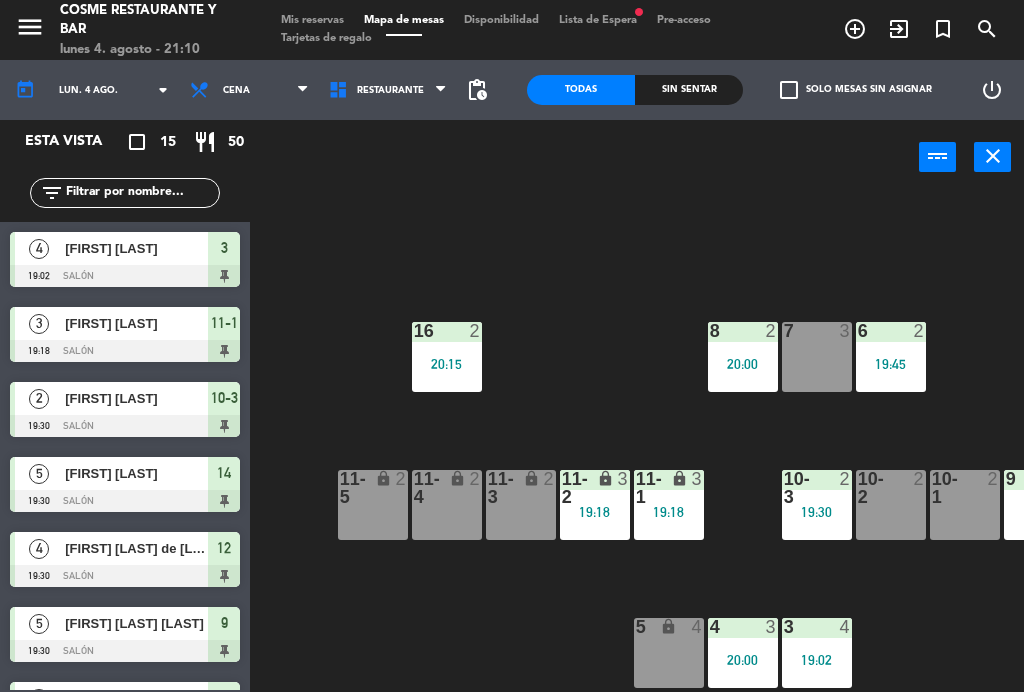 click at bounding box center (816, 488) 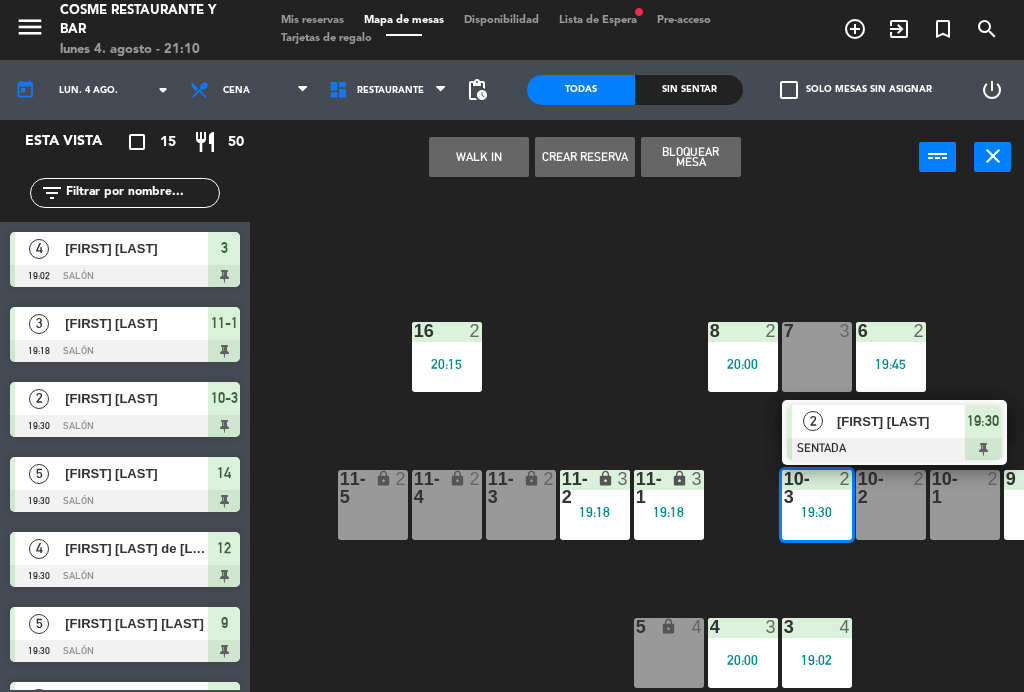 click on "[FIRST] [LAST]" at bounding box center (901, 421) 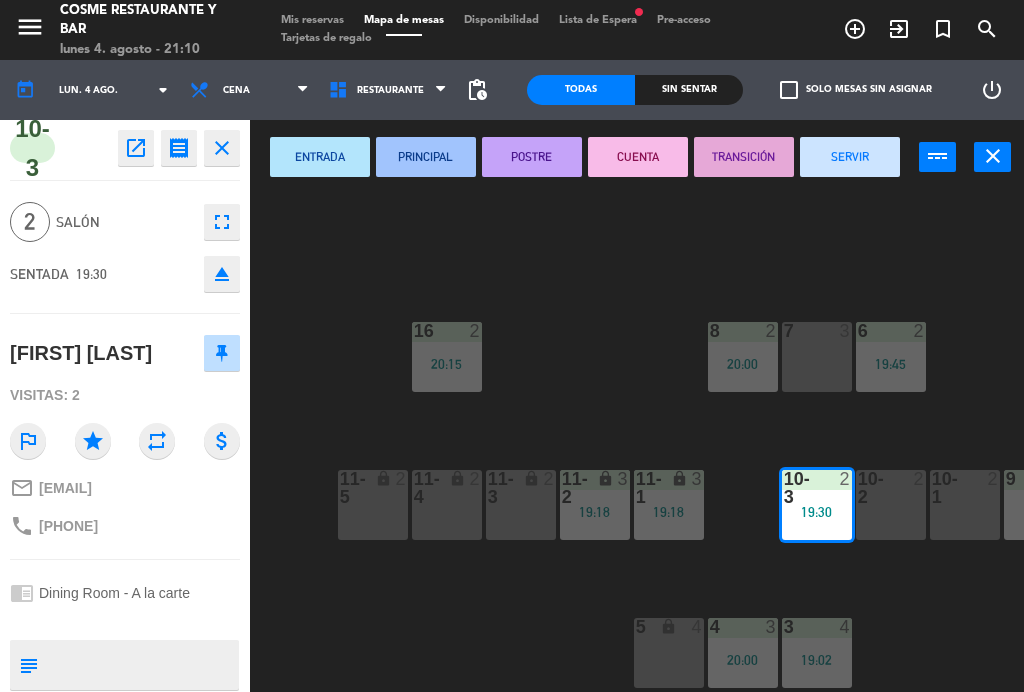 click on "SERVIR" at bounding box center [850, 157] 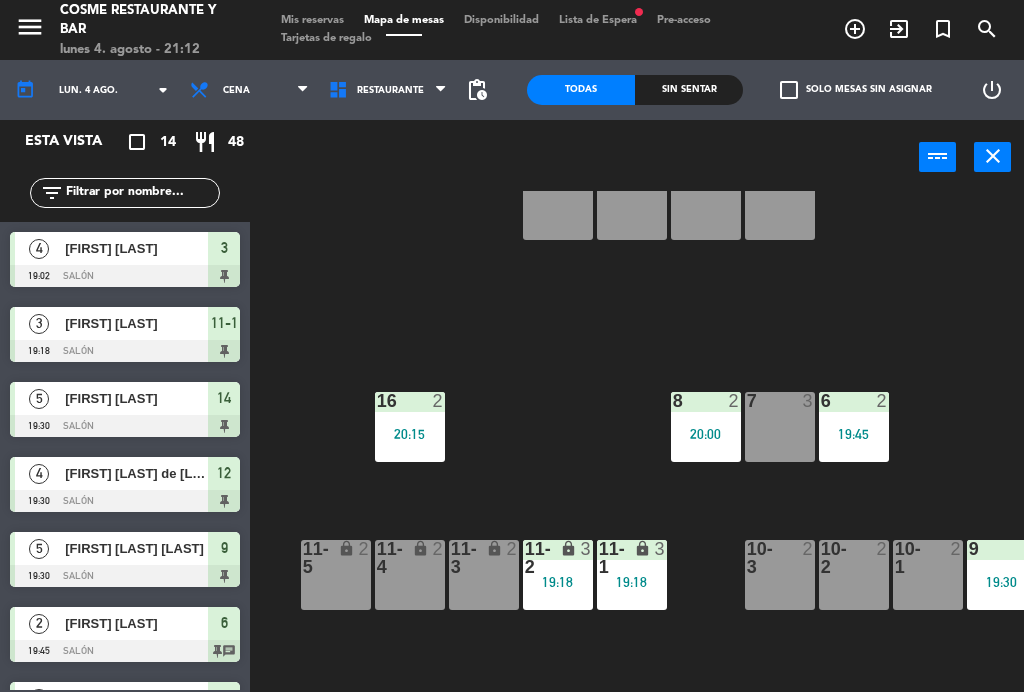 scroll, scrollTop: 74, scrollLeft: 142, axis: both 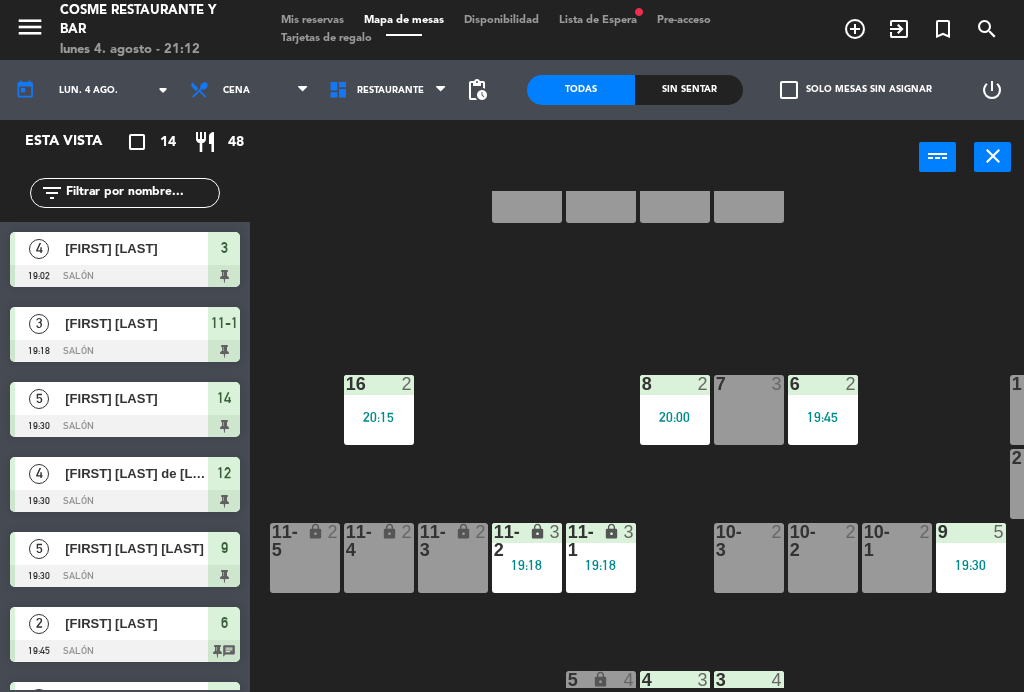 click on "6  2   19:45" at bounding box center (823, 410) 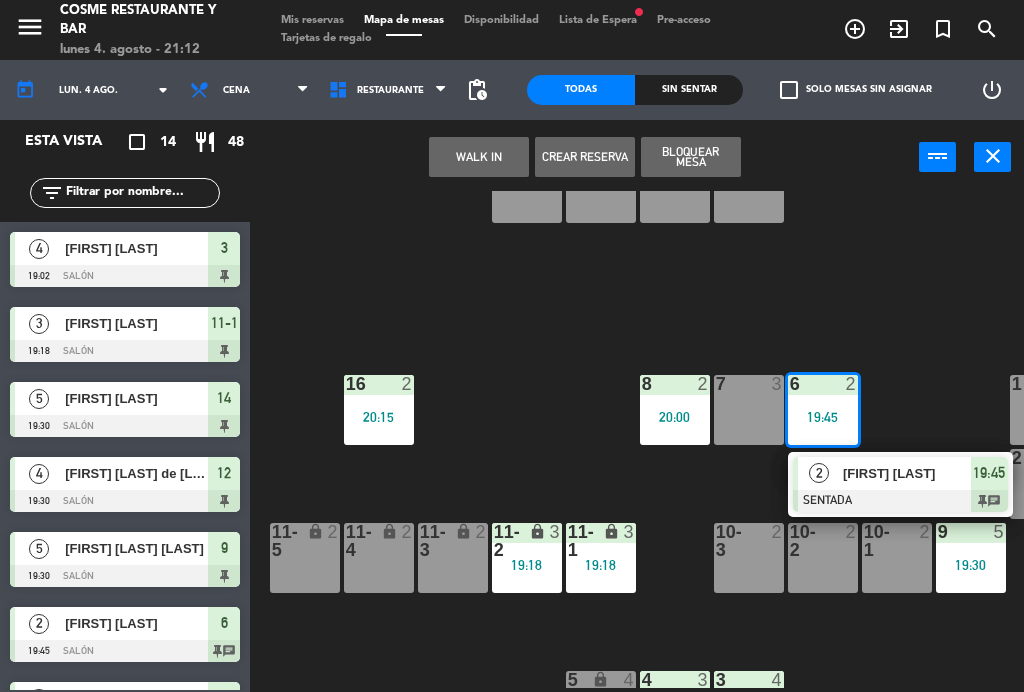 click on "[FIRST] [LAST]" at bounding box center (906, 473) 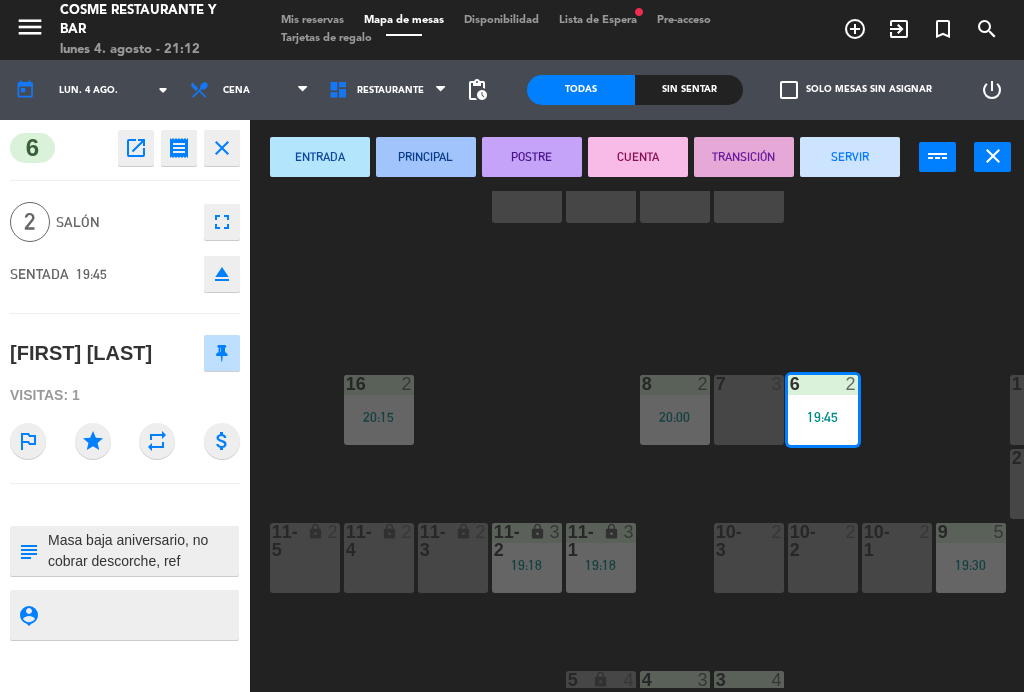 click on "SERVIR" at bounding box center [850, 157] 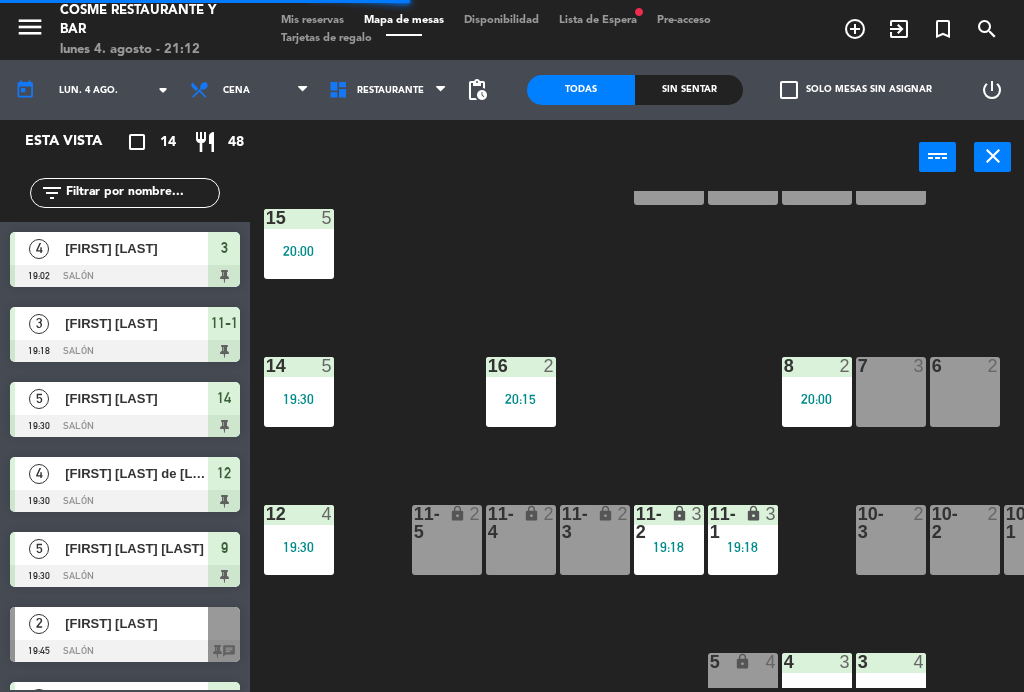scroll, scrollTop: 93, scrollLeft: 0, axis: vertical 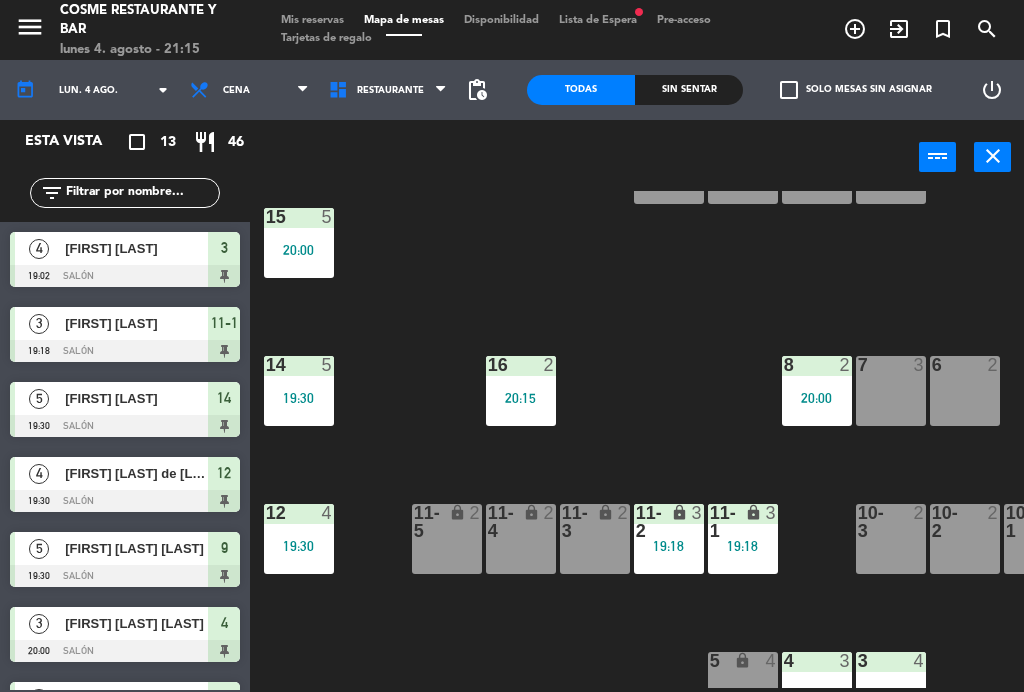 click on "20:00" at bounding box center (817, 398) 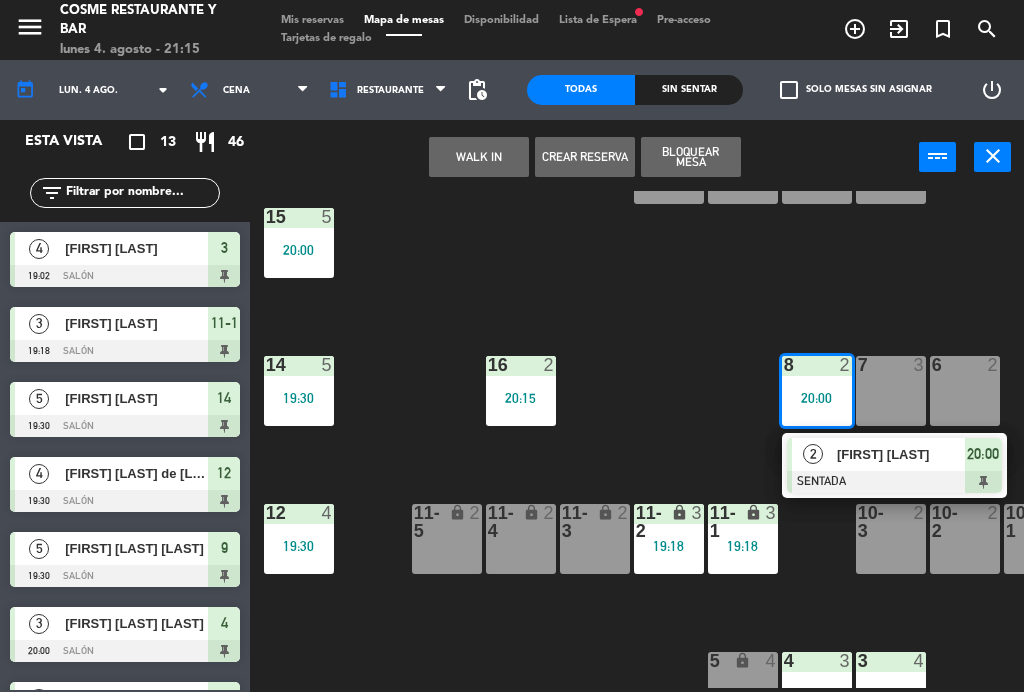 click on "[FIRST] [LAST]" at bounding box center (901, 454) 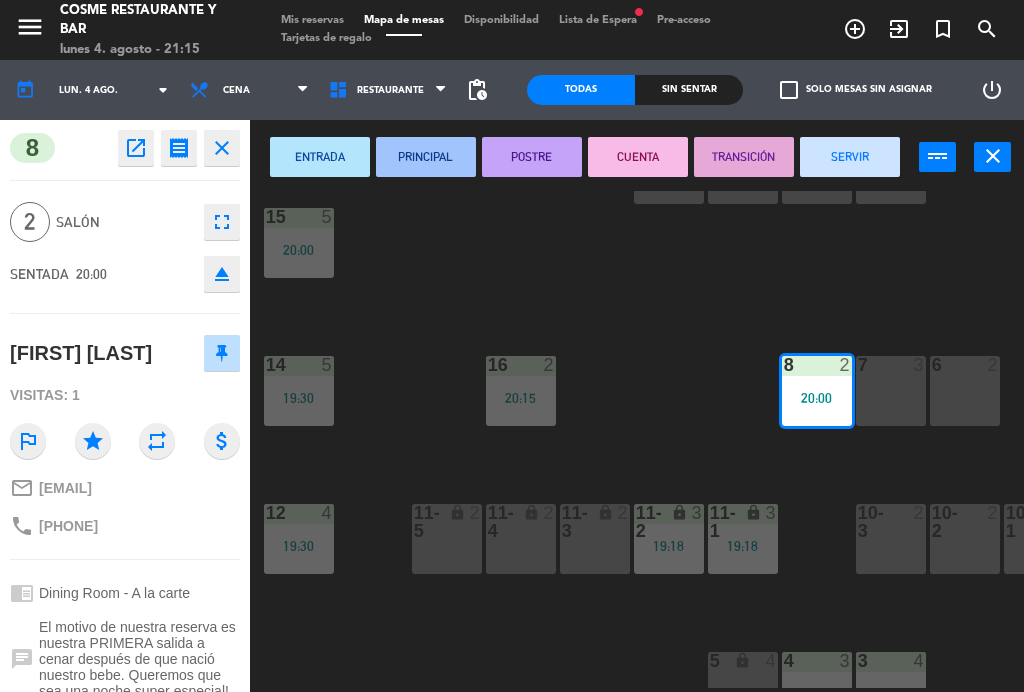 click on "SERVIR" at bounding box center [850, 157] 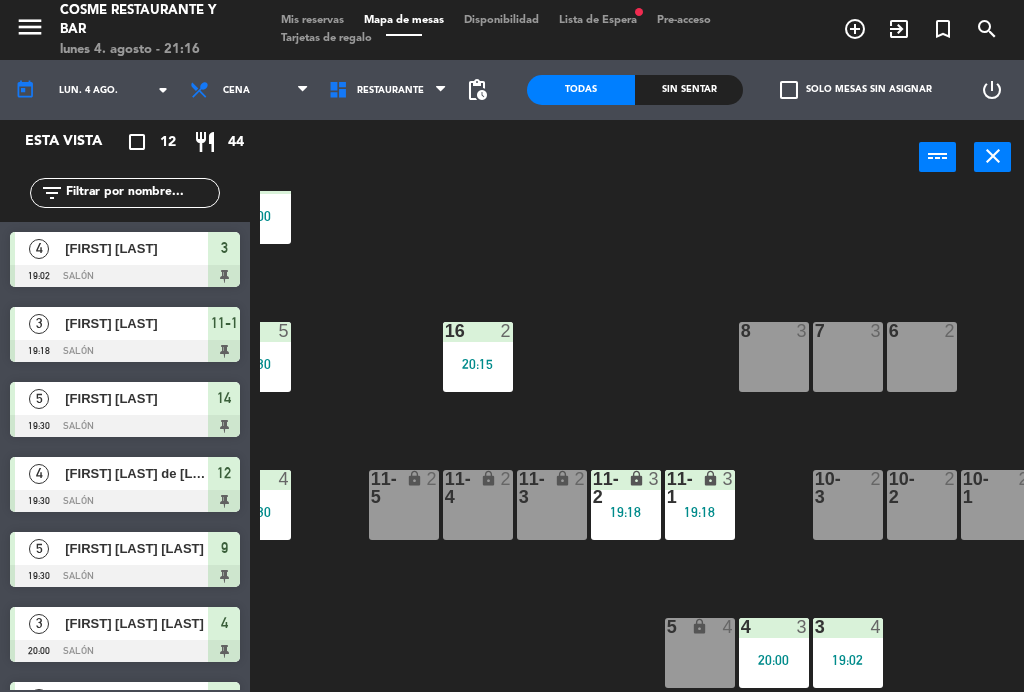 scroll, scrollTop: 127, scrollLeft: 45, axis: both 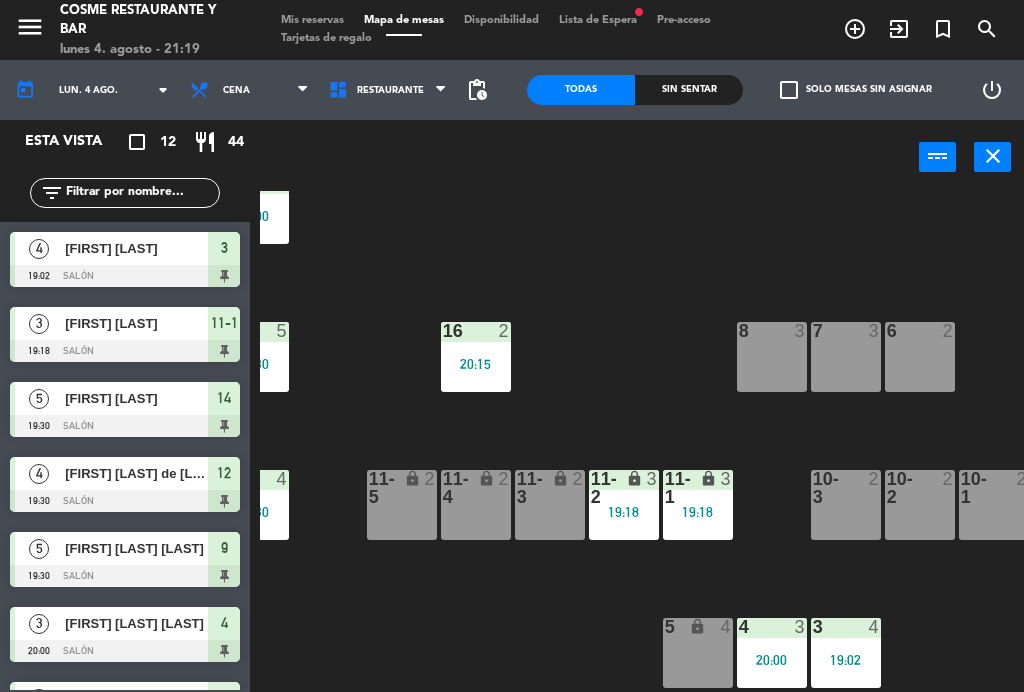 click on "lun. 4 ago." 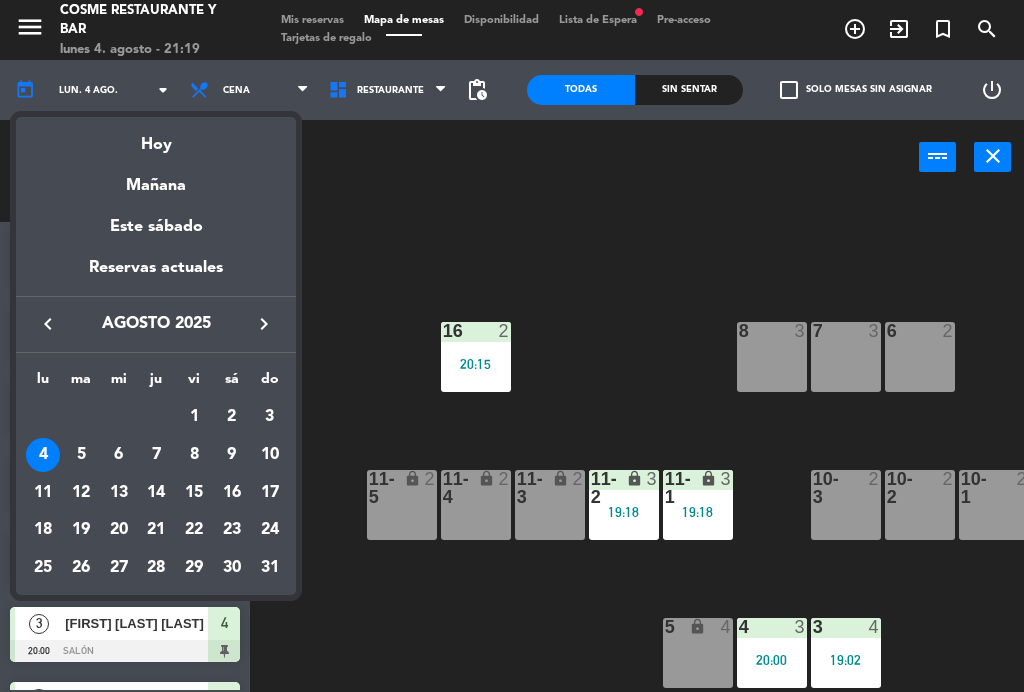 click on "6" at bounding box center [119, 455] 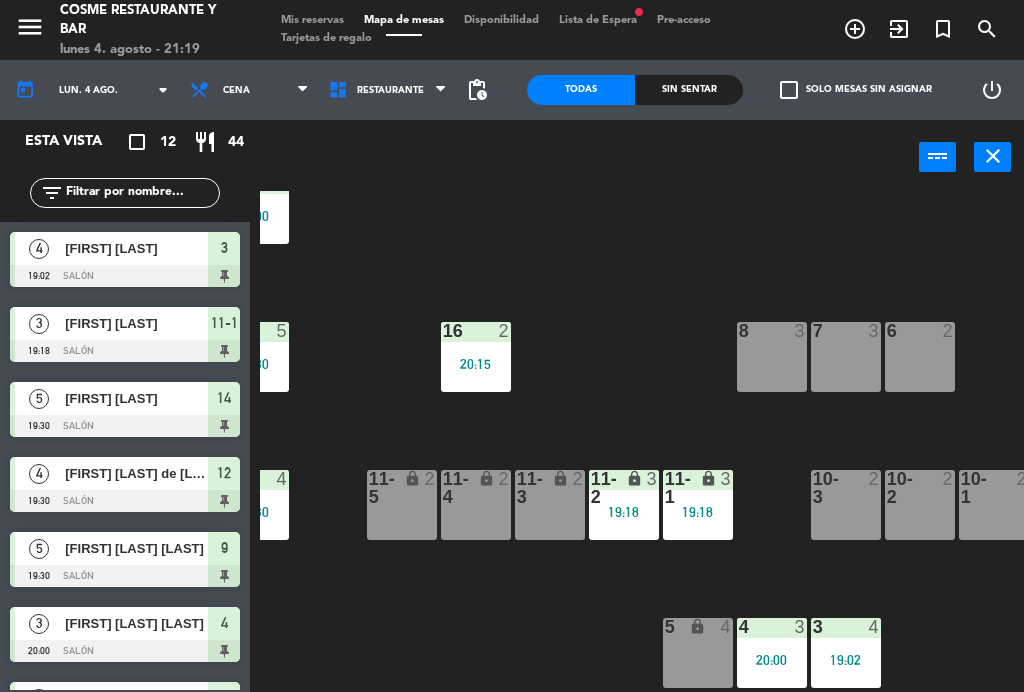 type on "mié. 6 ago." 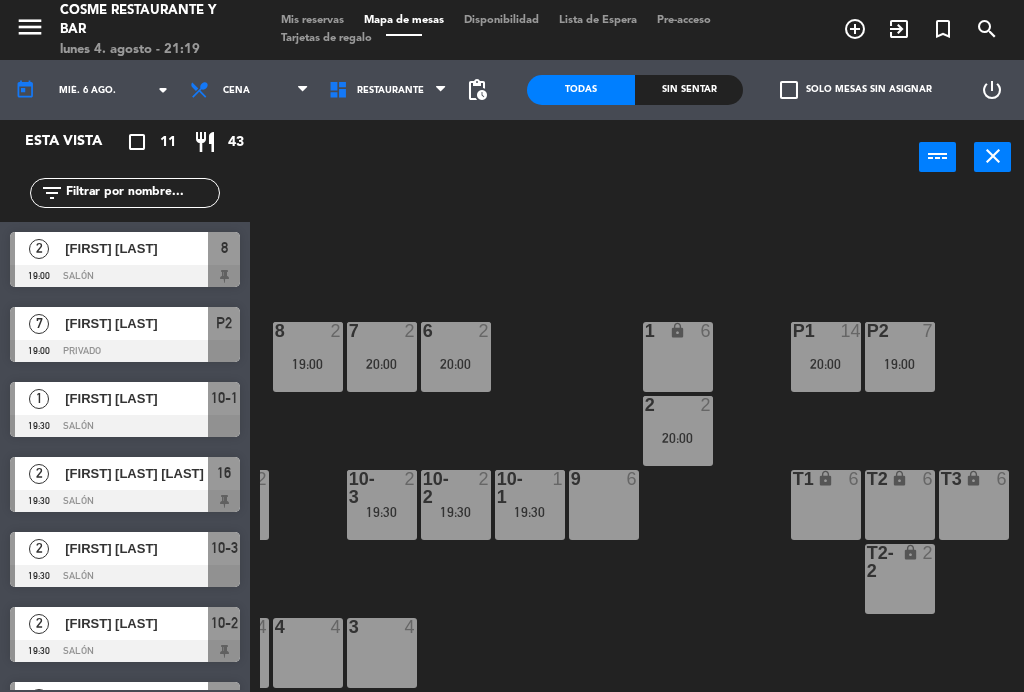 scroll, scrollTop: 127, scrollLeft: 509, axis: both 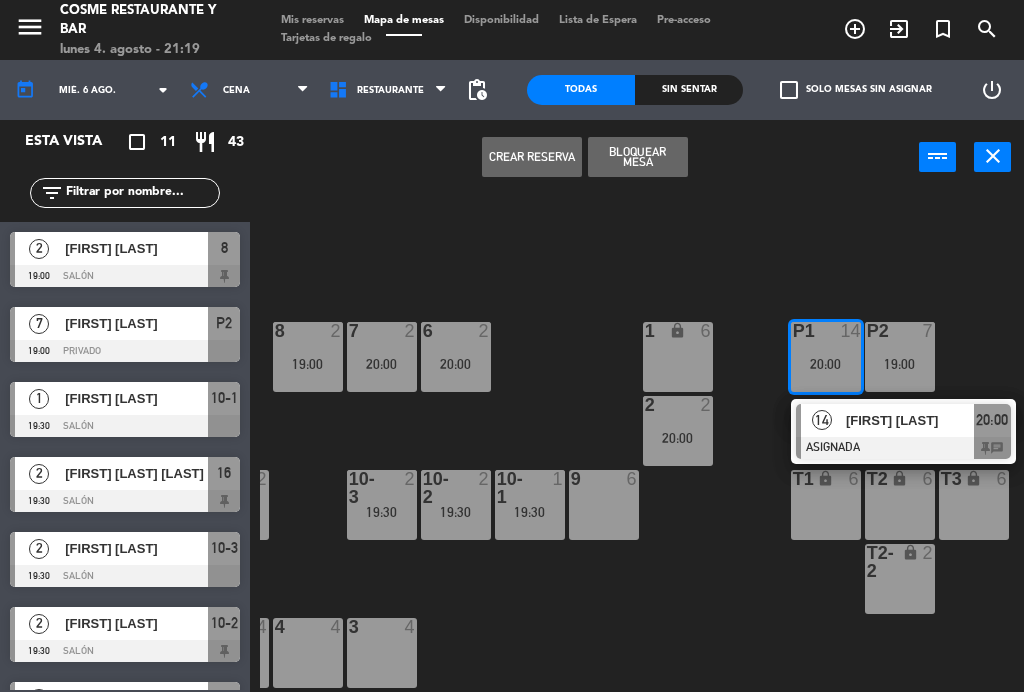 click on "Martina Leon" at bounding box center (910, 420) 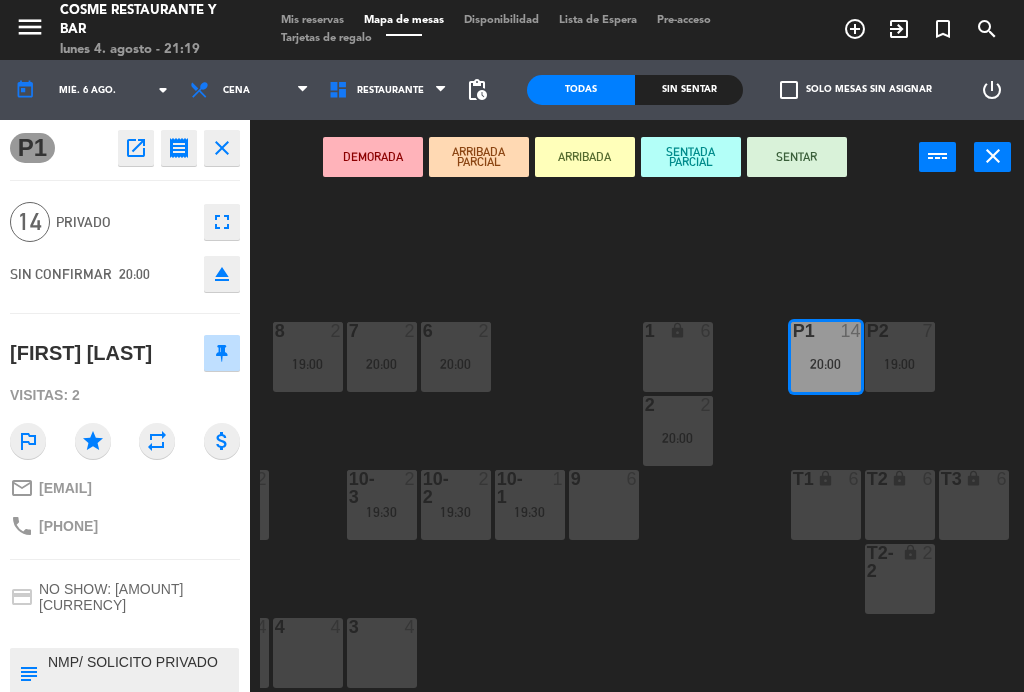 scroll, scrollTop: -6, scrollLeft: 0, axis: vertical 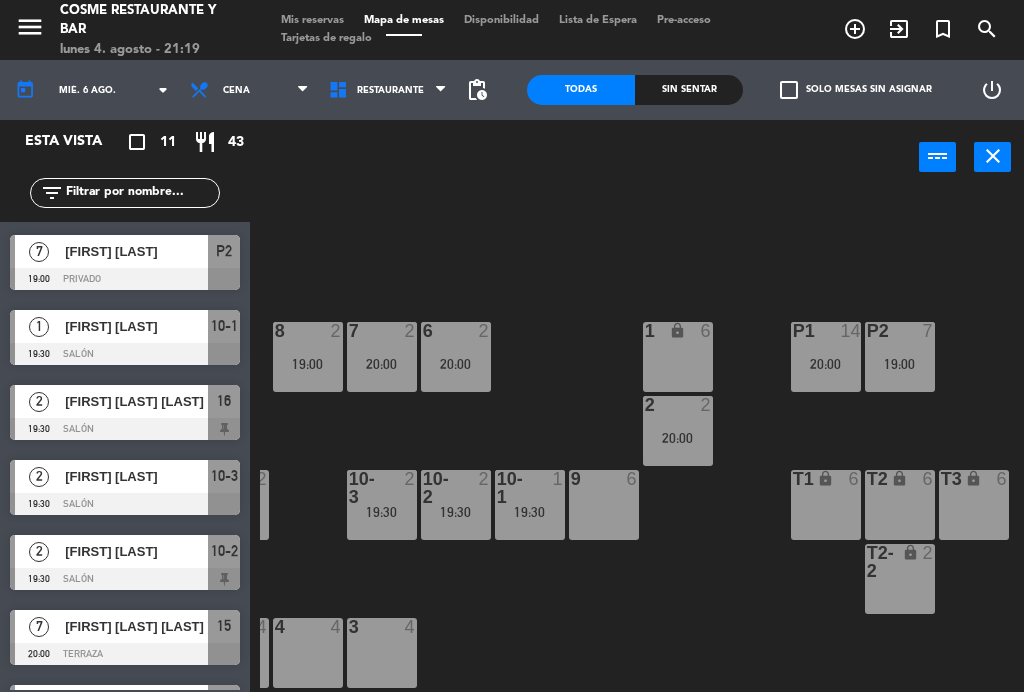 click on "P2  7   19:00" at bounding box center [900, 357] 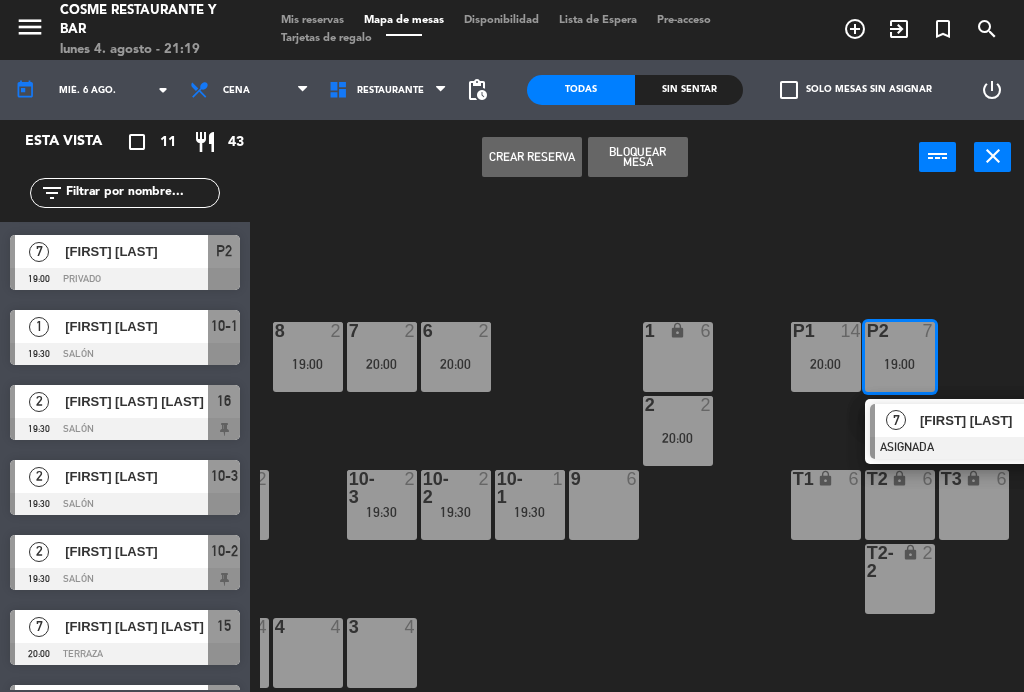 click on "Paul Arriz" at bounding box center [984, 420] 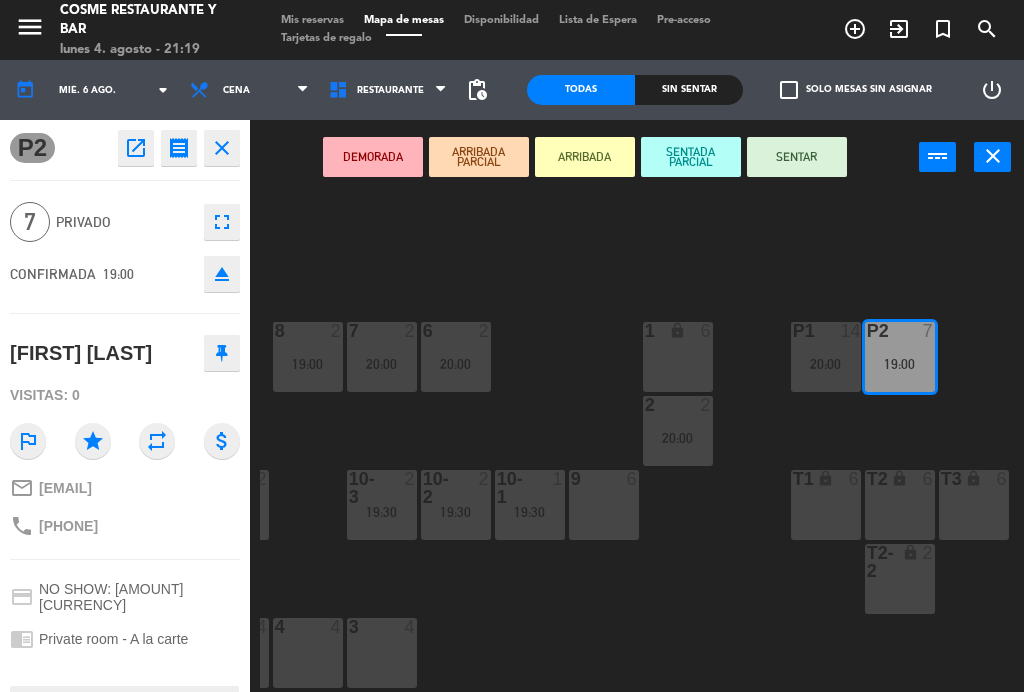 scroll, scrollTop: -10, scrollLeft: 0, axis: vertical 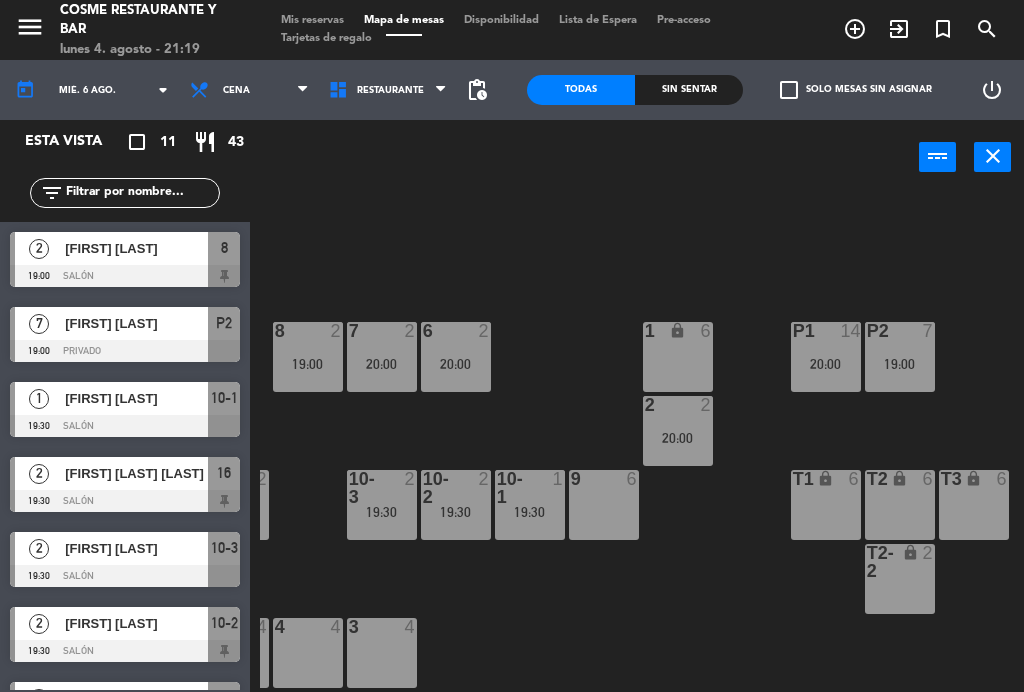 click on "Mis reservas" at bounding box center (312, 20) 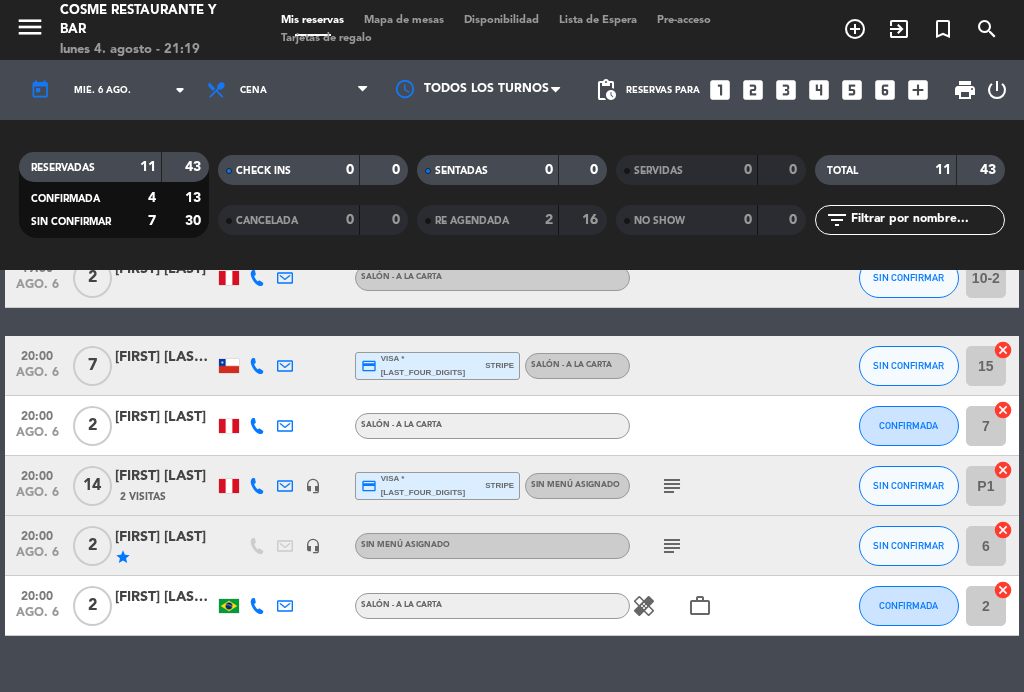 scroll, scrollTop: 444, scrollLeft: 0, axis: vertical 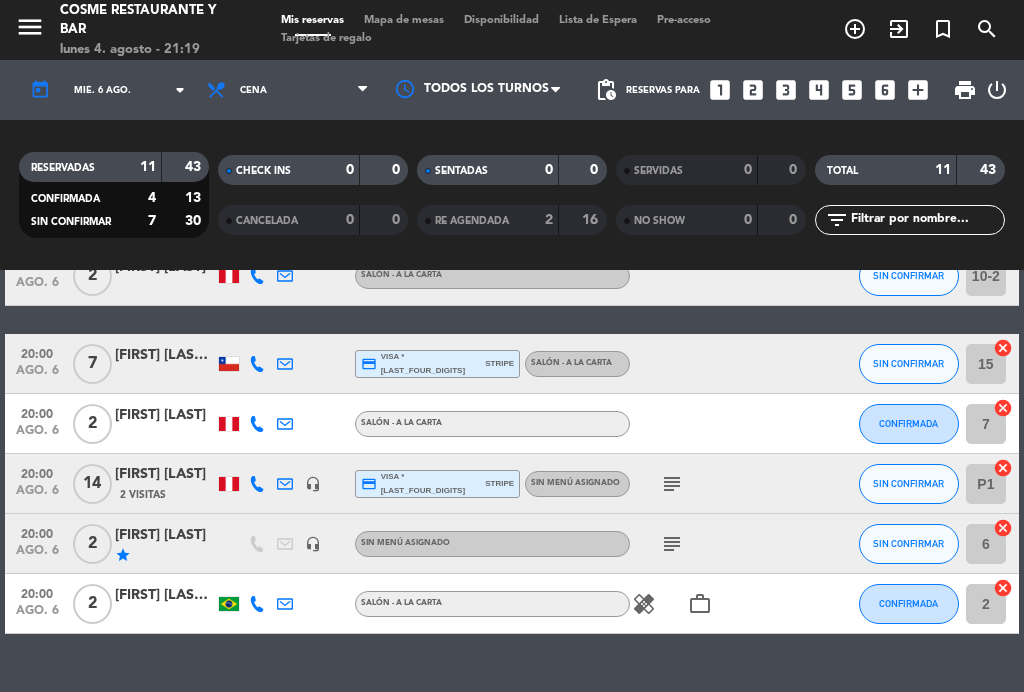click on "subject" 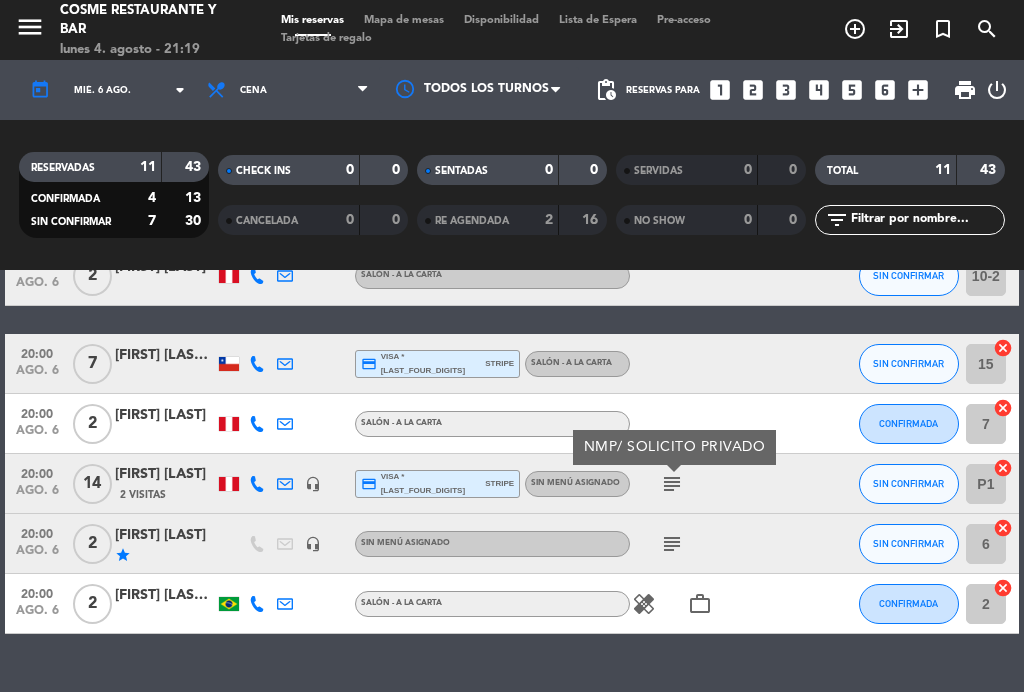 click on "subject" 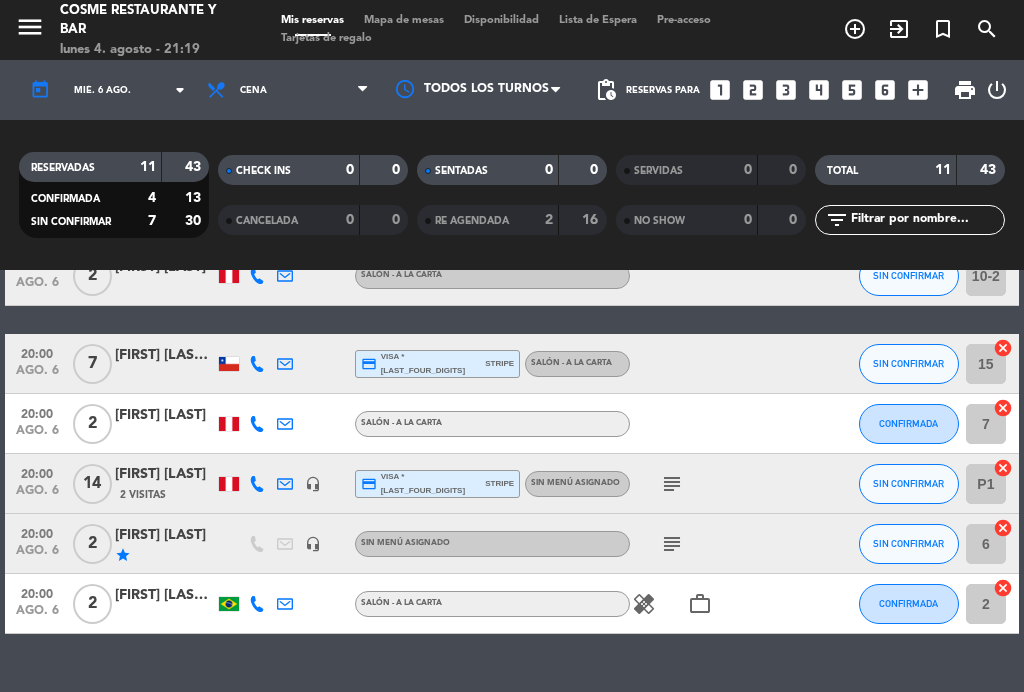 click on "Mapa de mesas" at bounding box center [404, 20] 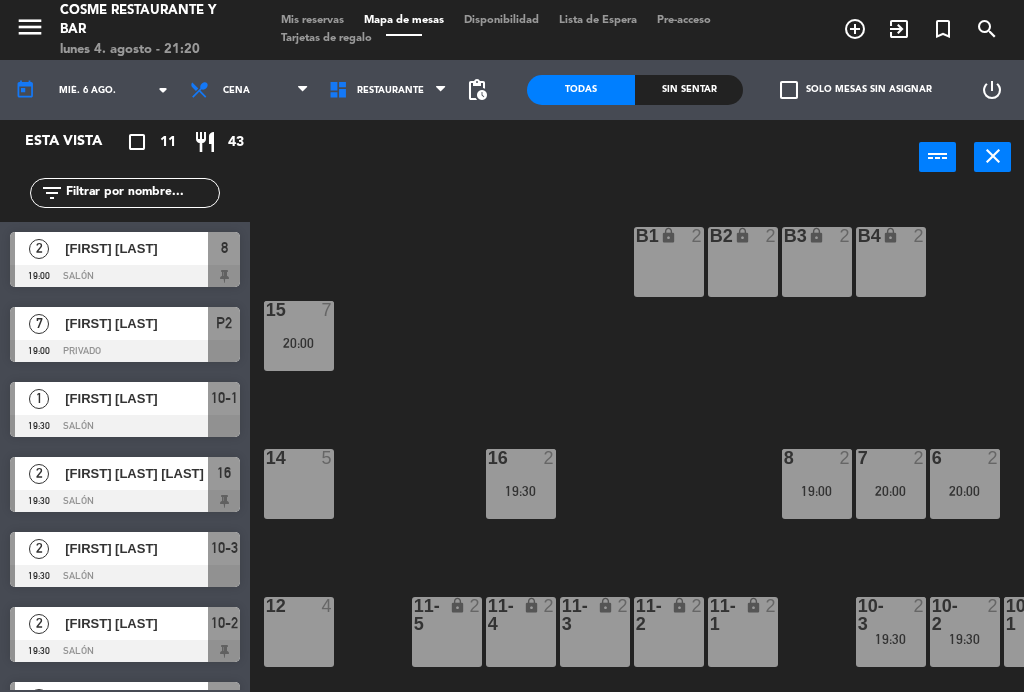 click on "Mis reservas" at bounding box center [312, 20] 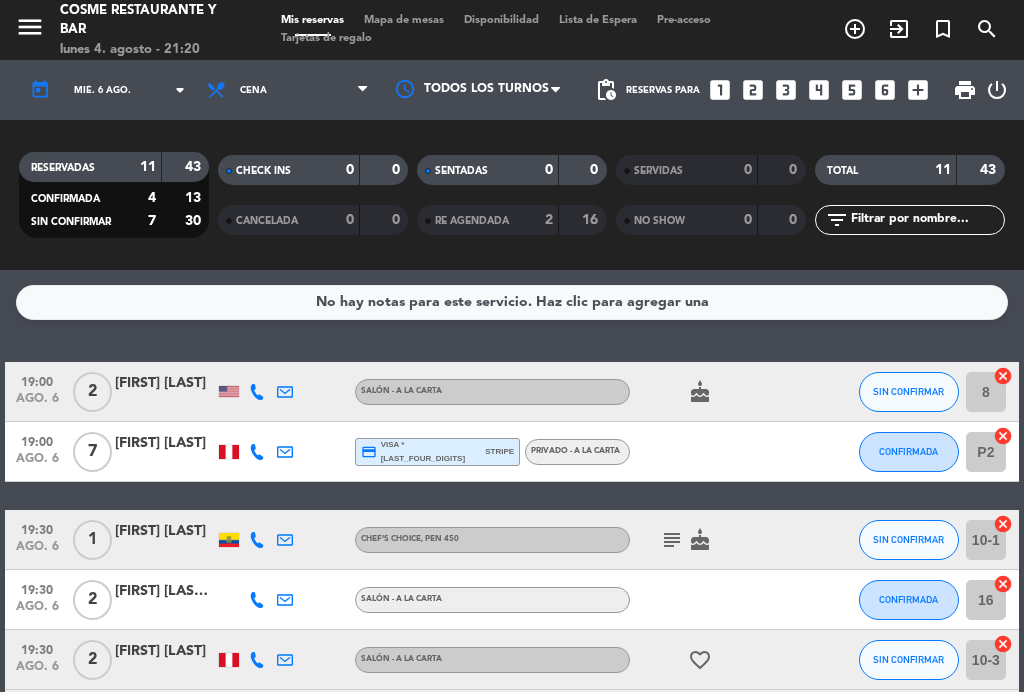 click on "subject" 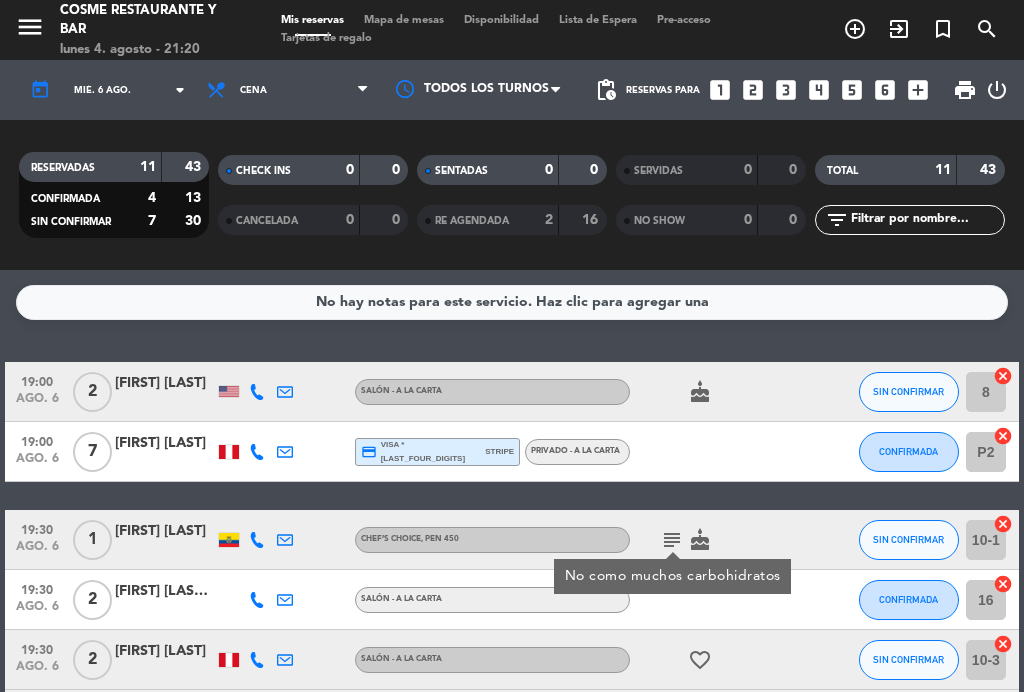 click on "subject" 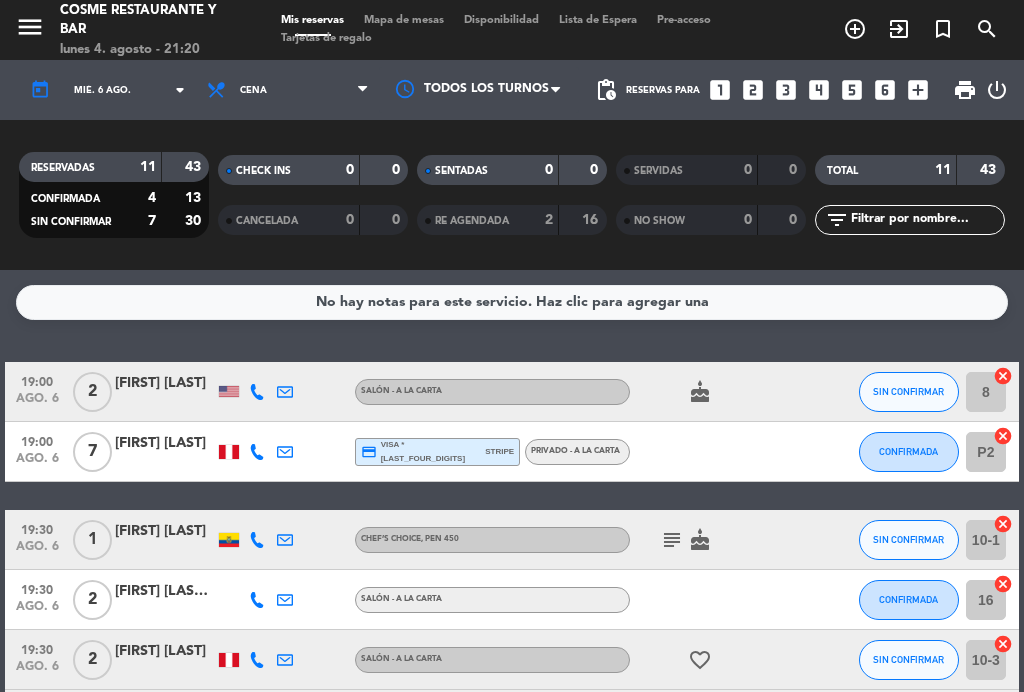click on "Cristhian Murrieta" 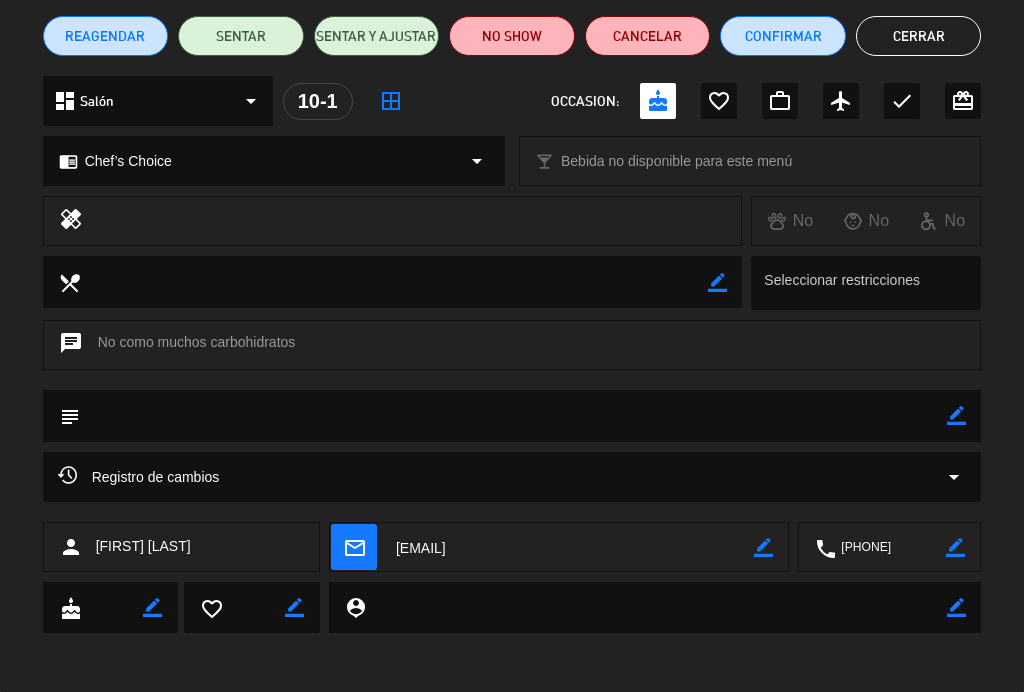 scroll, scrollTop: 164, scrollLeft: 0, axis: vertical 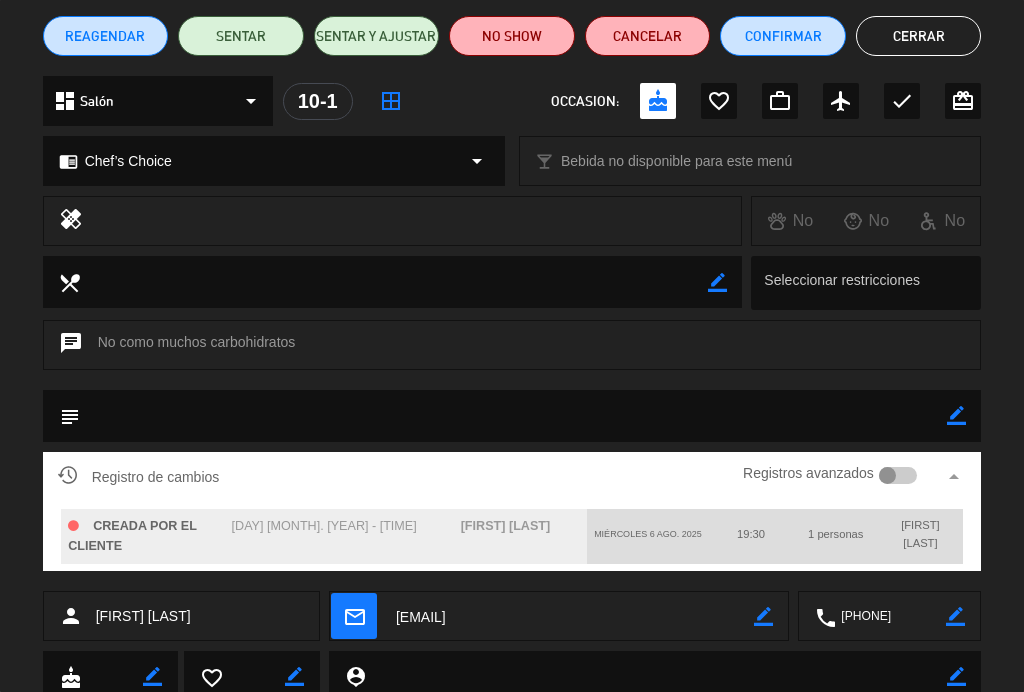 click on "arrow_drop_up" 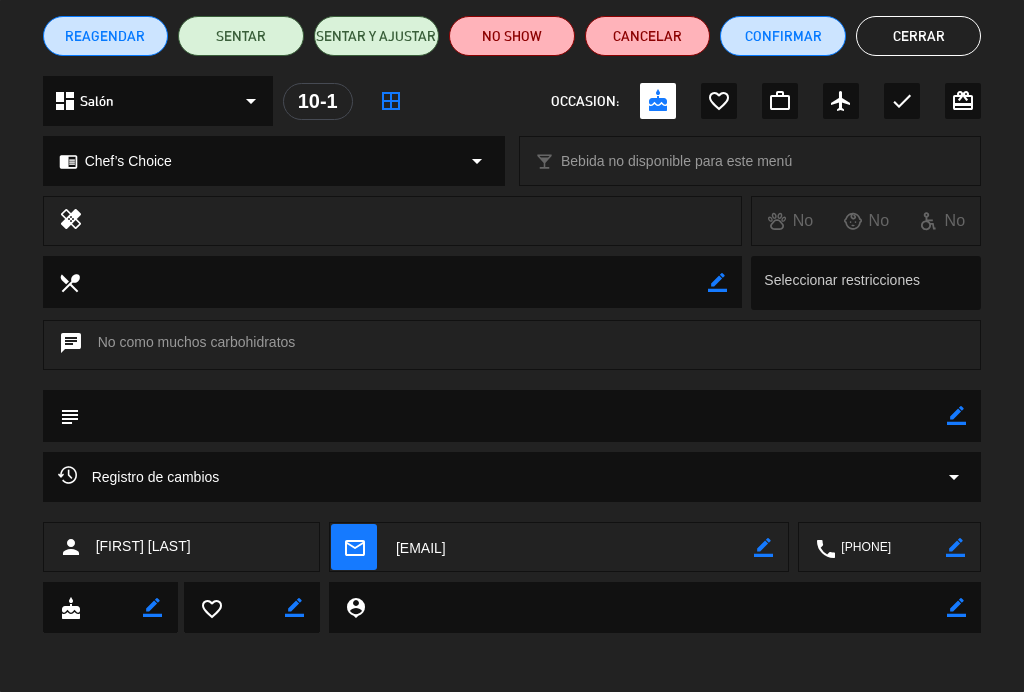 click on "border_color" 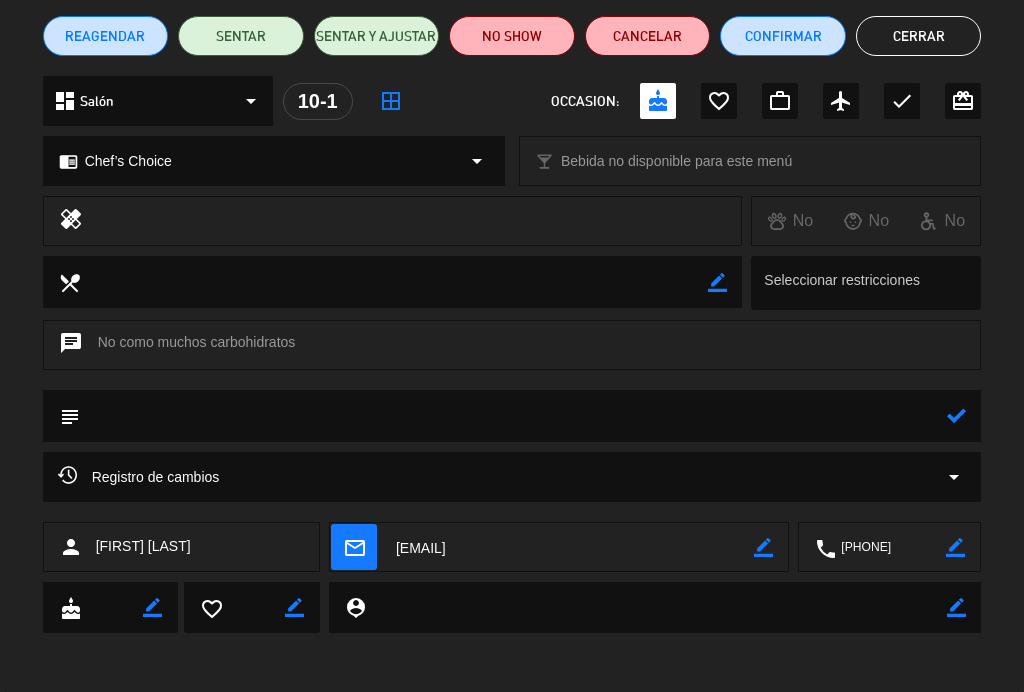 click 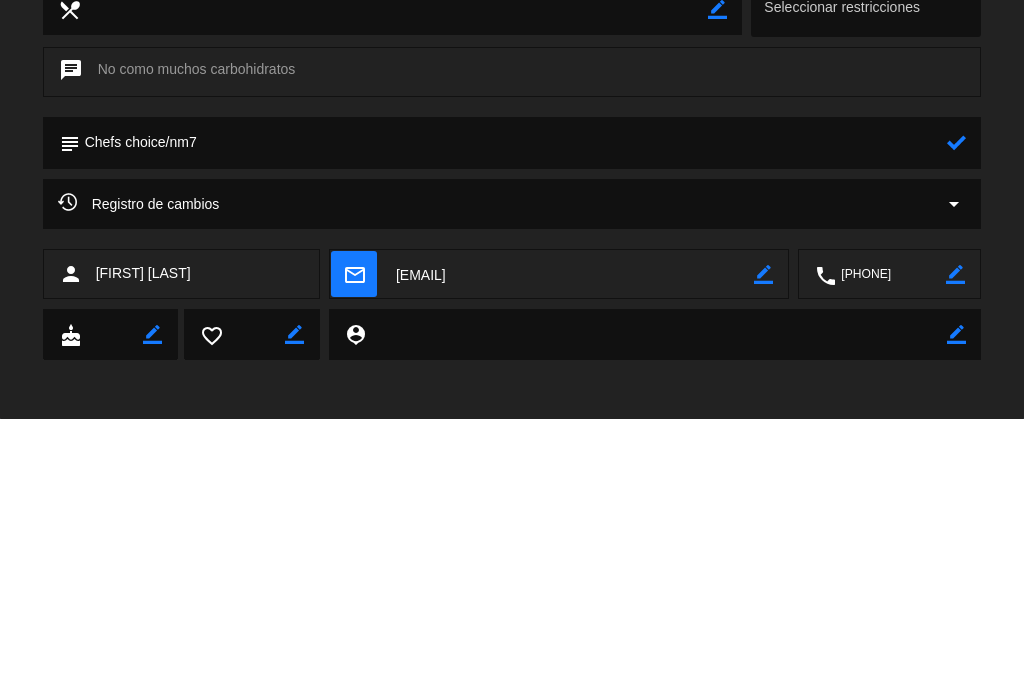 type on "Chefs choice/nm7" 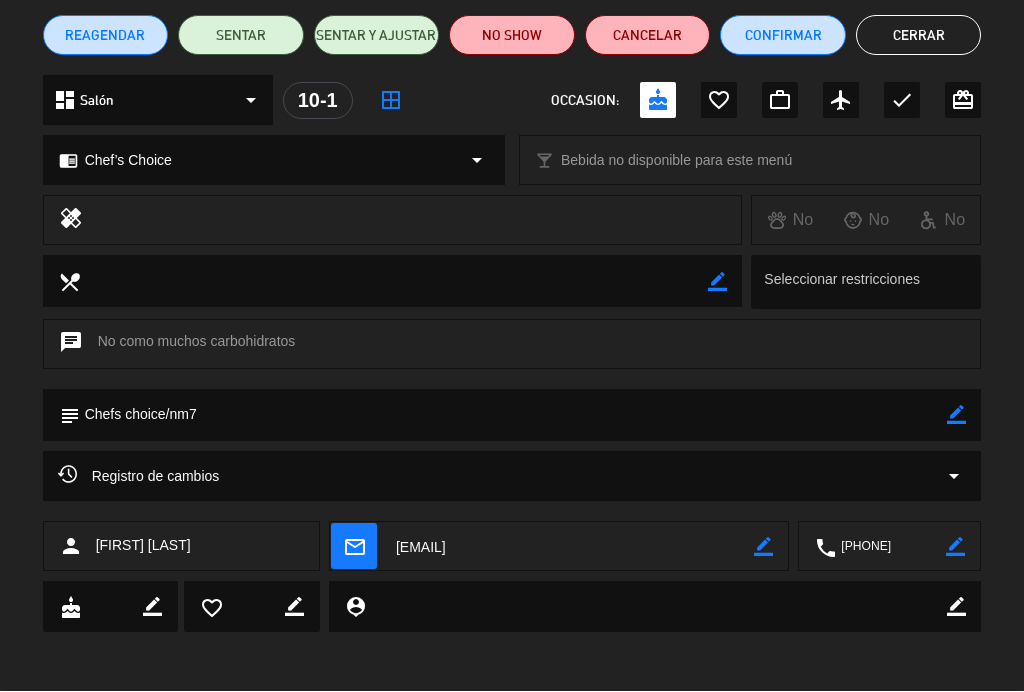 click on "Cerrar" 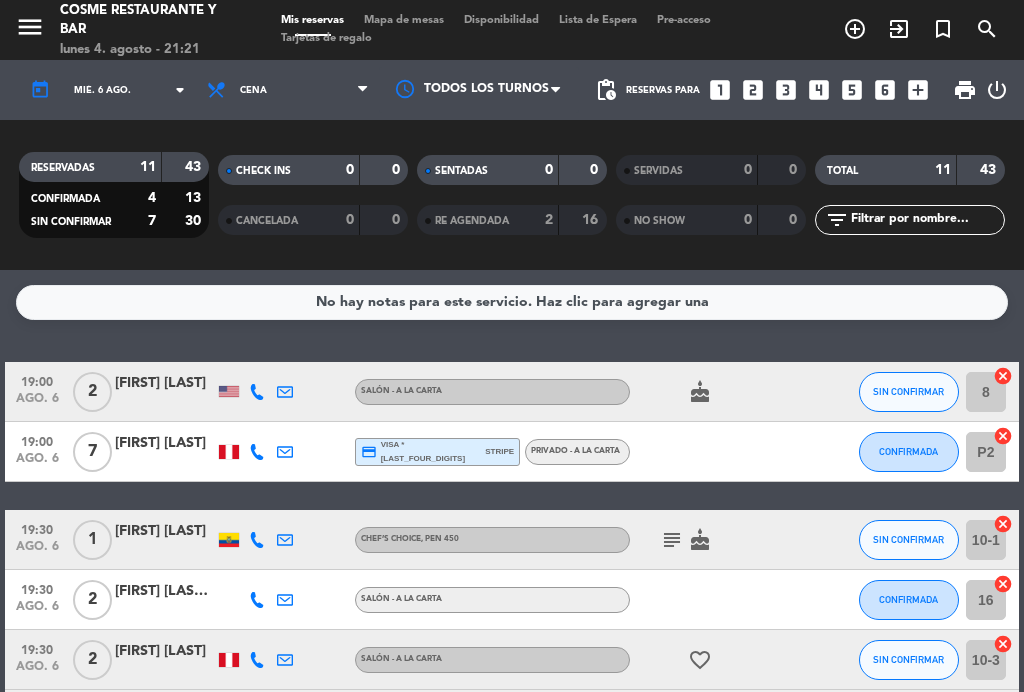 click on "subject" 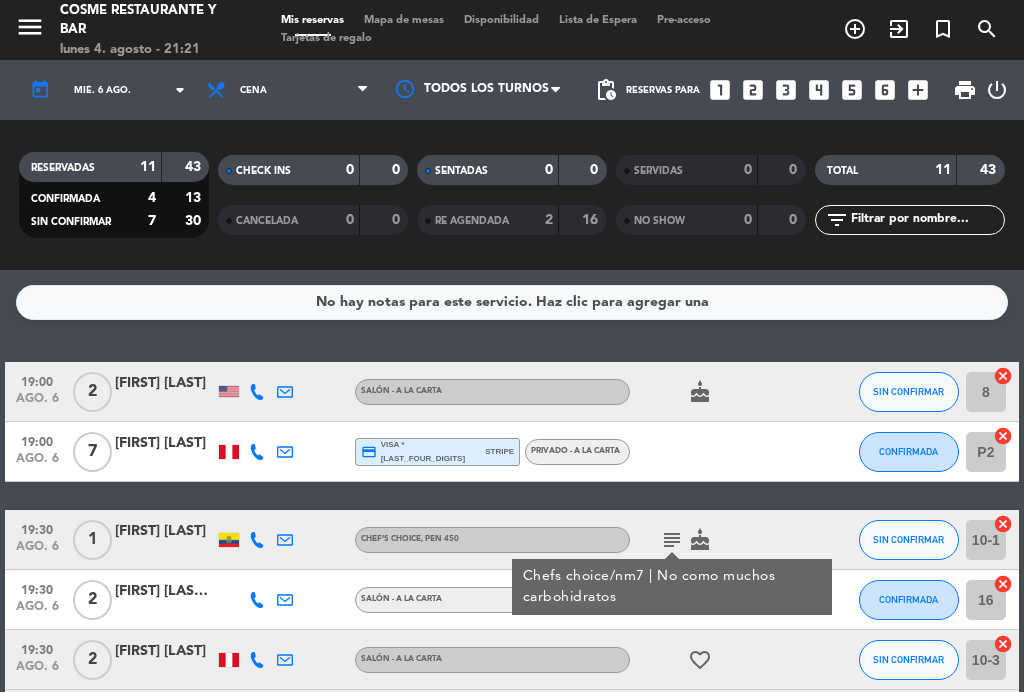 click on "subject" 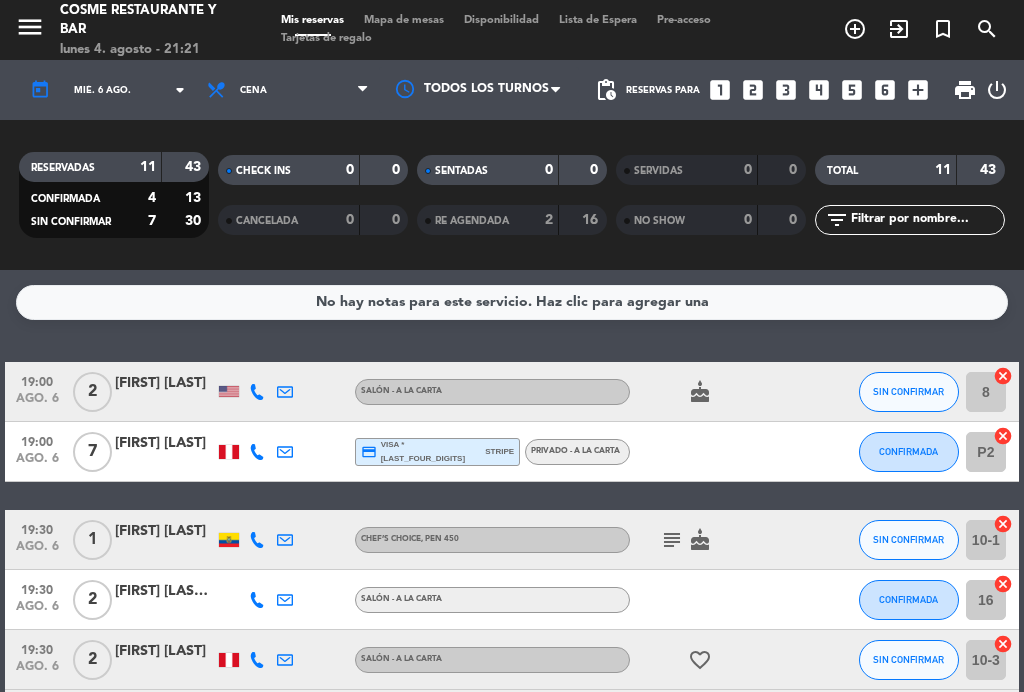 click on "Mapa de mesas" at bounding box center (404, 20) 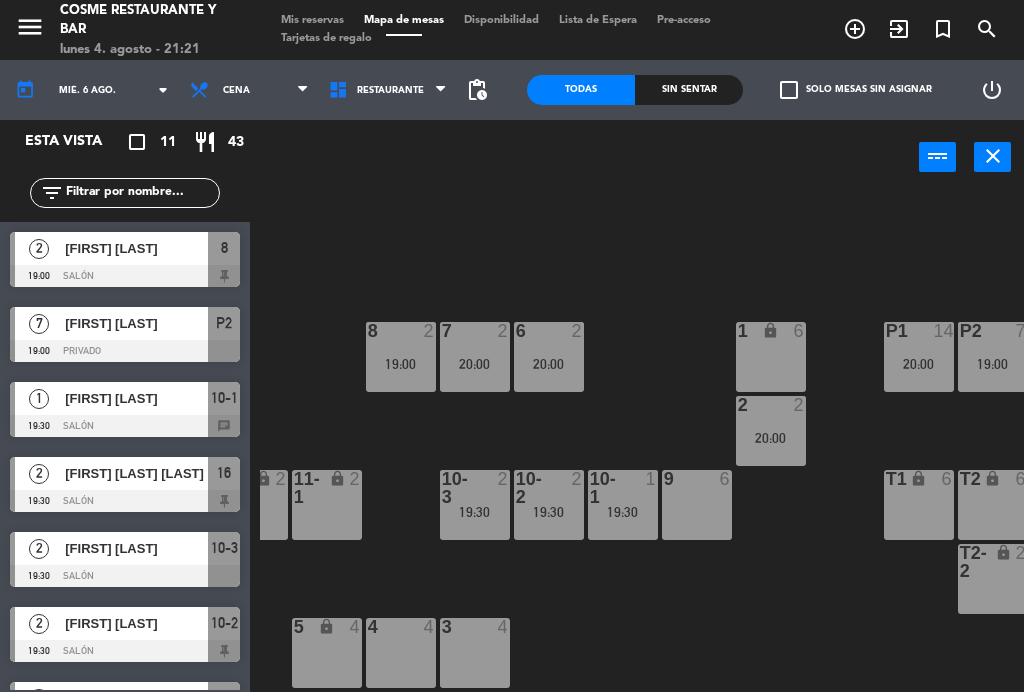 scroll, scrollTop: 127, scrollLeft: 416, axis: both 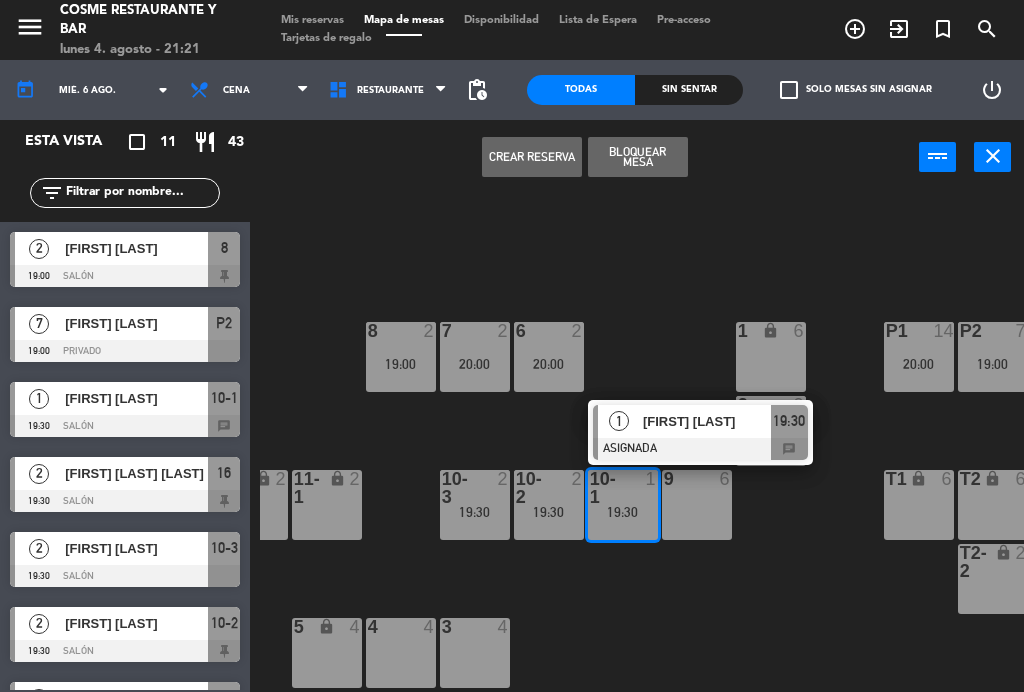 click at bounding box center (474, 331) 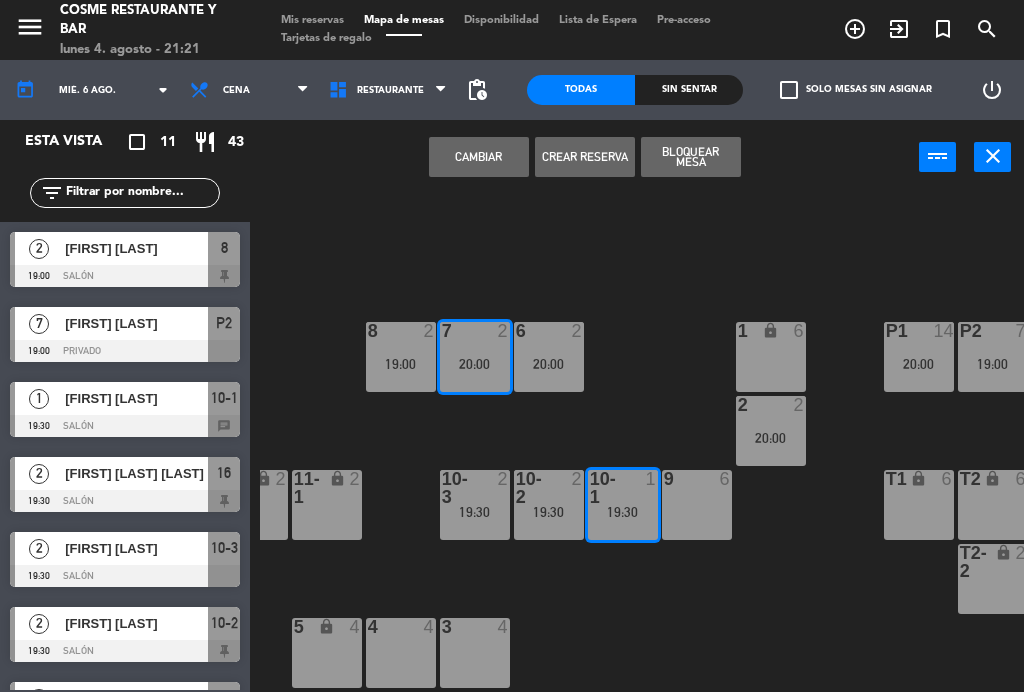click on "Cambiar" at bounding box center [479, 157] 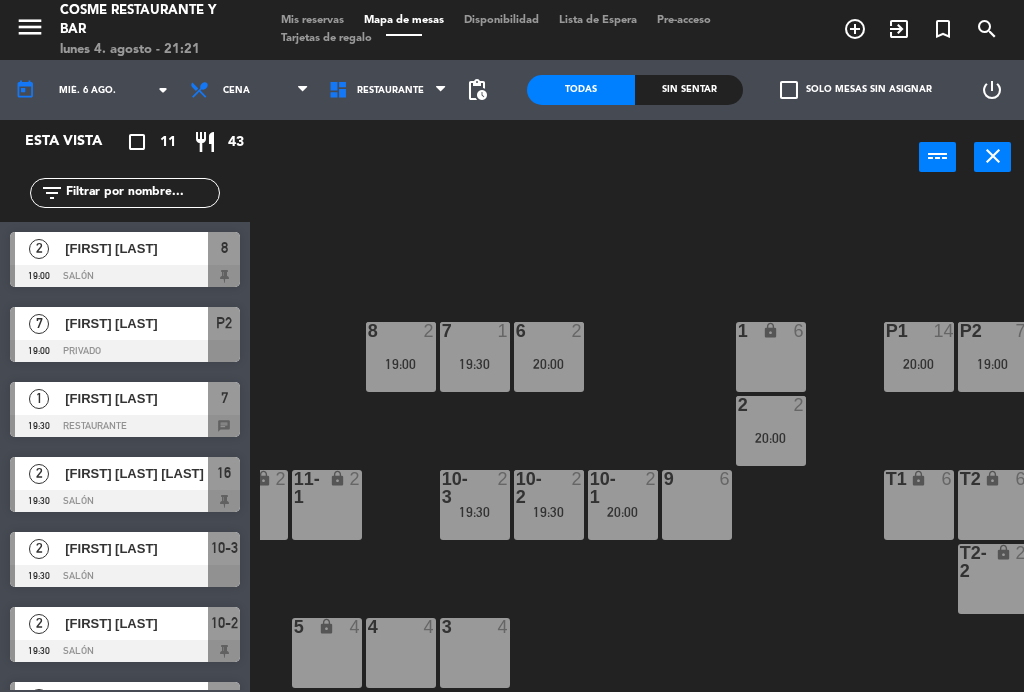 click on "Mis reservas" at bounding box center (312, 20) 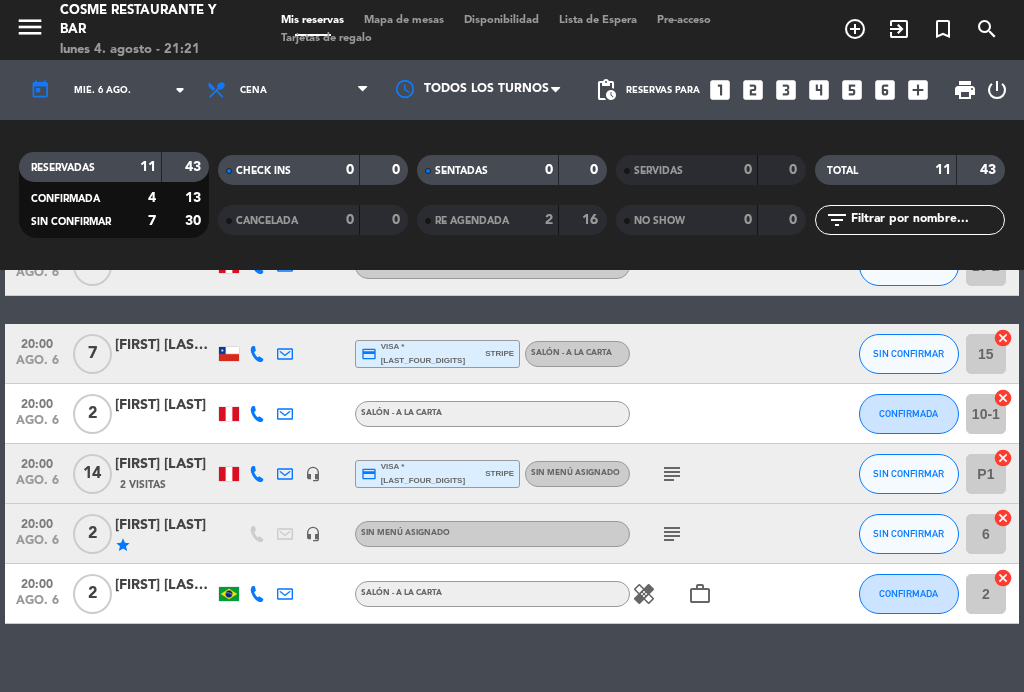 scroll, scrollTop: 452, scrollLeft: 0, axis: vertical 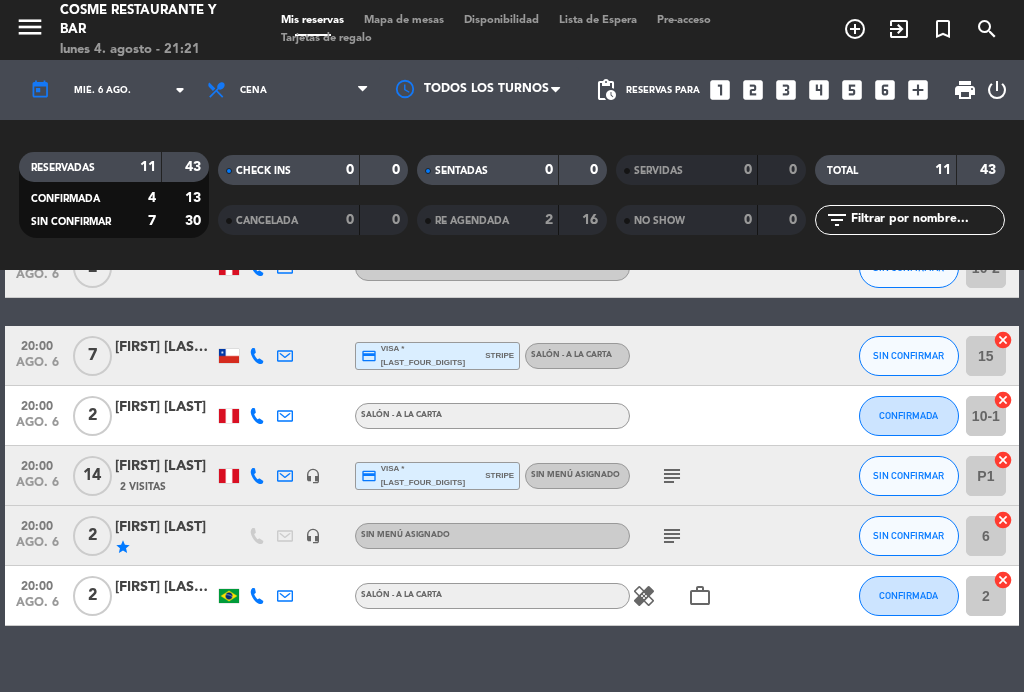 click on "subject" 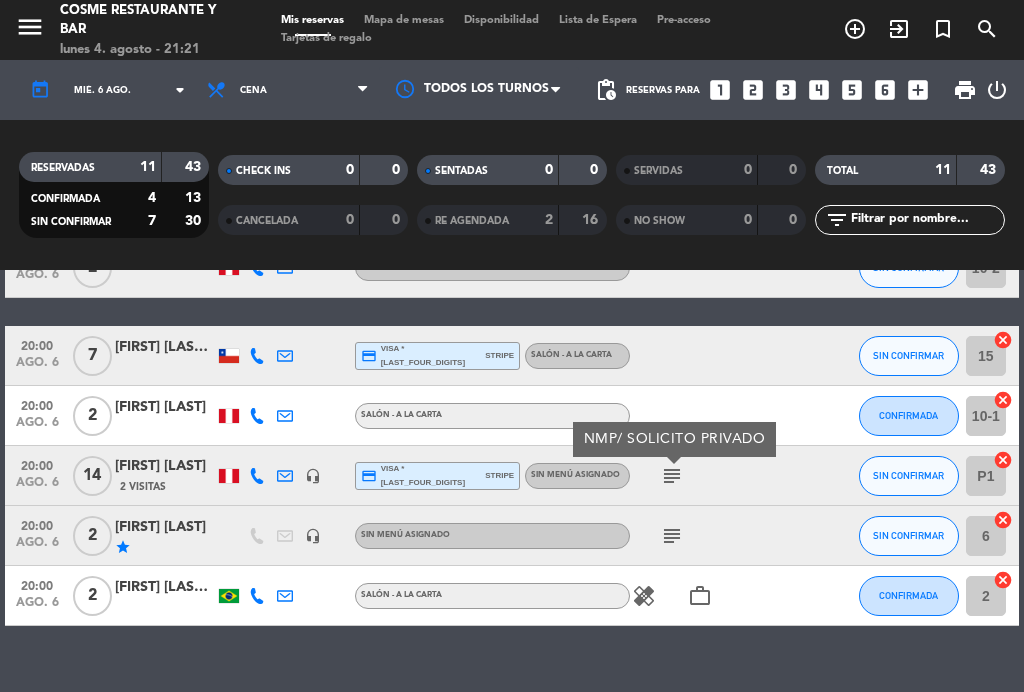 click on "subject" 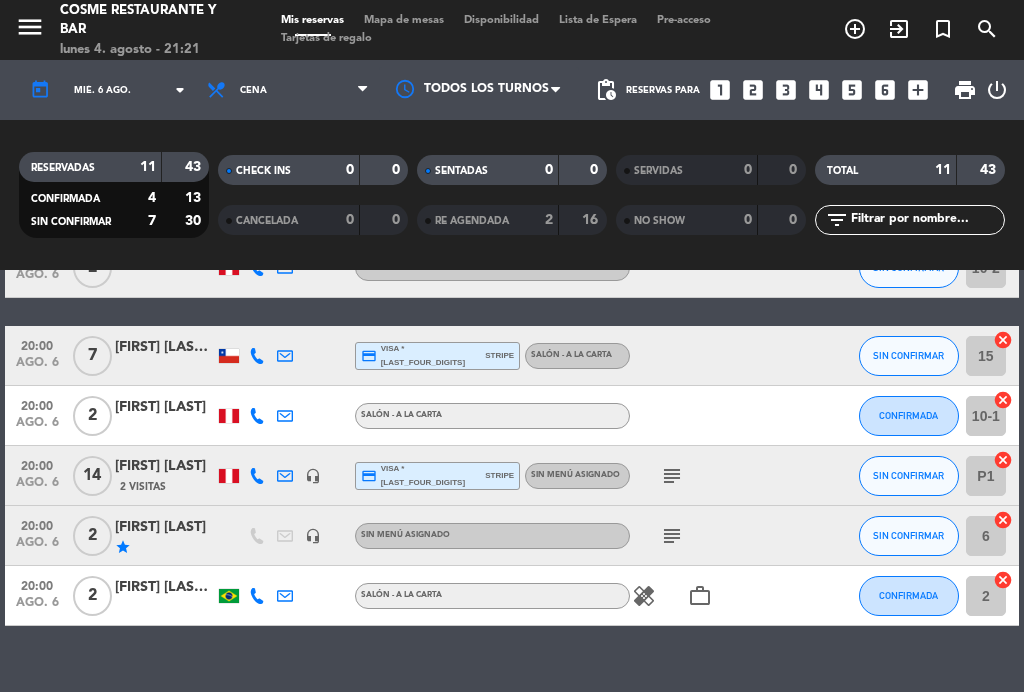 click on "subject" 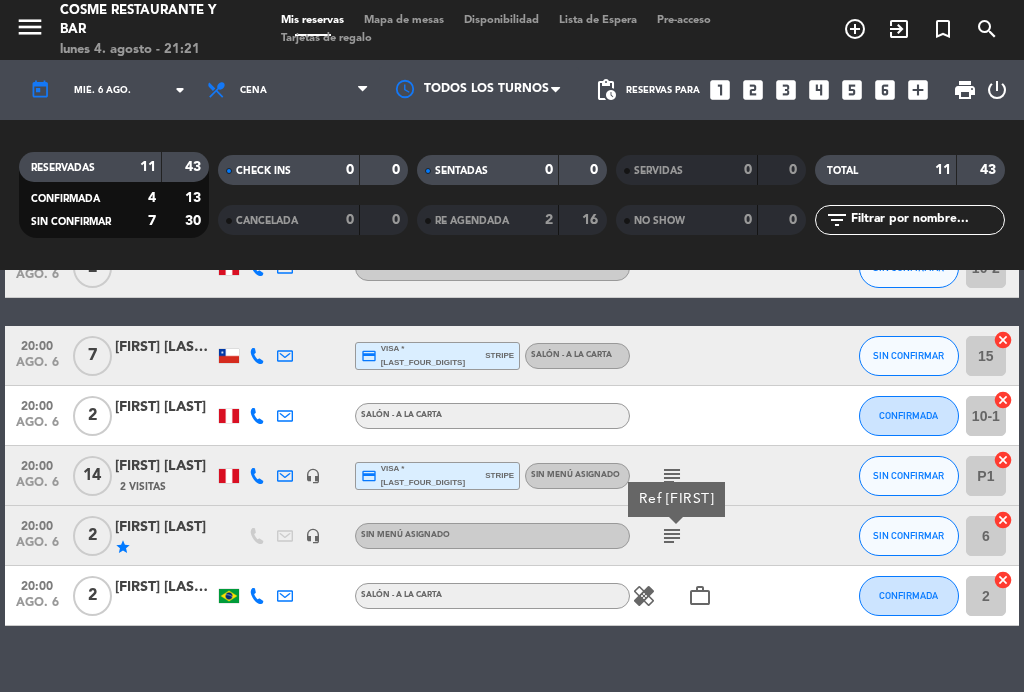 click on "subject" 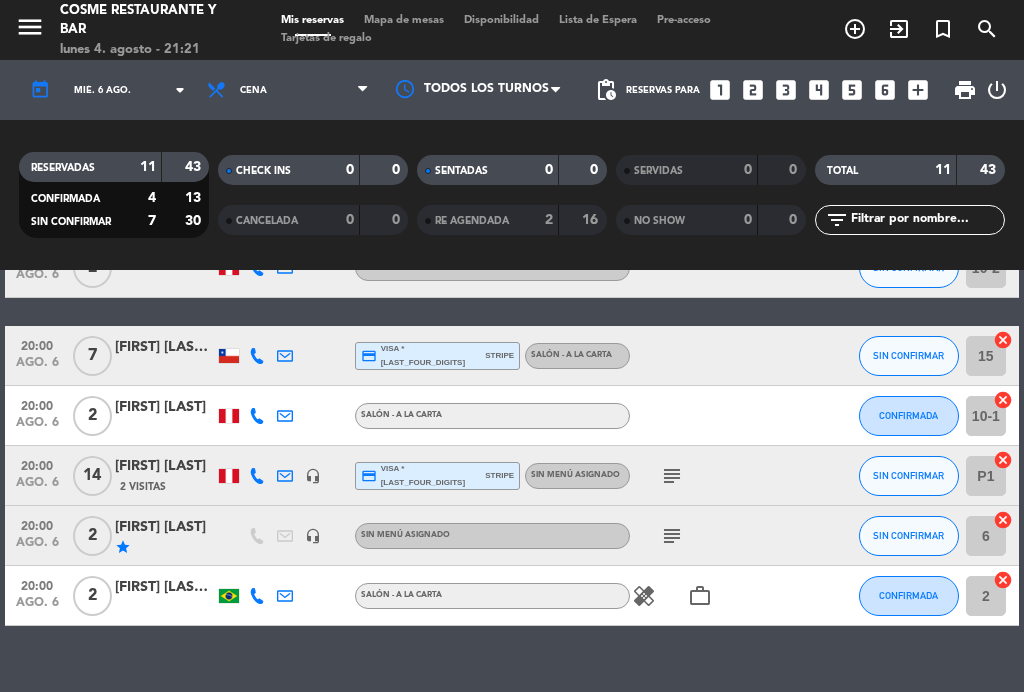 click on "Cena" at bounding box center [288, 90] 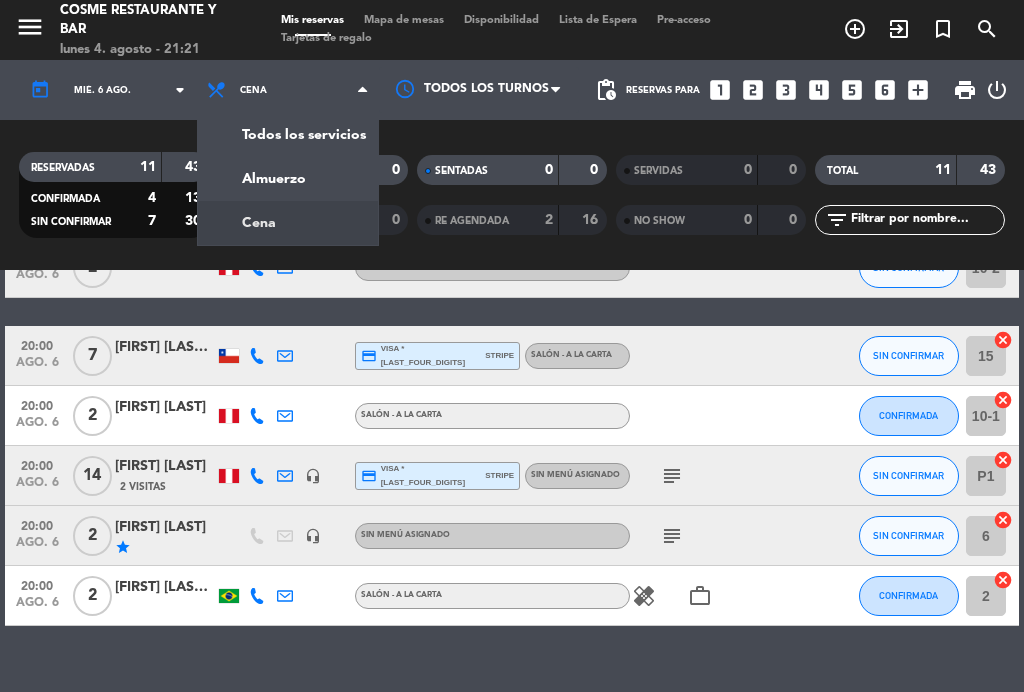 click on "menu  Cosme Restaurante y Bar   lunes 4. agosto - 21:21   Mis reservas   Mapa de mesas   Disponibilidad   Lista de Espera   Pre-acceso   Tarjetas de regalo  add_circle_outline exit_to_app turned_in_not search today    mié. 6 ago. arrow_drop_down  Todos los servicios  Almuerzo  Cena  Cena  Todos los servicios  Almuerzo  Cena Todos los turnos pending_actions  Reservas para   looks_one   looks_two   looks_3   looks_4   looks_5   looks_6   add_box  print  power_settings_new   RESERVADAS   11   43   CONFIRMADA   4   13   SIN CONFIRMAR   7   30   CHECK INS   0   0   CANCELADA   0   0   SENTADAS   0   0   RE AGENDADA   2   16   SERVIDAS   0   0   NO SHOW   0   0   TOTAL   11   43  filter_list" 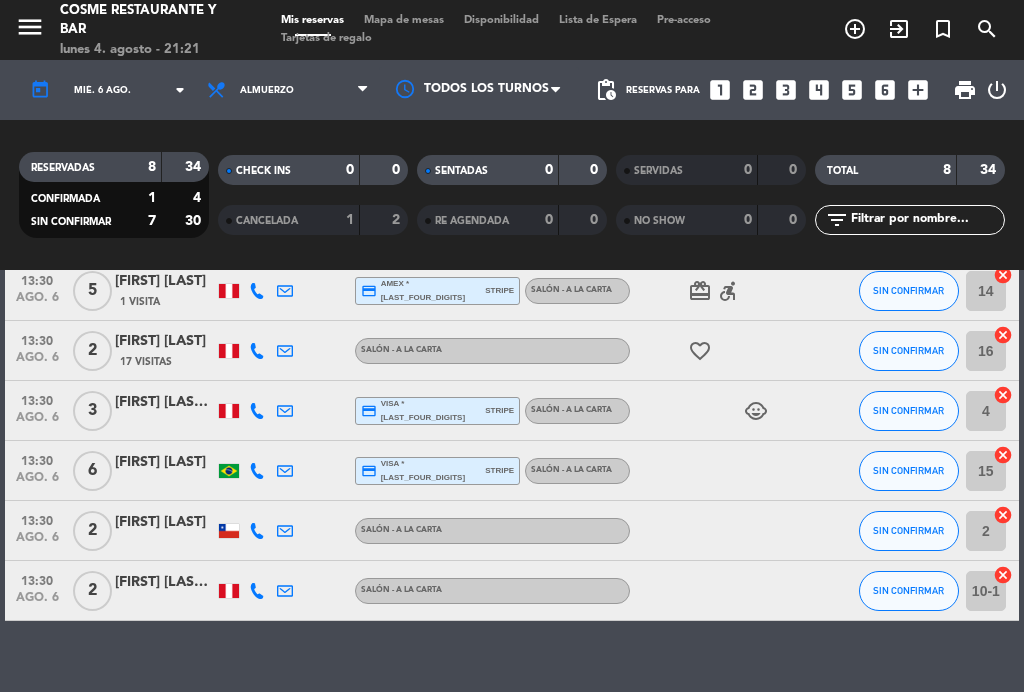 scroll, scrollTop: 272, scrollLeft: 0, axis: vertical 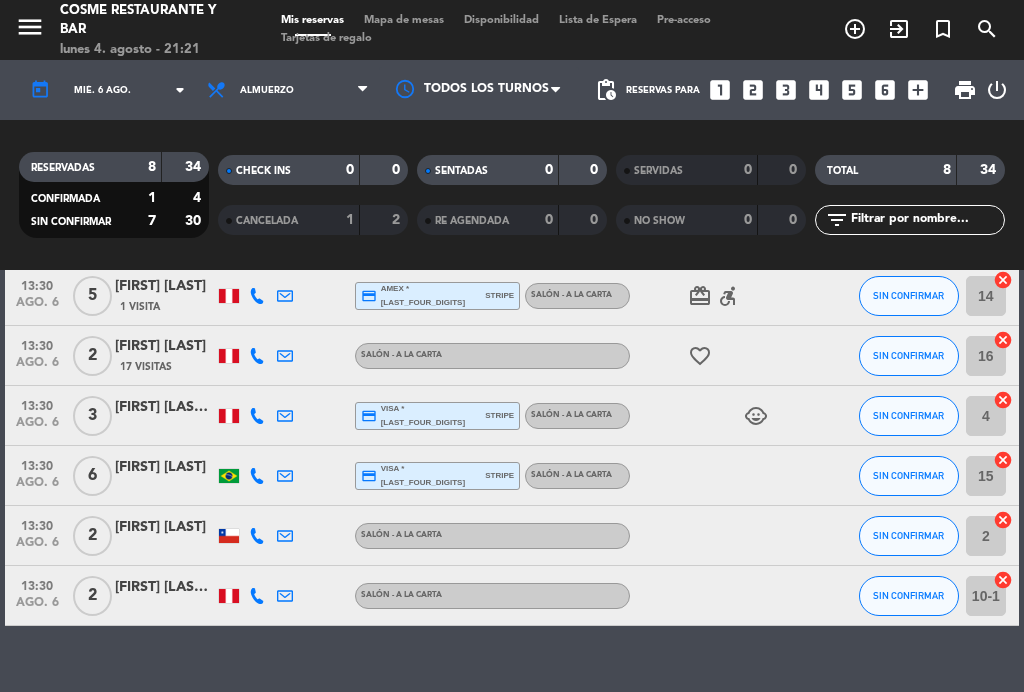 click on "mié. 6 ago." 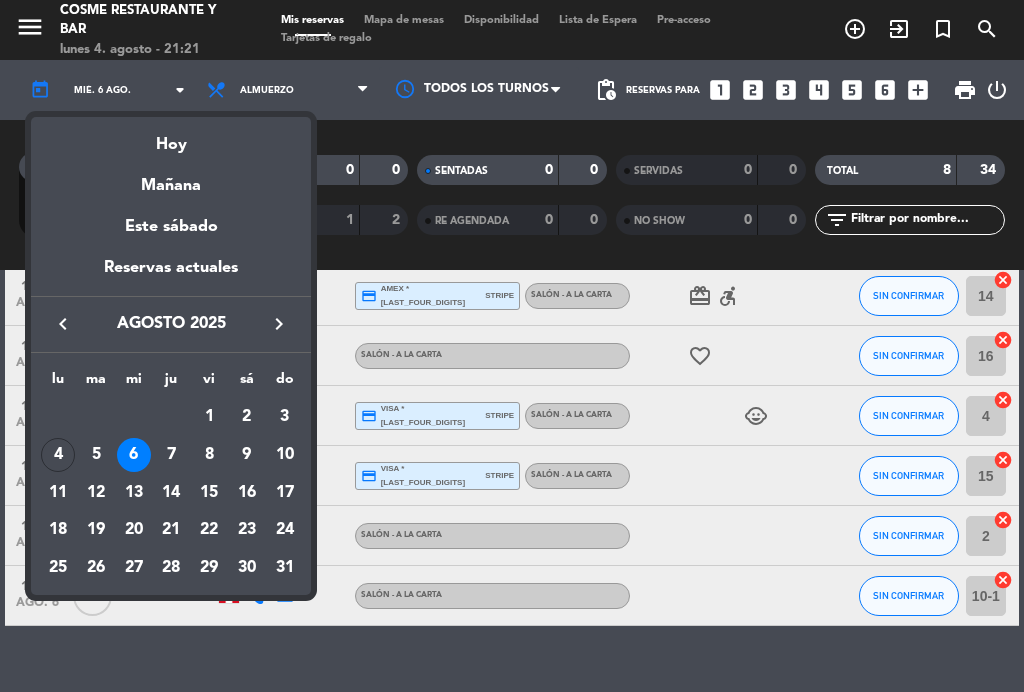 click on "5" at bounding box center [96, 455] 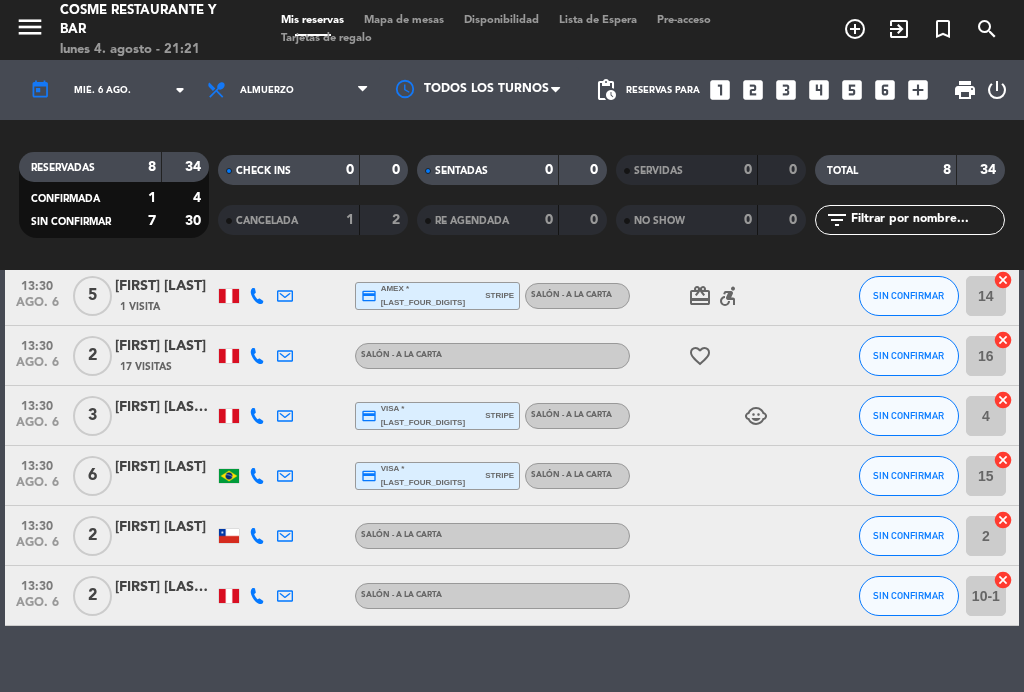 type on "mar. 5 ago." 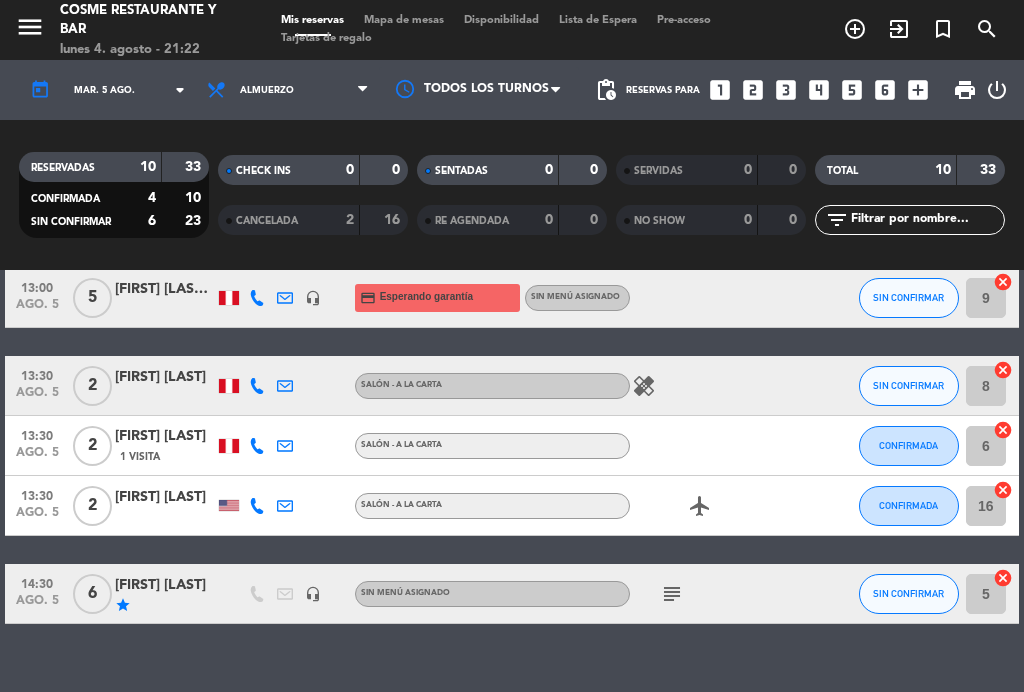 scroll, scrollTop: 420, scrollLeft: 0, axis: vertical 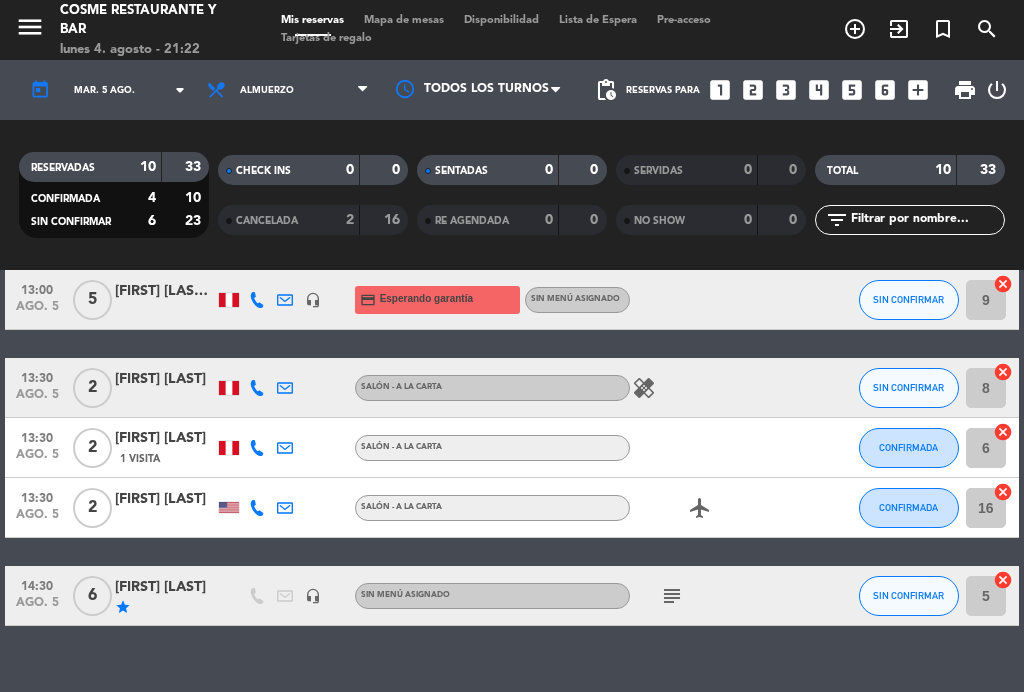 click on "subject" 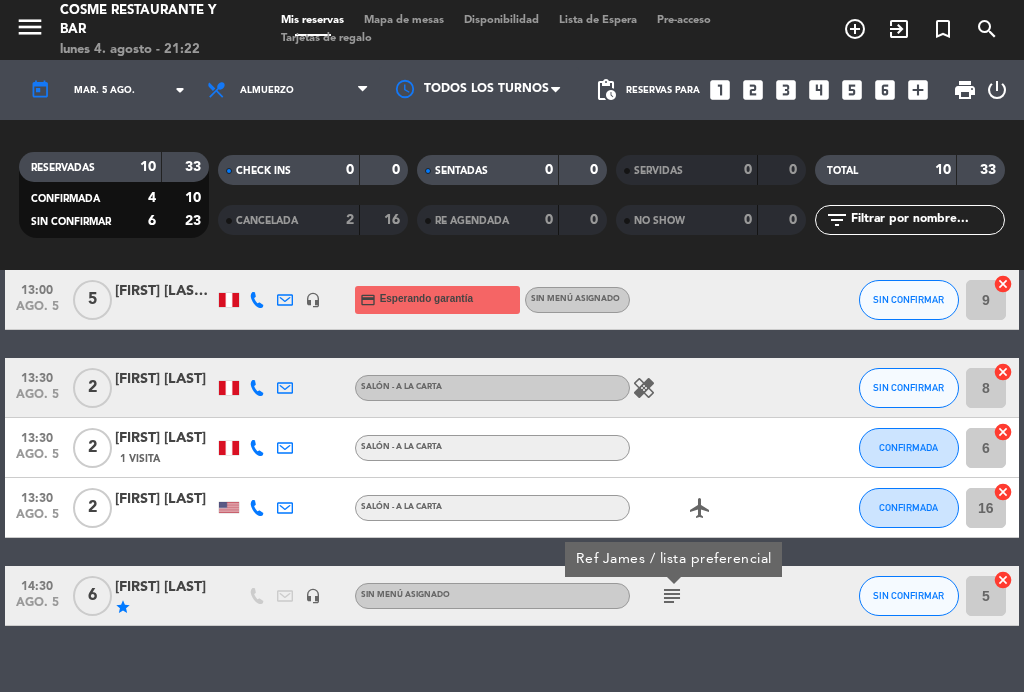 click on "subject" 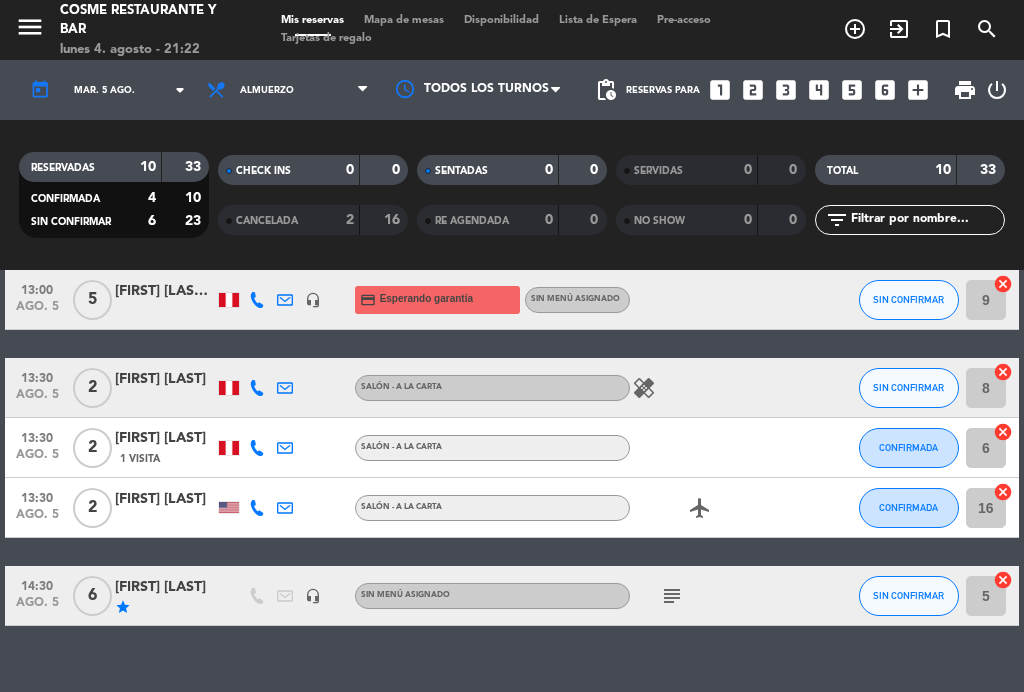 click on "Almuerzo" at bounding box center [288, 90] 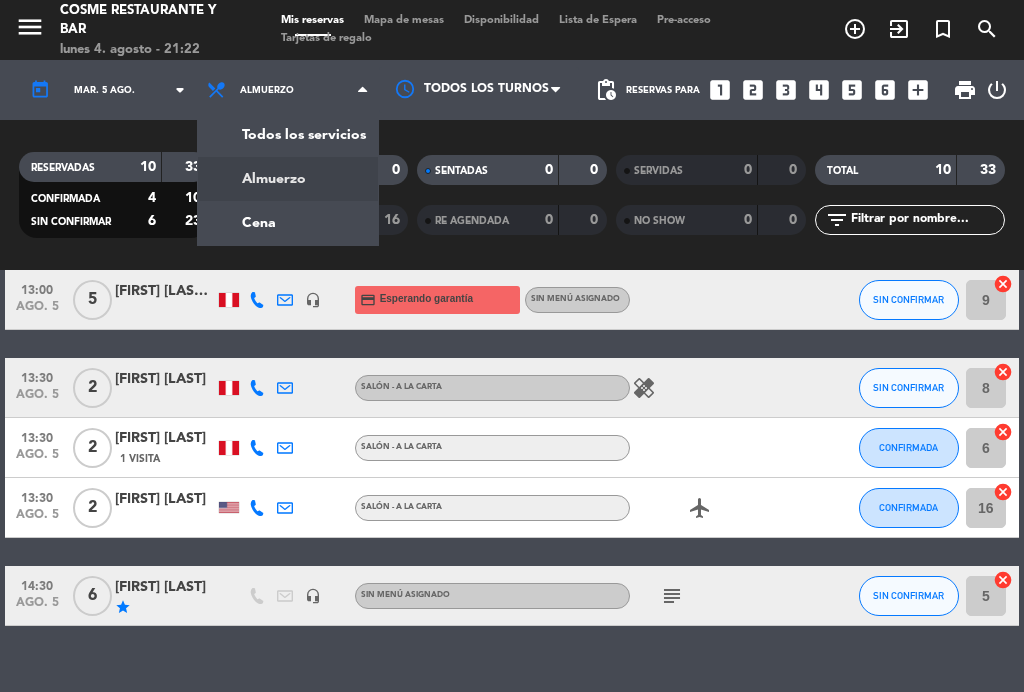 click on "menu  Cosme Restaurante y Bar   lunes 4. agosto - 21:22   Mis reservas   Mapa de mesas   Disponibilidad   Lista de Espera   Pre-acceso   Tarjetas de regalo  add_circle_outline exit_to_app turned_in_not search today    mar. 5 ago. arrow_drop_down  Todos los servicios  Almuerzo  Cena  Almuerzo  Todos los servicios  Almuerzo  Cena Todos los turnos pending_actions  Reservas para   looks_one   looks_two   looks_3   looks_4   looks_5   looks_6   add_box  print  power_settings_new   RESERVADAS   10   33   CONFIRMADA   4   10   SIN CONFIRMAR   6   23   CHECK INS   0   0   CANCELADA   2   16   SENTADAS   0   0   RE AGENDADA   0   0   SERVIDAS   0   0   NO SHOW   0   0   TOTAL   10   33  filter_list" 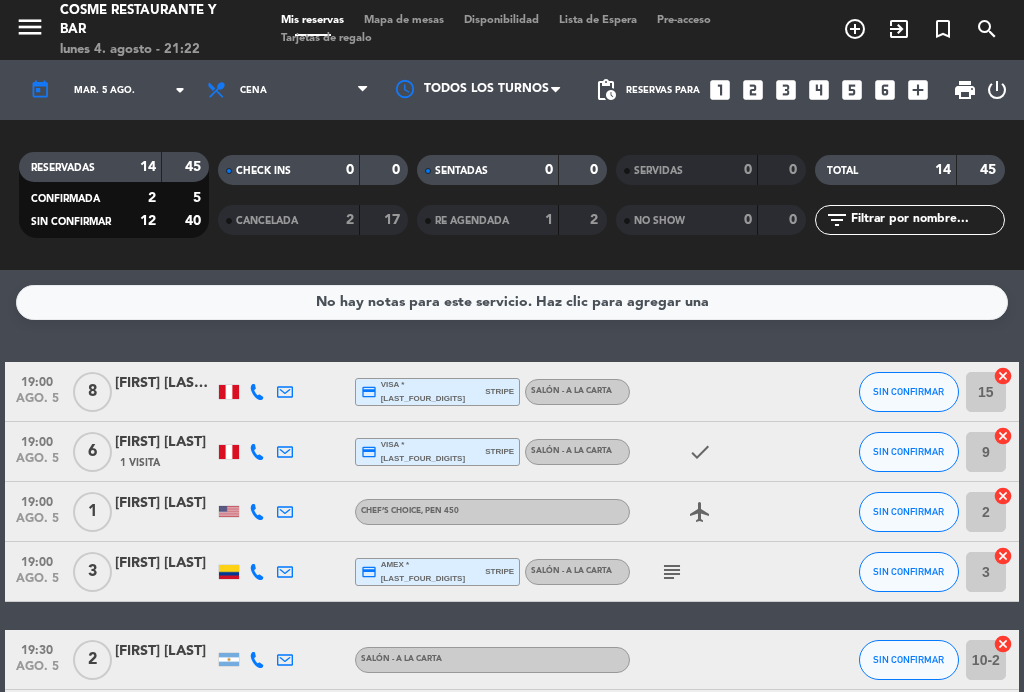 scroll, scrollTop: 0, scrollLeft: 0, axis: both 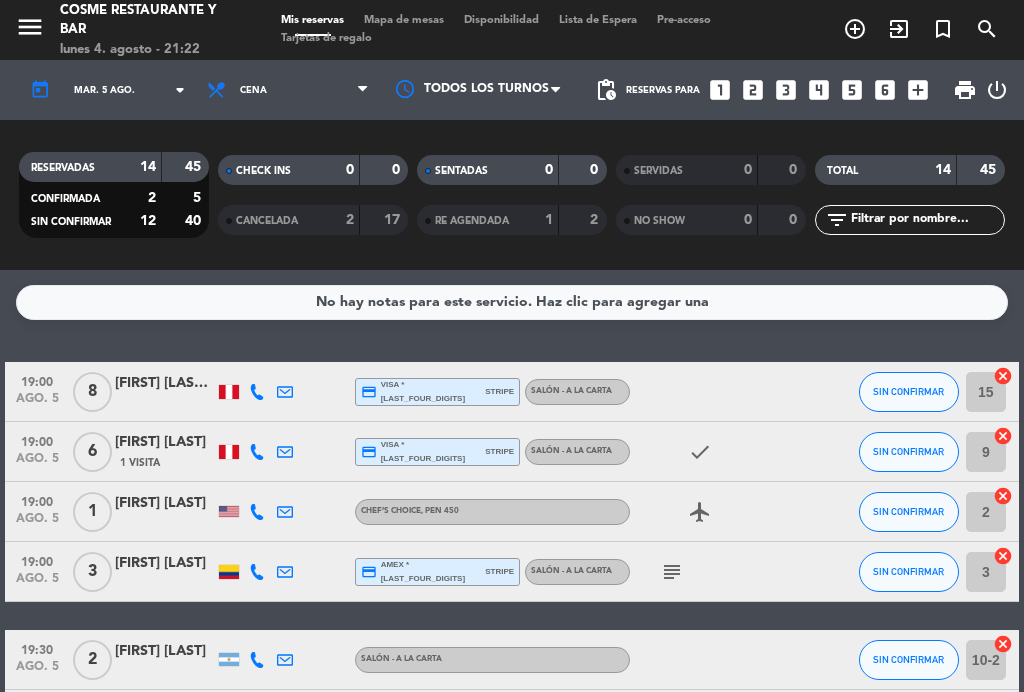 click on "[FIRST] [LAST]" 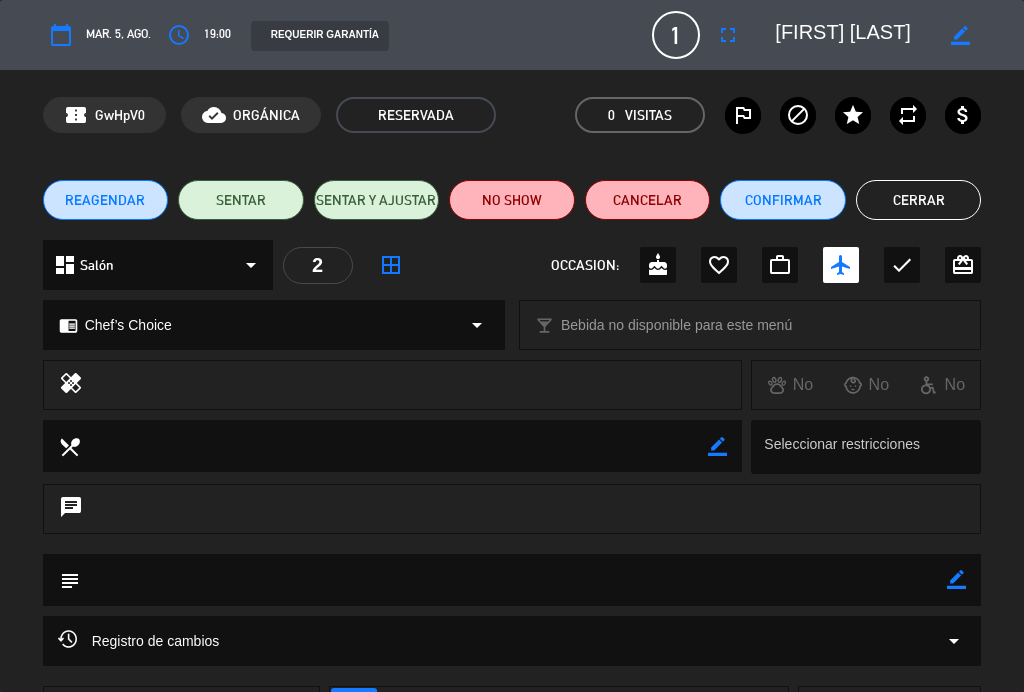 click on "border_color" 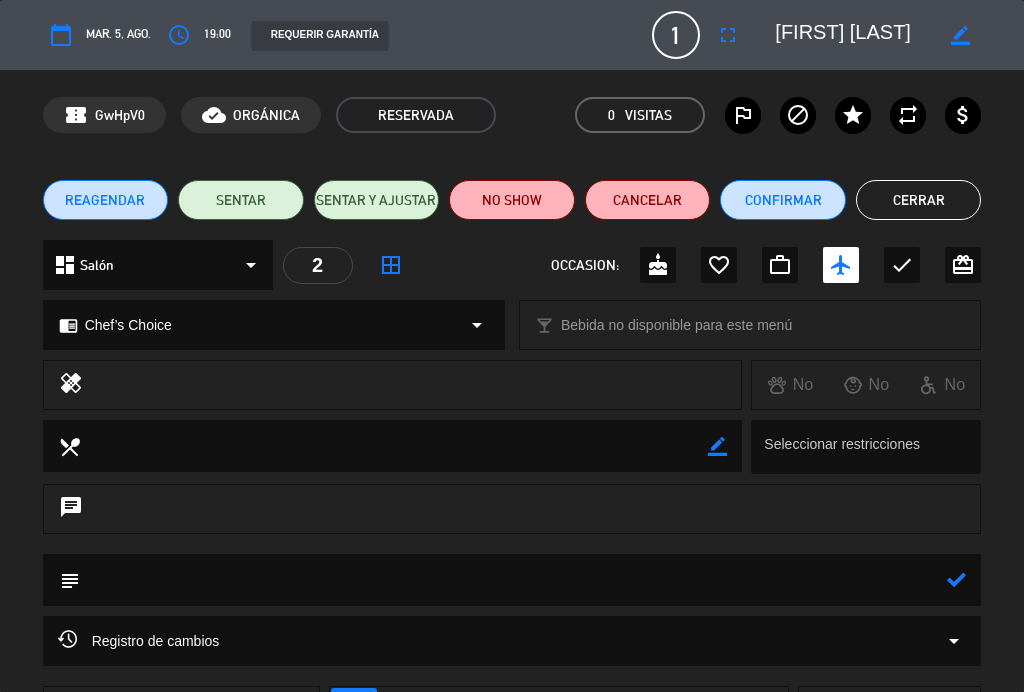 click 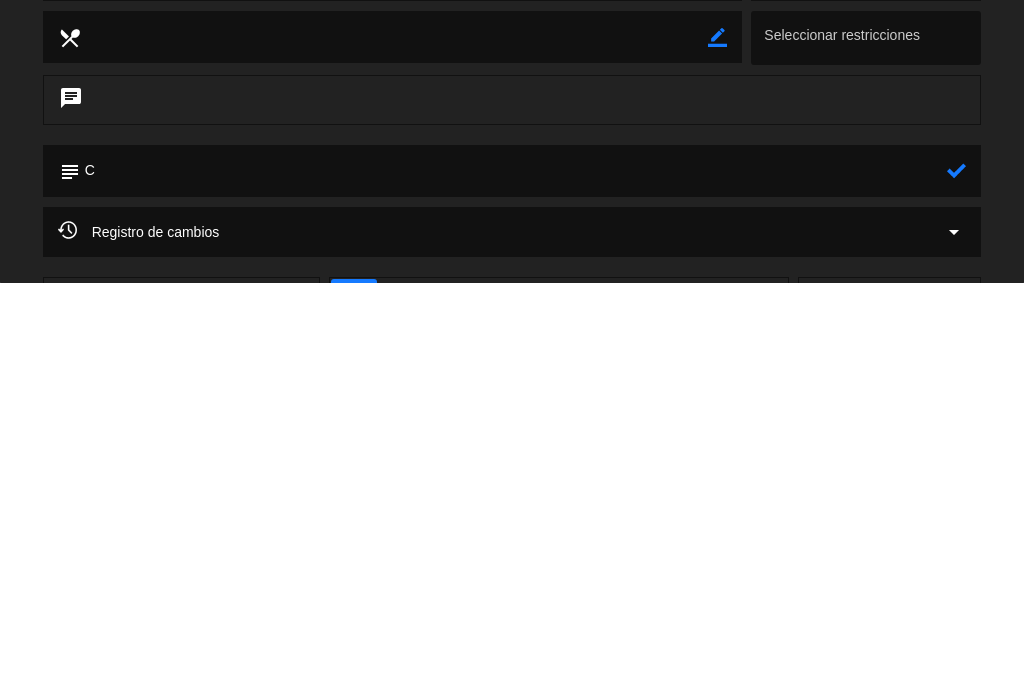 scroll, scrollTop: 0, scrollLeft: 0, axis: both 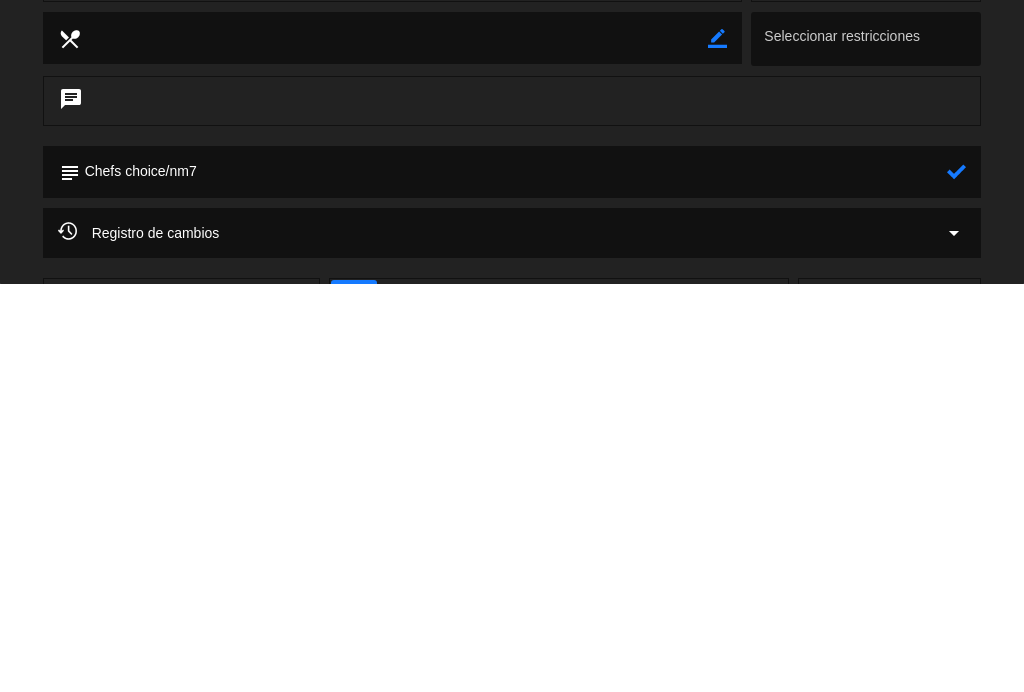 type on "Chefs choice/nm7" 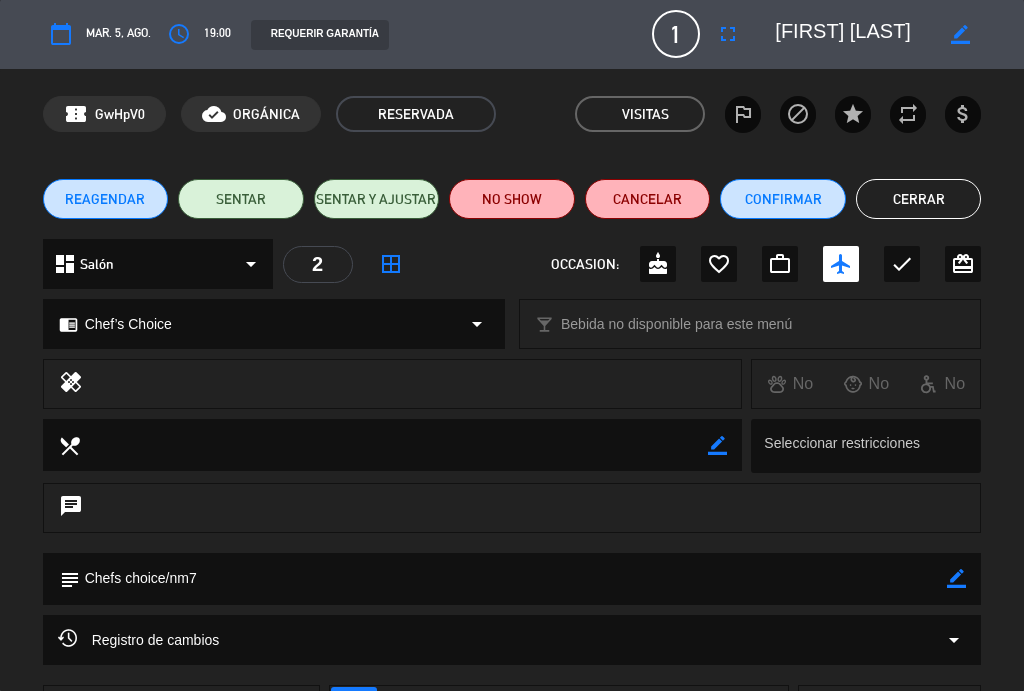 click on "Cerrar" 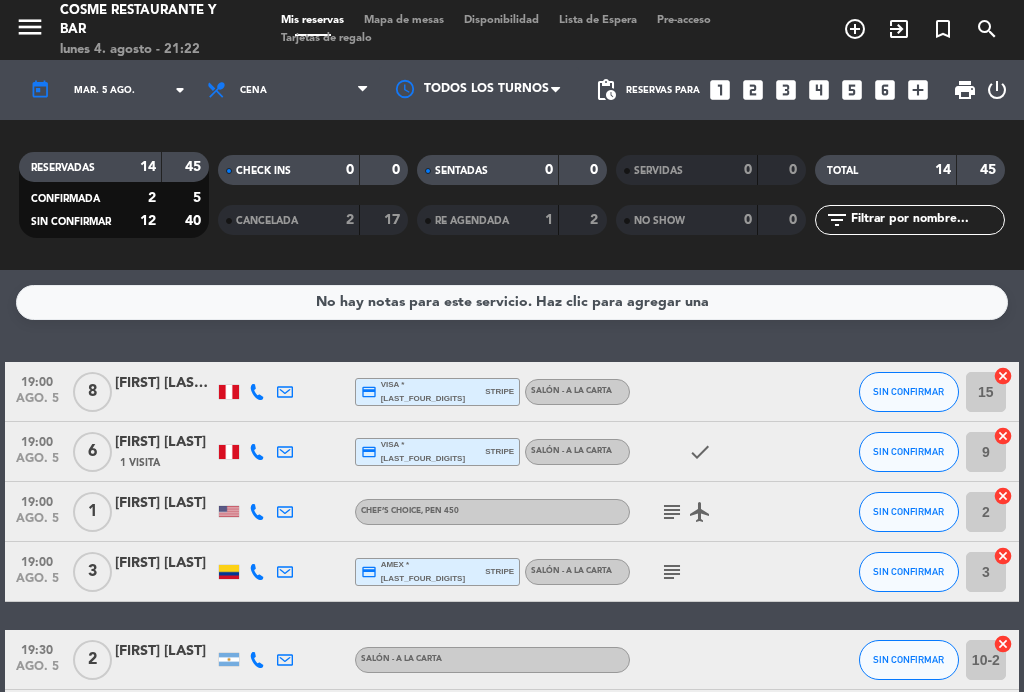 click on "Mapa de mesas" at bounding box center [404, 20] 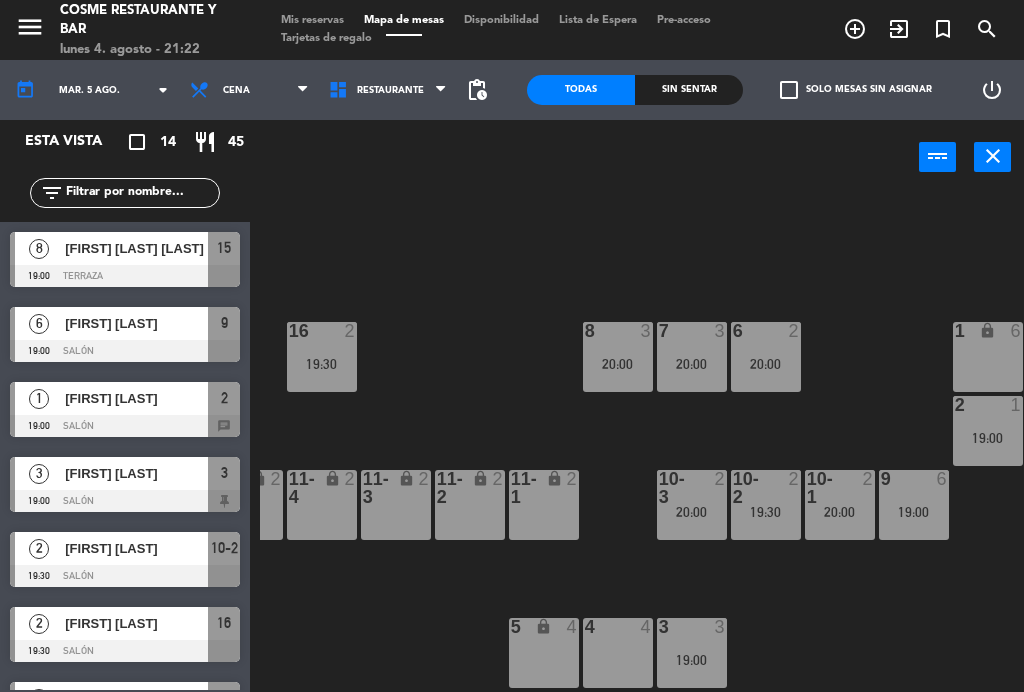 scroll, scrollTop: 127, scrollLeft: 200, axis: both 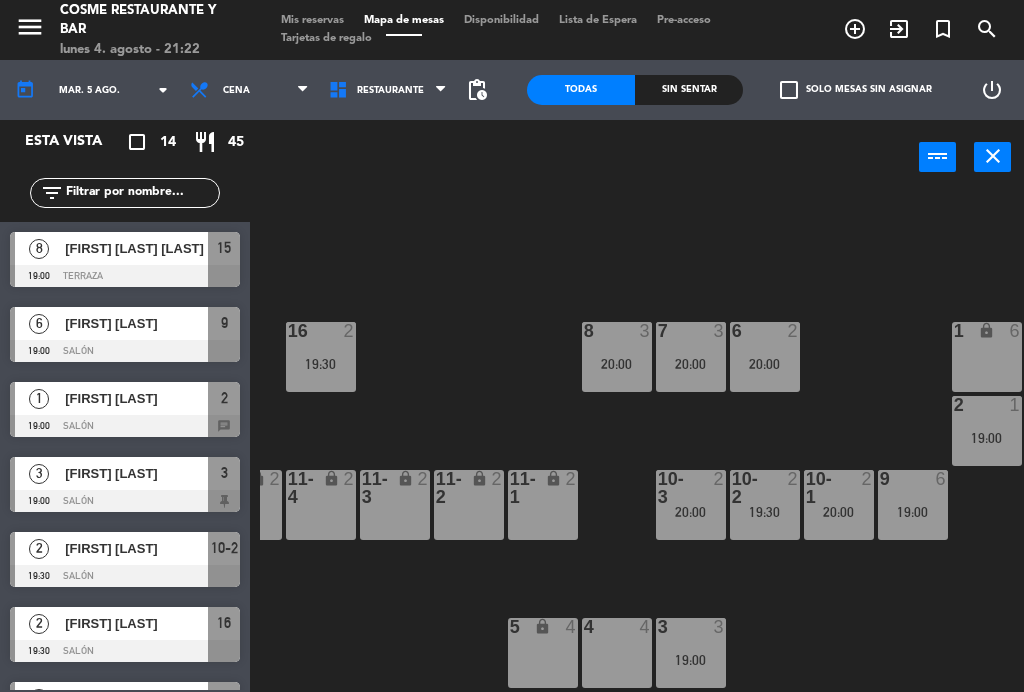 click on "B1 lock  2  B2 lock  2  B3 lock  2  B4 lock  2  15  8   19:00  14  4   20:00  8  3   20:00  7  3   20:00  6  2   20:00  1 lock  6  16  2   19:30  P2  8  P1  14  2  1   19:00  12  4   20:00  10-1  2   20:00  9  6   19:00  T1 lock  3   20:00  T2 lock  6  11-1 lock  2  11-2 lock  2  11-3 lock  2  11-4 lock  2  11-5 lock  2  T3 lock  6  10-2  2   19:30  10-3  2   20:00  T2-2 lock  2  3  3   19:00  4  4  5 lock  4" 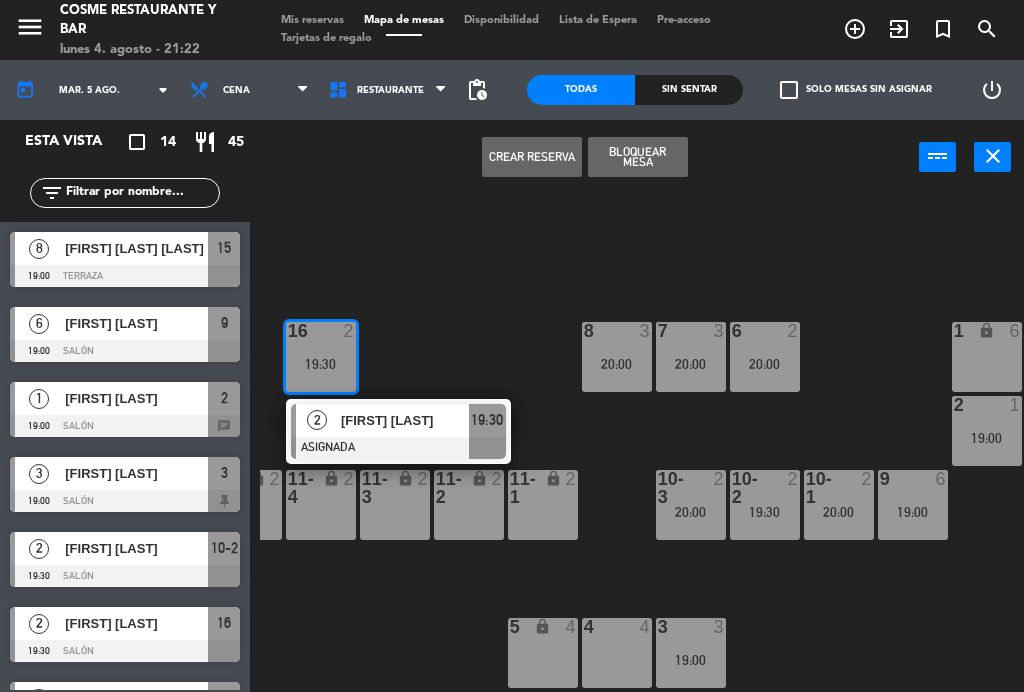 click on "3" at bounding box center (723, 331) 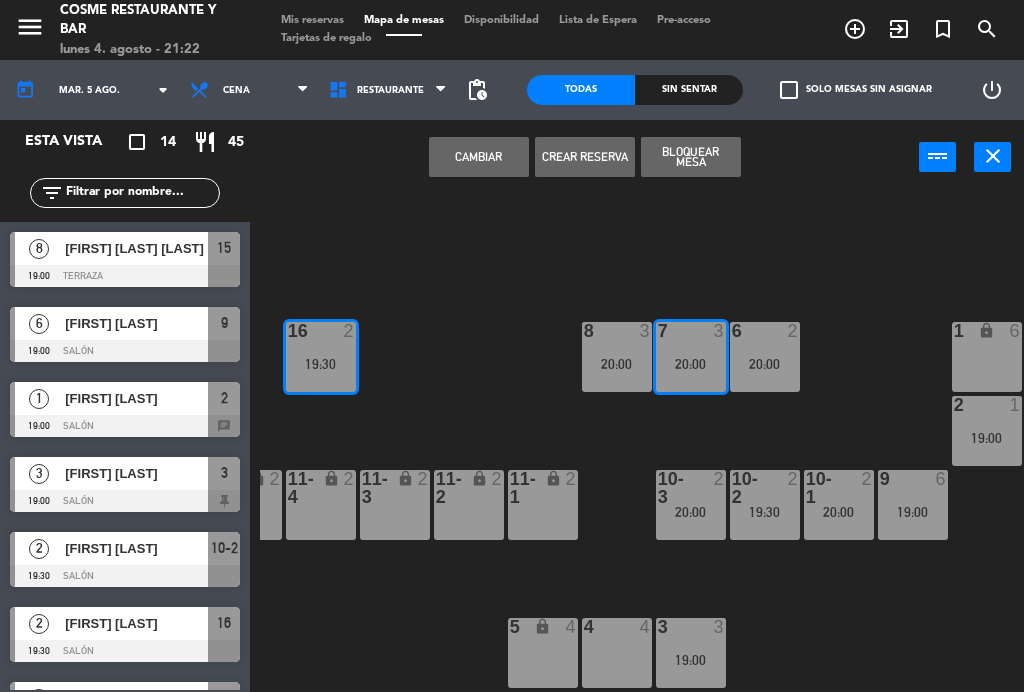 click on "Cambiar" at bounding box center [479, 157] 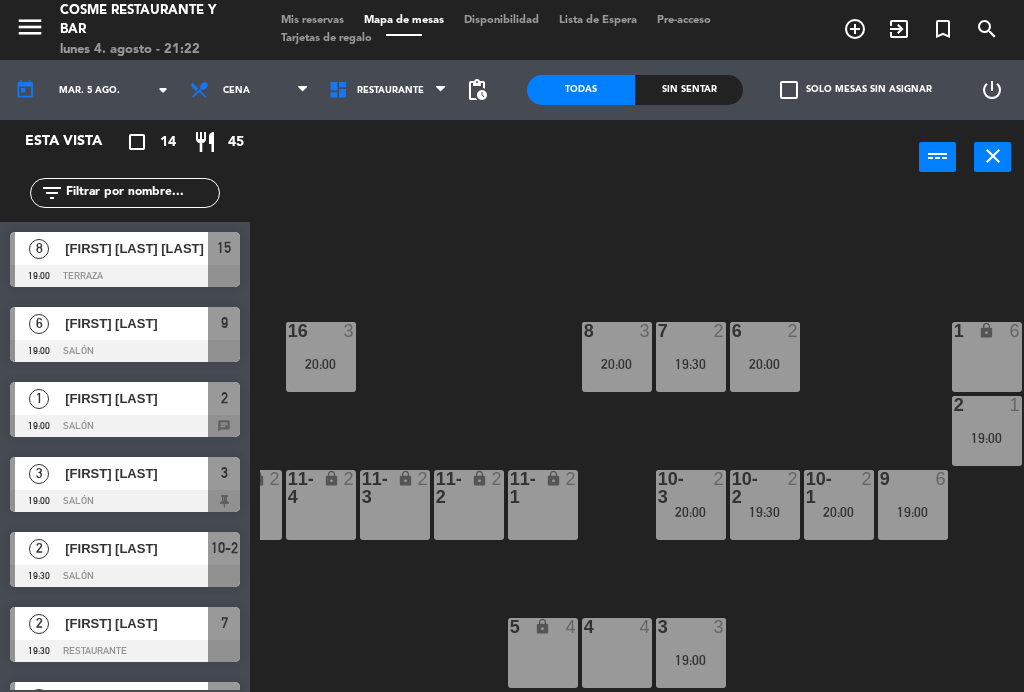 click on "2  1   19:00" at bounding box center (987, 431) 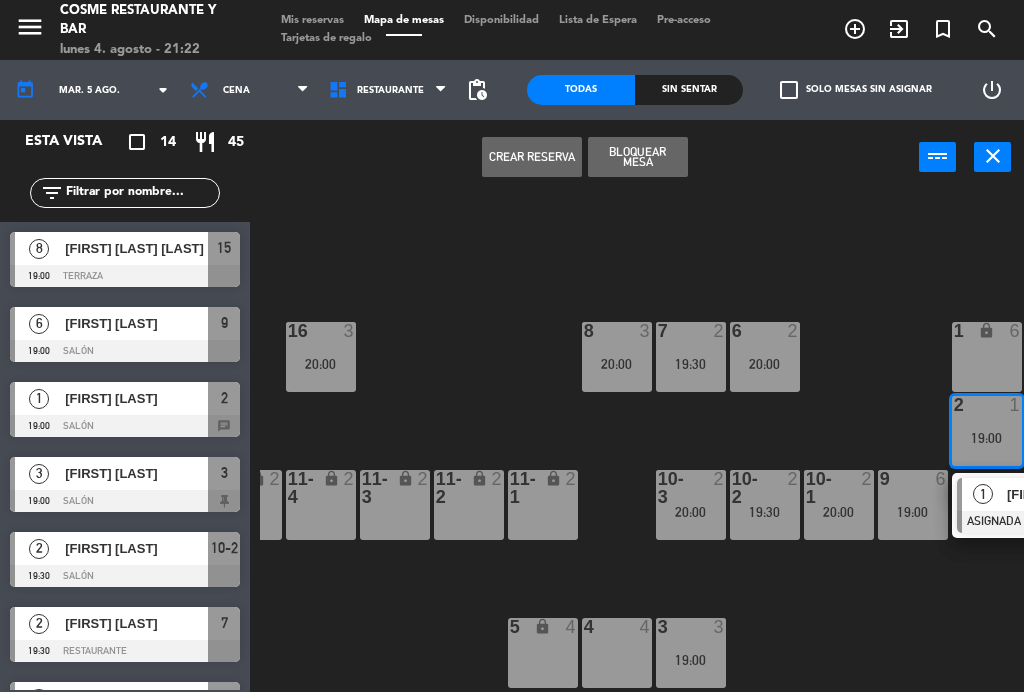 click on "19:30" at bounding box center [691, 364] 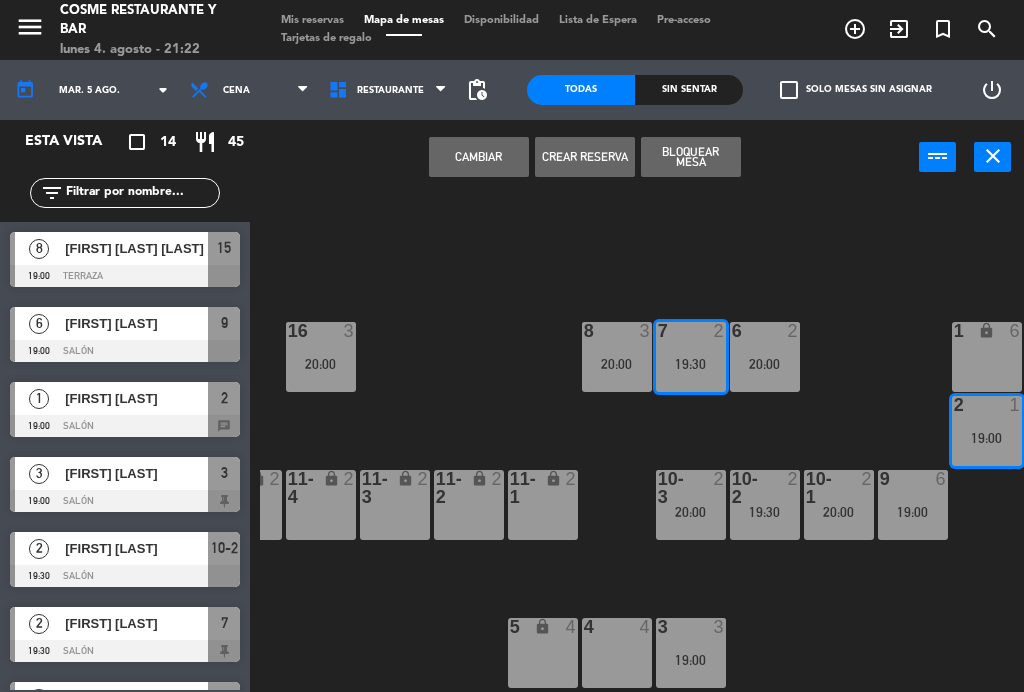 click on "Cambiar" at bounding box center (479, 157) 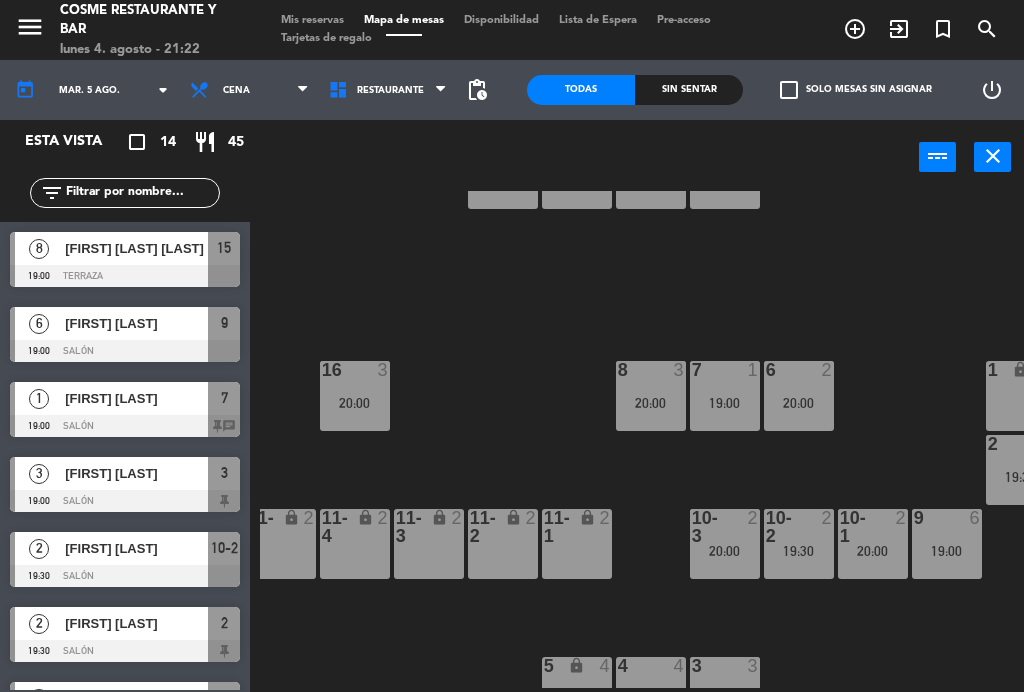 scroll, scrollTop: 97, scrollLeft: 180, axis: both 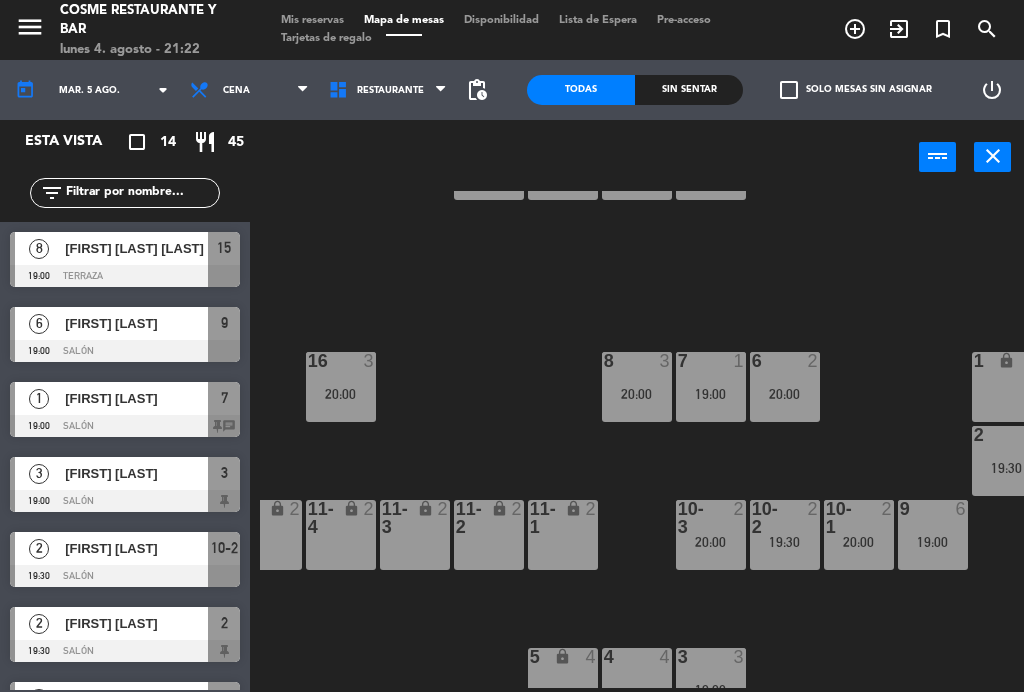 click on "8  3   20:00" at bounding box center [637, 387] 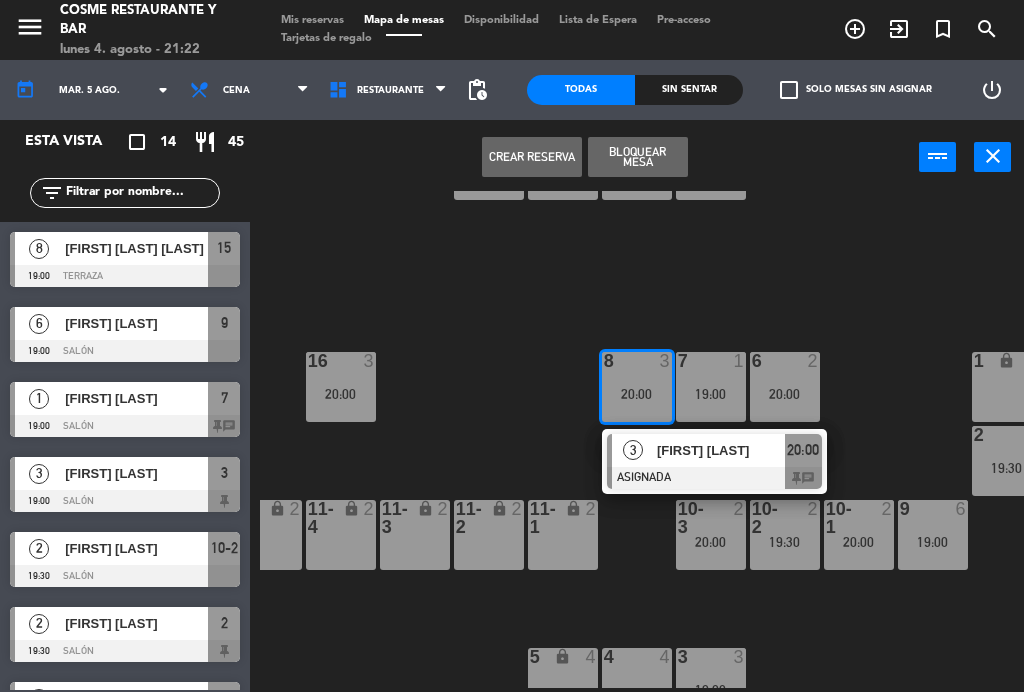 click at bounding box center [636, 657] 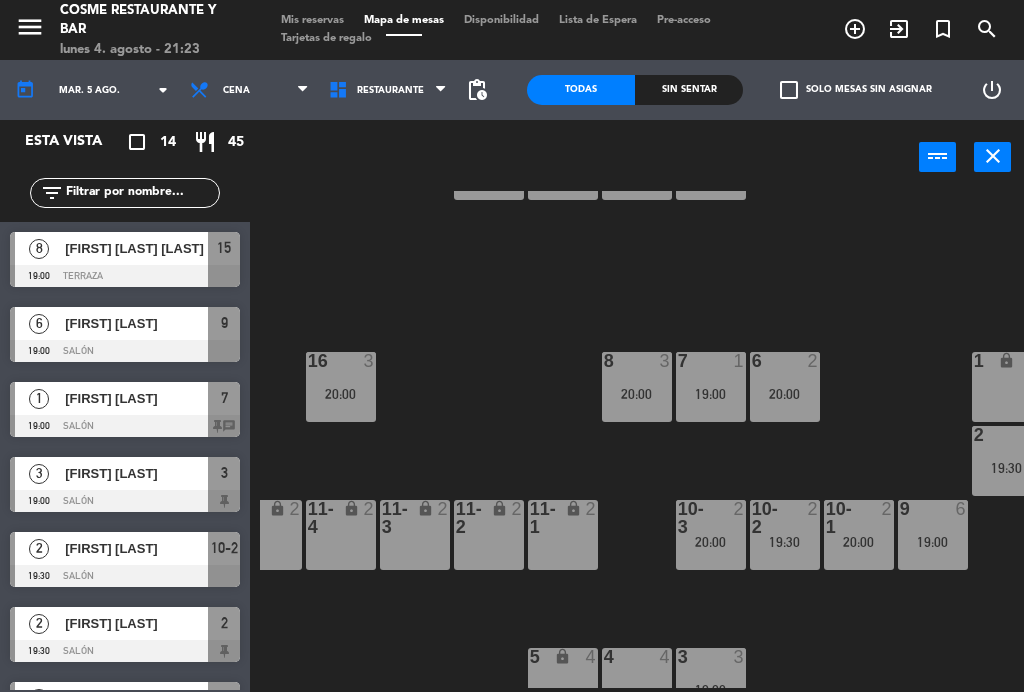 click on "B1 lock  2  B2 lock  2  B3 lock  2  B4 lock  2  15  8   19:00  14  4   20:00  8  3   20:00  7  1   19:00  6  2   20:00  1 lock  6  16  3   20:00  P2  8  P1  14  2  2   19:30  12  4   20:00  10-1  2   20:00  9  6   19:00  T1 lock  3   20:00  T2 lock  6  11-1 lock  2  11-2 lock  2  11-3 lock  2  11-4 lock  2  11-5 lock  2  T3 lock  6  10-2  2   19:30  10-3  2   20:00  T2-2 lock  2  3  3   19:00  4  4  5 lock  4" 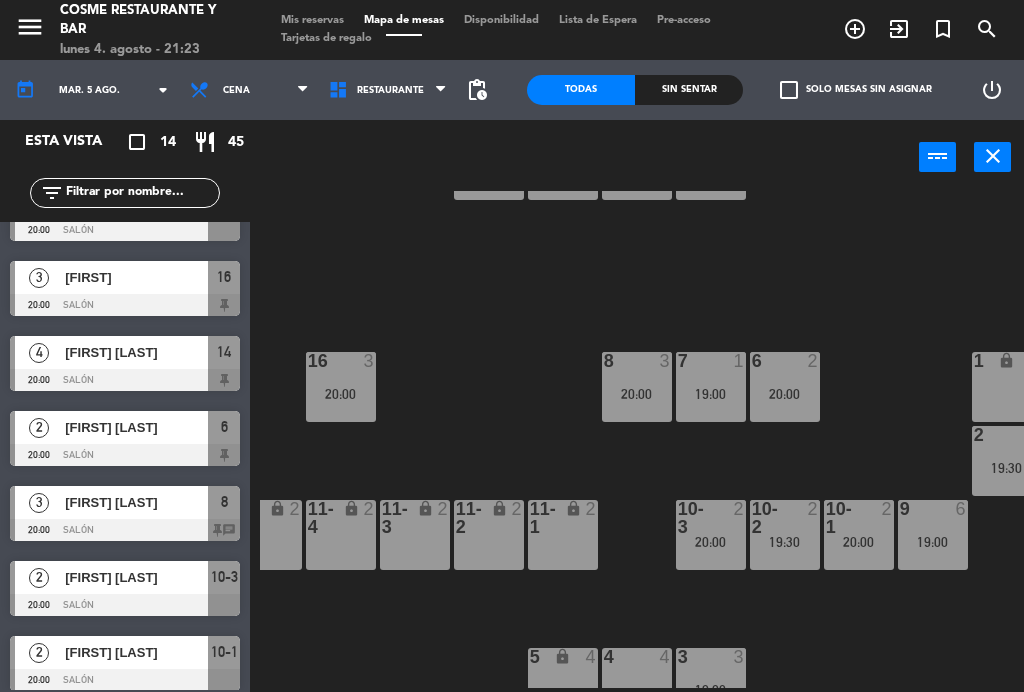 scroll, scrollTop: 572, scrollLeft: 0, axis: vertical 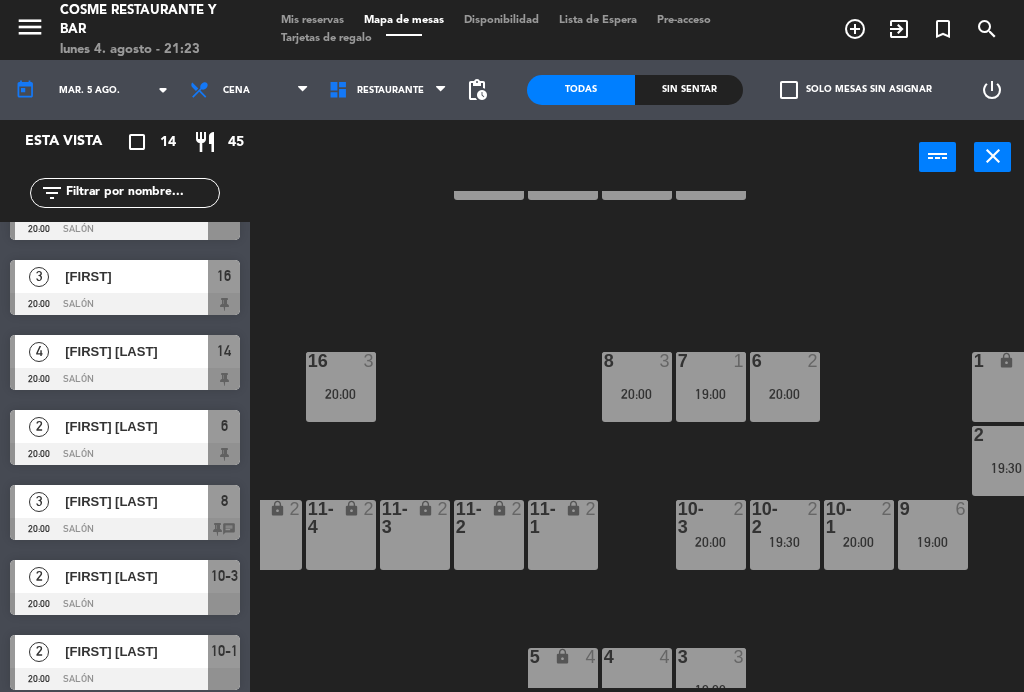 click on "[FIRST] [LAST]" at bounding box center [136, 501] 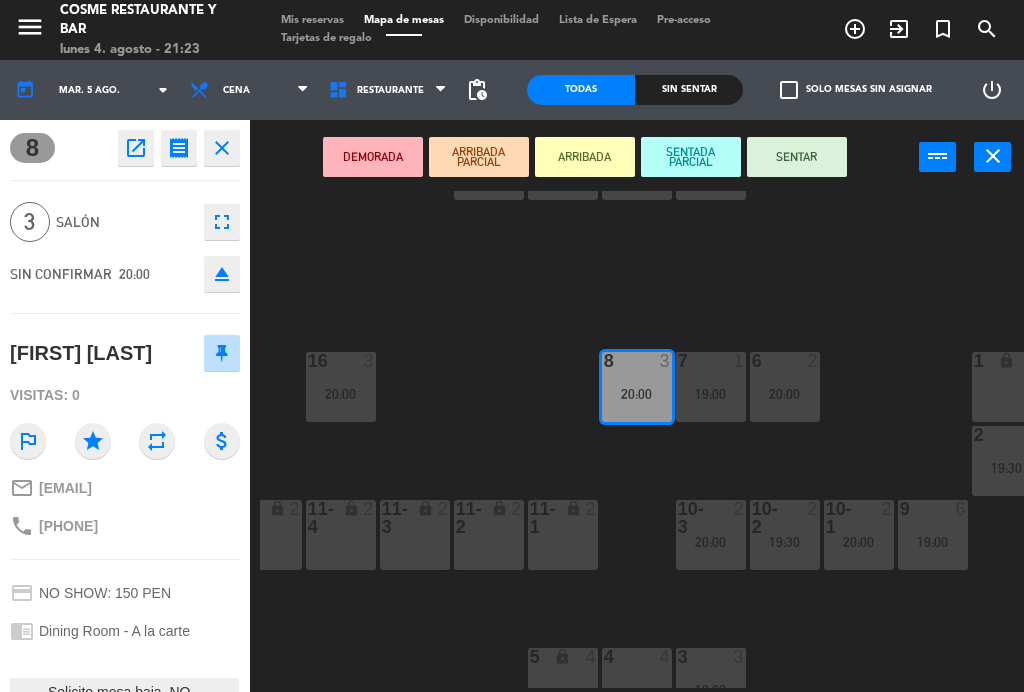 scroll, scrollTop: 0, scrollLeft: 0, axis: both 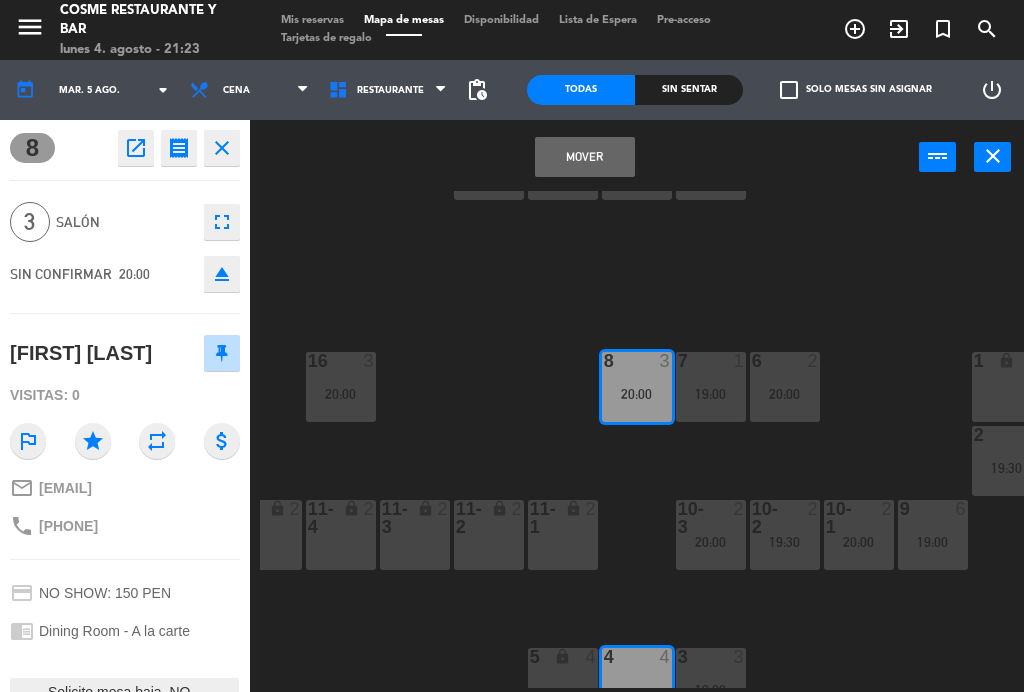 click on "Mover" at bounding box center (585, 157) 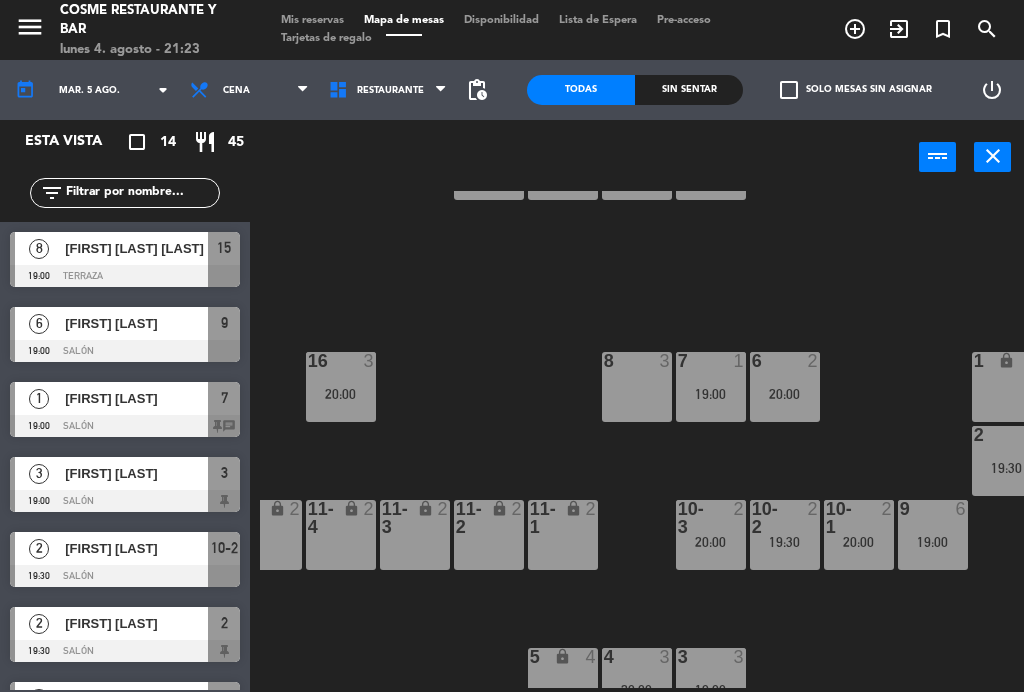 scroll, scrollTop: 0, scrollLeft: 0, axis: both 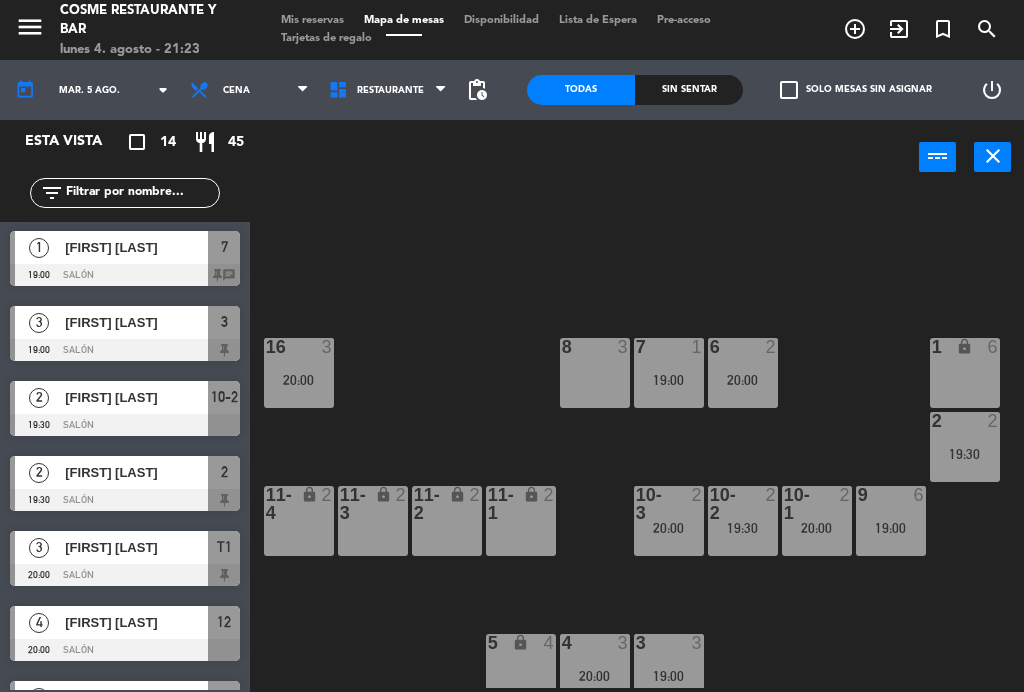click on "B1 lock  2  B2 lock  2  B3 lock  2  B4 lock  2  15  8   19:00  14  4   20:00  8  3  7  1   19:00  6  2   20:00  1 lock  6  16  3   20:00  P2  8  P1  14  2  2   19:30  12  4   20:00  10-1  2   20:00  9  6   19:00  T1 lock  3   20:00  T2 lock  6  11-1 lock  2  11-2 lock  2  11-3 lock  2  11-4 lock  2  11-5 lock  2  T3 lock  6  10-2  2   19:30  10-3  2   20:00  T2-2 lock  2  3  3   19:00  4  3   20:00  5 lock  4" 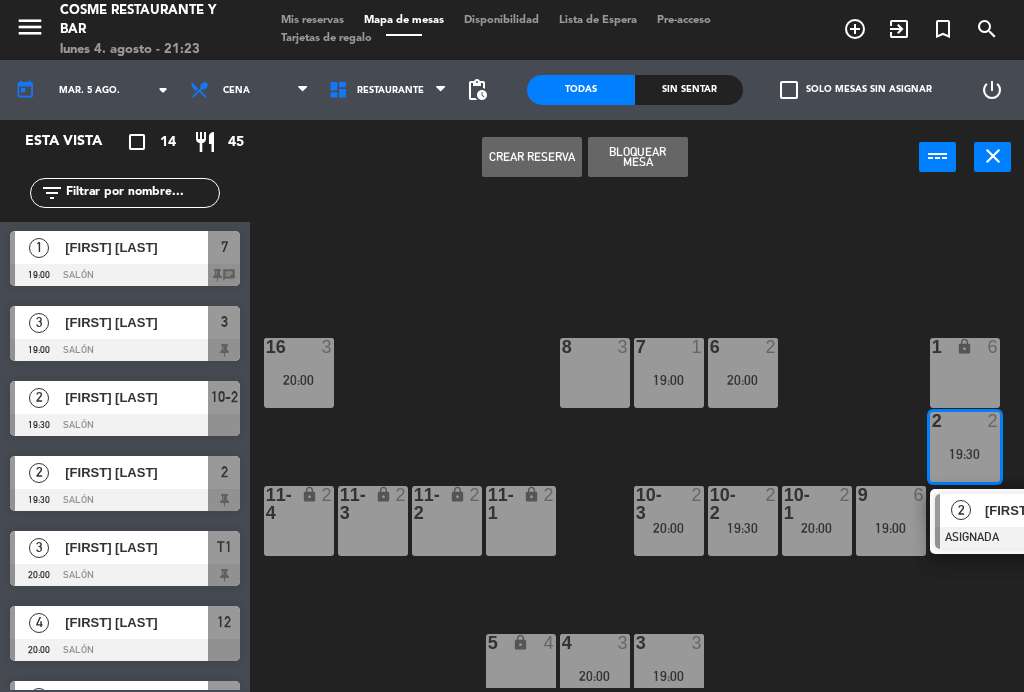 click on "8  3" at bounding box center [595, 373] 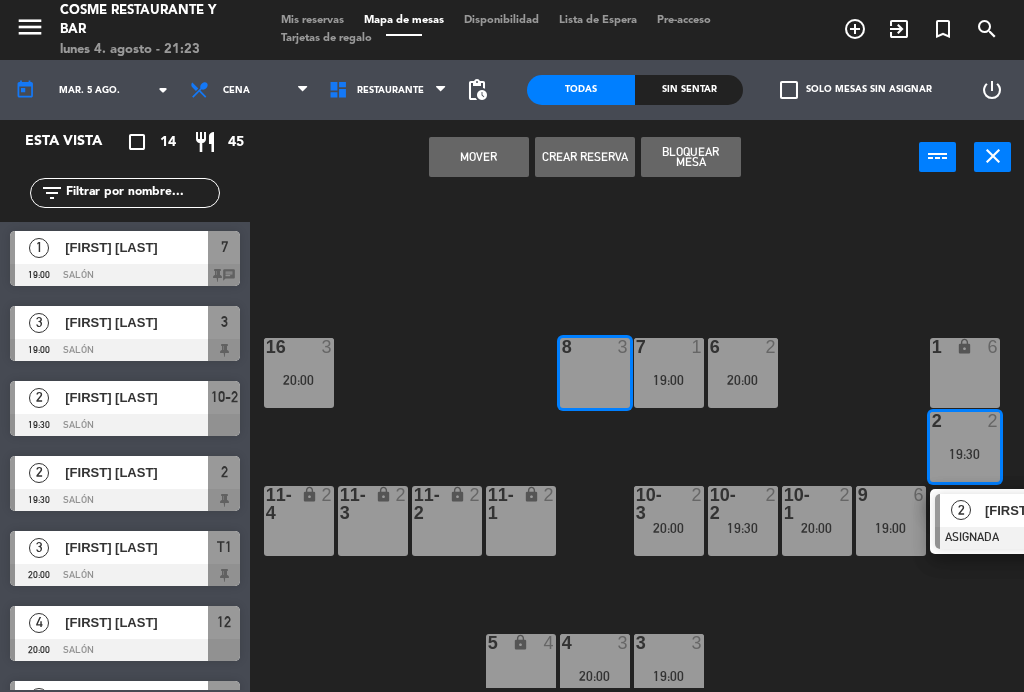 click on "Mover" at bounding box center [479, 157] 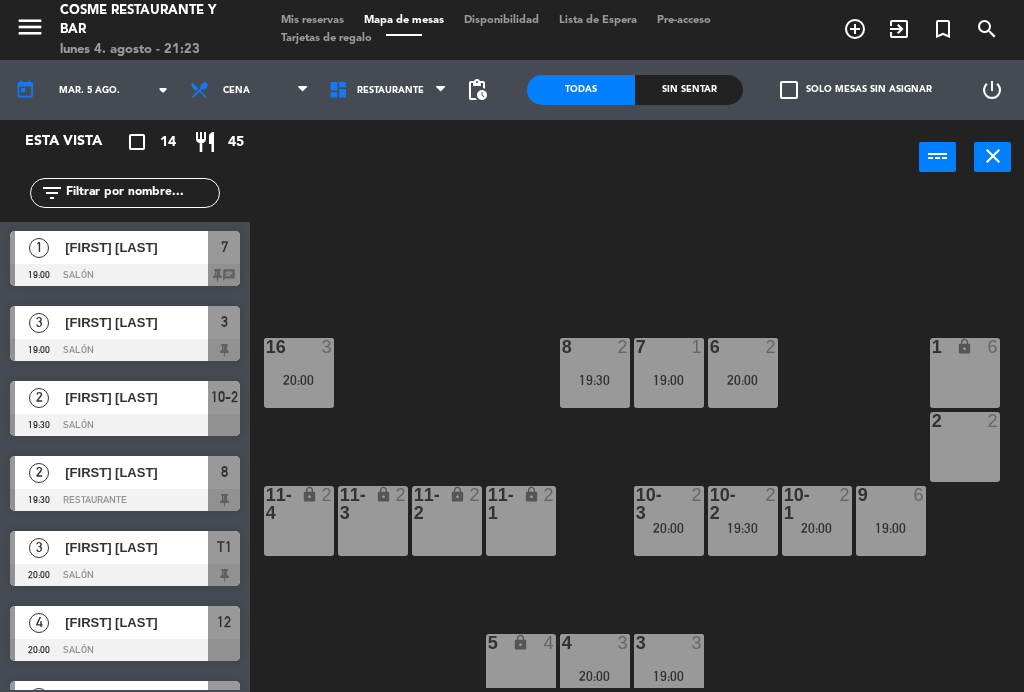 click on "Mis reservas" at bounding box center (312, 20) 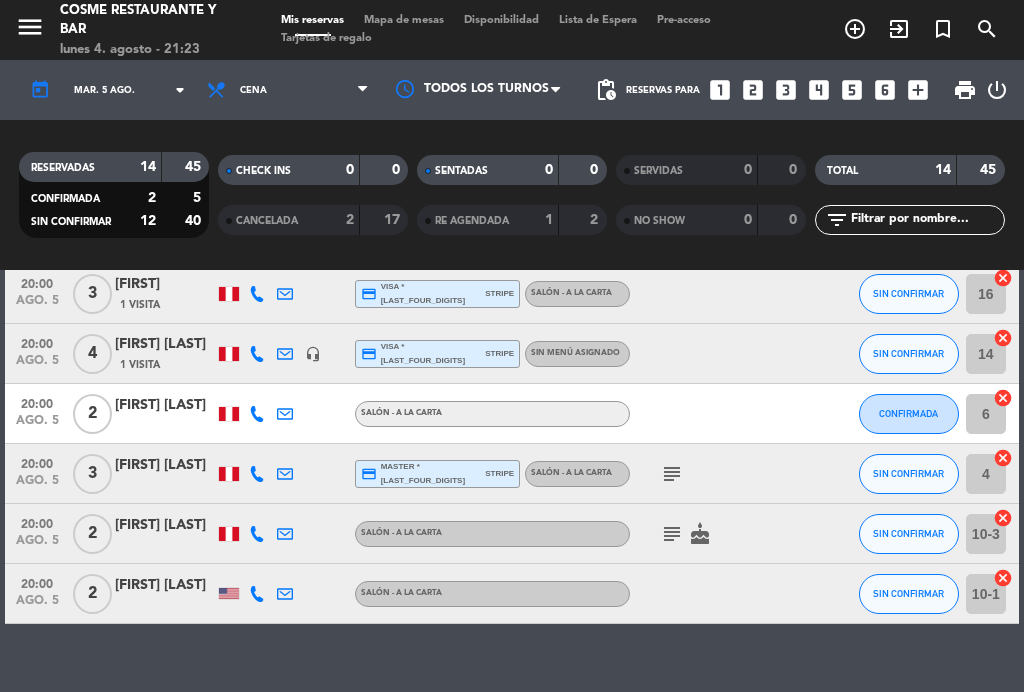 scroll, scrollTop: 632, scrollLeft: 0, axis: vertical 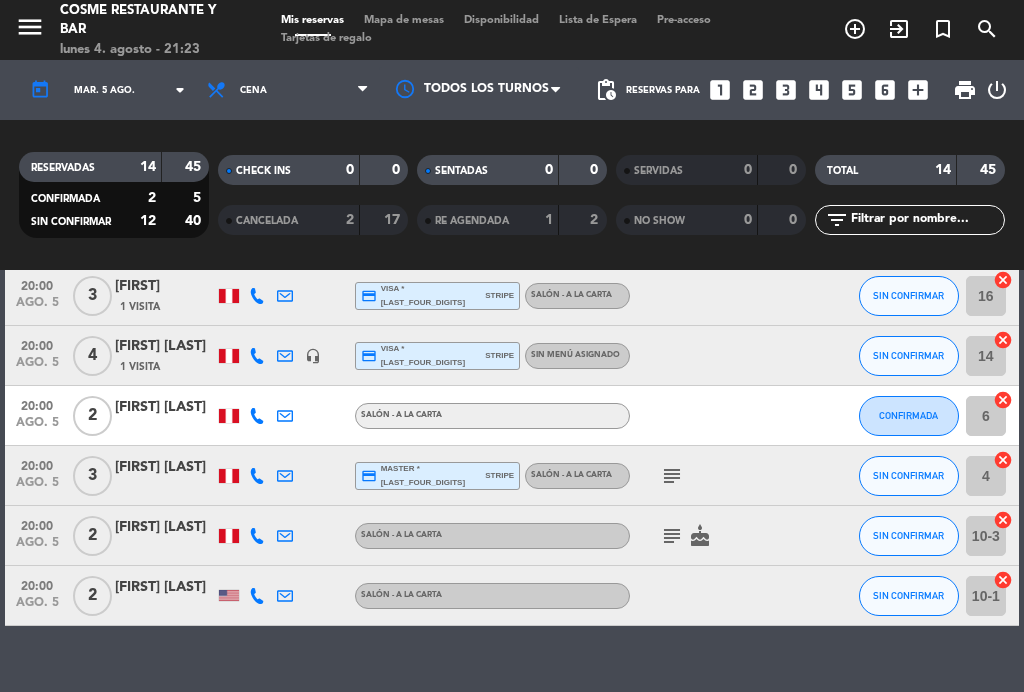 click on "subject" 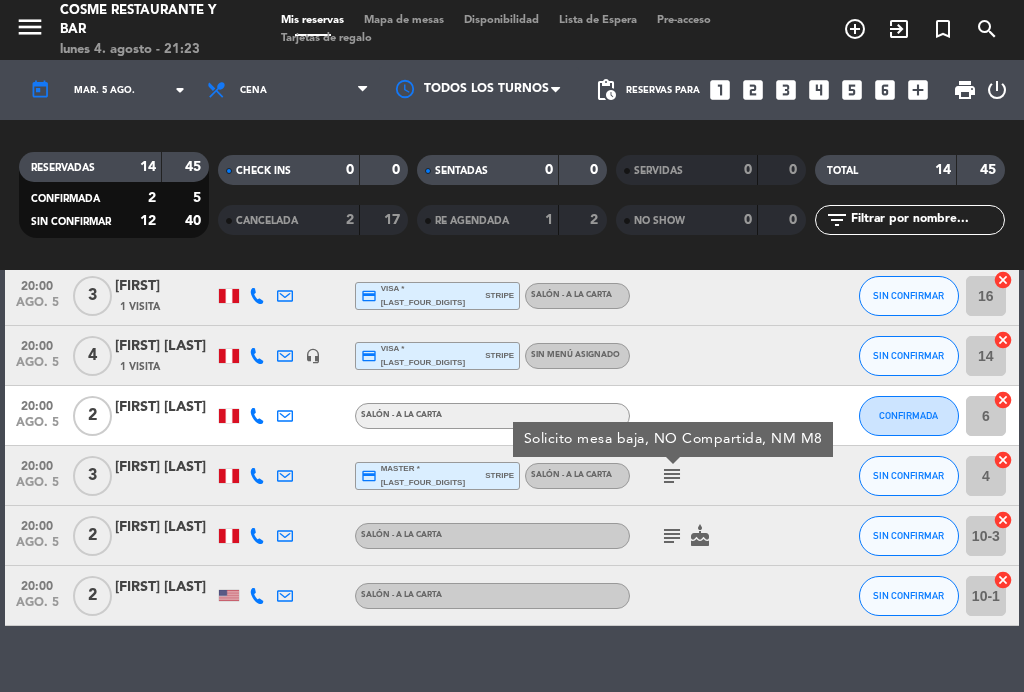 click on "subject" 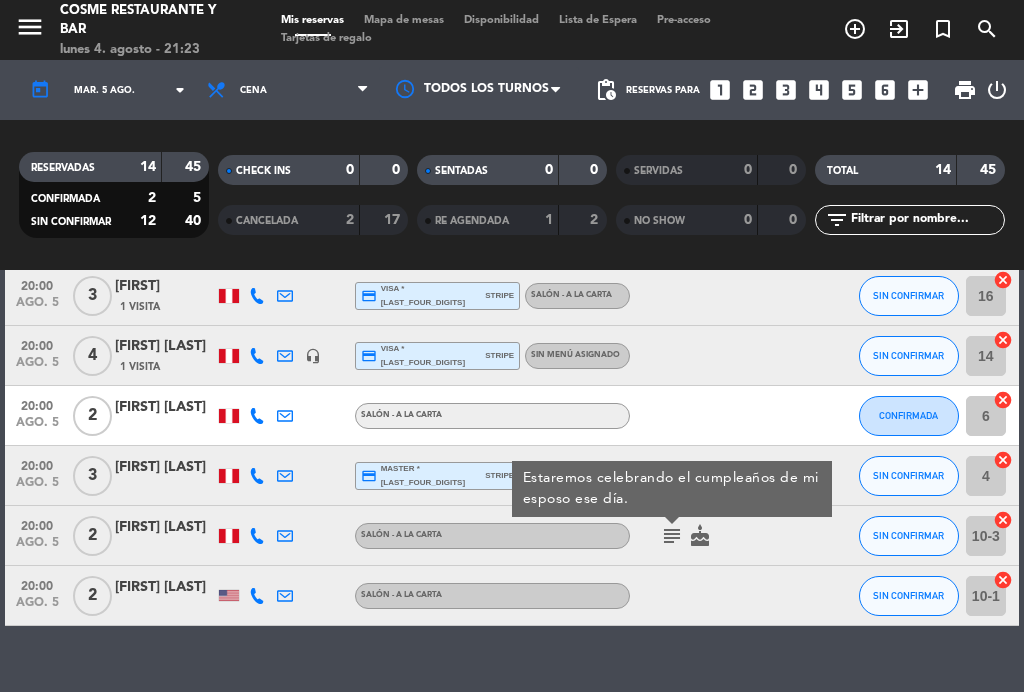 click on "subject" 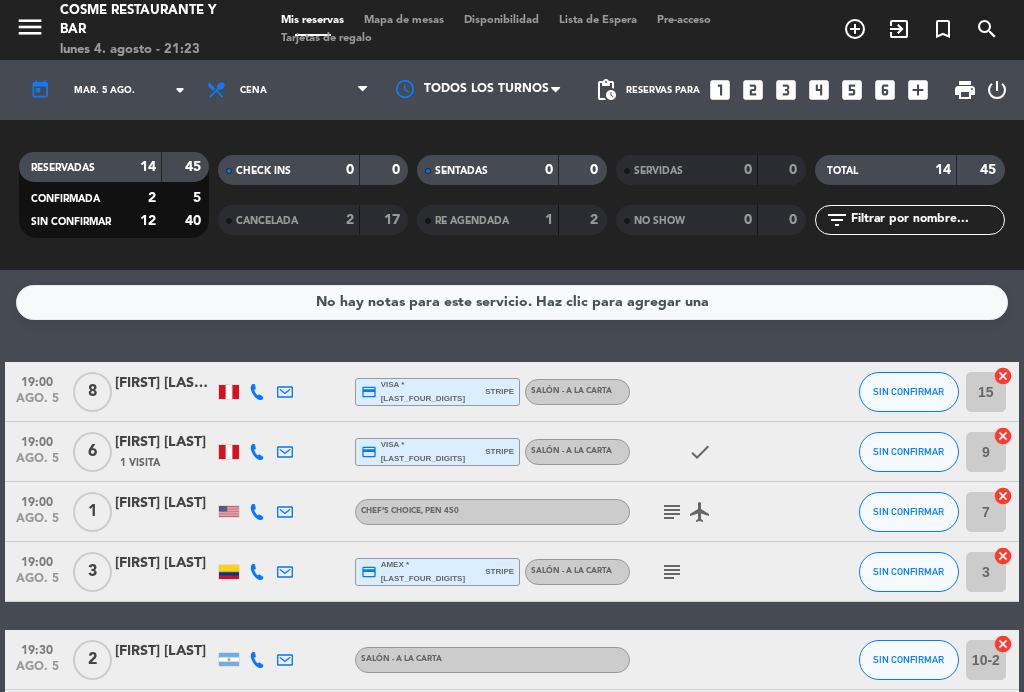 scroll, scrollTop: 0, scrollLeft: 0, axis: both 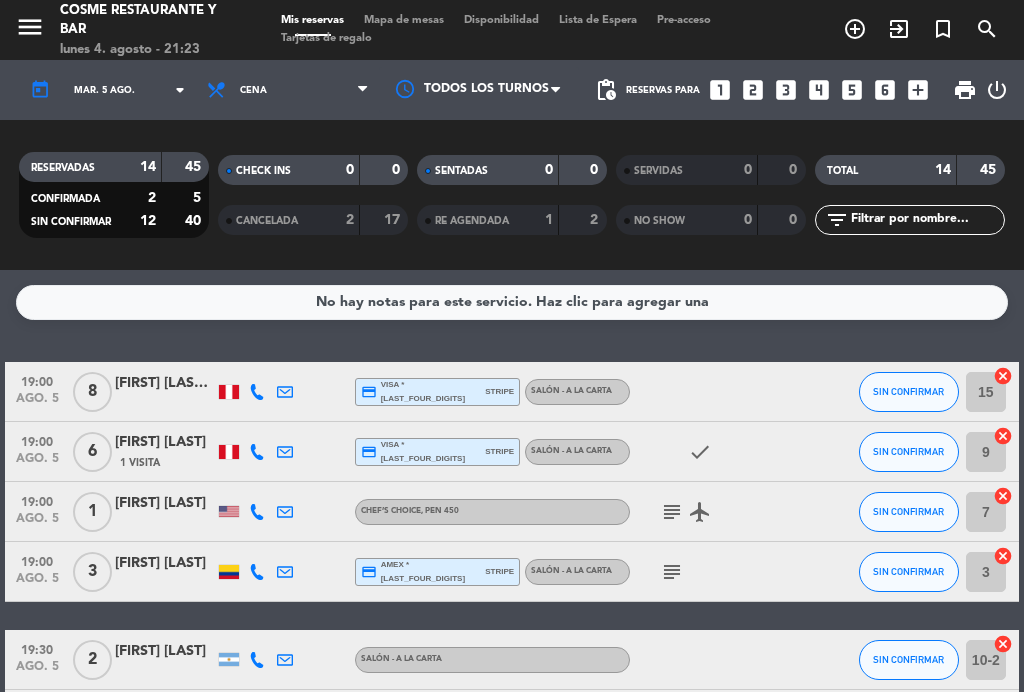 click on "mar. 5 ago." 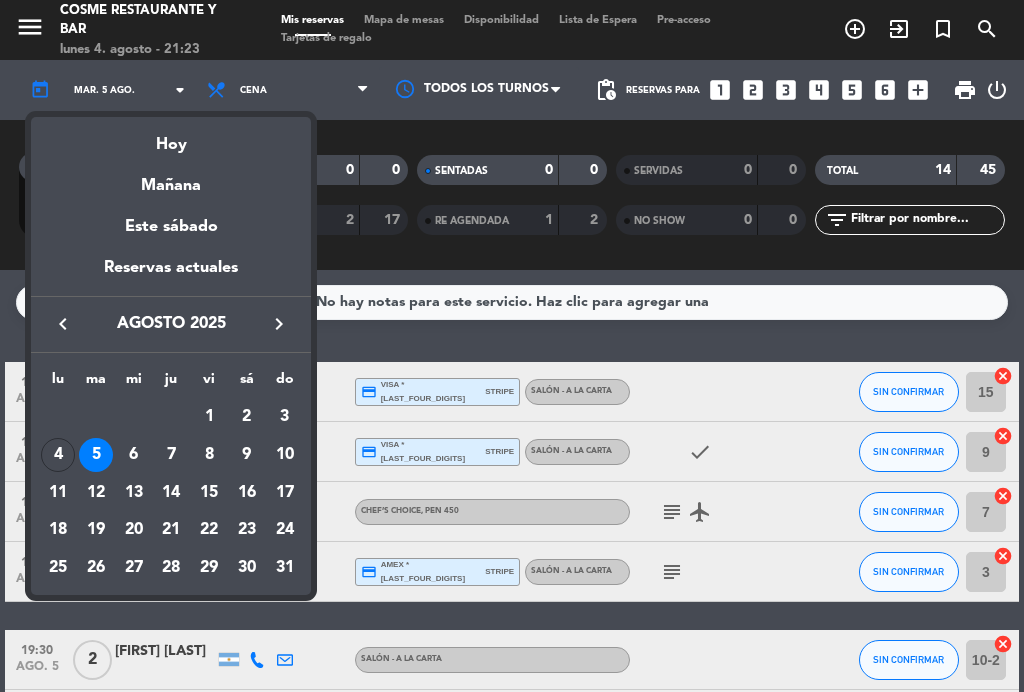 click on "Hoy" at bounding box center [171, 137] 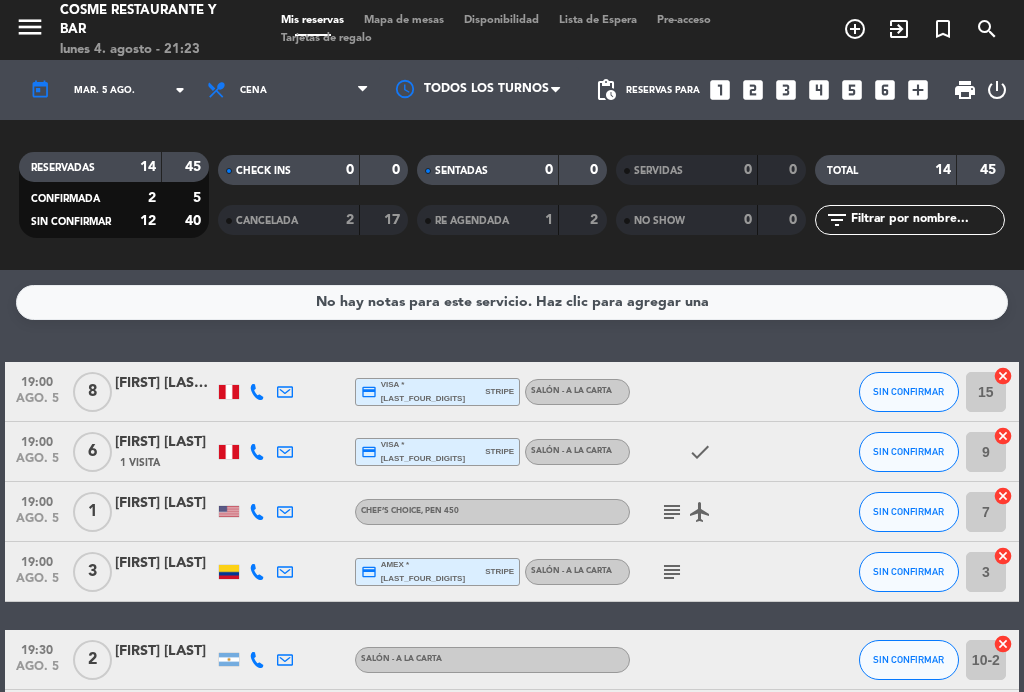 type on "lun. 4 ago." 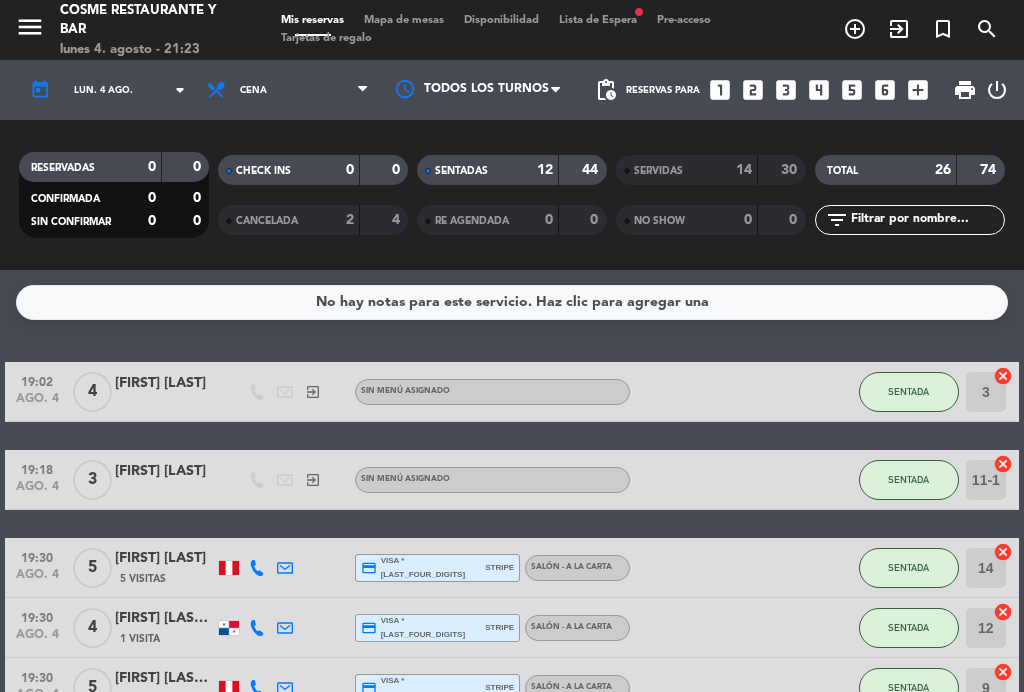 click on "Mapa de mesas" at bounding box center [404, 20] 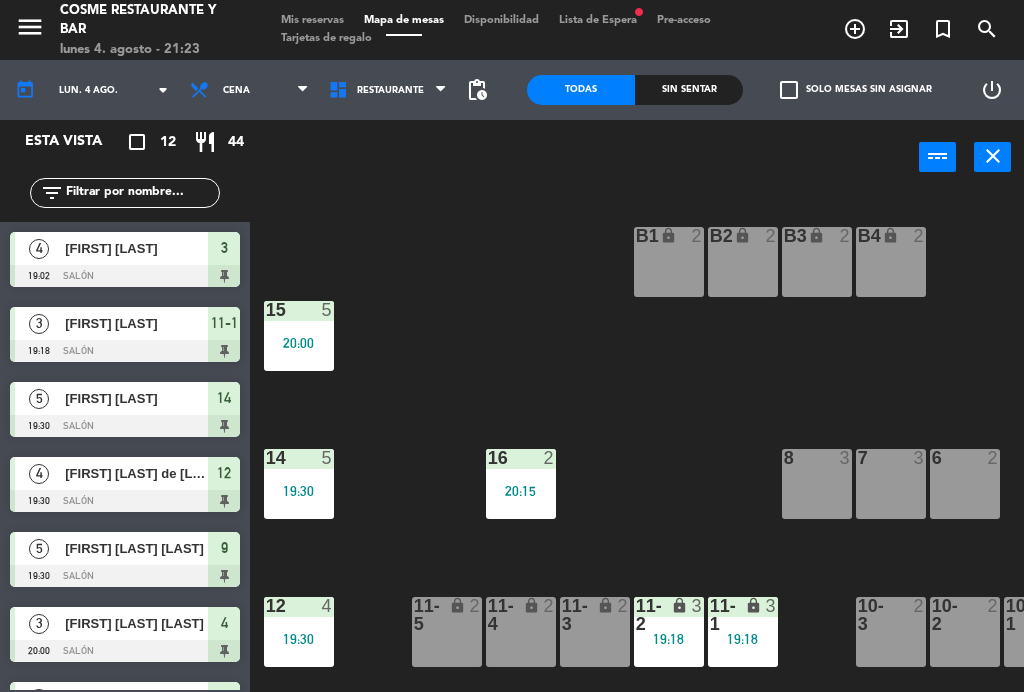 click on "14  5   19:30" at bounding box center (299, 484) 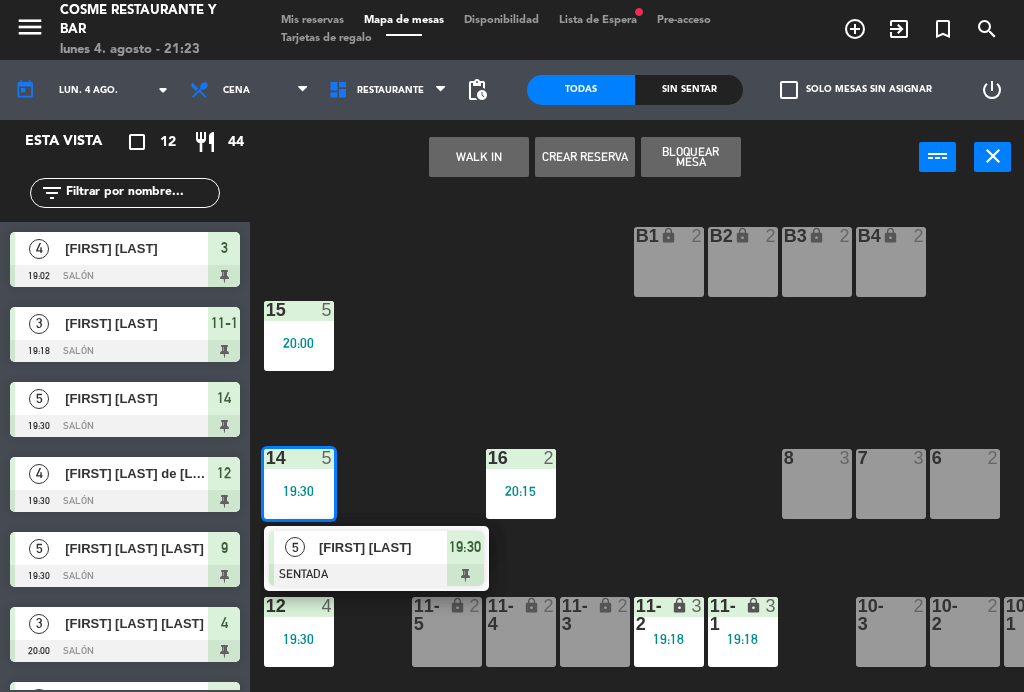 click on "[FIRST] [LAST]" at bounding box center (383, 547) 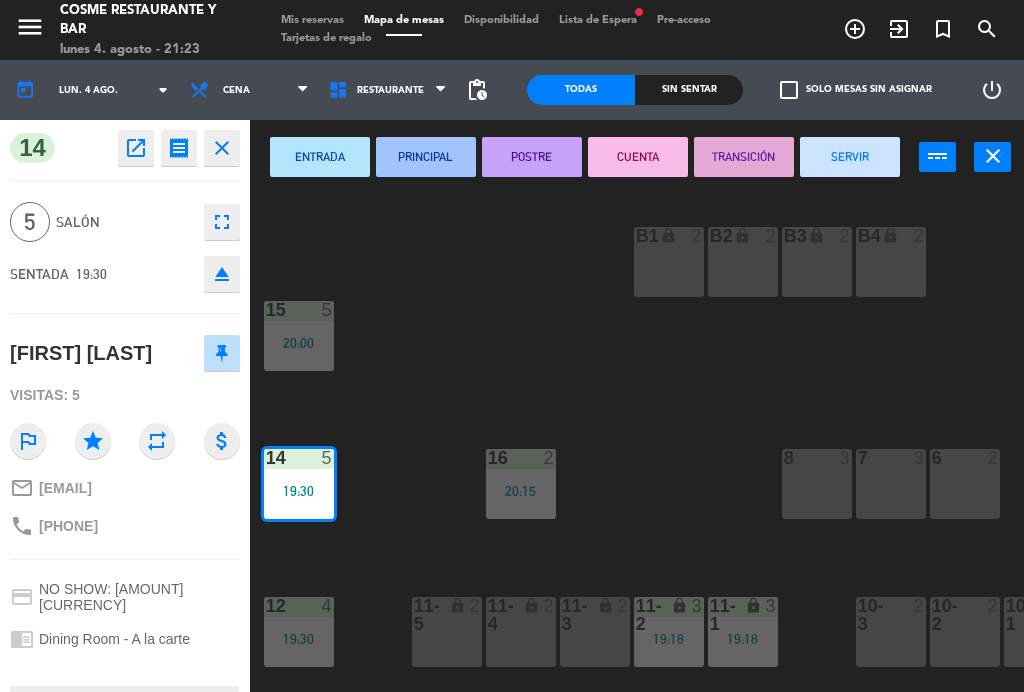click on "SERVIR" at bounding box center [850, 157] 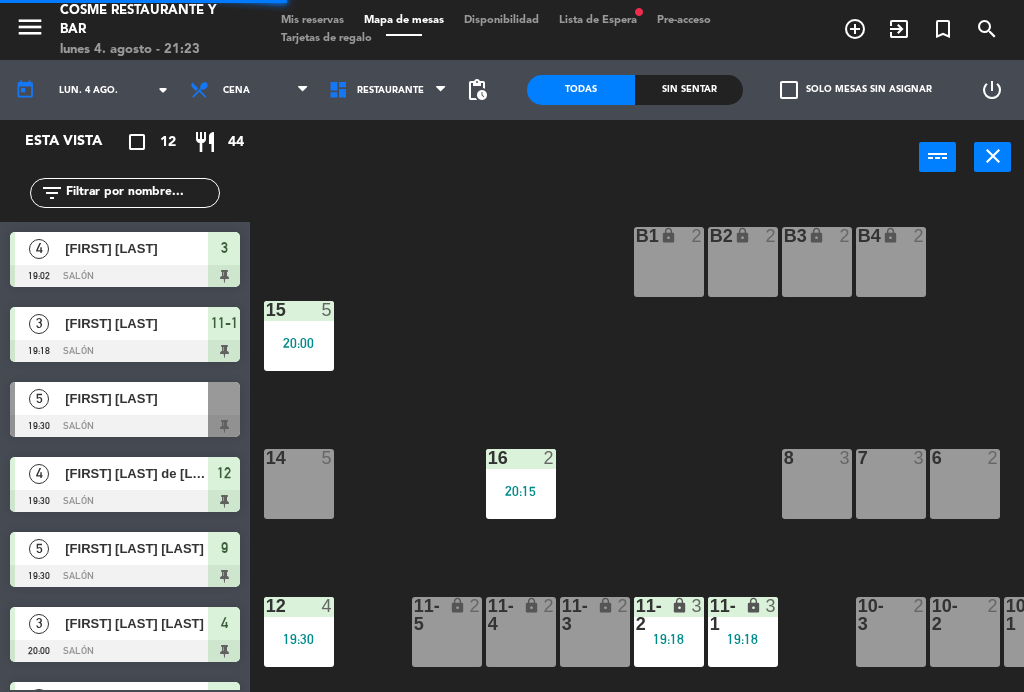 click on "19:30" at bounding box center [299, 639] 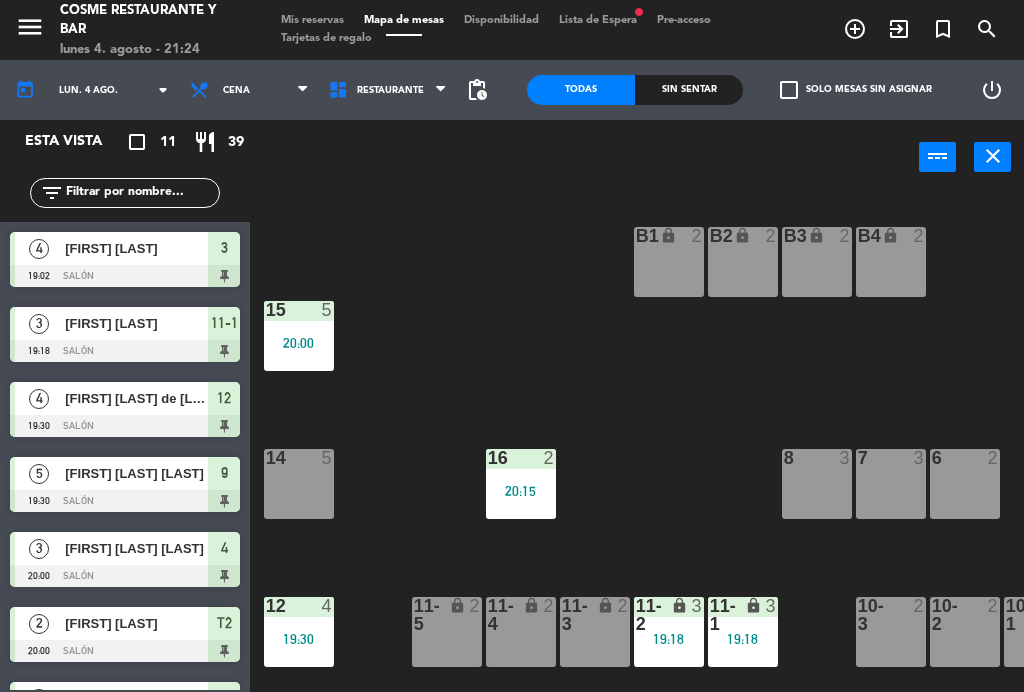 click on "B1 lock  2  B2 lock  2  B3 lock  2  B4 lock  2  15  5   20:00  14  5  8  3  7  3  6  2  1 lock  6  16  2   20:15  P2  8  P1  14  2  2  12  4   19:30  10-1  2  9  5   19:30  T1 lock  4   20:00  T2 lock  2   20:00  11-1 lock  3   19:18  11-2 lock  3   19:18  11-3 lock  2  11-4 lock  2  11-5 lock  2  T3 lock  5   20:00  10-2  2  10-3  2  T2-2 lock  2   20:00  3  4   19:02  4  3   20:00  5 lock  4" 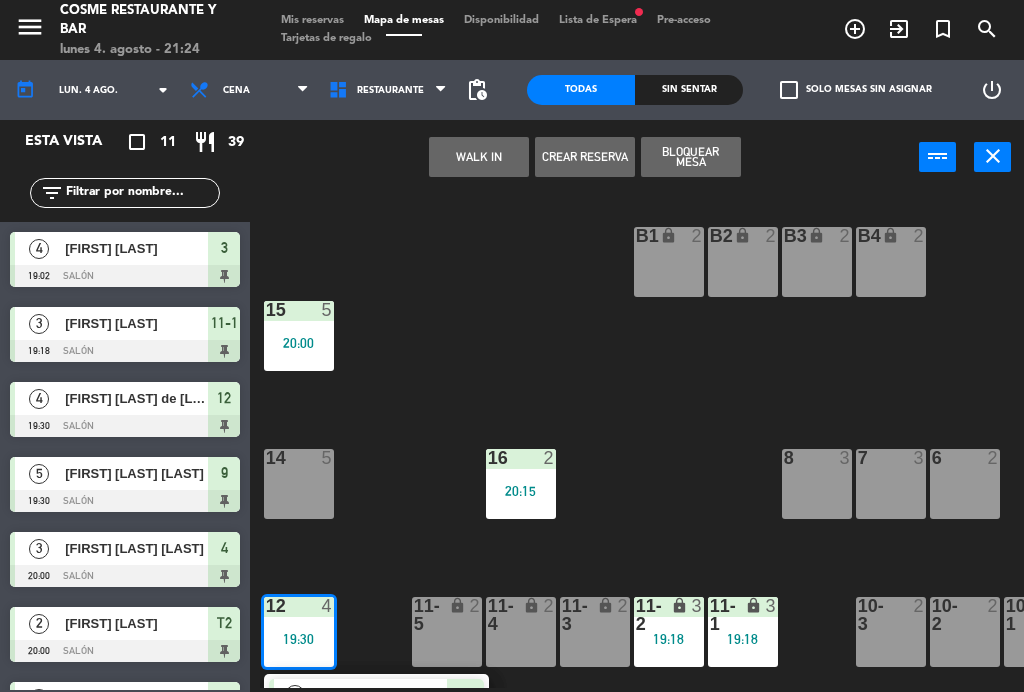 click on "[FIRST] [LAST]" at bounding box center (383, 695) 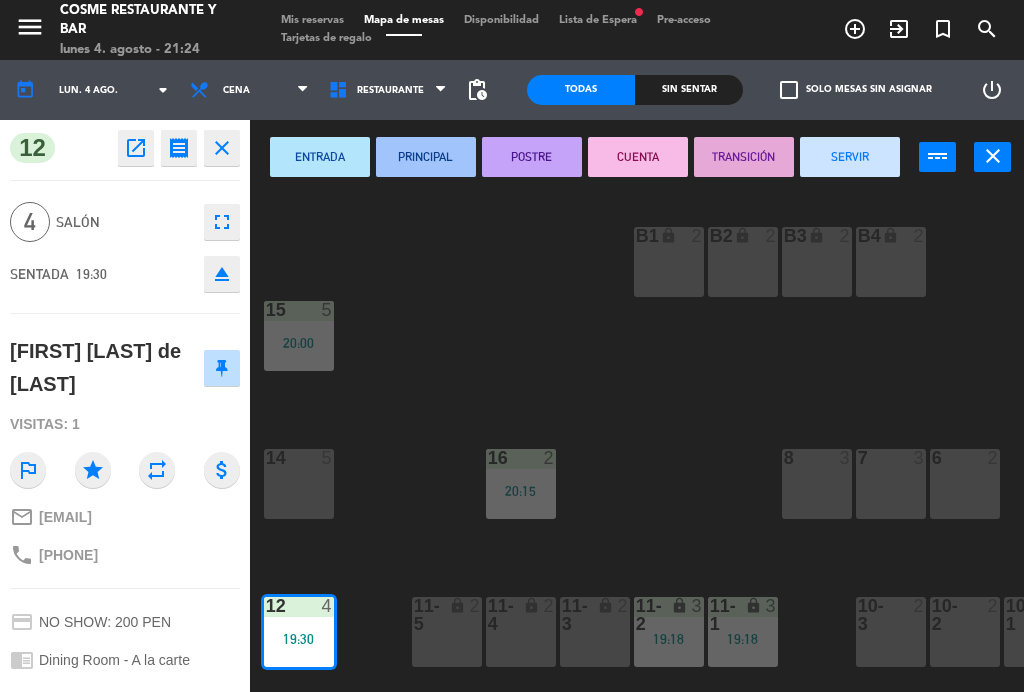 click on "SERVIR" at bounding box center (850, 157) 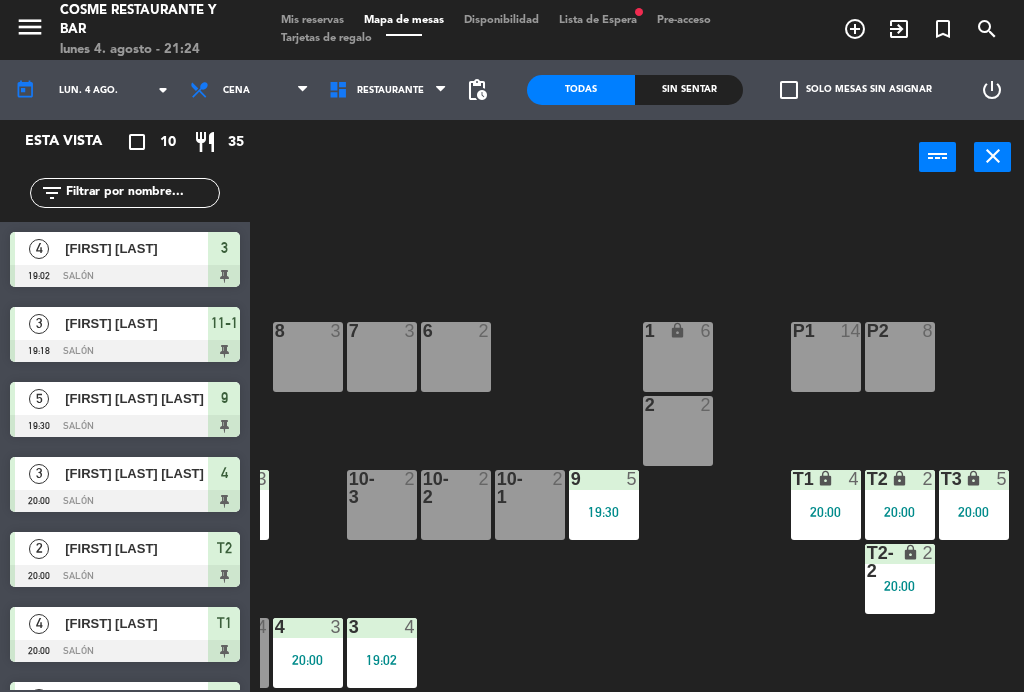 scroll, scrollTop: 127, scrollLeft: 509, axis: both 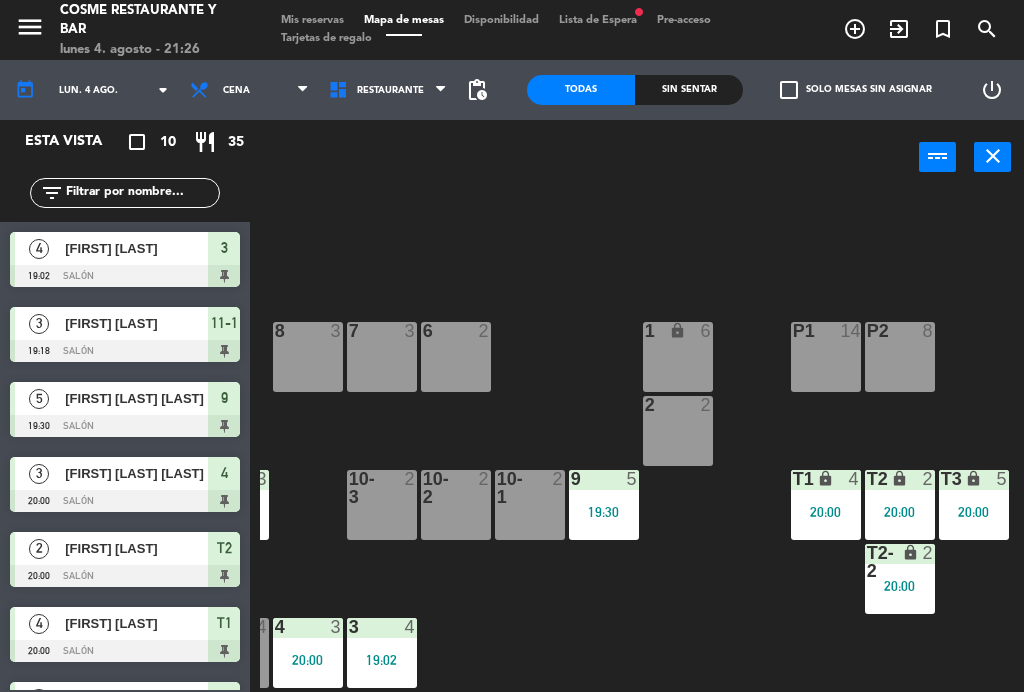 click on "lun. 4 ago." 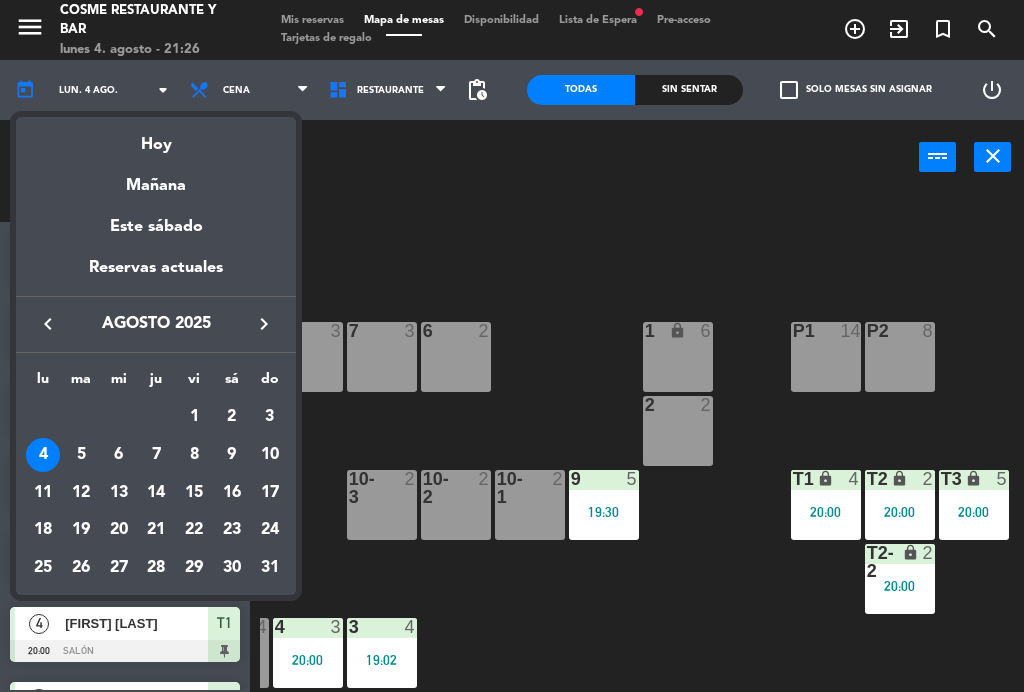 click on "Mañana" at bounding box center [156, 178] 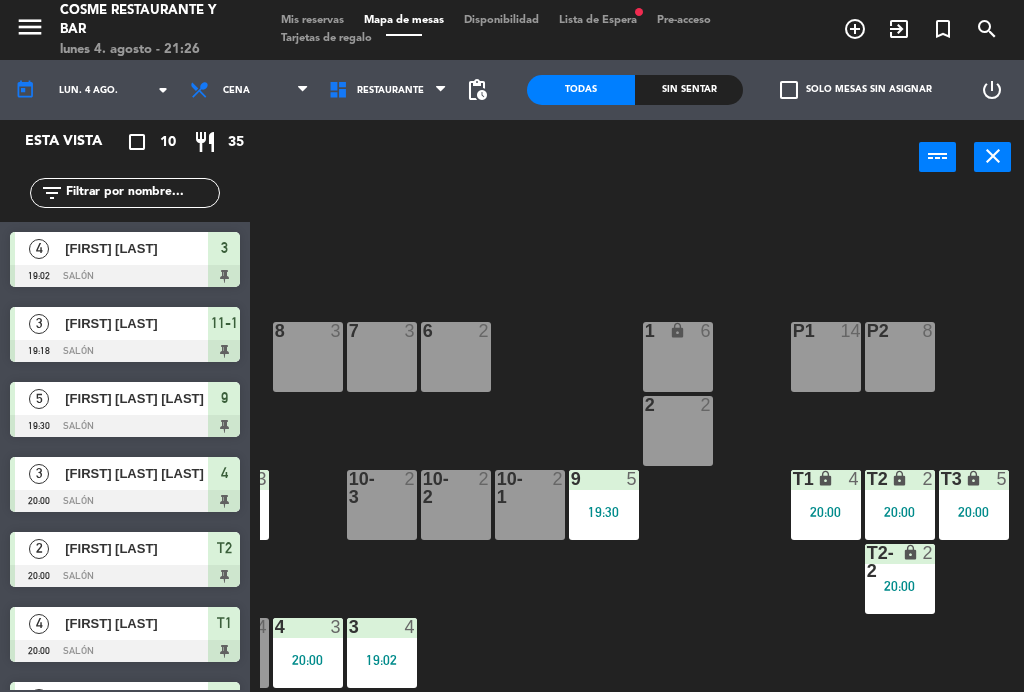 type on "mar. 5 ago." 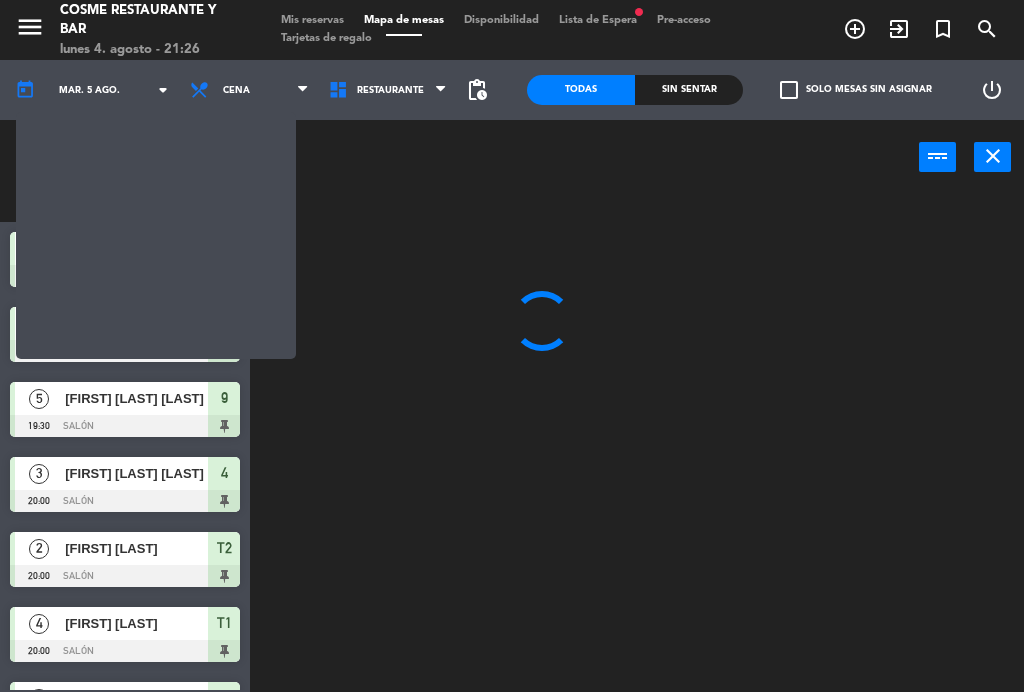 scroll, scrollTop: 0, scrollLeft: 0, axis: both 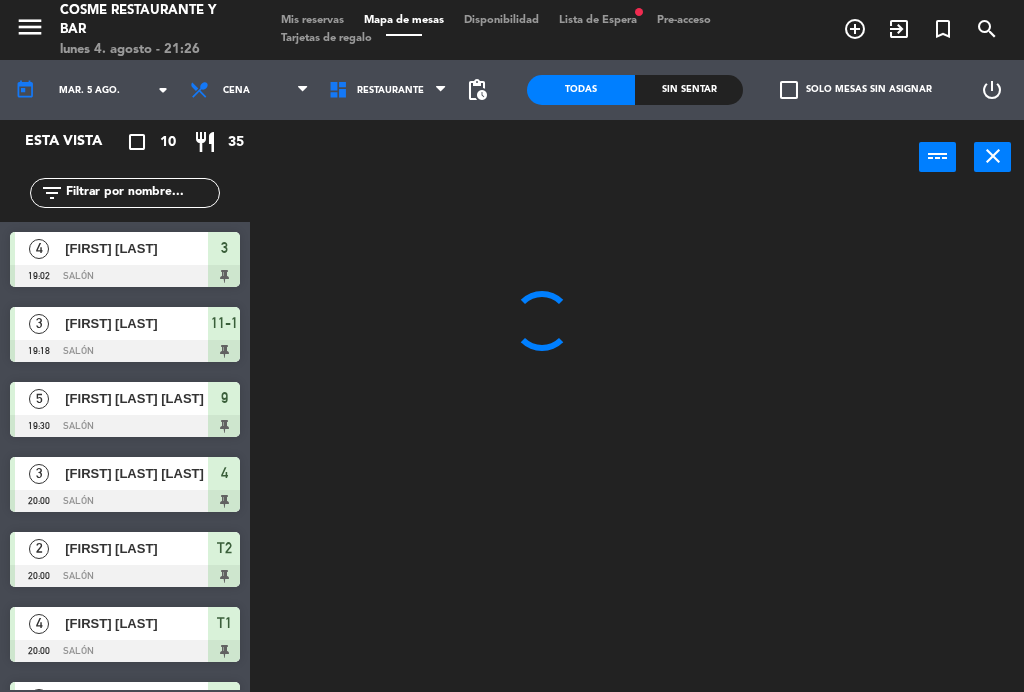 click on "Mis reservas" at bounding box center [312, 20] 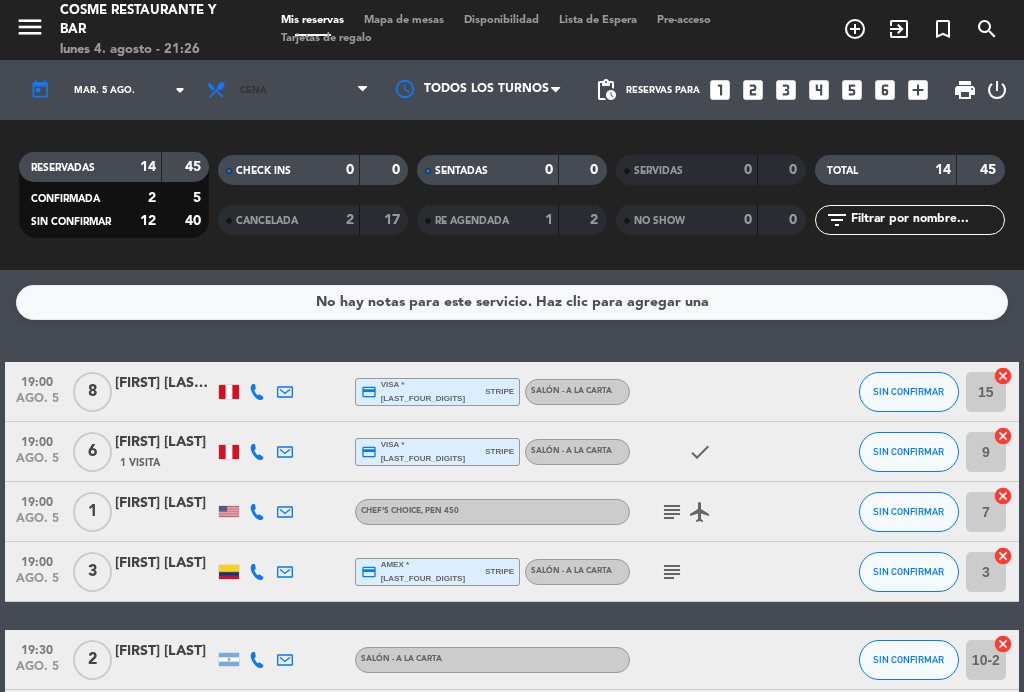 click on "Cena" at bounding box center [288, 90] 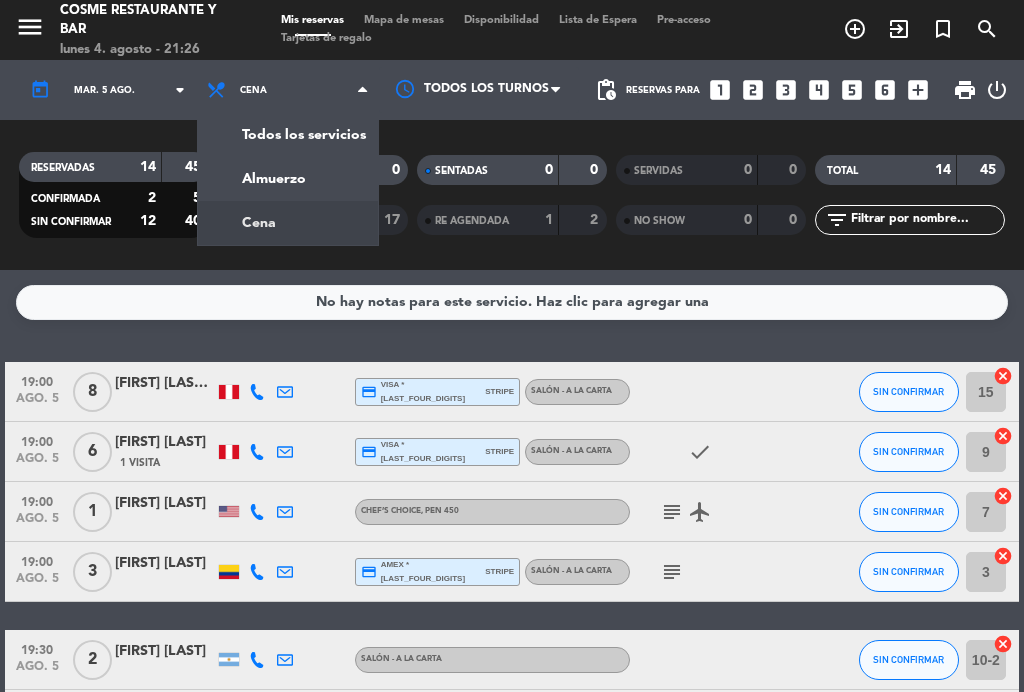 click on "menu  Cosme Restaurante y Bar   lunes 4. agosto - 21:26   Mis reservas   Mapa de mesas   Disponibilidad   Lista de Espera   Pre-acceso   Tarjetas de regalo  add_circle_outline exit_to_app turned_in_not search today    mar. 5 ago. arrow_drop_down  Todos los servicios  Almuerzo  Cena  Cena  Todos los servicios  Almuerzo  Cena Todos los turnos pending_actions  Reservas para   looks_one   looks_two   looks_3   looks_4   looks_5   looks_6   add_box  print  power_settings_new   RESERVADAS   14   45   CONFIRMADA   2   5   SIN CONFIRMAR   12   40   CHECK INS   0   0   CANCELADA   2   17   SENTADAS   0   0   RE AGENDADA   1   2   SERVIDAS   0   0   NO SHOW   0   0   TOTAL   14   45  filter_list" 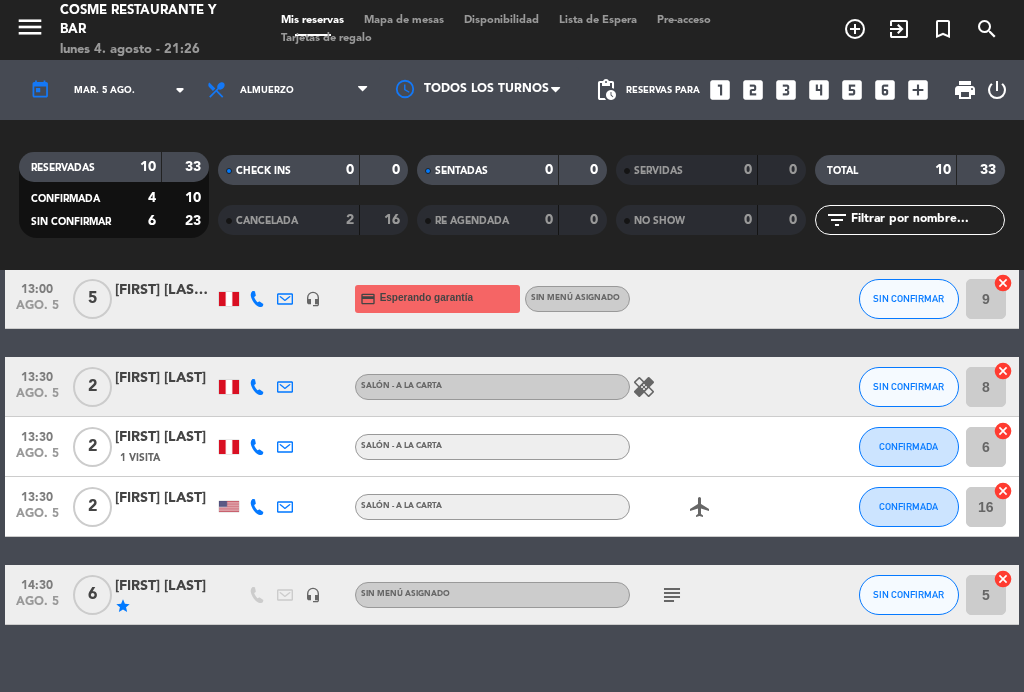 scroll, scrollTop: 420, scrollLeft: 0, axis: vertical 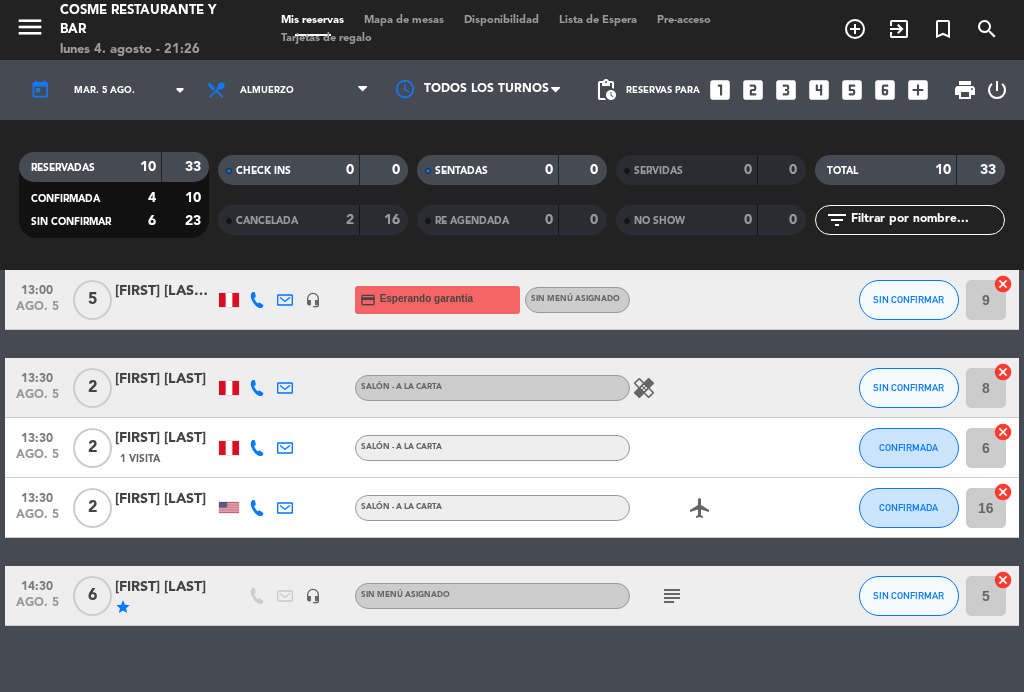 click on "Almuerzo" at bounding box center [288, 90] 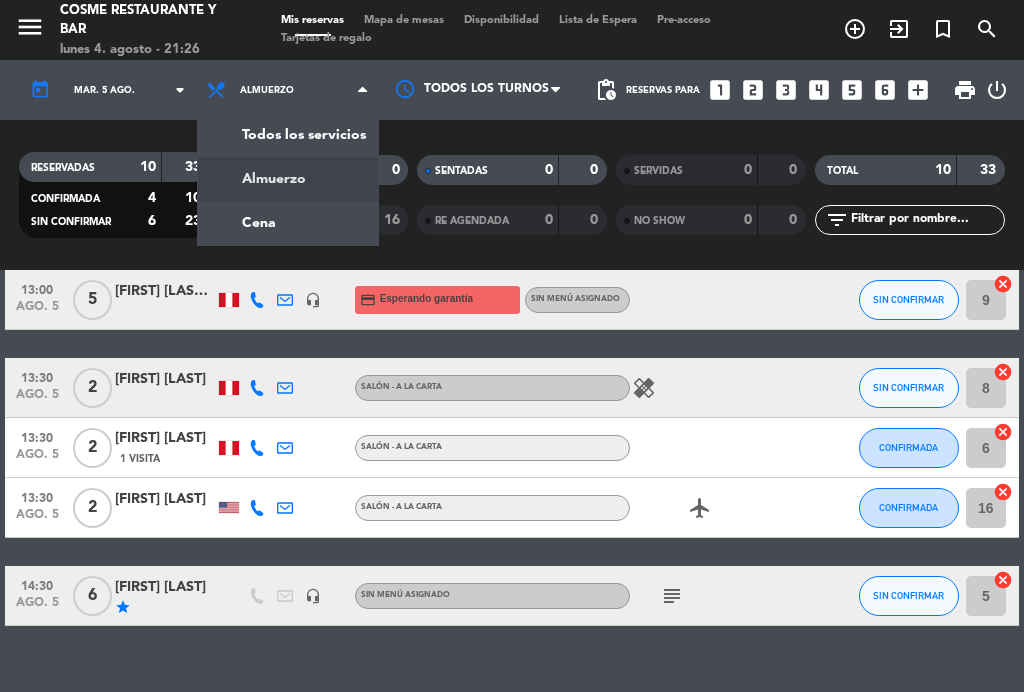 click on "menu  Cosme Restaurante y Bar   lunes 4. agosto - 21:26   Mis reservas   Mapa de mesas   Disponibilidad   Lista de Espera   Pre-acceso   Tarjetas de regalo  add_circle_outline exit_to_app turned_in_not search today    mar. 5 ago. arrow_drop_down  Todos los servicios  Almuerzo  Cena  Almuerzo  Todos los servicios  Almuerzo  Cena Todos los turnos pending_actions  Reservas para   looks_one   looks_two   looks_3   looks_4   looks_5   looks_6   add_box  print  power_settings_new   RESERVADAS   10   33   CONFIRMADA   4   10   SIN CONFIRMAR   6   23   CHECK INS   0   0   CANCELADA   2   16   SENTADAS   0   0   RE AGENDADA   0   0   SERVIDAS   0   0   NO SHOW   0   0   TOTAL   10   33  filter_list" 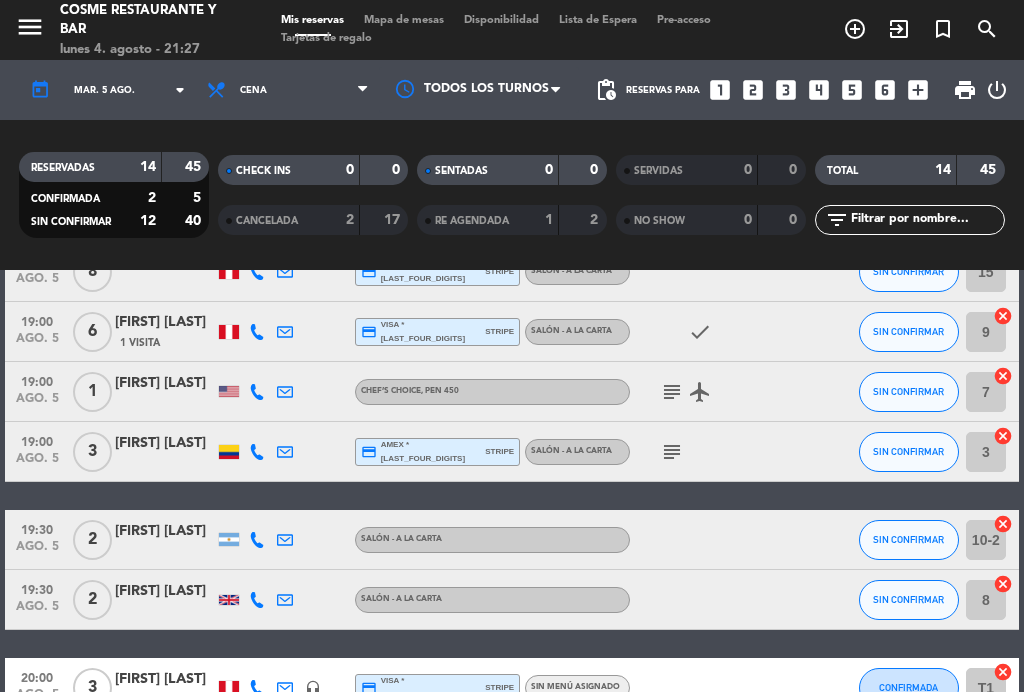 scroll, scrollTop: 121, scrollLeft: 0, axis: vertical 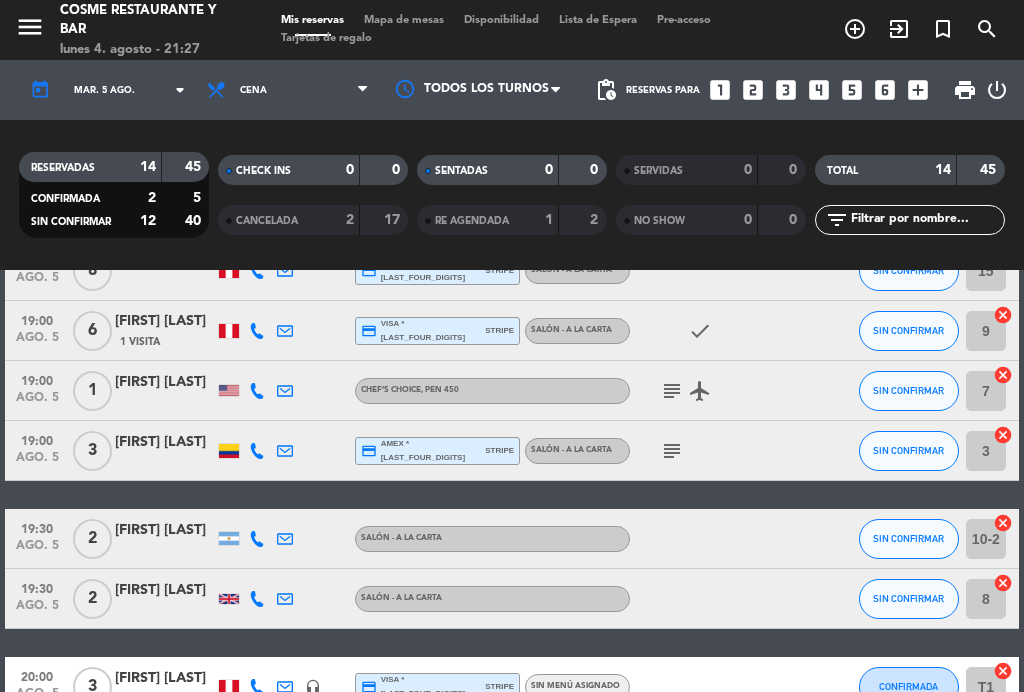 click on "subject" 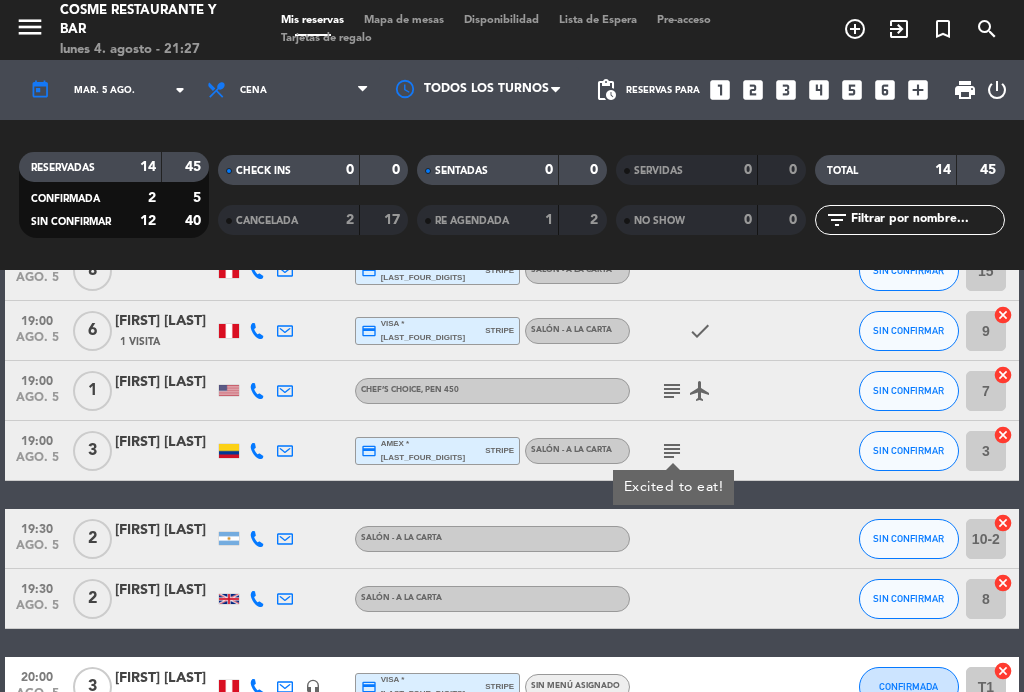 click on "subject" 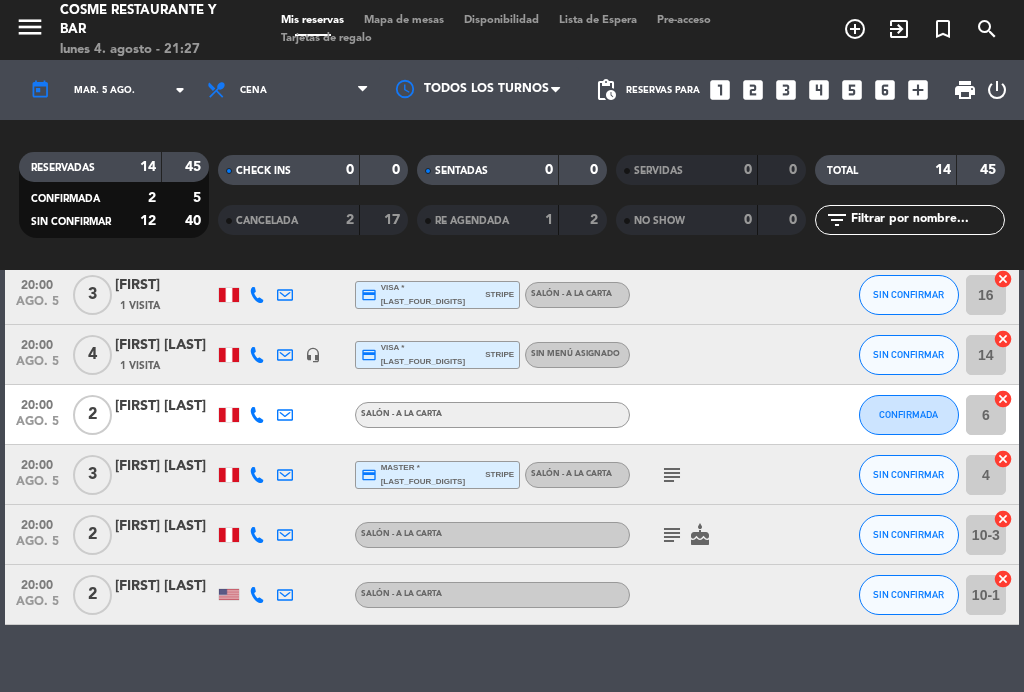 scroll, scrollTop: 632, scrollLeft: 0, axis: vertical 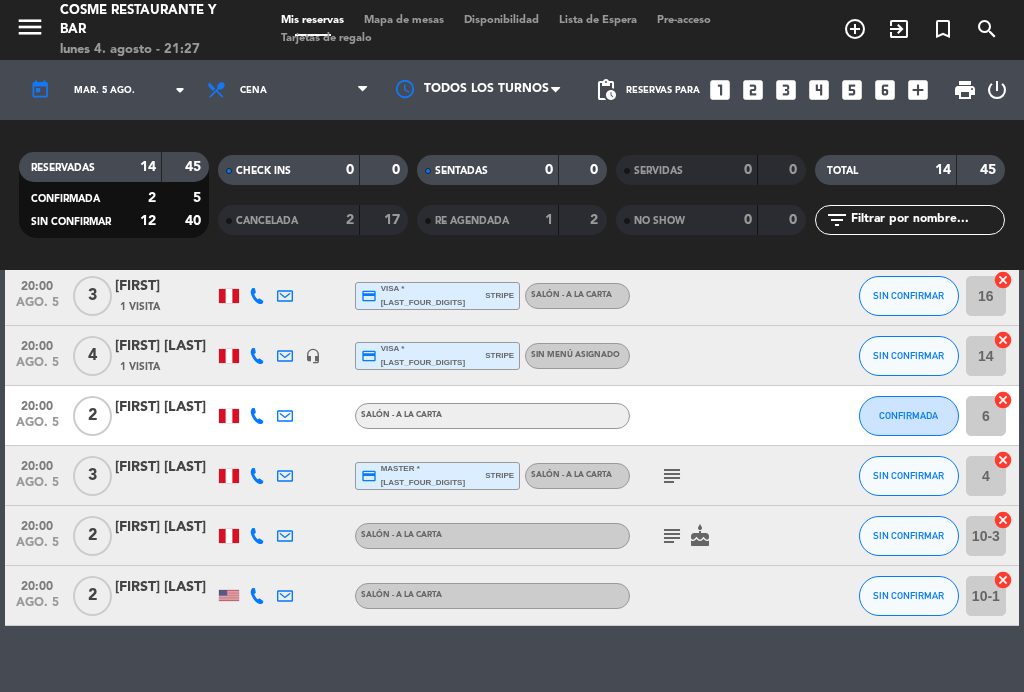click on "subject" 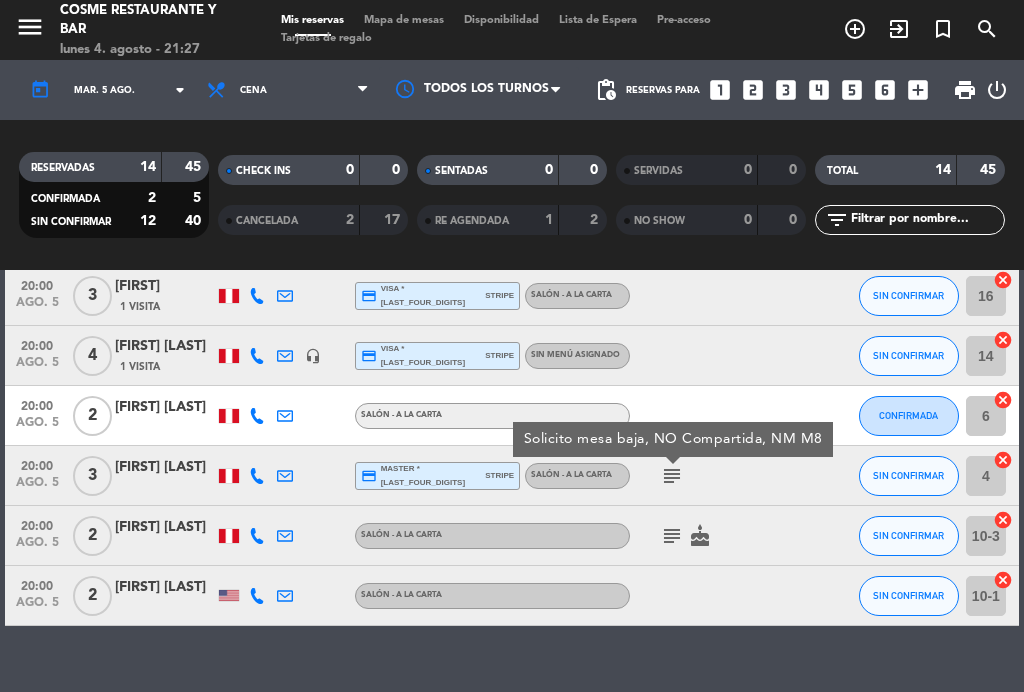 click on "subject" 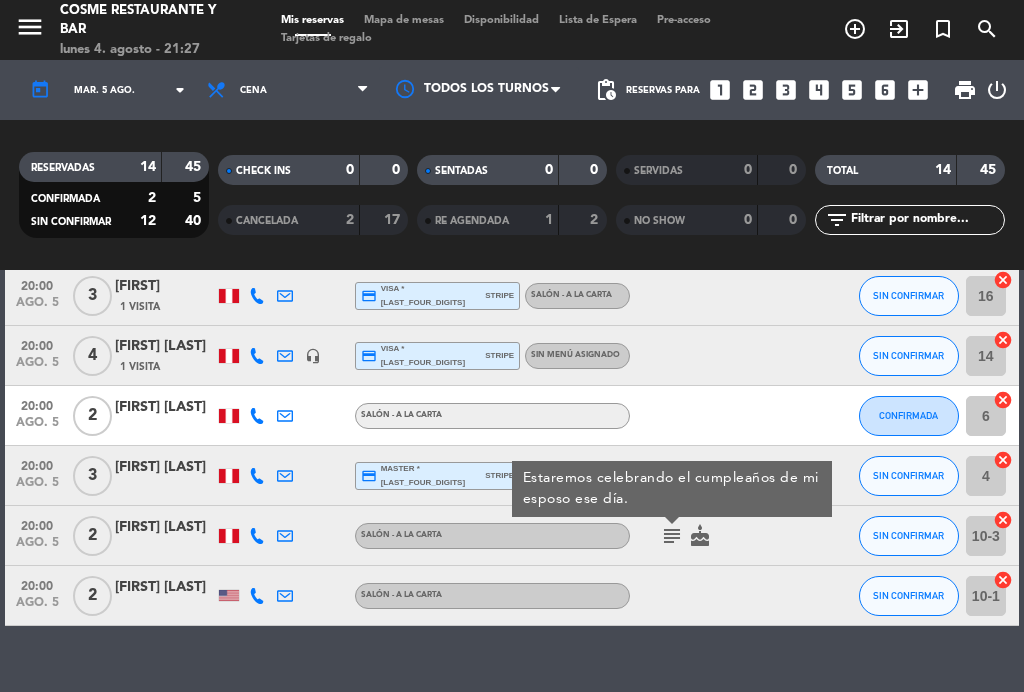 click on "subject" 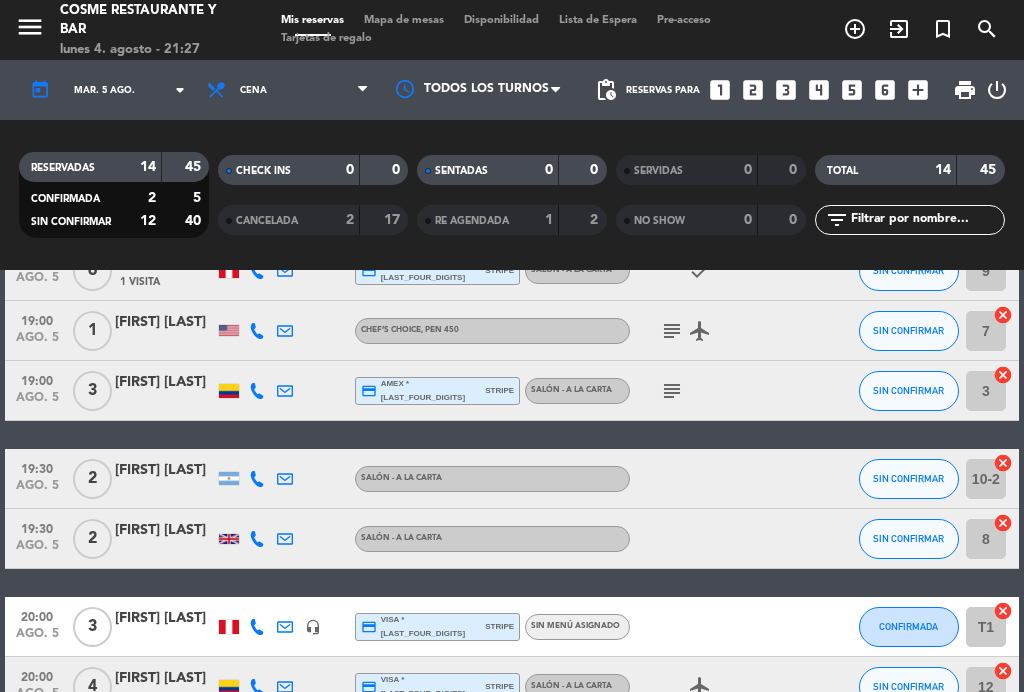 click on "mar. 5 ago." 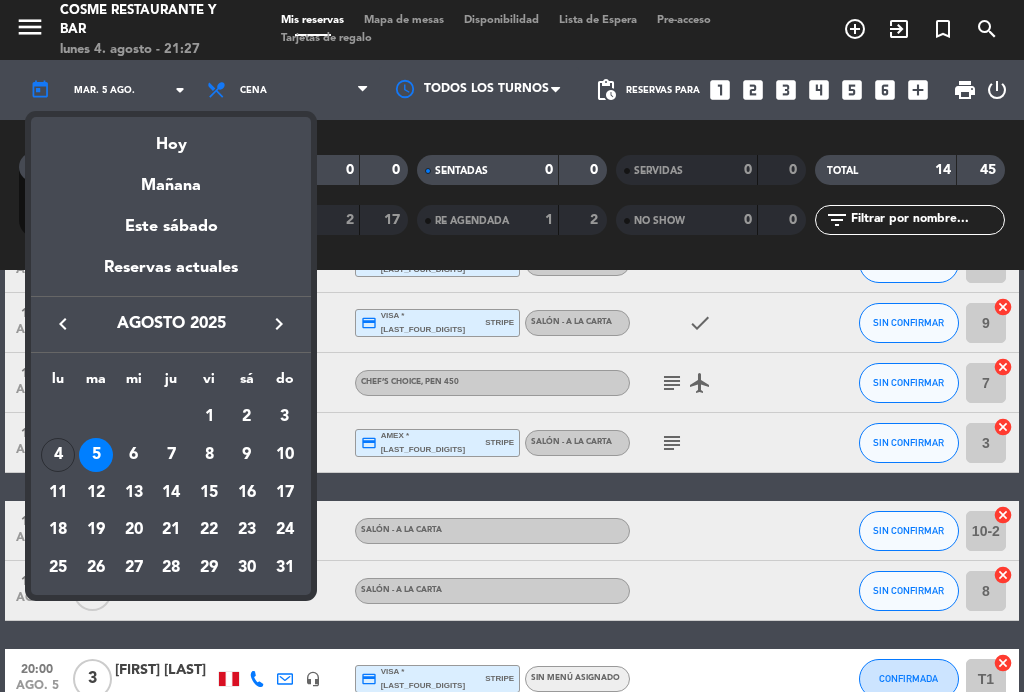 click on "Hoy" at bounding box center (171, 137) 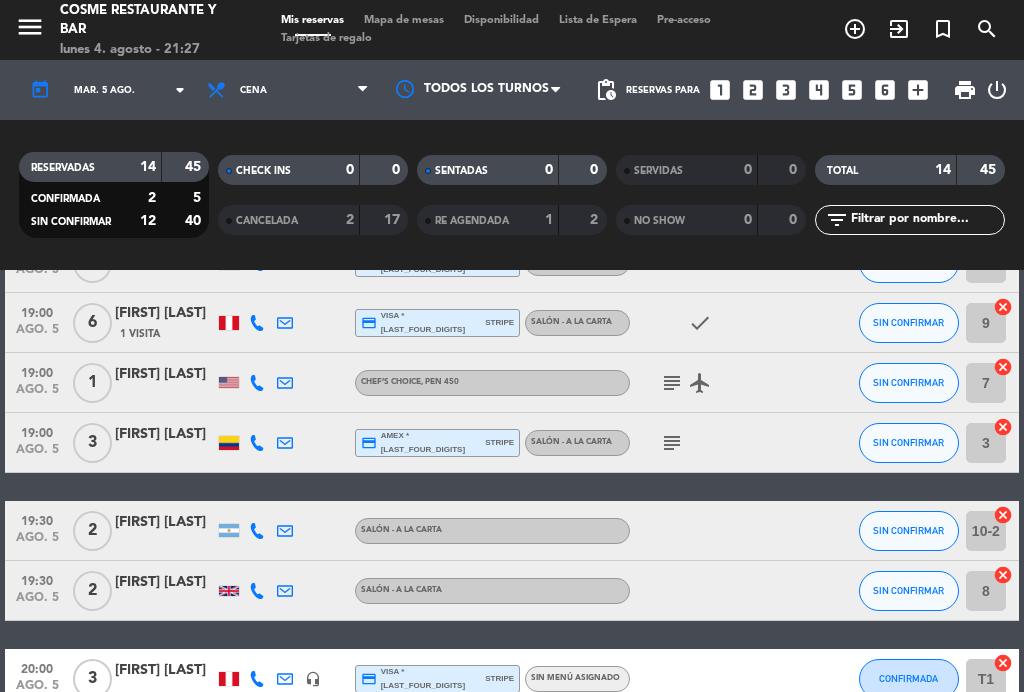 type on "lun. 4 ago." 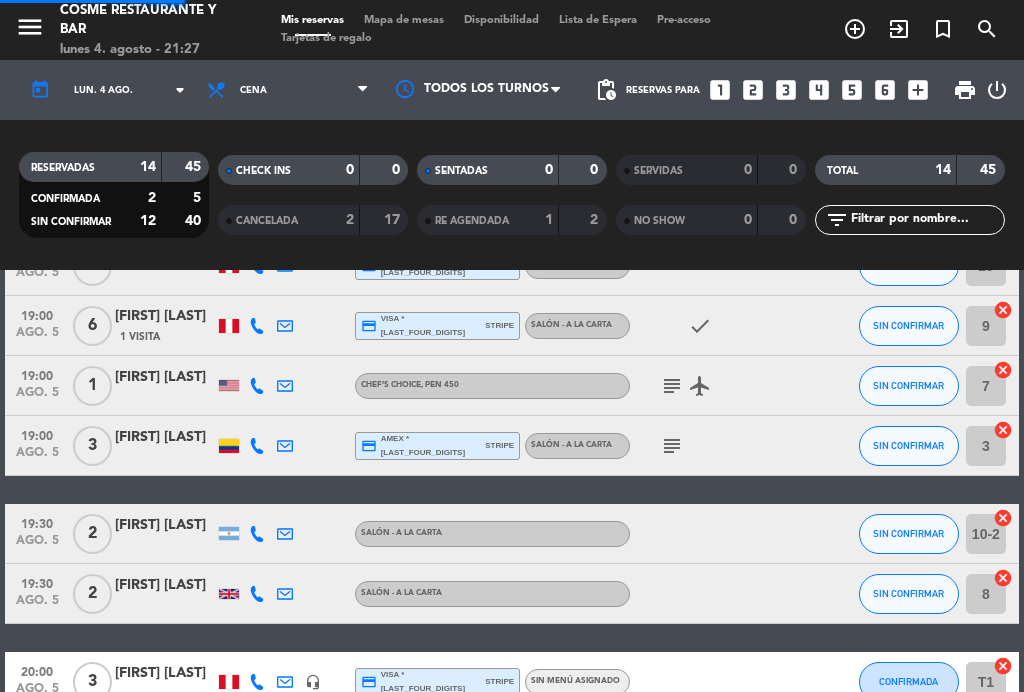 scroll, scrollTop: 125, scrollLeft: 0, axis: vertical 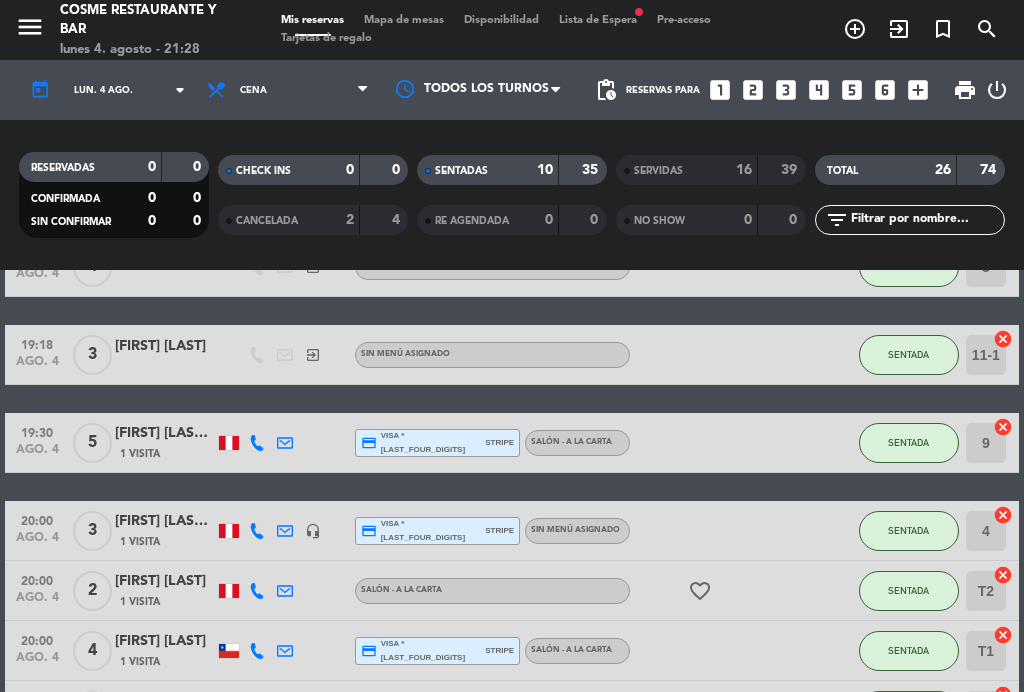 click on "Mapa de mesas" at bounding box center (404, 20) 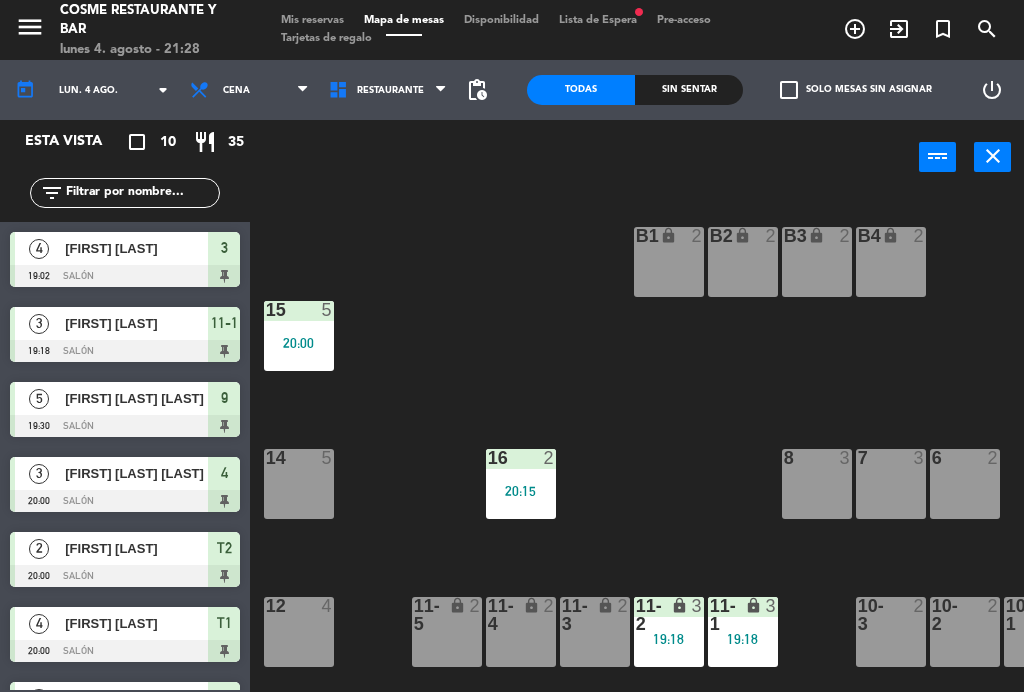 click on "14  5" at bounding box center [299, 484] 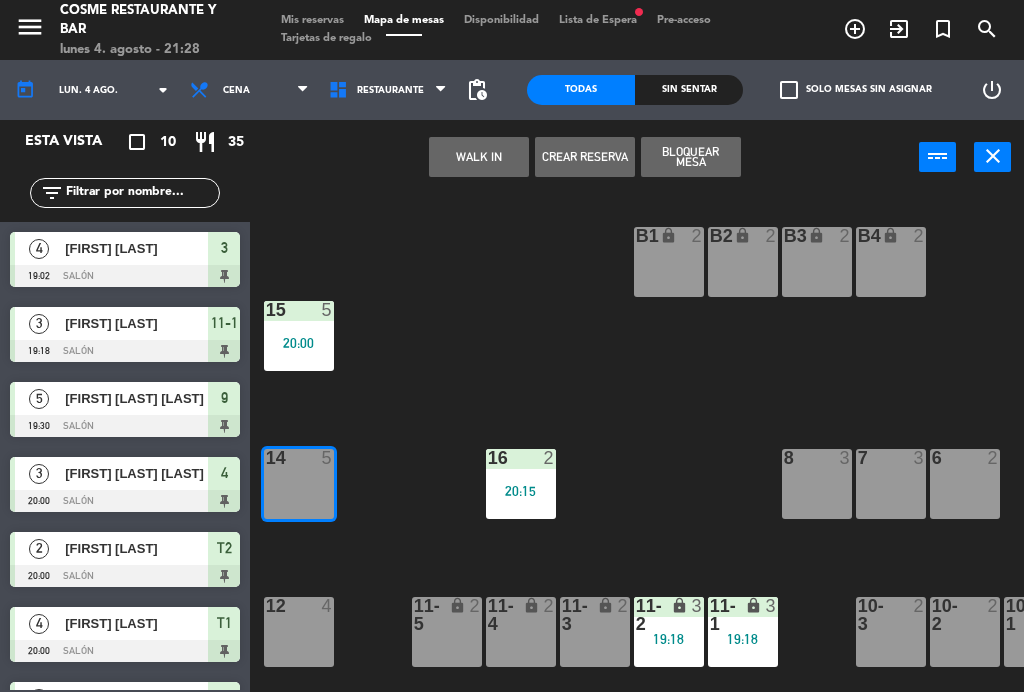 click on "WALK IN" at bounding box center (479, 157) 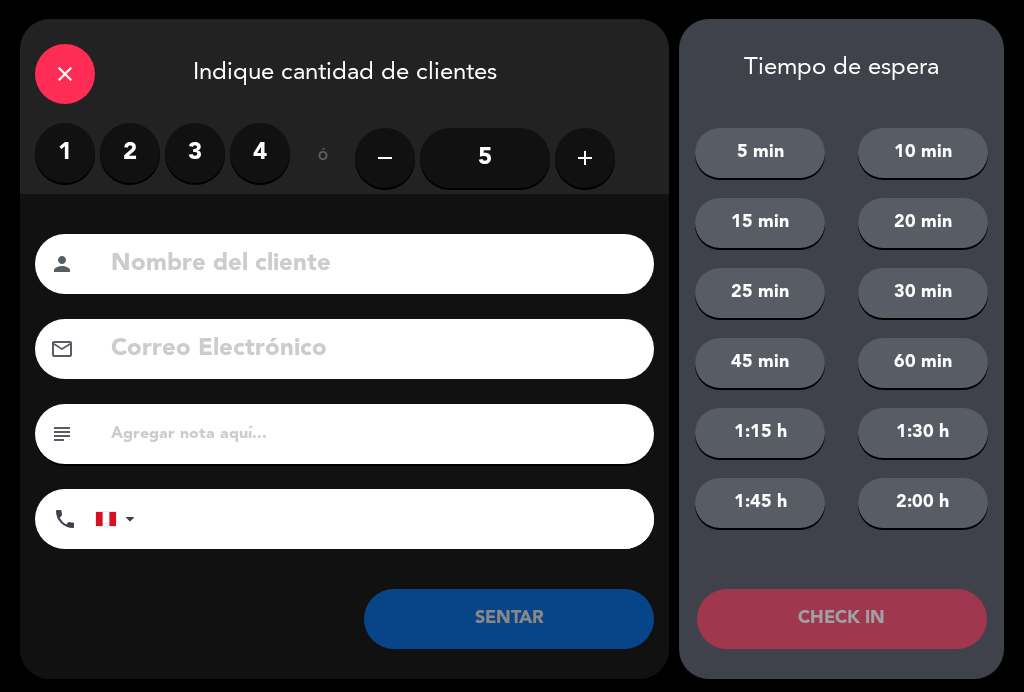 click on "3" at bounding box center (195, 154) 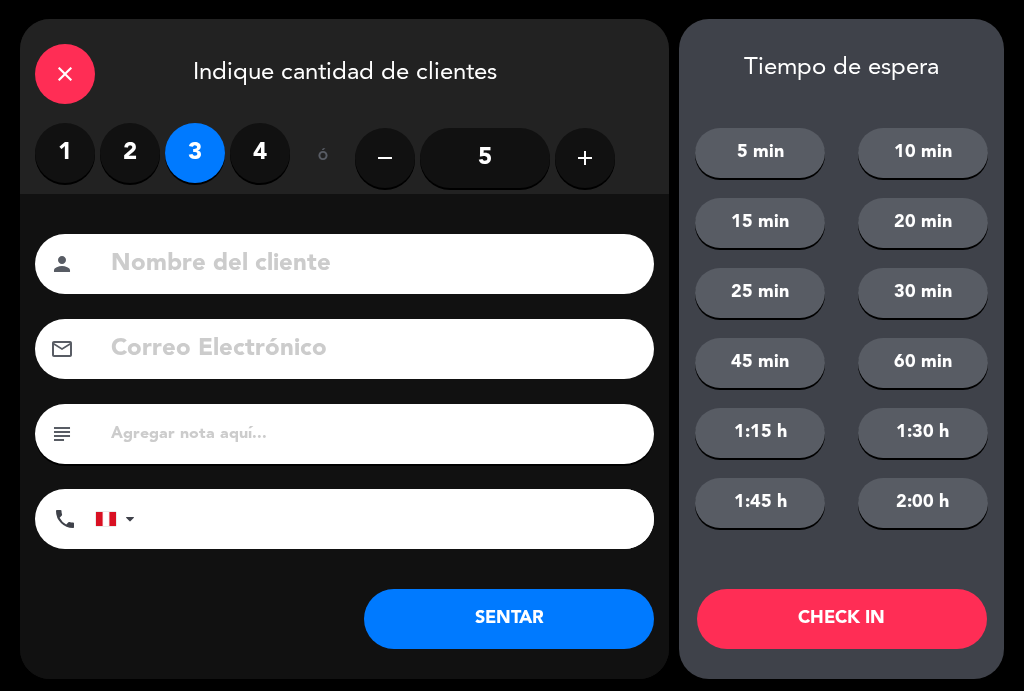 click 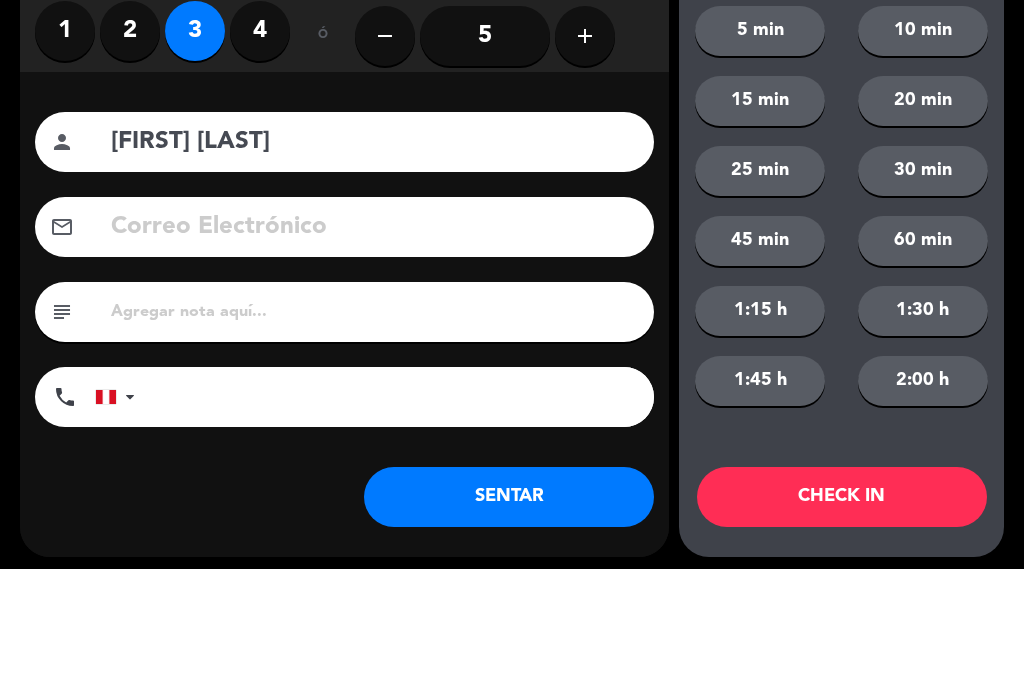 type on "Guillermo Rivas" 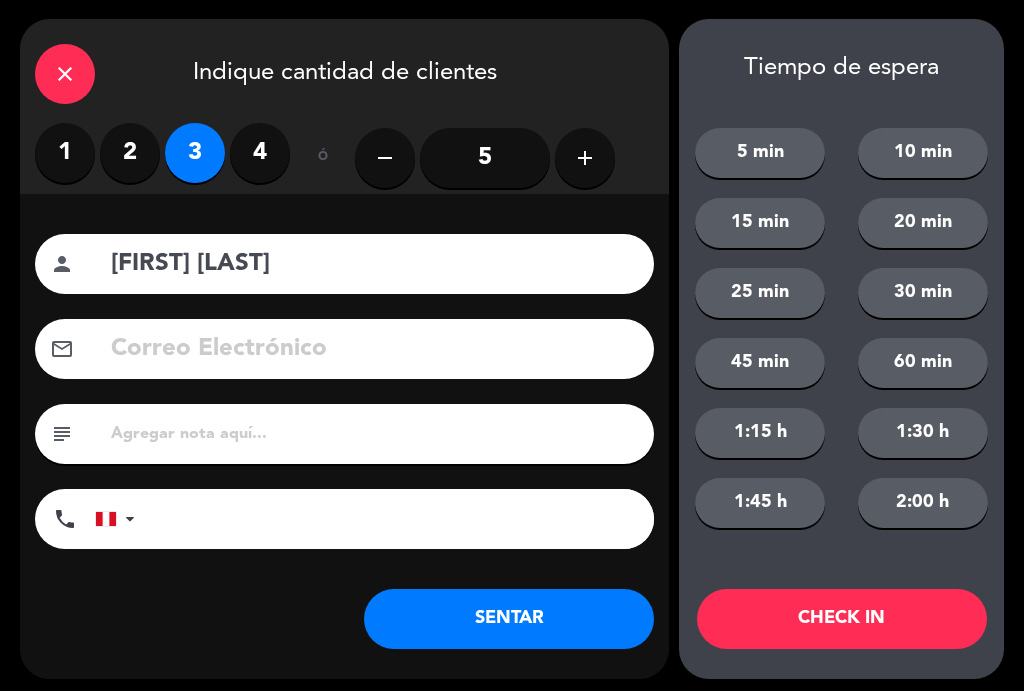 click on "SENTAR" 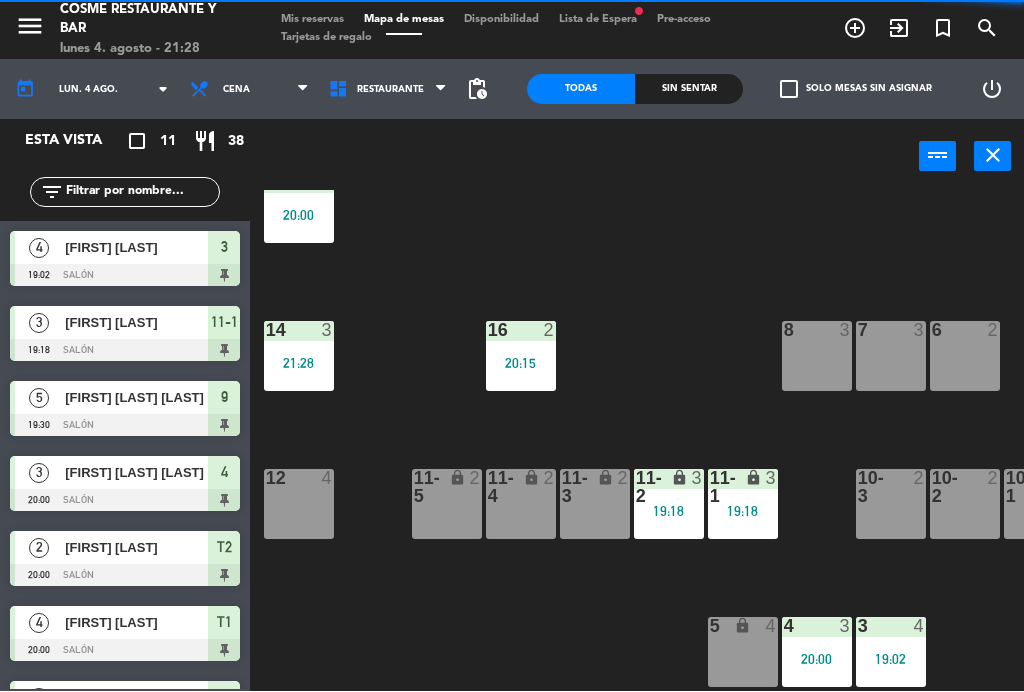 scroll, scrollTop: 127, scrollLeft: 0, axis: vertical 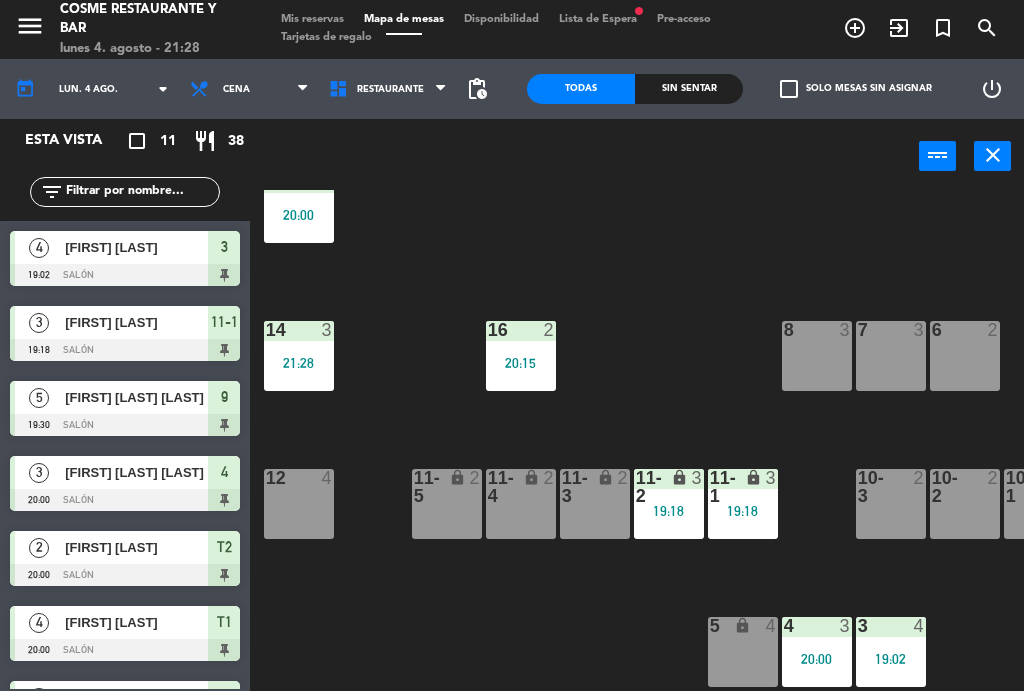 click on "21:28" at bounding box center (299, 364) 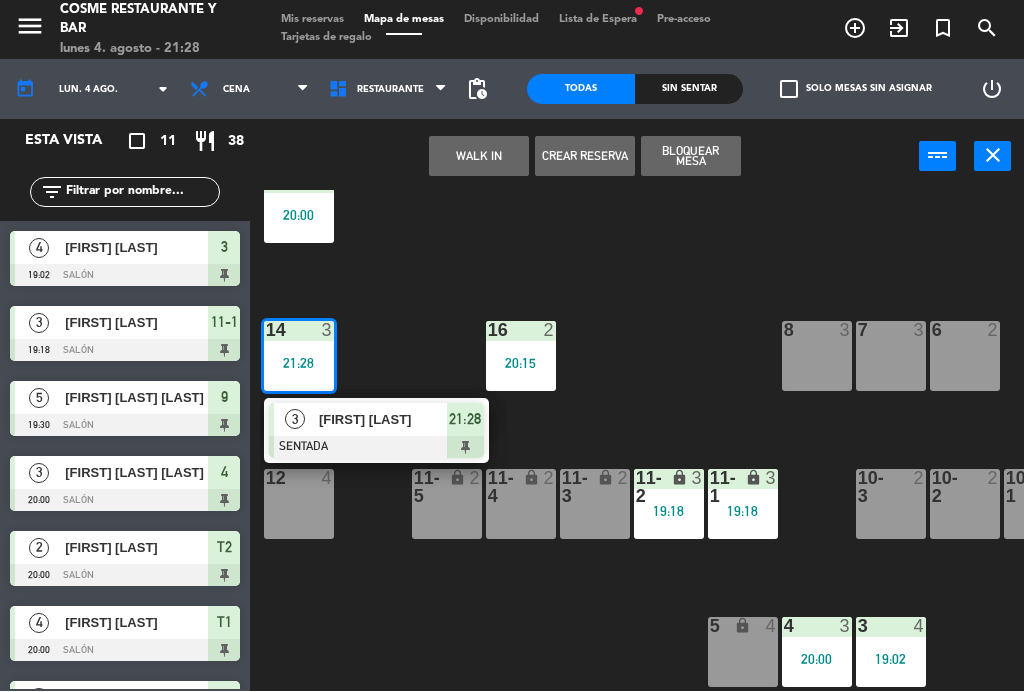 click on "12  4" at bounding box center [299, 505] 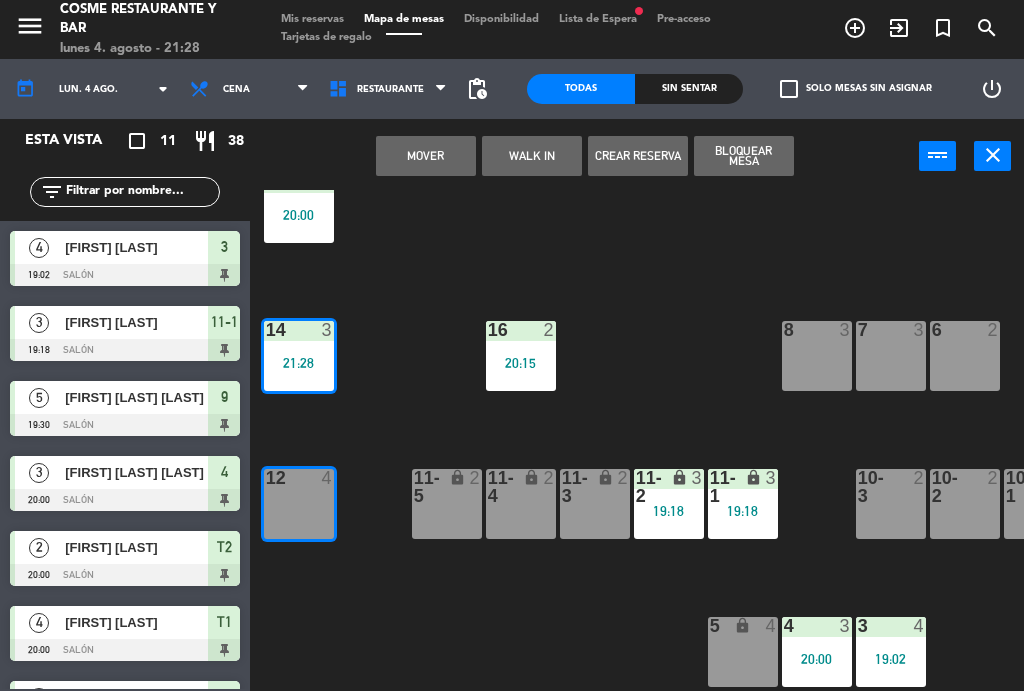 click on "Mover" at bounding box center (426, 157) 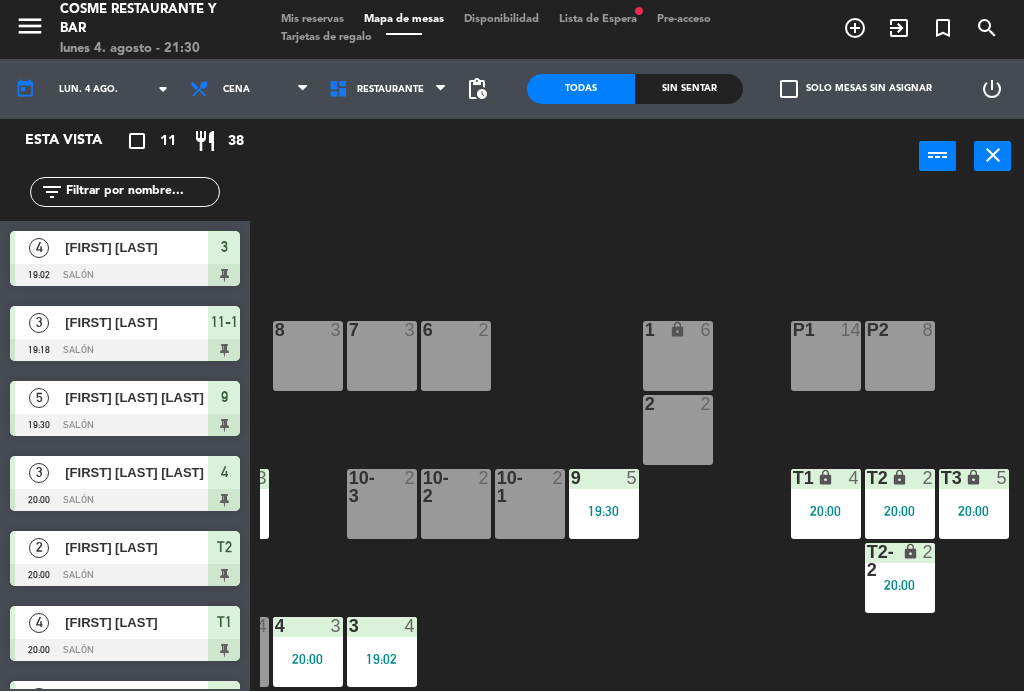 scroll, scrollTop: 127, scrollLeft: 509, axis: both 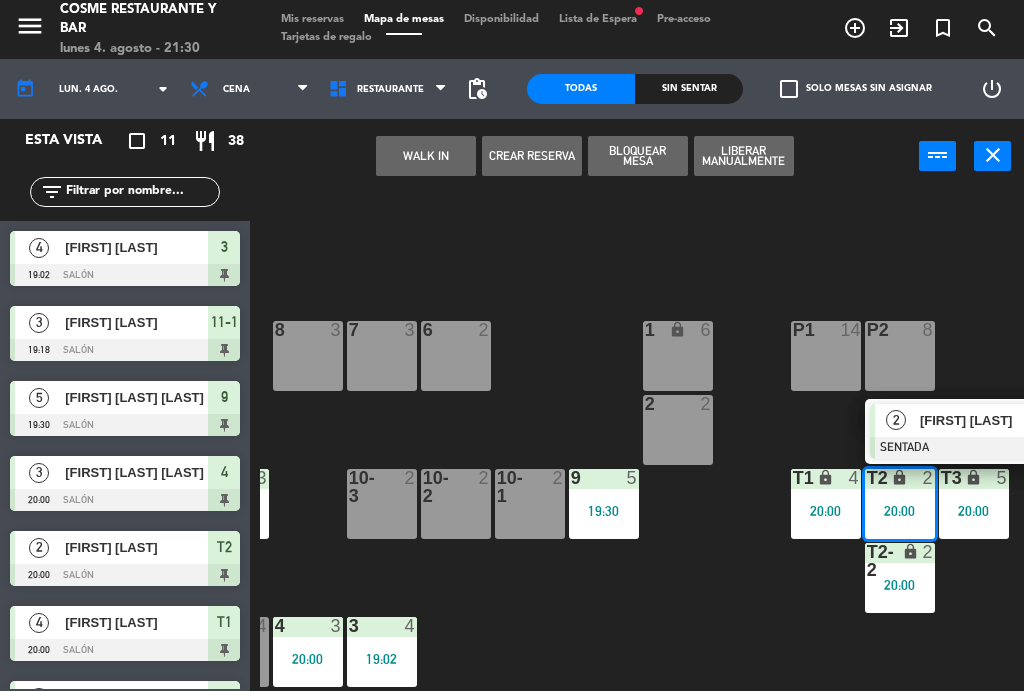 click on "B1 lock  2  B2 lock  2  B3 lock  2  B4 lock  2  15  5   20:00  14  5  8  3  7  3  6  2  1 lock  6  16  2   20:15  P2  8  P1  14  2  2  12  3   21:28  10-1  2  9  5   19:30  T1 lock  4   20:00  T2 lock  2   20:00   2   Christian Bittrich   SENTADA  20:00 11-1 lock  3   19:18  11-2 lock  3   19:18  11-3 lock  2  11-4 lock  2  11-5 lock  2  T3 lock  5   20:00  10-2  2  10-3  2  T2-2 lock  2   20:00  3  4   19:02  4  3   20:00  5 lock  4" 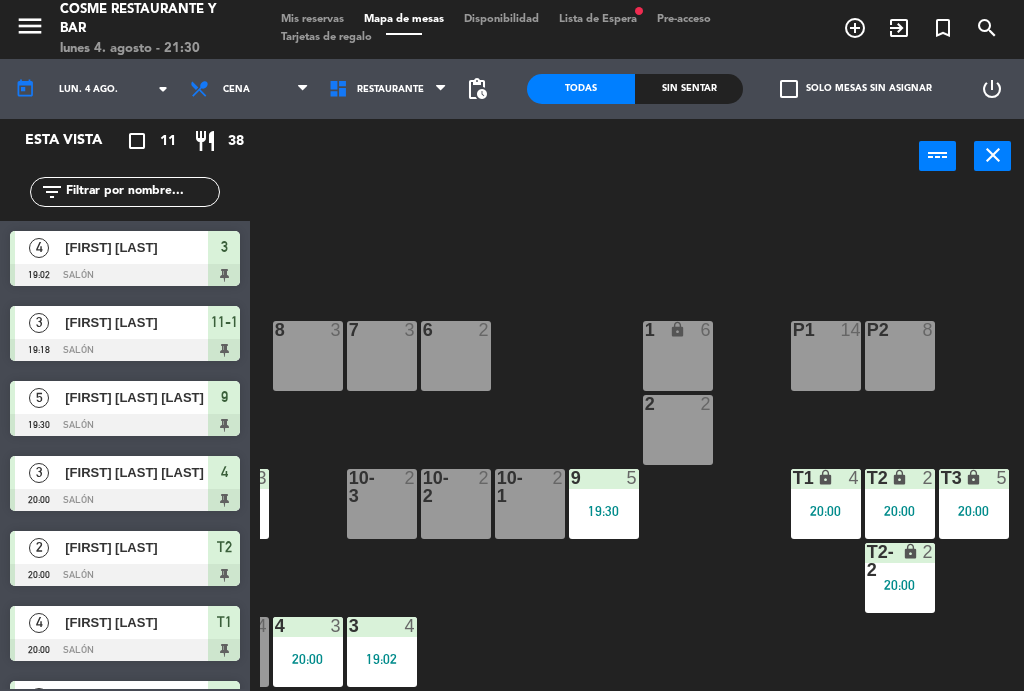 click on "lock" at bounding box center (899, 562) 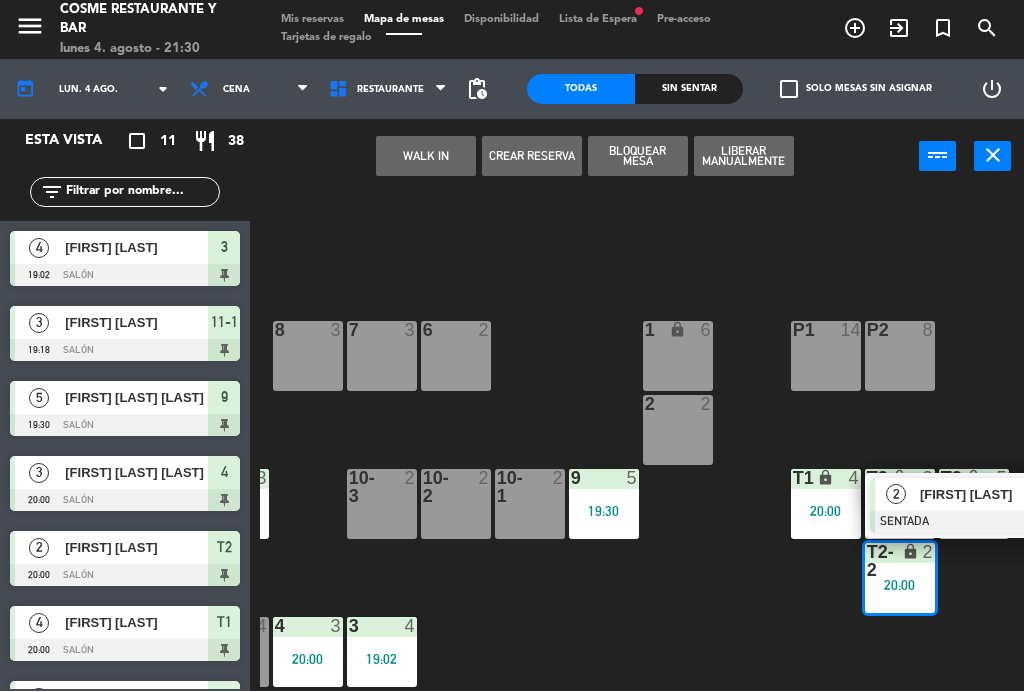 click on "B1 lock  2  B2 lock  2  B3 lock  2  B4 lock  2  15  5   20:00  14  5  8  3  7  3  6  2  1 lock  6  16  2   20:15  P2  8  P1  14  2  2  12  3   21:28  10-1  2  9  5   19:30  T1 lock  4   20:00  T2 lock  2   20:00  11-1 lock  3   19:18  11-2 lock  3   19:18  11-3 lock  2  11-4 lock  2  11-5 lock  2  T3 lock  5   20:00  10-2  2  10-3  2  T2-2 lock  2   20:00   2   Haigh James   SENTADA  20:00 3  4   19:02  4  3   20:00  5 lock  4" 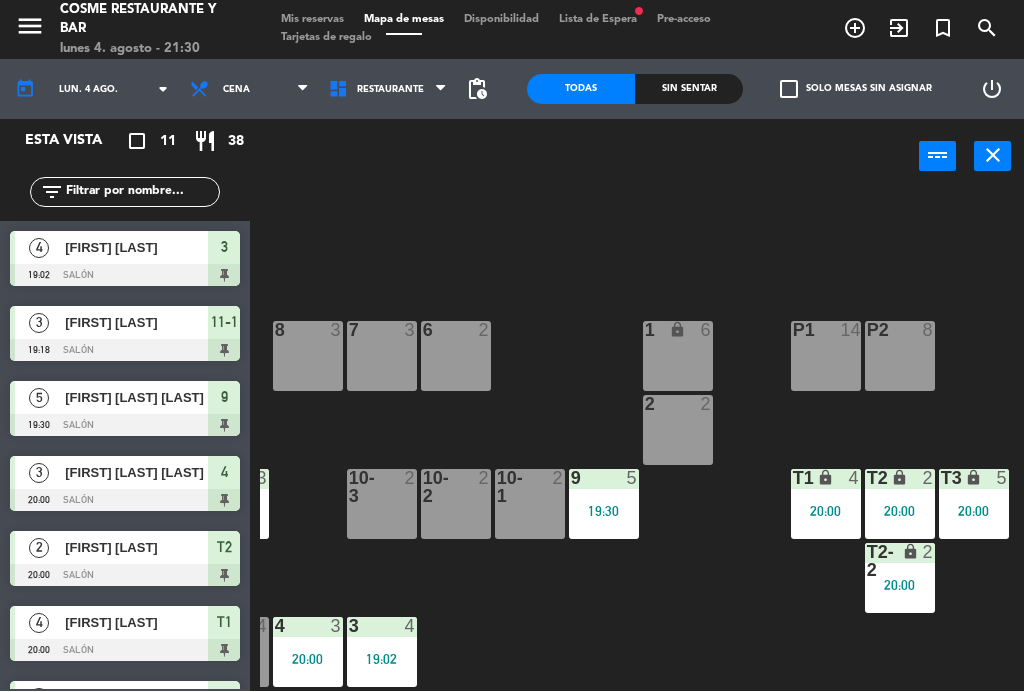 click on "20:00" at bounding box center [900, 512] 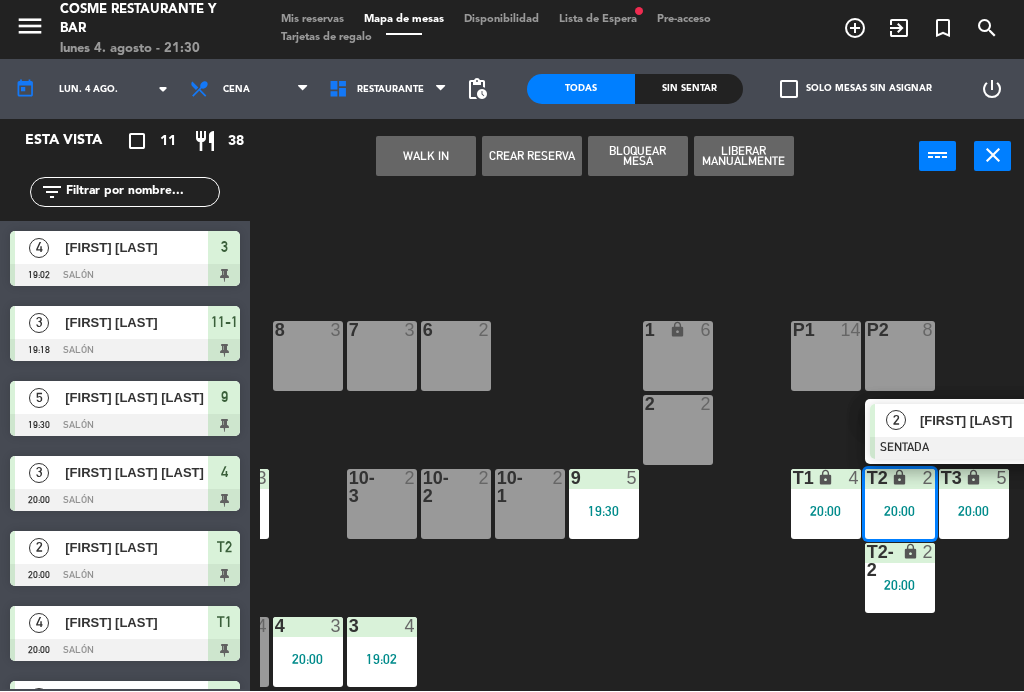 click on "[FIRST] [LAST]" at bounding box center (984, 421) 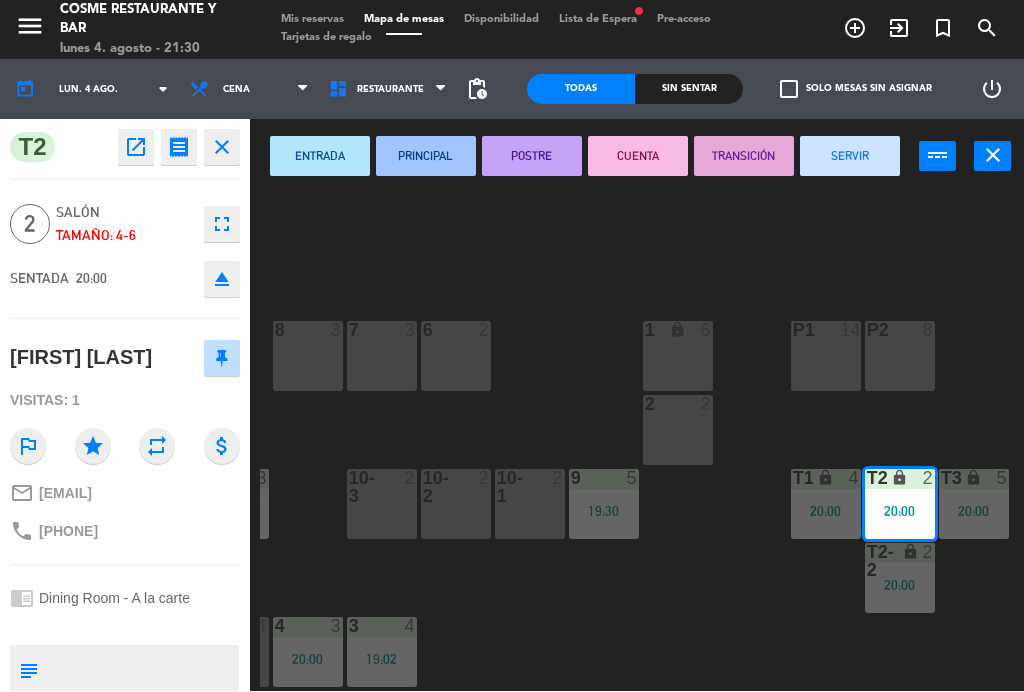 click on "SERVIR" at bounding box center (850, 157) 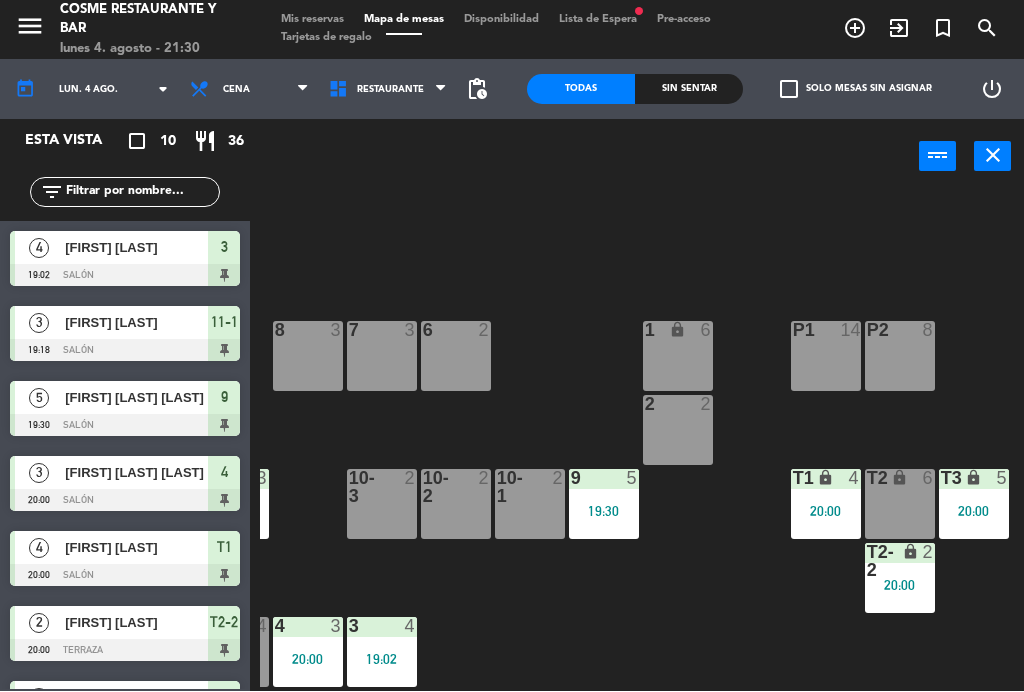 scroll, scrollTop: 127, scrollLeft: 509, axis: both 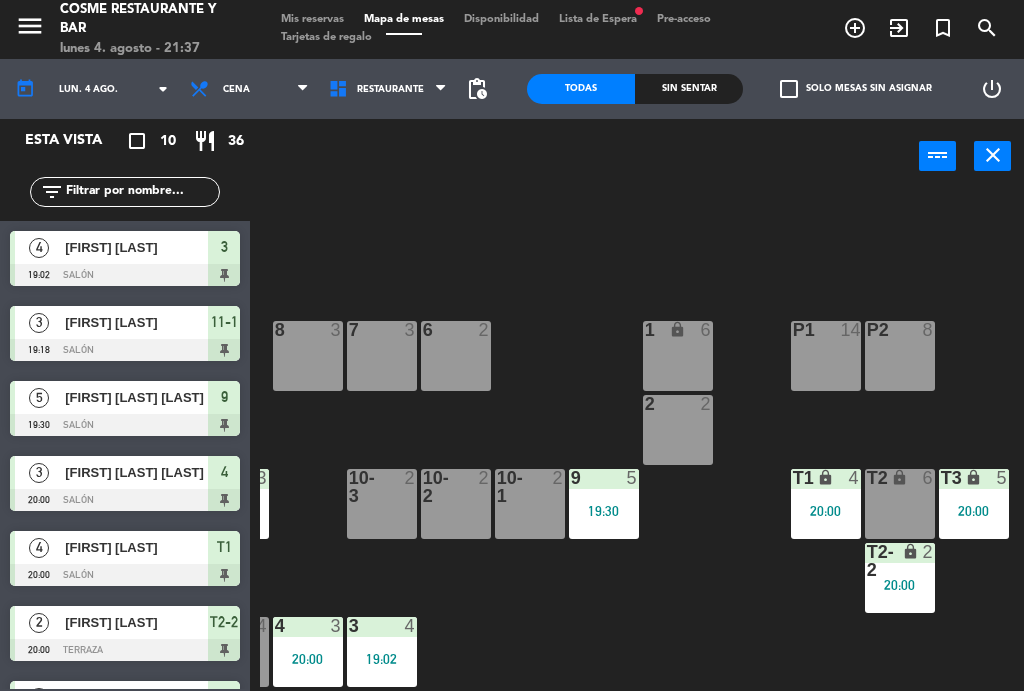 click on "lun. 4 ago." 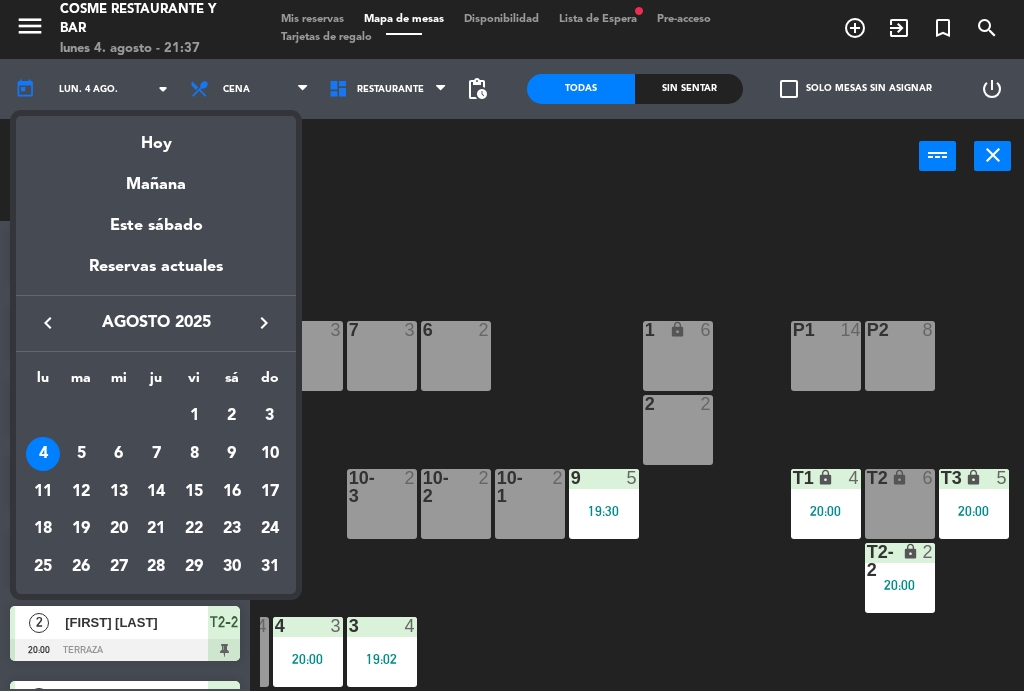 click on "6" at bounding box center [119, 455] 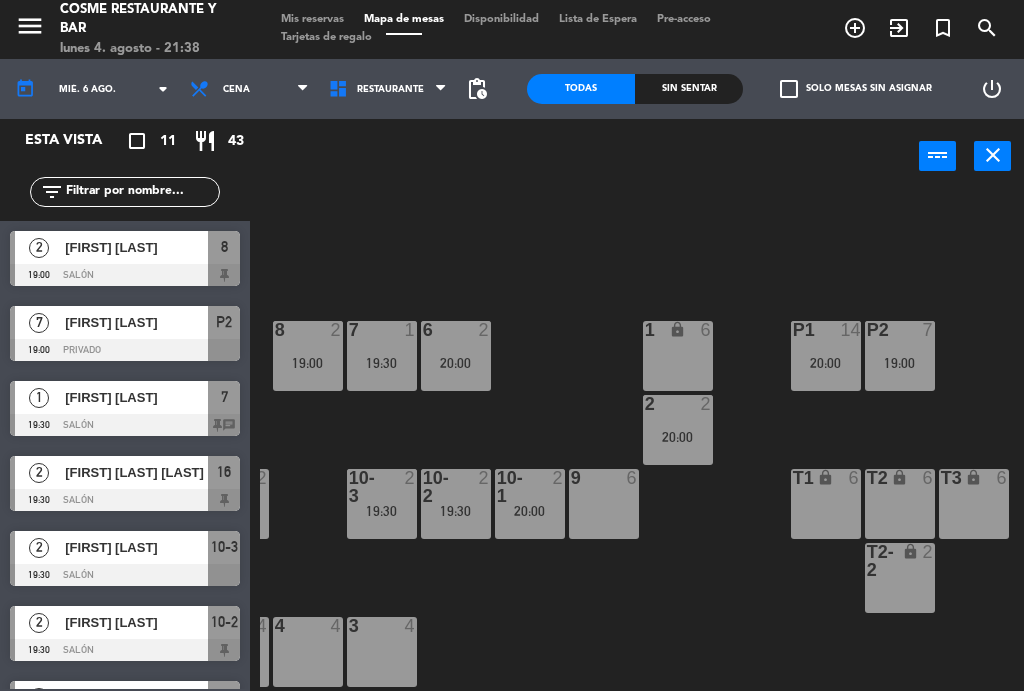 scroll, scrollTop: 127, scrollLeft: 509, axis: both 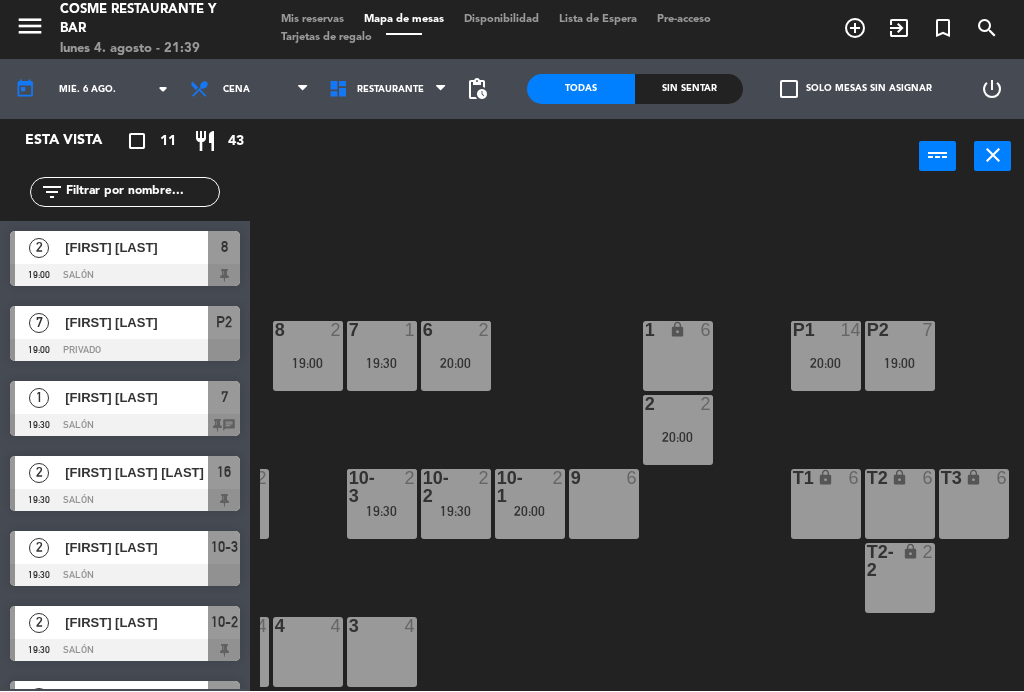 click on "mié. 6 ago." 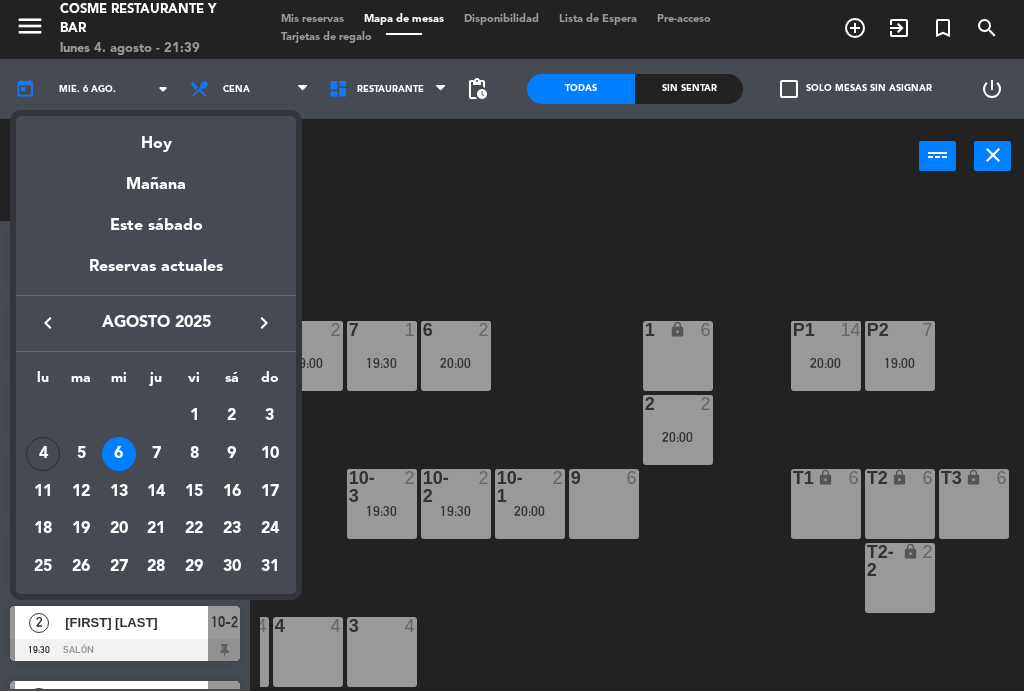 click on "Hoy" at bounding box center [156, 137] 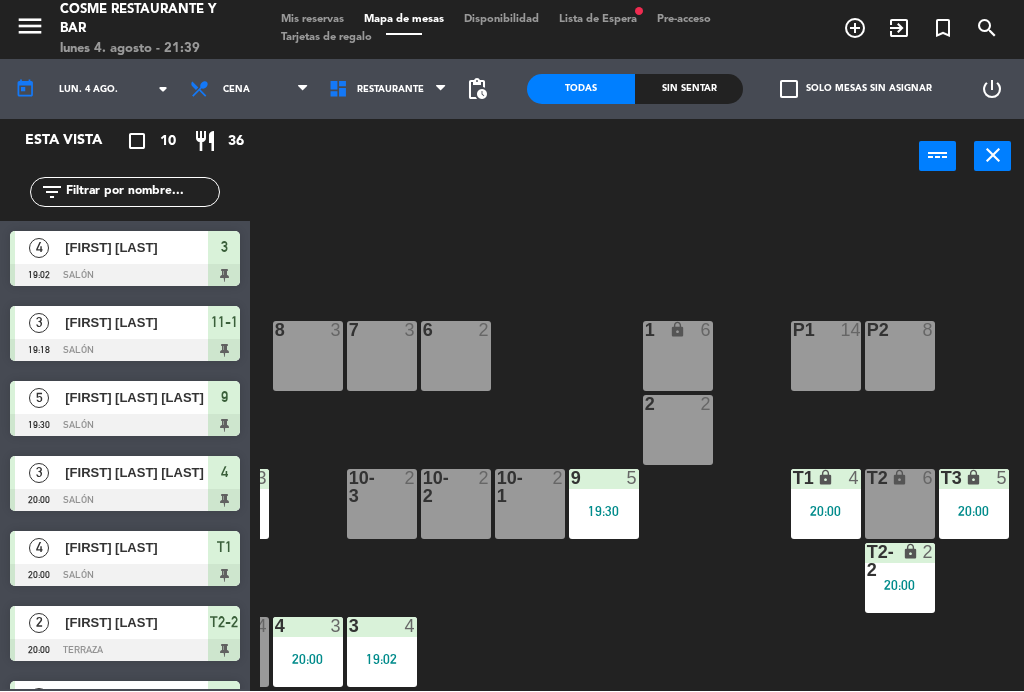 scroll, scrollTop: 127, scrollLeft: 509, axis: both 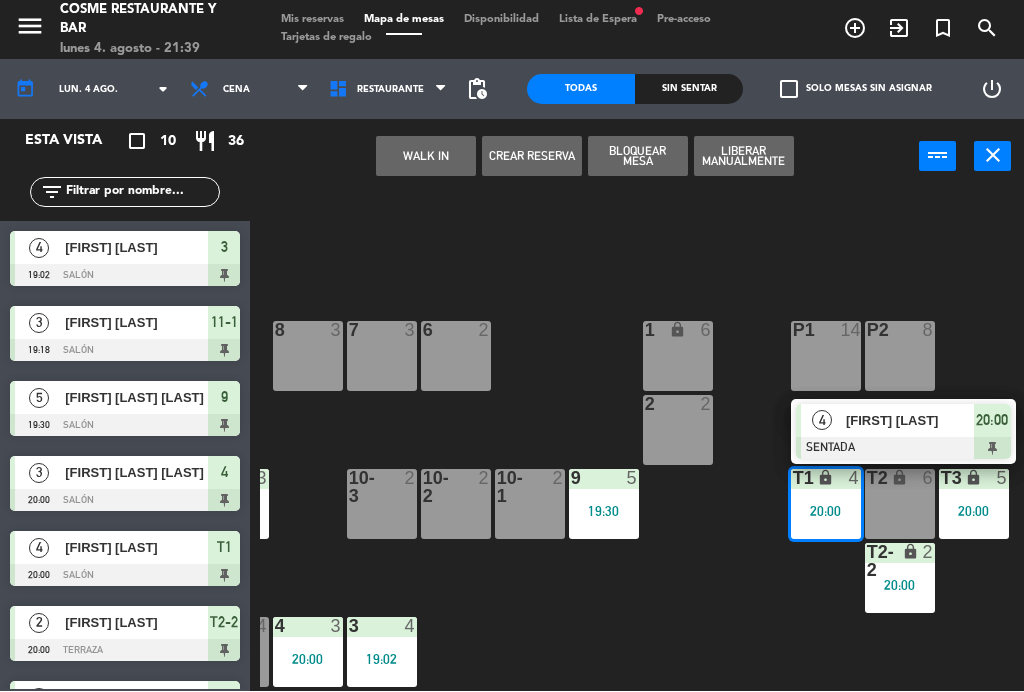 click on "[FIRST] [LAST]" at bounding box center [910, 421] 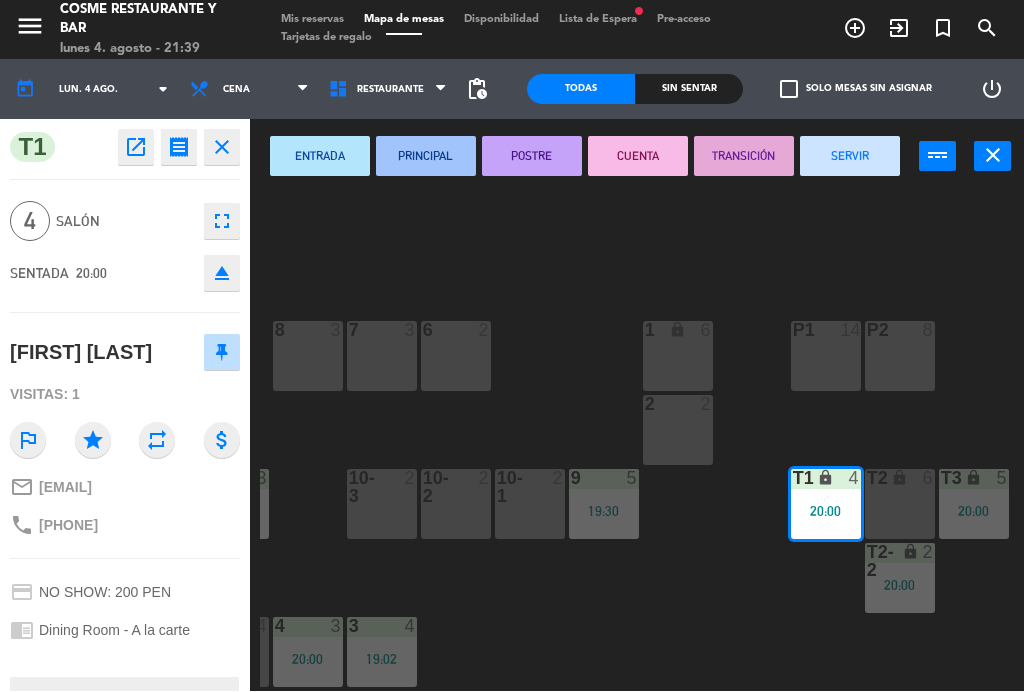 click on "SERVIR" at bounding box center (850, 157) 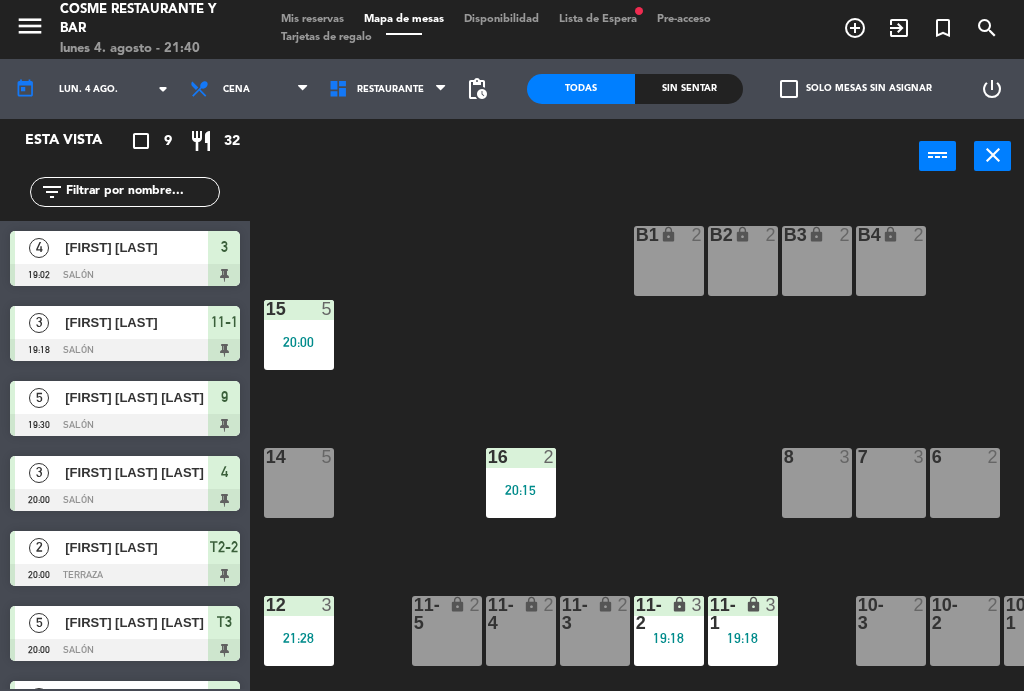 scroll, scrollTop: 0, scrollLeft: 0, axis: both 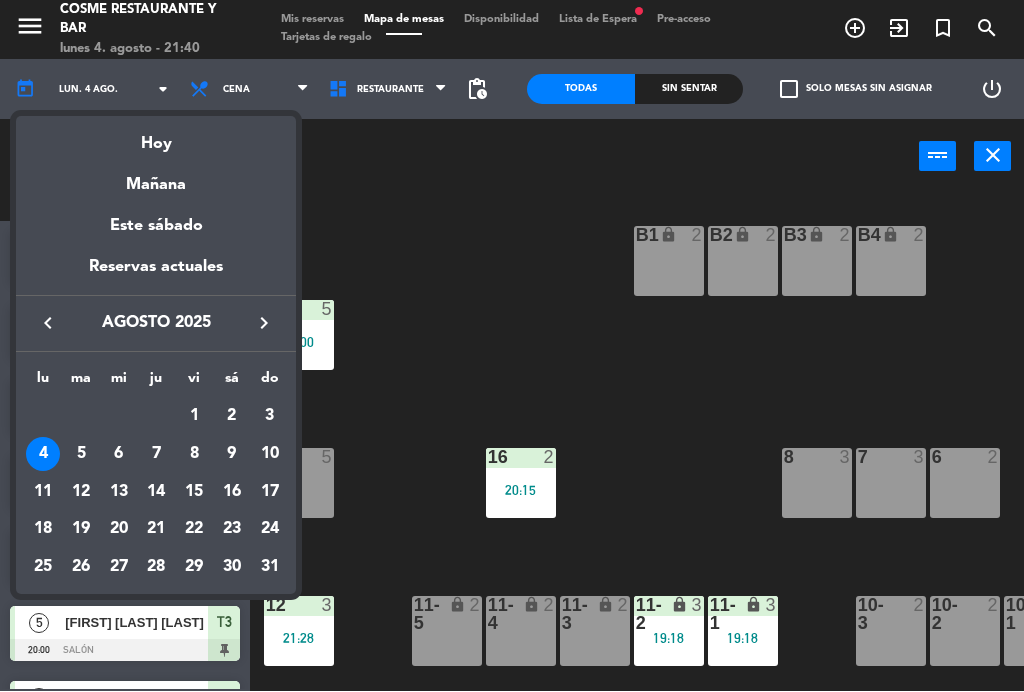click on "6" at bounding box center [119, 455] 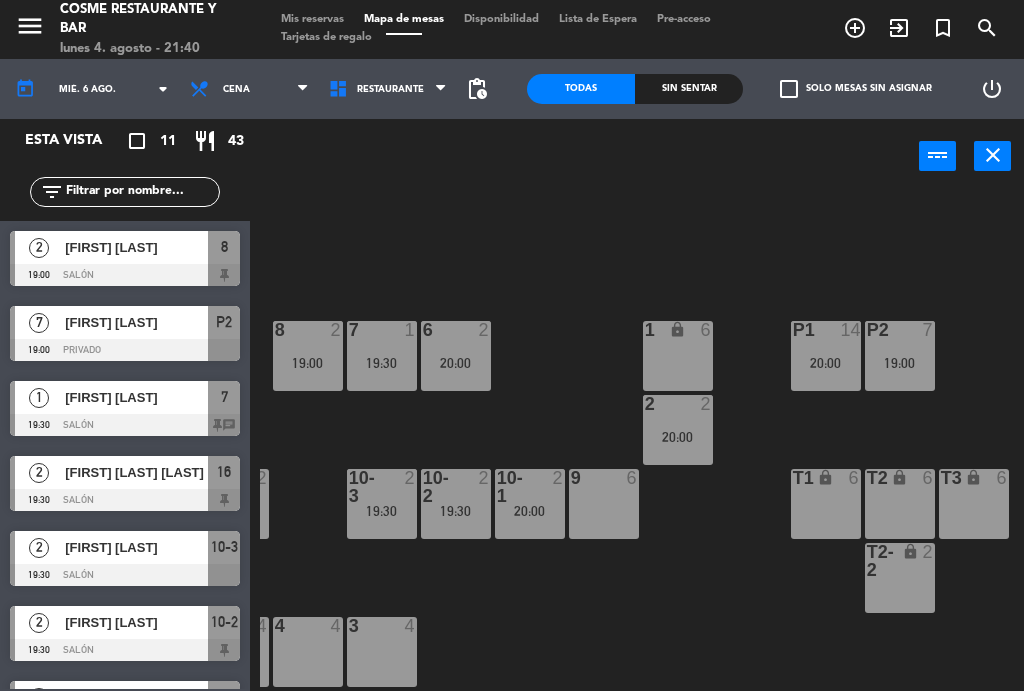 scroll, scrollTop: 127, scrollLeft: 509, axis: both 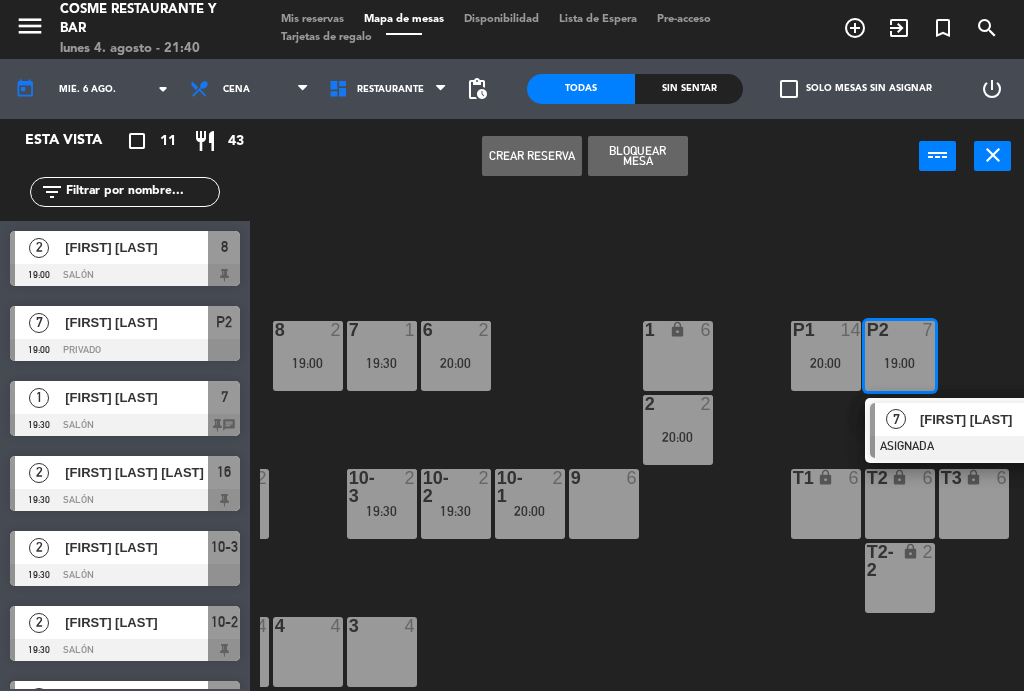 click on "P2  7   19:00" at bounding box center (900, 357) 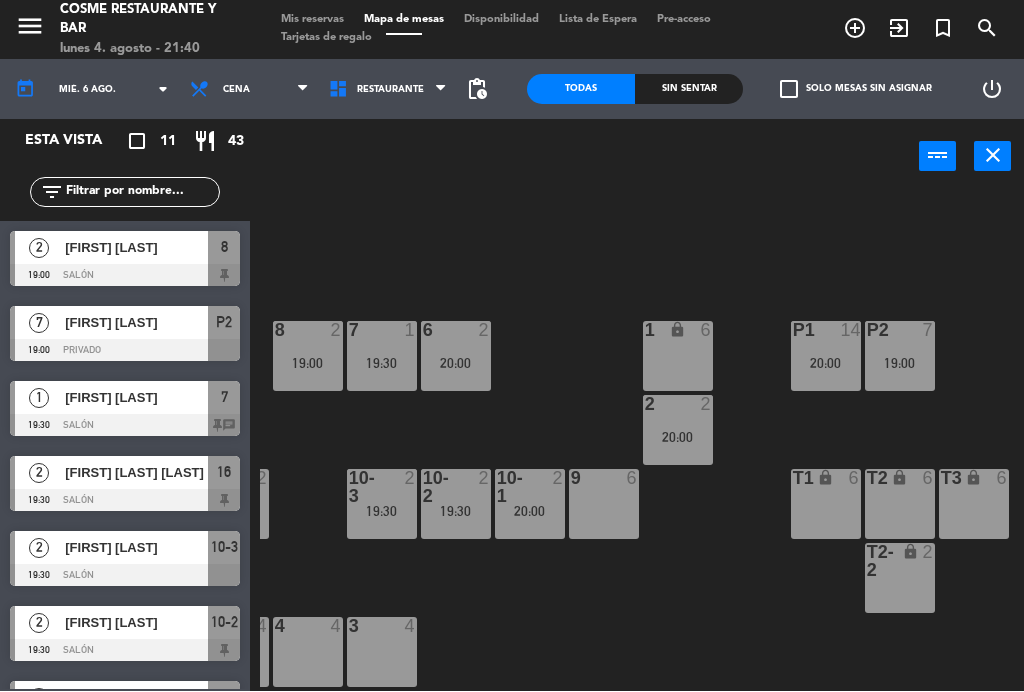 click on "P2  7   19:00" at bounding box center (900, 357) 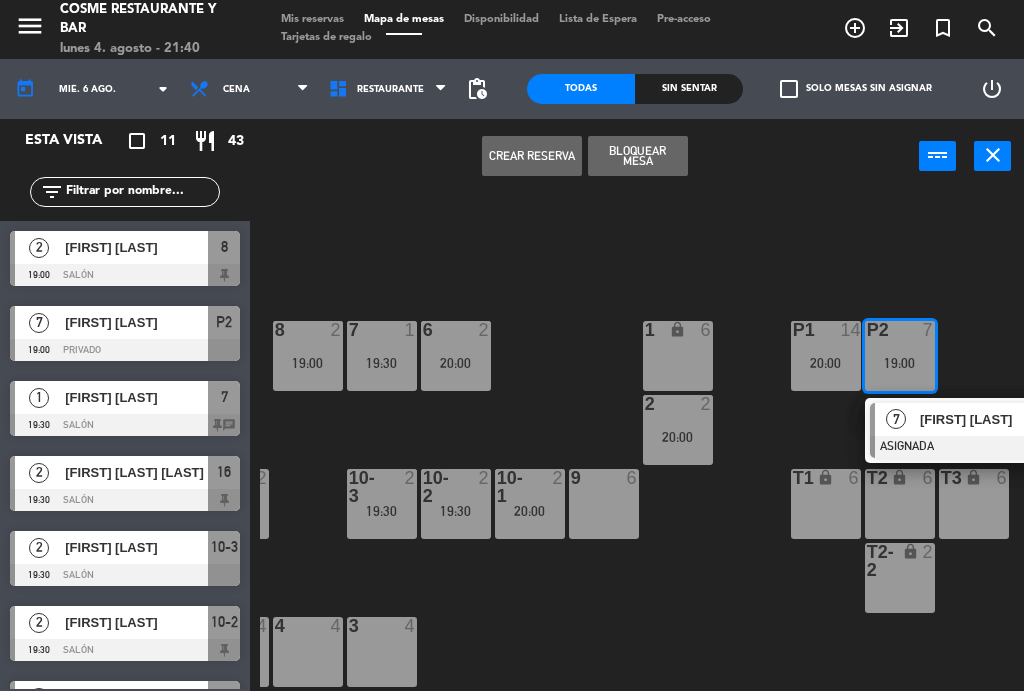 click on "Paul Arriz" at bounding box center (984, 420) 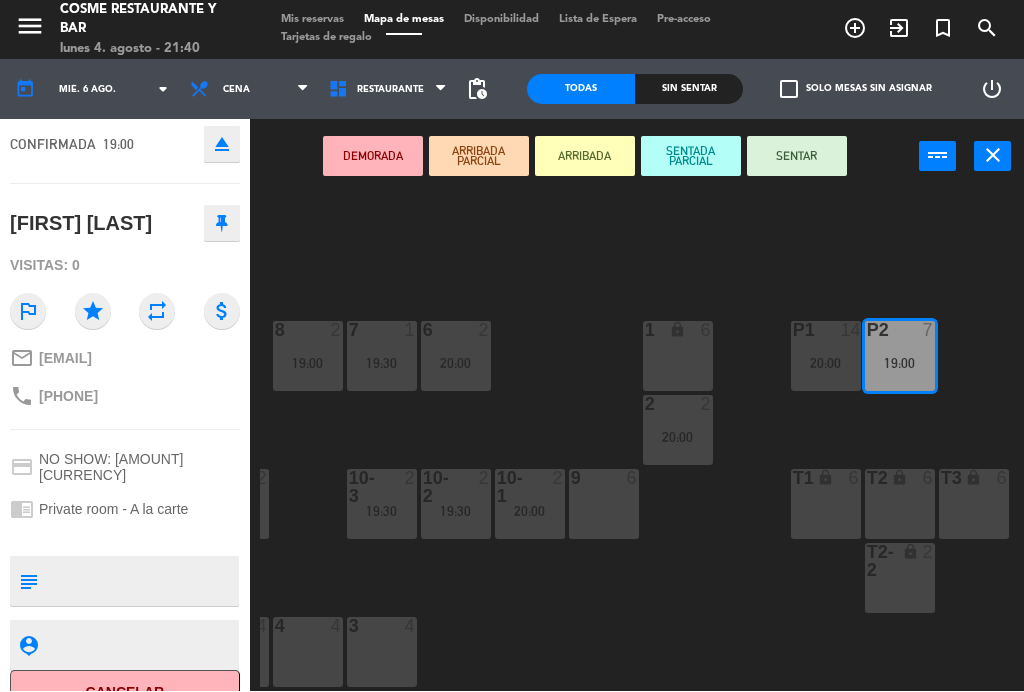 scroll, scrollTop: 128, scrollLeft: 0, axis: vertical 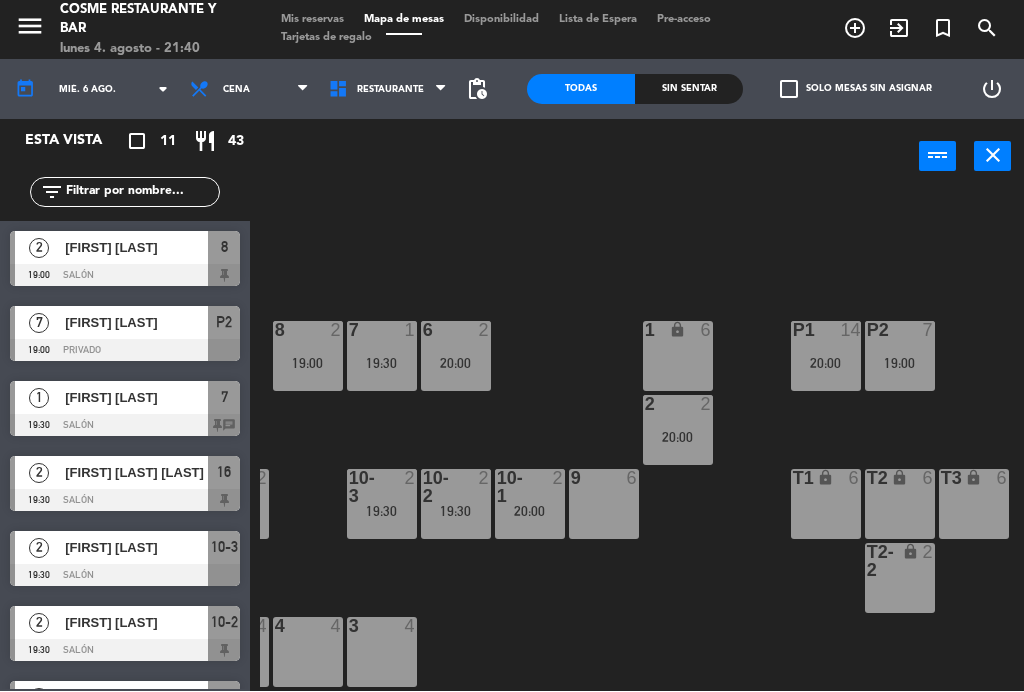 click on "19:00" at bounding box center (900, 363) 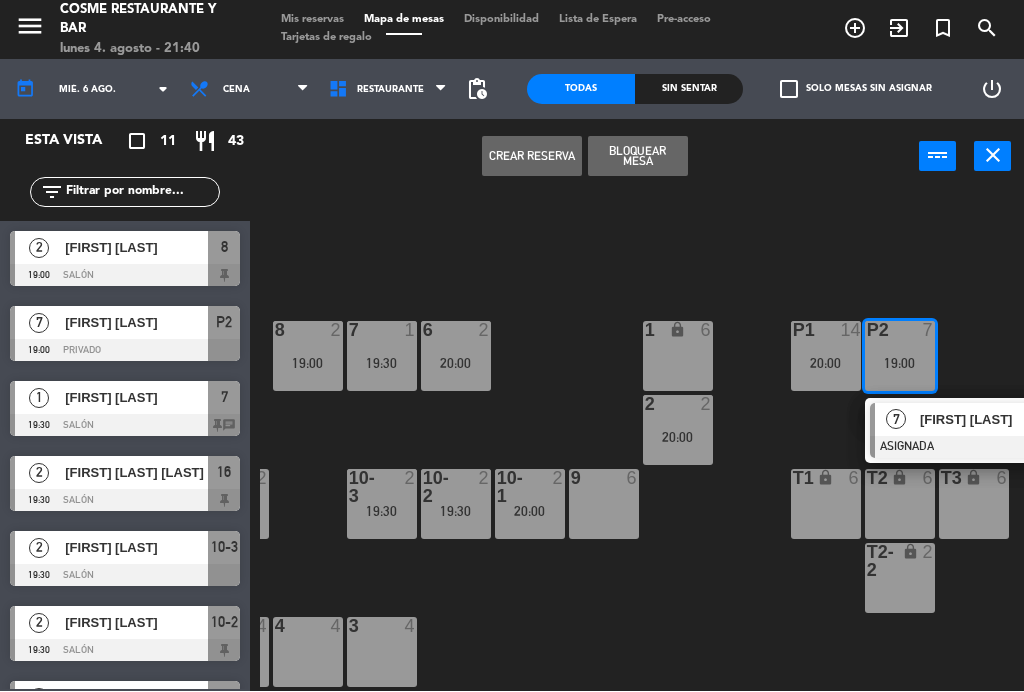 click on "Paul Arriz" at bounding box center (984, 420) 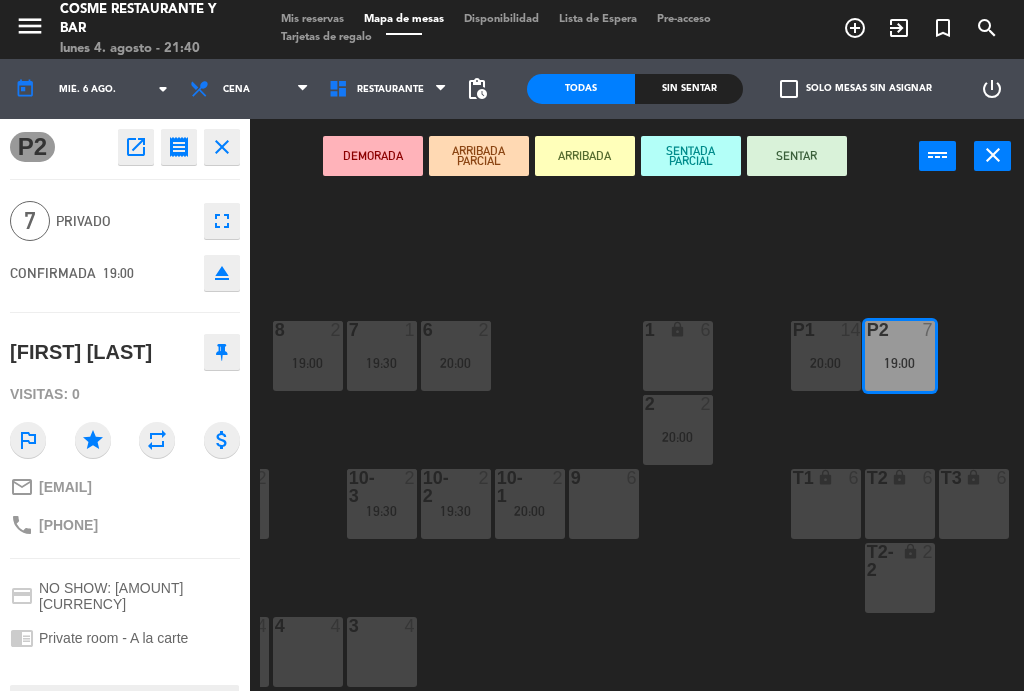 click on "open_in_new" 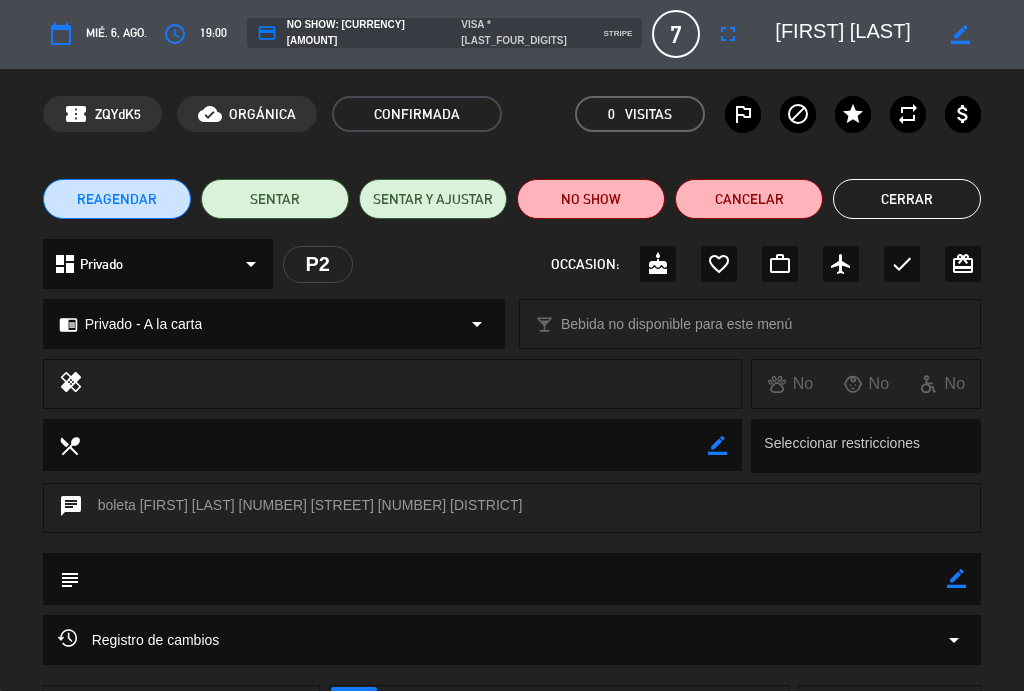 click on "arrow_drop_down" 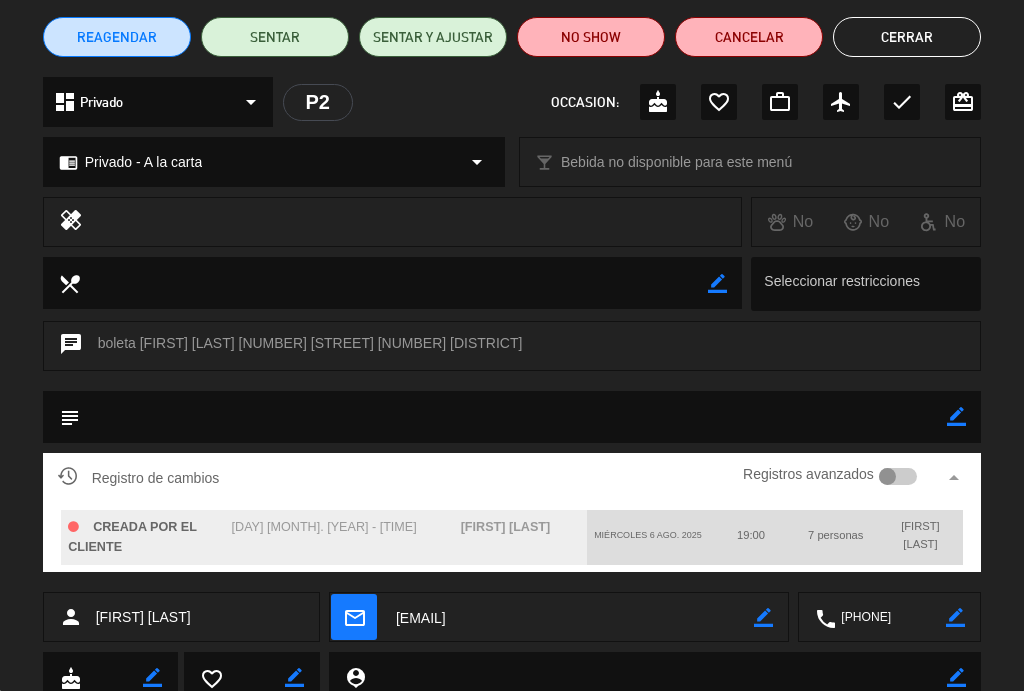 scroll, scrollTop: 170, scrollLeft: 0, axis: vertical 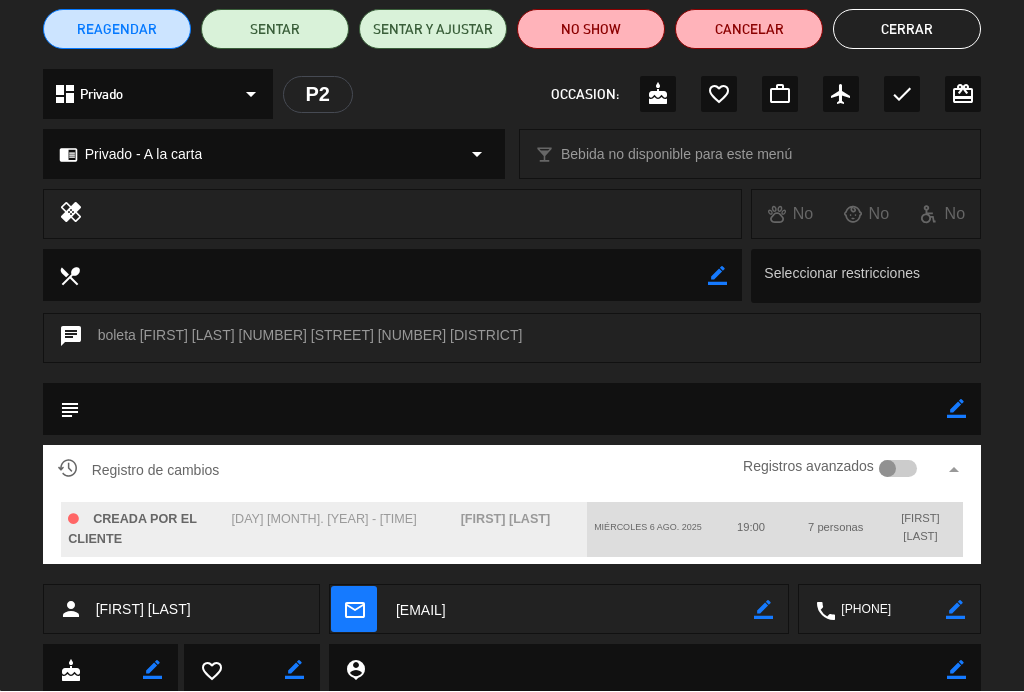 click on "arrow_drop_up" 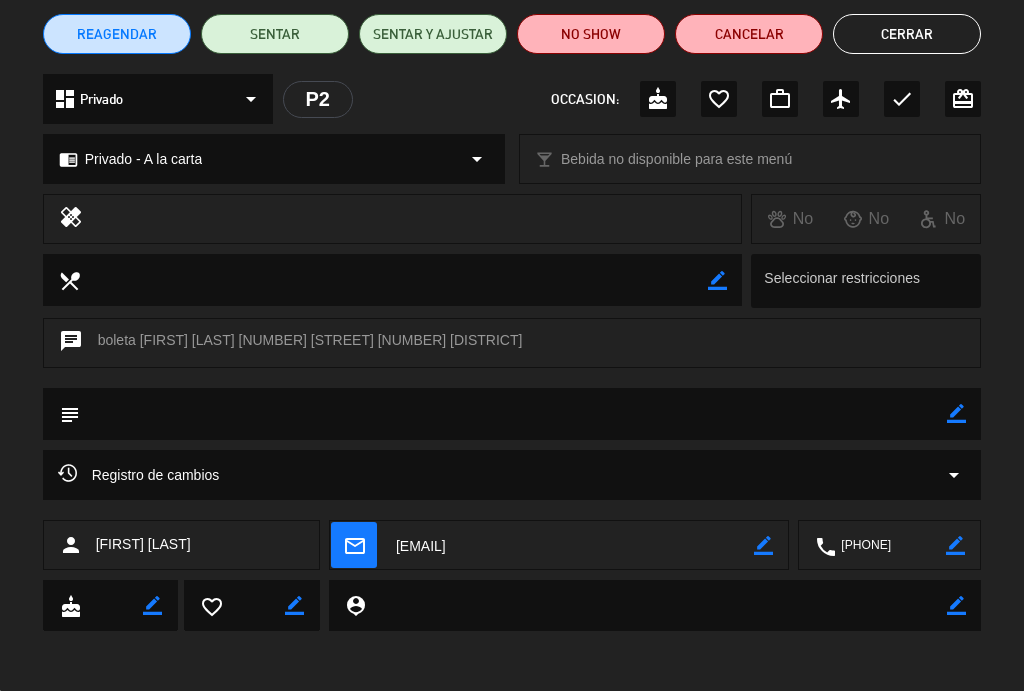 scroll, scrollTop: 164, scrollLeft: 0, axis: vertical 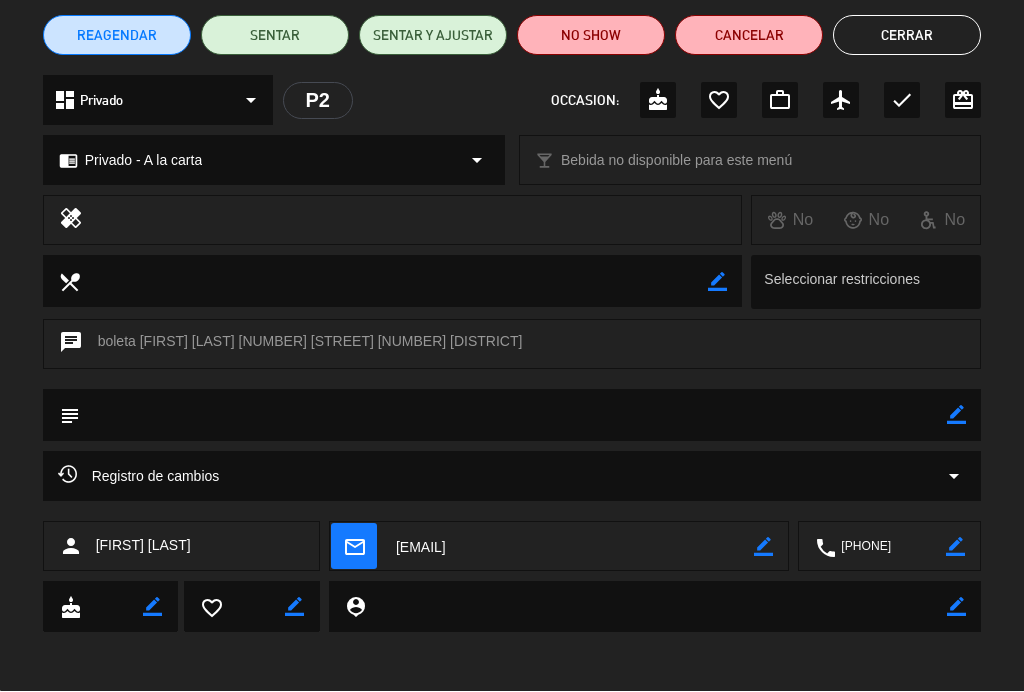 click on "Registro de cambios  arrow_drop_down" 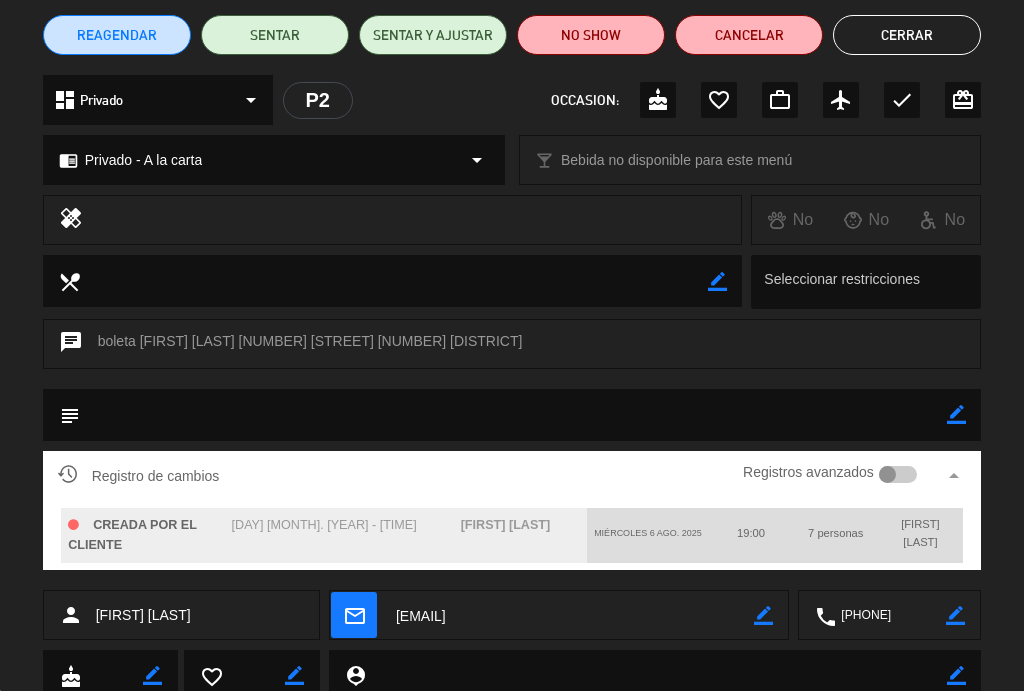 click 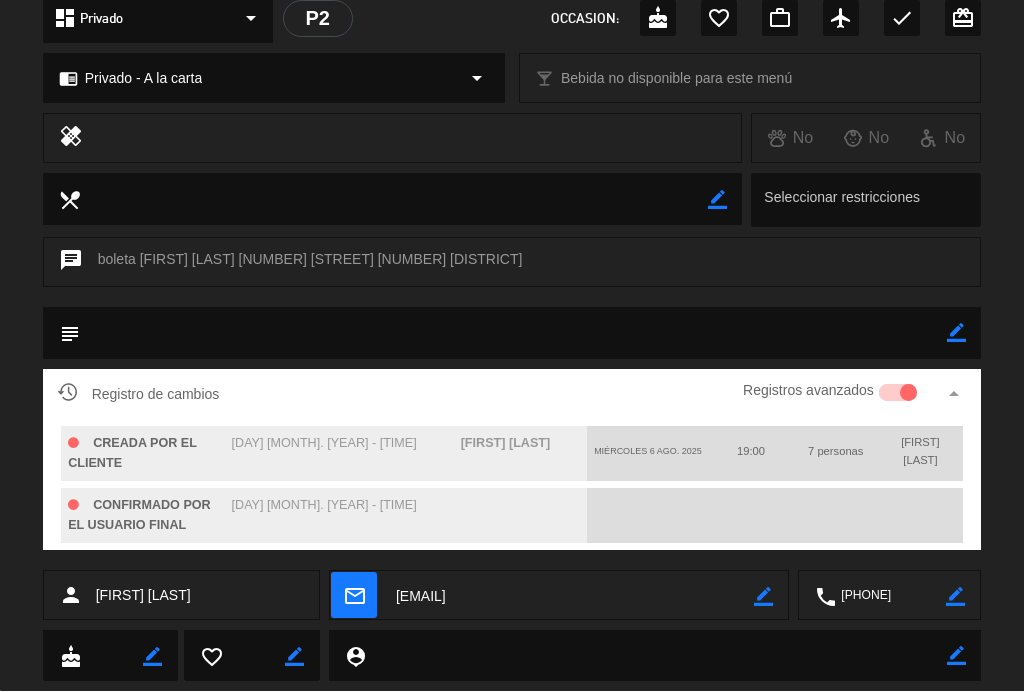 scroll, scrollTop: 247, scrollLeft: 0, axis: vertical 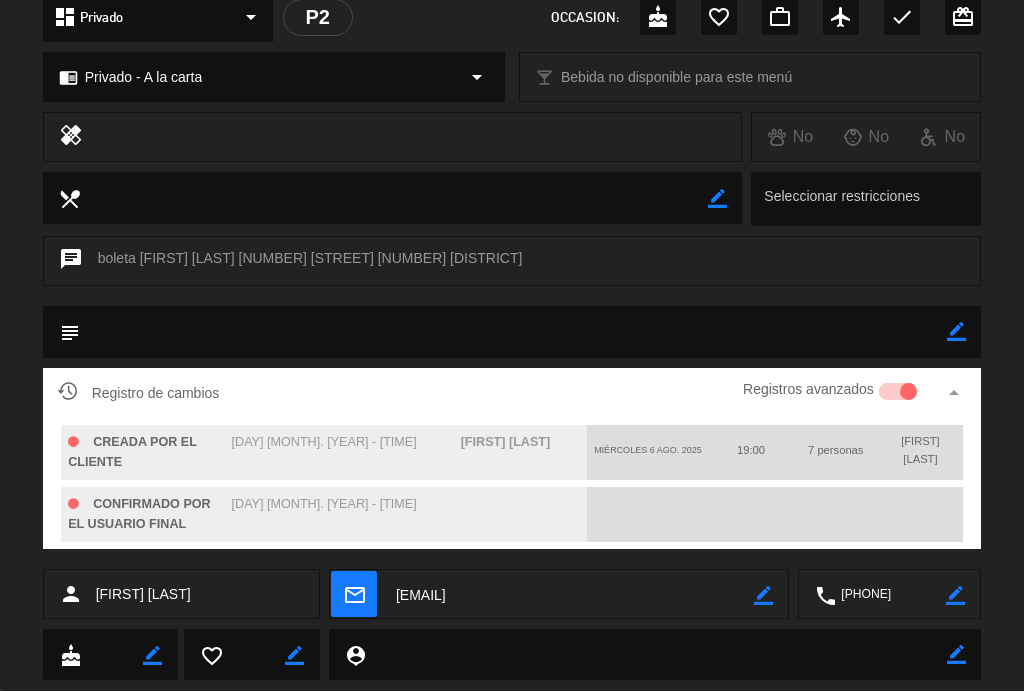 click 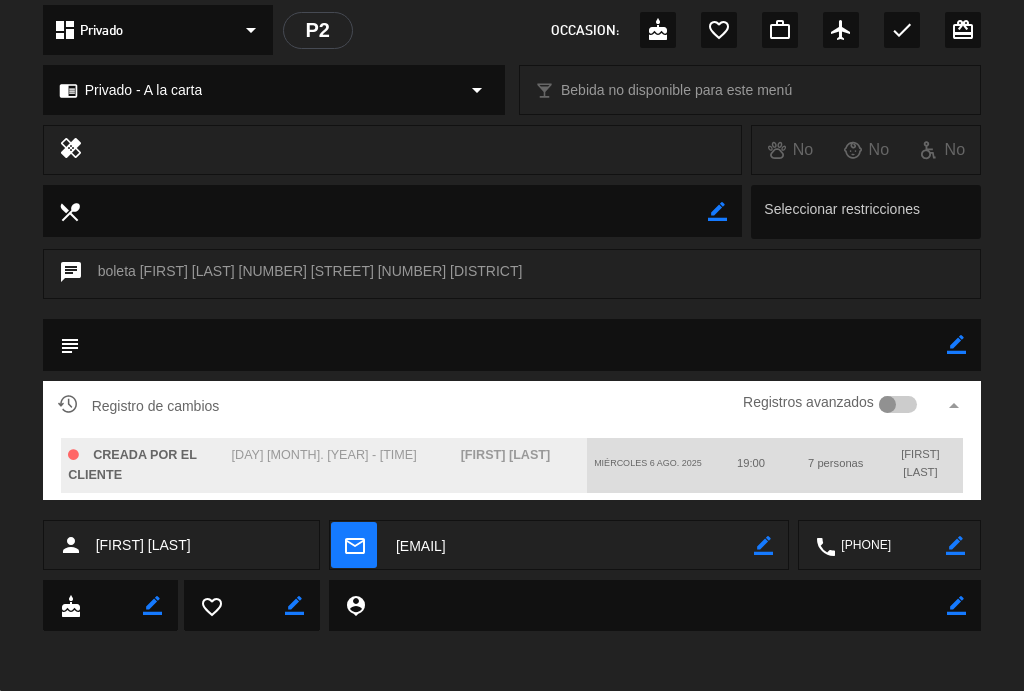 click on "arrow_drop_up" 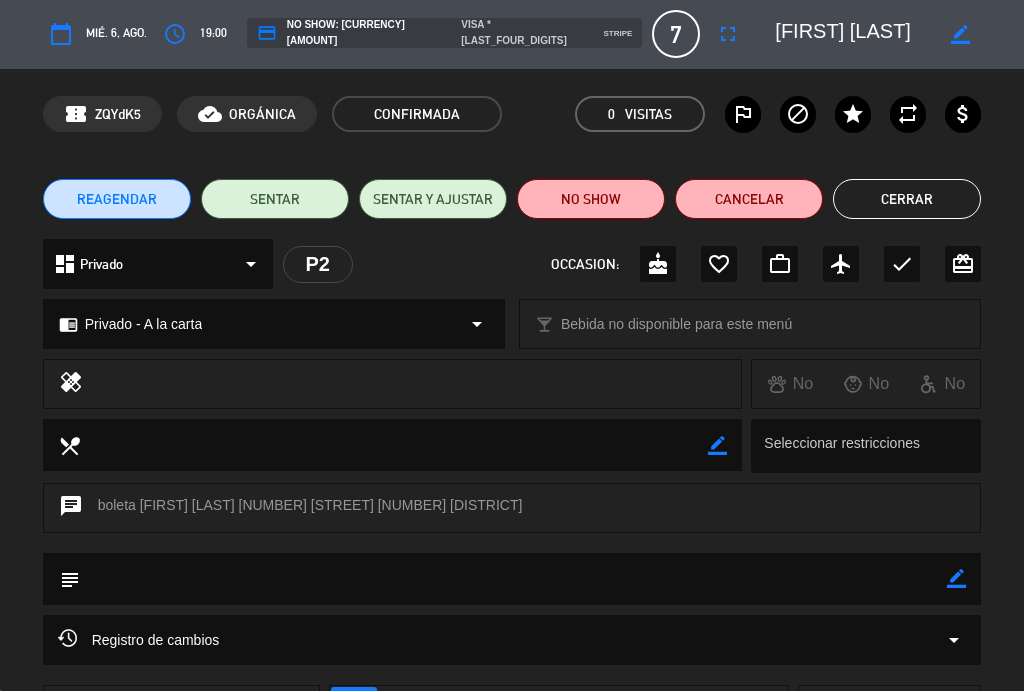 scroll, scrollTop: 2, scrollLeft: 0, axis: vertical 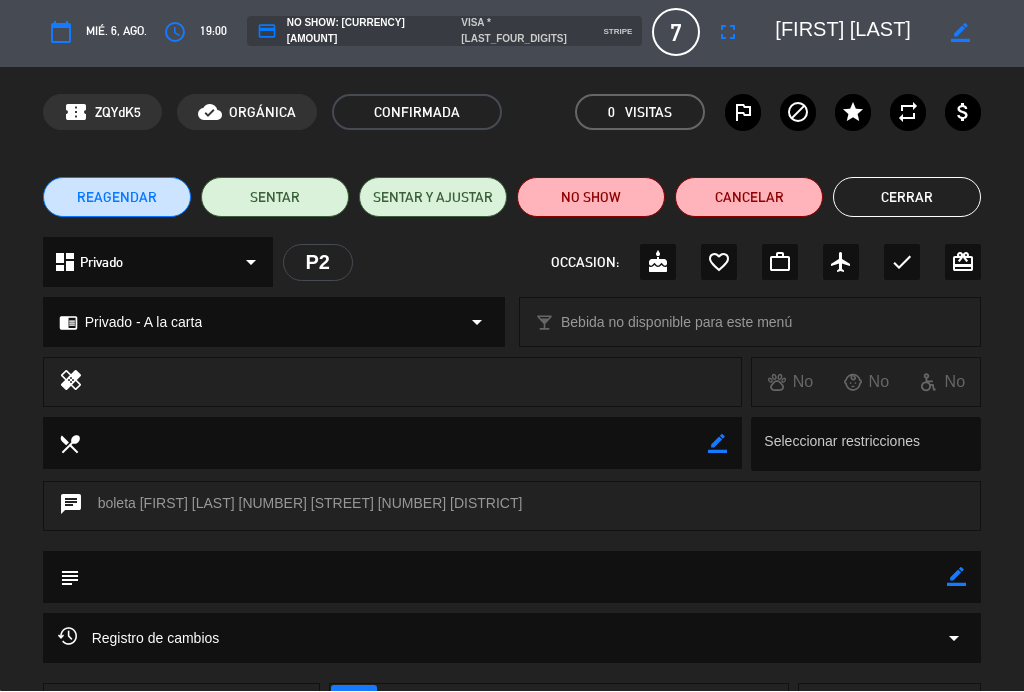 click on "arrow_drop_down" 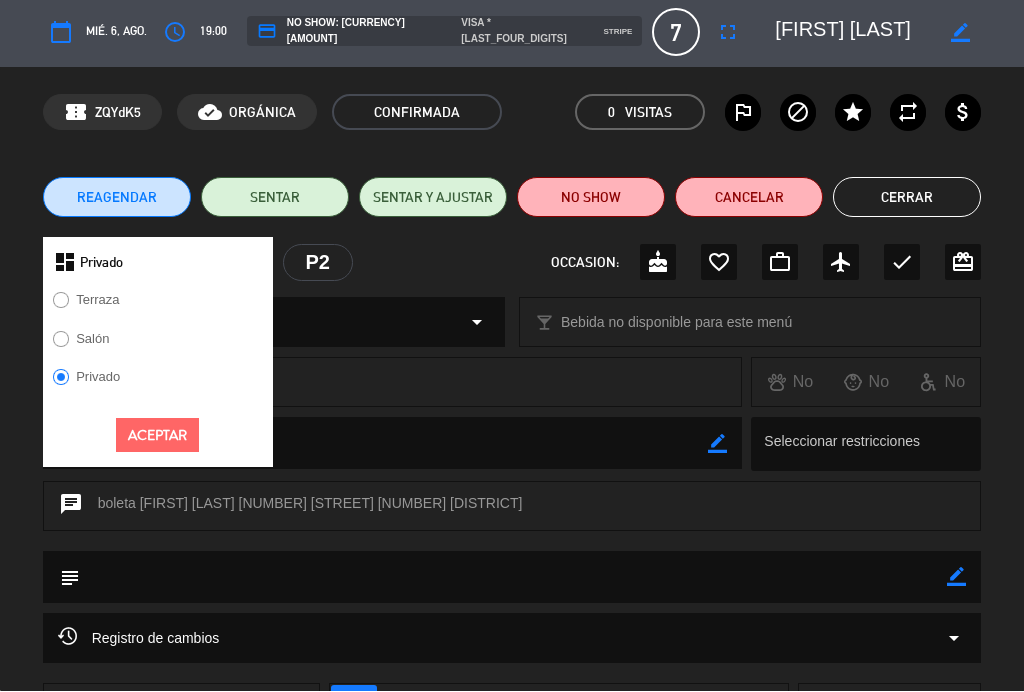 click on "healing     No   No   No" 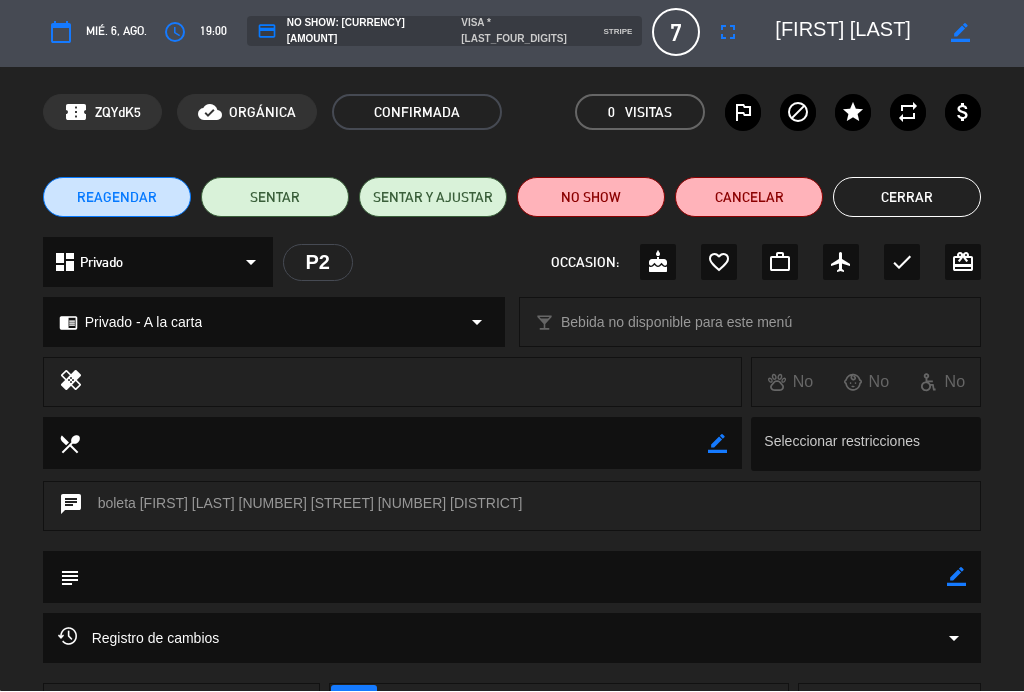click on "Cerrar" 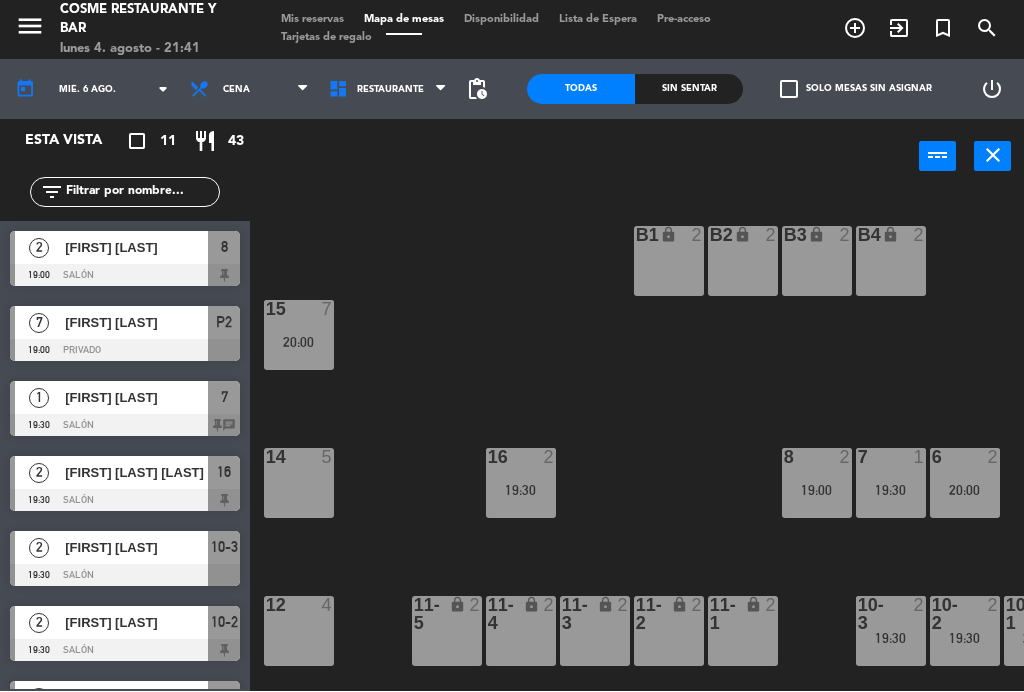scroll, scrollTop: 0, scrollLeft: 0, axis: both 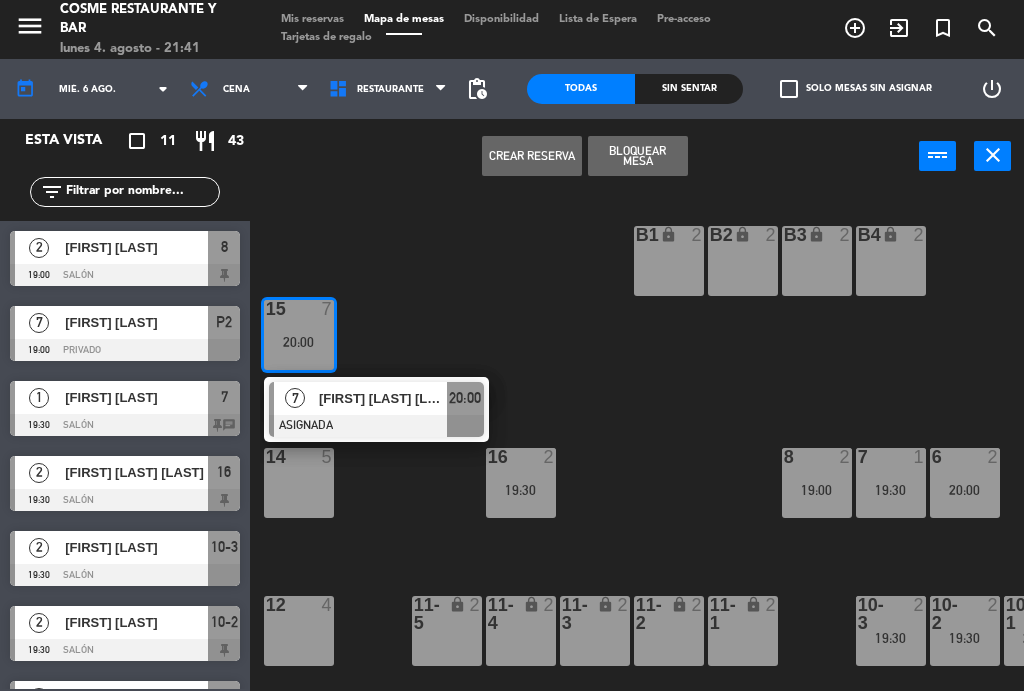 click on "Jorge  Hurtado Velasco" at bounding box center (383, 399) 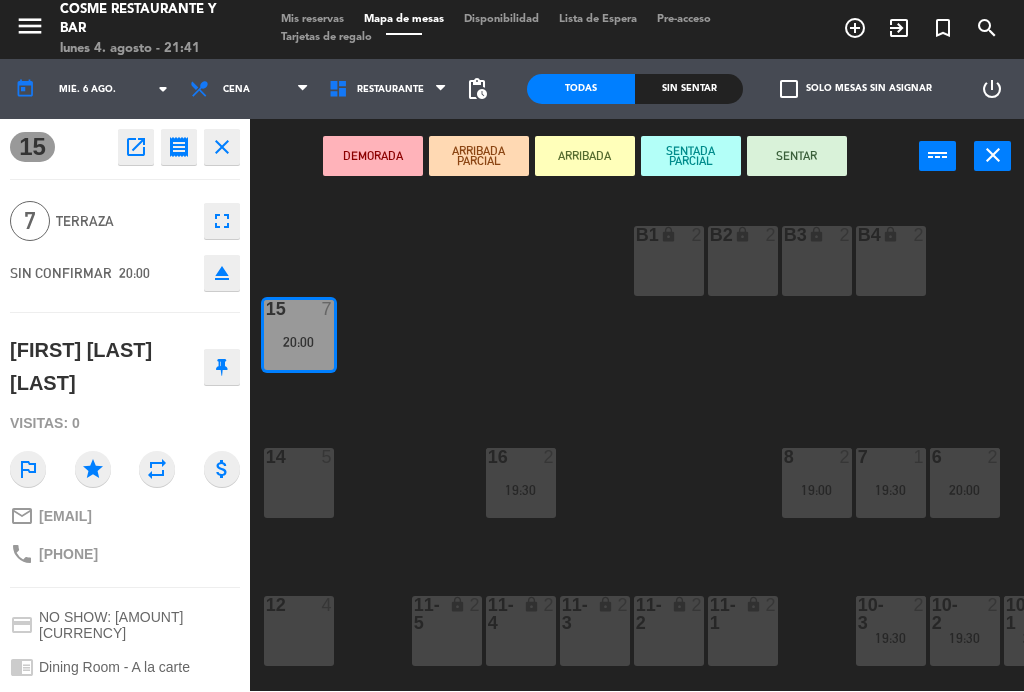 scroll, scrollTop: 0, scrollLeft: 0, axis: both 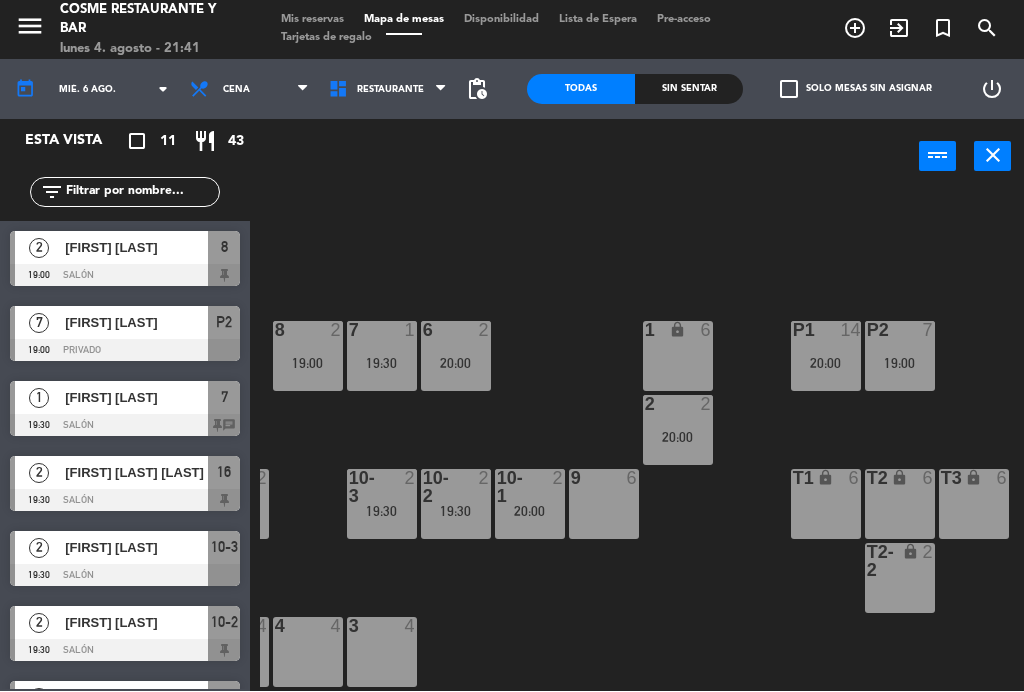 click on "P1  14   20:00" at bounding box center [826, 357] 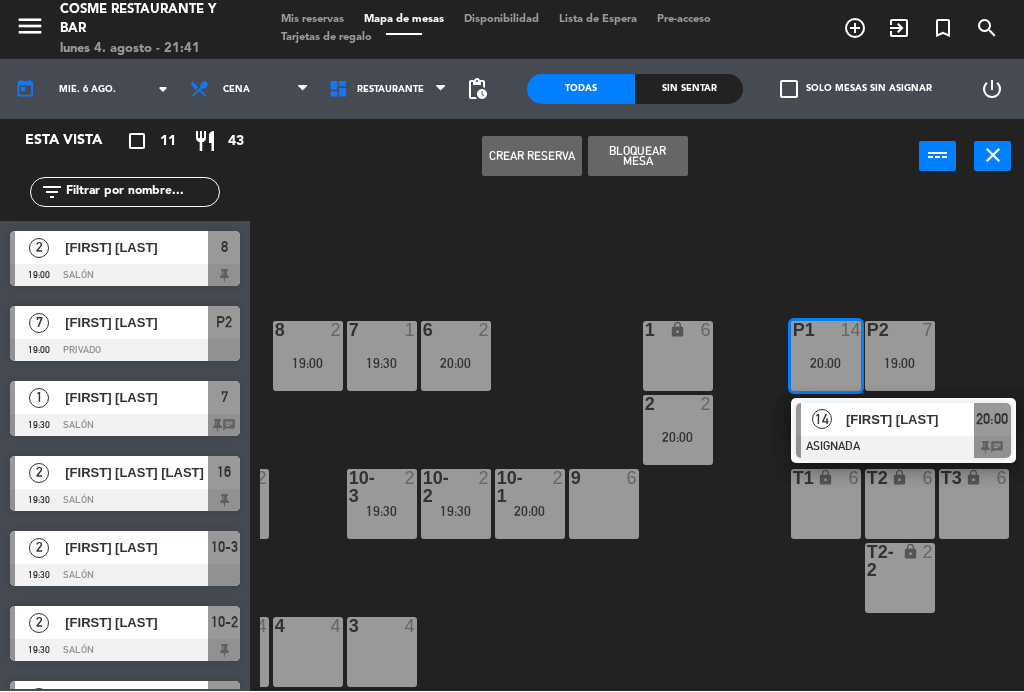 click at bounding box center [903, 448] 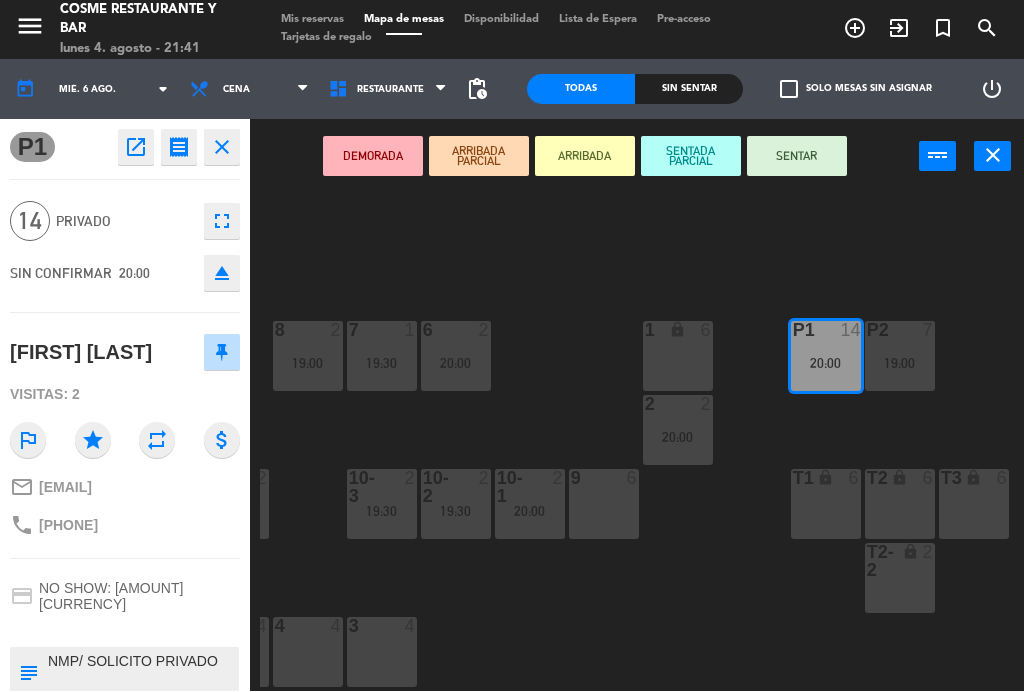 scroll, scrollTop: 0, scrollLeft: 0, axis: both 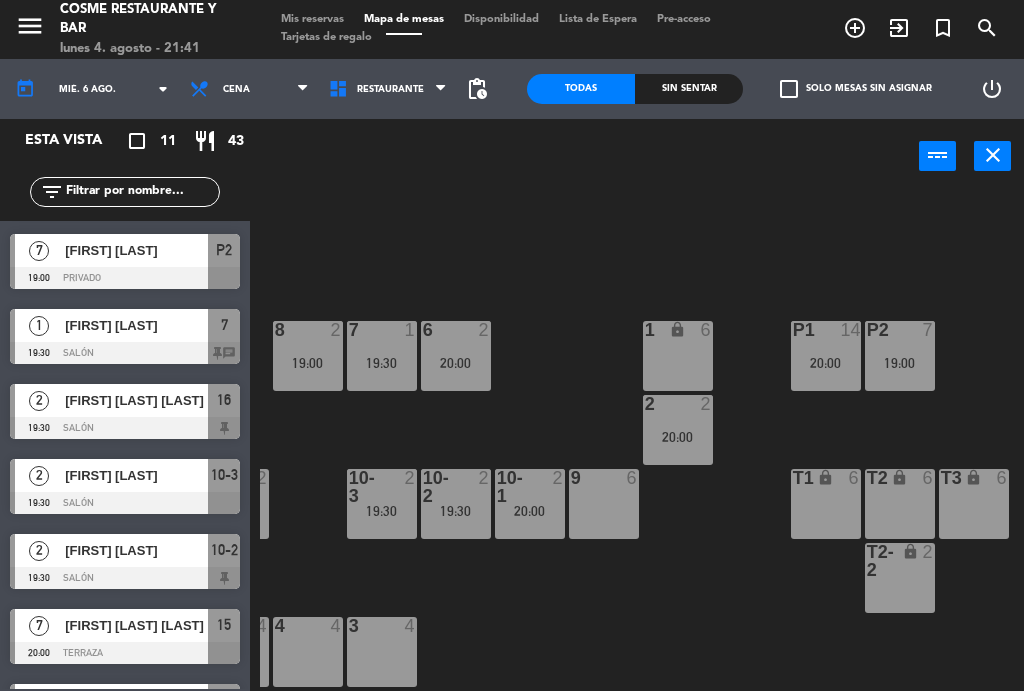 click on "20:00" at bounding box center [530, 512] 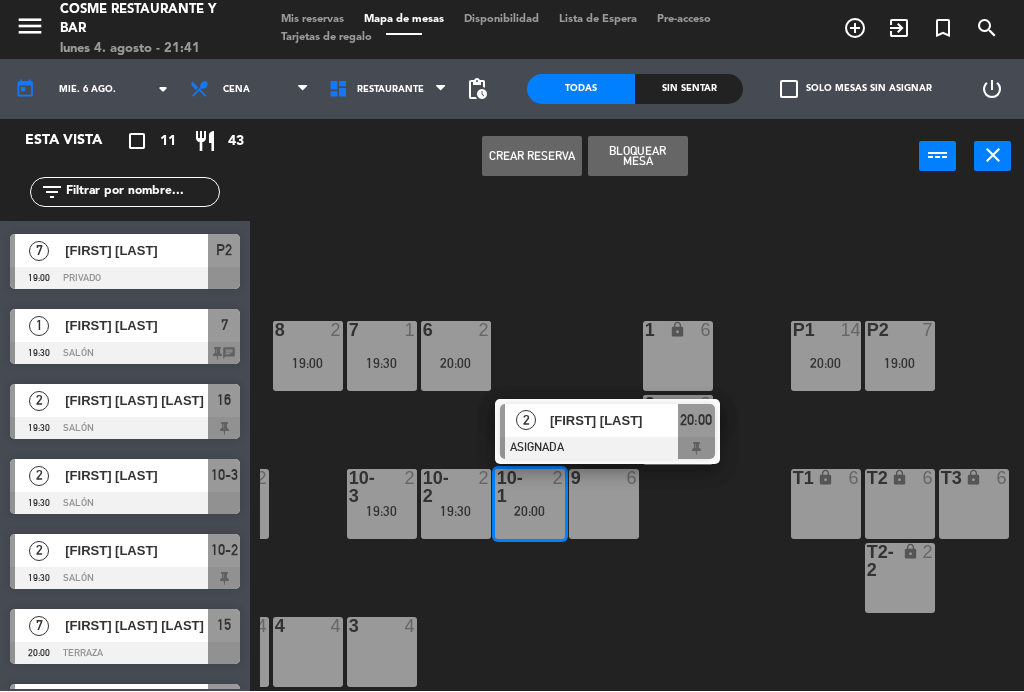 click on "Krystel voysest" at bounding box center [614, 421] 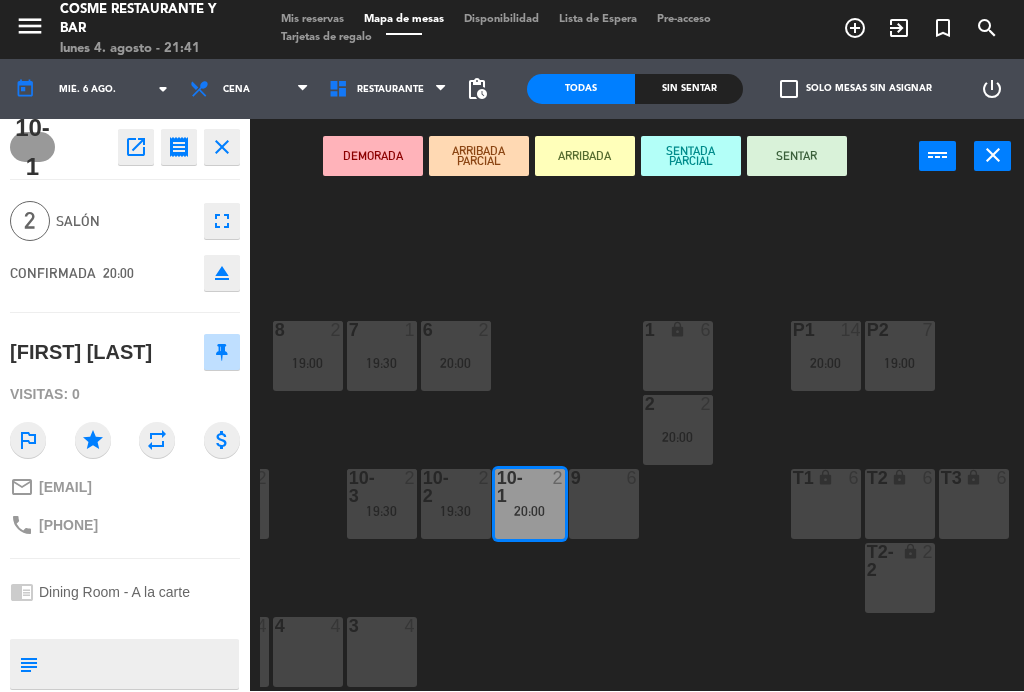 scroll, scrollTop: 0, scrollLeft: 0, axis: both 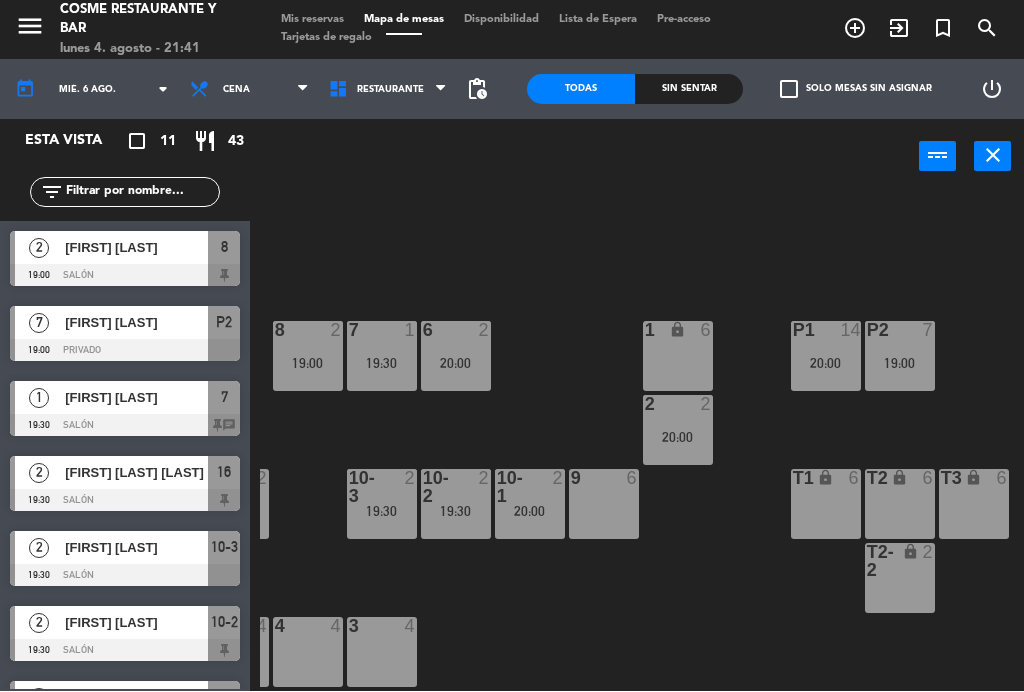 click on "P2  7   19:00" at bounding box center [900, 357] 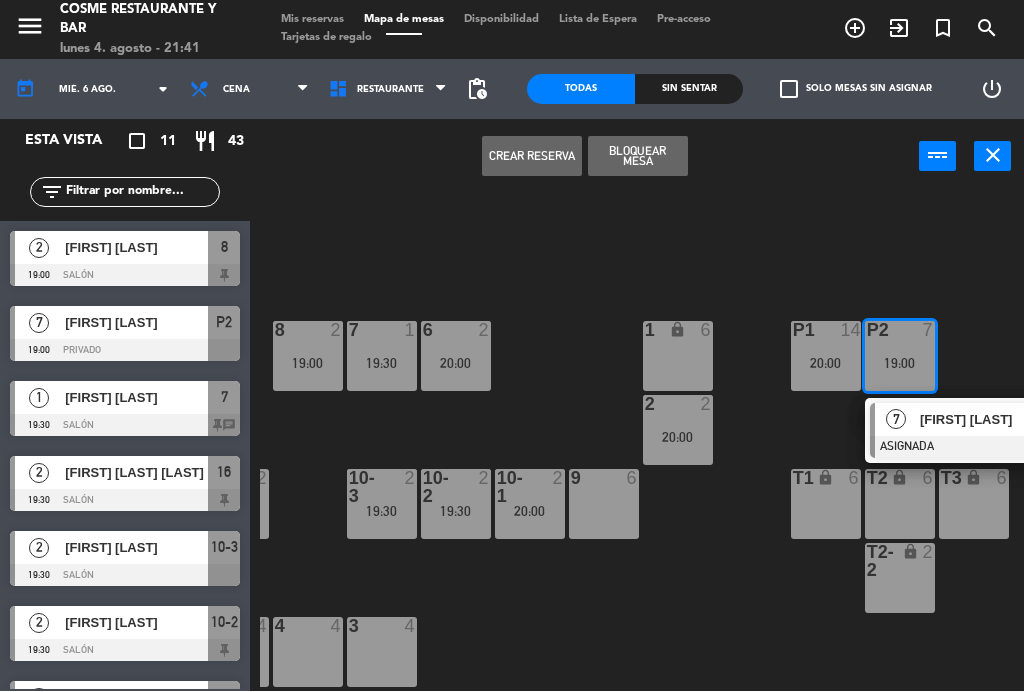click at bounding box center [977, 448] 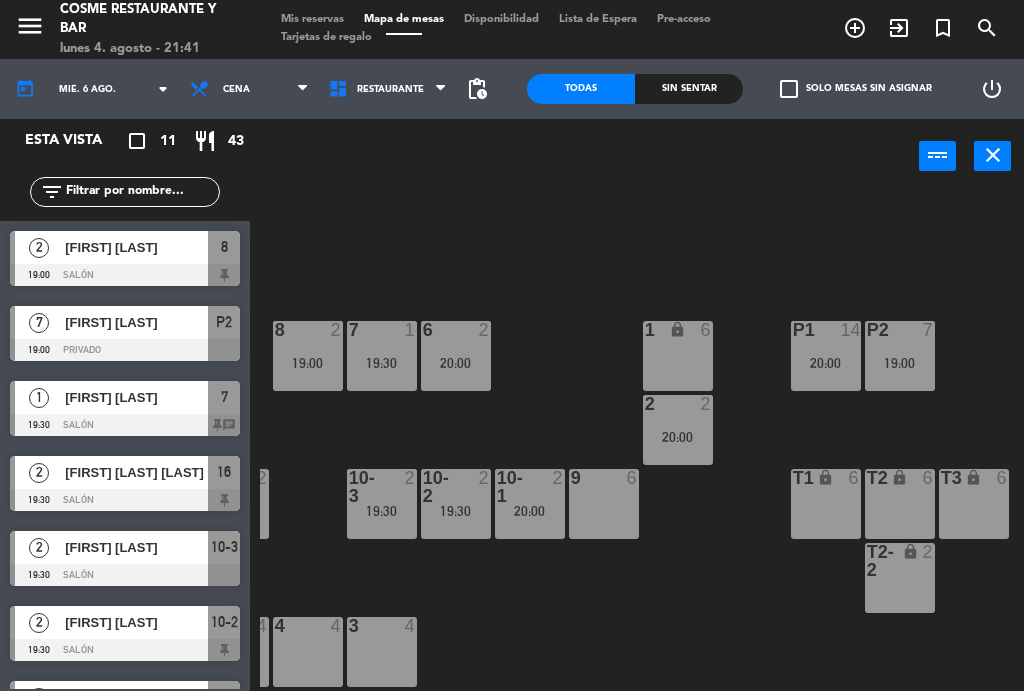 click on "mié. 6 ago." 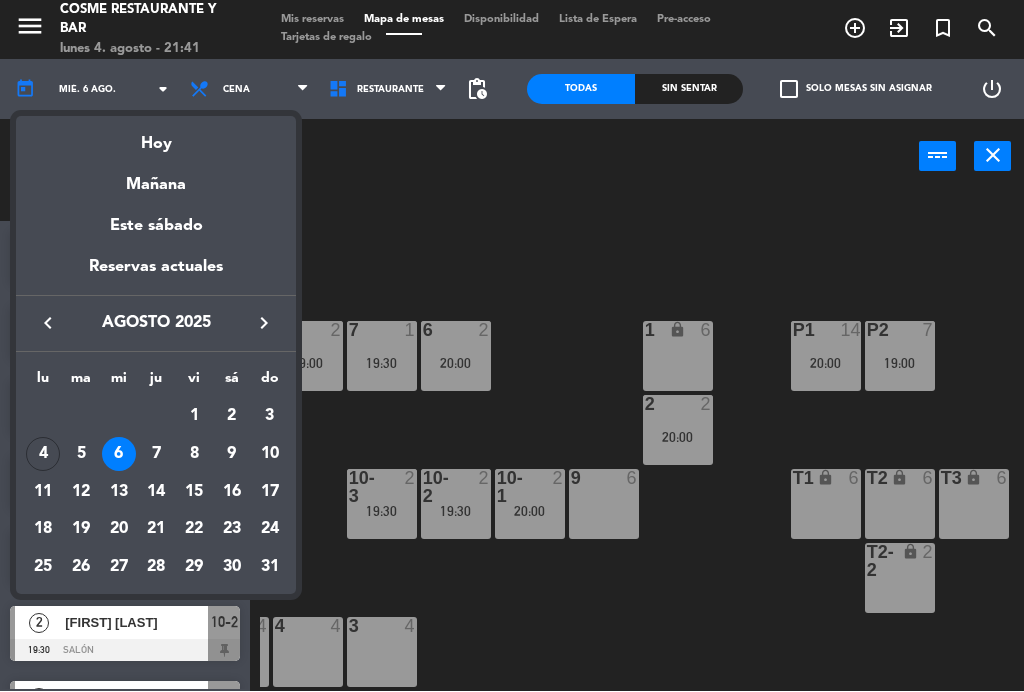 click on "Hoy" at bounding box center (156, 137) 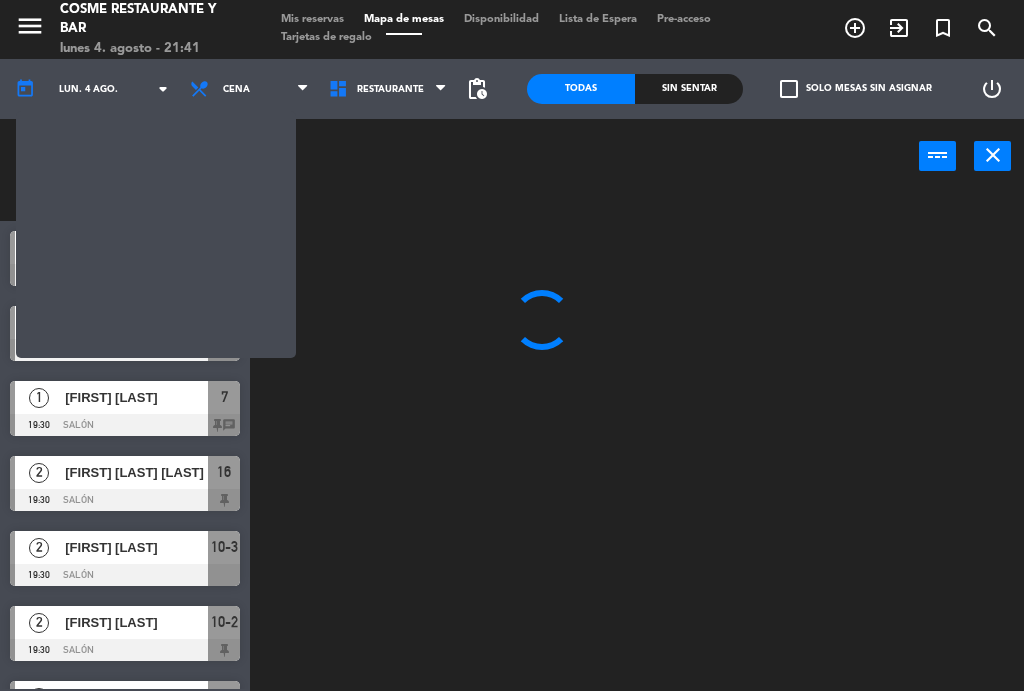 scroll, scrollTop: 0, scrollLeft: 0, axis: both 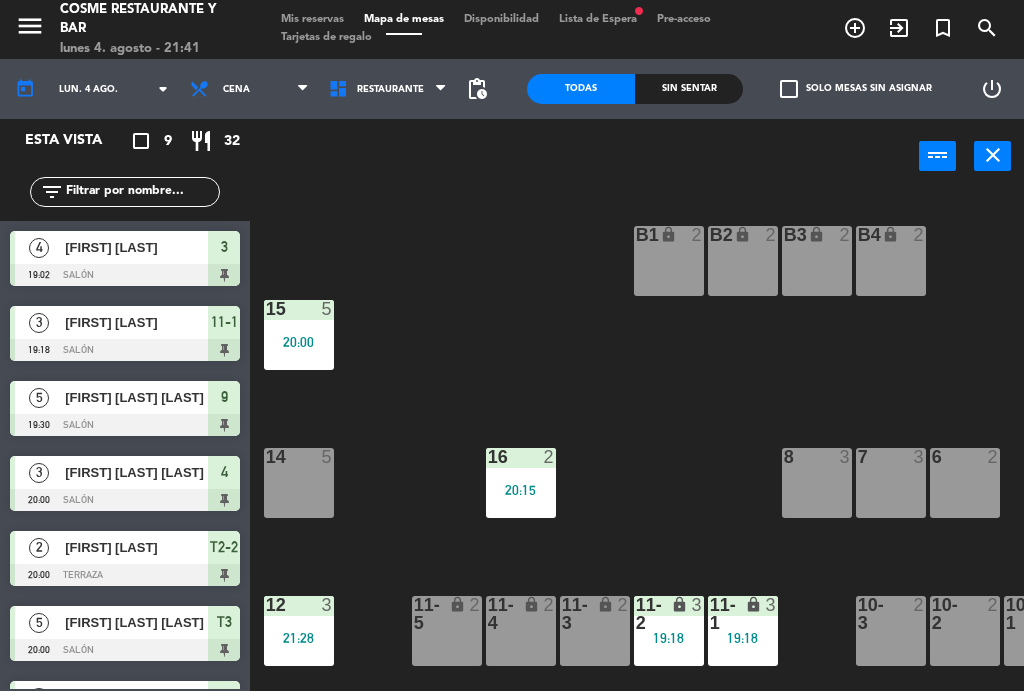 click on "Cena" at bounding box center (249, 90) 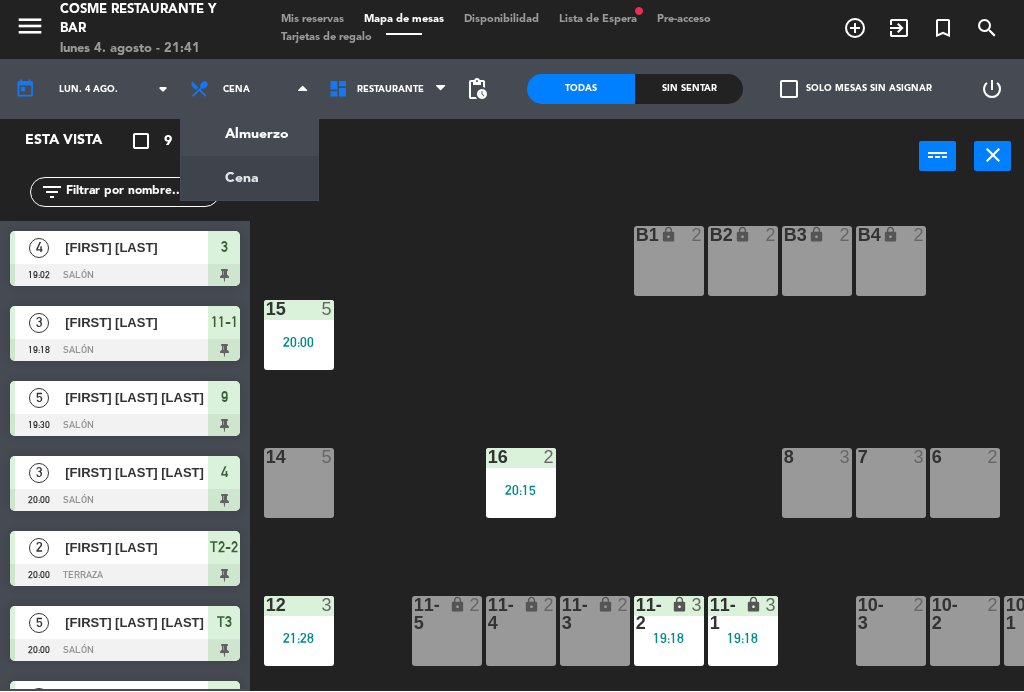 click on "Cena" at bounding box center [249, 90] 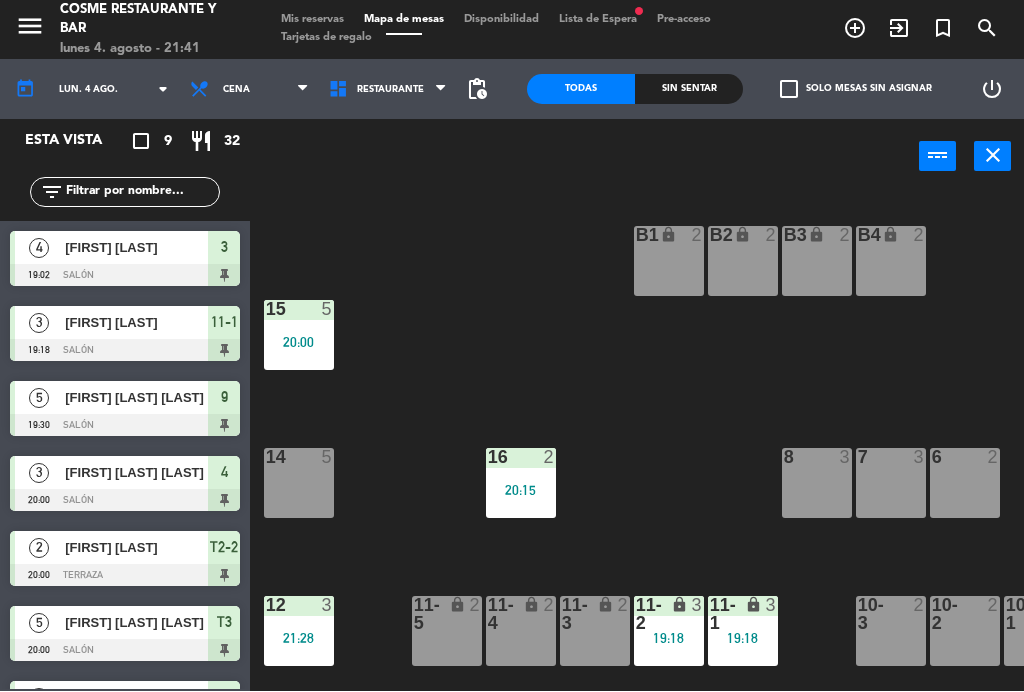 click on "lun. 4 ago." 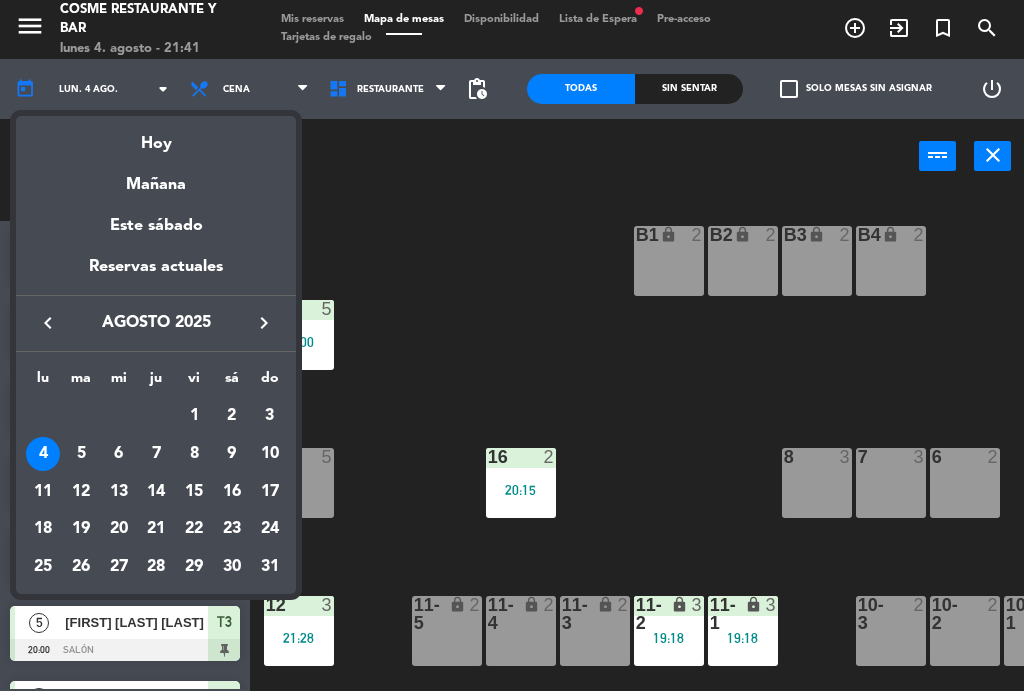 click on "5" at bounding box center (81, 455) 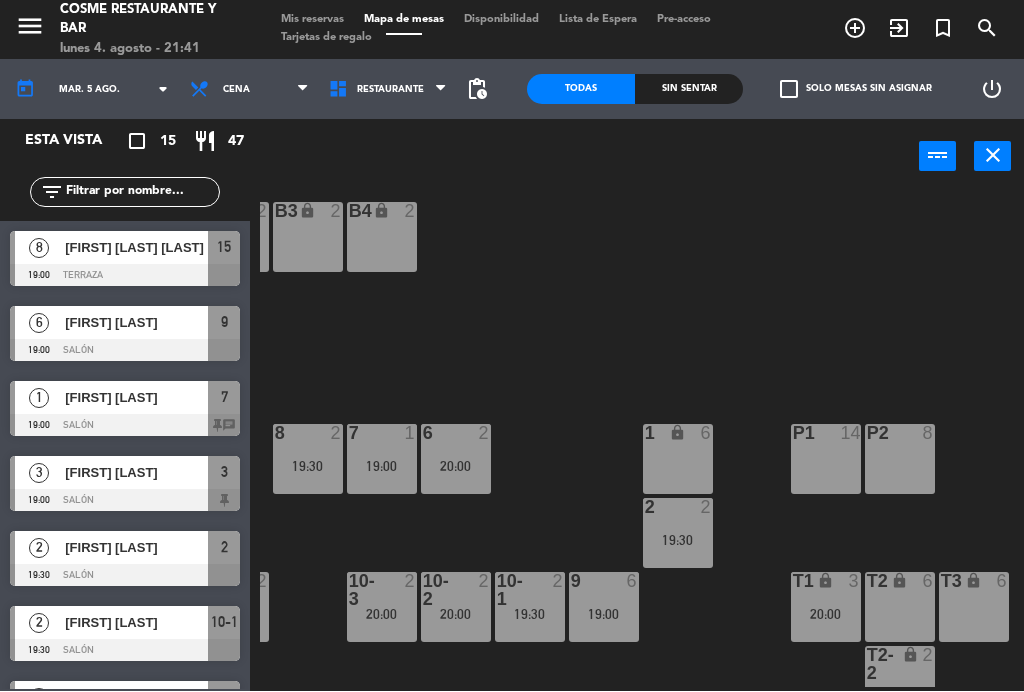 scroll, scrollTop: 25, scrollLeft: 509, axis: both 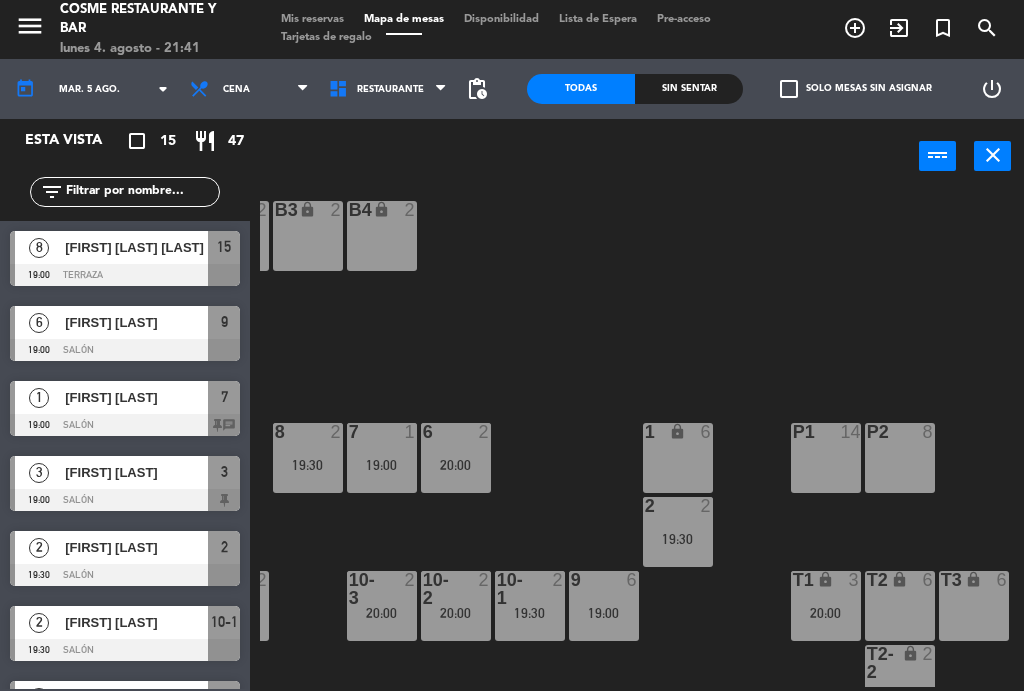 click on "Cena" at bounding box center (249, 90) 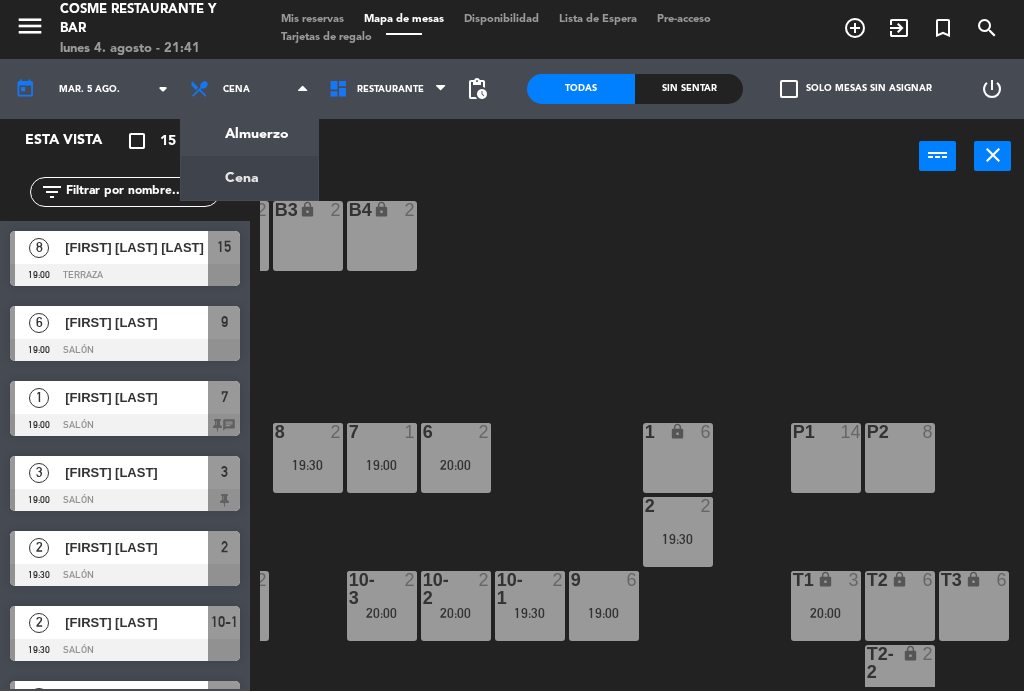 click on "menu  Cosme Restaurante y Bar   lunes 4. agosto - 21:41   Mis reservas   Mapa de mesas   Disponibilidad   Lista de Espera   Pre-acceso   Tarjetas de regalo  add_circle_outline exit_to_app turned_in_not search today    mar. 5 ago. arrow_drop_down  Almuerzo  Cena  Cena  Almuerzo  Cena  Restaurante   Restaurante   Restaurante  pending_actions  Todas  Sin sentar  check_box_outline_blank   Solo mesas sin asignar   power_settings_new   Esta vista   crop_square  15  restaurant  47 filter_list  8   Gerardo Montenegro Bedoya   19:00   Terraza  15  6   Karla Macedo   19:00   Salón  9  1   Marco Esteban   19:00   Salón  7 chat  3   Natalia Robert   19:00   Salón  3  2   Andrei Lagranha   19:30   Salón  2  2   Jairo Cossio   19:30   Salón  10-1  2   Riccardo Parretti   19:30   Salón  8  3   Alejandro Diaz Valdez   20:00   Salón  T1  4   carolina boneth   20:00   Salón  12  3   Claudia   20:00   Salón  16  4   Isabel Lira   20:00   Salón  14  2   Juan Dupuy   20:00   Salón  6  3   Karina Carrillo   20:00  4  2" 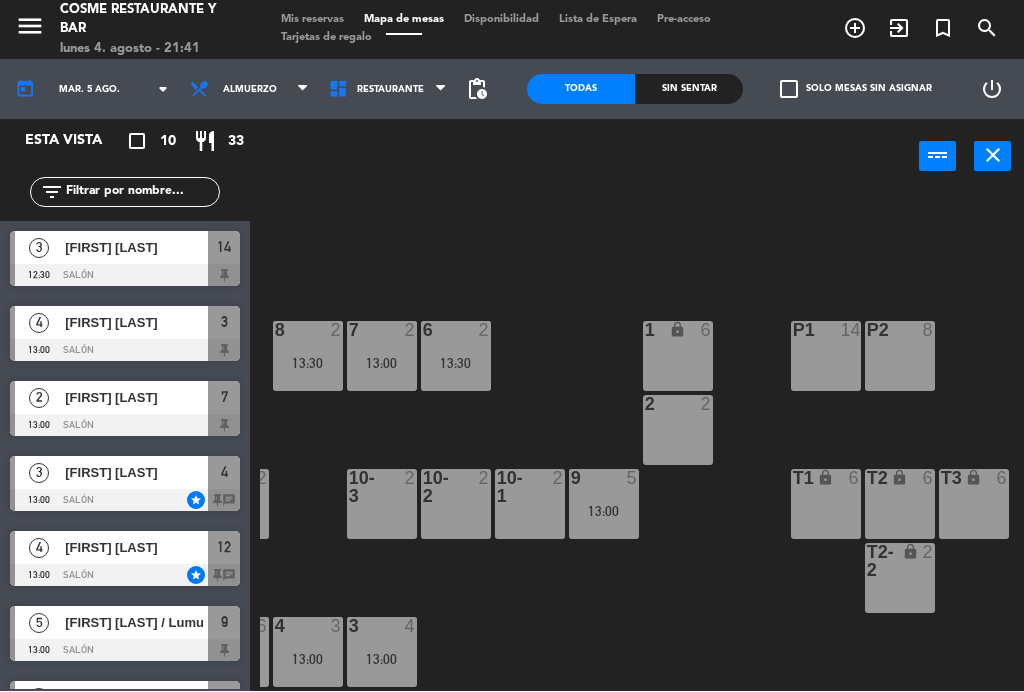 scroll, scrollTop: 127, scrollLeft: 509, axis: both 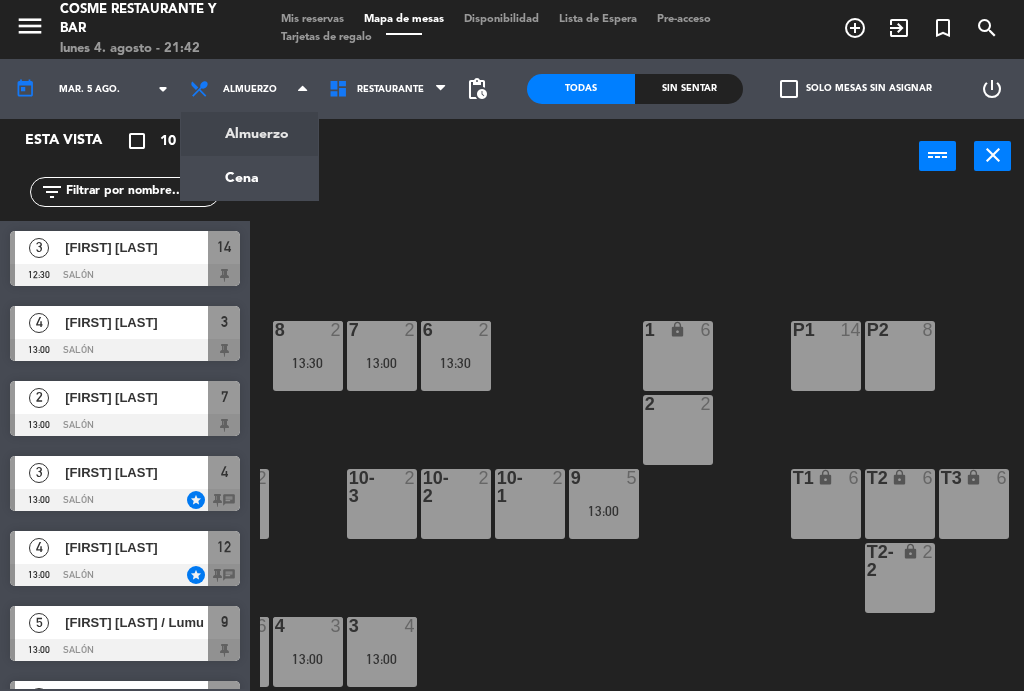 click on "mar. 5 ago." 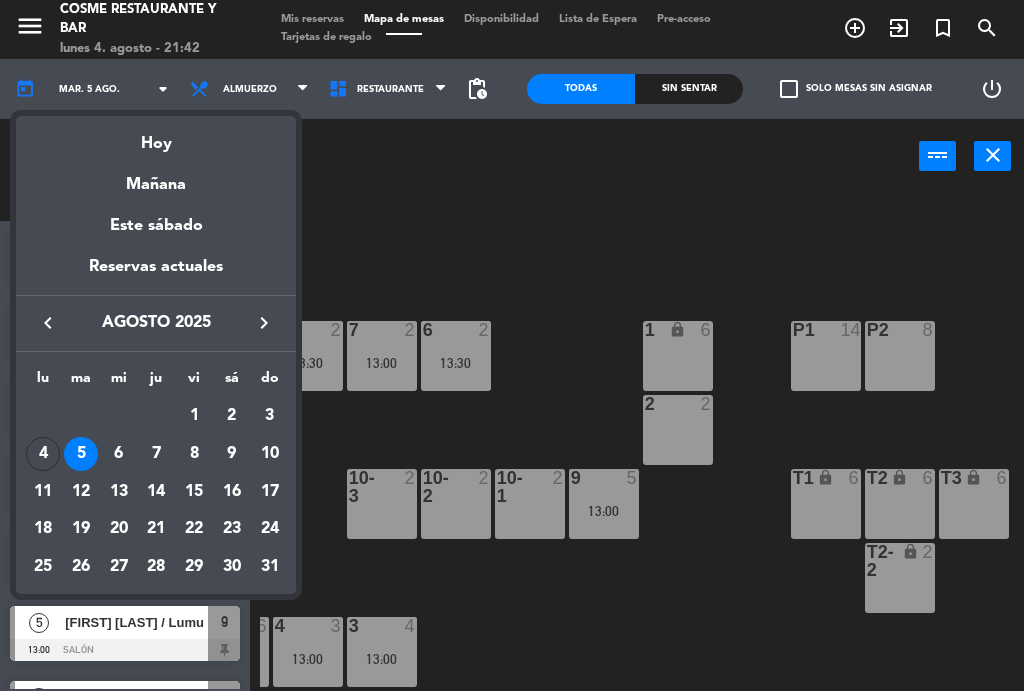 click on "8" at bounding box center (194, 455) 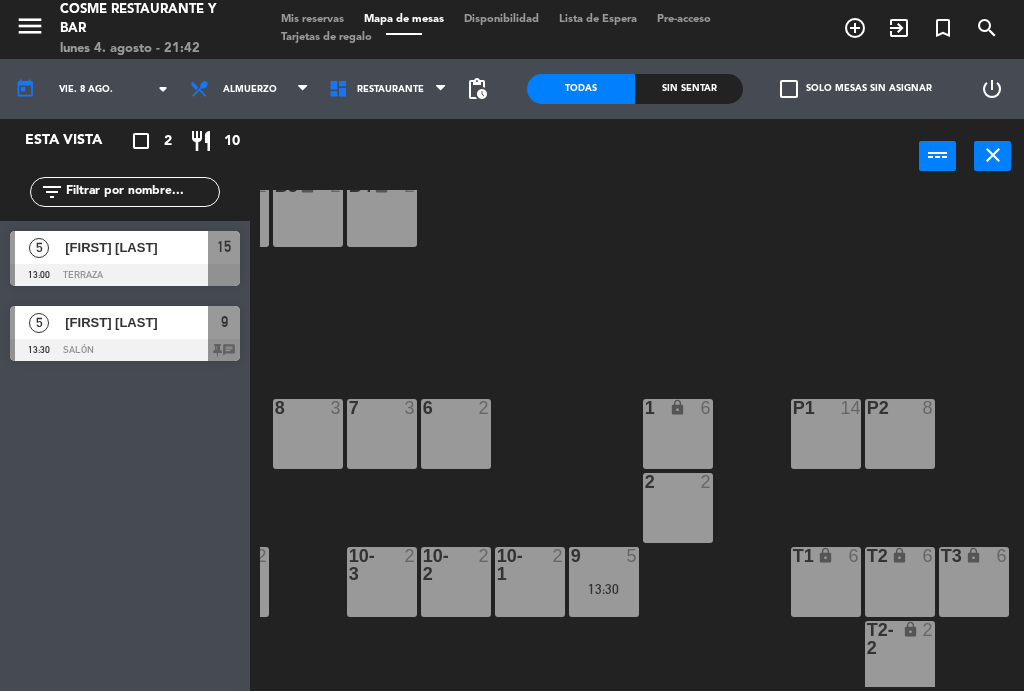 scroll, scrollTop: 51, scrollLeft: 509, axis: both 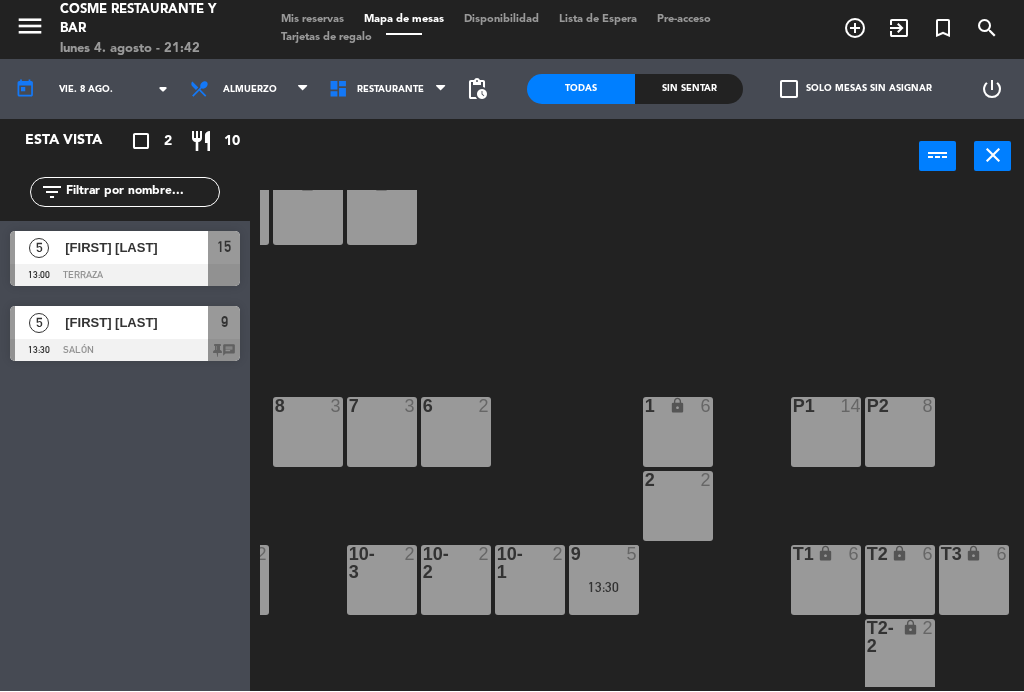 click on "Almuerzo" at bounding box center [249, 90] 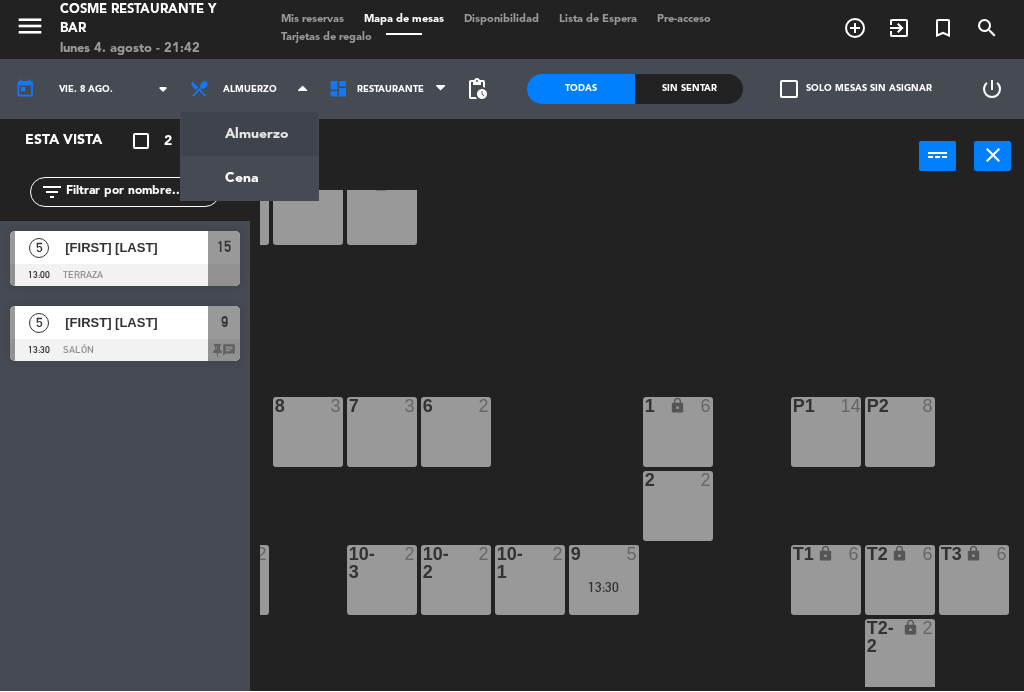 click on "menu  Cosme Restaurante y Bar   lunes 4. agosto - 21:42   Mis reservas   Mapa de mesas   Disponibilidad   Lista de Espera   Pre-acceso   Tarjetas de regalo  add_circle_outline exit_to_app turned_in_not search today    vie. 8 ago. arrow_drop_down  Almuerzo  Cena  Almuerzo  Almuerzo  Cena  Restaurante   Restaurante   Restaurante  pending_actions  Todas  Sin sentar  check_box_outline_blank   Solo mesas sin asignar   power_settings_new   Esta vista   crop_square  2  restaurant  10 filter_list  5   Magali Bereket   13:00   Terraza  15  5   Luciana Ochoa   13:30   Salón  9 chat power_input close B1 lock  2  B2 lock  2  B3 lock  2  B4 lock  2  15  5   13:00  14  5  8  3  7  3  6  2  1 lock  6  16  3  P2  8  P1  14  2  2  12  4  10-1  2  9  5   13:30  T1 lock  6  T2 lock  6  11-1 lock  2  11-2 lock  2  11-3 lock  2  11-4 lock  2  11-5 lock  2  T3 lock  6  10-2  2  10-3  2  T2-2 lock  2  3  4  4  4  5 lock  4" 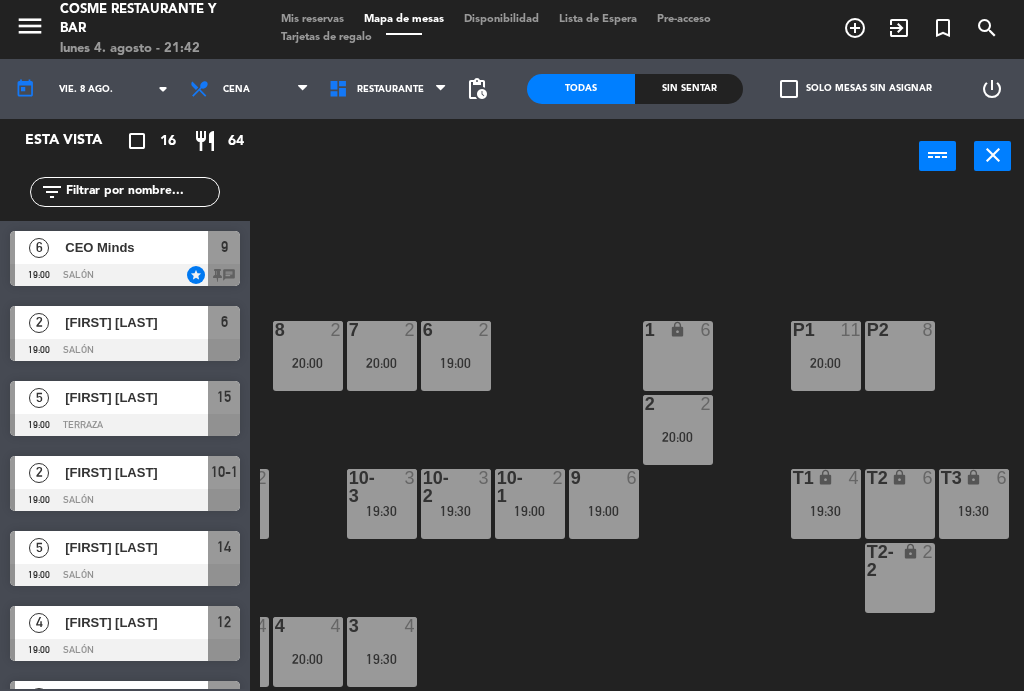 scroll, scrollTop: 127, scrollLeft: 509, axis: both 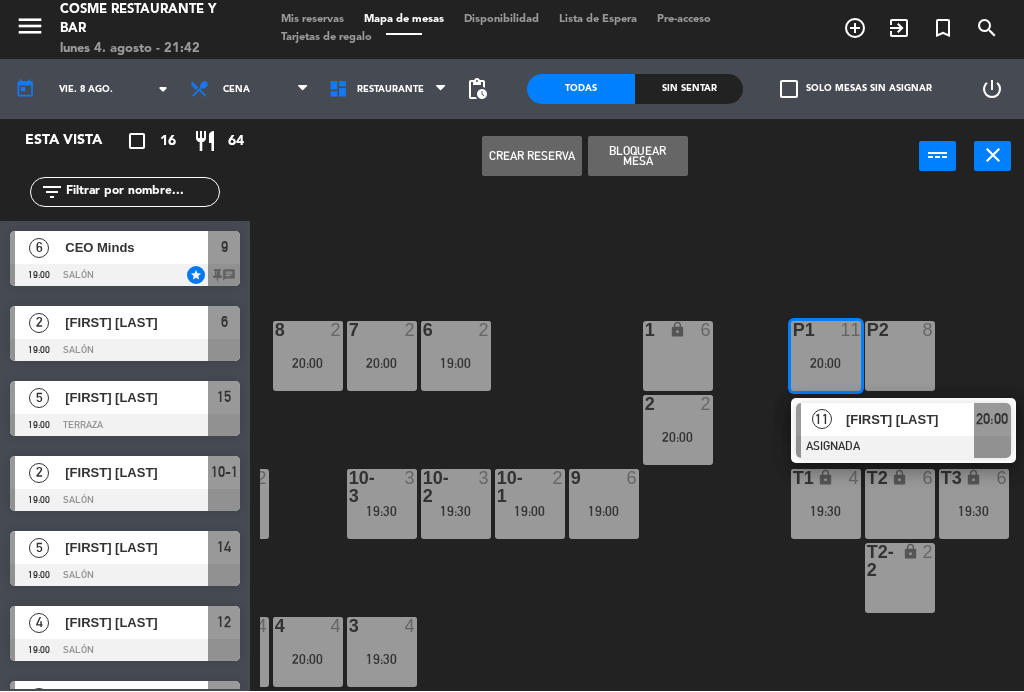 click on "John Zipp" at bounding box center [910, 420] 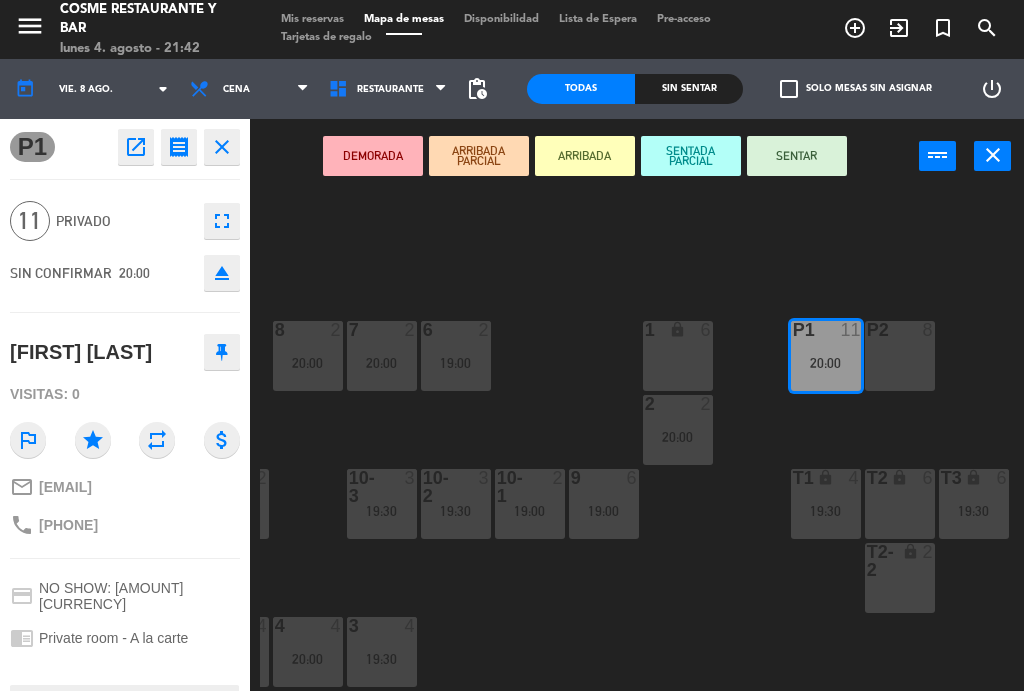 scroll, scrollTop: 0, scrollLeft: 0, axis: both 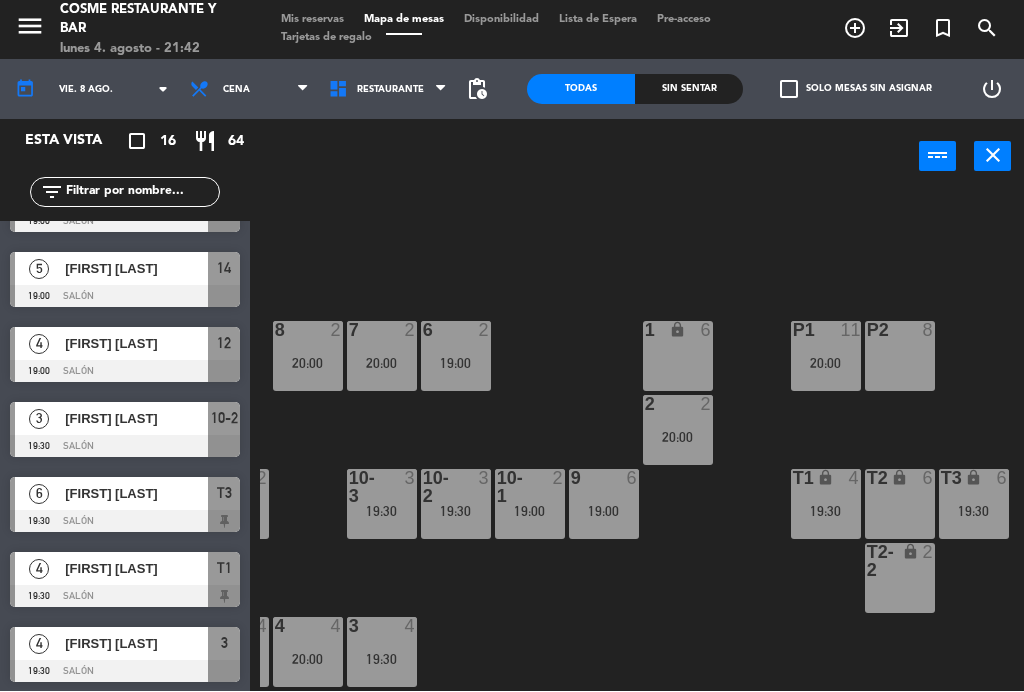 click on "vie. 8 ago." 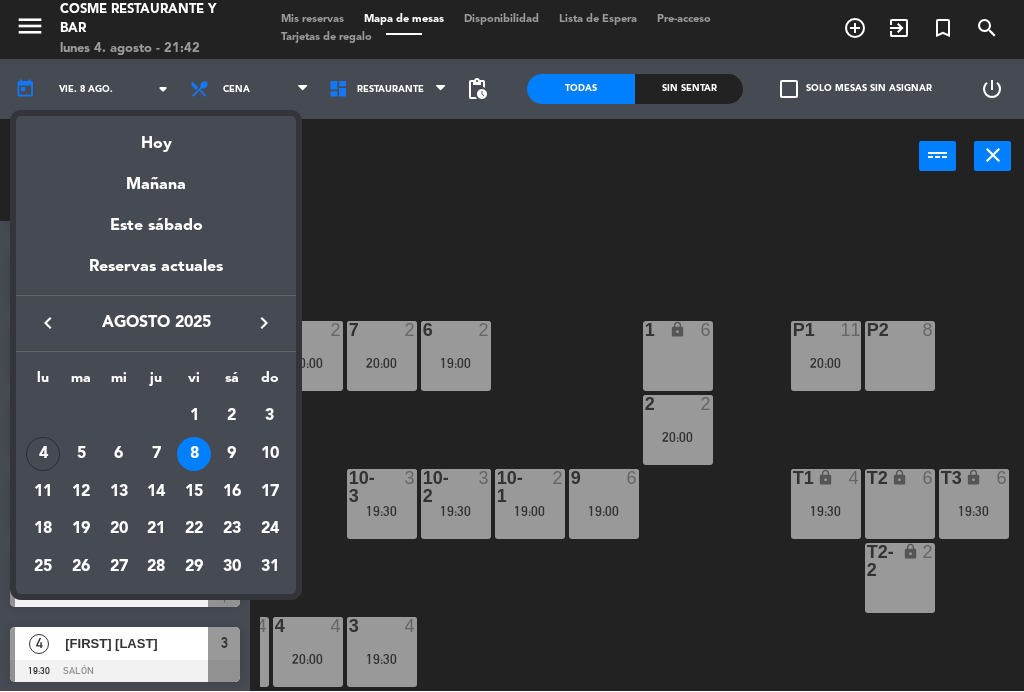 click on "Hoy" at bounding box center [156, 137] 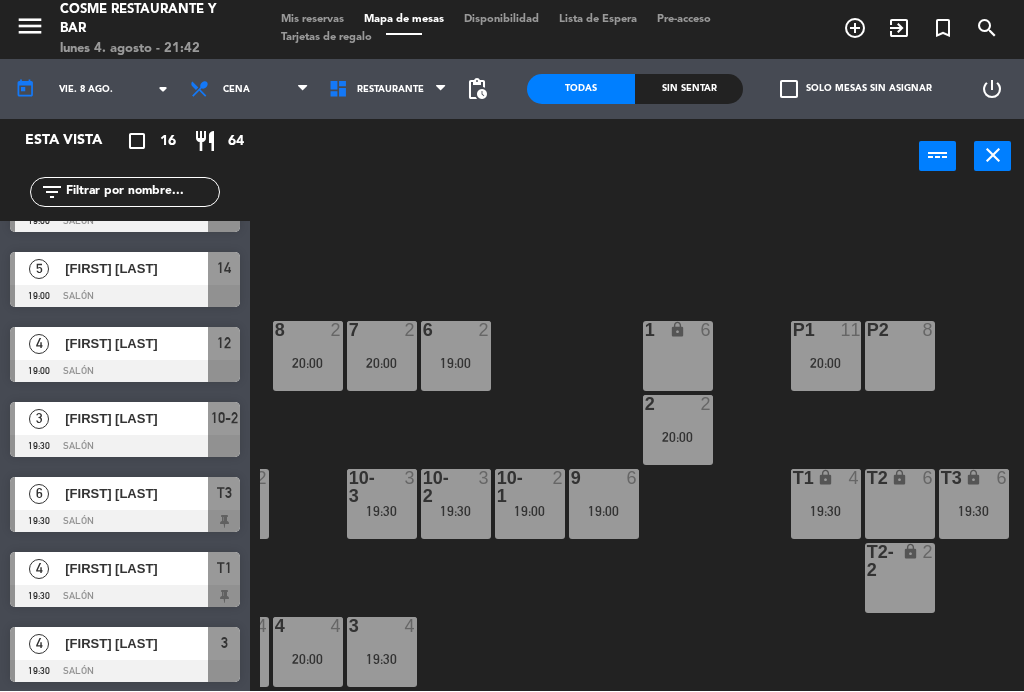 type on "lun. 4 ago." 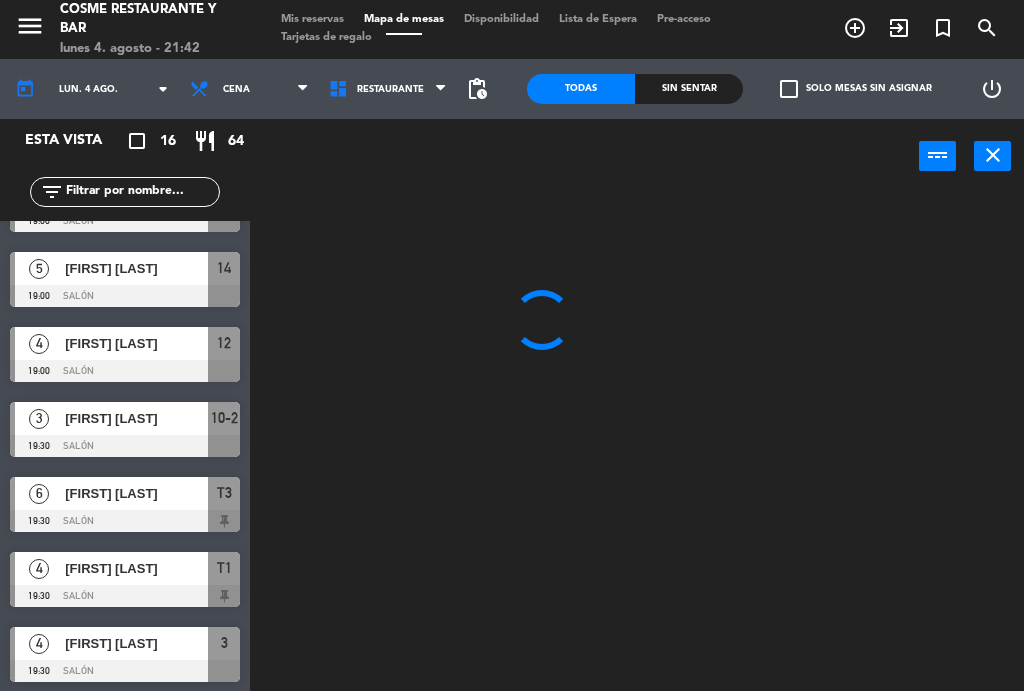 scroll, scrollTop: 0, scrollLeft: 0, axis: both 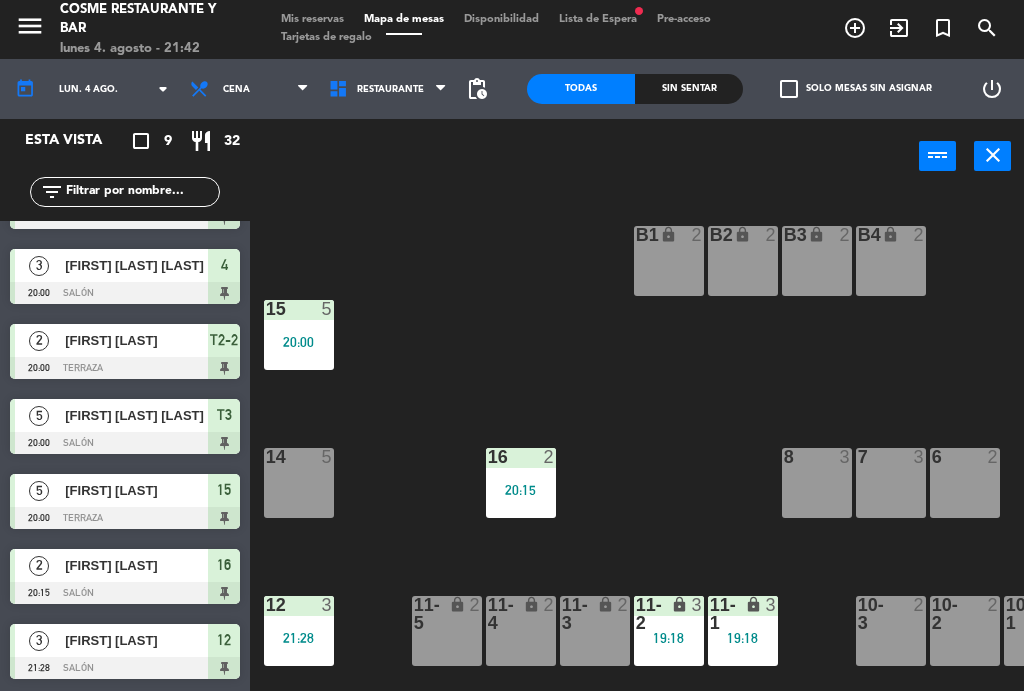 click on "B1 lock  2  B2 lock  2  B3 lock  2  B4 lock  2  15  5   20:00  14  5  8  3  7  3  6  2  1 lock  6  16  2   20:15  P2  8  P1  14  2  2  12  3   21:28  10-1  2  9  5   19:30  T1 lock  6  T2 lock  6  11-1 lock  3   19:18  11-2 lock  3   19:18  11-3 lock  2  11-4 lock  2  11-5 lock  2  T3 lock  5   20:00  10-2  2  10-3  2  T2-2 lock  2   20:00  3  4   19:02  4  3   20:00  5 lock  4" 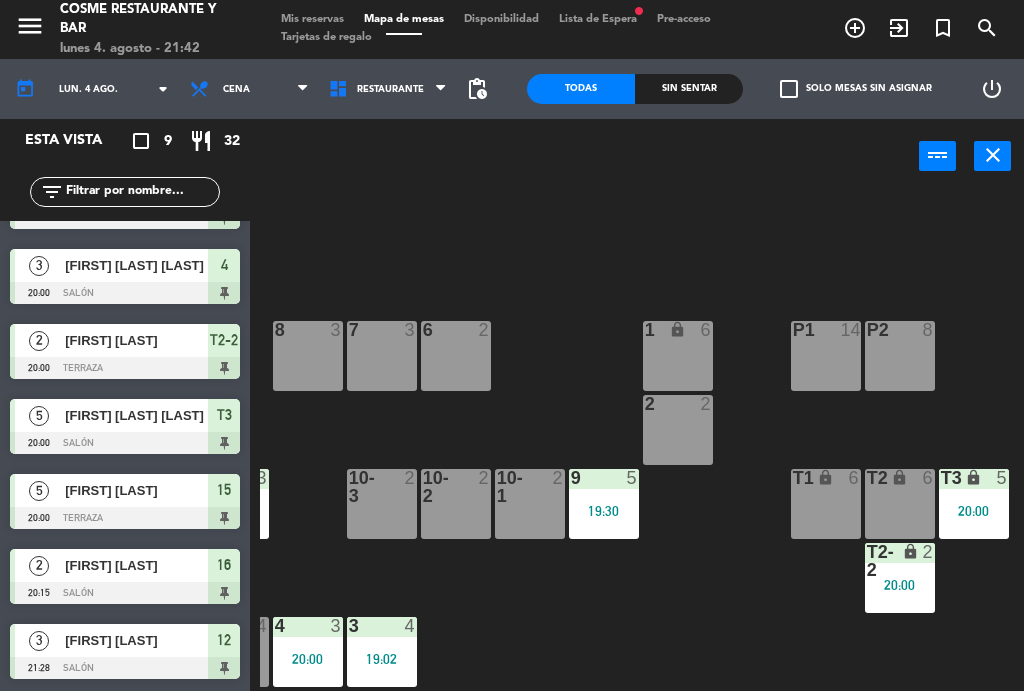 scroll, scrollTop: 127, scrollLeft: 509, axis: both 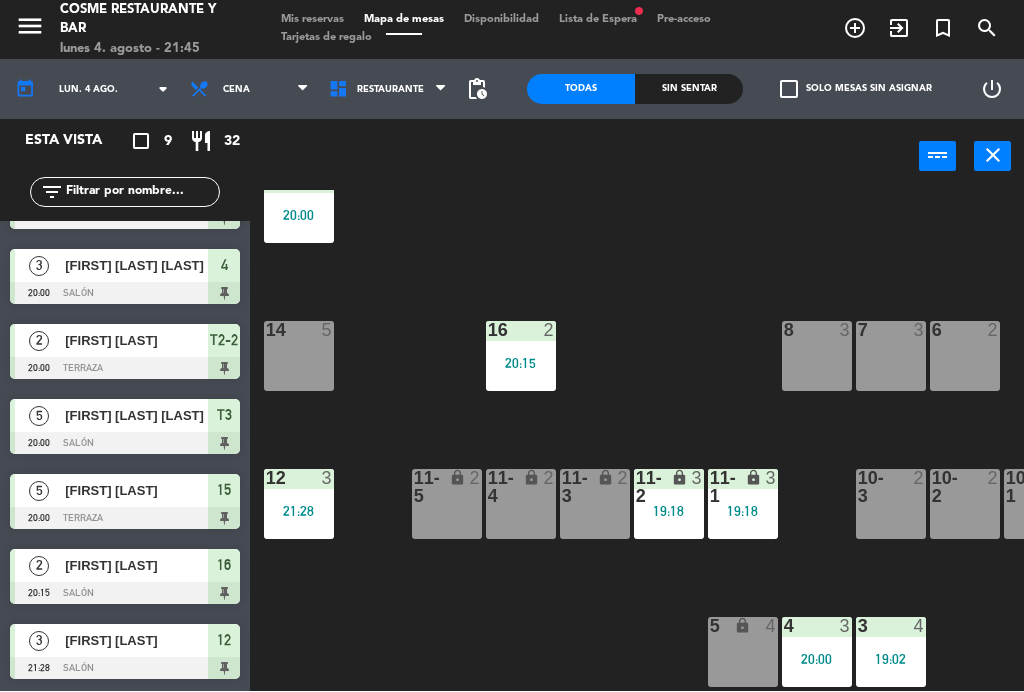 click on "14  5" at bounding box center (299, 357) 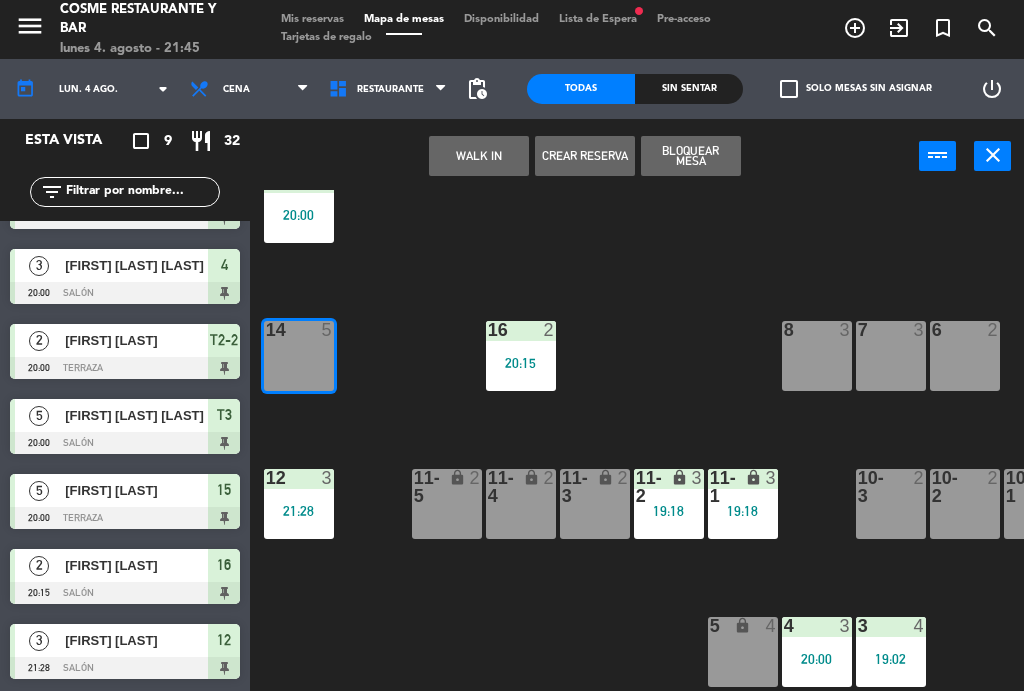 click on "WALK IN" at bounding box center (479, 157) 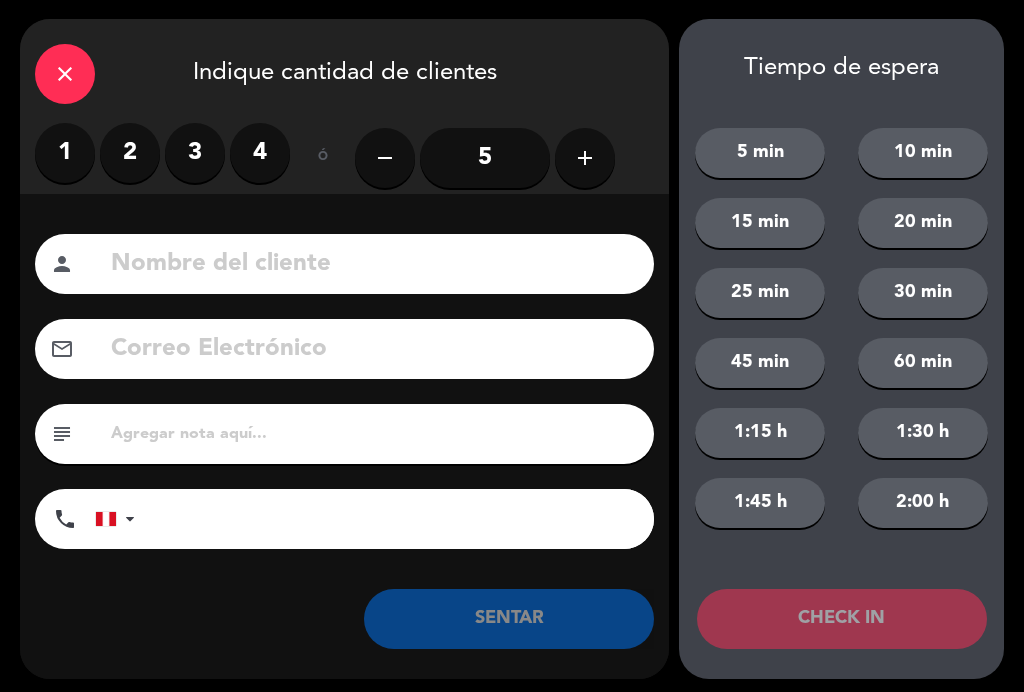 click on "4" at bounding box center (260, 154) 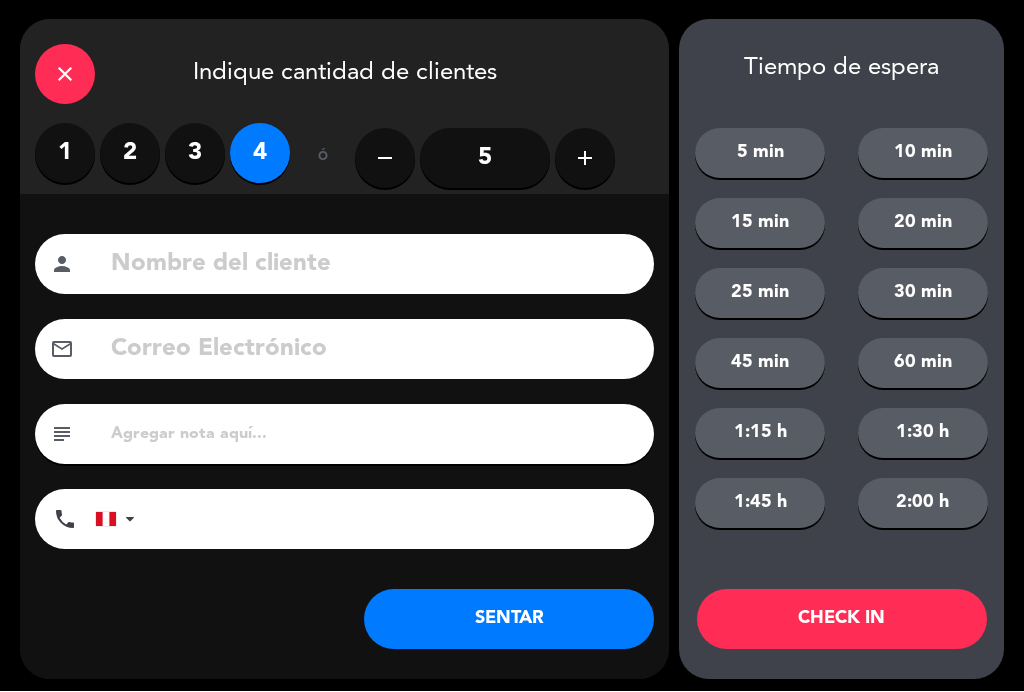 click 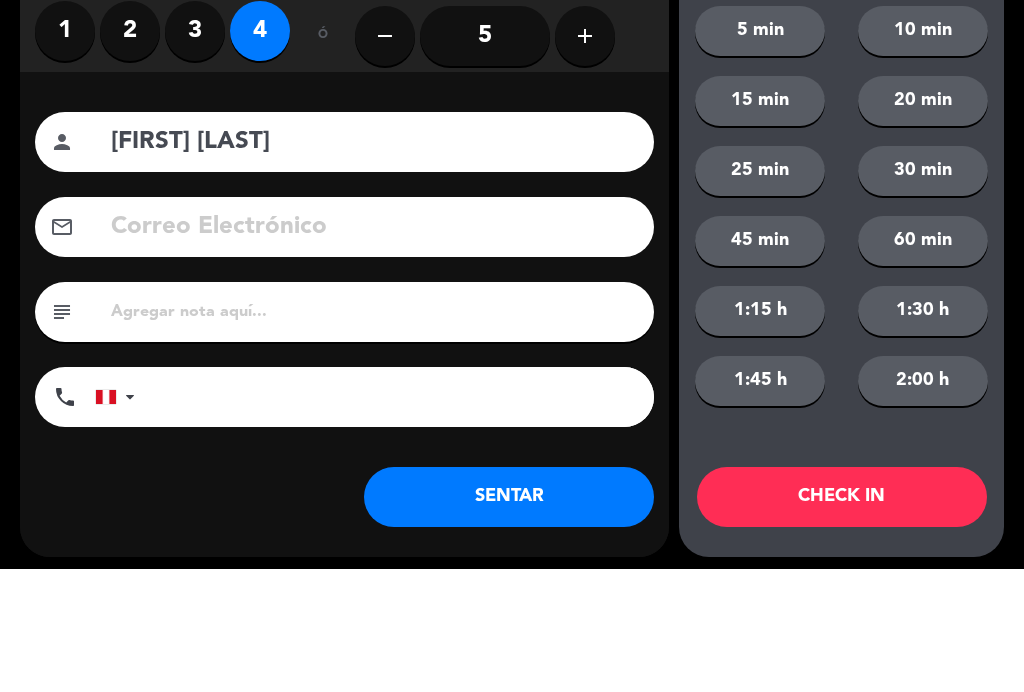 type on "Belen de Osma" 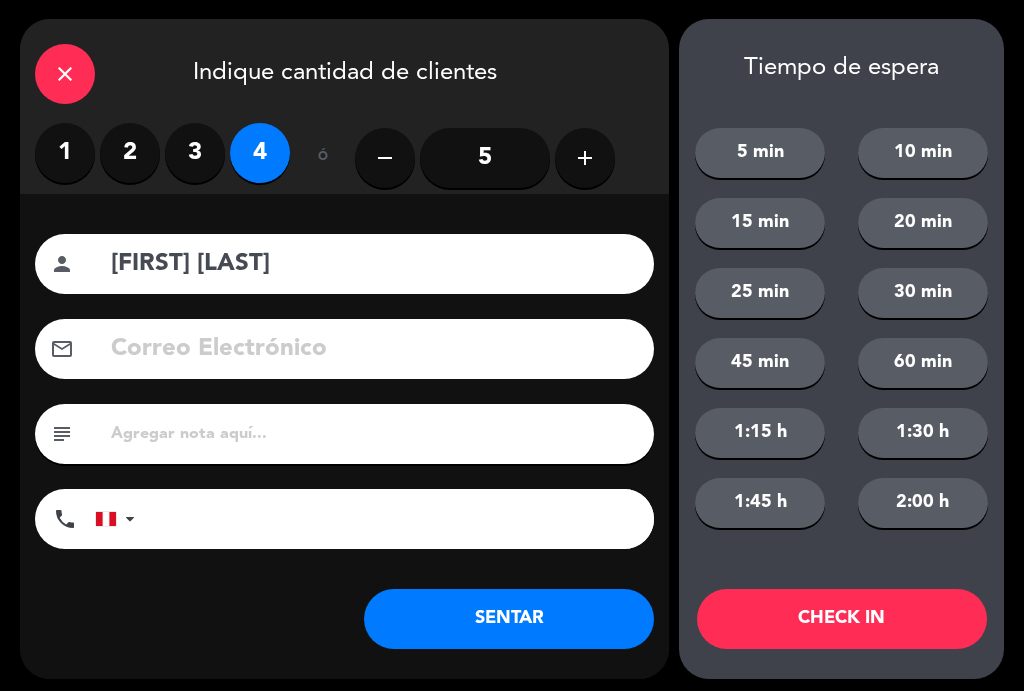 click on "SENTAR" 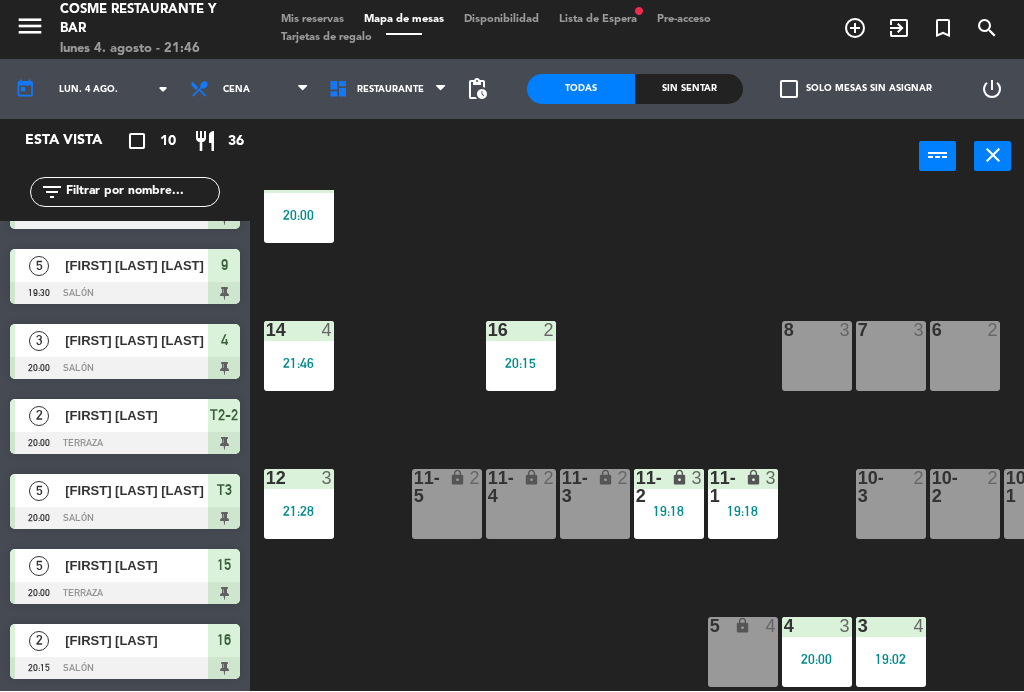 scroll, scrollTop: 0, scrollLeft: 0, axis: both 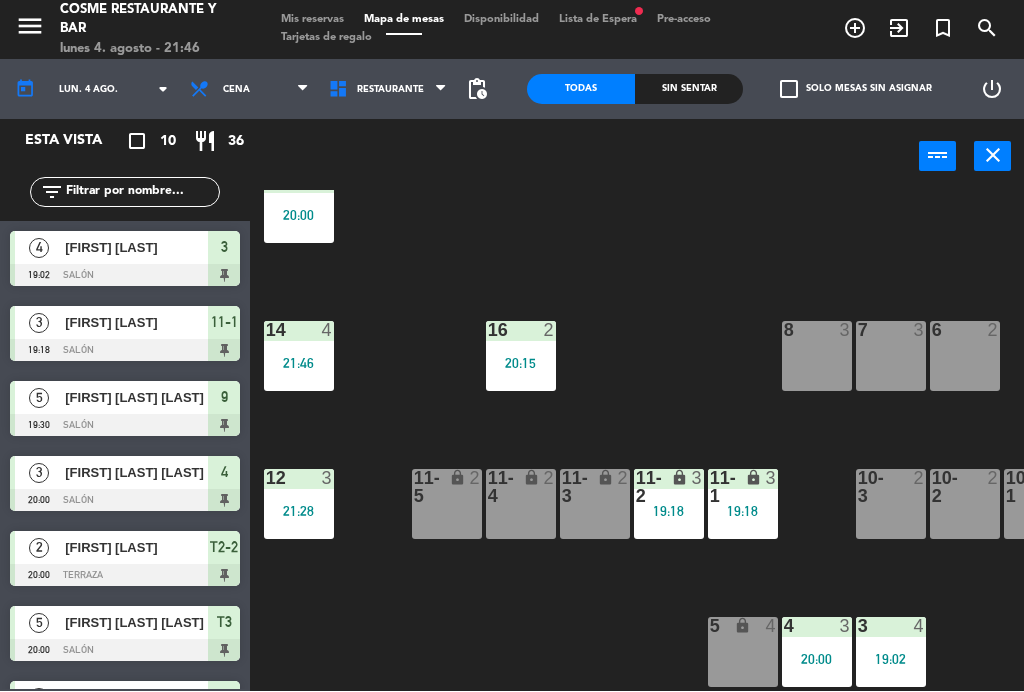 click on "14  4   21:46" at bounding box center [299, 357] 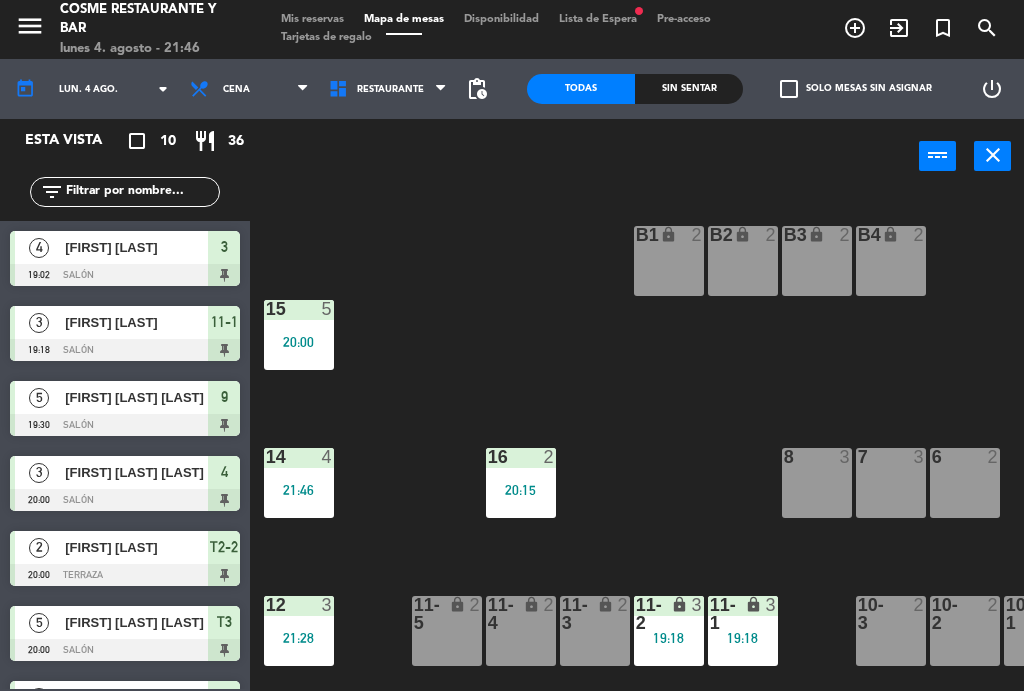 scroll, scrollTop: 0, scrollLeft: 0, axis: both 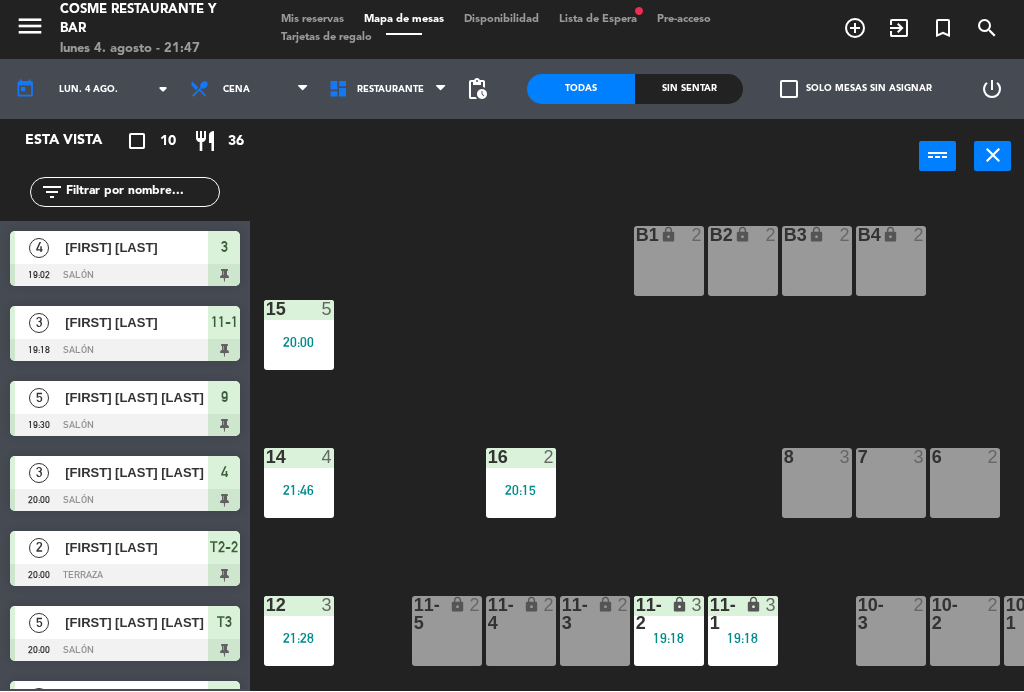 click on "lun. 4 ago." 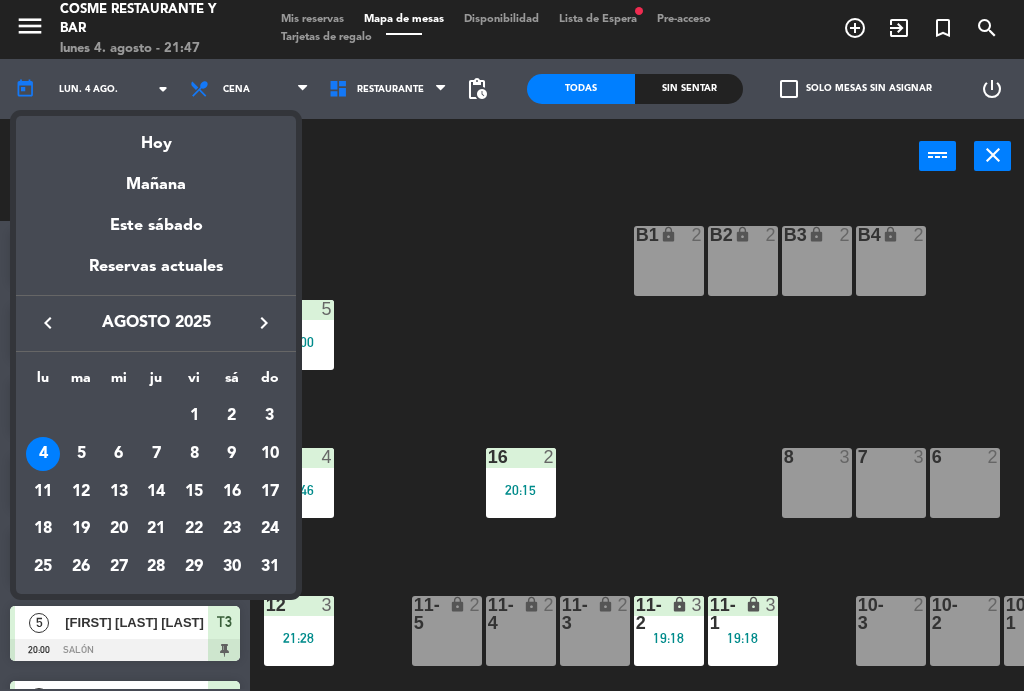 click on "6" at bounding box center [119, 455] 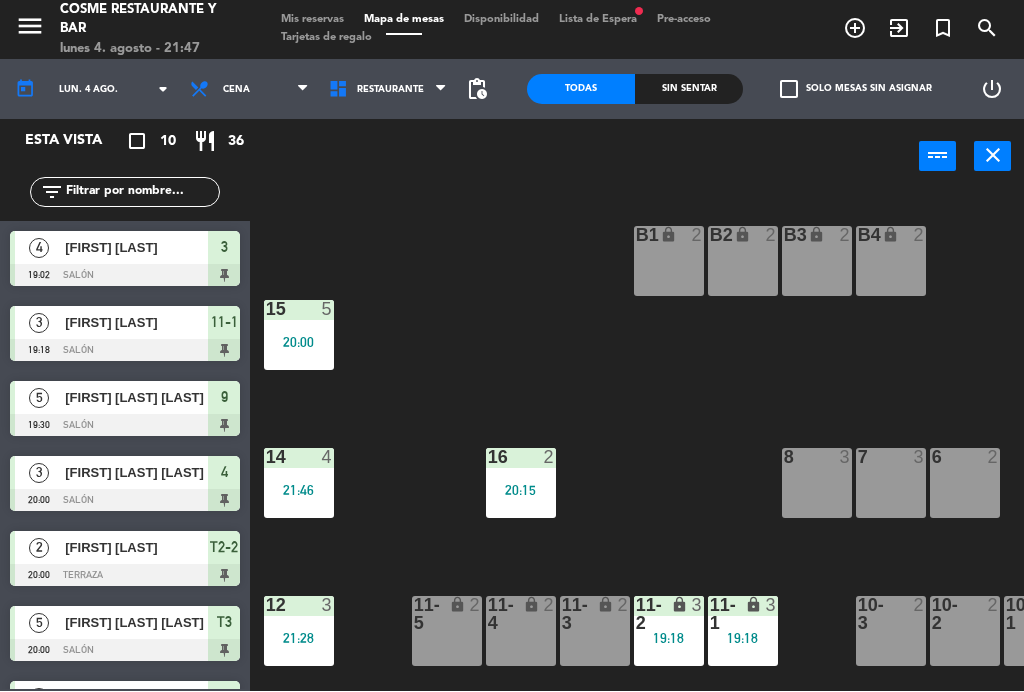 type on "mié. 6 ago." 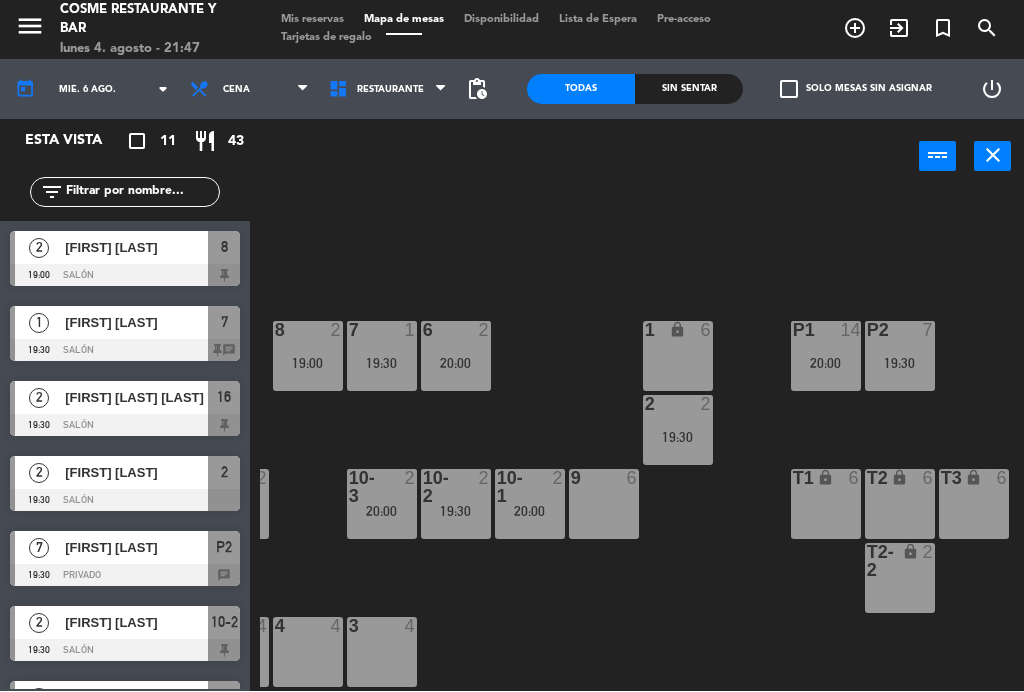 scroll, scrollTop: 127, scrollLeft: 509, axis: both 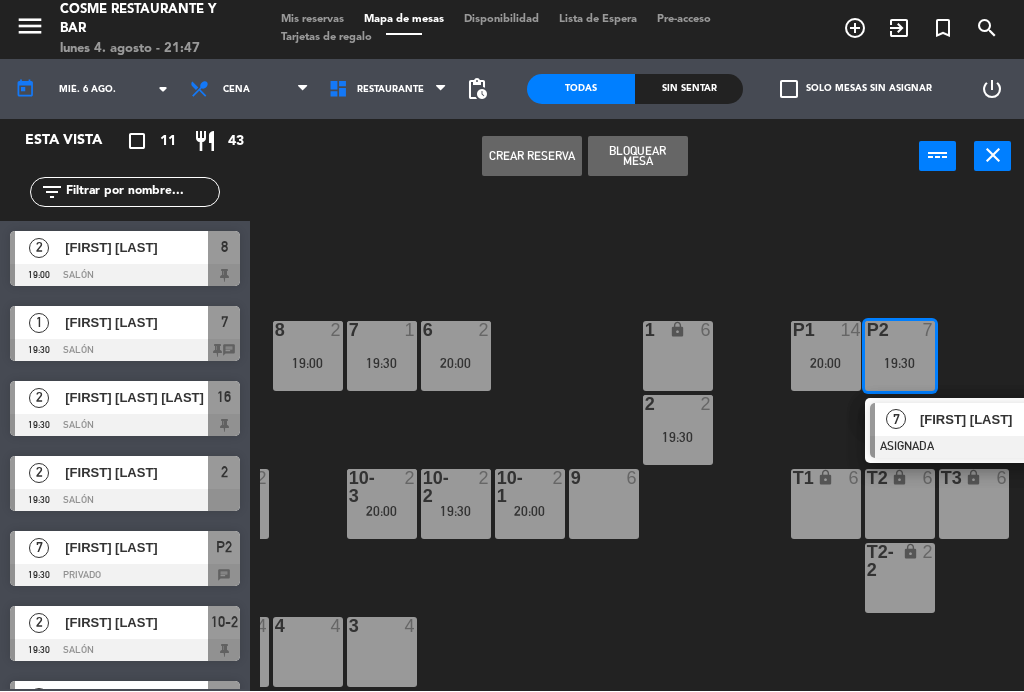 click on "9  6" at bounding box center [604, 505] 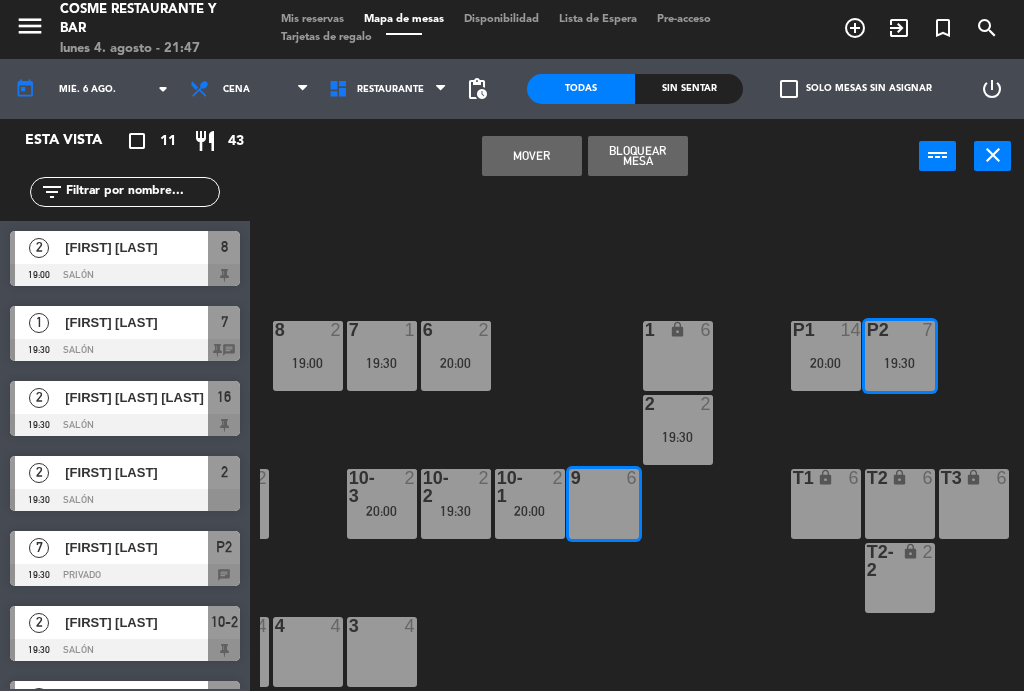 click on "Mover" at bounding box center [532, 157] 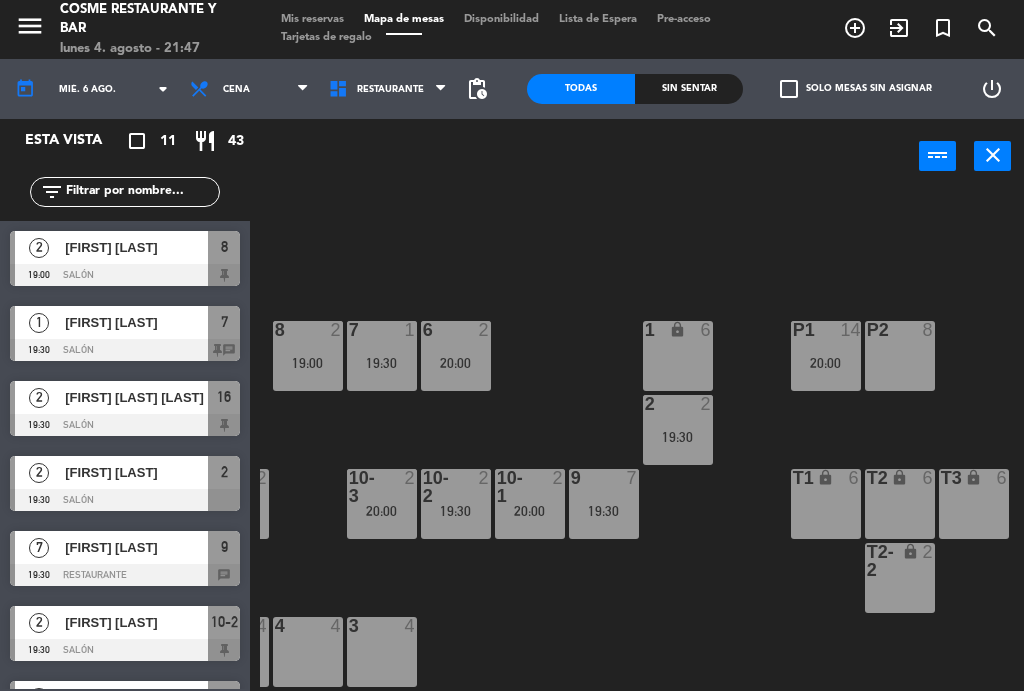 click on "19:30" at bounding box center [604, 512] 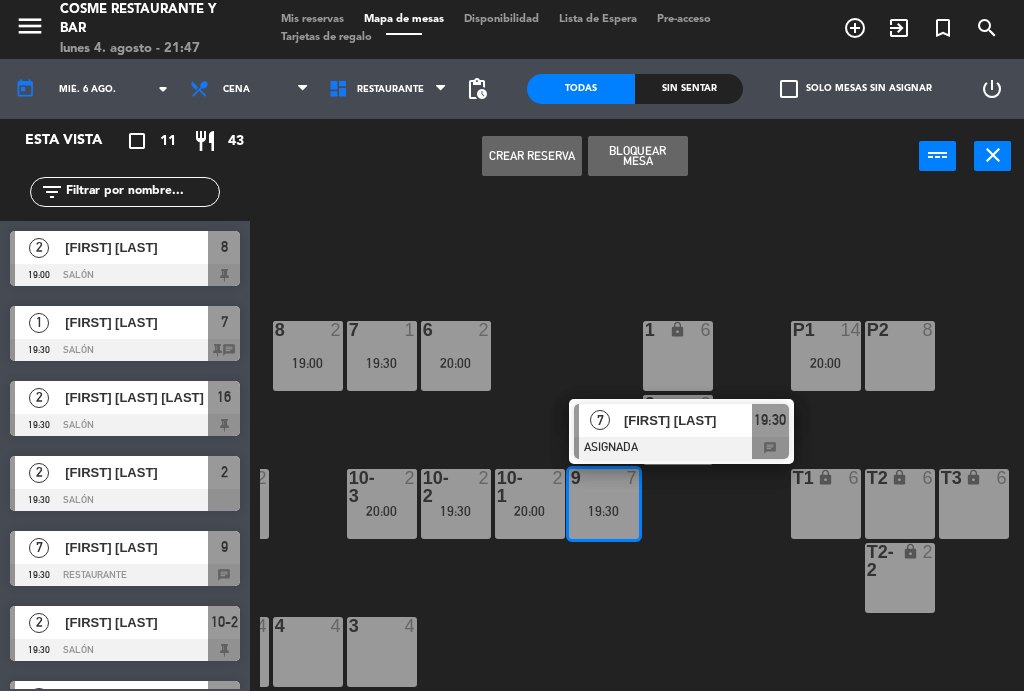 click on "Paul Arriz" at bounding box center [688, 421] 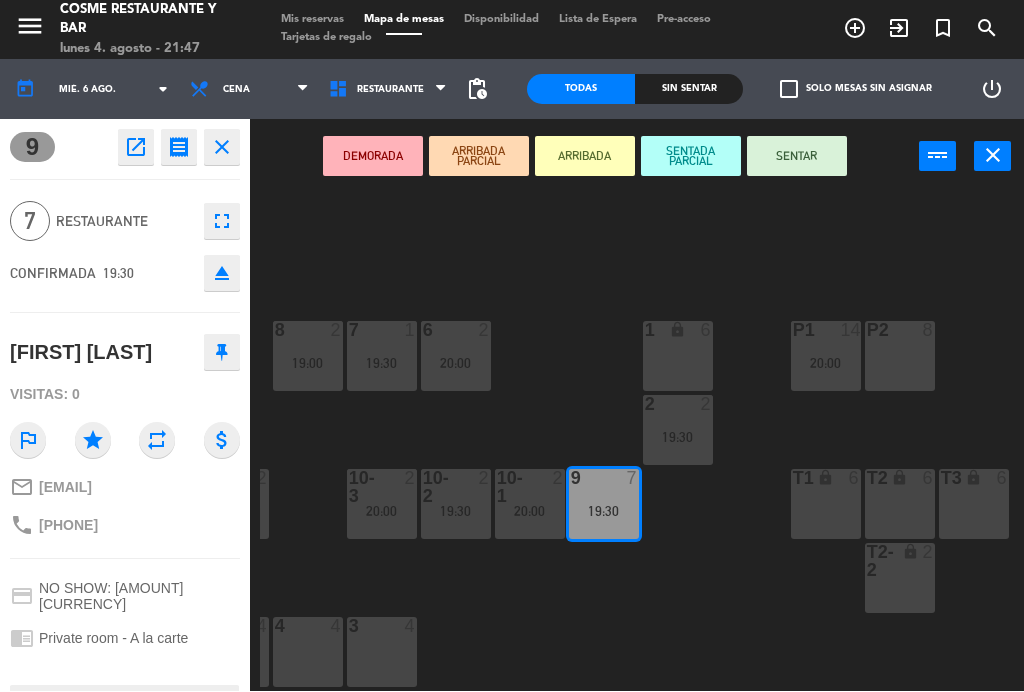 scroll, scrollTop: 0, scrollLeft: 0, axis: both 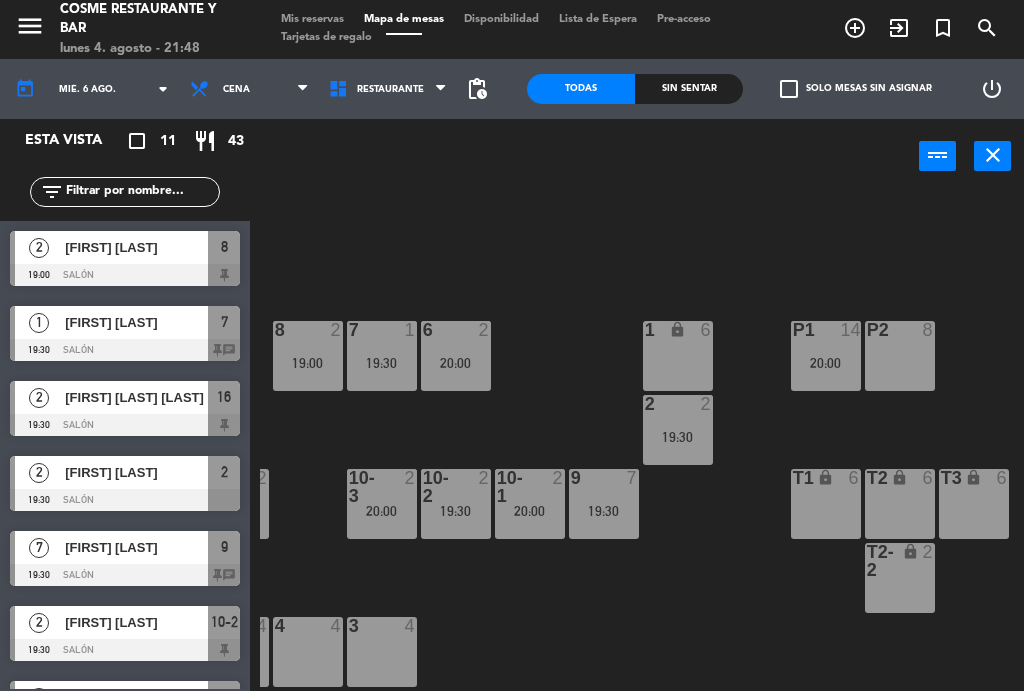 click on "P2  8" at bounding box center (900, 357) 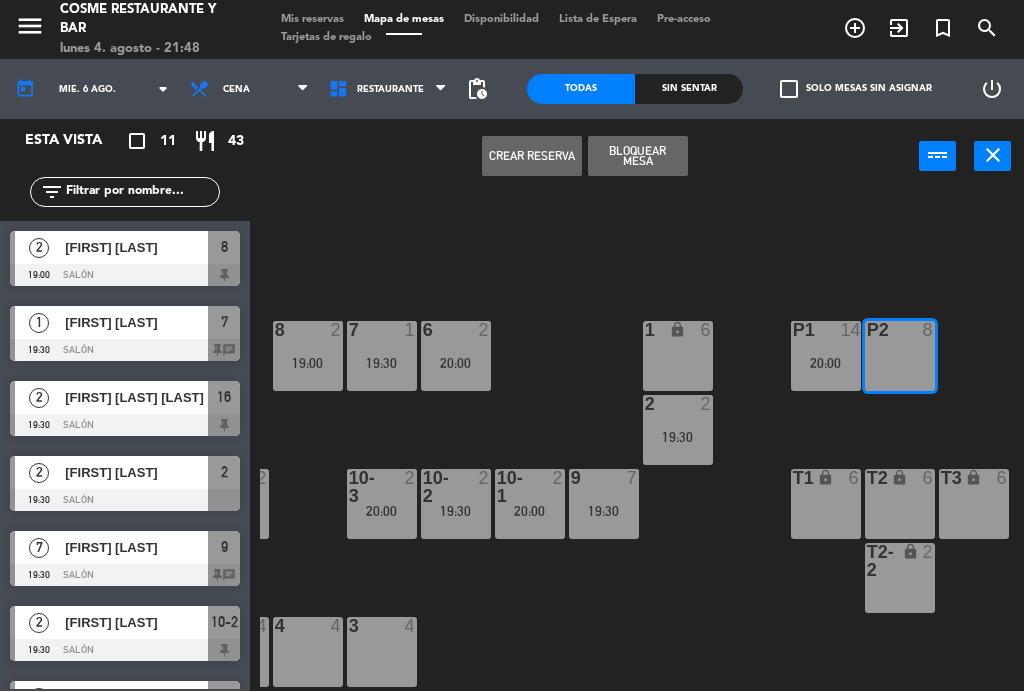 click on "Crear Reserva" at bounding box center (532, 157) 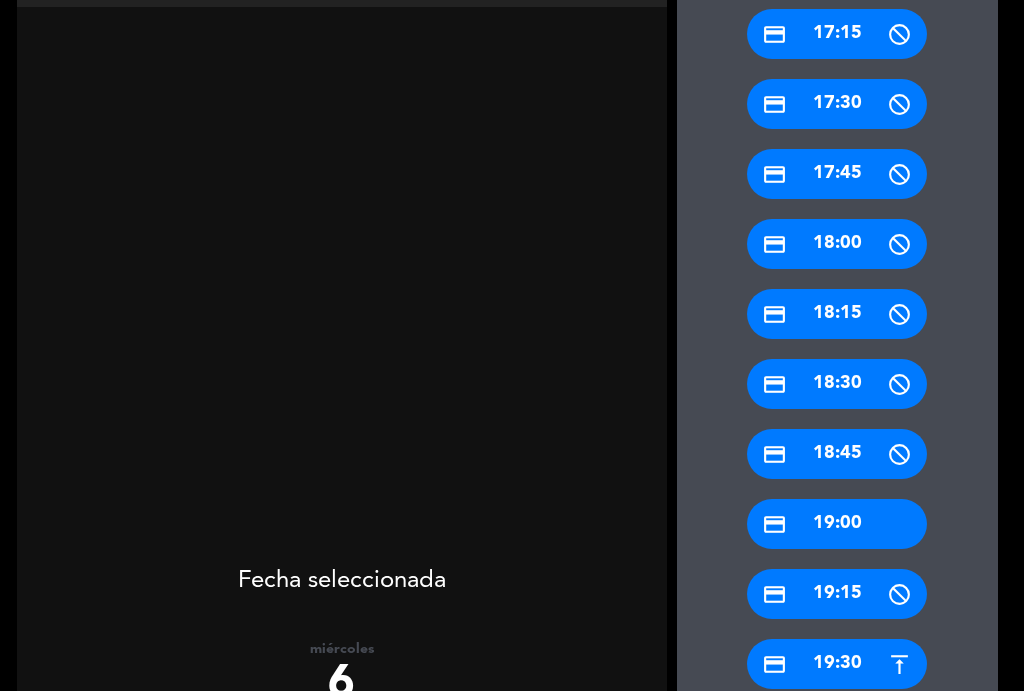 scroll, scrollTop: 358, scrollLeft: 0, axis: vertical 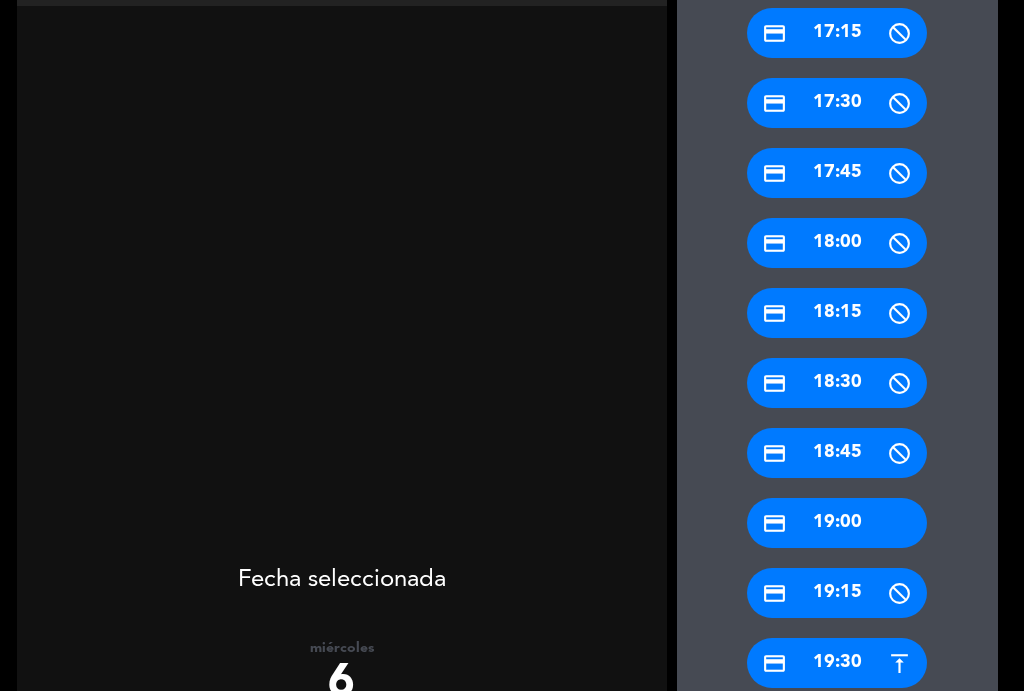 click on "credit_card  19:30" at bounding box center (837, 664) 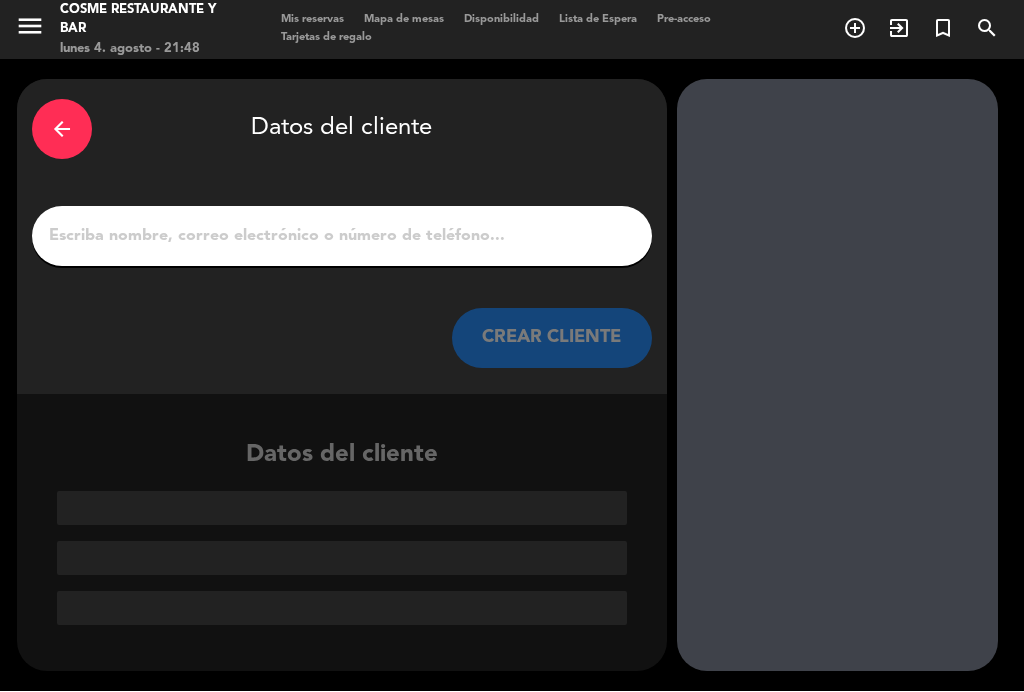 scroll, scrollTop: 0, scrollLeft: 0, axis: both 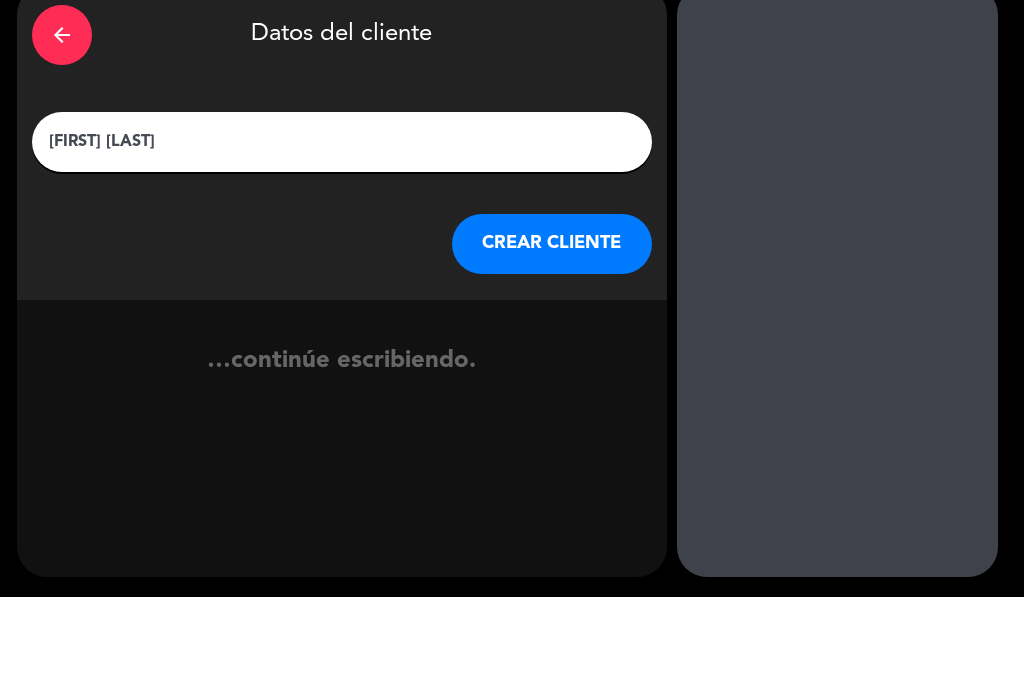 type on "Carlos Manzur" 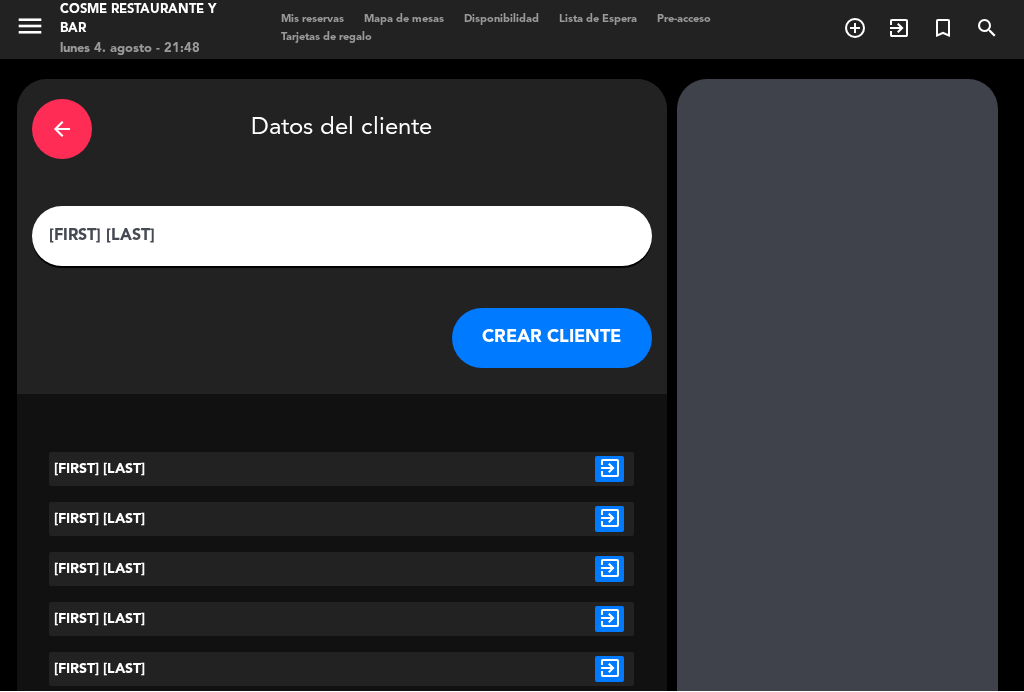 click on "exit_to_app" at bounding box center (609, 470) 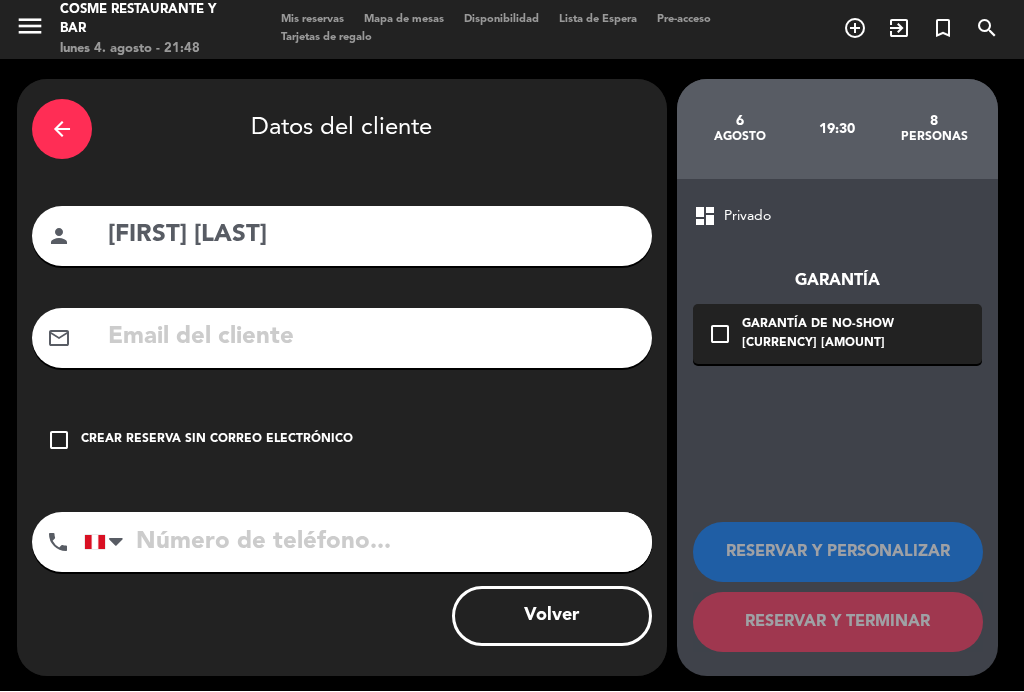click on "check_box_outline_blank   Crear reserva sin correo electrónico" at bounding box center (342, 441) 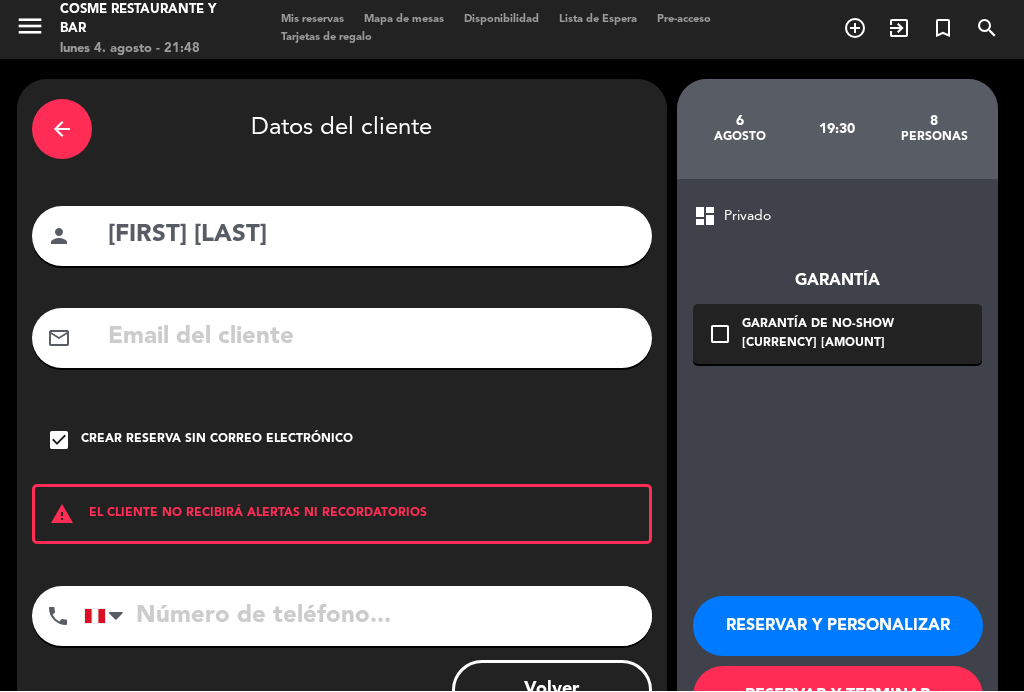 click on "RESERVAR Y TERMINAR" at bounding box center [838, 697] 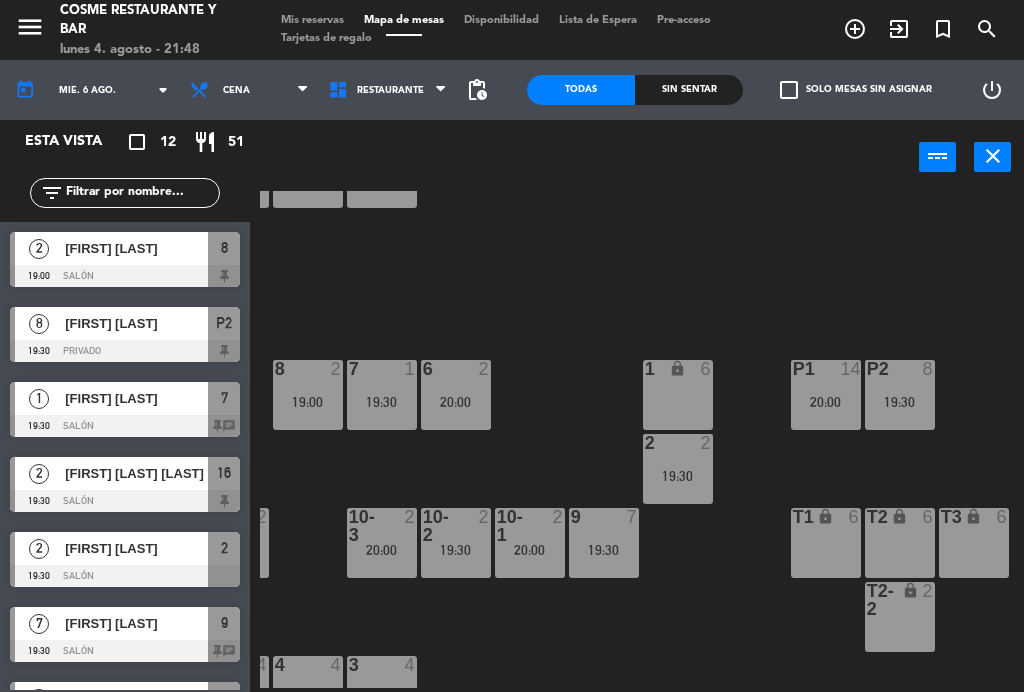 scroll, scrollTop: 89, scrollLeft: 509, axis: both 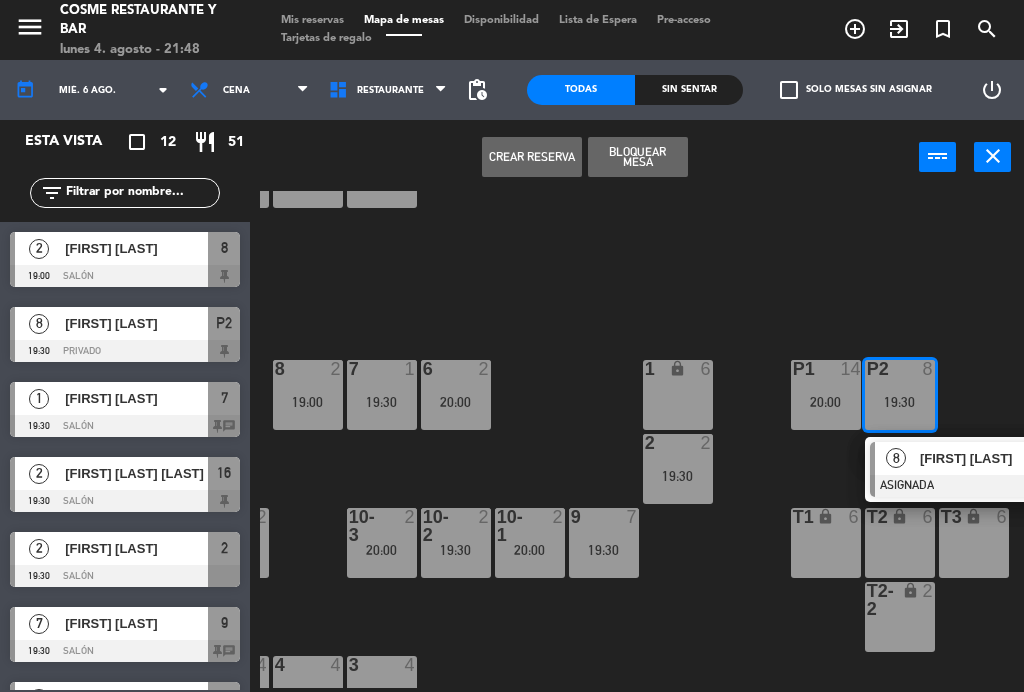 click on "Carlos Manzur" at bounding box center (983, 458) 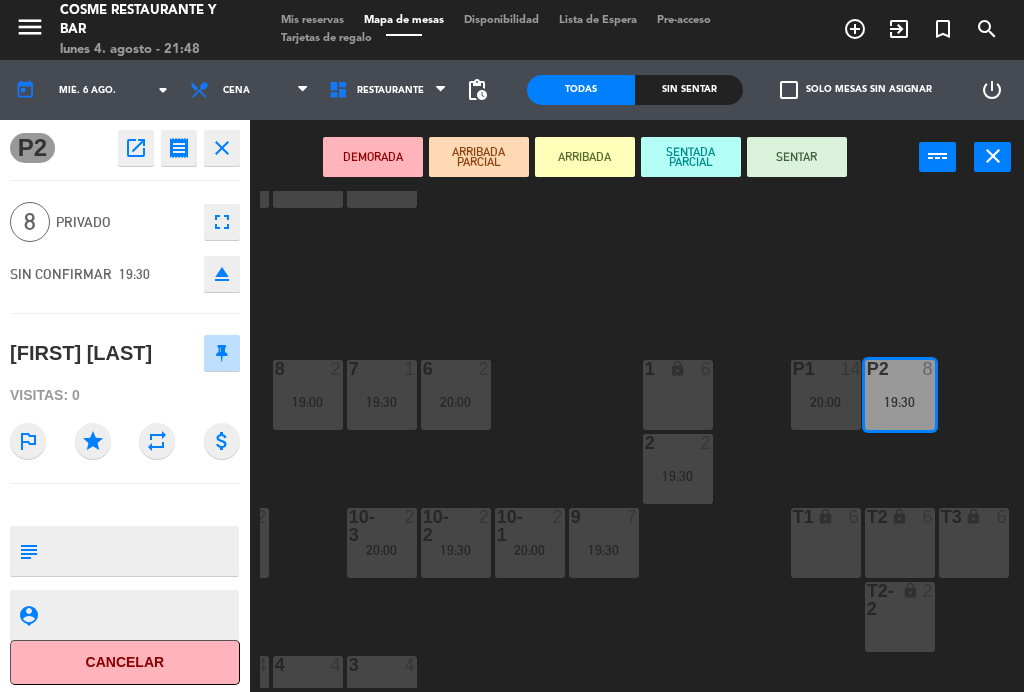 click on "fullscreen" 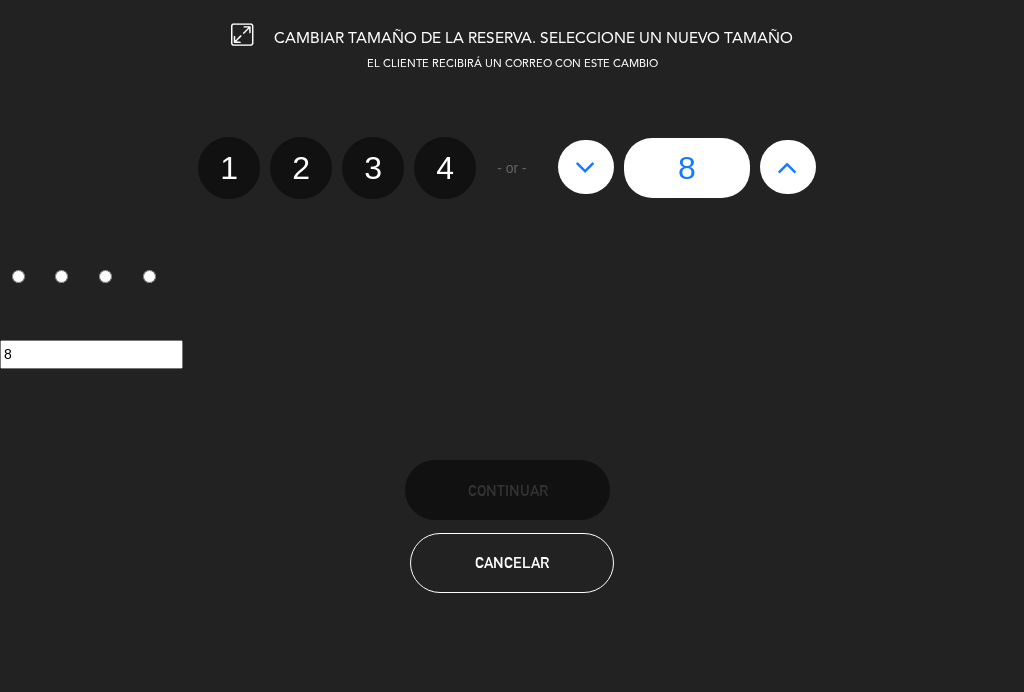 click 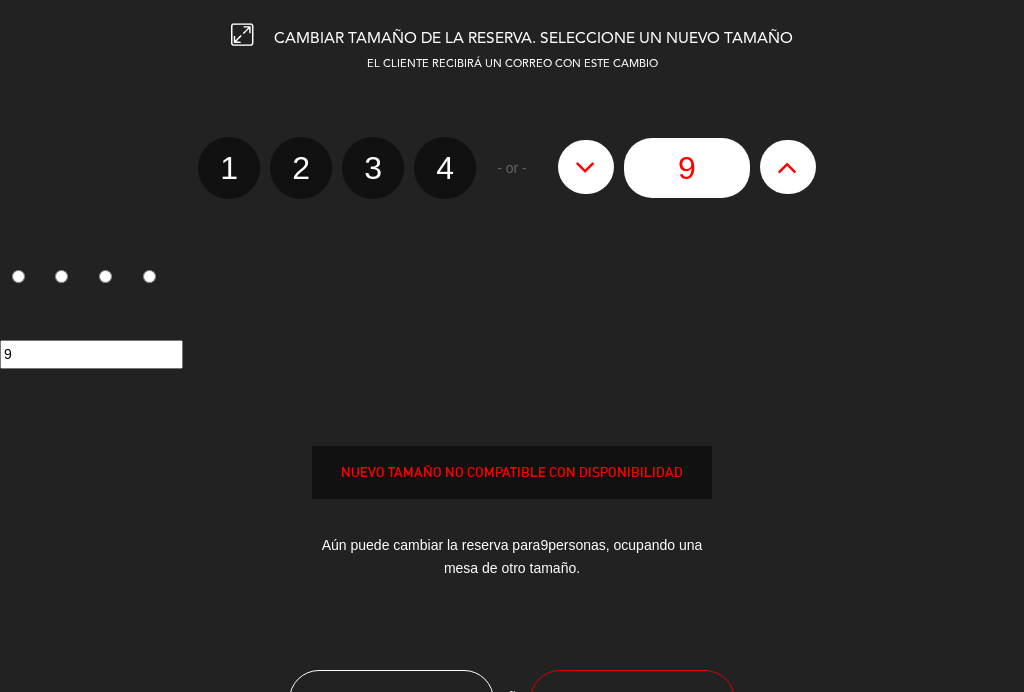 click 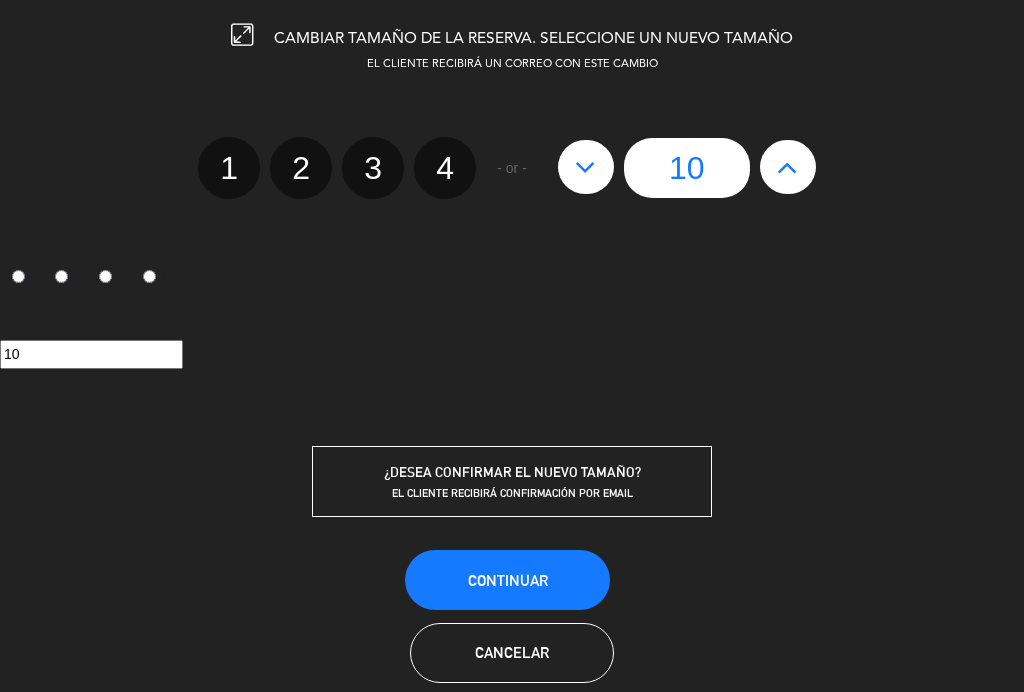 click on "Continuar" at bounding box center (507, 580) 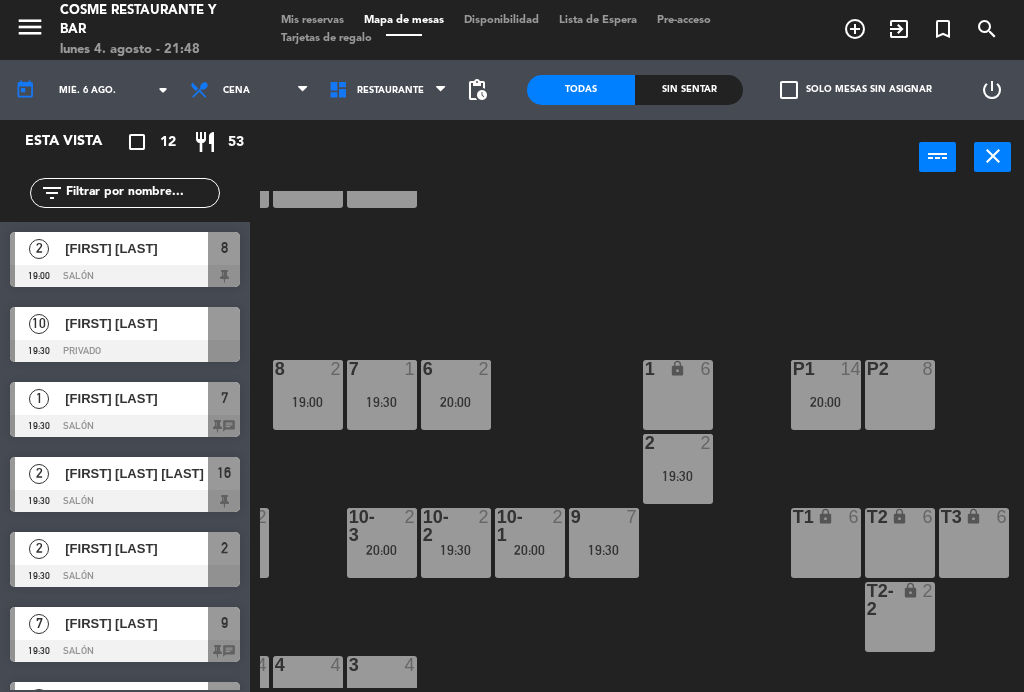 click on "Carlos Manzur" at bounding box center [136, 323] 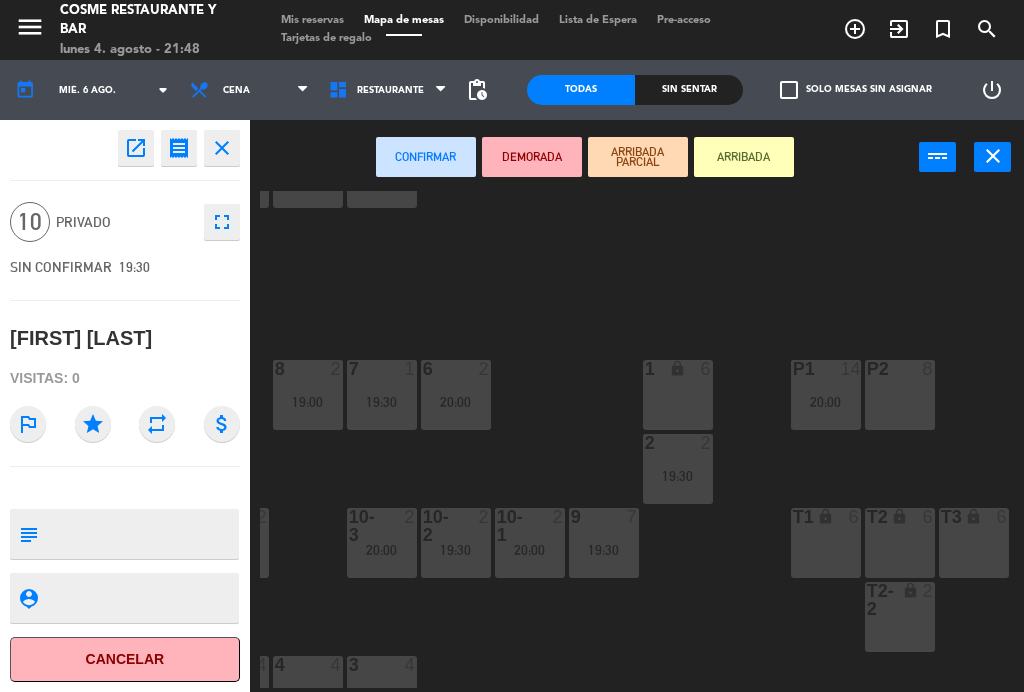 click on "P2  8" at bounding box center (900, 395) 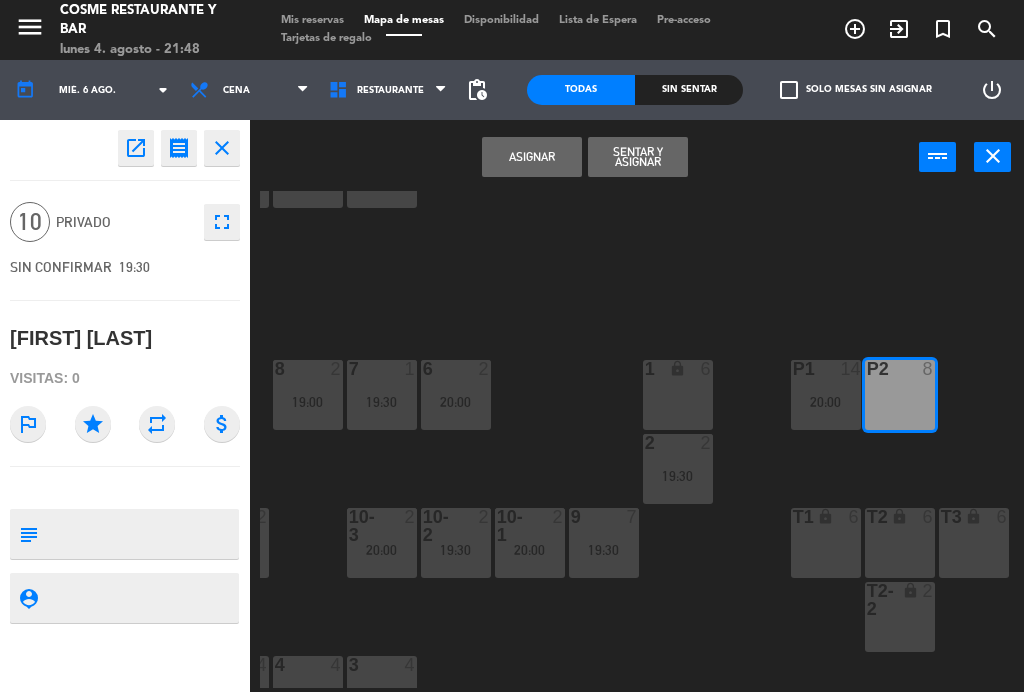 click on "Asignar" at bounding box center (532, 157) 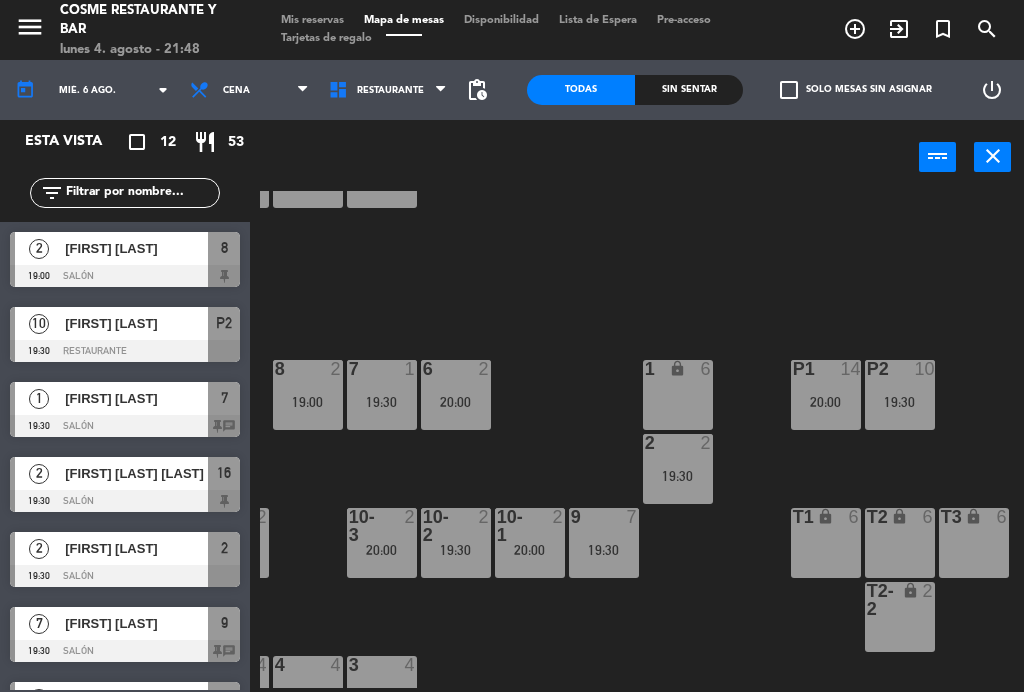 click on "19:30" at bounding box center (900, 402) 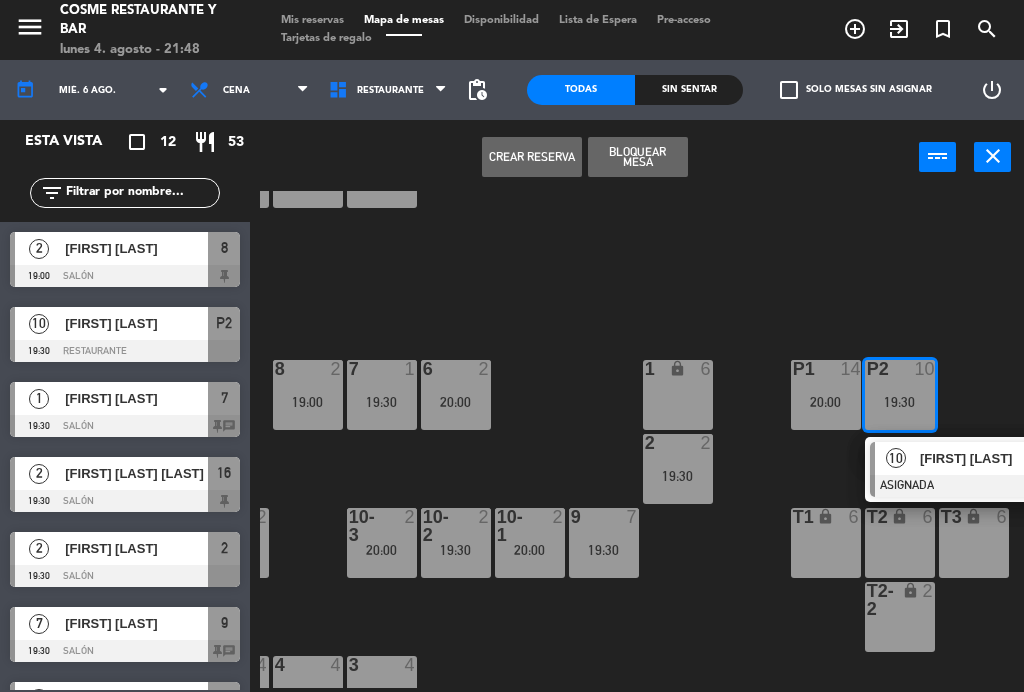 click at bounding box center [977, 486] 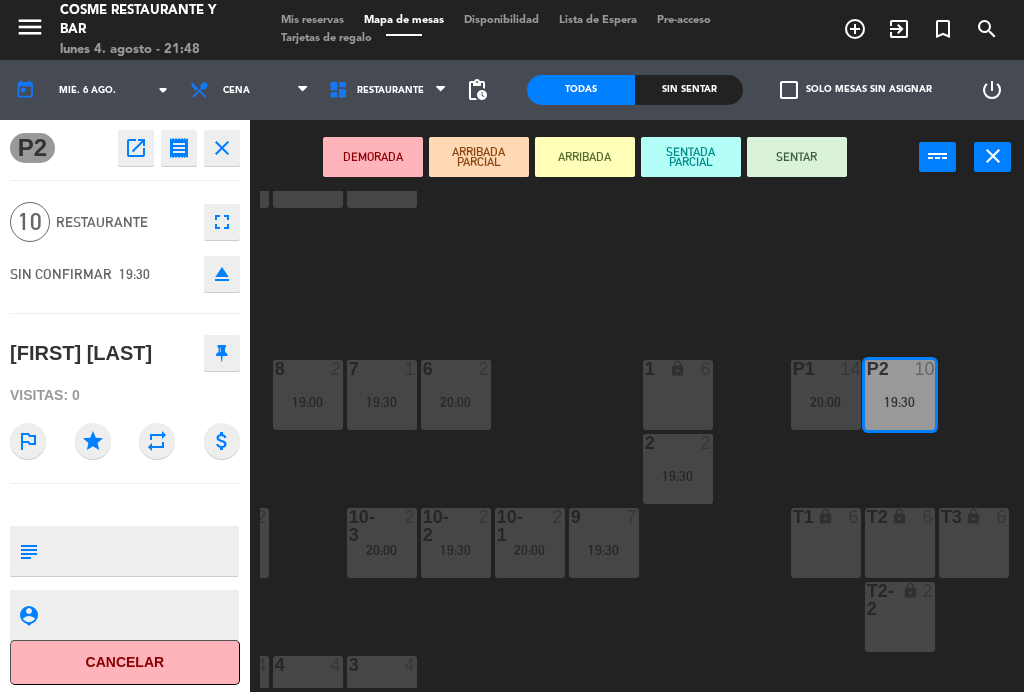click at bounding box center (141, 551) 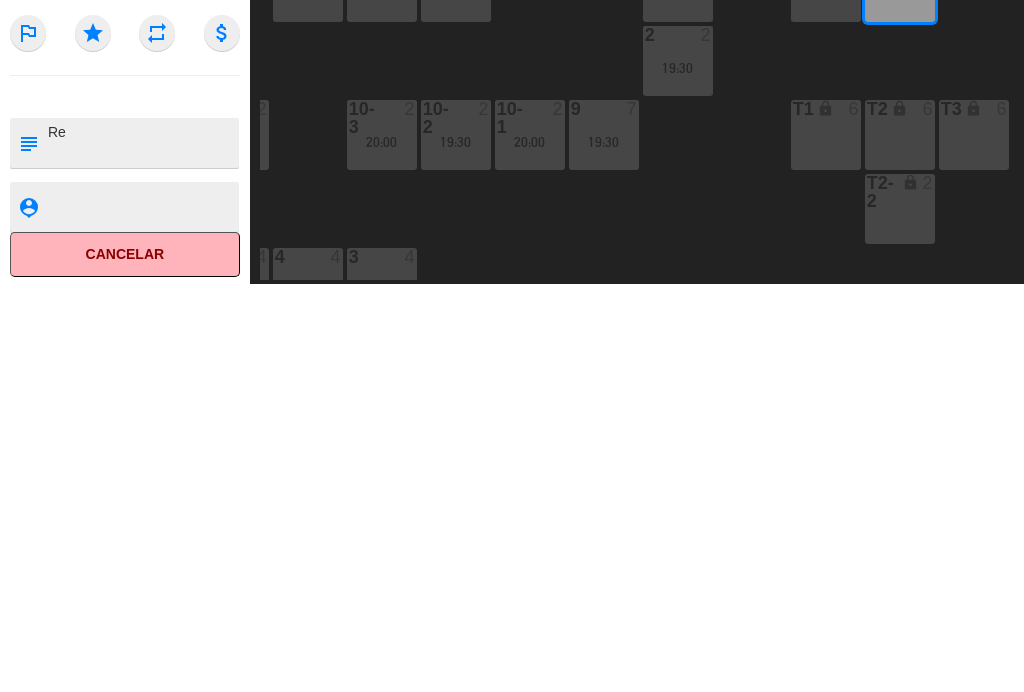 scroll, scrollTop: 0, scrollLeft: 0, axis: both 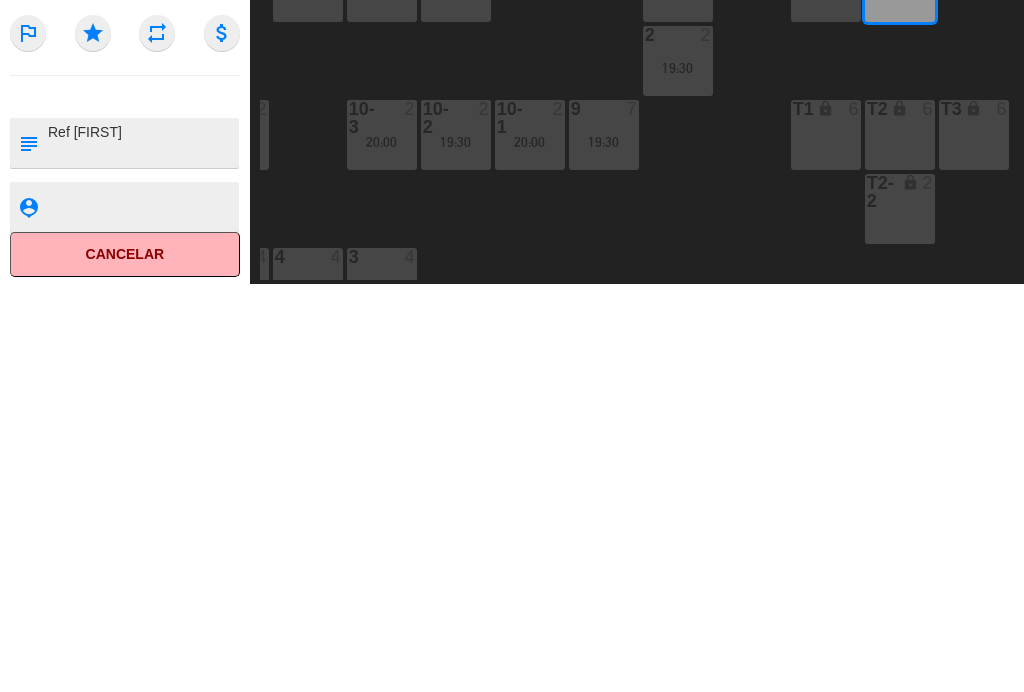 type on "[FIRST] [LAST]" 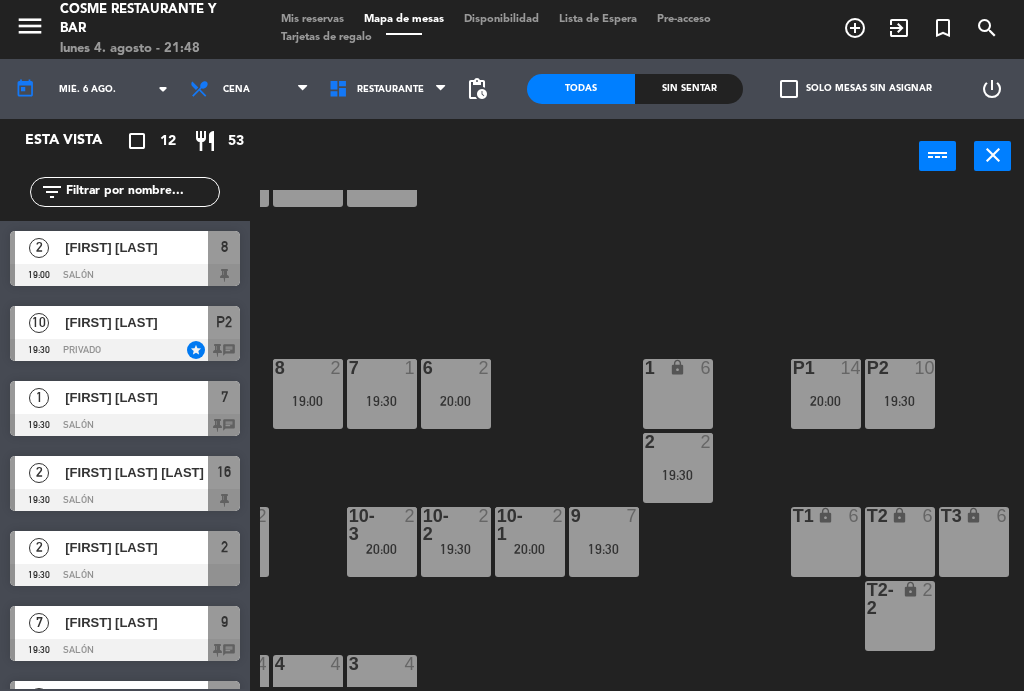 scroll, scrollTop: 26, scrollLeft: 0, axis: vertical 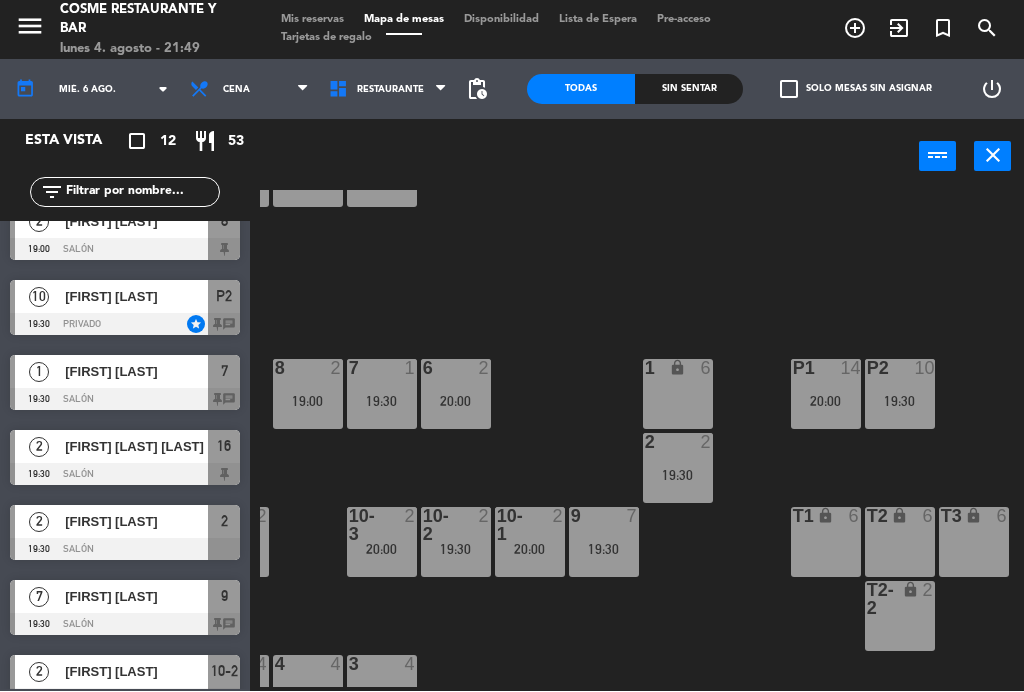 click on "19:30" at bounding box center (604, 550) 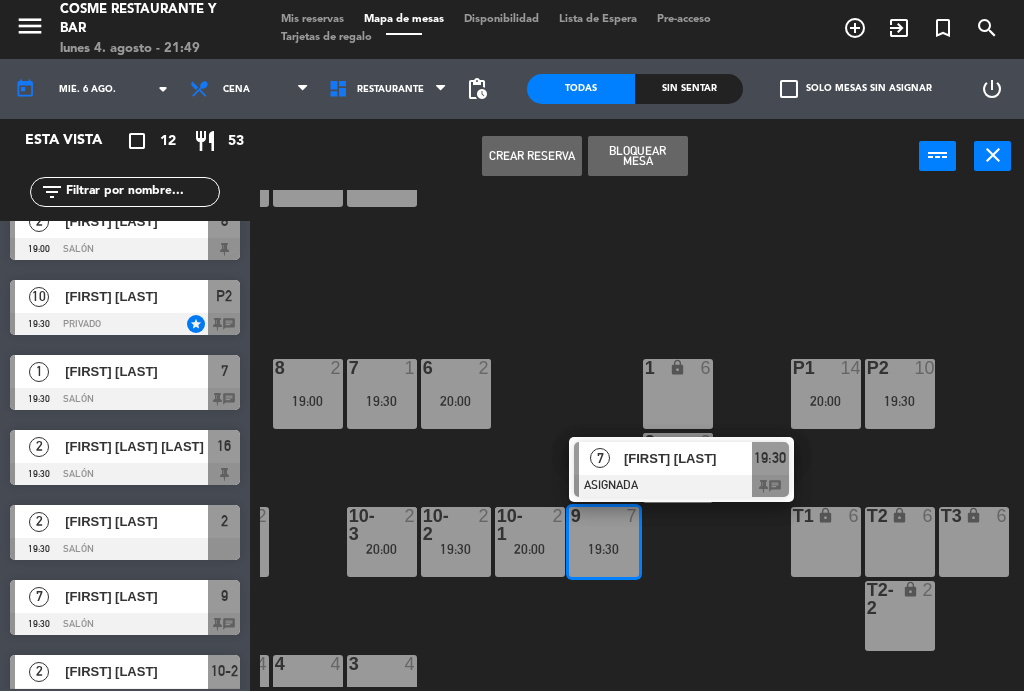 click on "Paul Arriz" at bounding box center (688, 459) 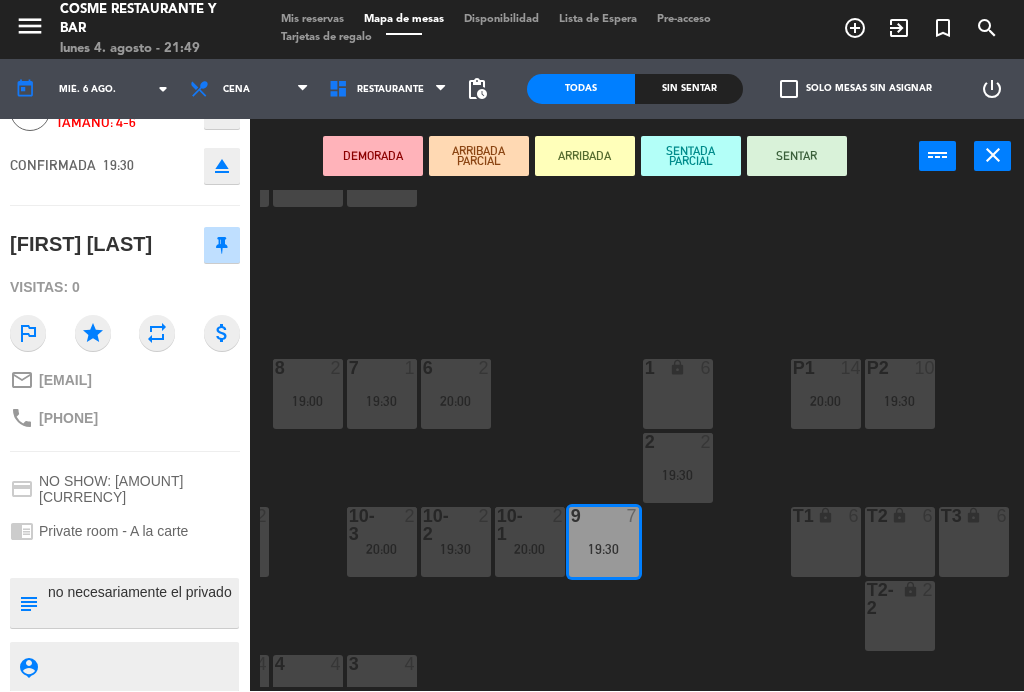 scroll, scrollTop: 110, scrollLeft: 0, axis: vertical 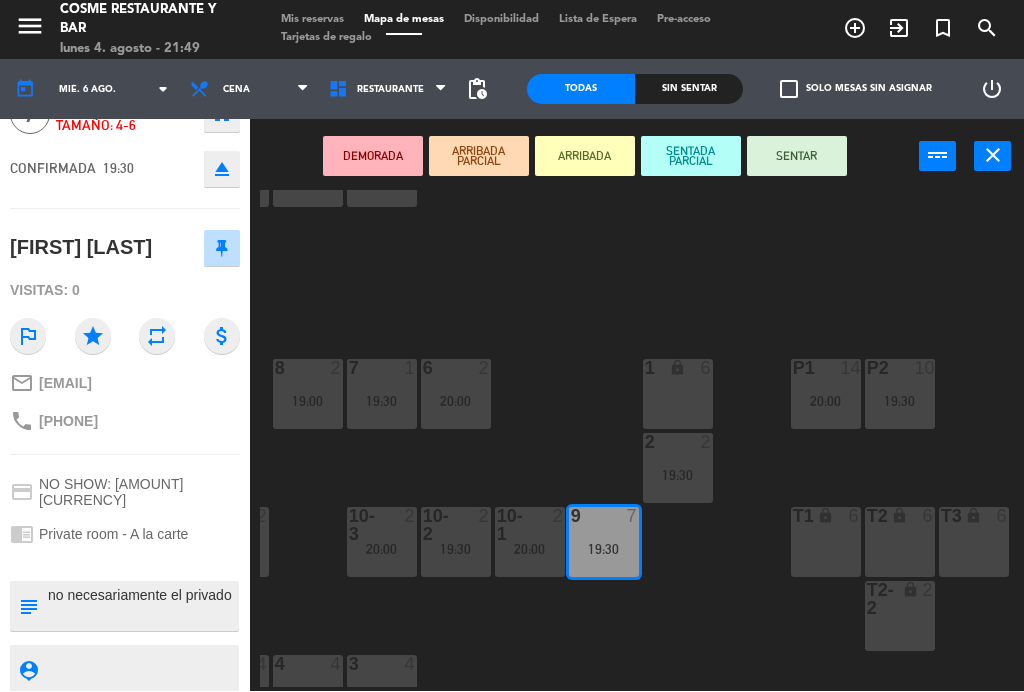 click at bounding box center [141, 607] 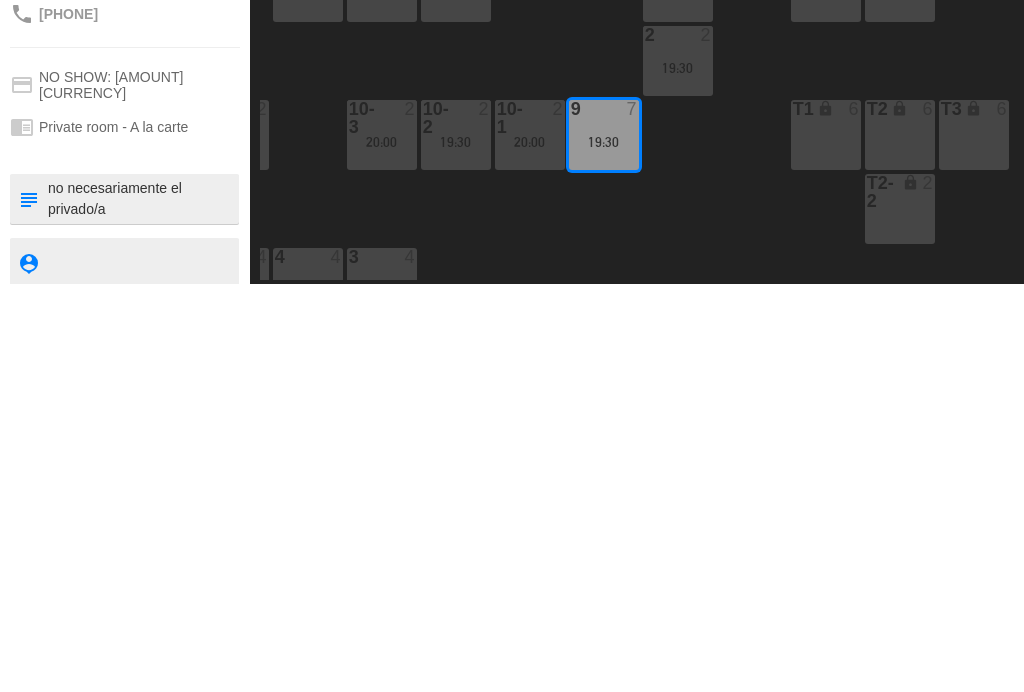 scroll, scrollTop: 0, scrollLeft: 0, axis: both 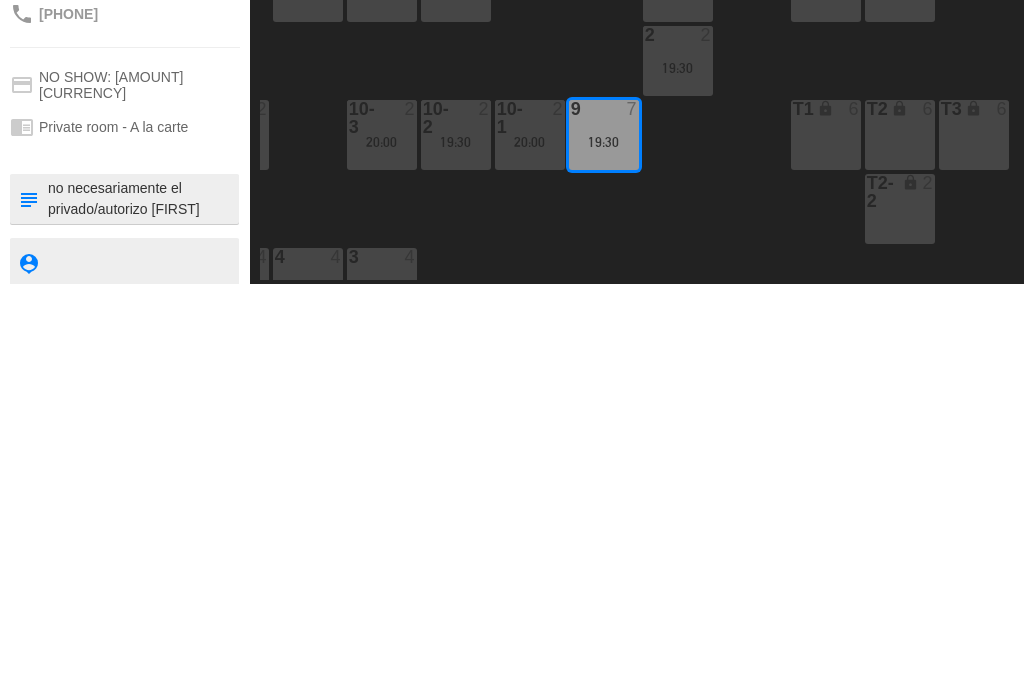 type on "no necesariamente el privado/autorizo James" 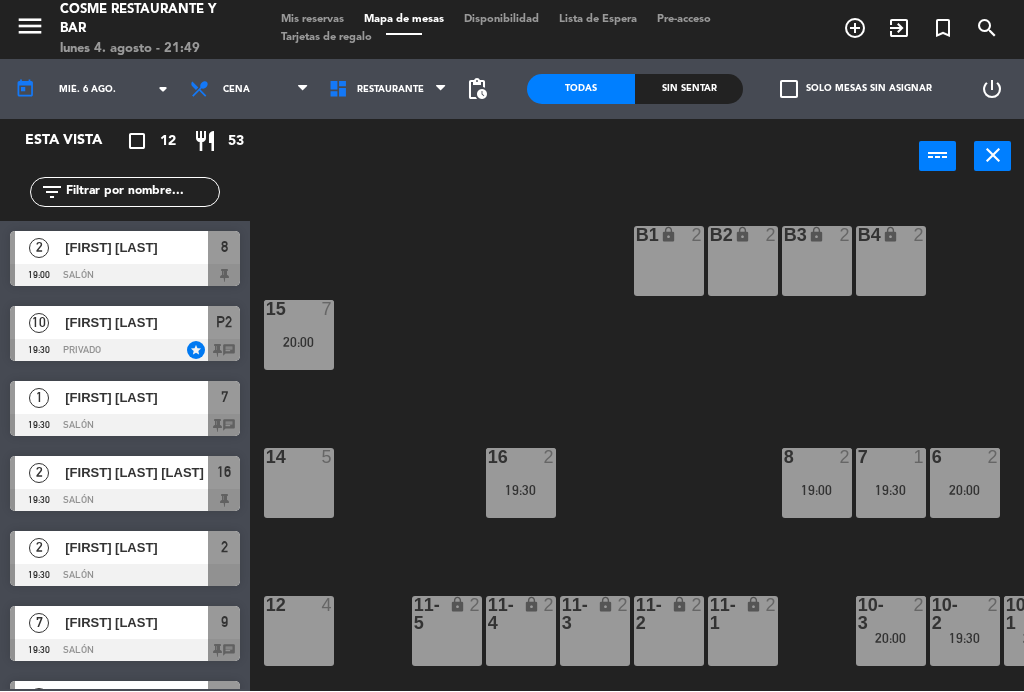 scroll, scrollTop: 0, scrollLeft: 0, axis: both 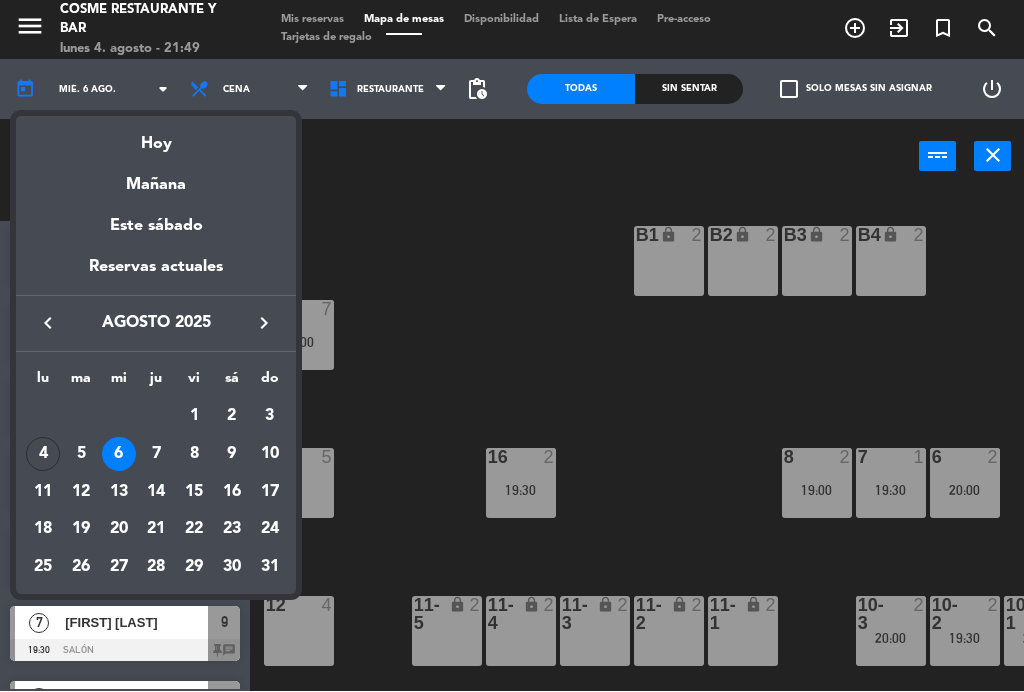click on "Hoy" at bounding box center (156, 137) 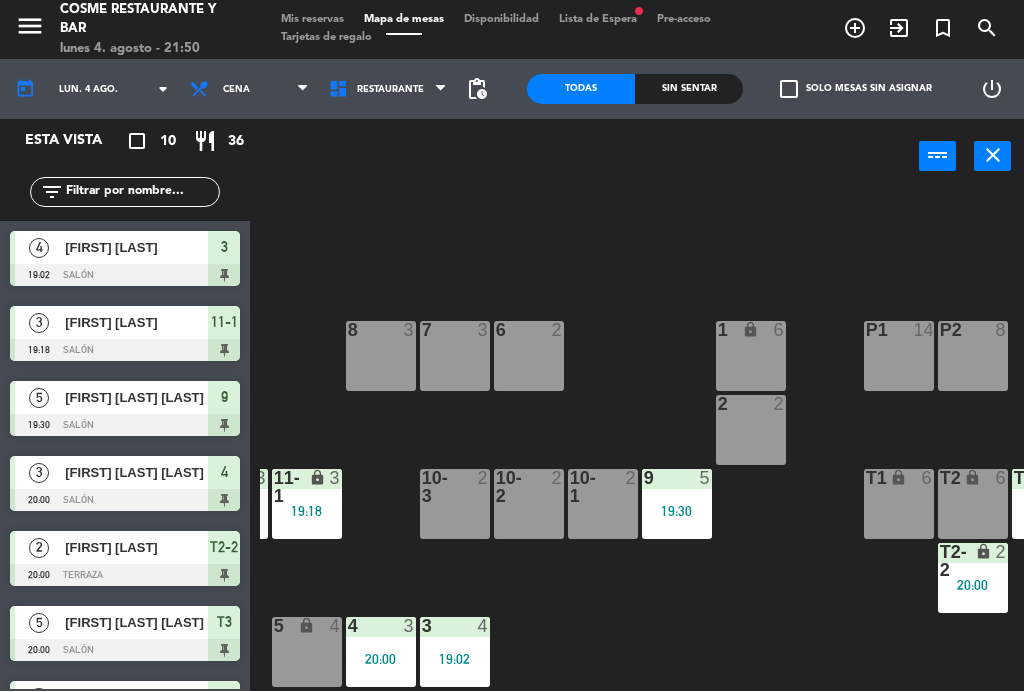 scroll, scrollTop: 127, scrollLeft: 436, axis: both 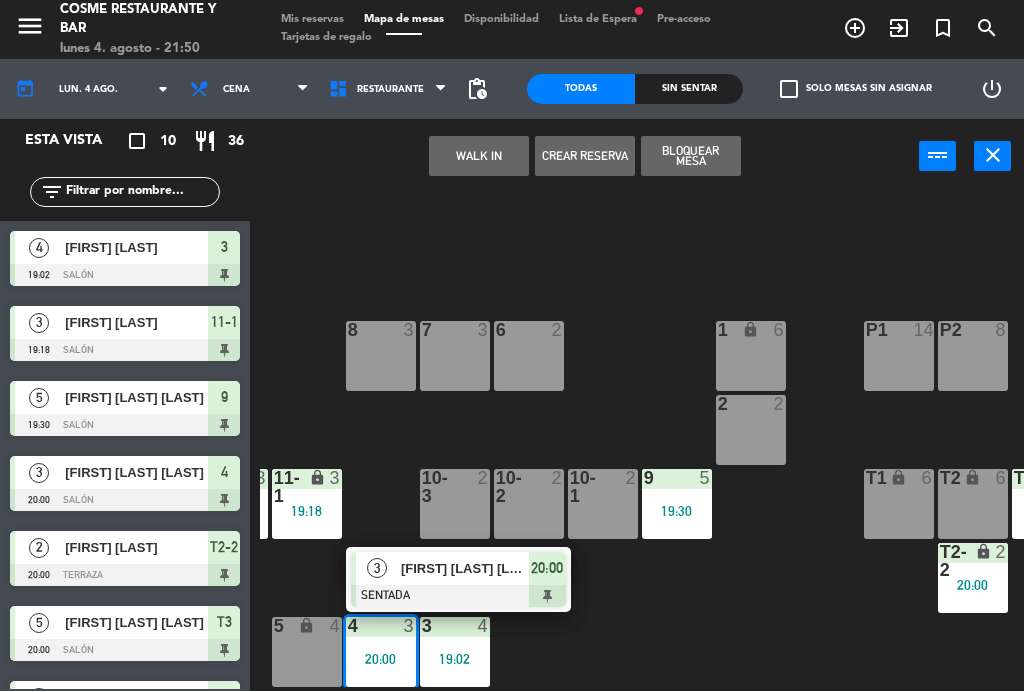 click on "[FIRST] [LAST] [LAST]" at bounding box center (465, 569) 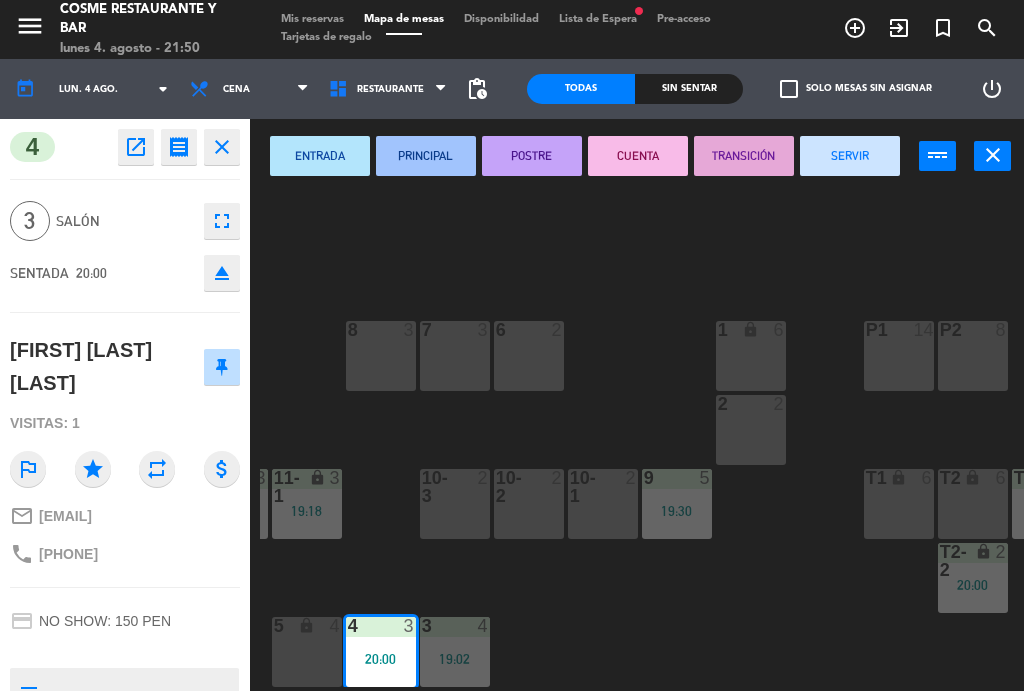 click on "SERVIR" at bounding box center (850, 157) 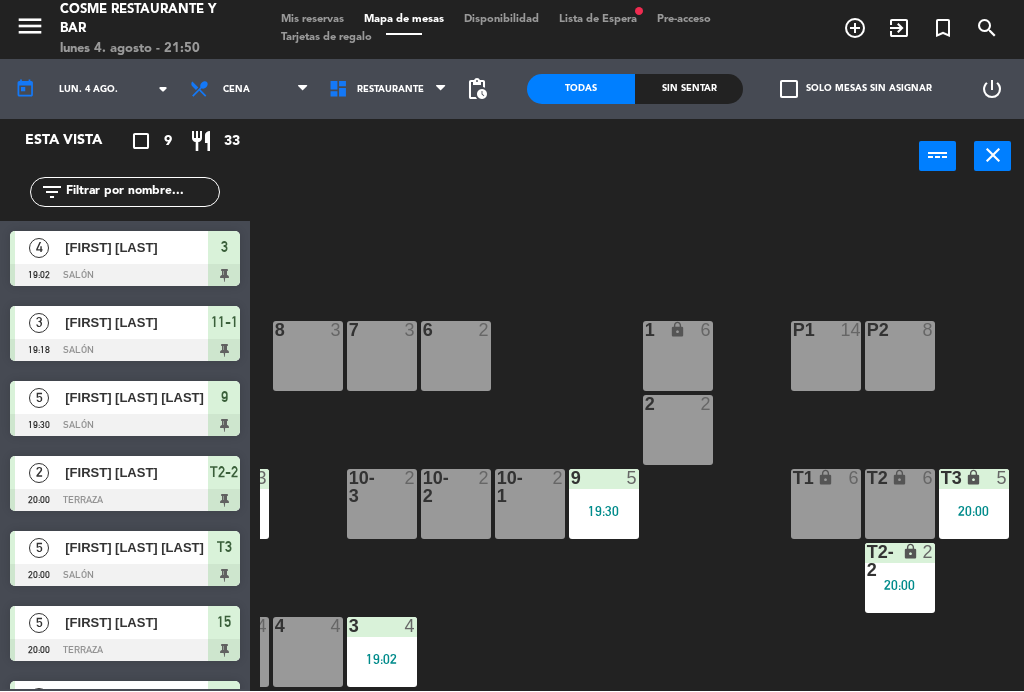 scroll, scrollTop: 127, scrollLeft: 509, axis: both 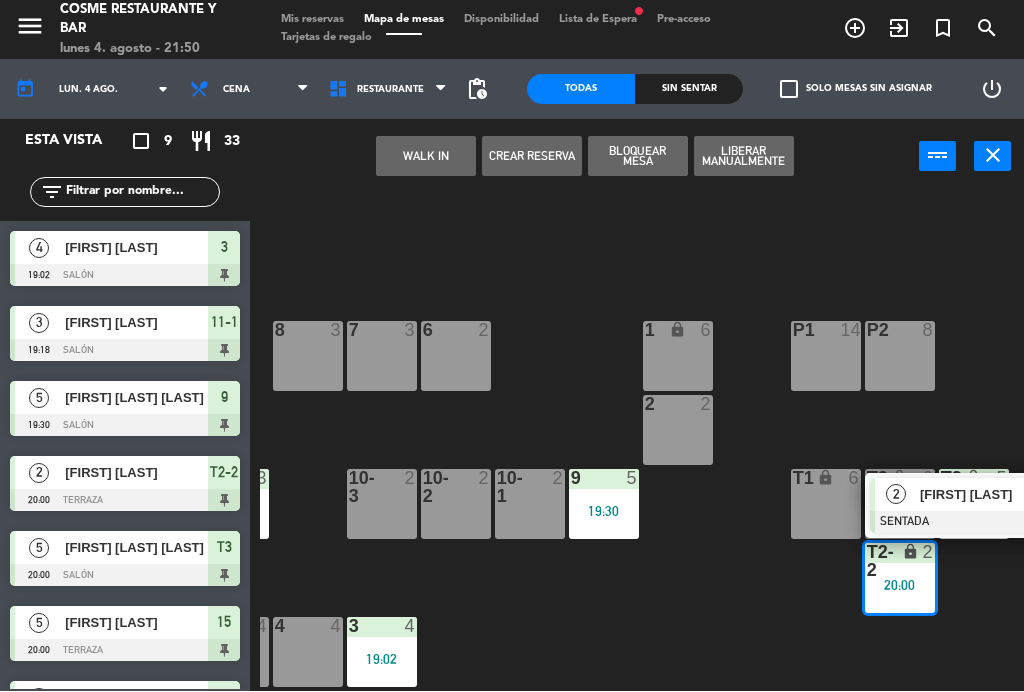 click on "[FIRST] [LAST]" at bounding box center (984, 495) 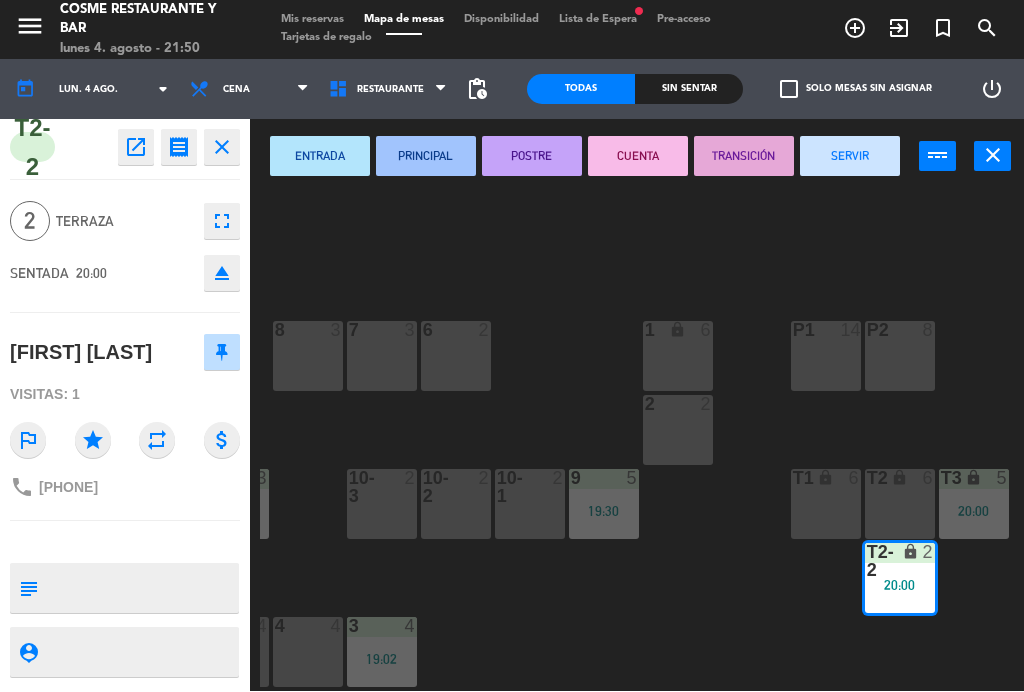 click on "SERVIR" at bounding box center [850, 157] 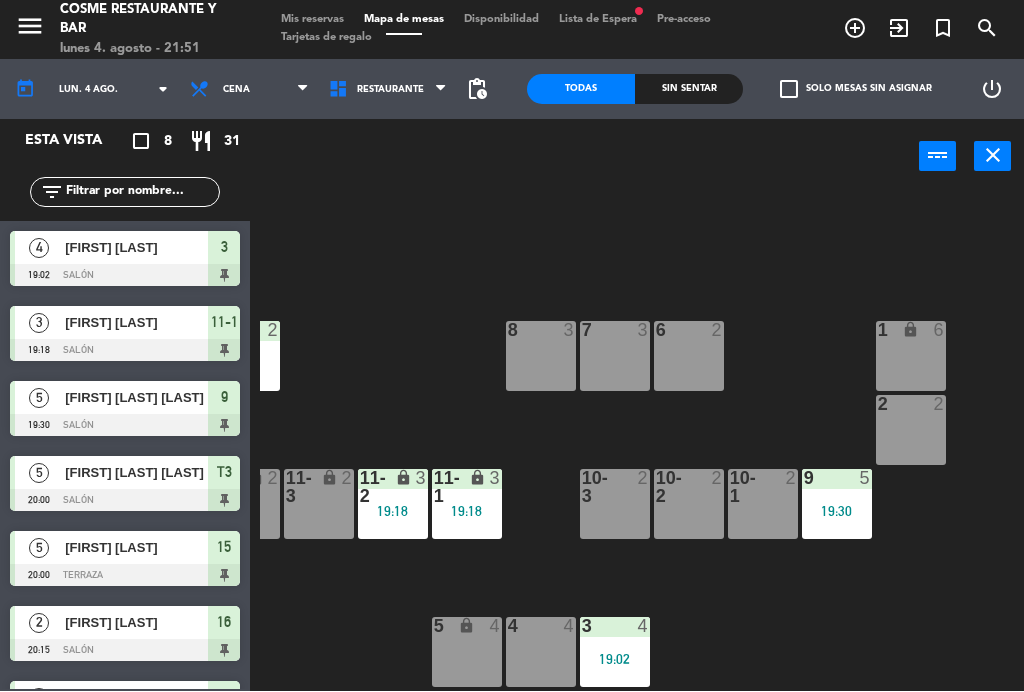 scroll, scrollTop: 127, scrollLeft: 275, axis: both 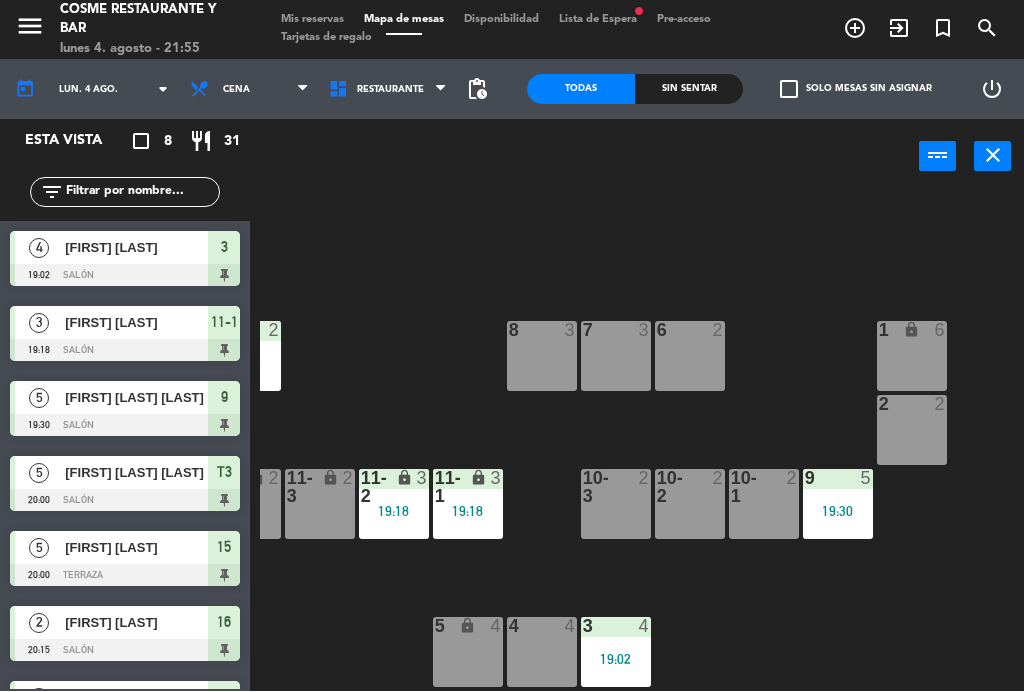 click on "lun. 4 ago." 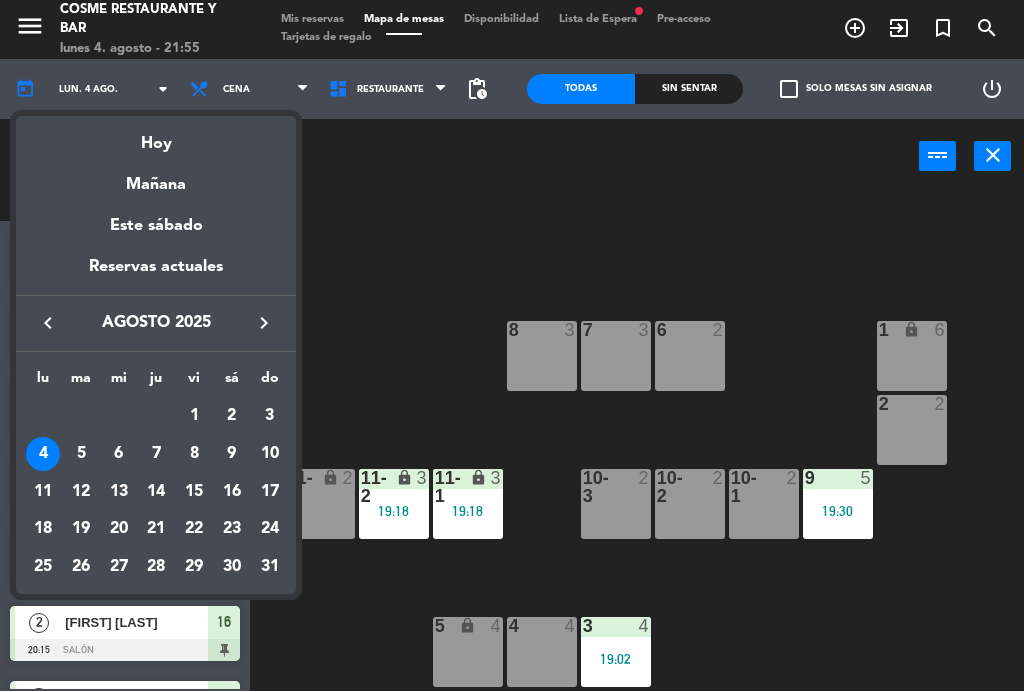 click on "Mañana" at bounding box center [156, 178] 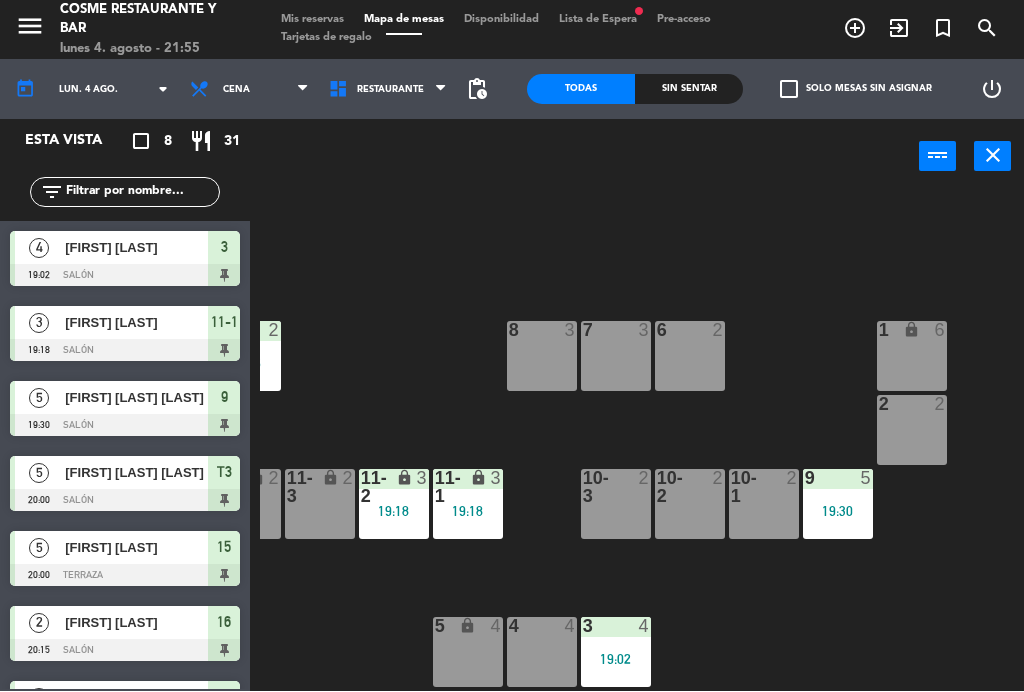 type on "mar. 5 ago." 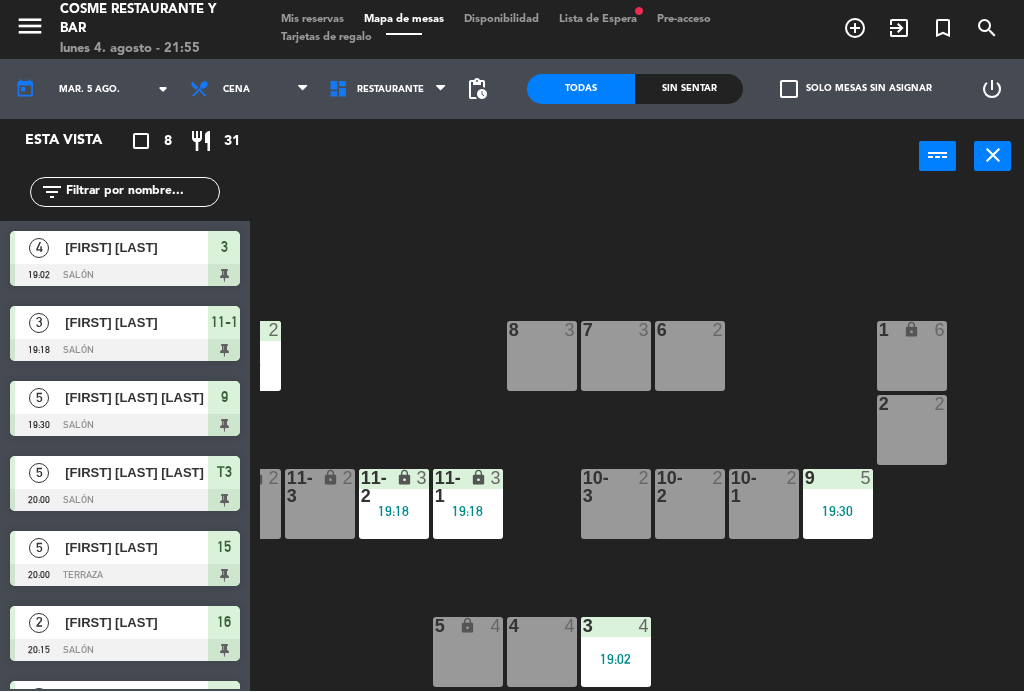 scroll, scrollTop: 0, scrollLeft: 0, axis: both 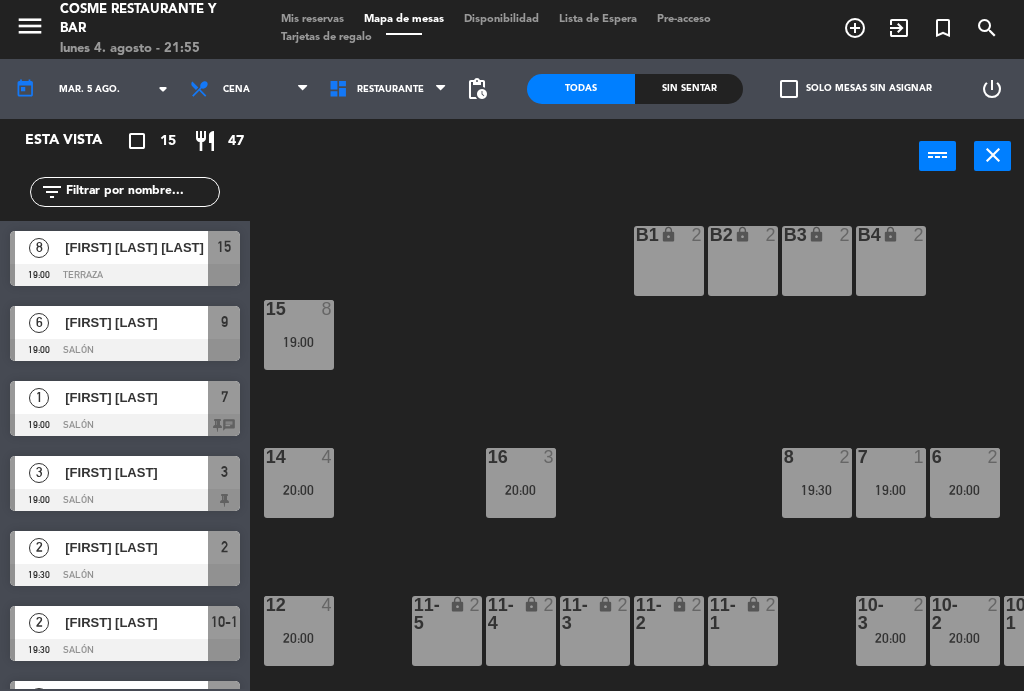 click on "Mis reservas" at bounding box center (312, 20) 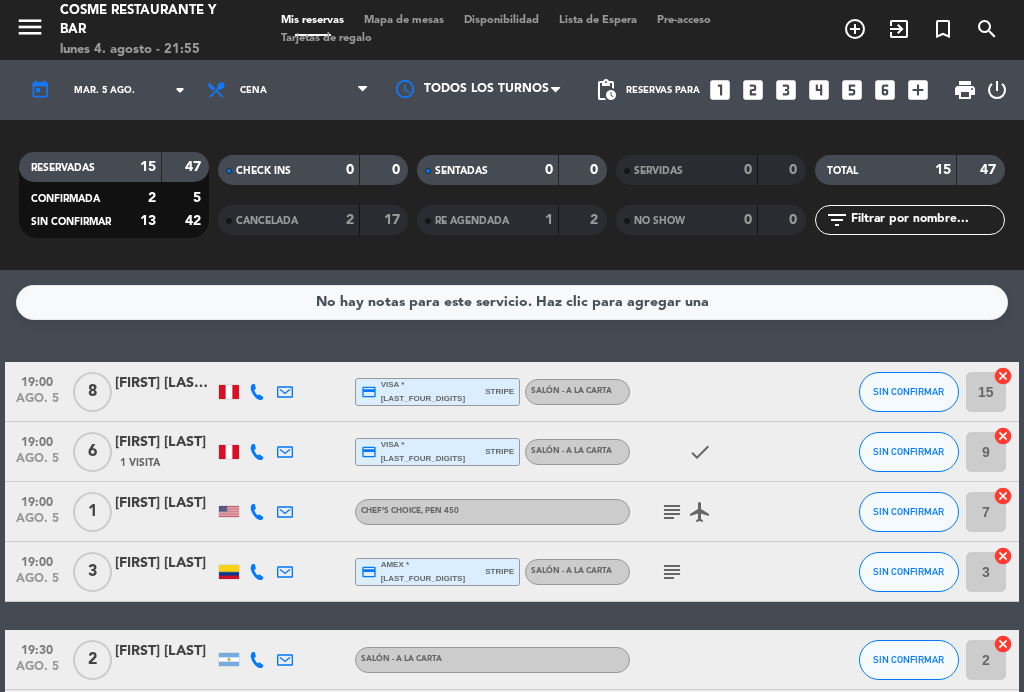 scroll, scrollTop: -2, scrollLeft: 0, axis: vertical 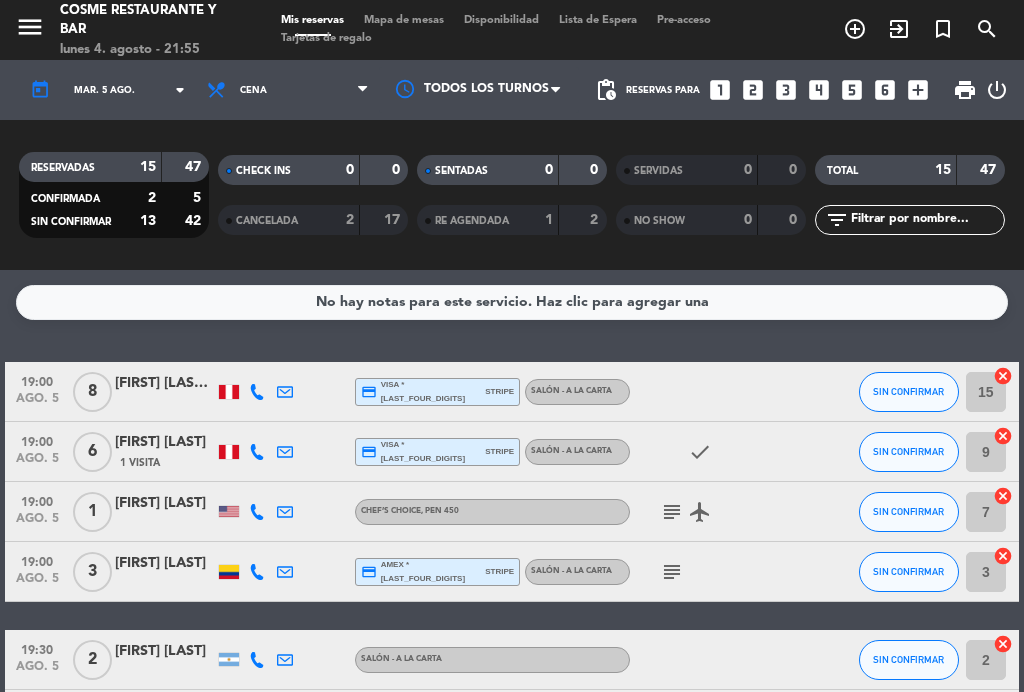 click on "Cena" at bounding box center [288, 90] 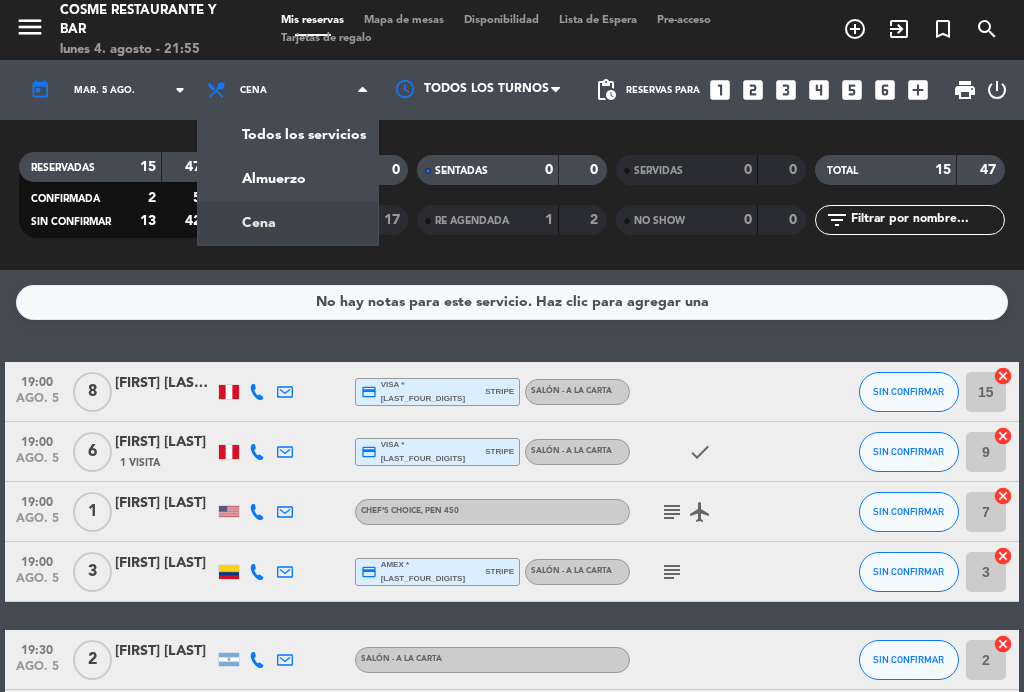 scroll, scrollTop: 0, scrollLeft: 0, axis: both 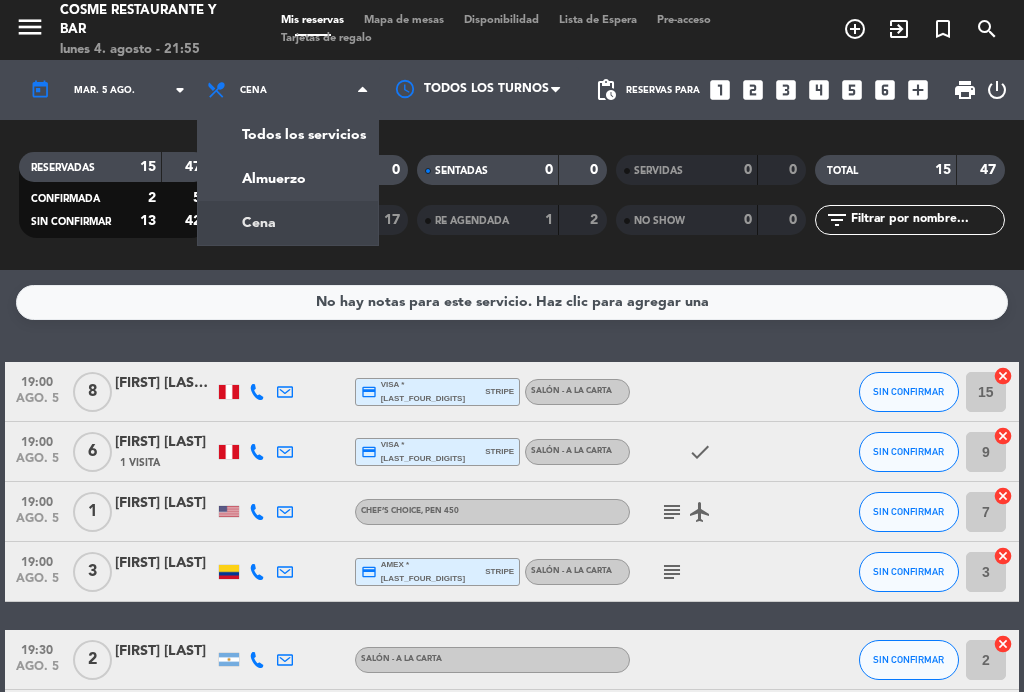 click on "menu  Cosme Restaurante y Bar   lunes 4. agosto - 21:55   Mis reservas   Mapa de mesas   Disponibilidad   Lista de Espera   Pre-acceso   Tarjetas de regalo  add_circle_outline exit_to_app turned_in_not search today    mar. 5 ago. arrow_drop_down  Todos los servicios  Almuerzo  Cena  Cena  Todos los servicios  Almuerzo  Cena Todos los turnos pending_actions  Reservas para   looks_one   looks_two   looks_3   looks_4   looks_5   looks_6   add_box  print  power_settings_new   RESERVADAS   15   47   CONFIRMADA   2   5   SIN CONFIRMAR   13   42   CHECK INS   0   0   CANCELADA   2   17   SENTADAS   0   0   RE AGENDADA   1   2   SERVIDAS   0   0   NO SHOW   0   0   TOTAL   15   47  filter_list" 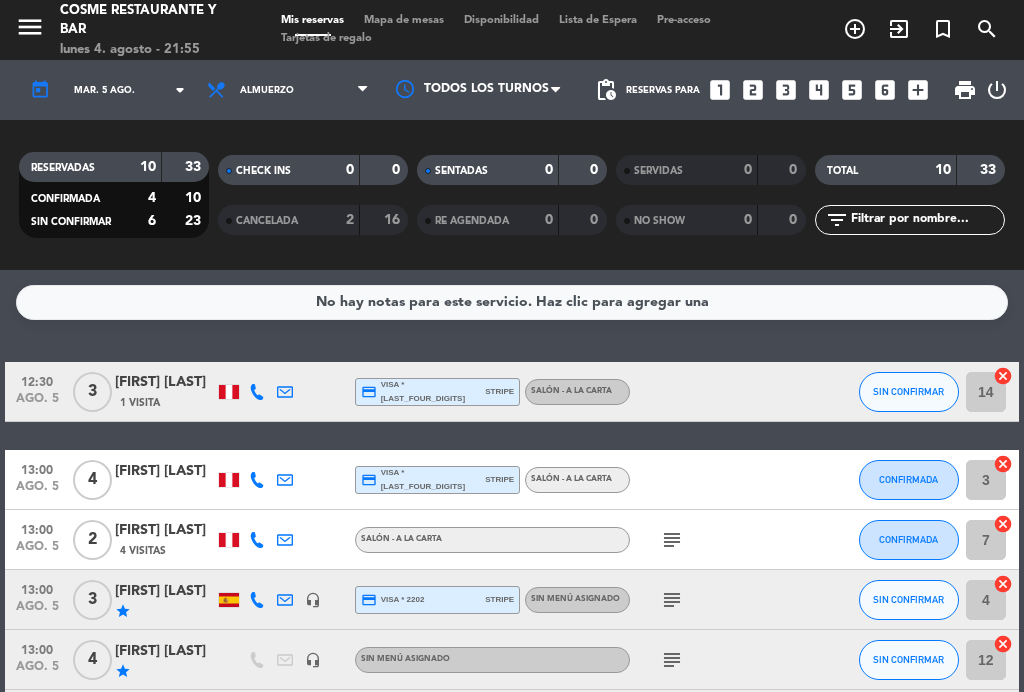 scroll, scrollTop: -1, scrollLeft: 0, axis: vertical 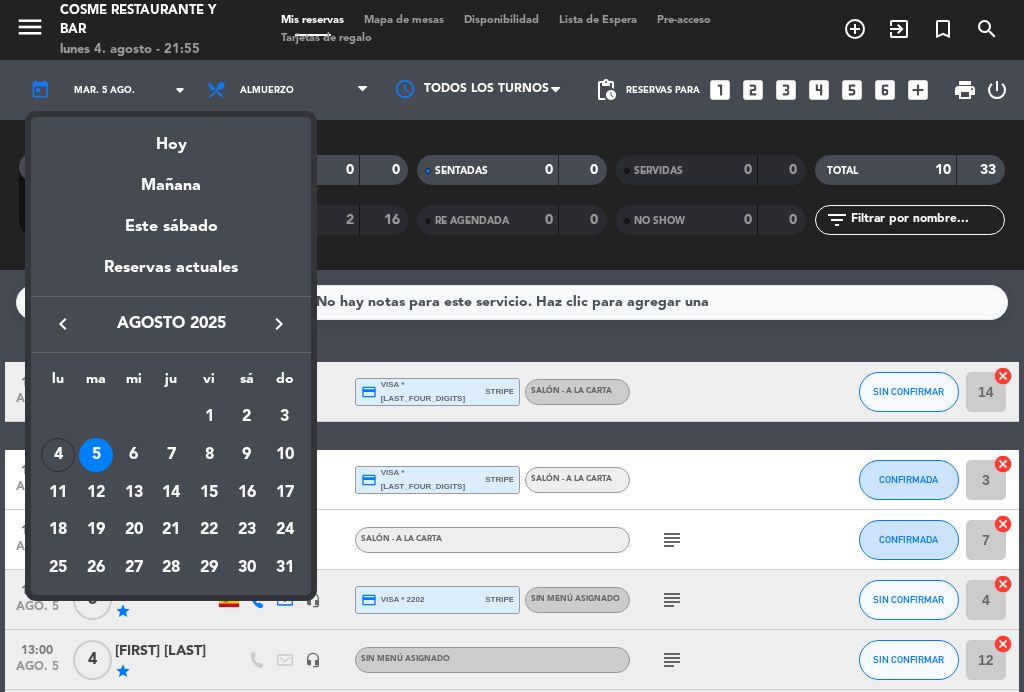 click on "Hoy" at bounding box center [171, 137] 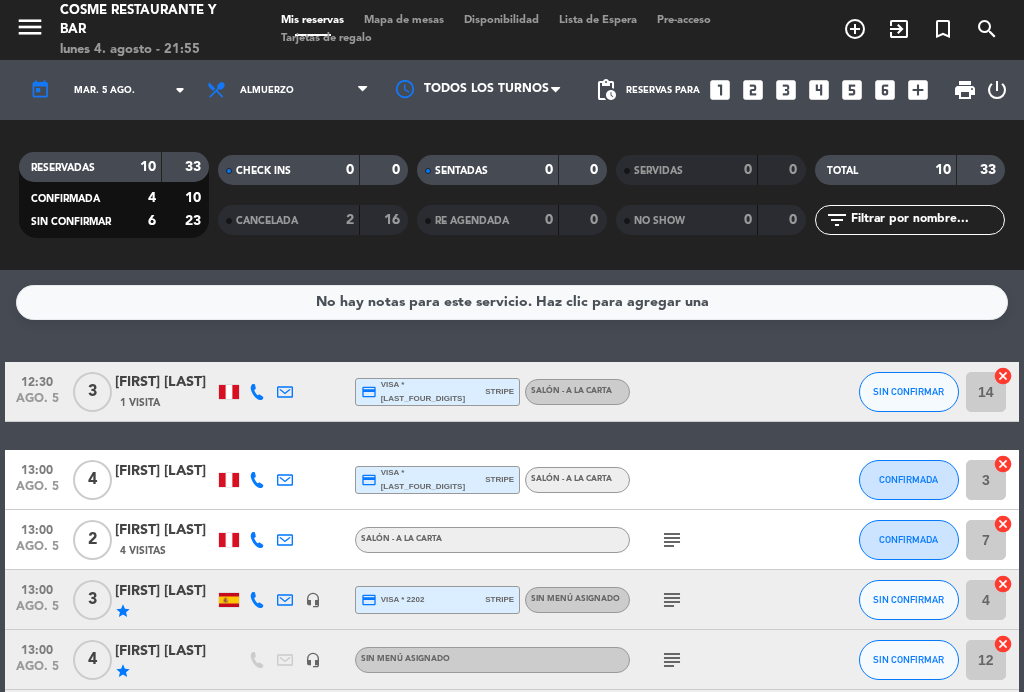 type on "lun. 4 ago." 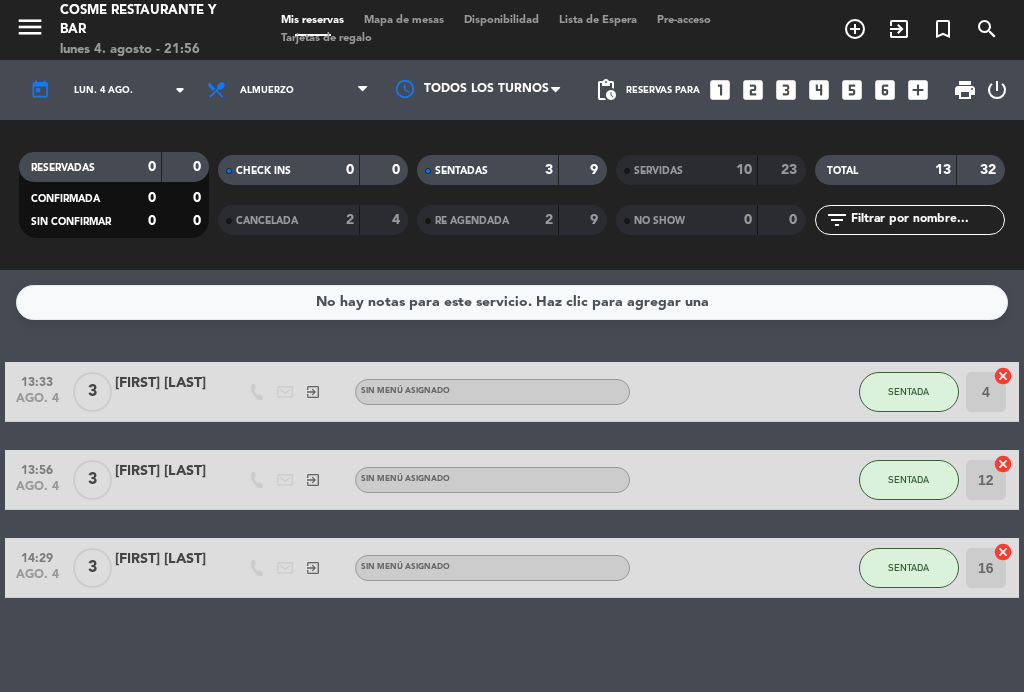 scroll, scrollTop: 0, scrollLeft: 0, axis: both 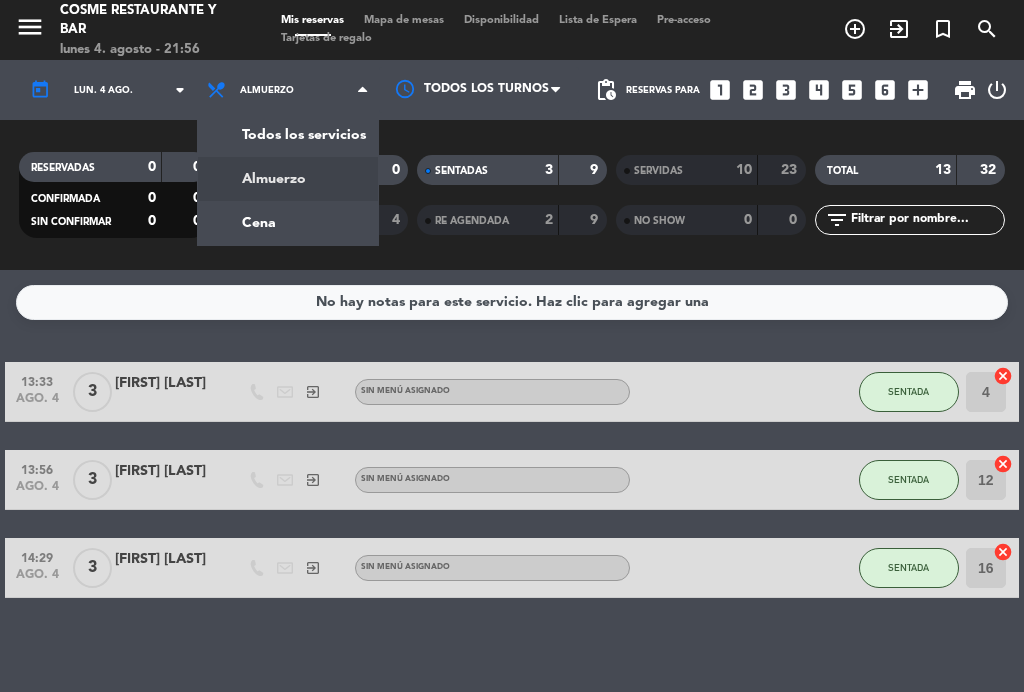 click on "menu  Cosme Restaurante y Bar   lunes 4. agosto - 21:56   Mis reservas   Mapa de mesas   Disponibilidad   Lista de Espera   Pre-acceso   Tarjetas de regalo  add_circle_outline exit_to_app turned_in_not search today    lun. 4 ago. arrow_drop_down  Todos los servicios  Almuerzo  Cena  Almuerzo  Todos los servicios  Almuerzo  Cena Todos los turnos pending_actions  Reservas para   looks_one   looks_two   looks_3   looks_4   looks_5   looks_6   add_box  print  power_settings_new   RESERVADAS   0   0   CONFIRMADA   0   0   SIN CONFIRMAR   0   0   CHECK INS   0   0   CANCELADA   2   4   SENTADAS   3   9   RE AGENDADA   2   9   SERVIDAS   10   23   NO SHOW   0   0   TOTAL   13   32  filter_list" 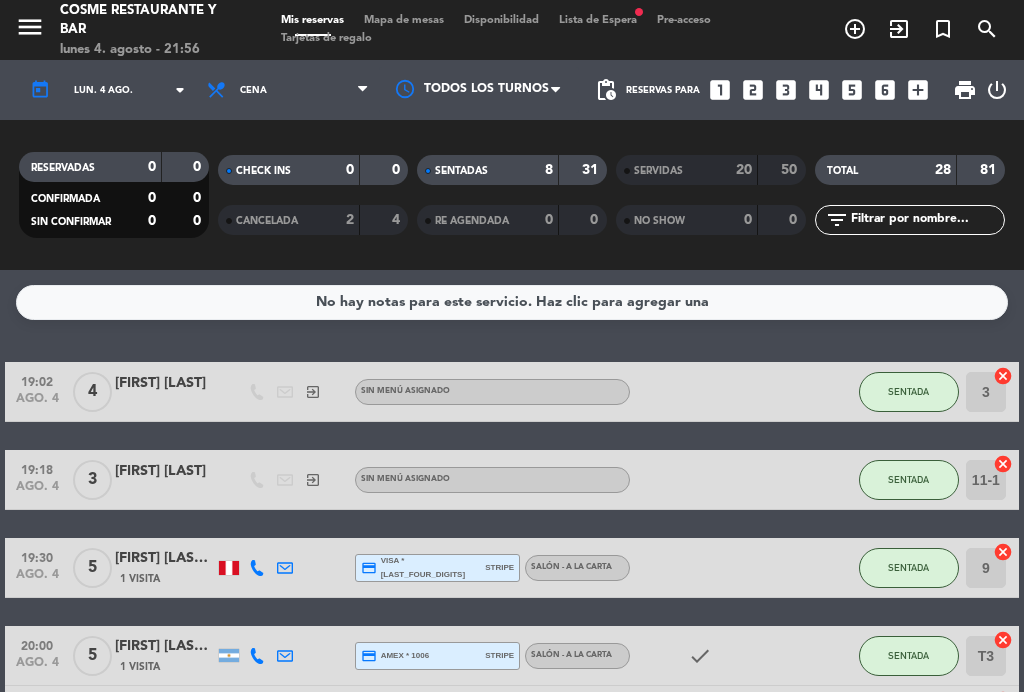 click on "Mapa de mesas" at bounding box center (404, 20) 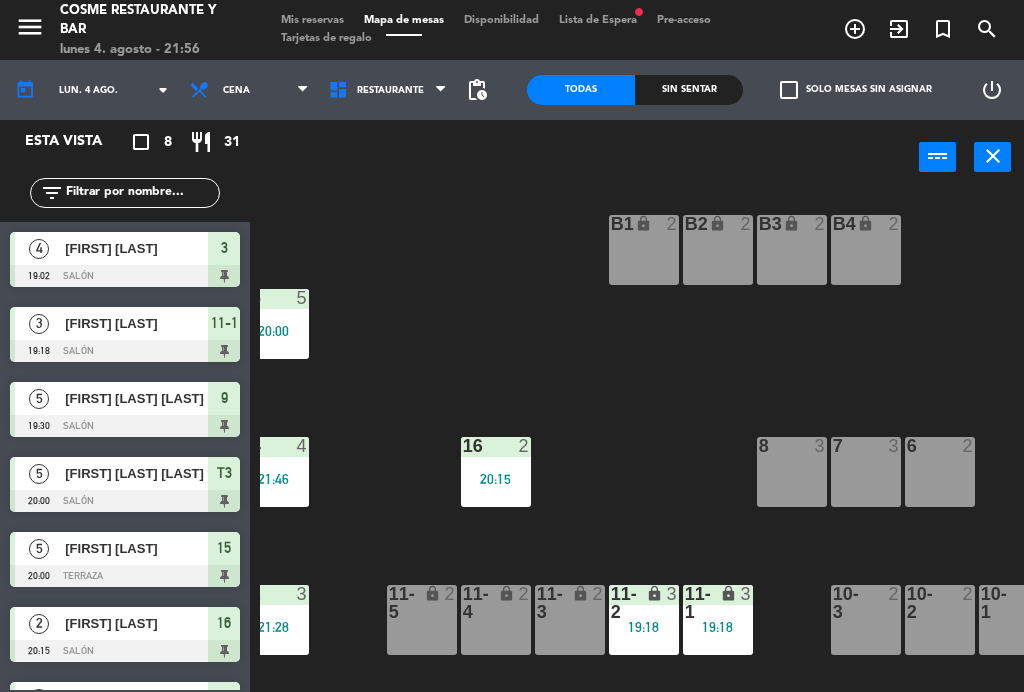 scroll, scrollTop: 11, scrollLeft: 25, axis: both 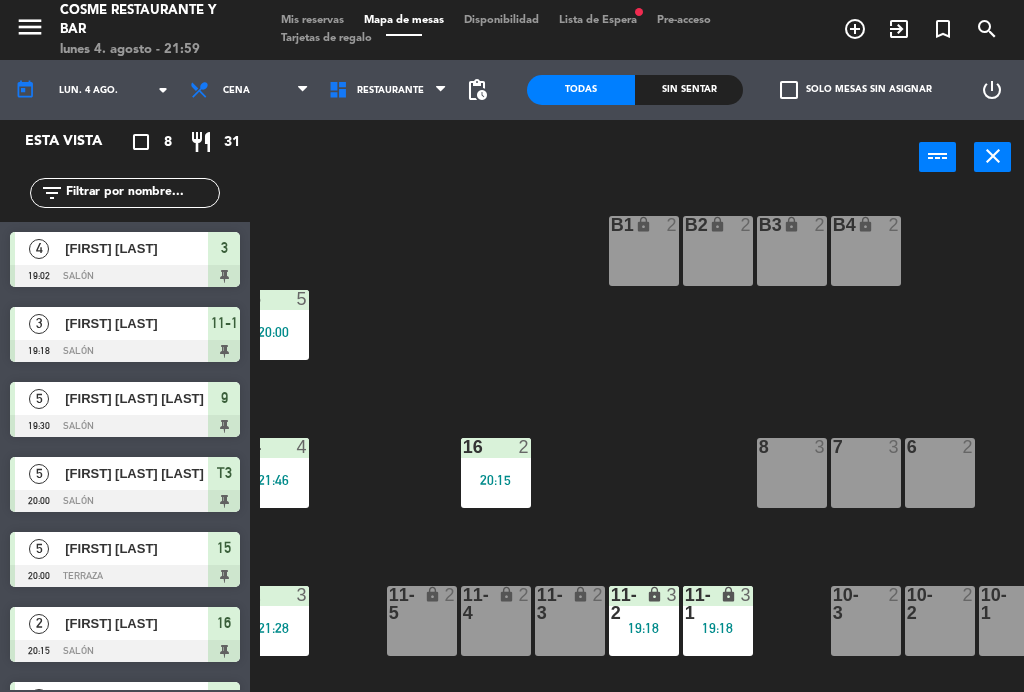 click on "3" at bounding box center (676, 604) 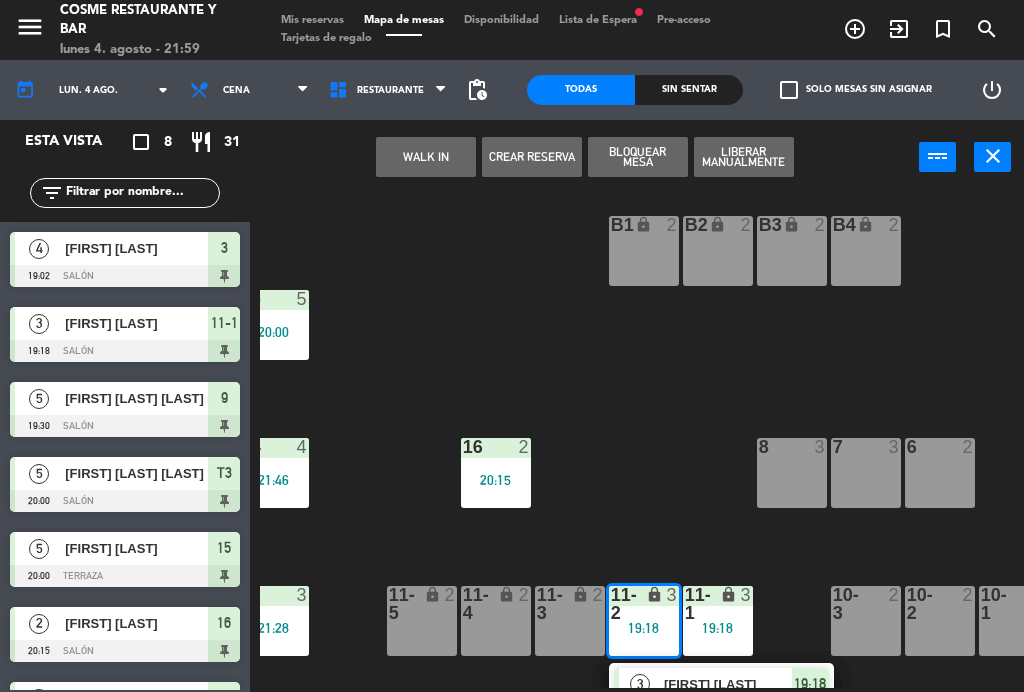 click on "[FIRST] [LAST]" at bounding box center (728, 684) 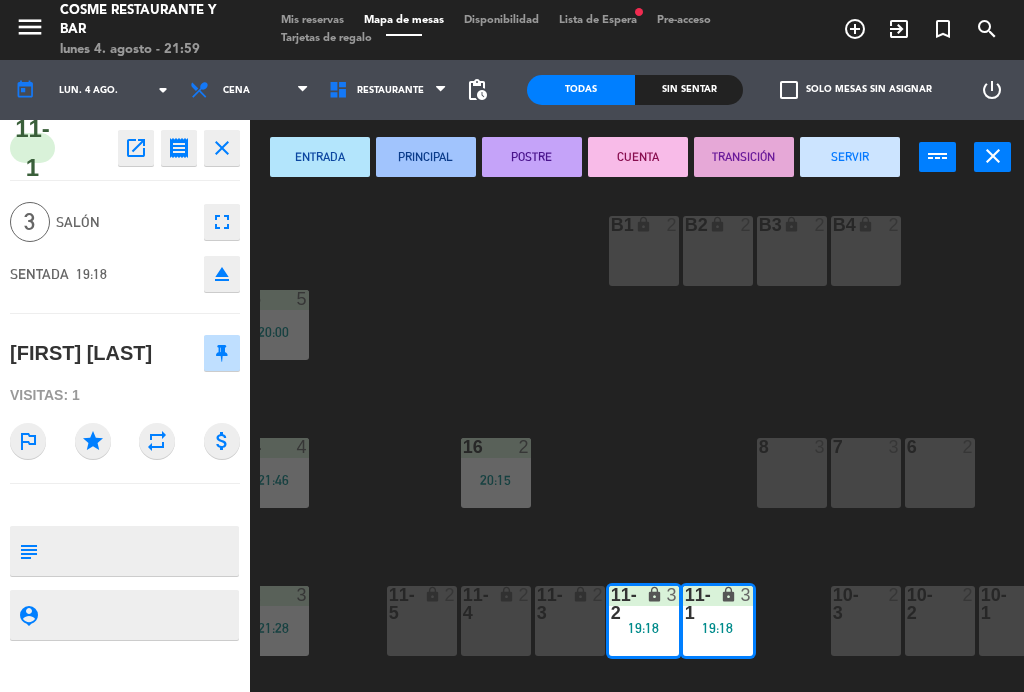 click on "SERVIR" at bounding box center (850, 157) 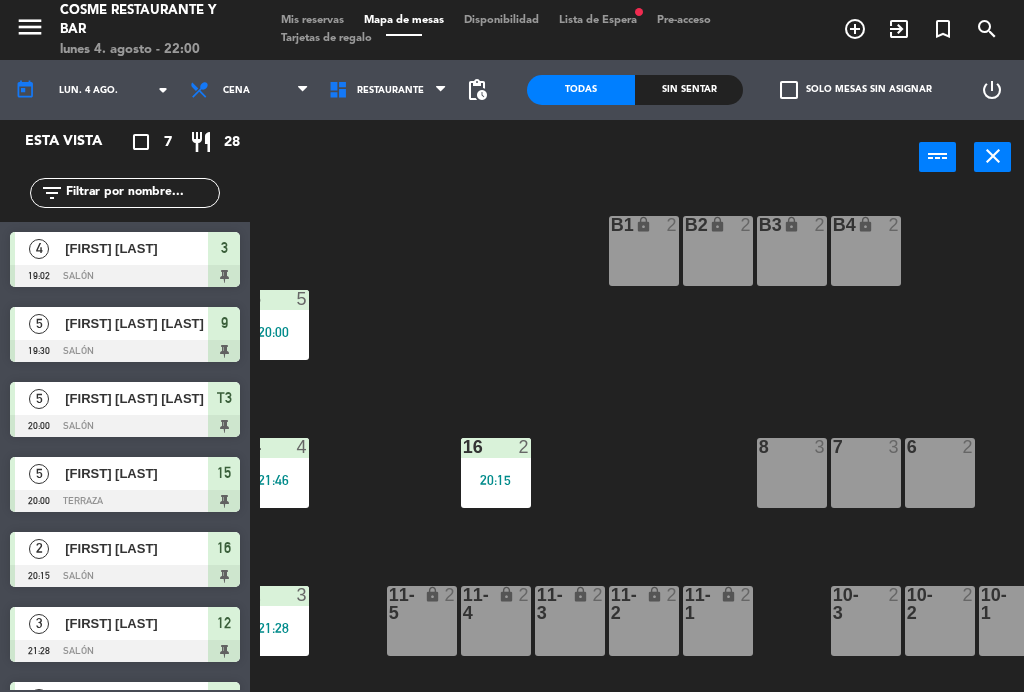 scroll, scrollTop: 0, scrollLeft: 0, axis: both 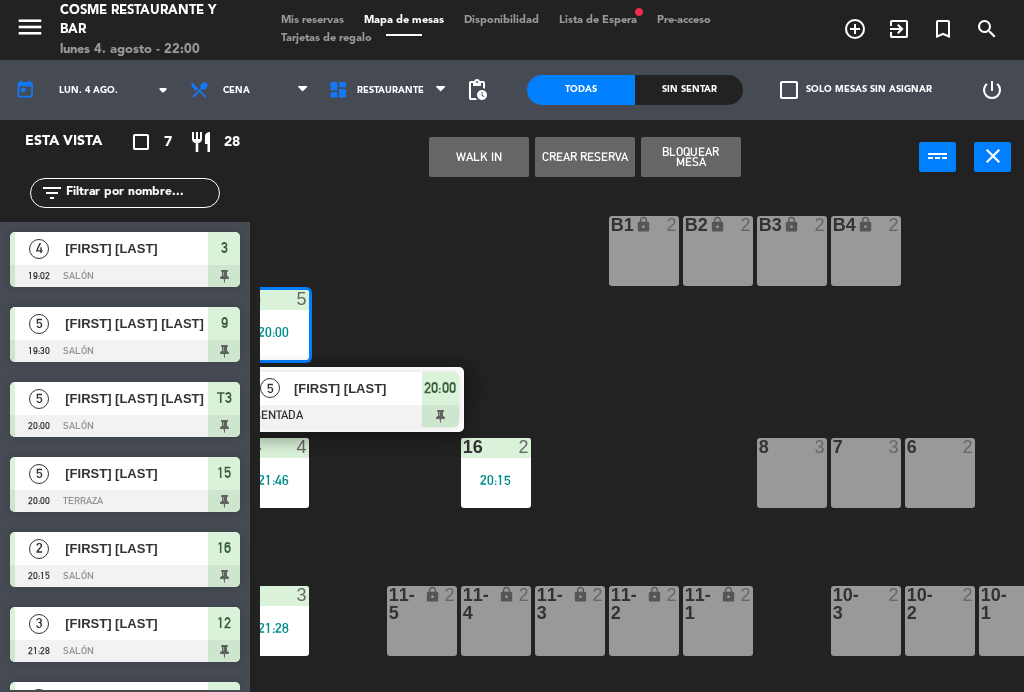 click on "[FIRST] [LAST]" at bounding box center [358, 388] 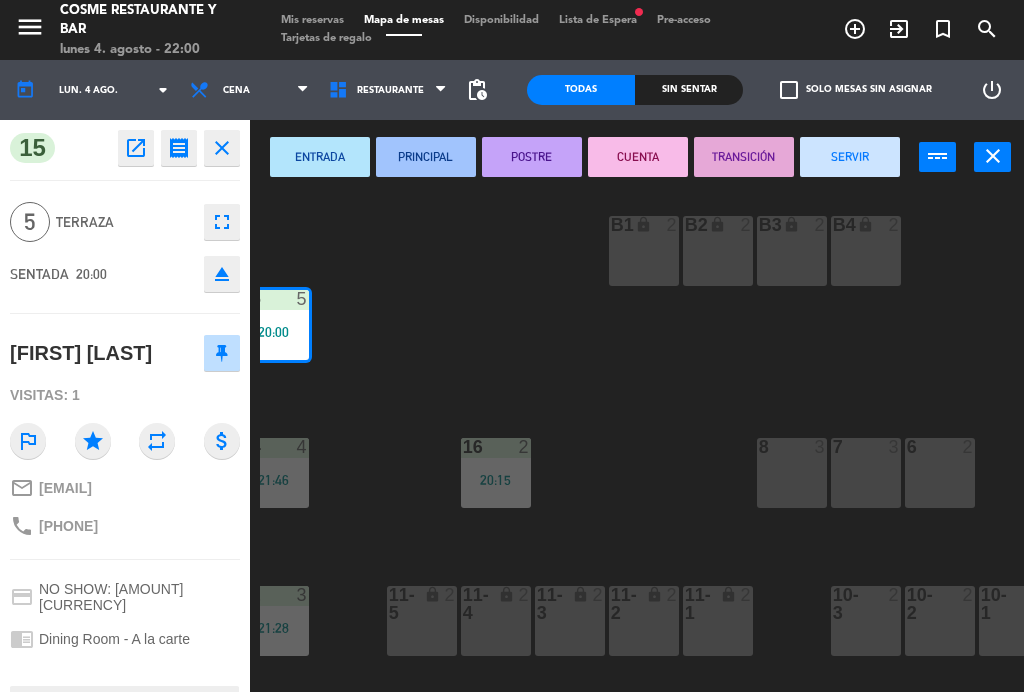 click on "SERVIR" at bounding box center (850, 157) 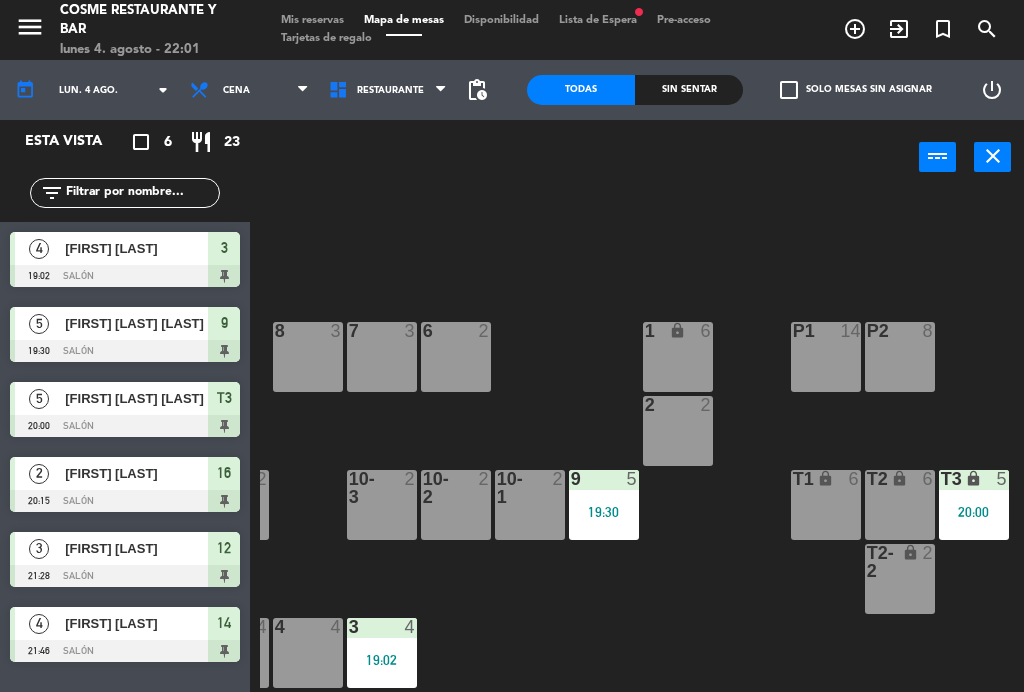 scroll, scrollTop: 127, scrollLeft: 509, axis: both 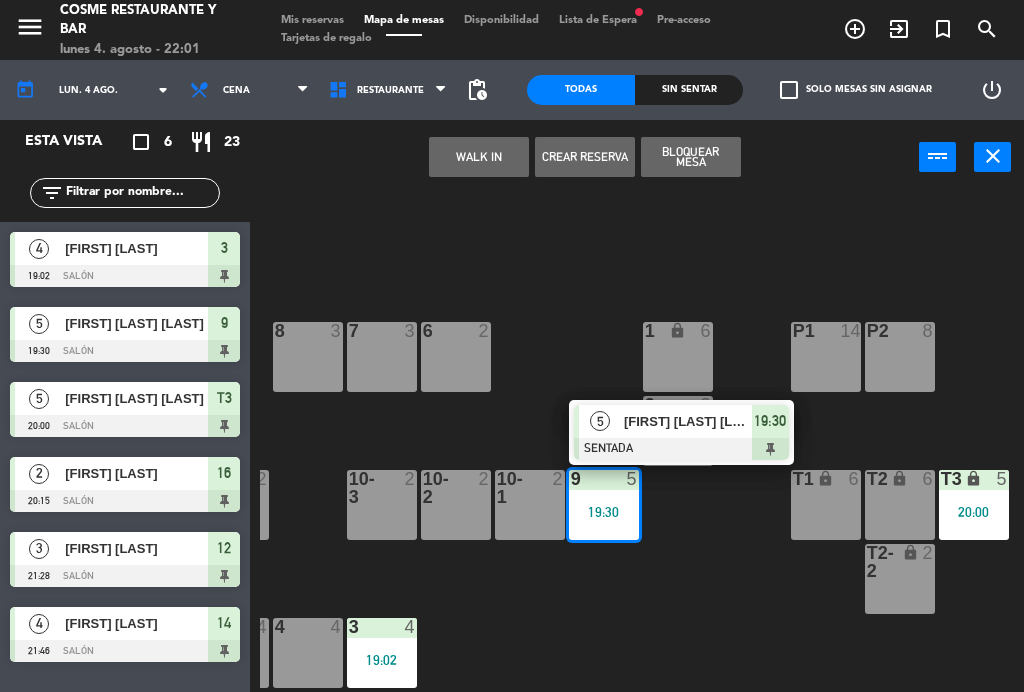 click on "[FIRST] [LAST]" at bounding box center (688, 421) 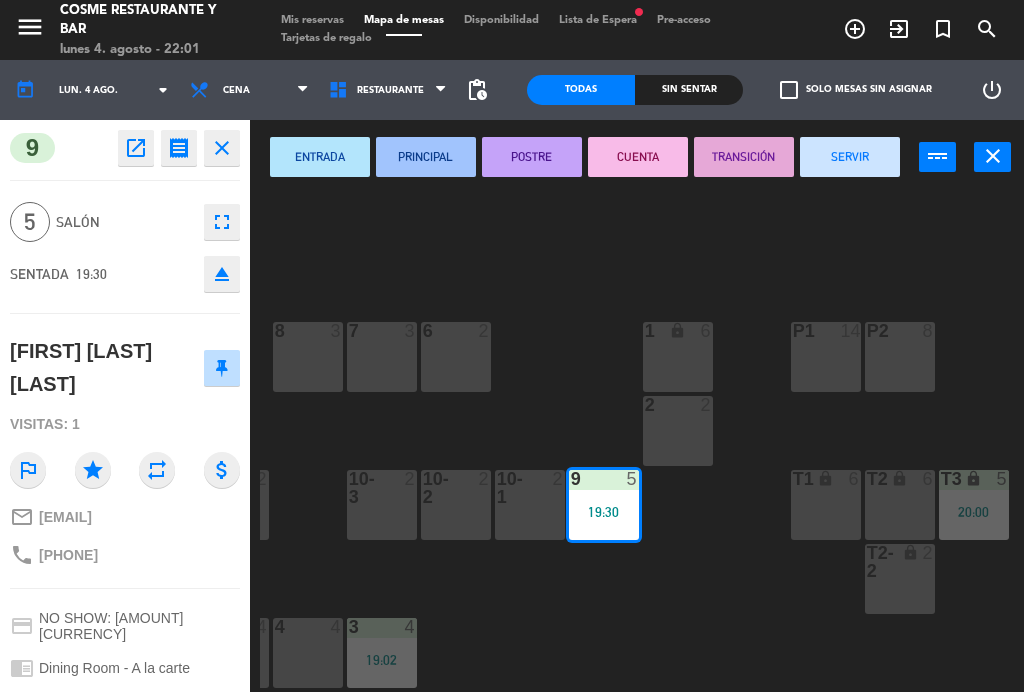 click on "SERVIR" at bounding box center (850, 157) 